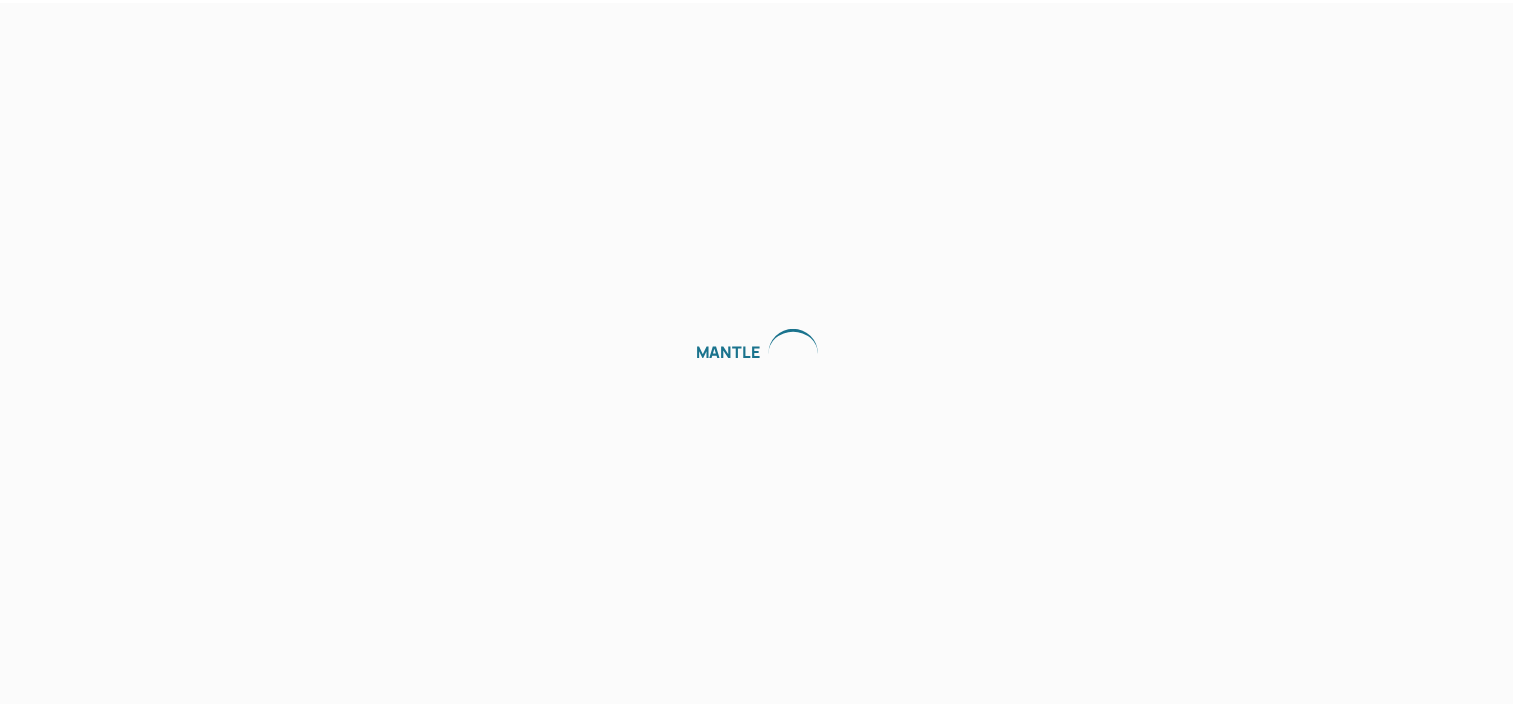 scroll, scrollTop: 0, scrollLeft: 0, axis: both 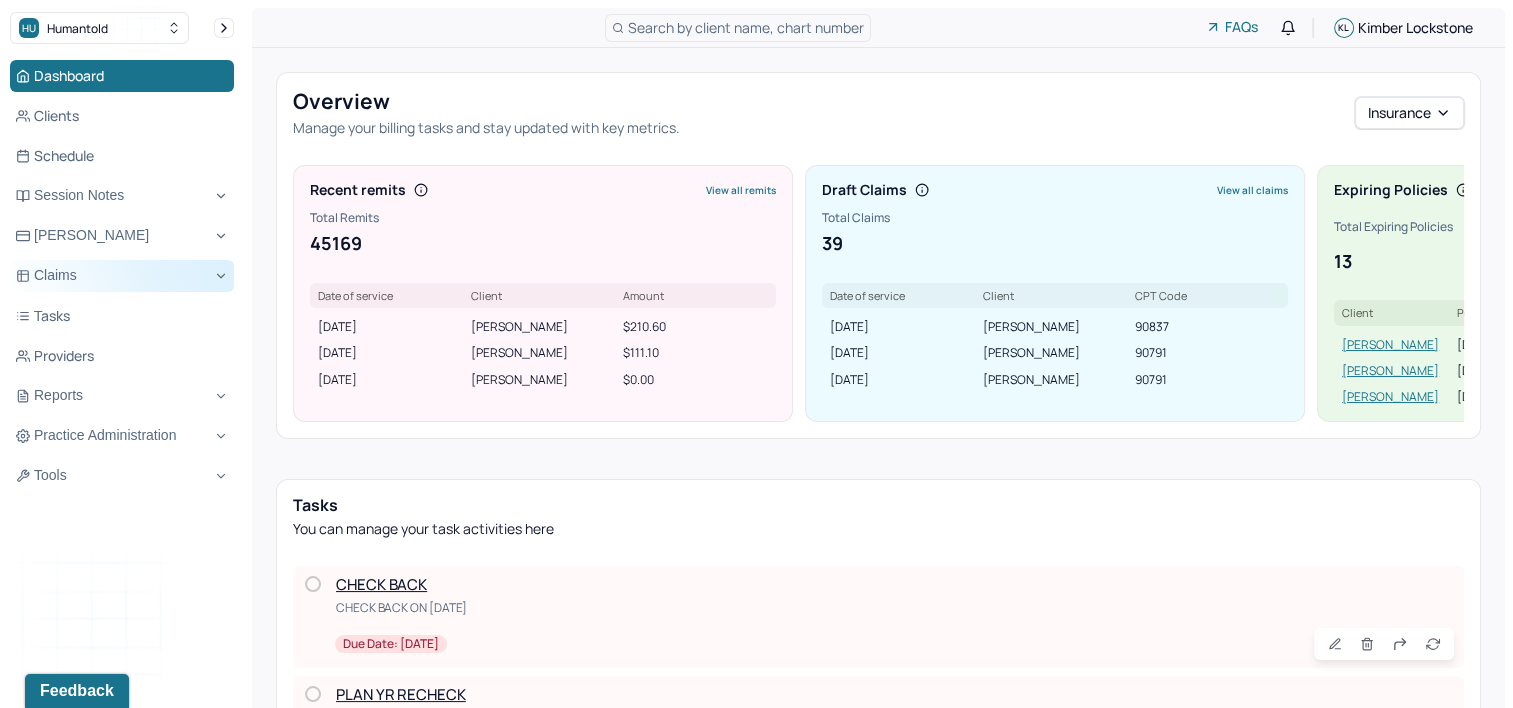 click on "Claims" at bounding box center [122, 276] 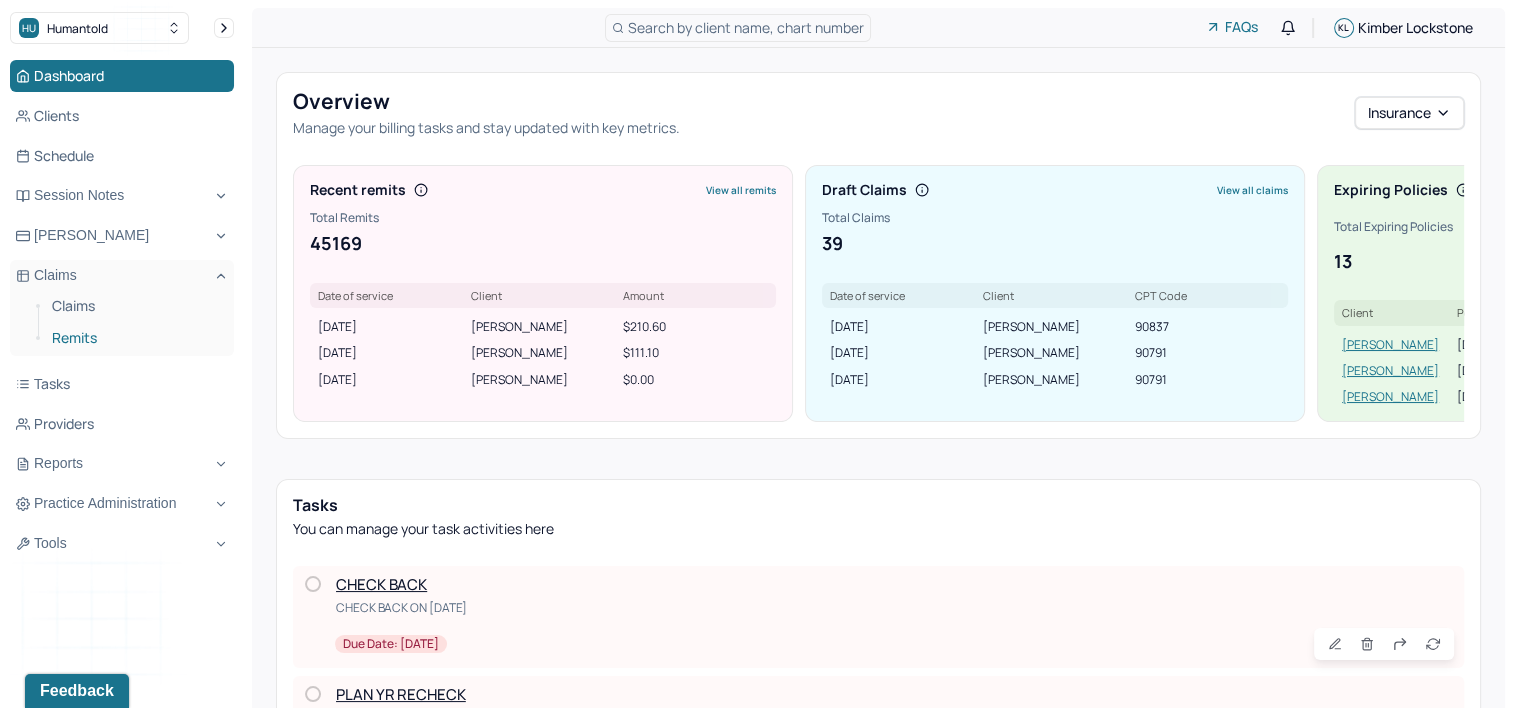 click on "Remits" at bounding box center (135, 338) 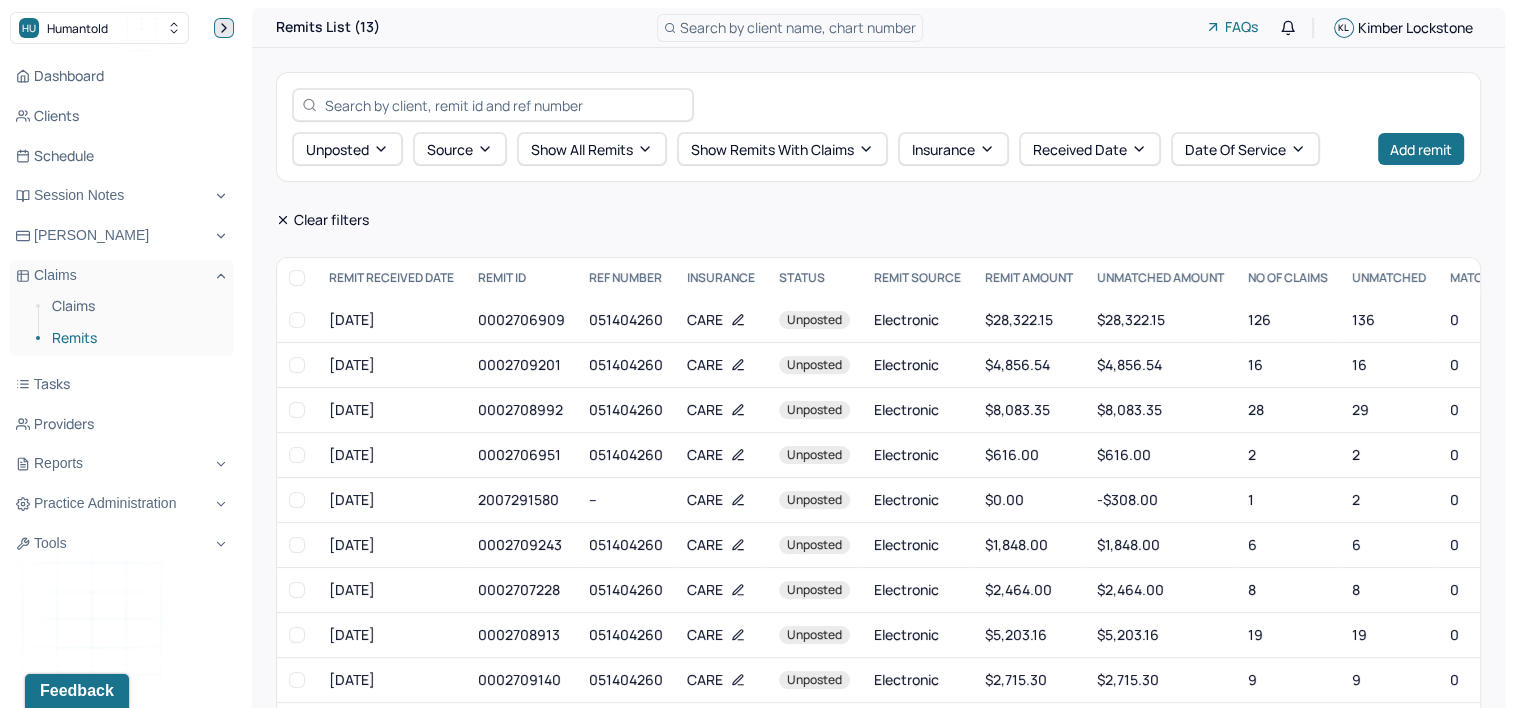 click 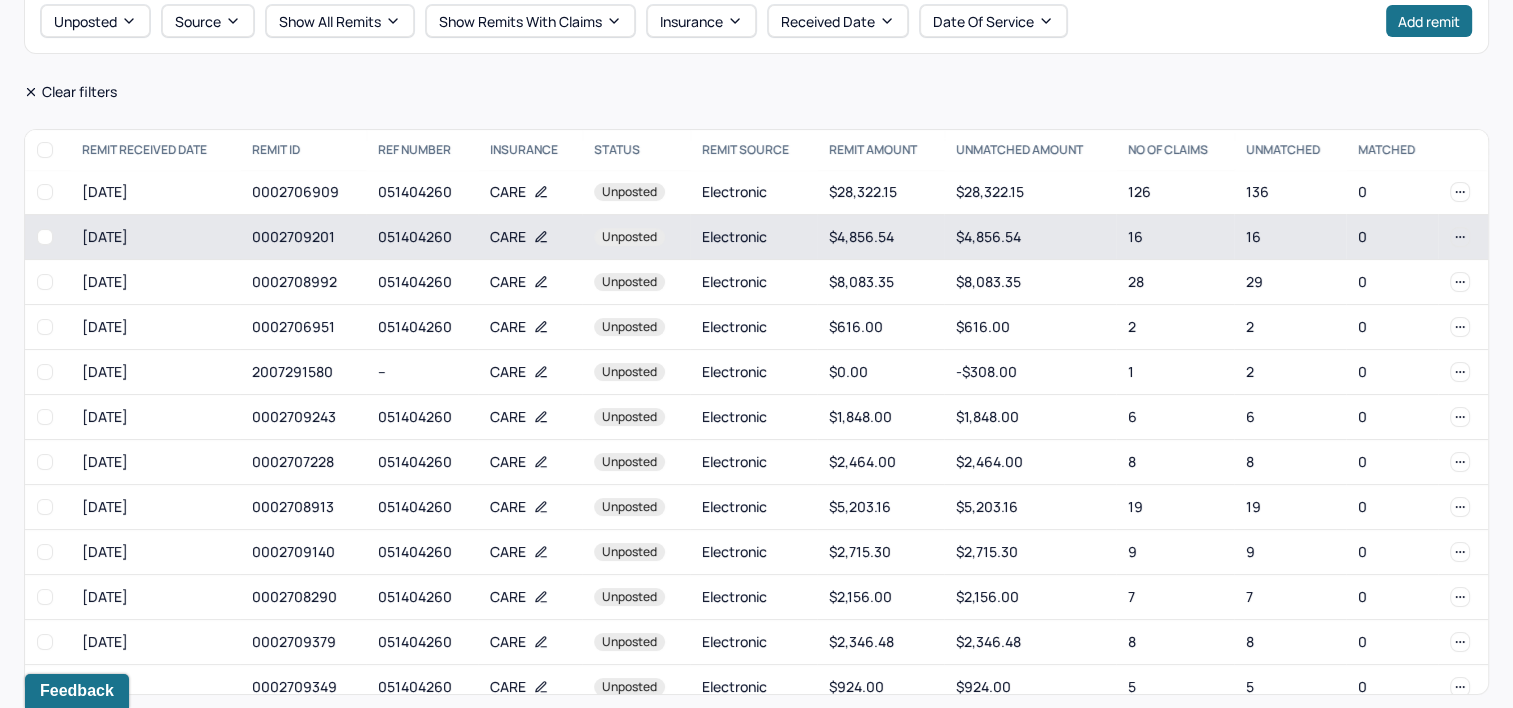 scroll, scrollTop: 131, scrollLeft: 0, axis: vertical 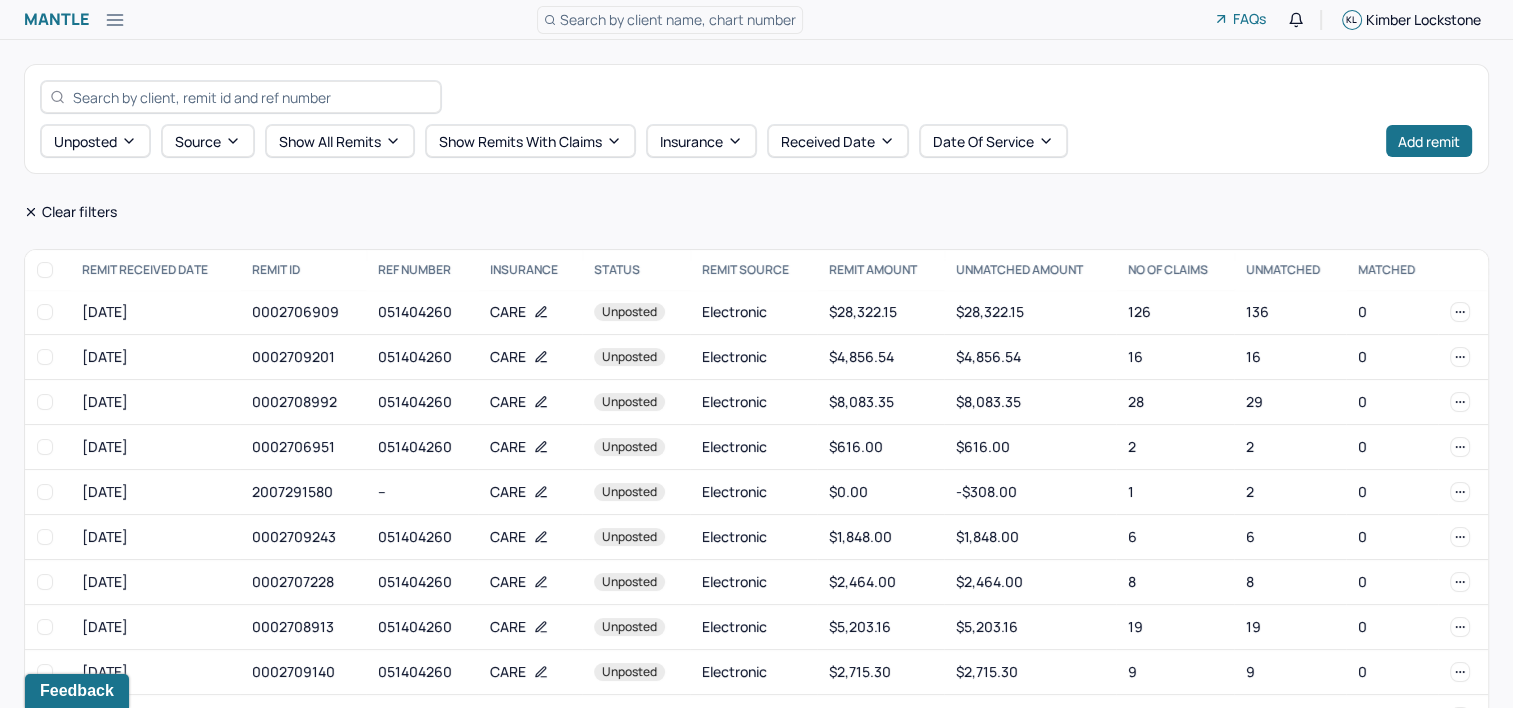 click on "NO OF CLAIMS" at bounding box center (1175, 270) 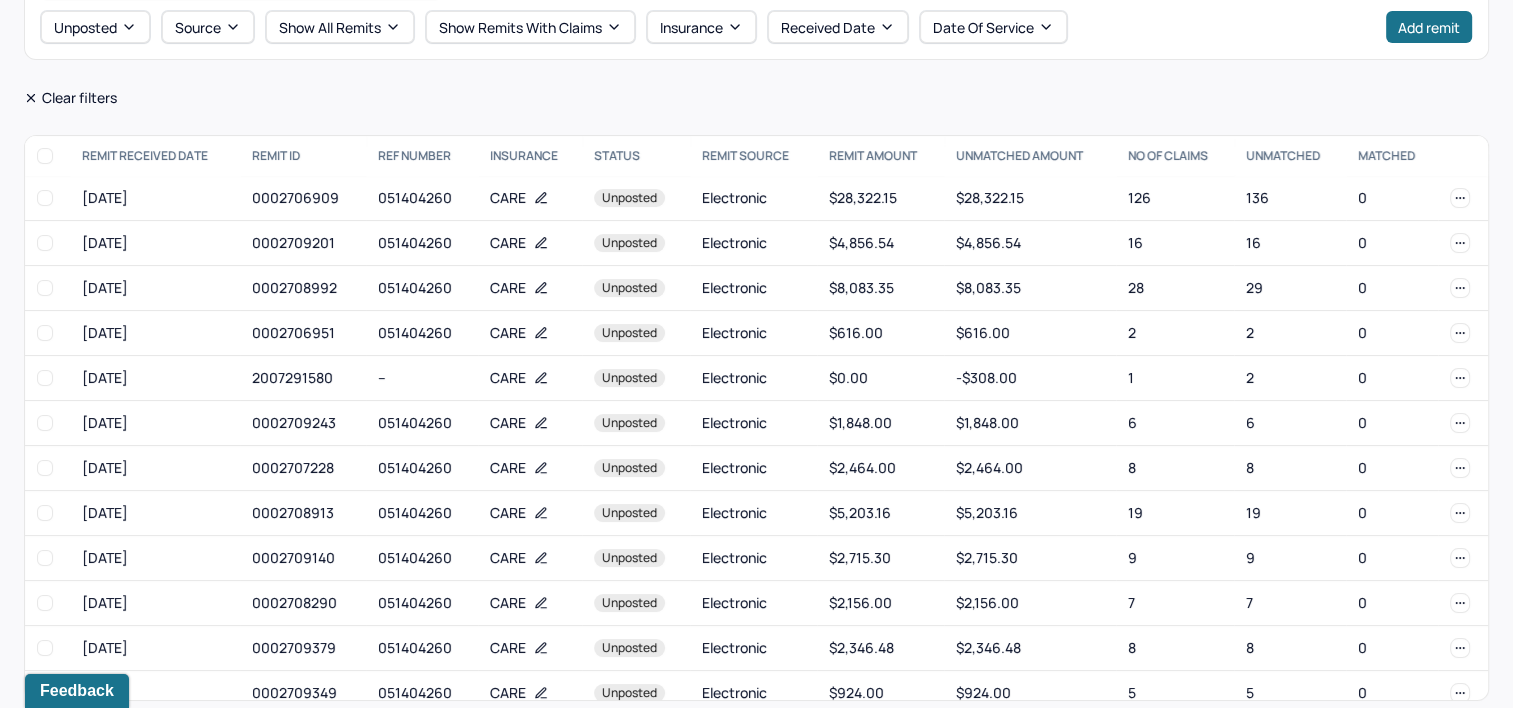 scroll, scrollTop: 131, scrollLeft: 0, axis: vertical 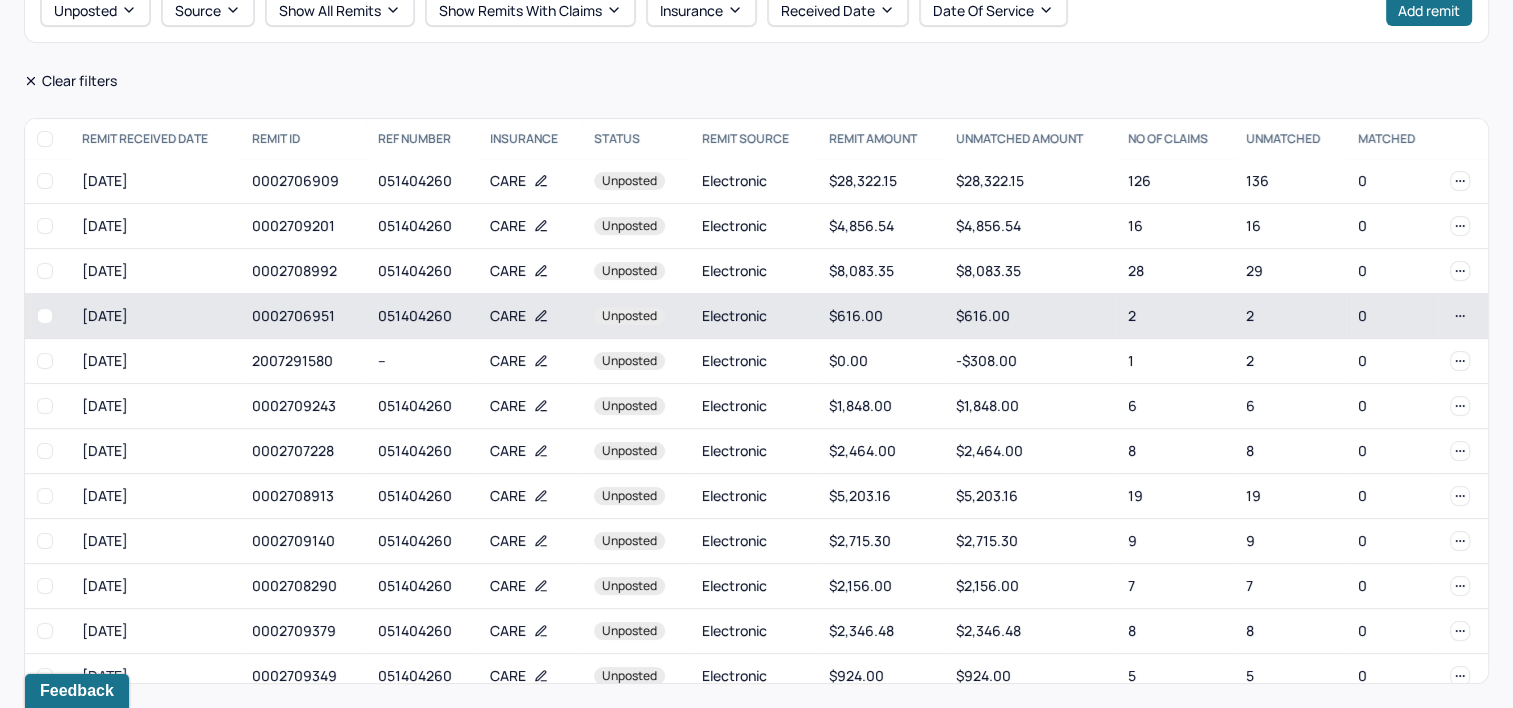 click on "Electronic" at bounding box center (753, 316) 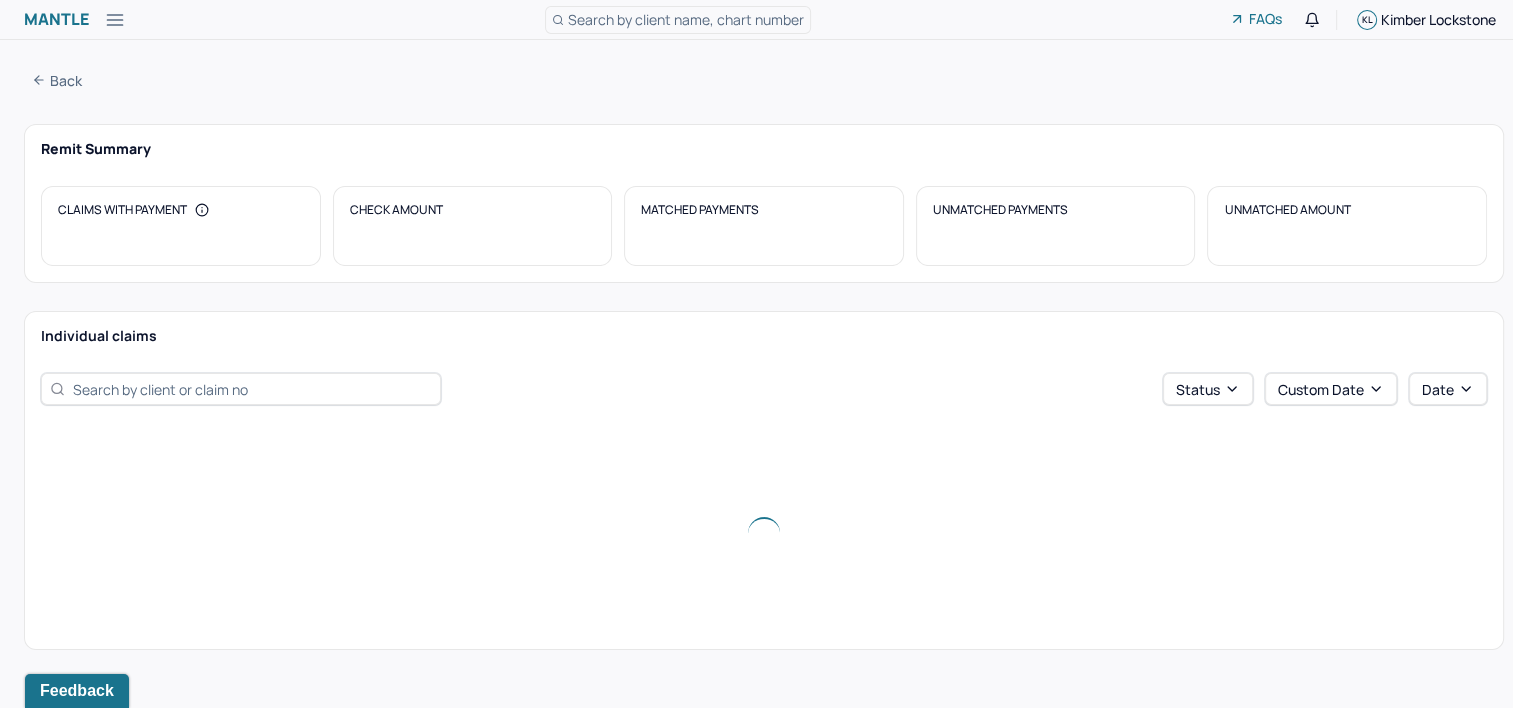scroll, scrollTop: 0, scrollLeft: 0, axis: both 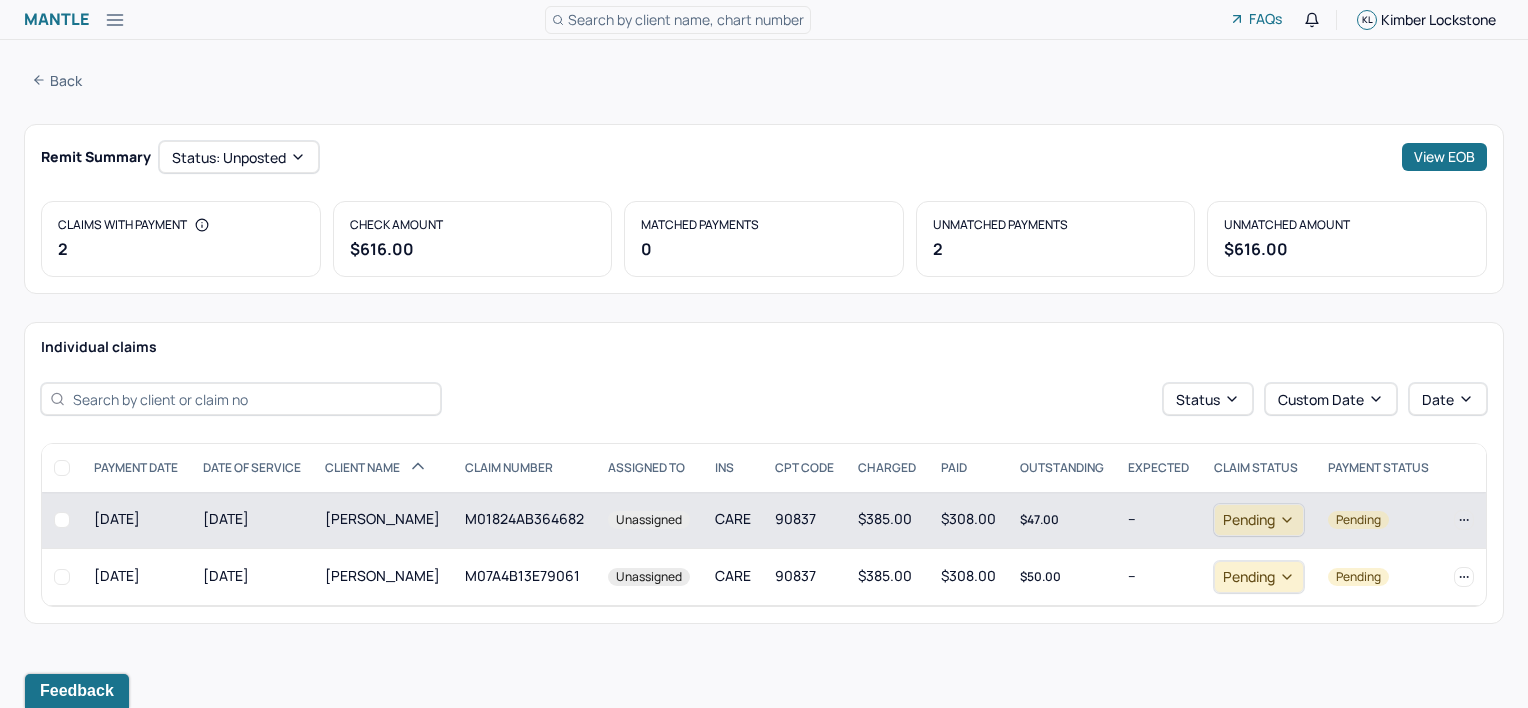 click on "M01824AB364682" at bounding box center [525, 520] 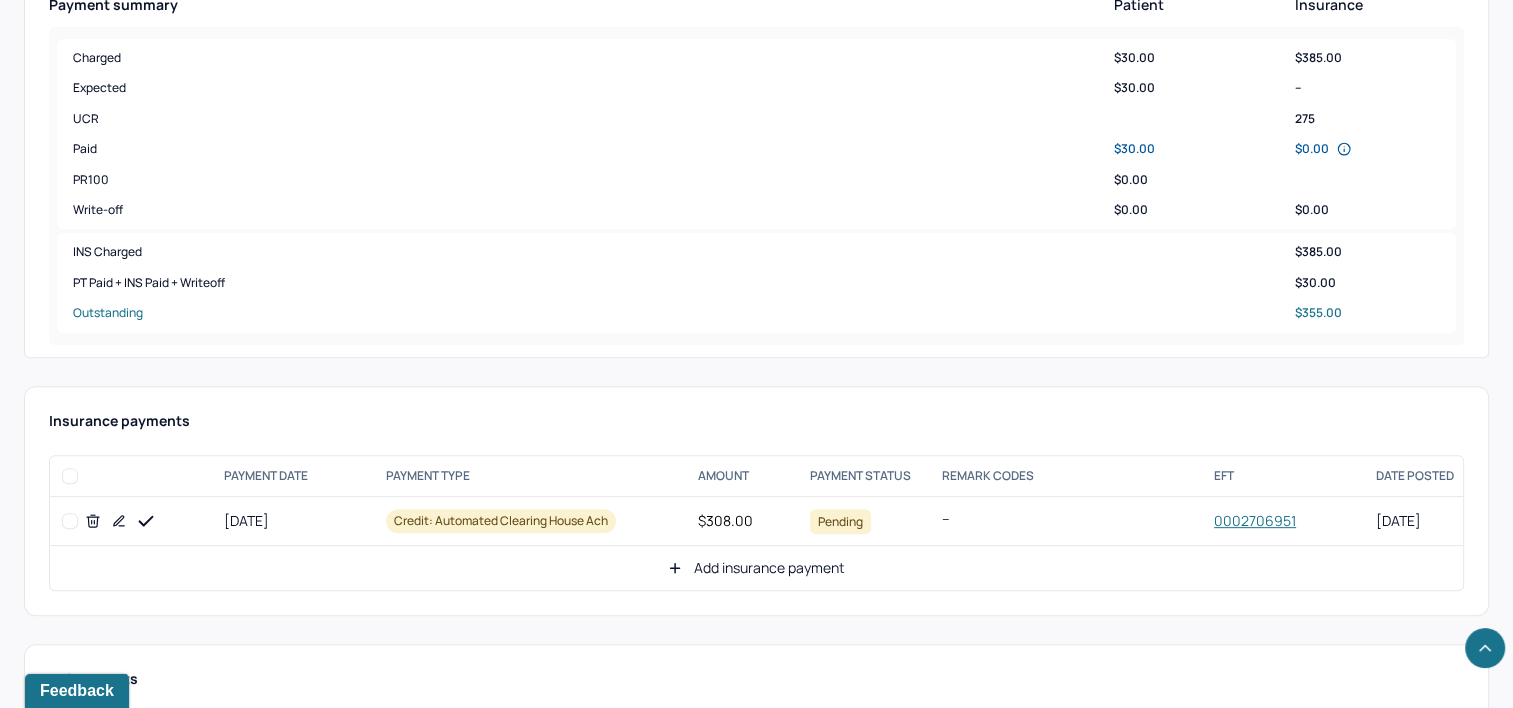 scroll, scrollTop: 700, scrollLeft: 0, axis: vertical 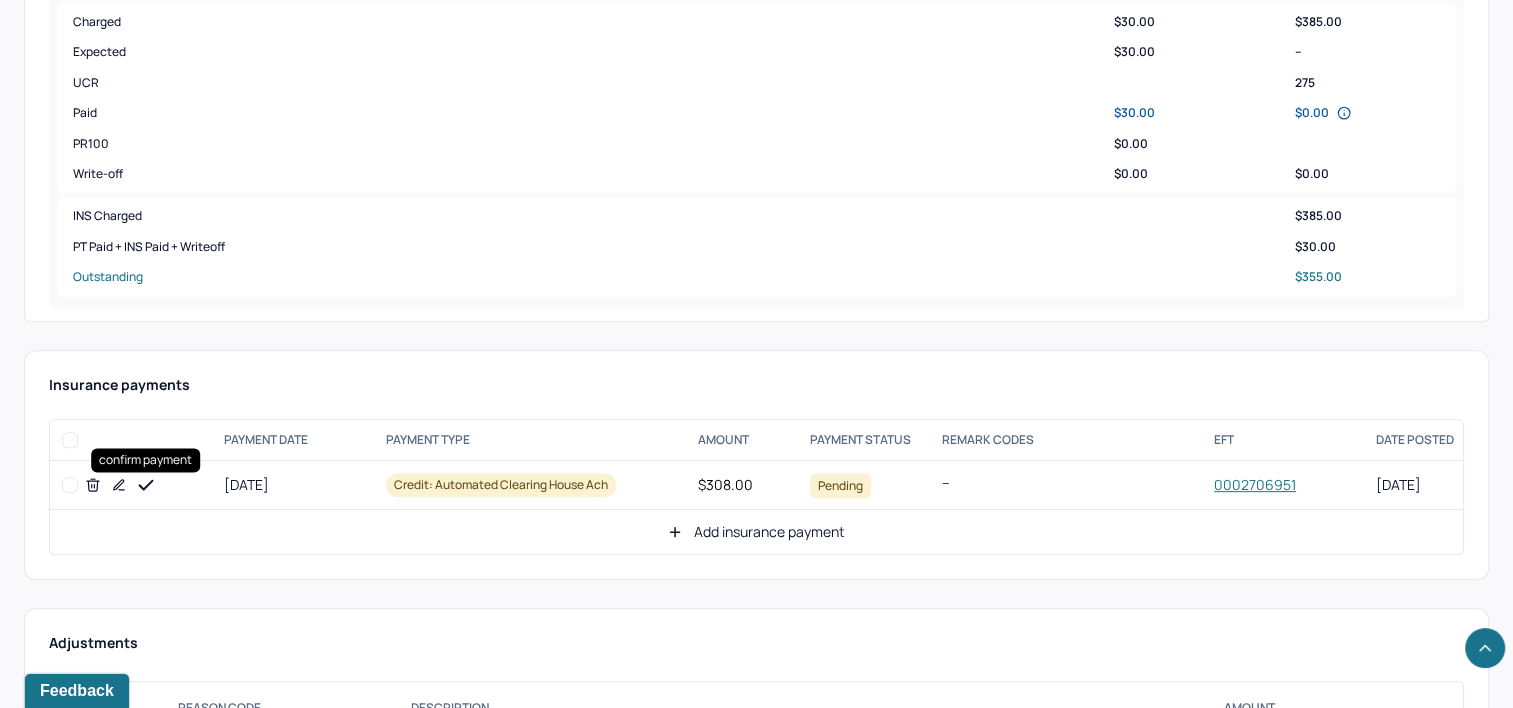 click 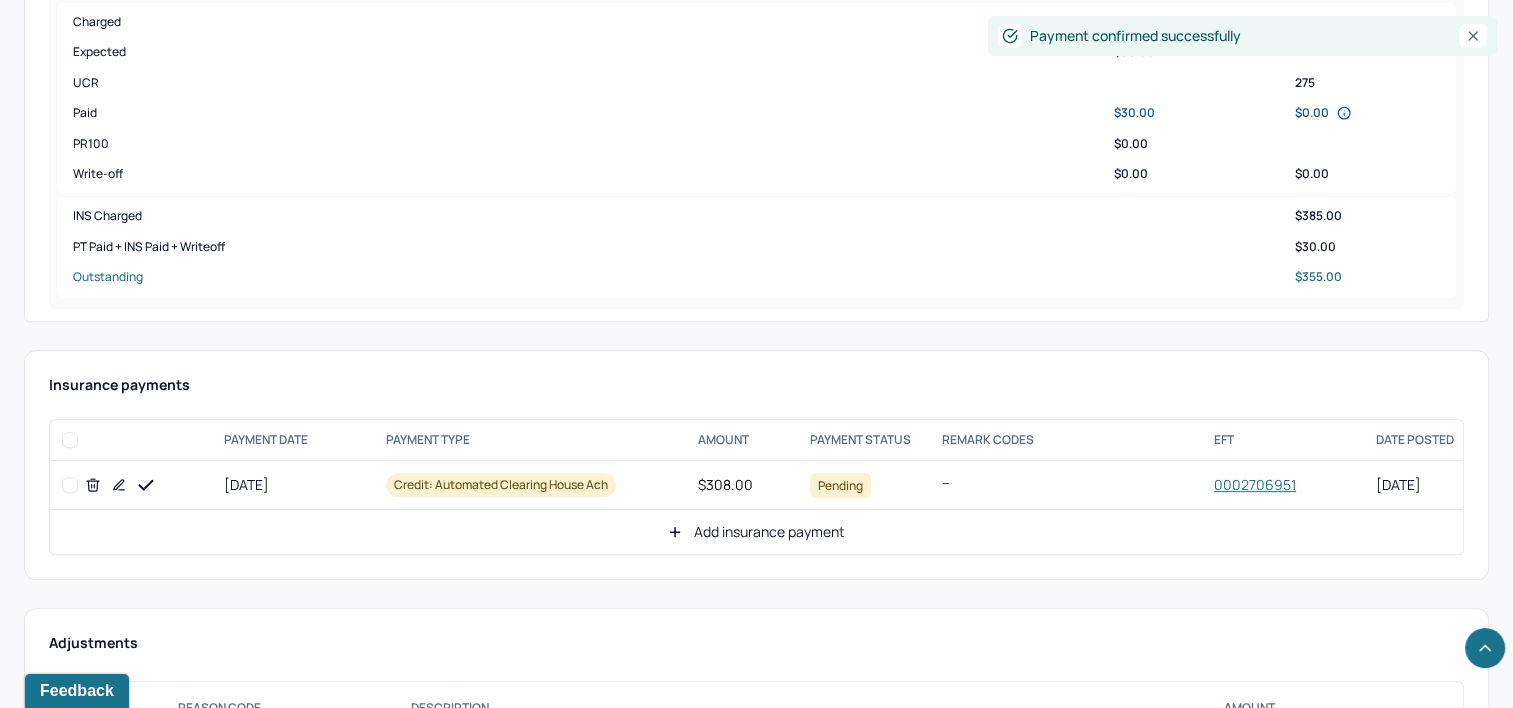click on "Add insurance payment" at bounding box center (756, 532) 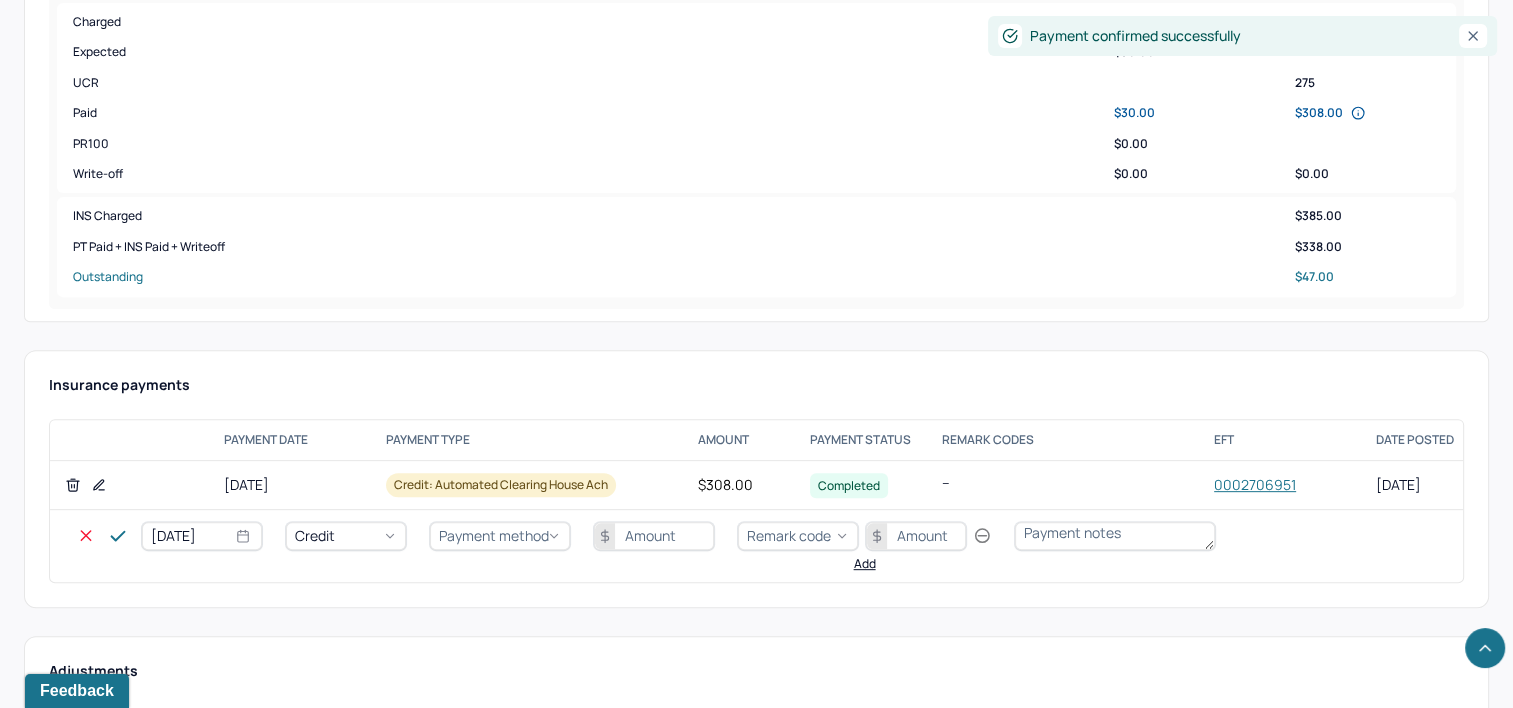 select on "6" 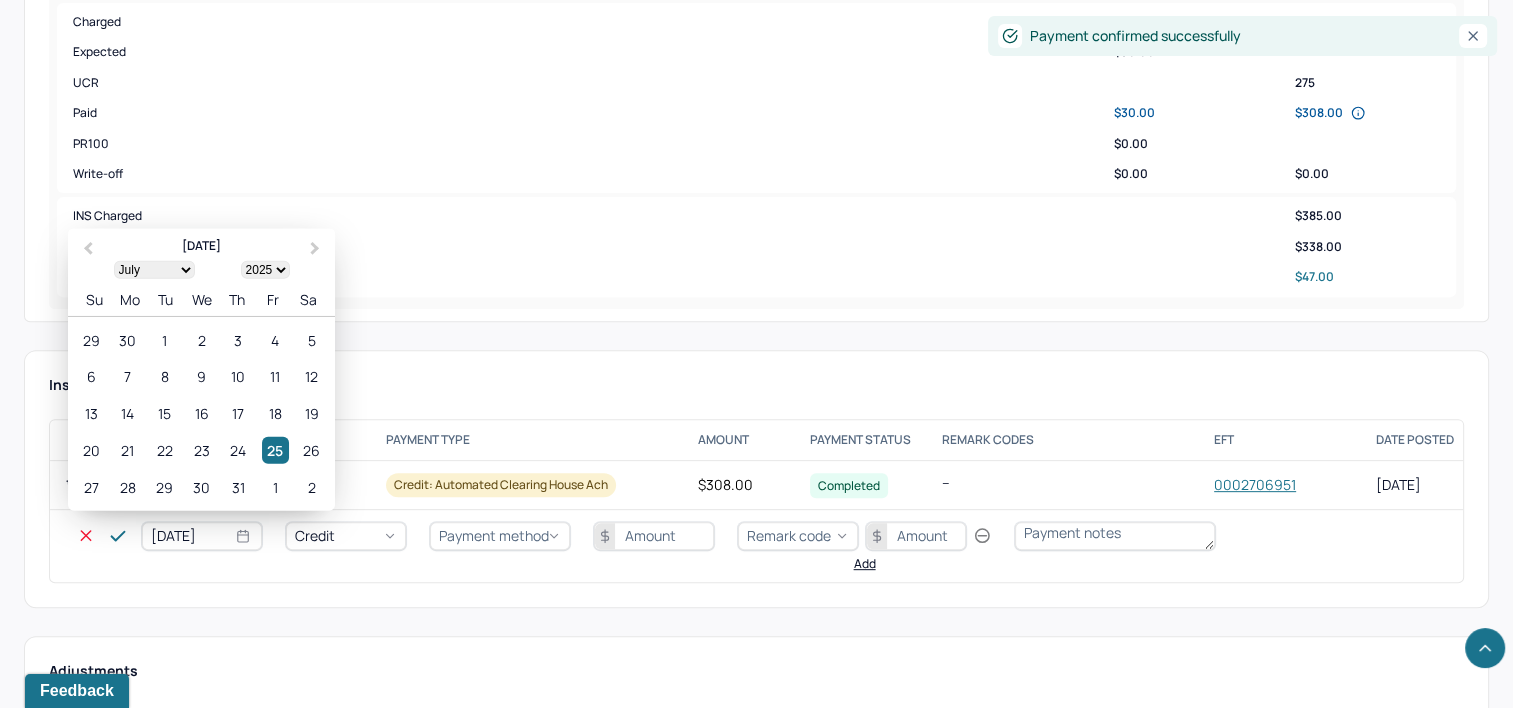 click on "[DATE]" at bounding box center (202, 536) 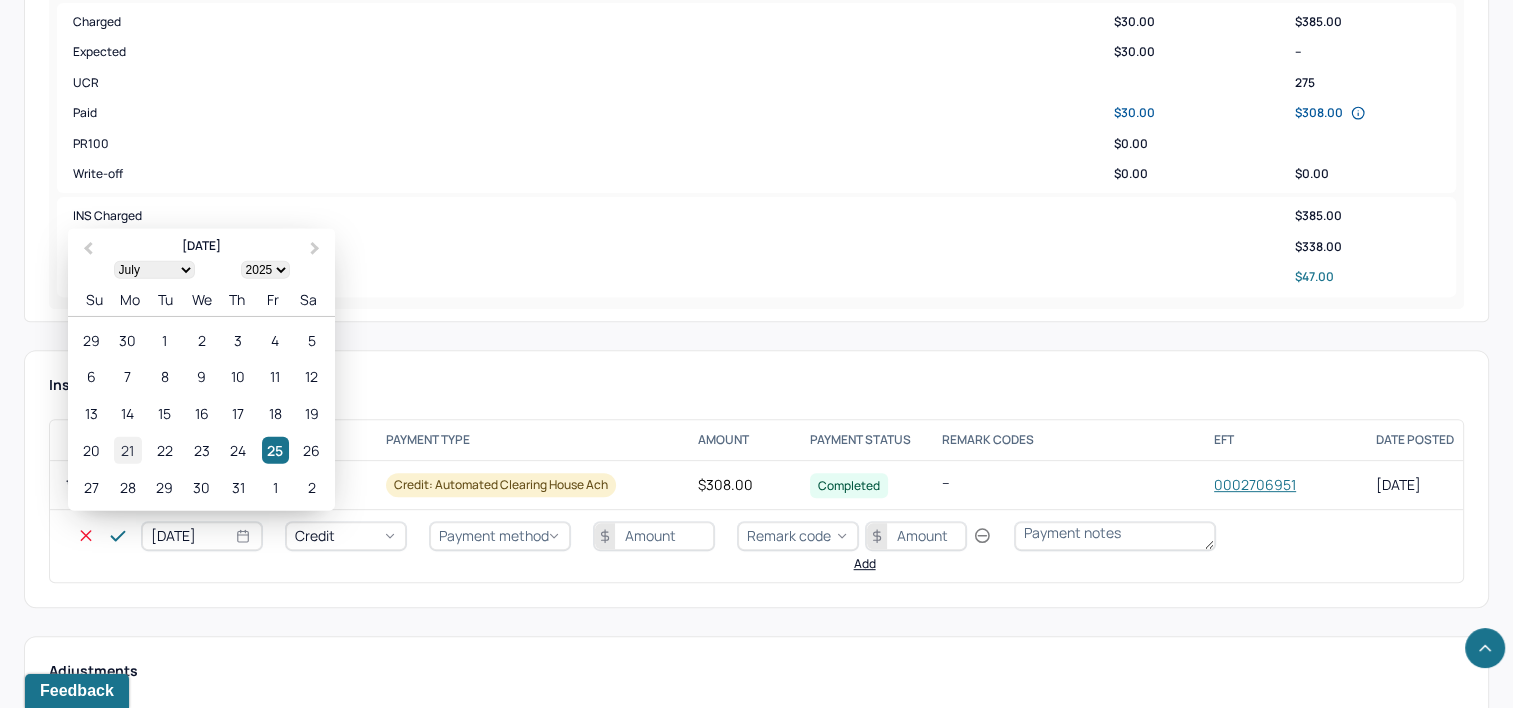 click on "21" at bounding box center [127, 450] 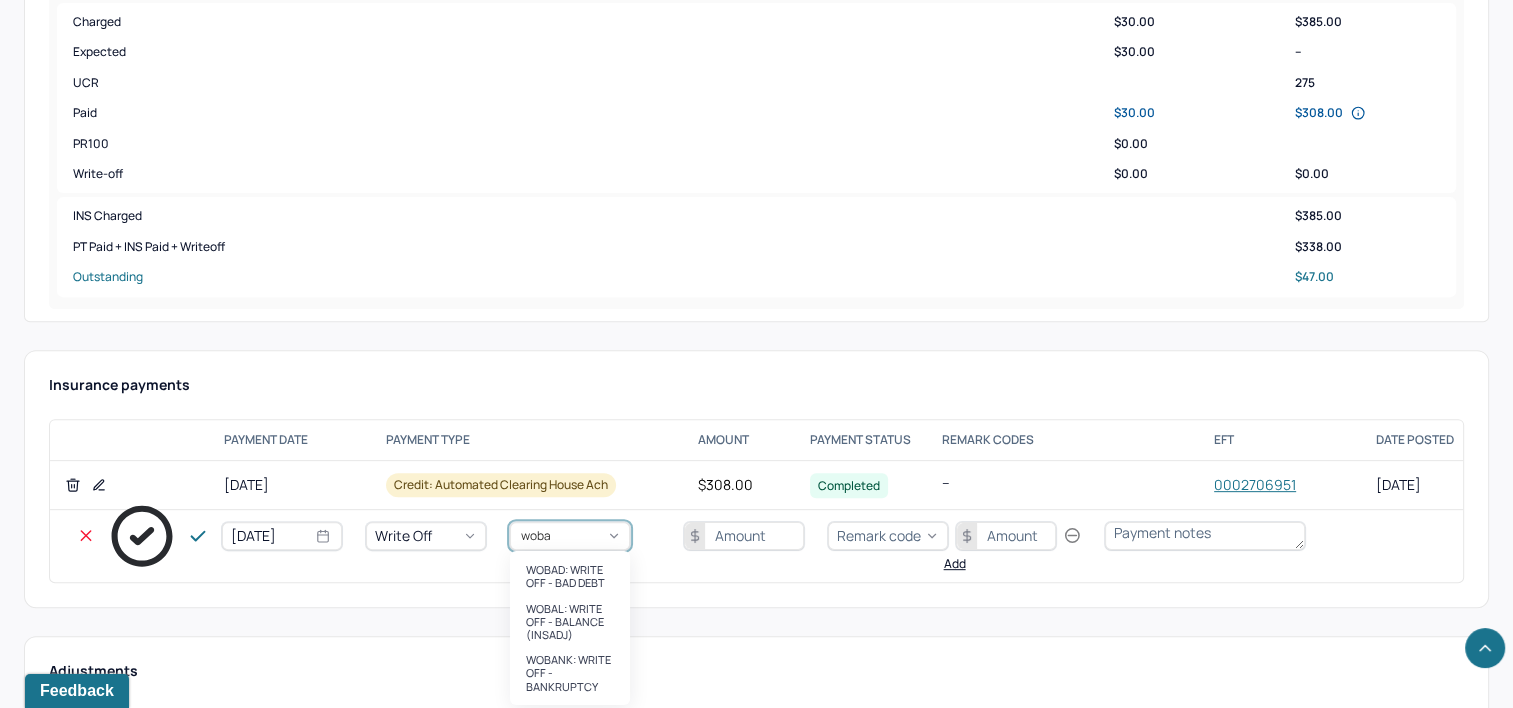 type on "wobal" 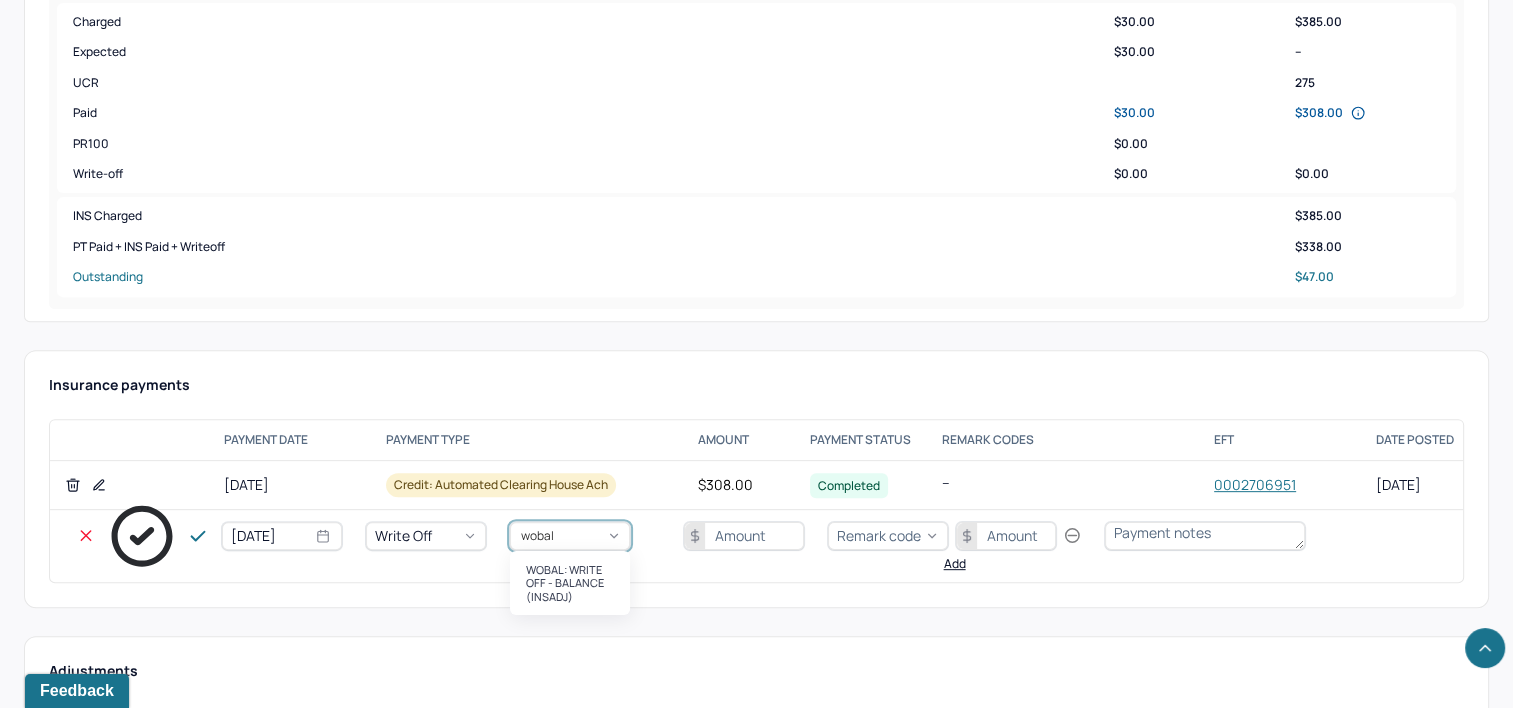 type 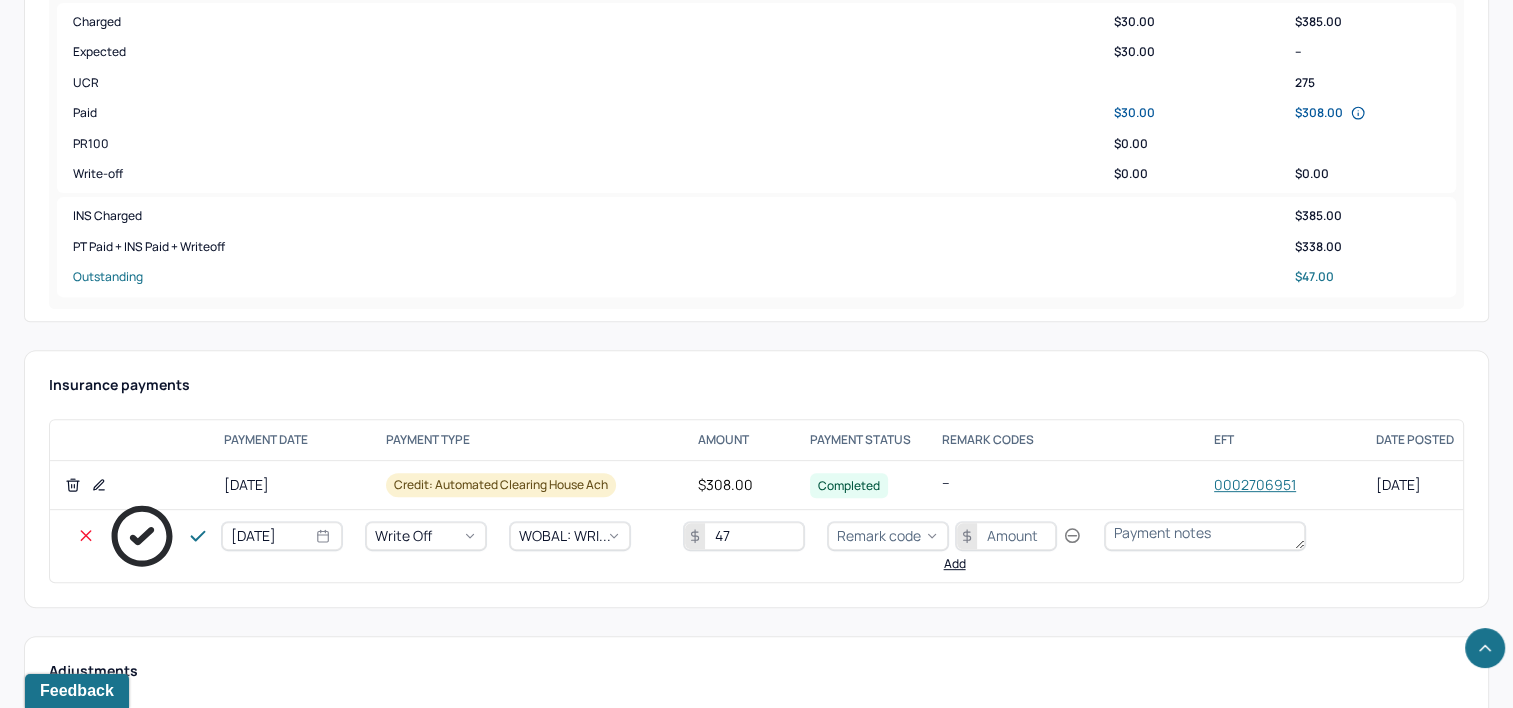 type on "47" 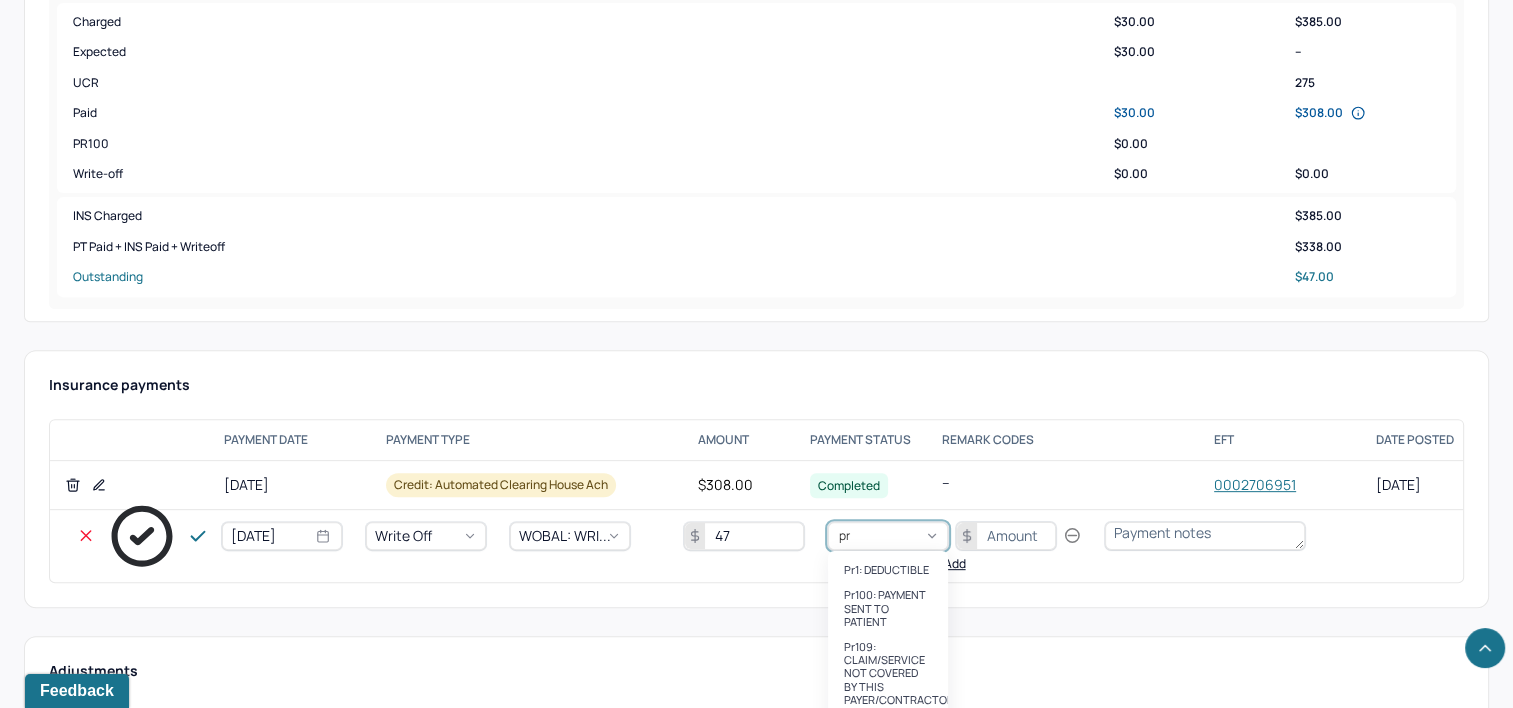 type on "pr2" 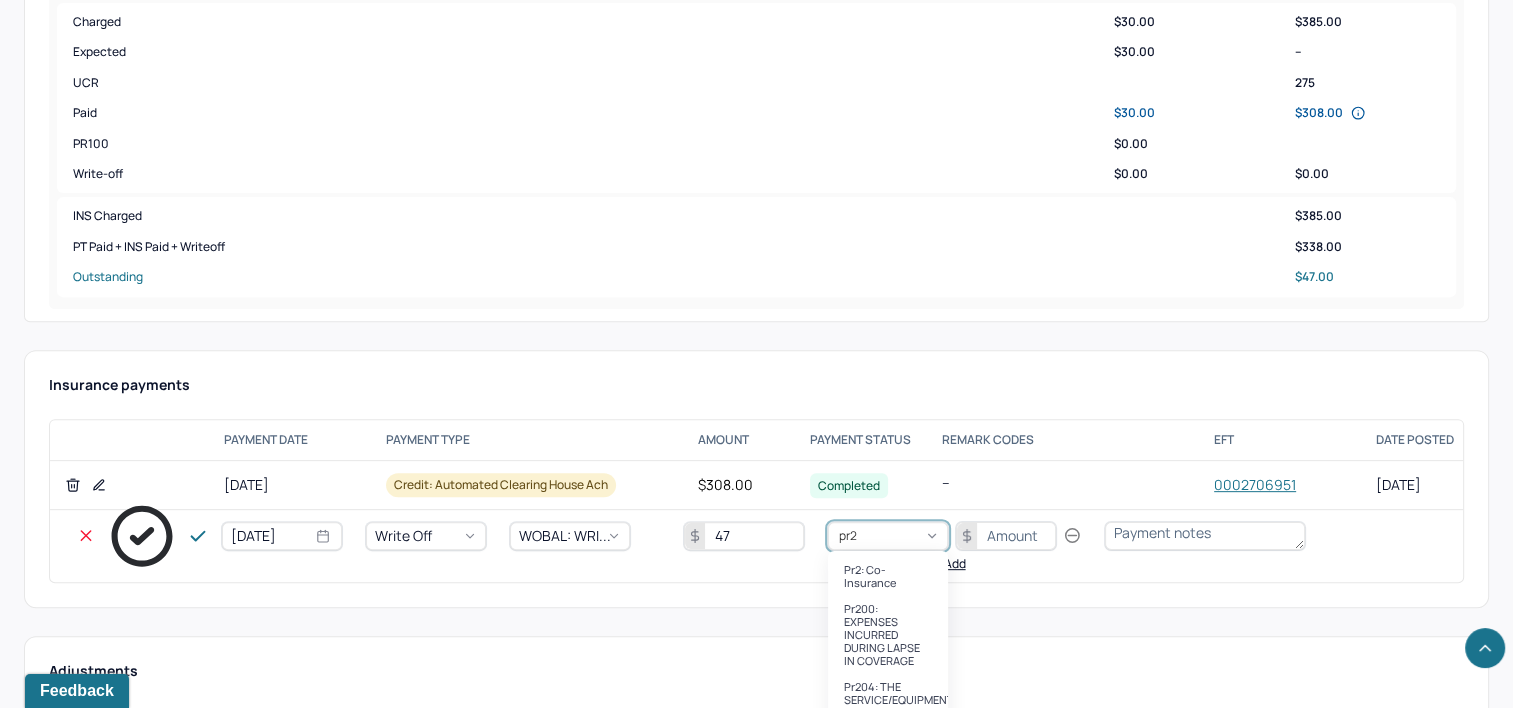 type 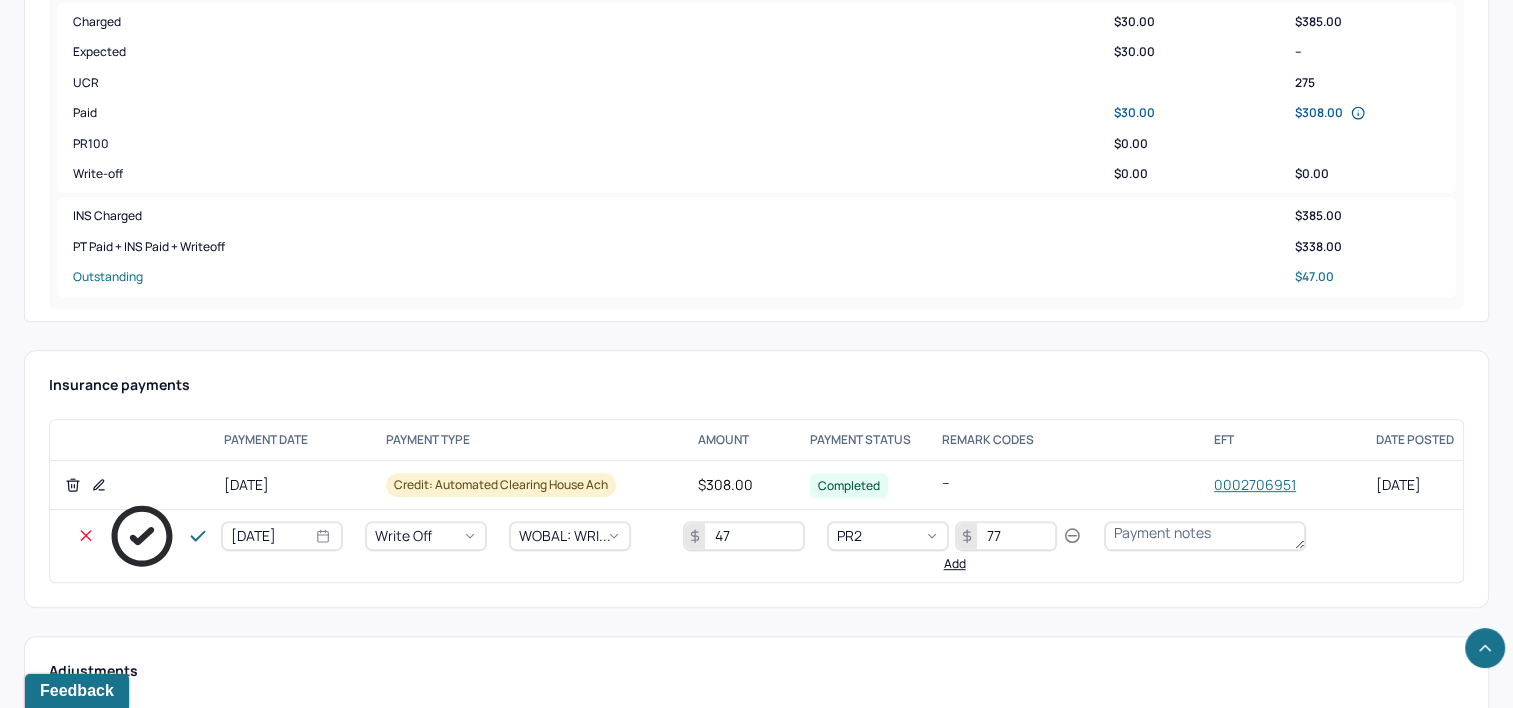 type on "77" 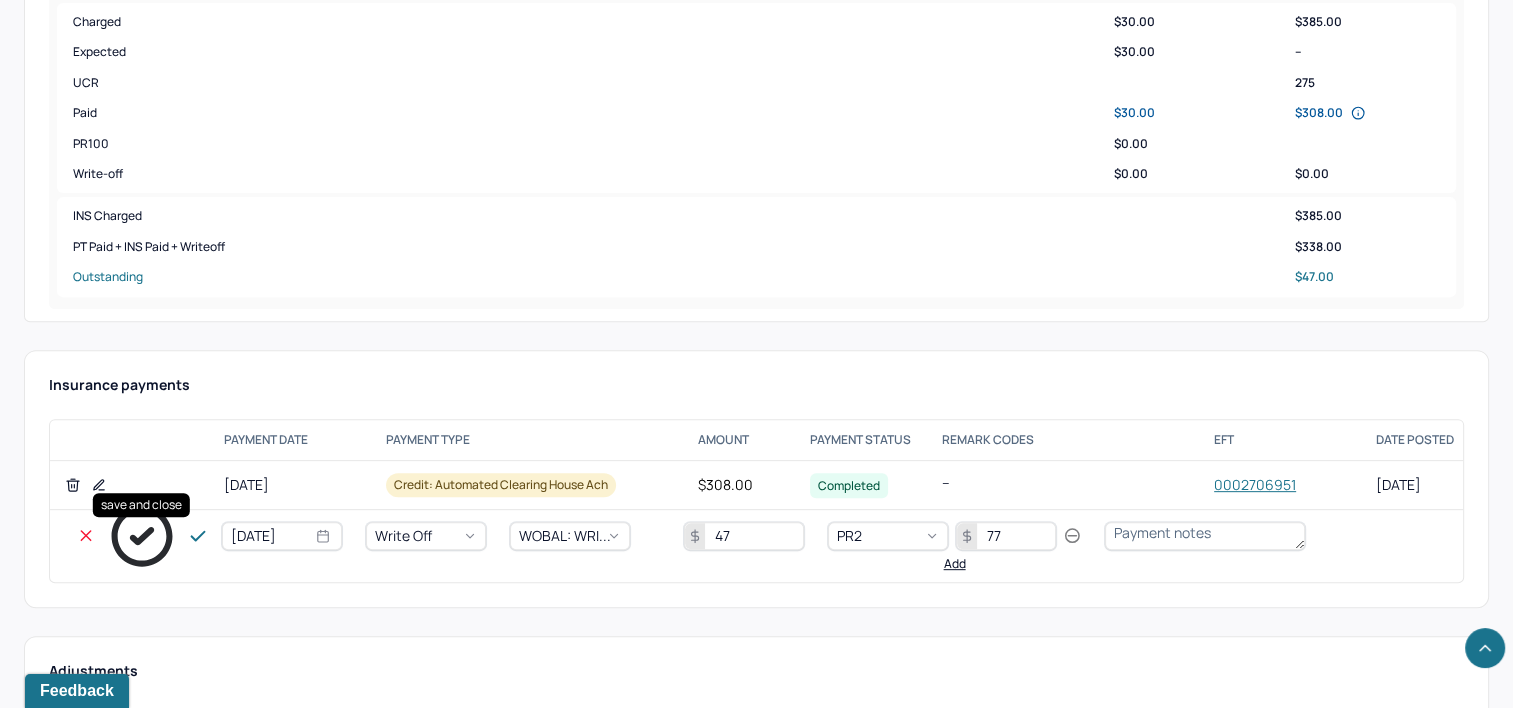 click 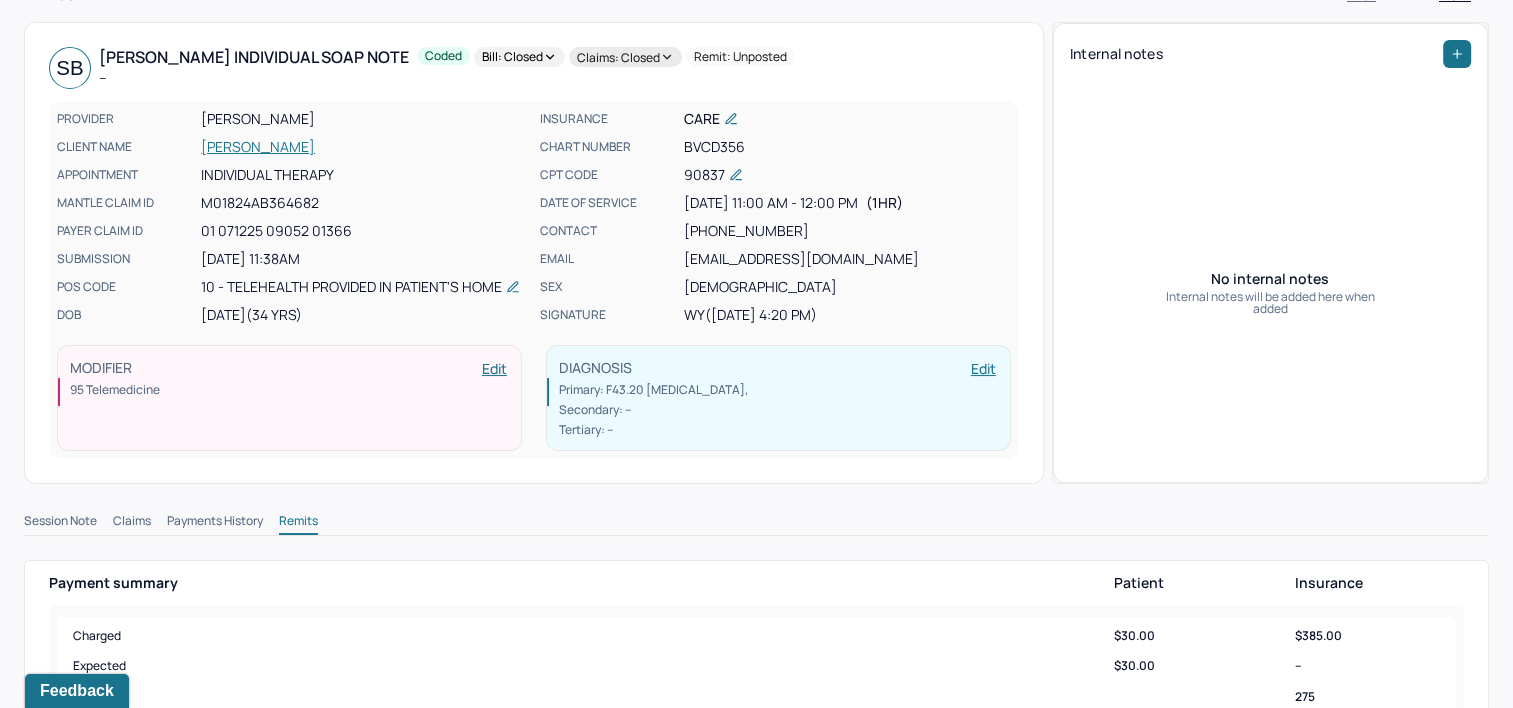 scroll, scrollTop: 0, scrollLeft: 0, axis: both 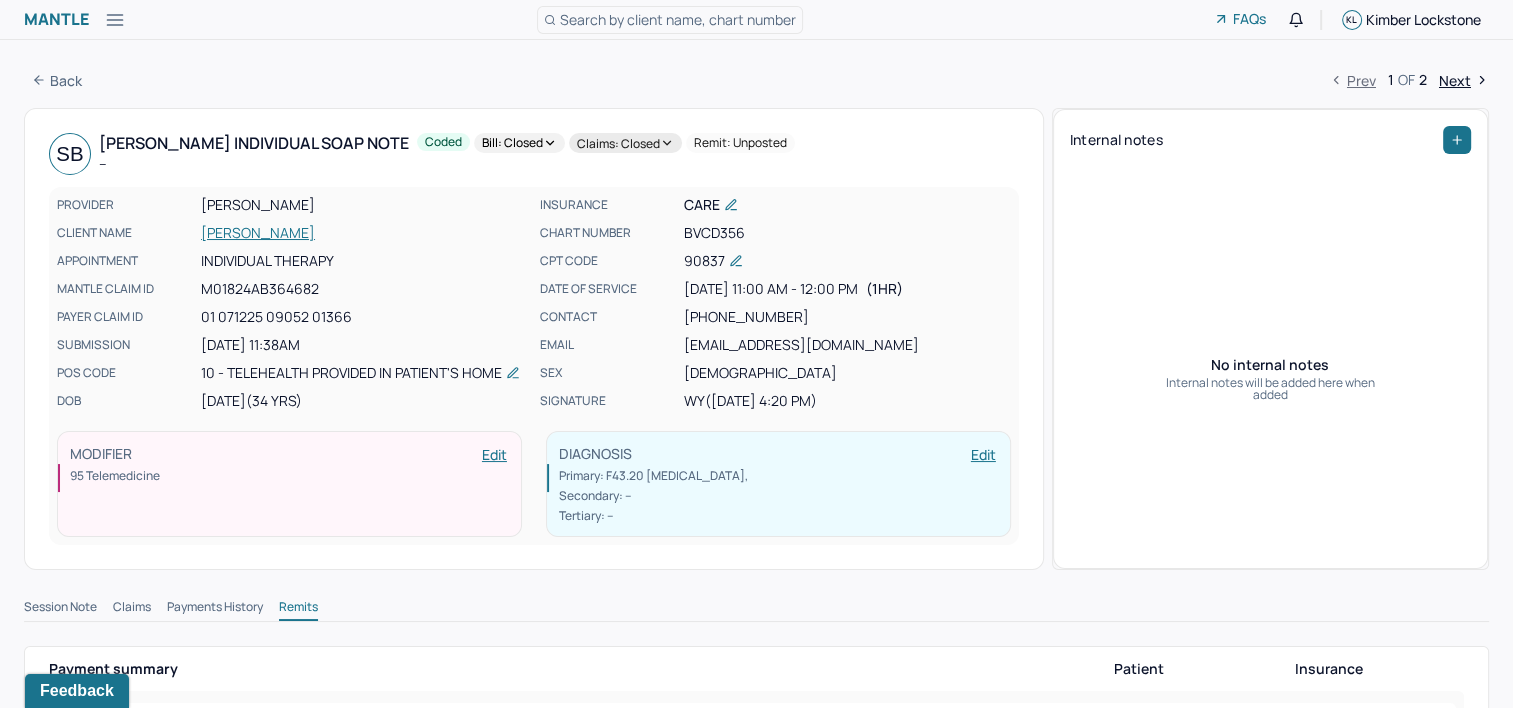 click on "Next" at bounding box center [1464, 80] 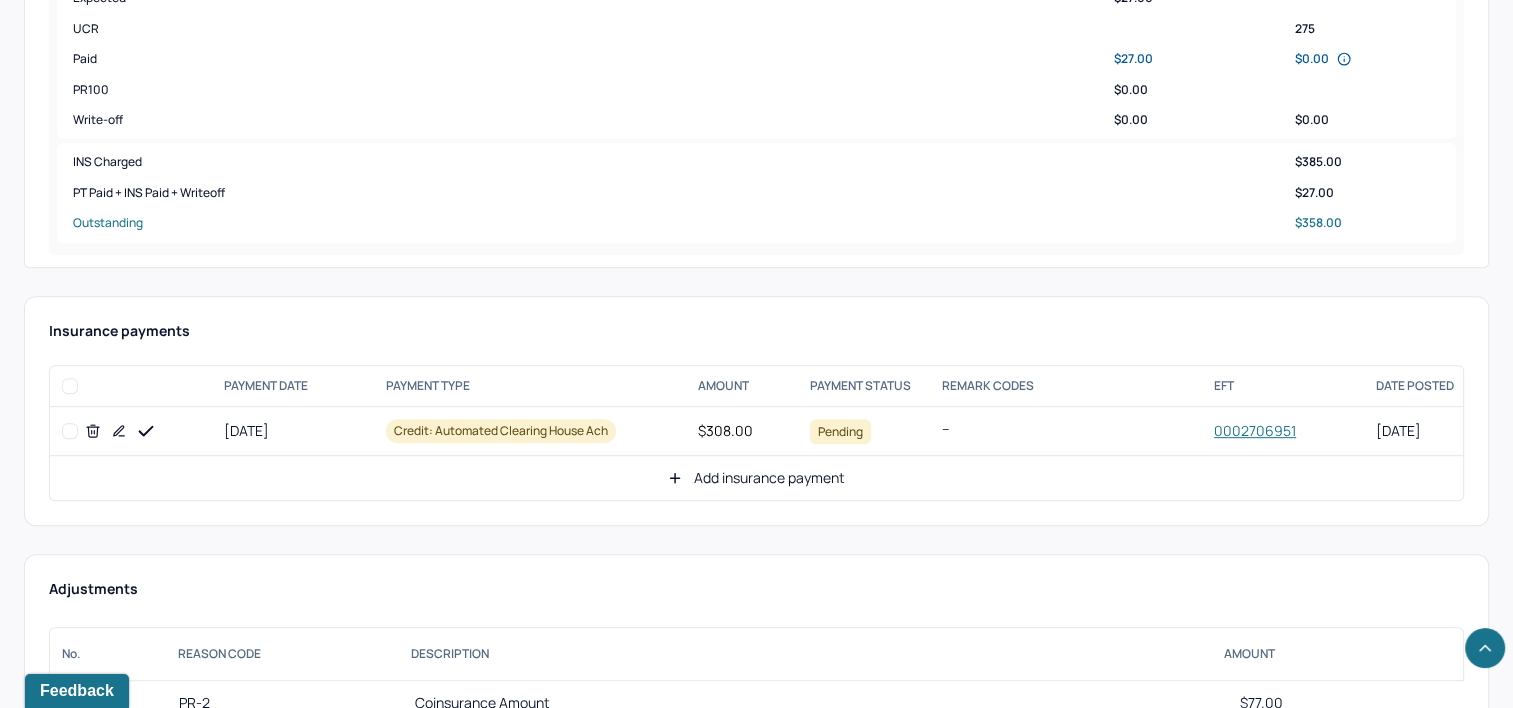 scroll, scrollTop: 800, scrollLeft: 0, axis: vertical 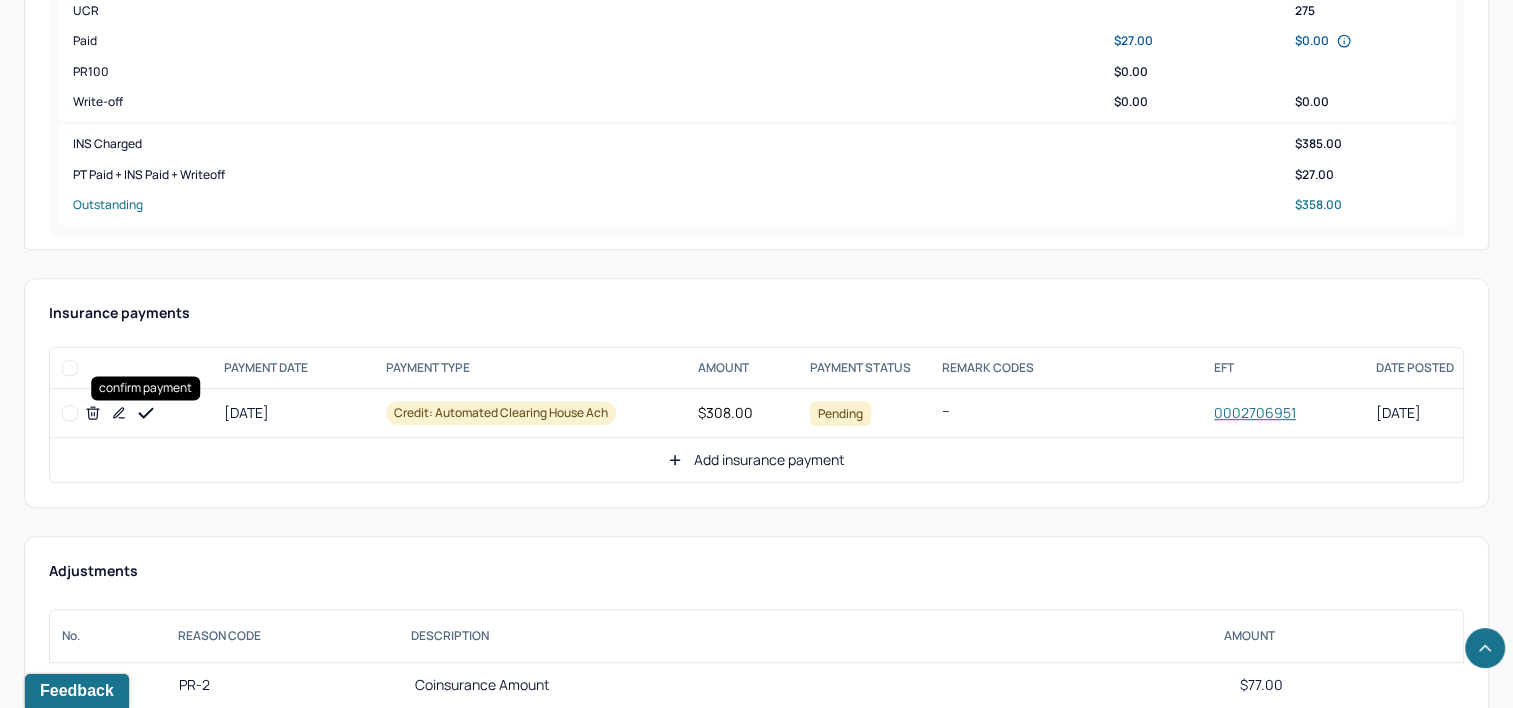 click 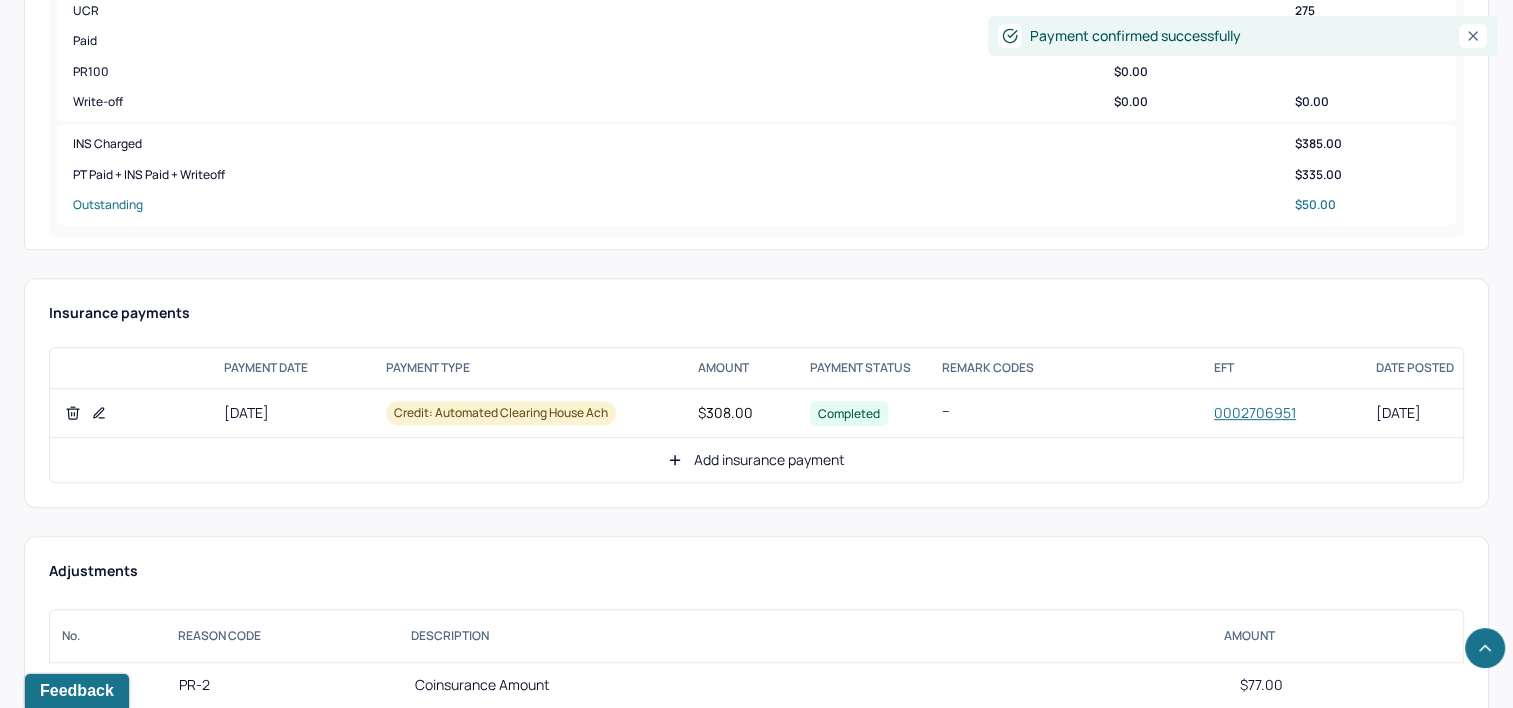 click on "Add insurance payment" at bounding box center (756, 460) 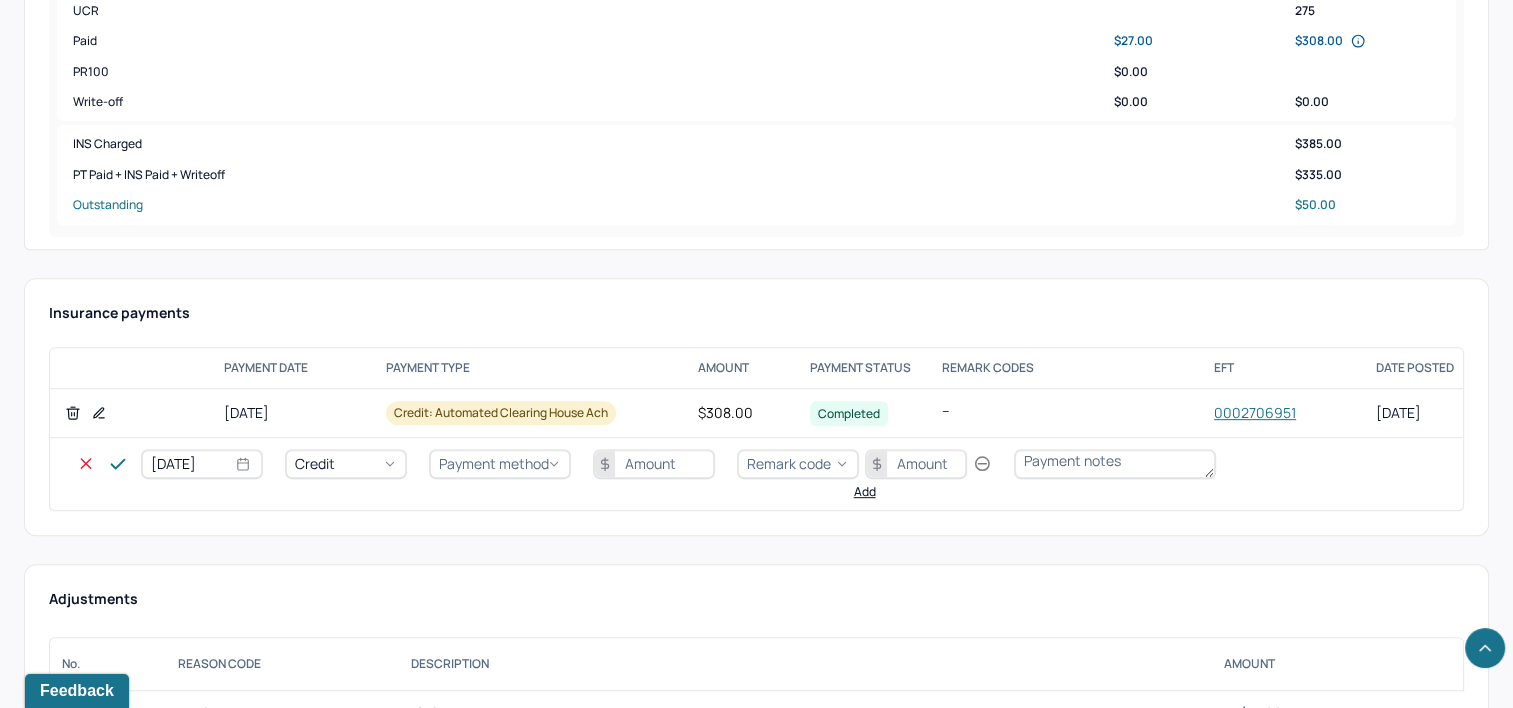 select on "6" 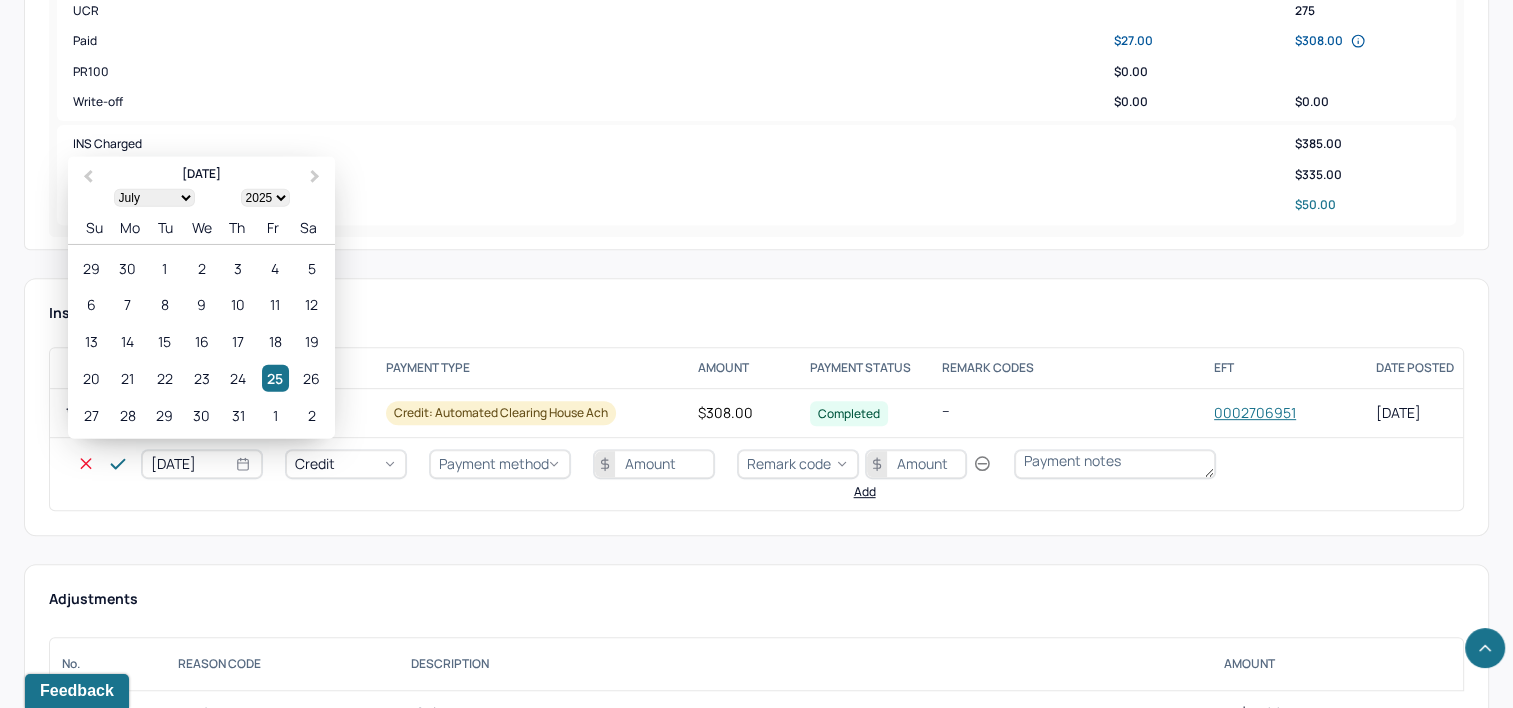 click on "[DATE]" at bounding box center (202, 464) 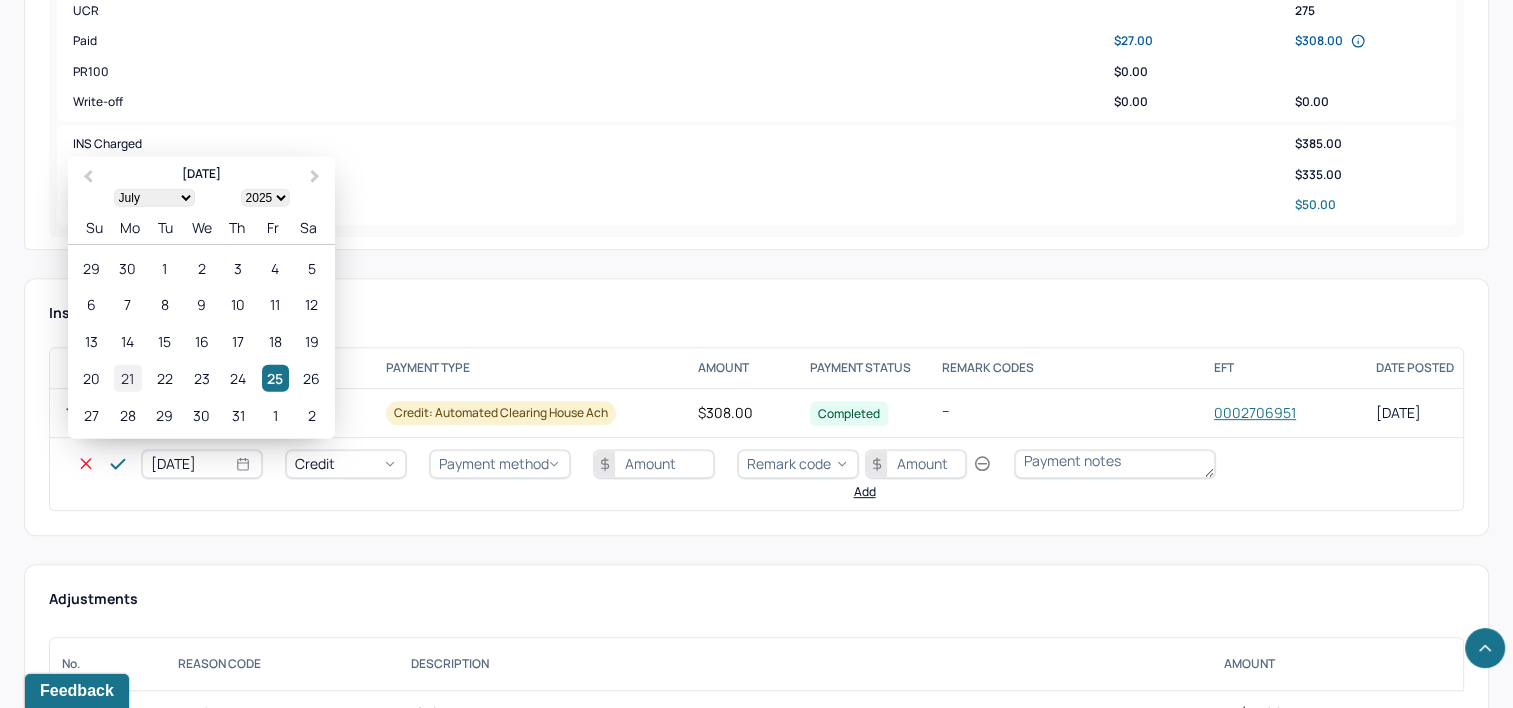 click on "21" at bounding box center (127, 378) 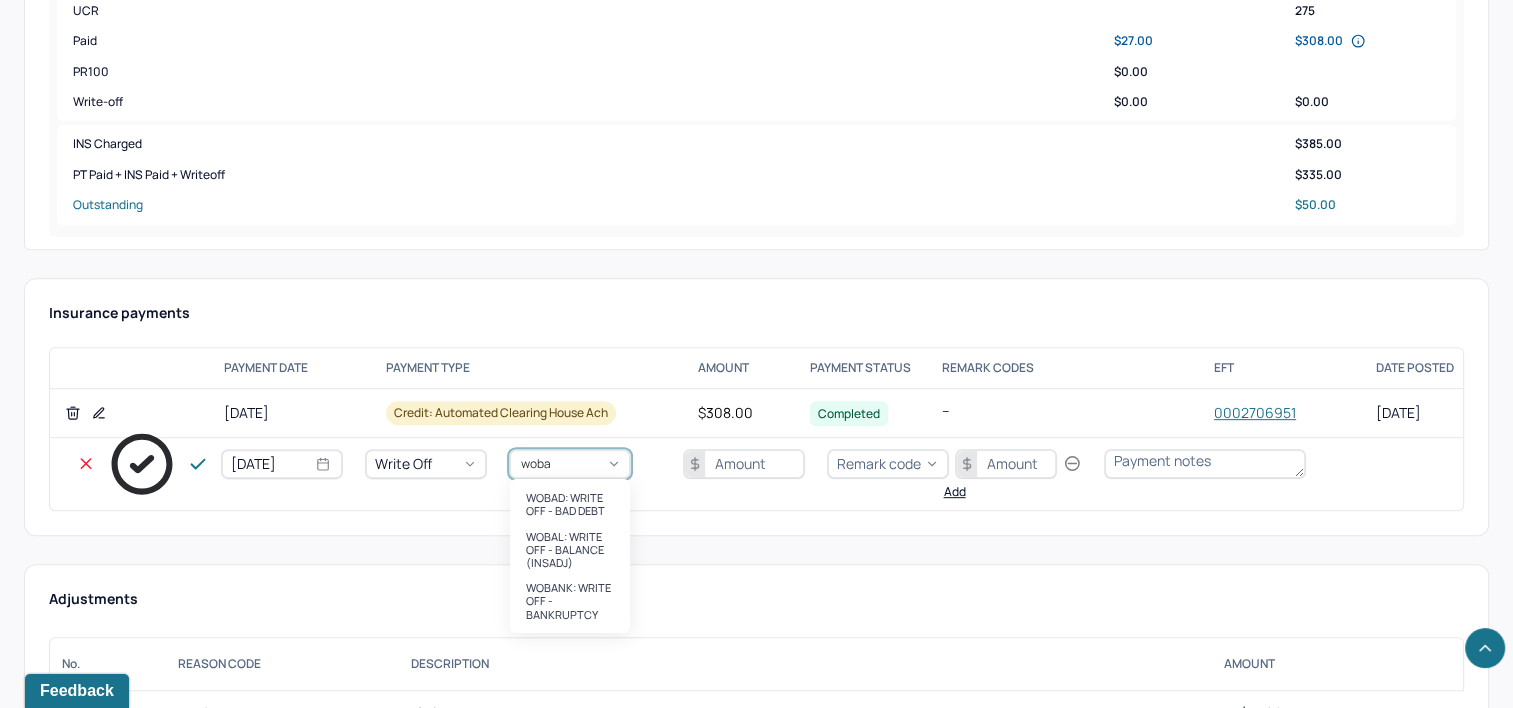 type on "wobal" 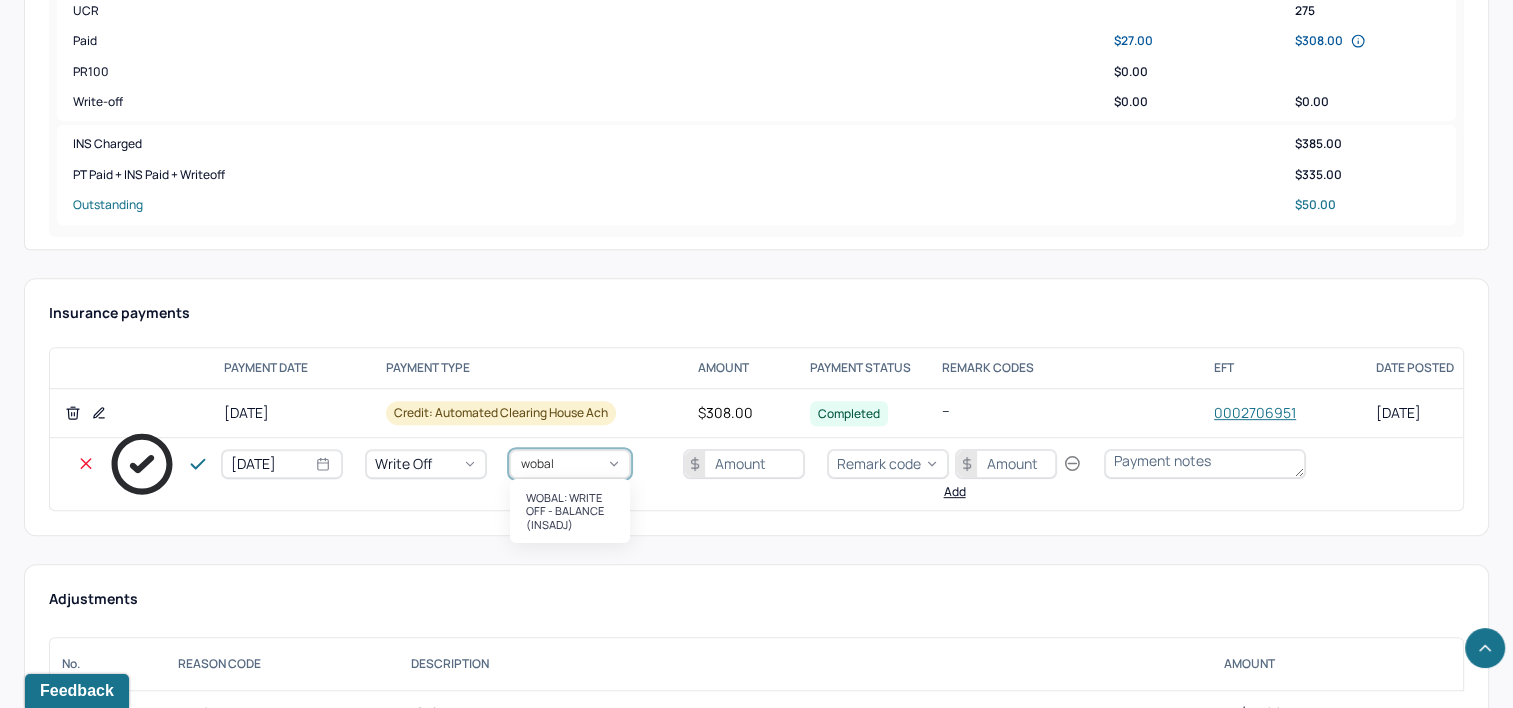type 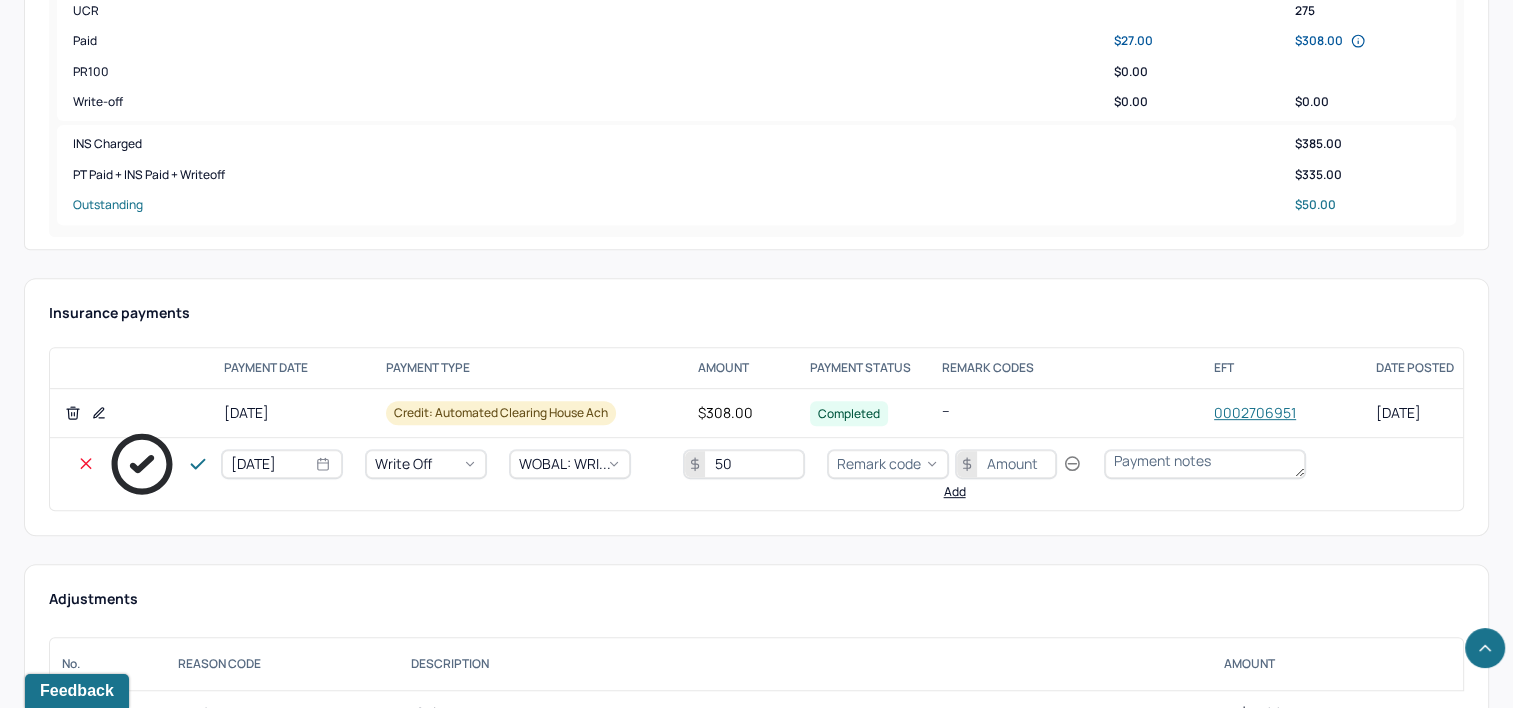 type on "50" 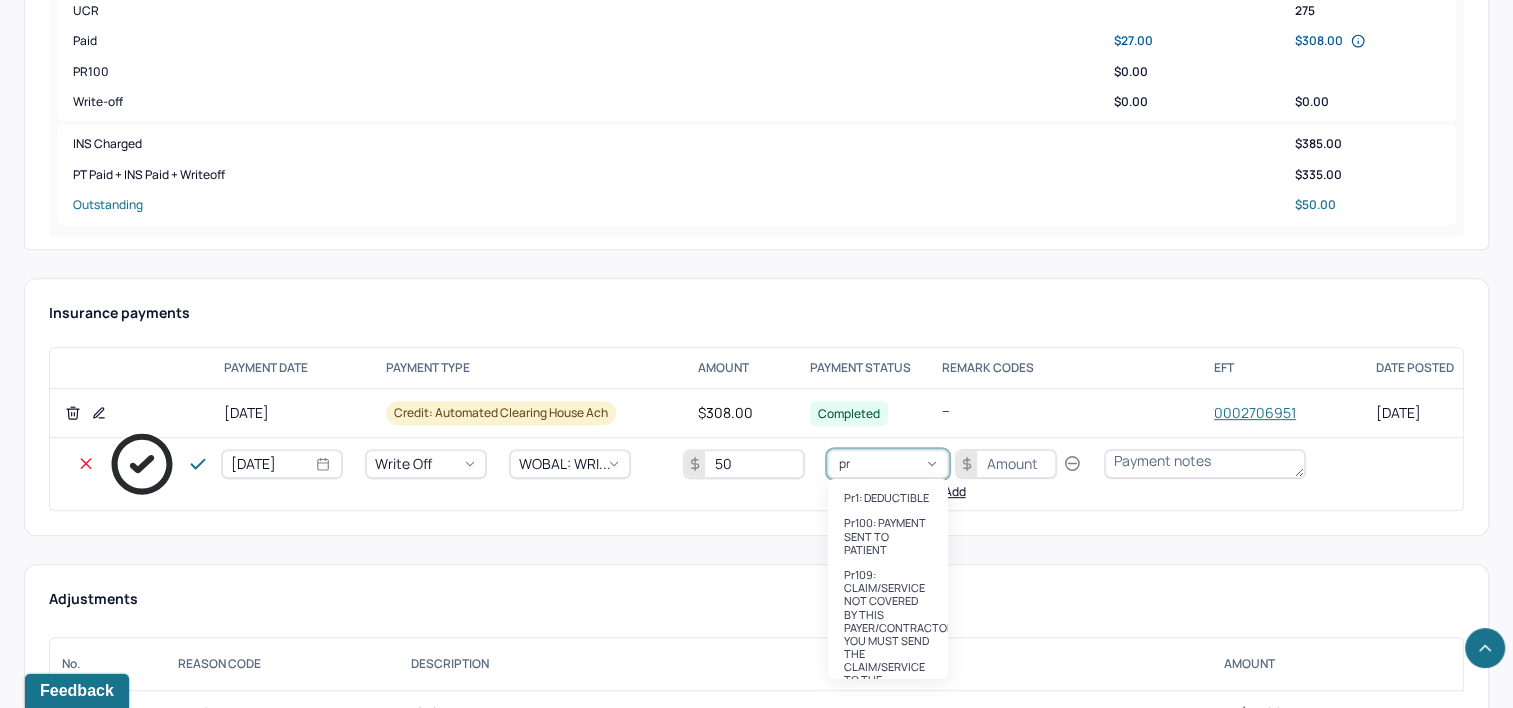 type on "pr2" 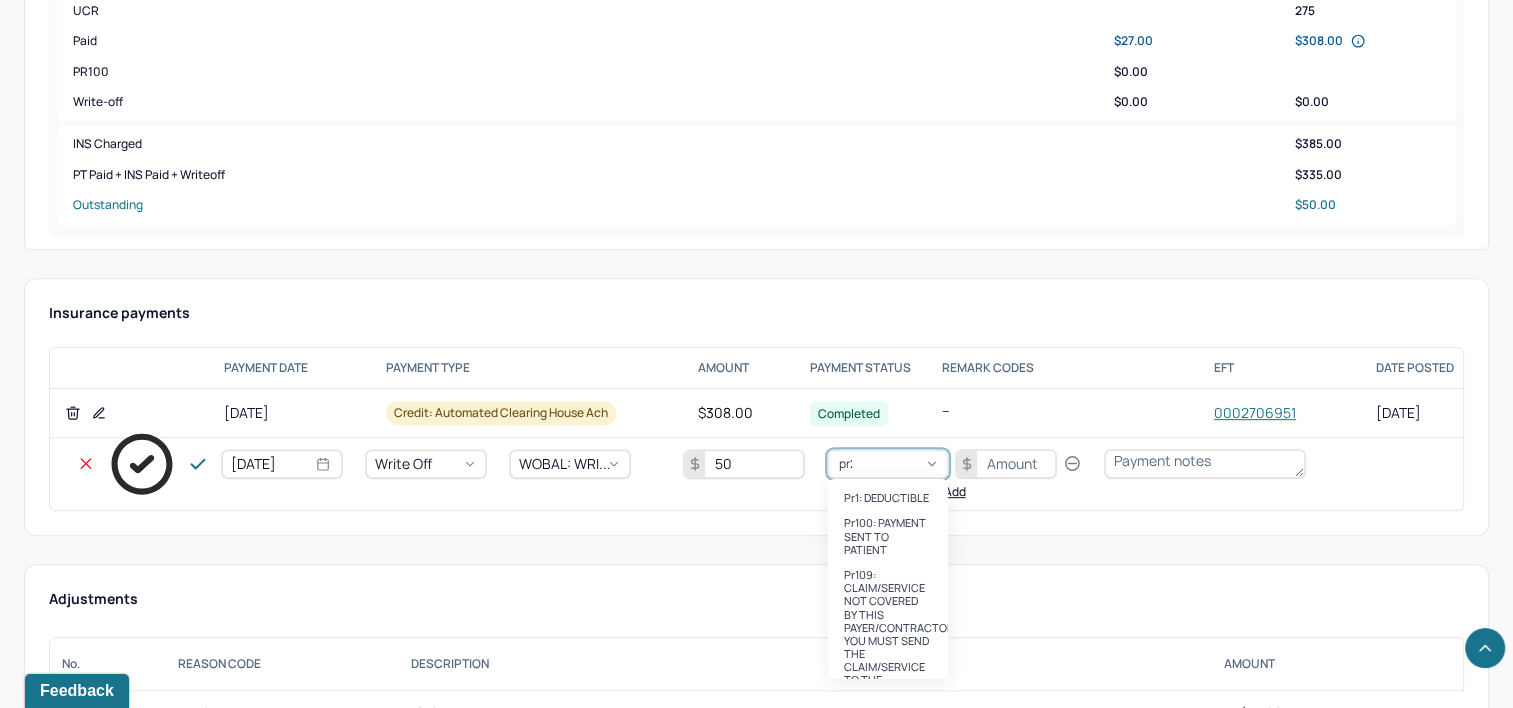 type 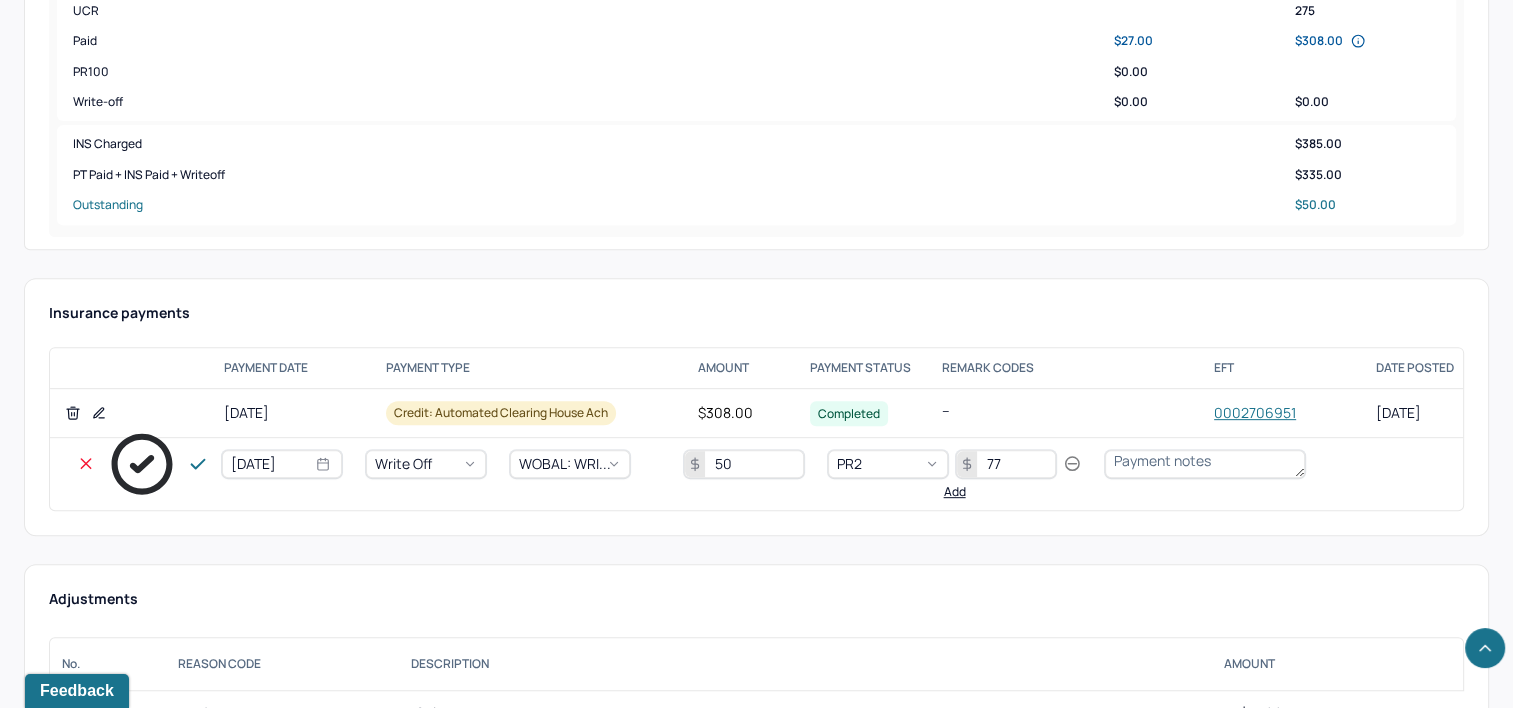 type on "77" 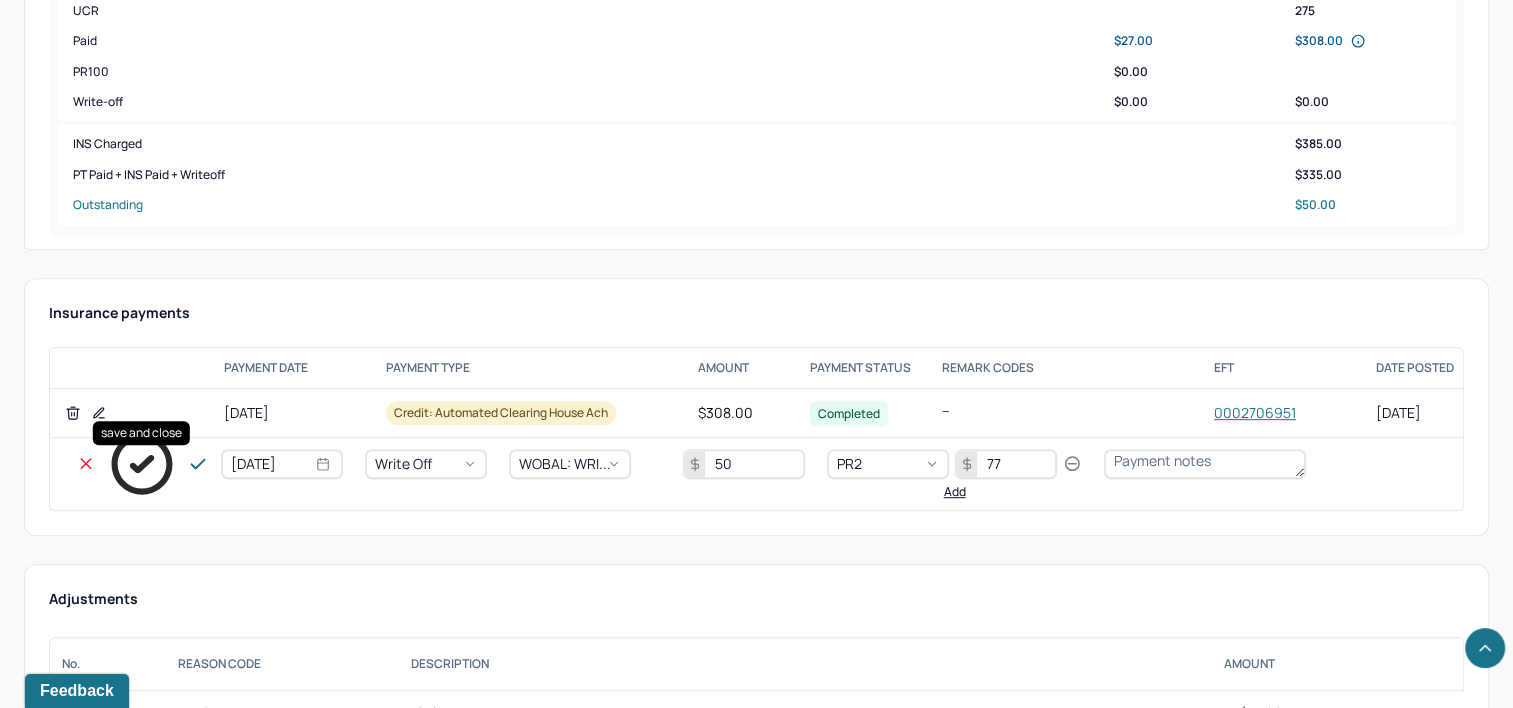 click 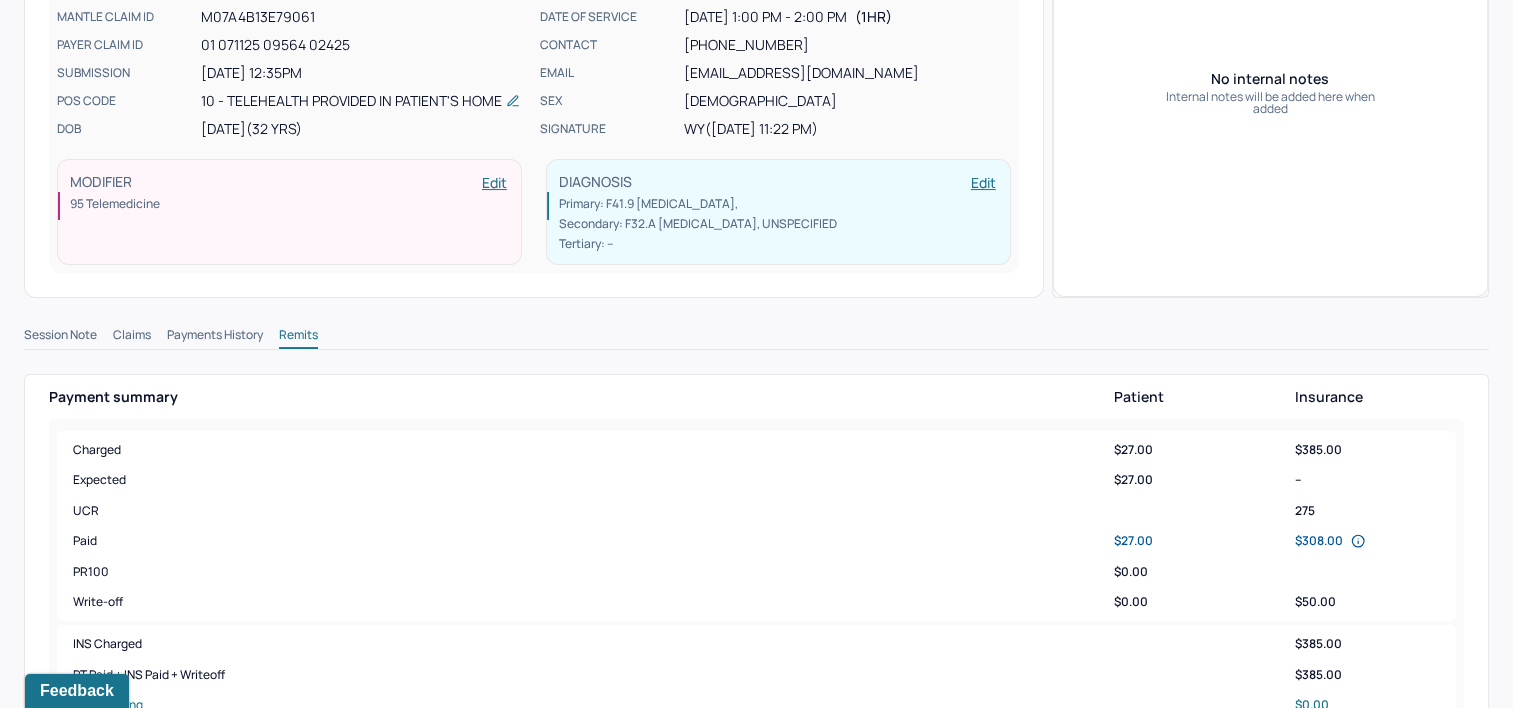 scroll, scrollTop: 0, scrollLeft: 0, axis: both 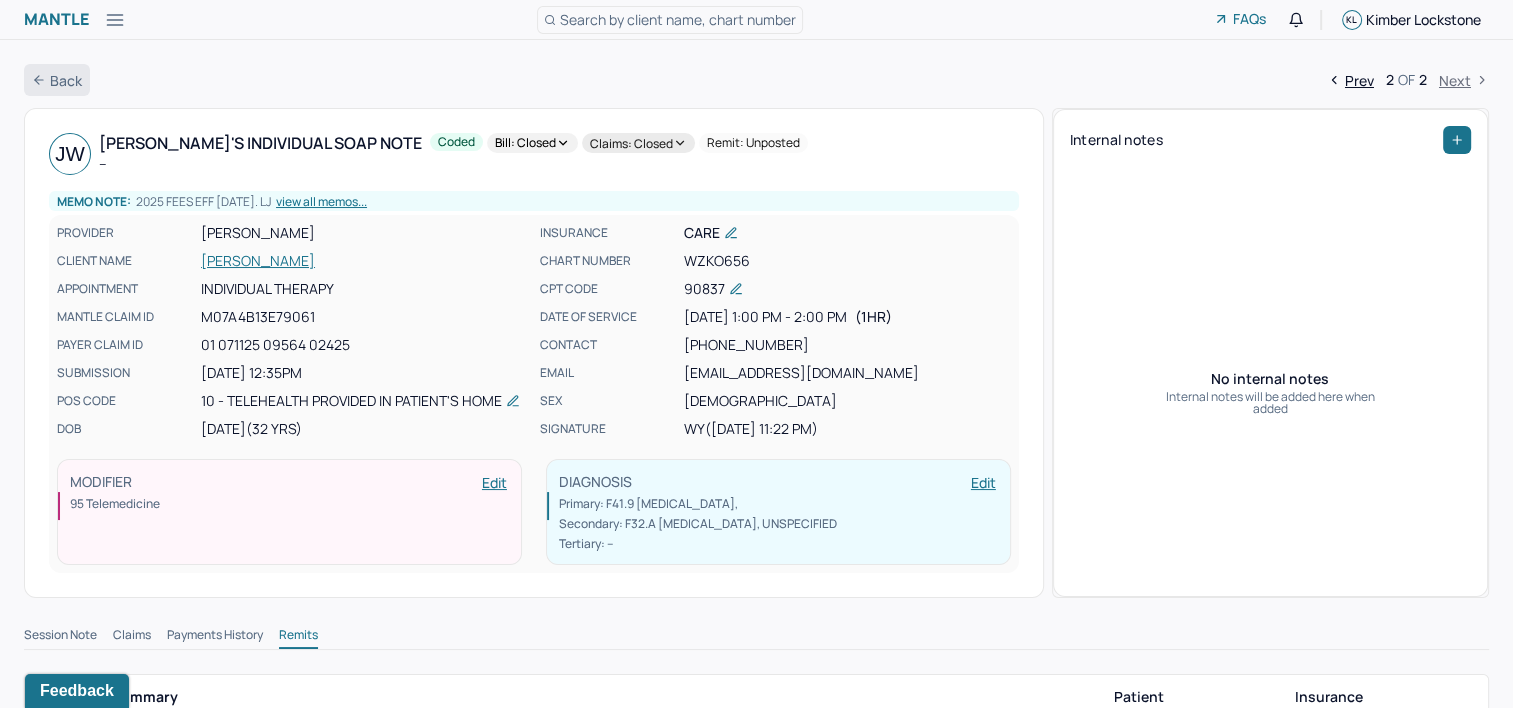 click on "Back" at bounding box center [57, 80] 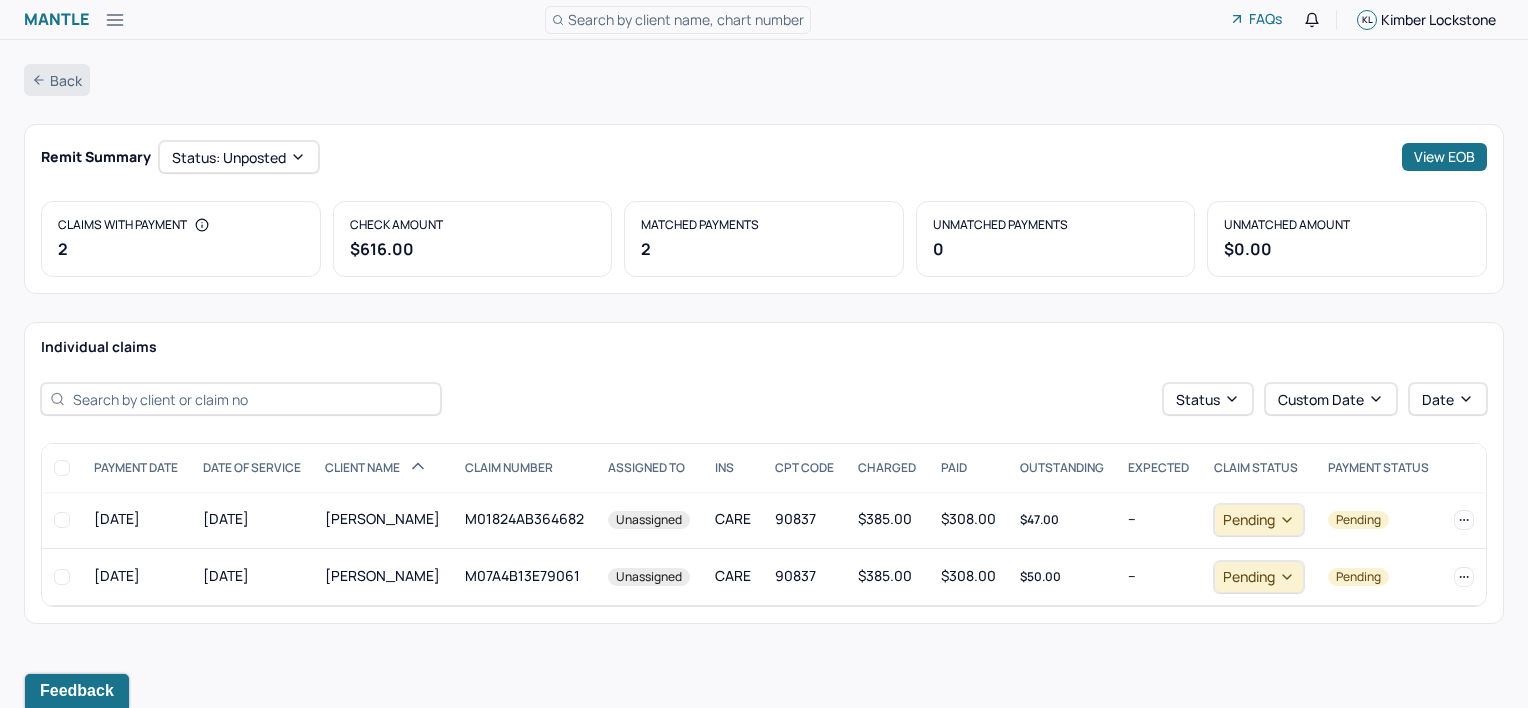 click on "Back" at bounding box center [57, 80] 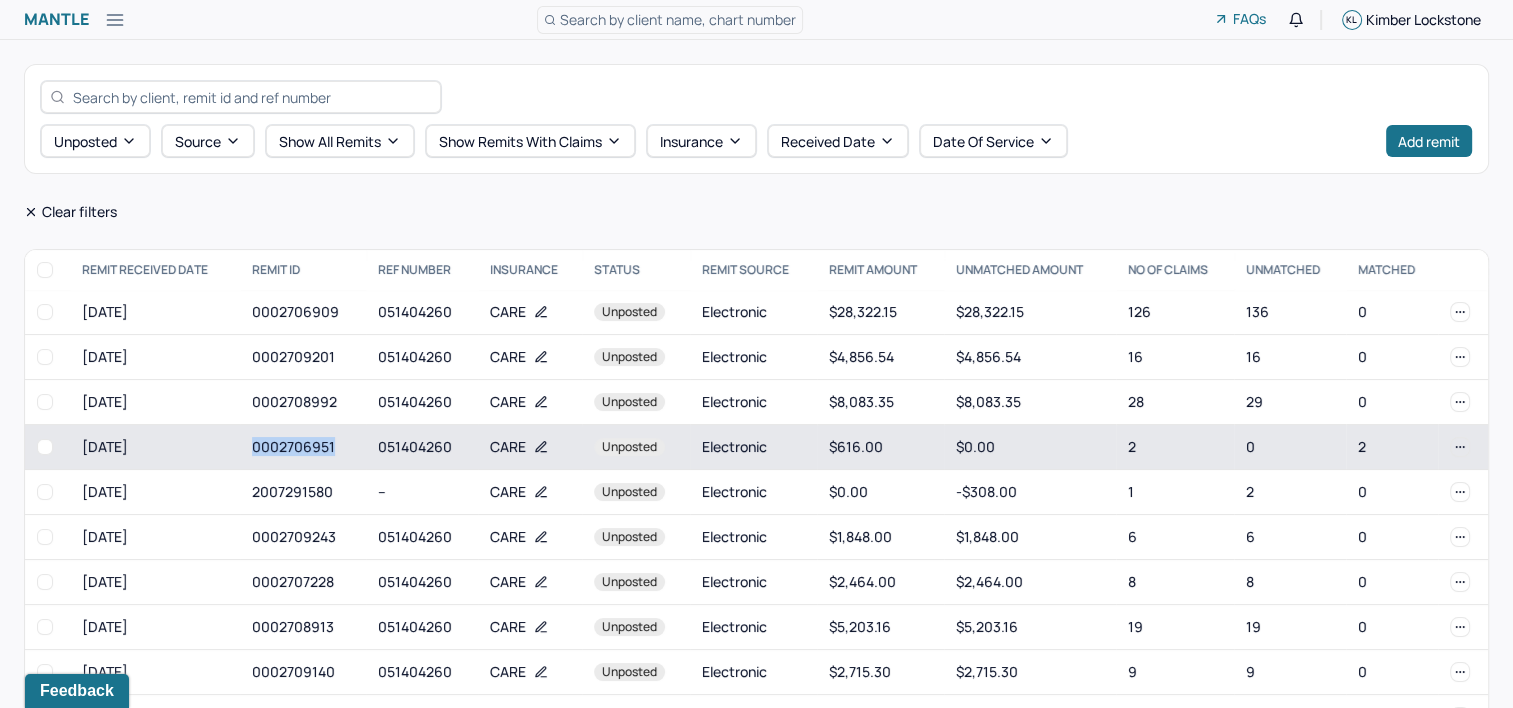 drag, startPoint x: 240, startPoint y: 455, endPoint x: 352, endPoint y: 461, distance: 112.1606 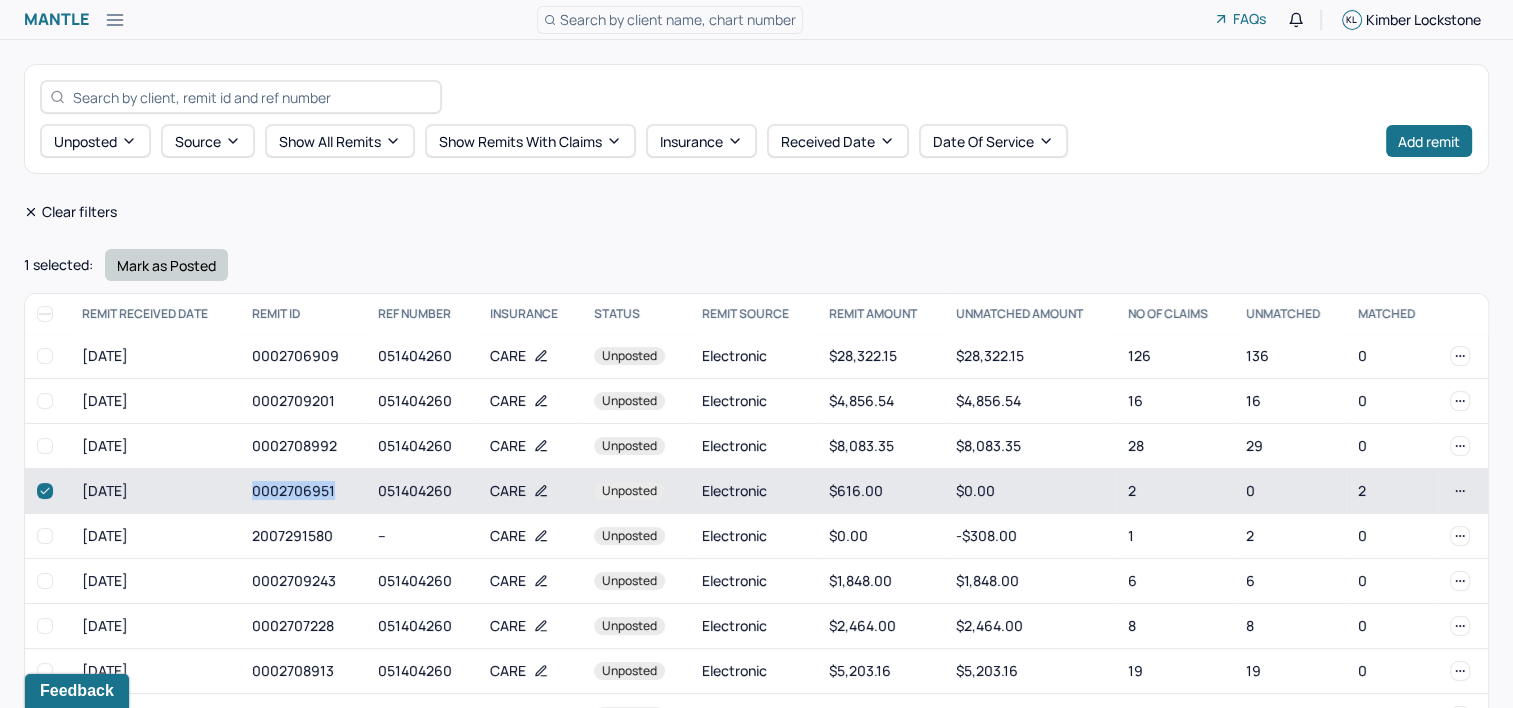 click on "Mark as Posted" at bounding box center [166, 265] 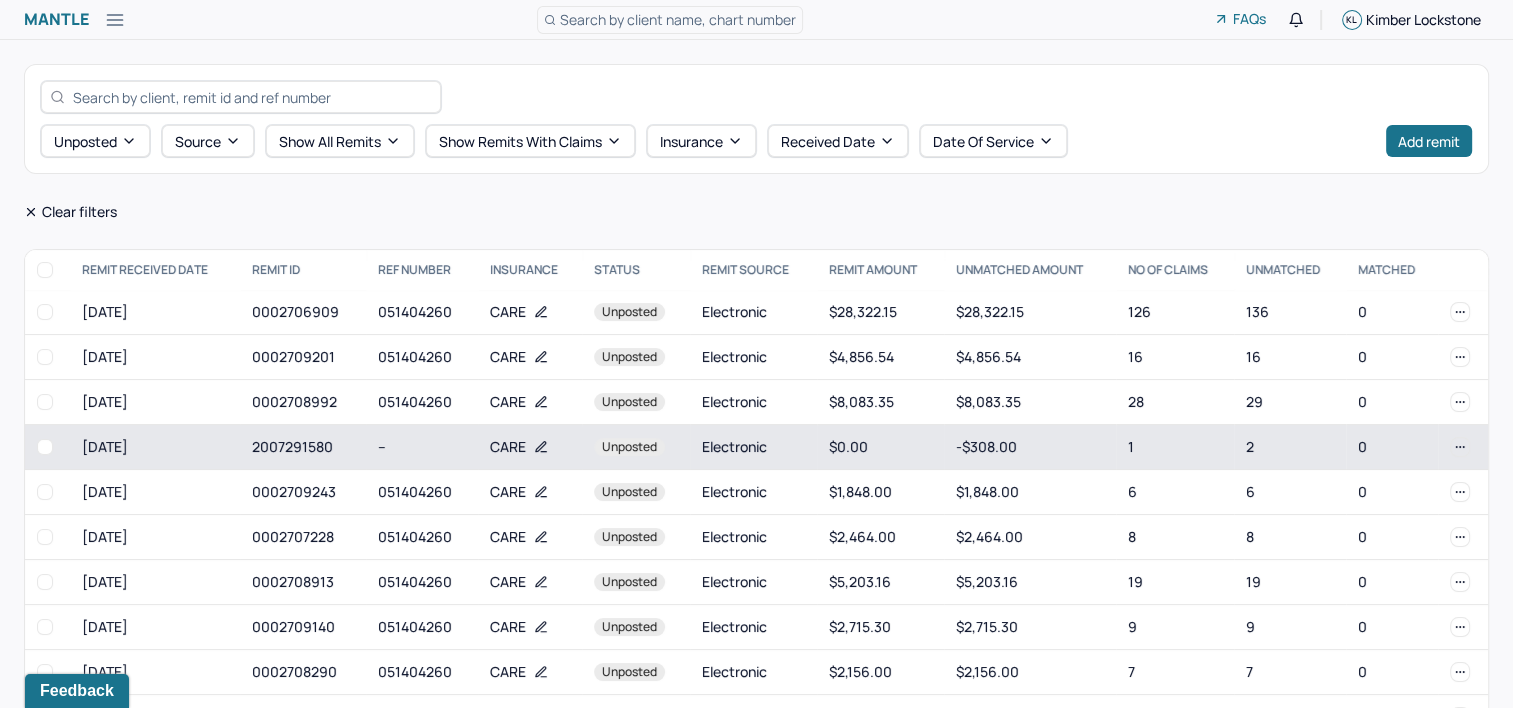 click on "2007291580" at bounding box center [303, 447] 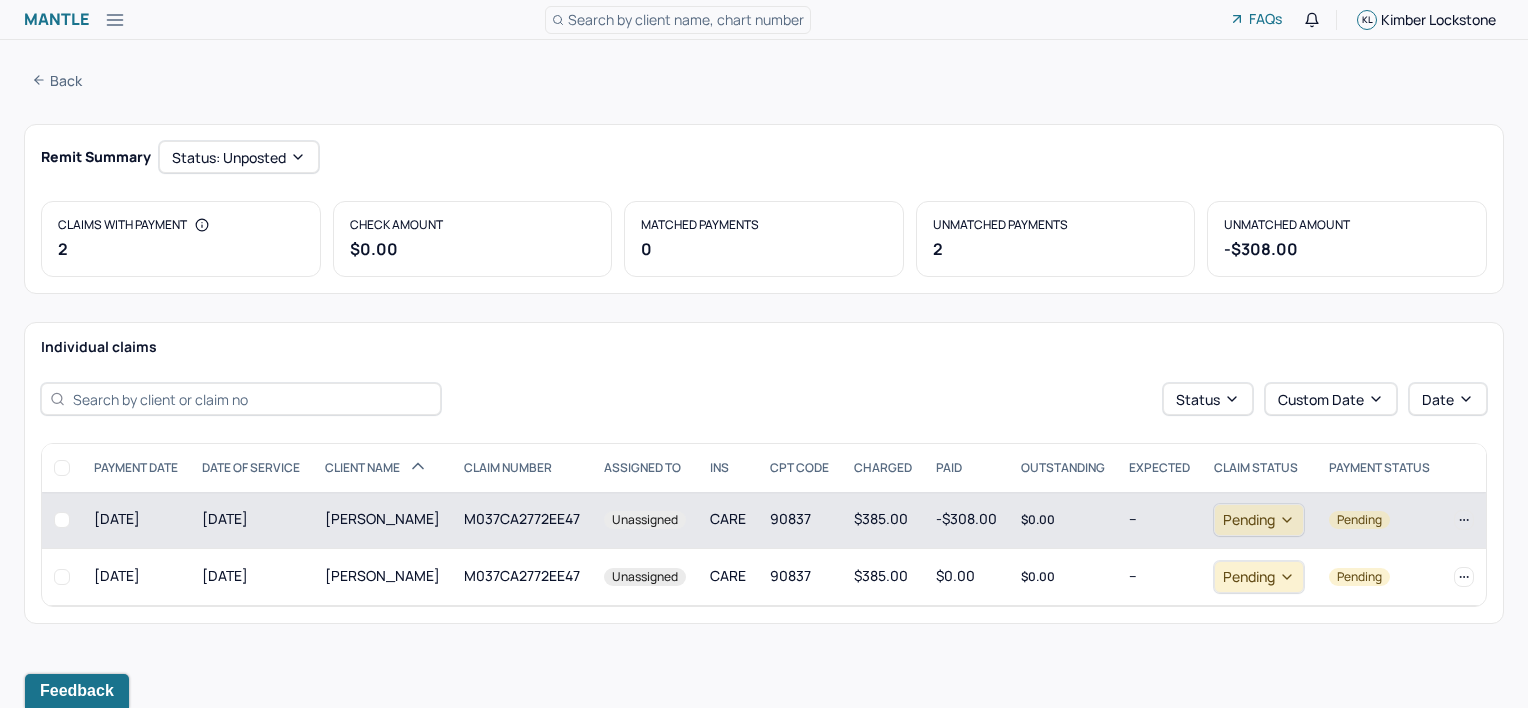 click on "M037CA2772EE47" at bounding box center (522, 520) 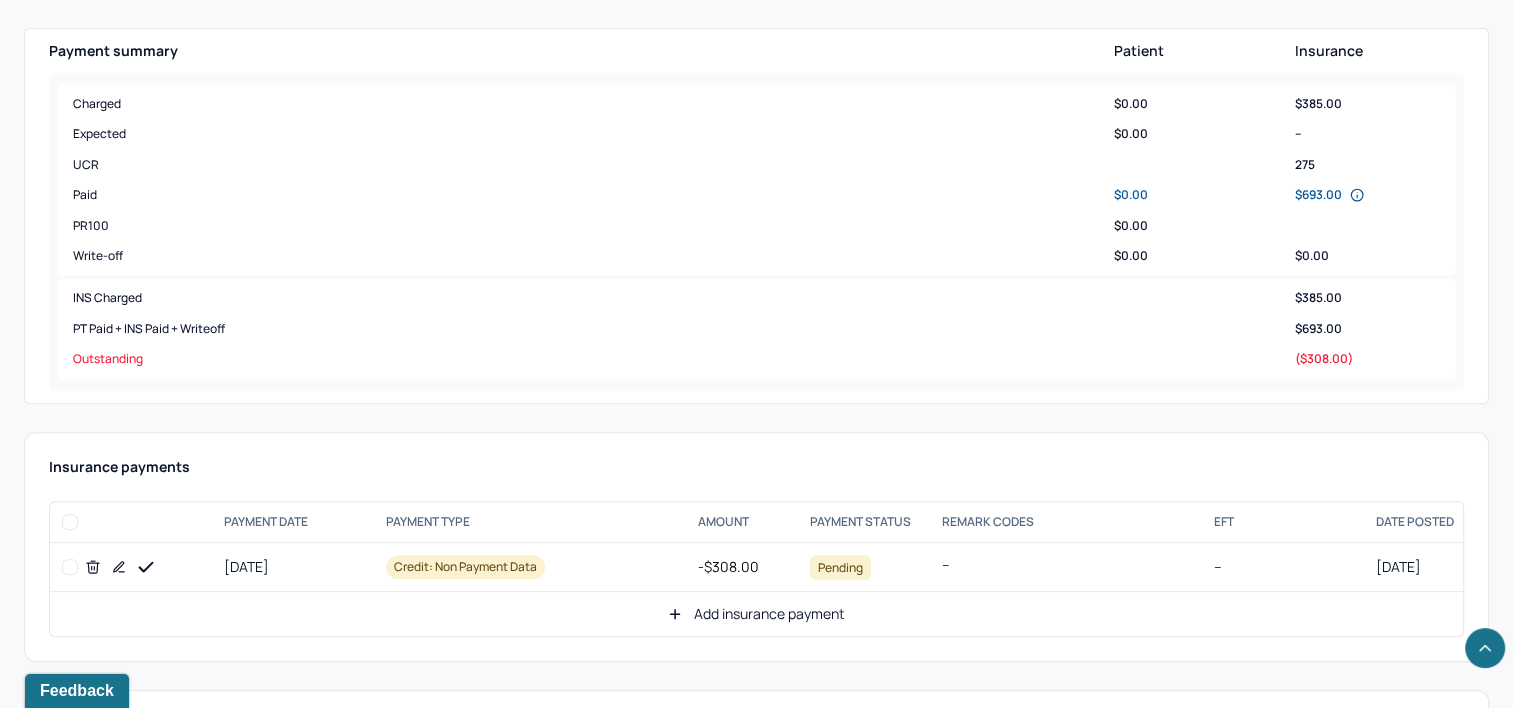 scroll, scrollTop: 800, scrollLeft: 0, axis: vertical 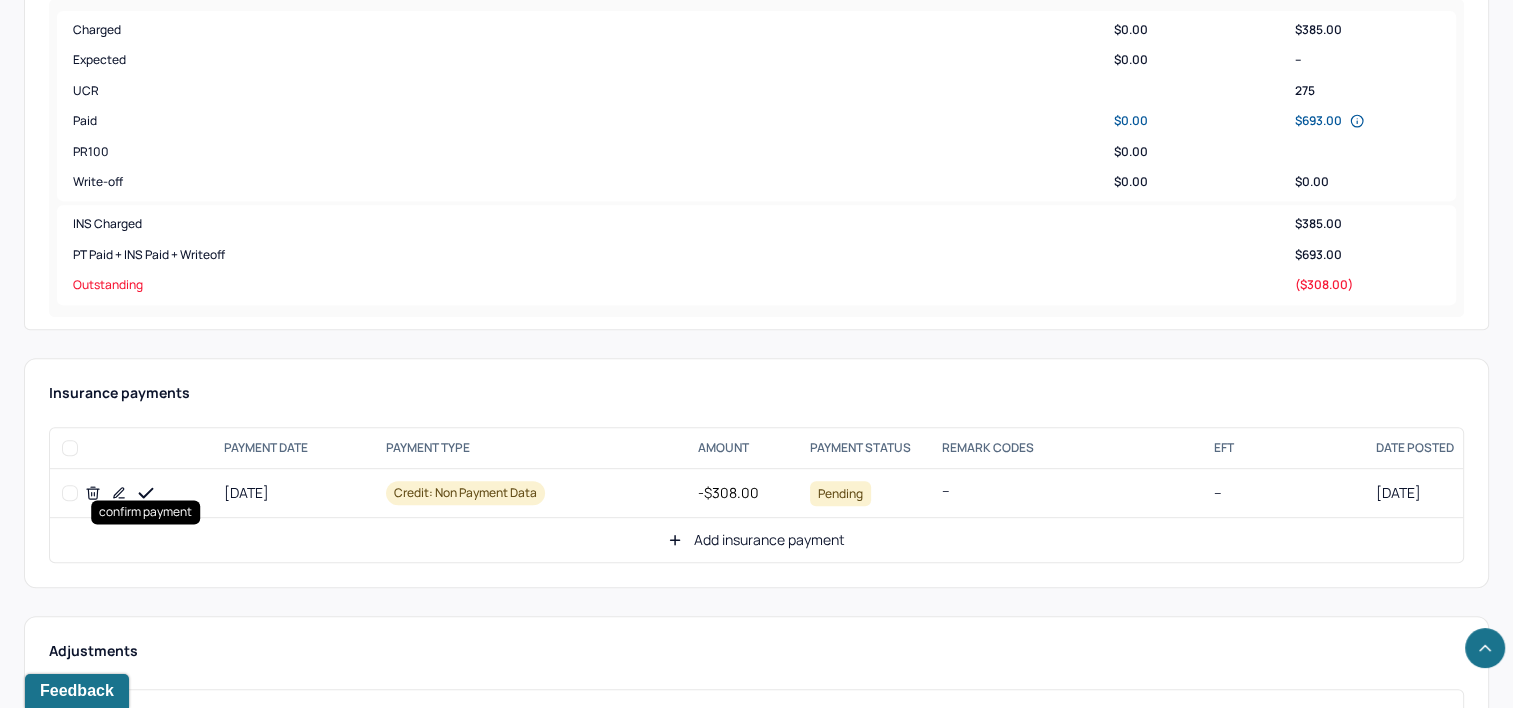 click 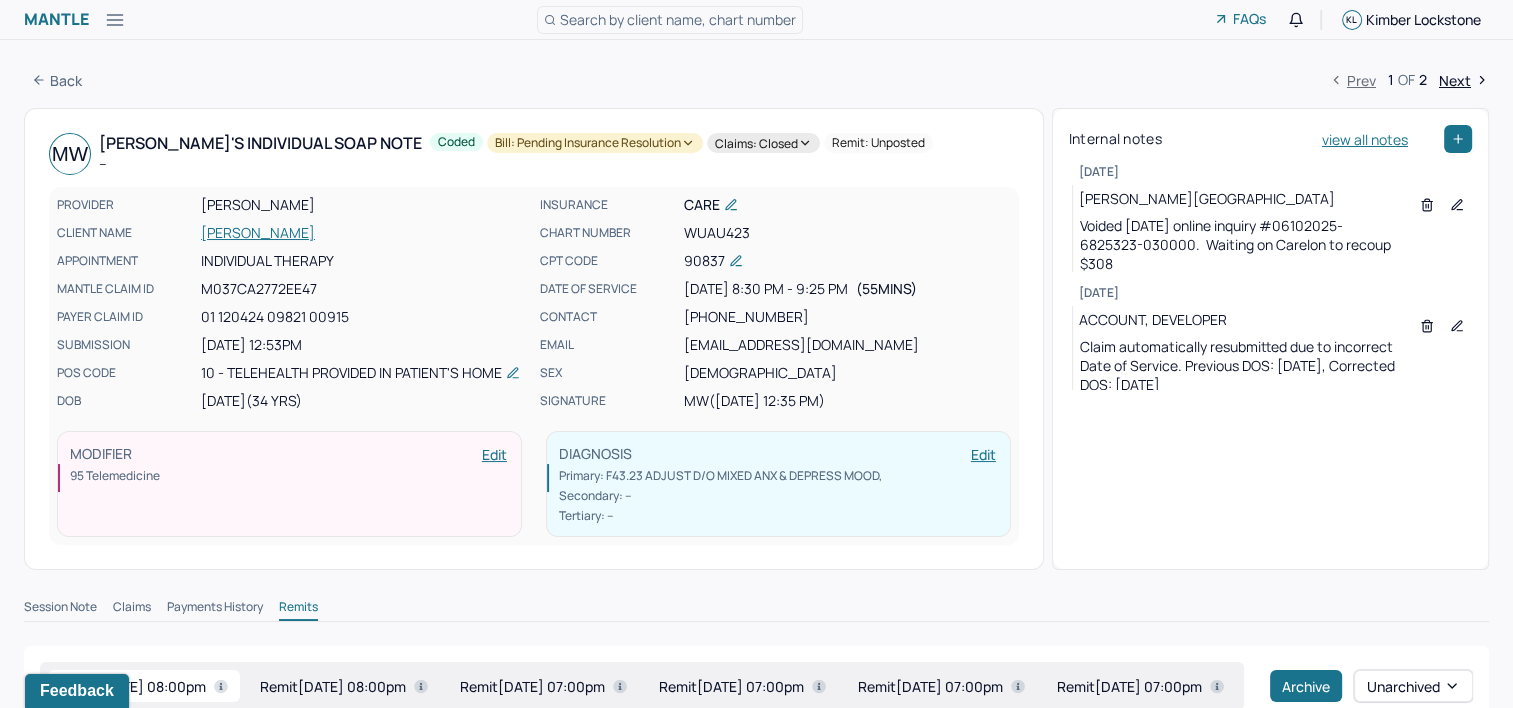 scroll, scrollTop: 0, scrollLeft: 0, axis: both 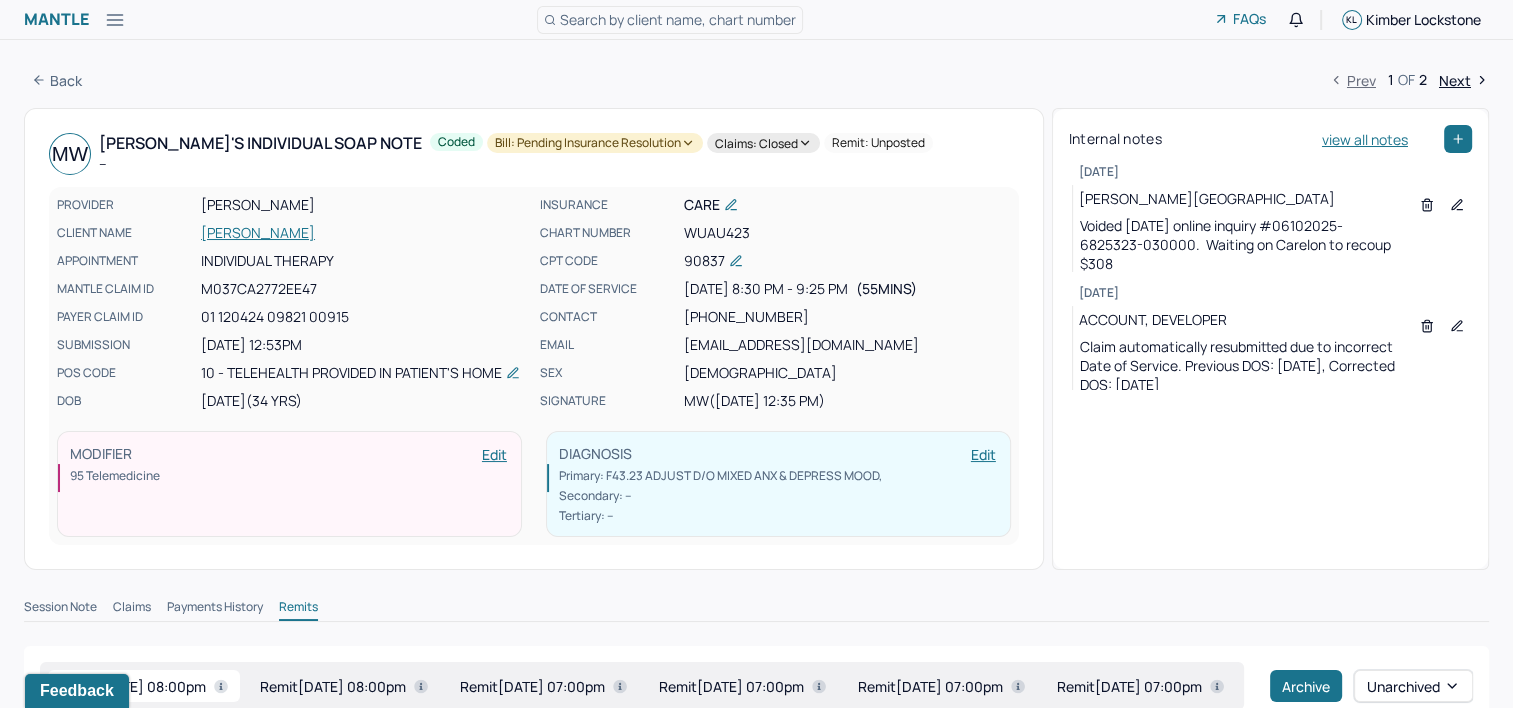 click 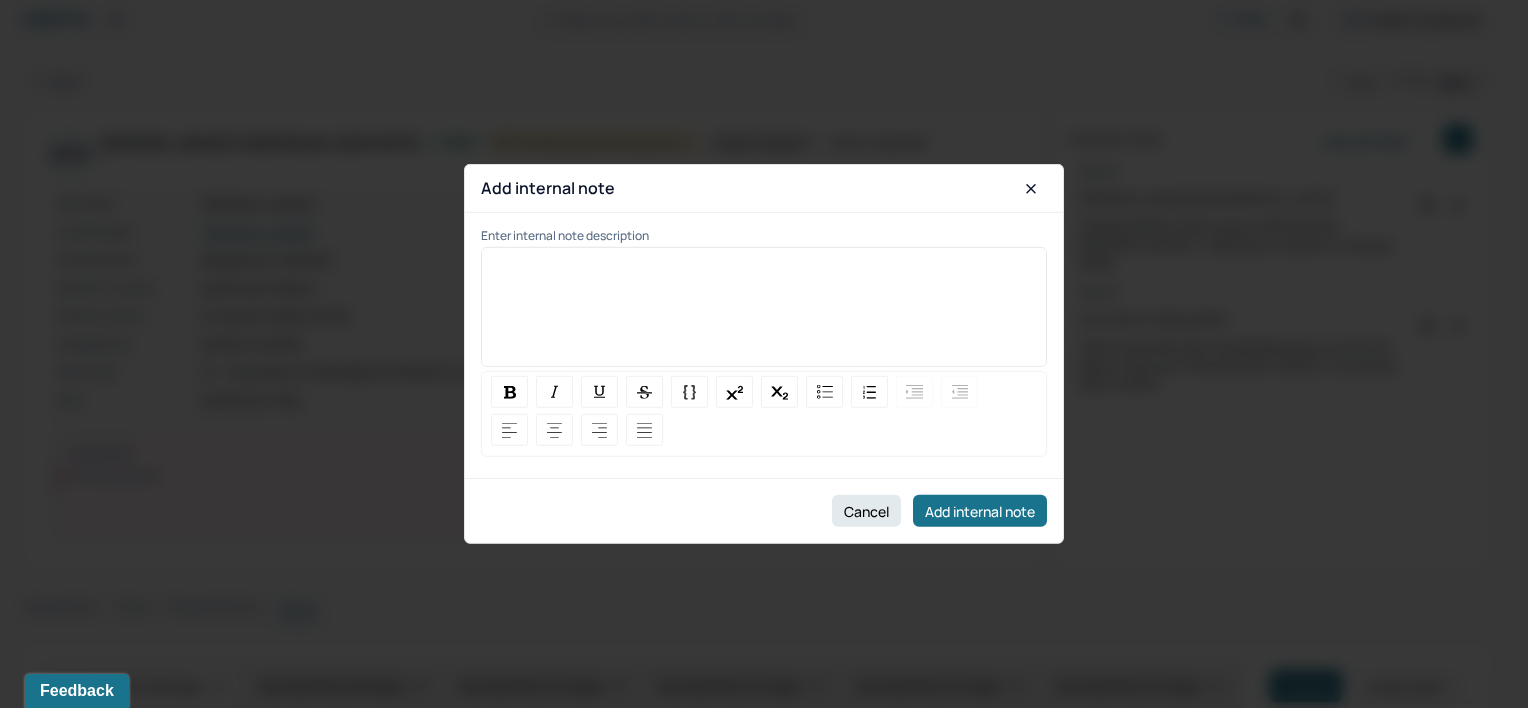 click at bounding box center (764, 314) 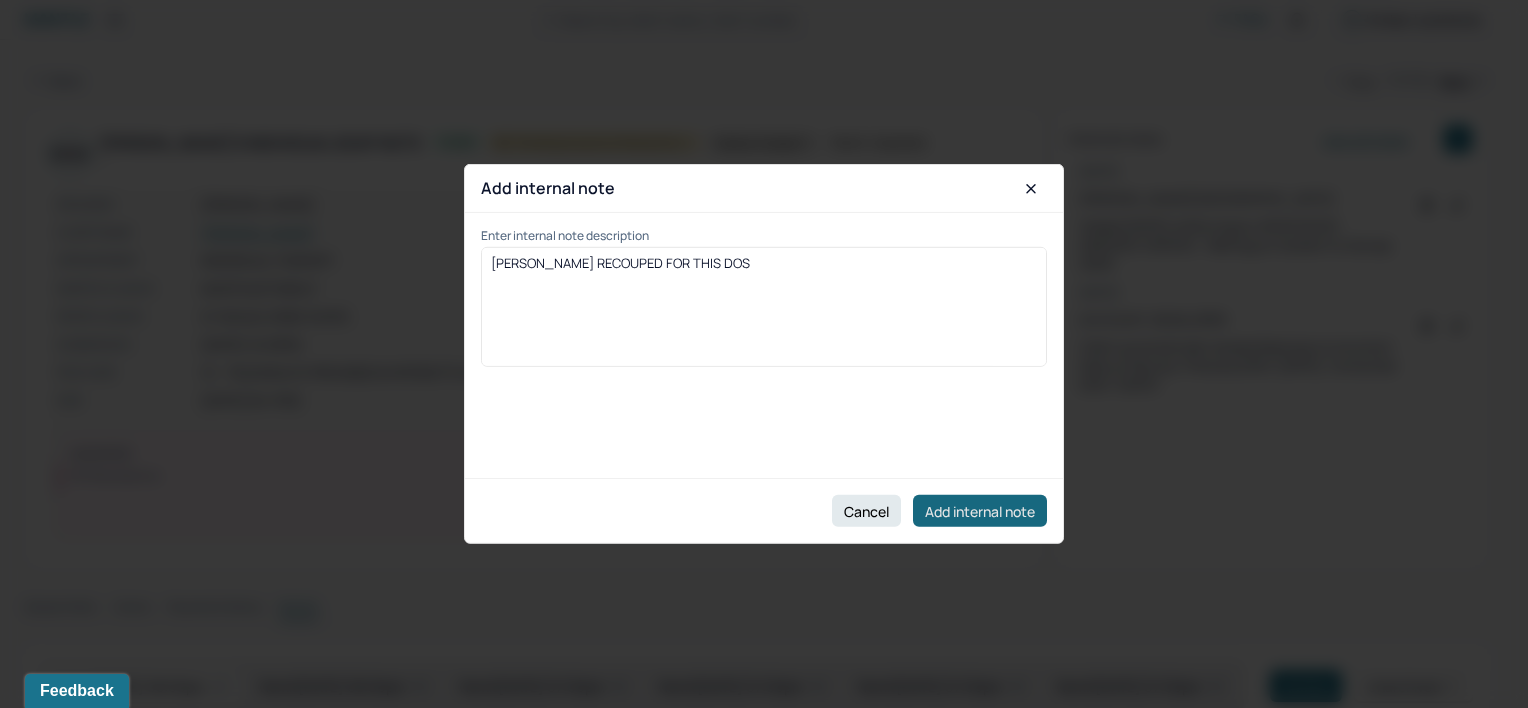 click on "Add internal note" at bounding box center (980, 511) 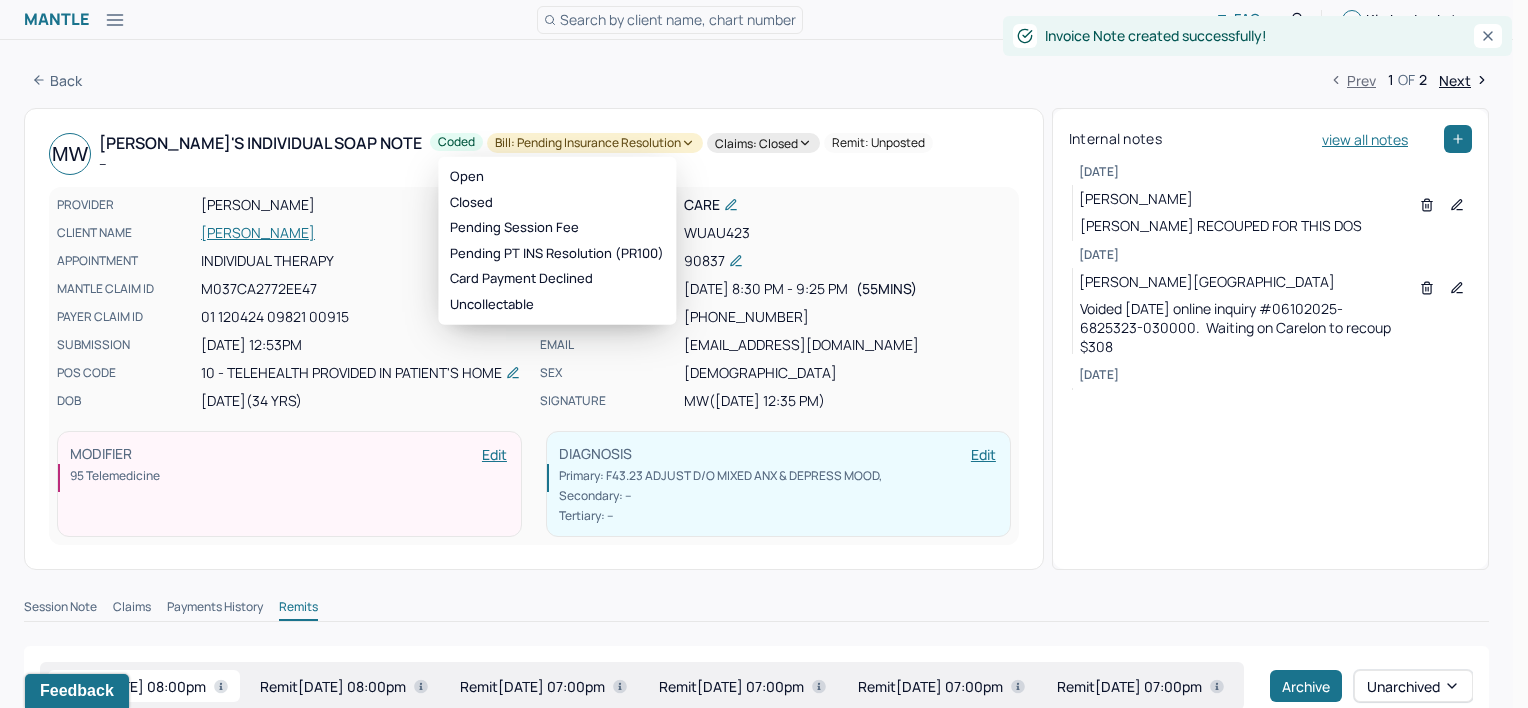 click on "Bill: Pending Insurance Resolution" at bounding box center (595, 143) 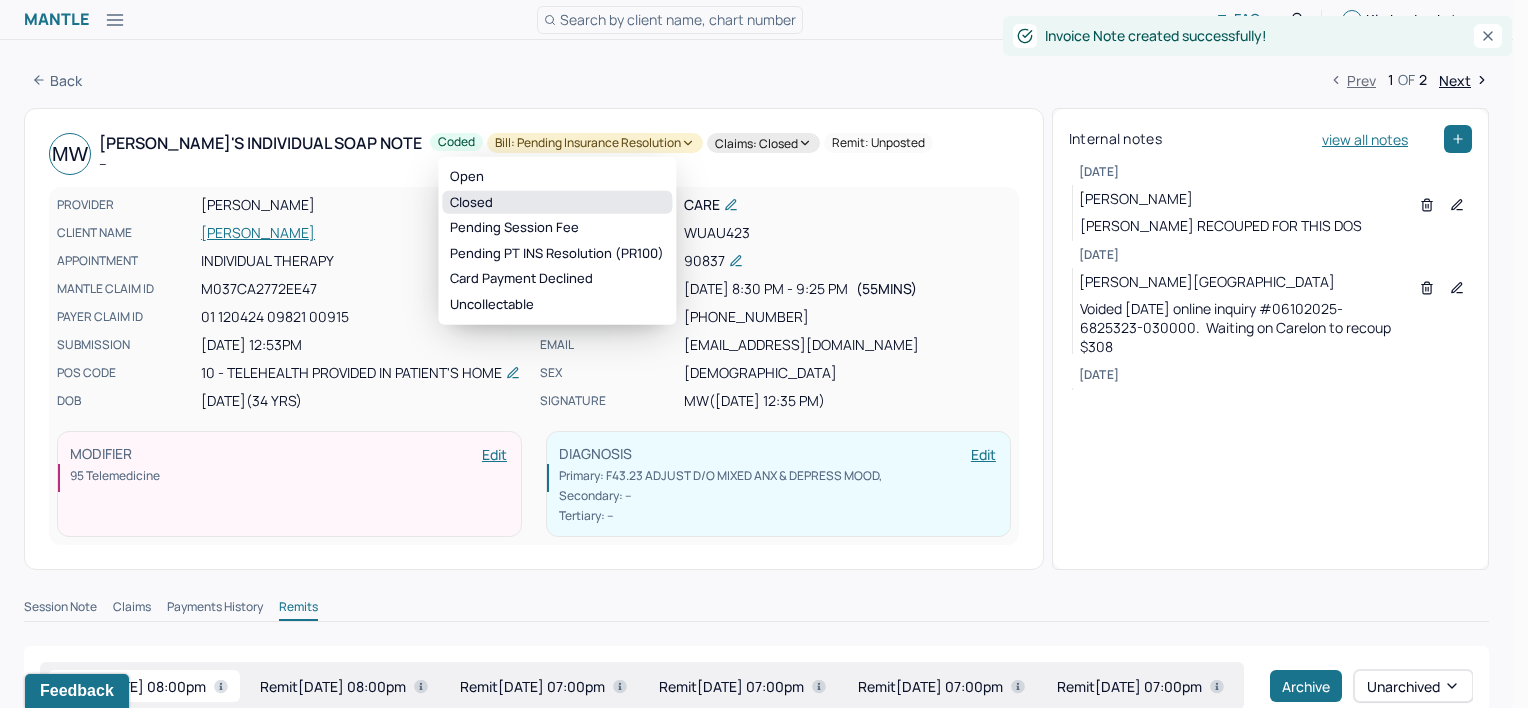 click on "Closed" at bounding box center [557, 202] 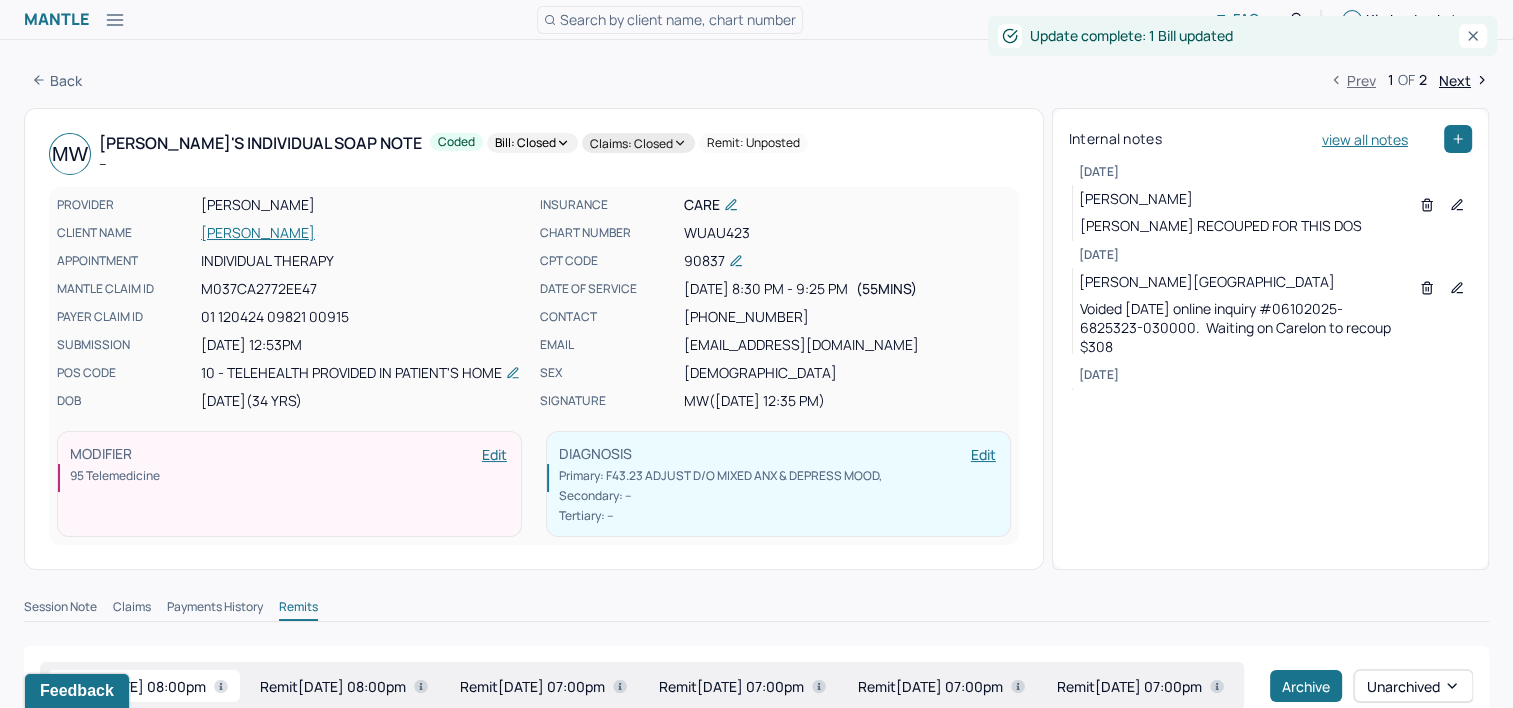 click on "Next" at bounding box center [1464, 80] 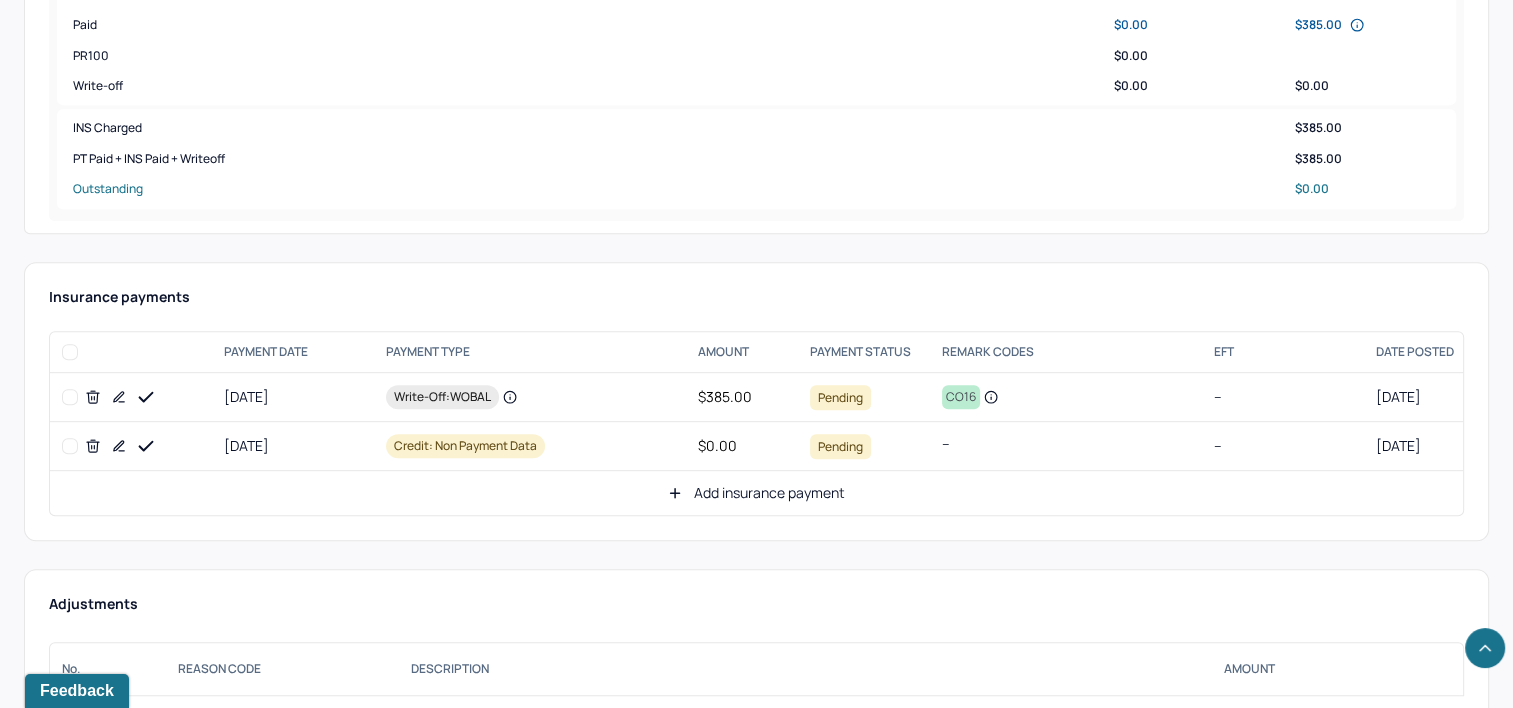 scroll, scrollTop: 1000, scrollLeft: 0, axis: vertical 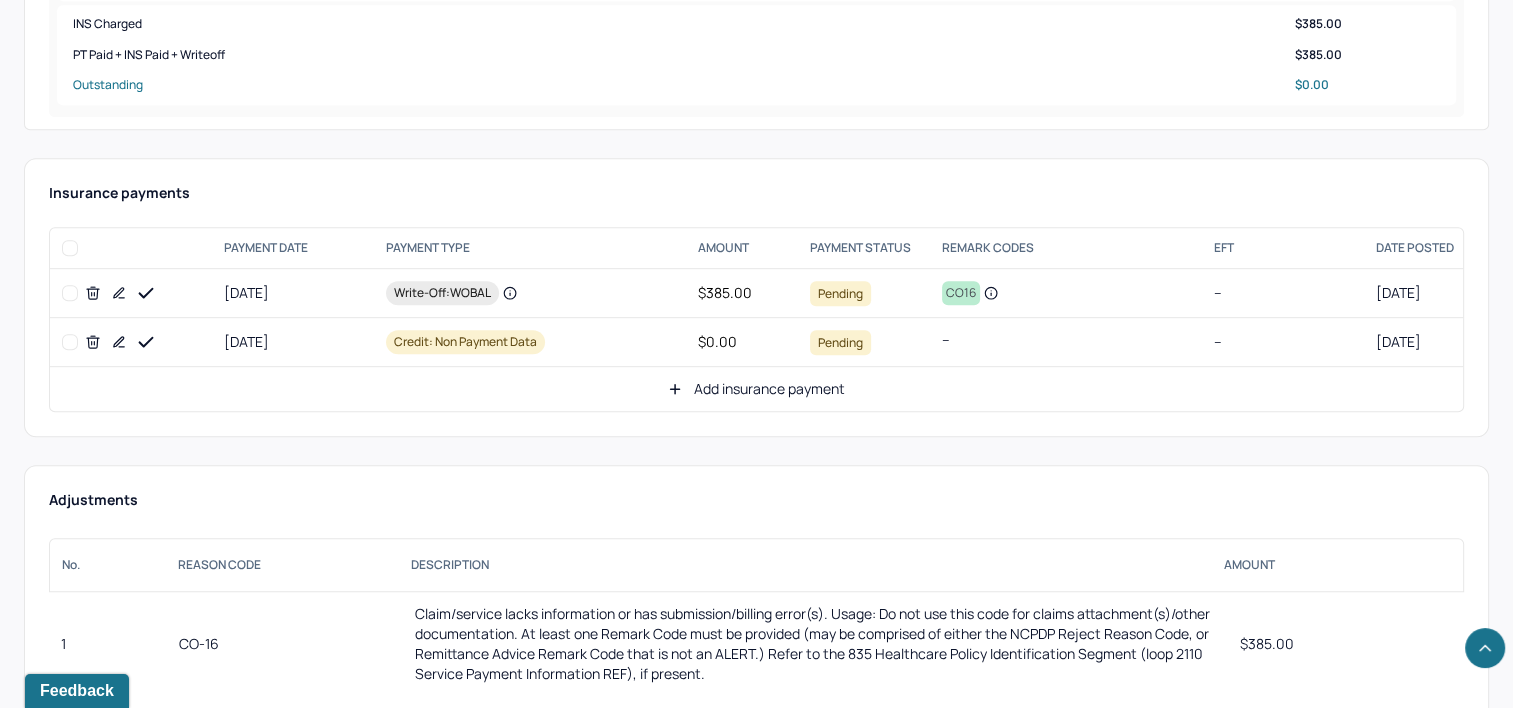 click 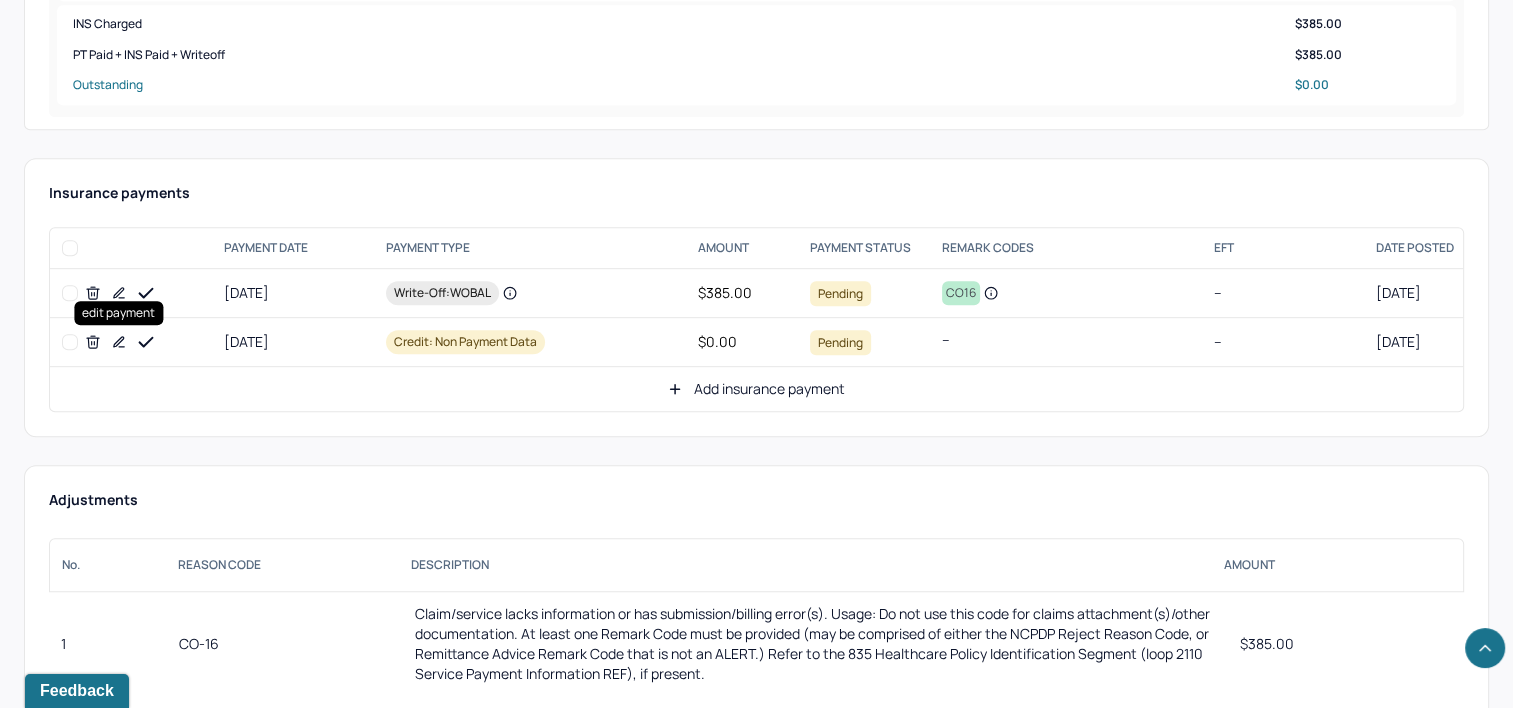 click 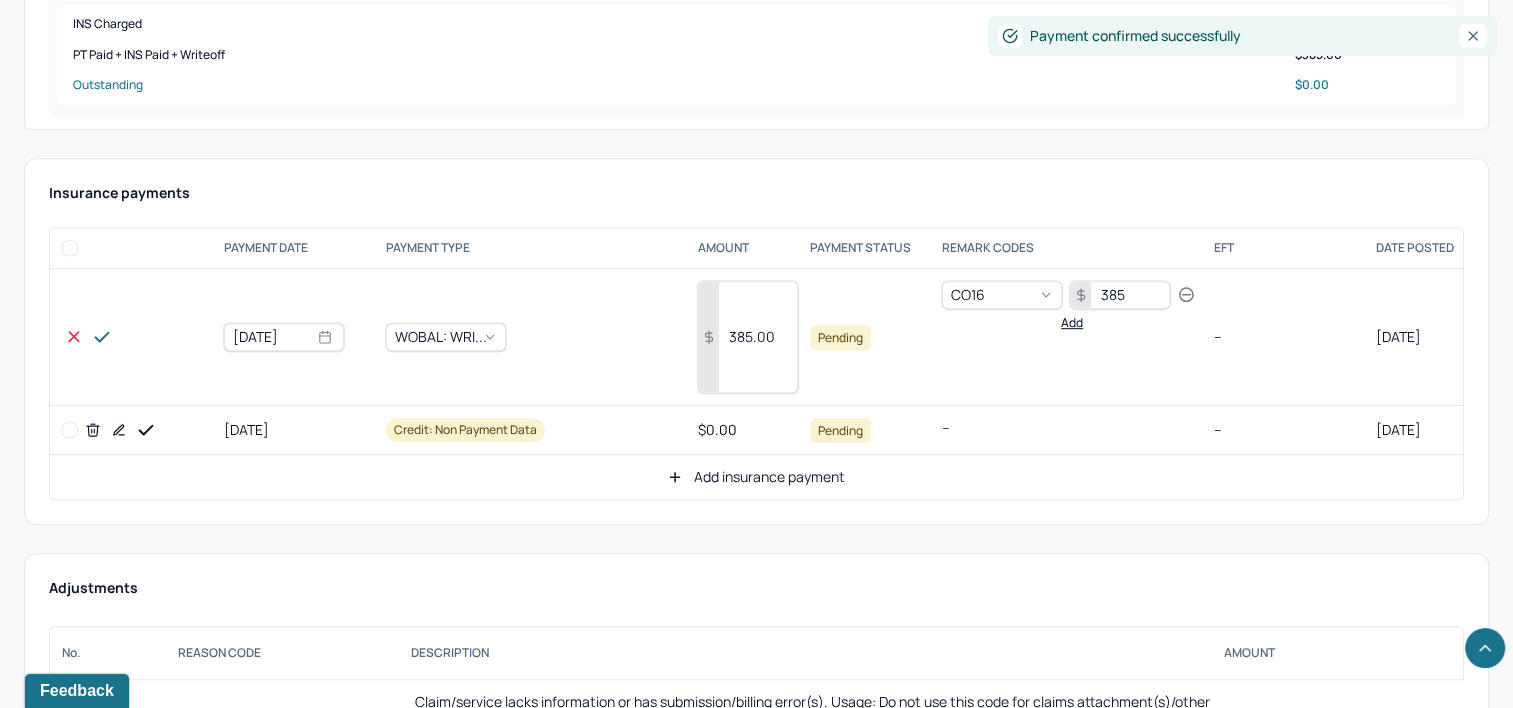 click on "385.00" at bounding box center (748, 337) 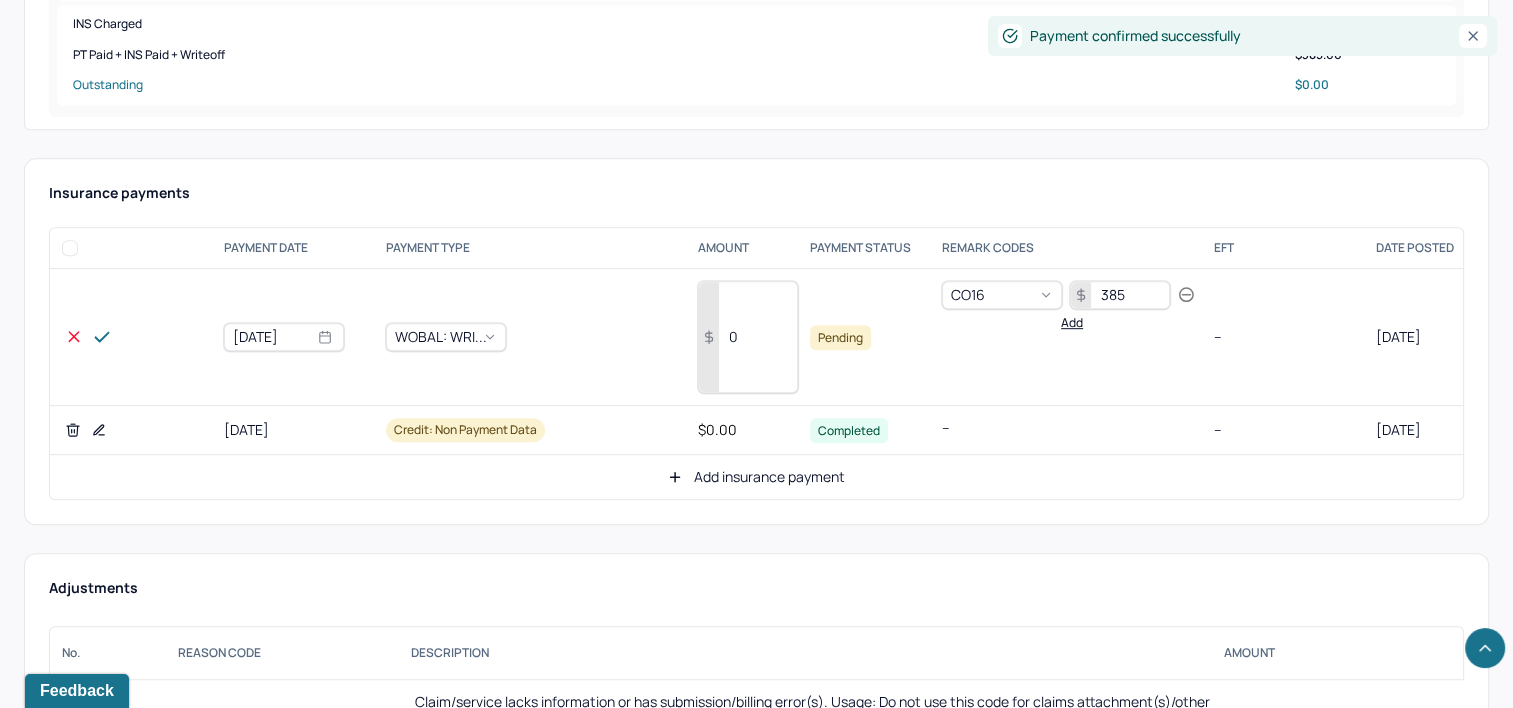 type on "0" 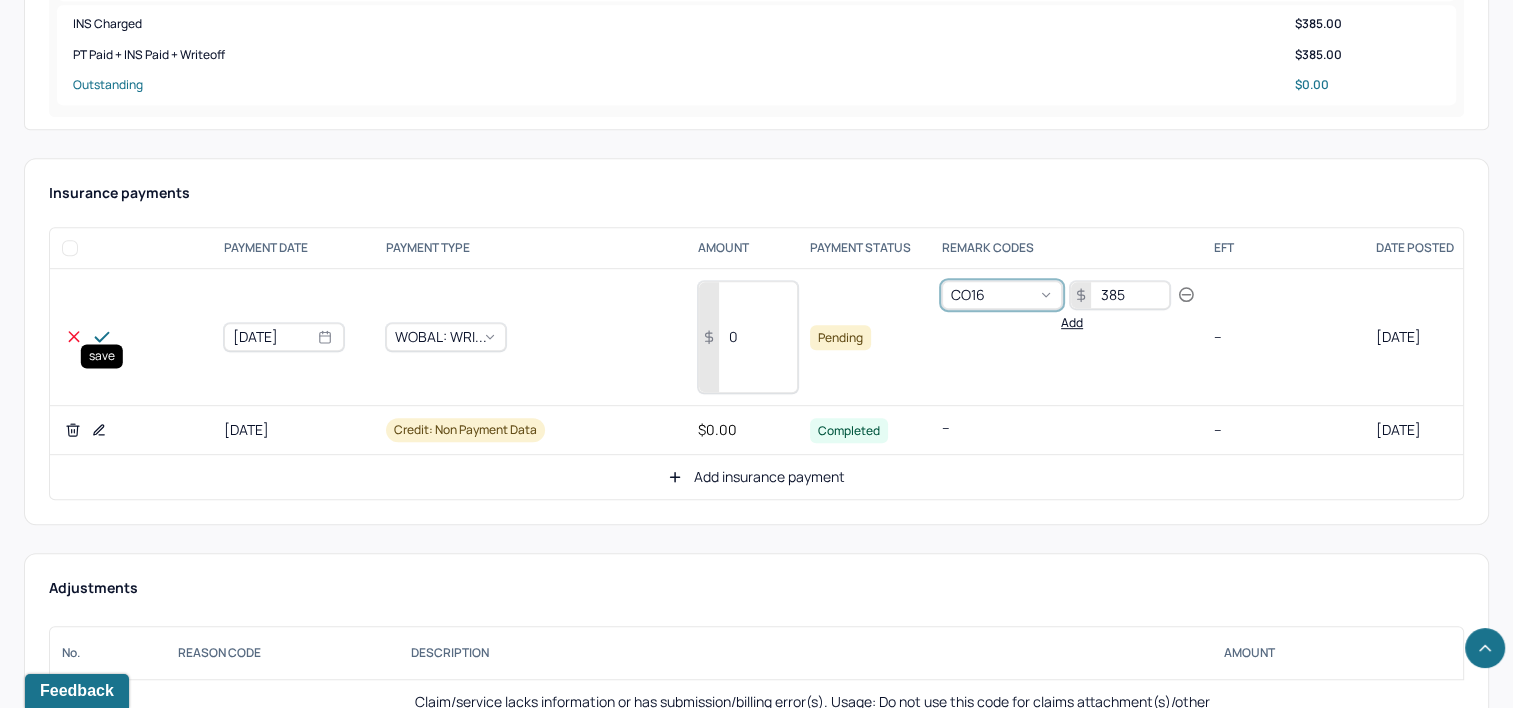 click 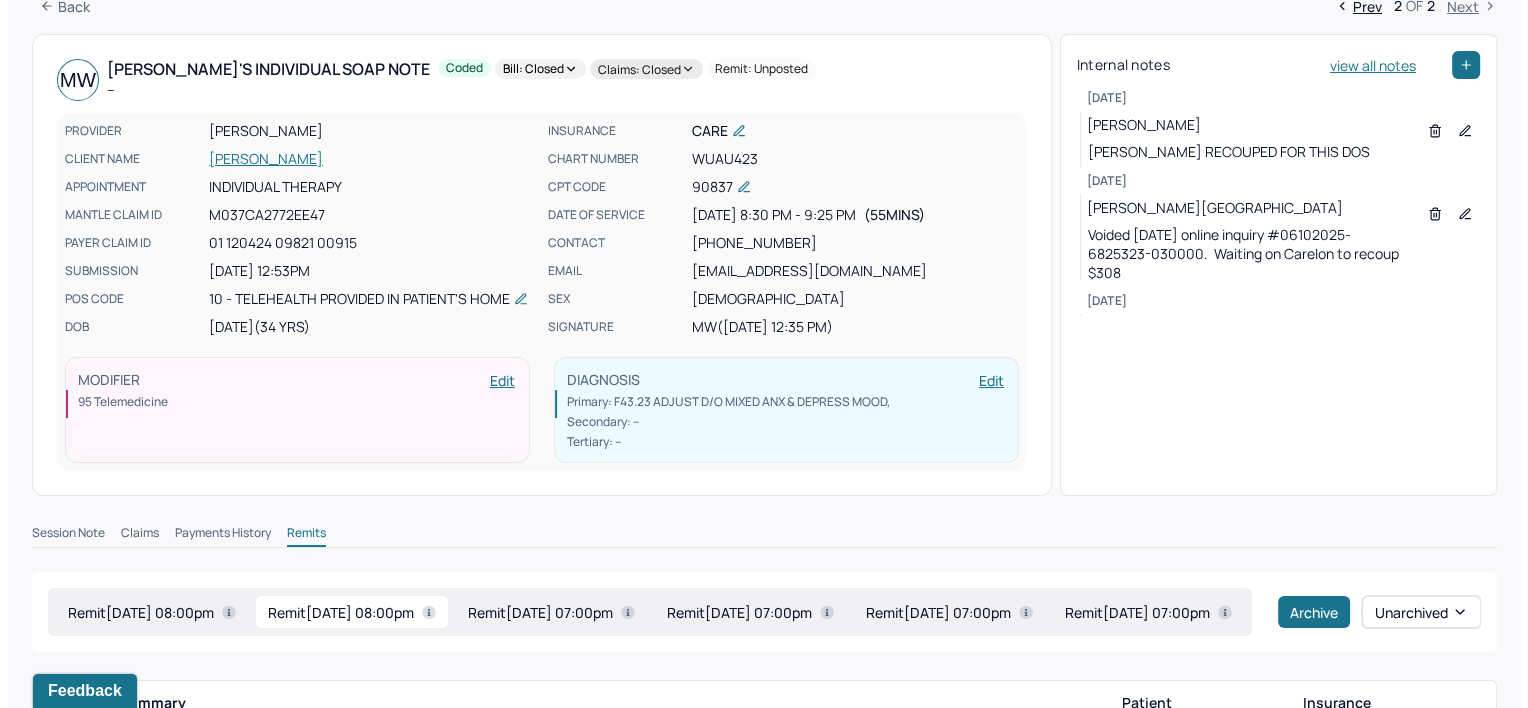 scroll, scrollTop: 0, scrollLeft: 0, axis: both 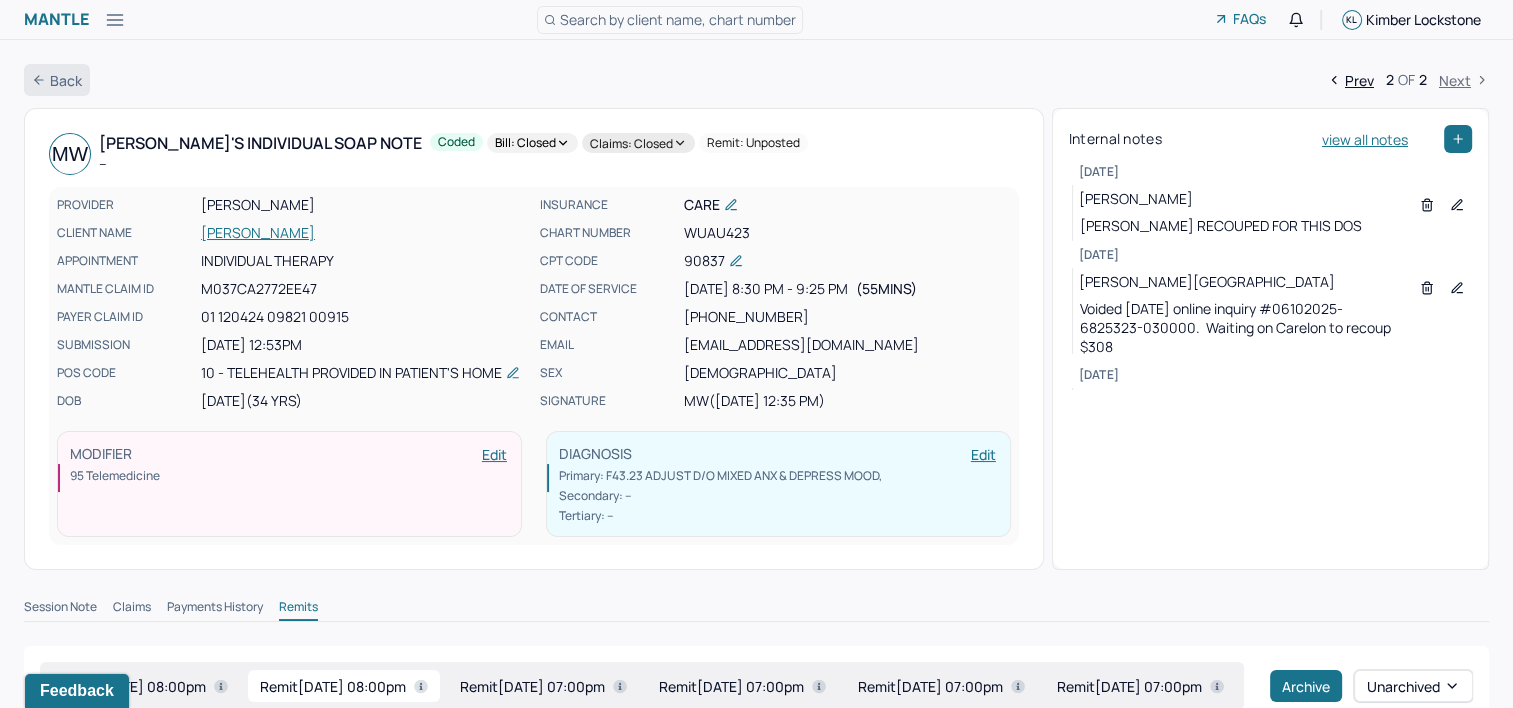 click on "Back" at bounding box center [57, 80] 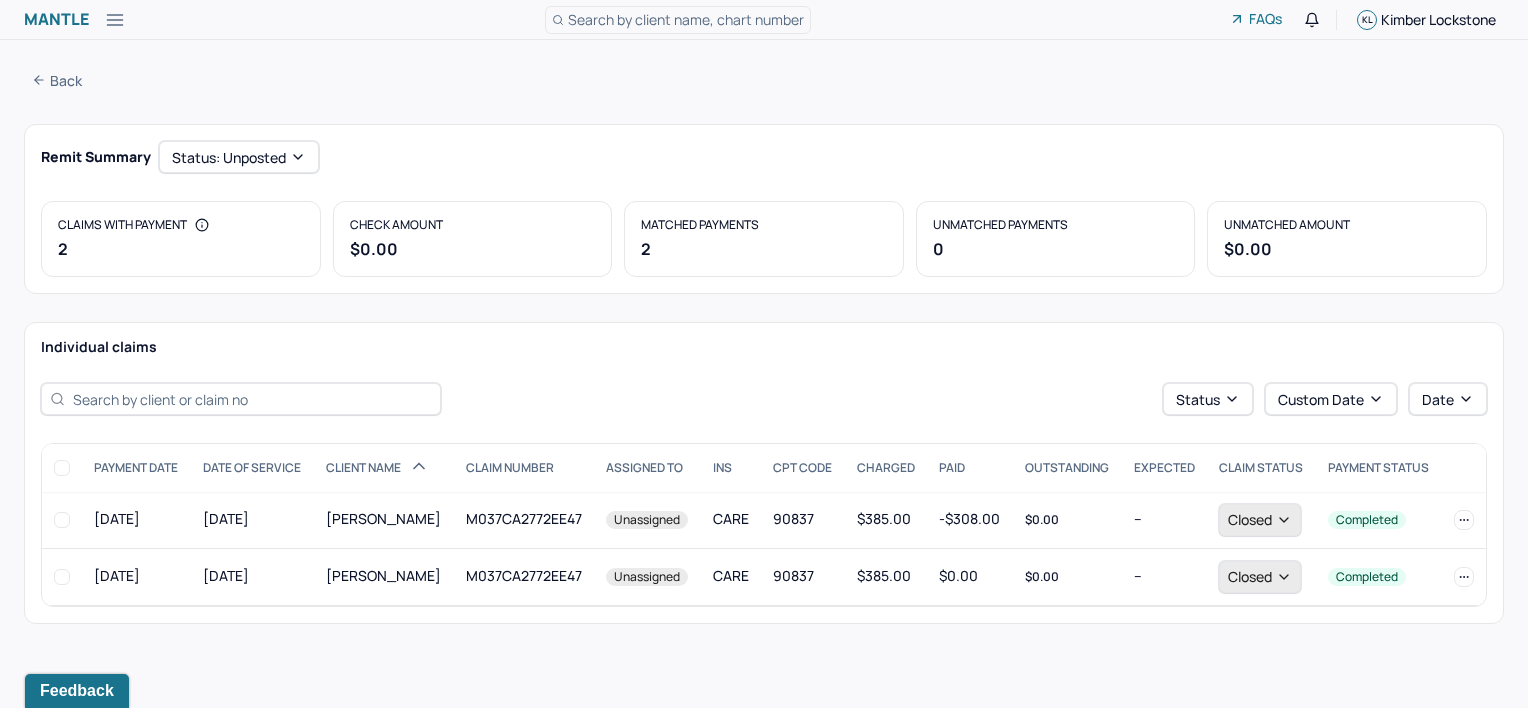 click on "Back" at bounding box center (57, 80) 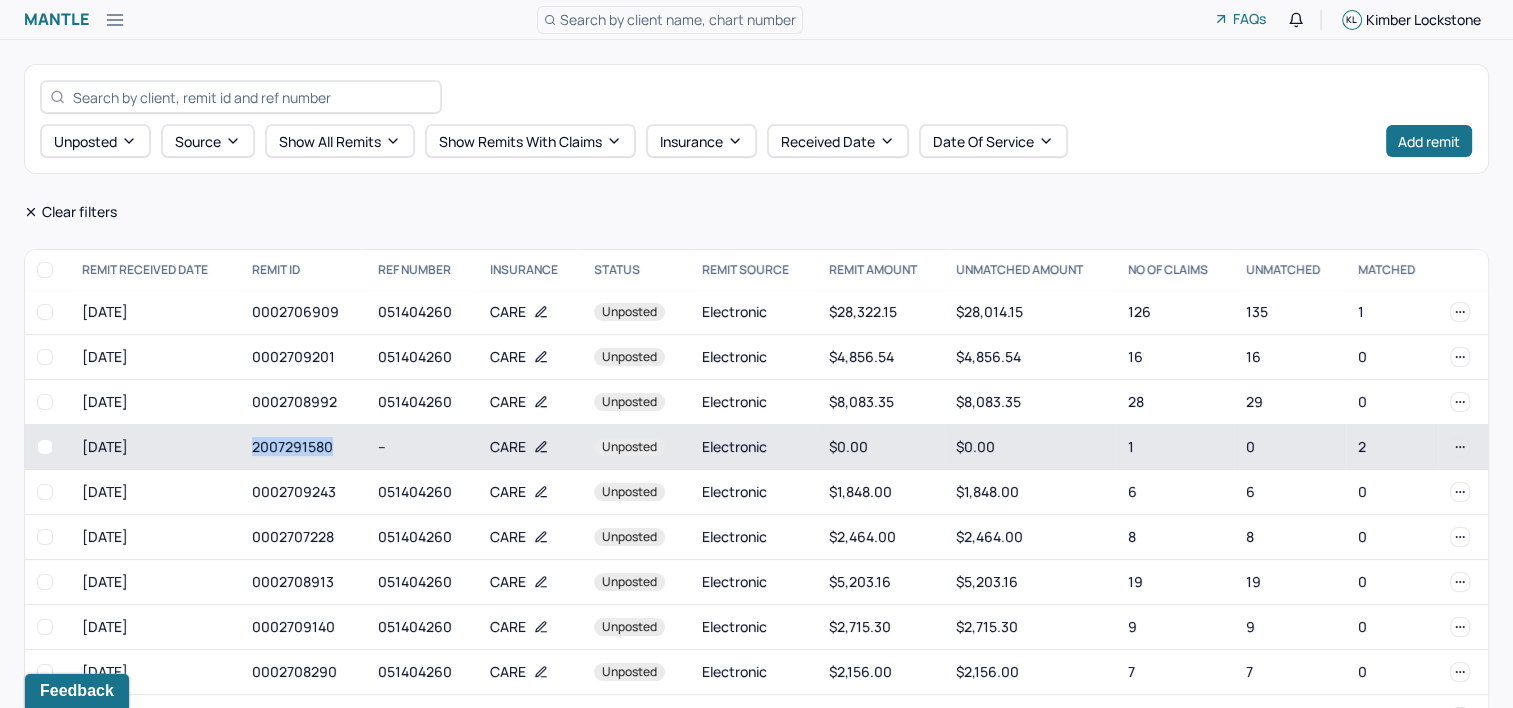 drag, startPoint x: 245, startPoint y: 444, endPoint x: 342, endPoint y: 447, distance: 97.04638 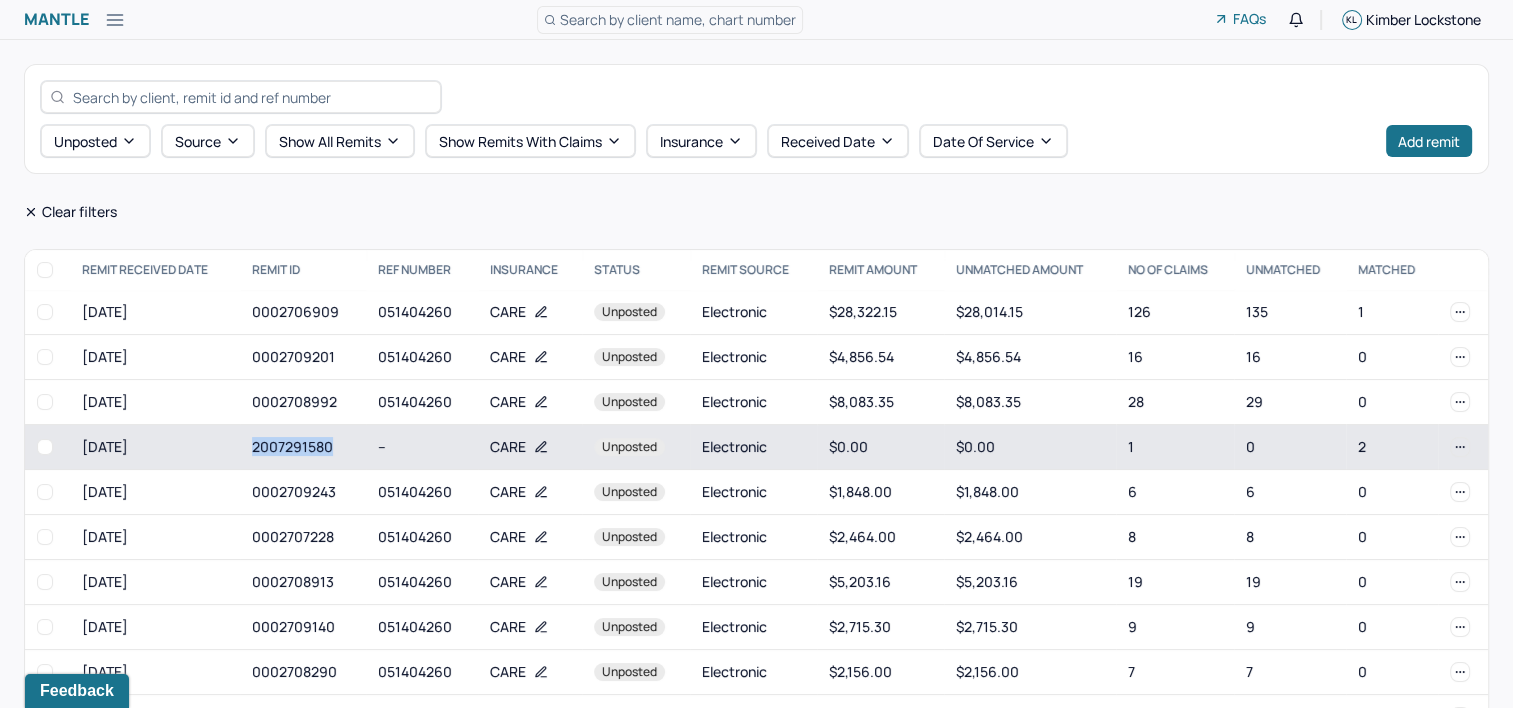 click at bounding box center [45, 447] 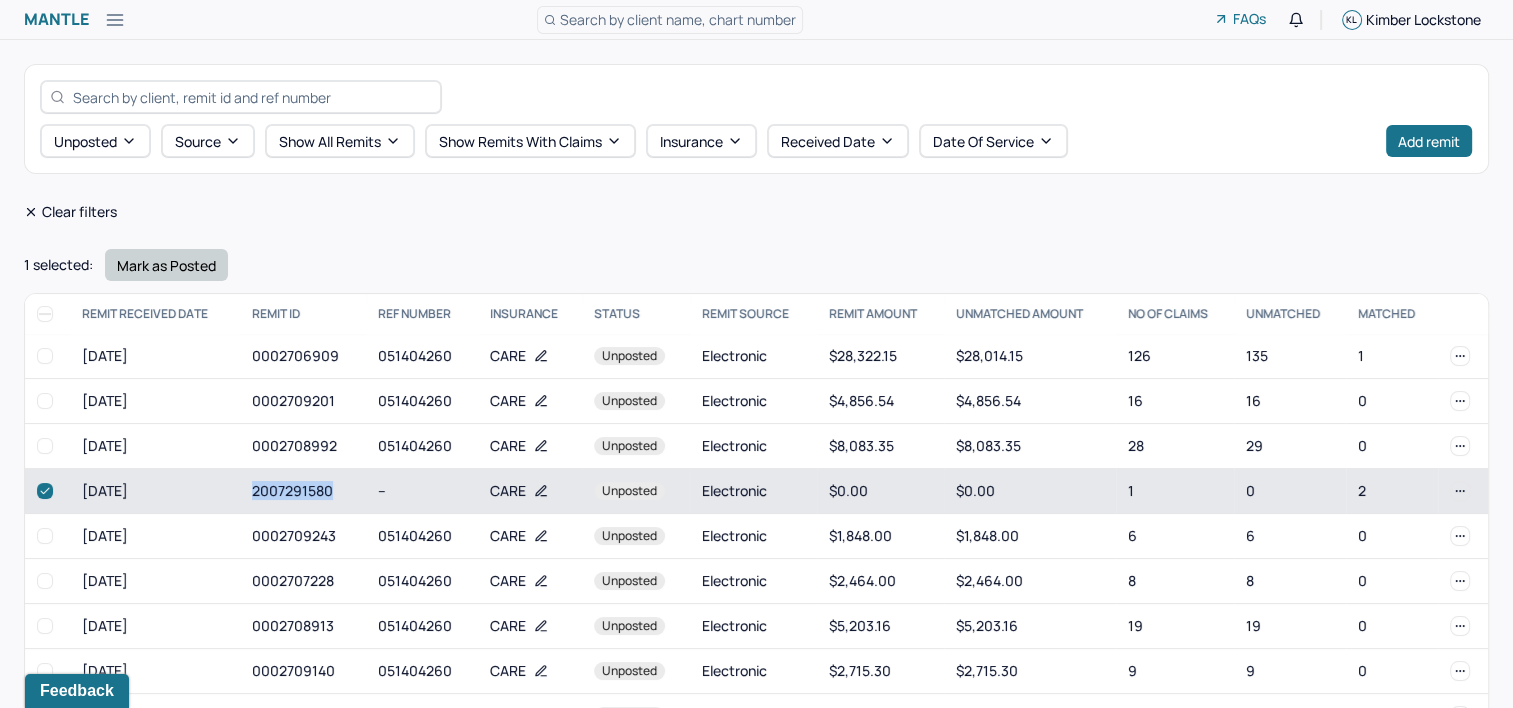 click on "Mark as Posted" at bounding box center [166, 265] 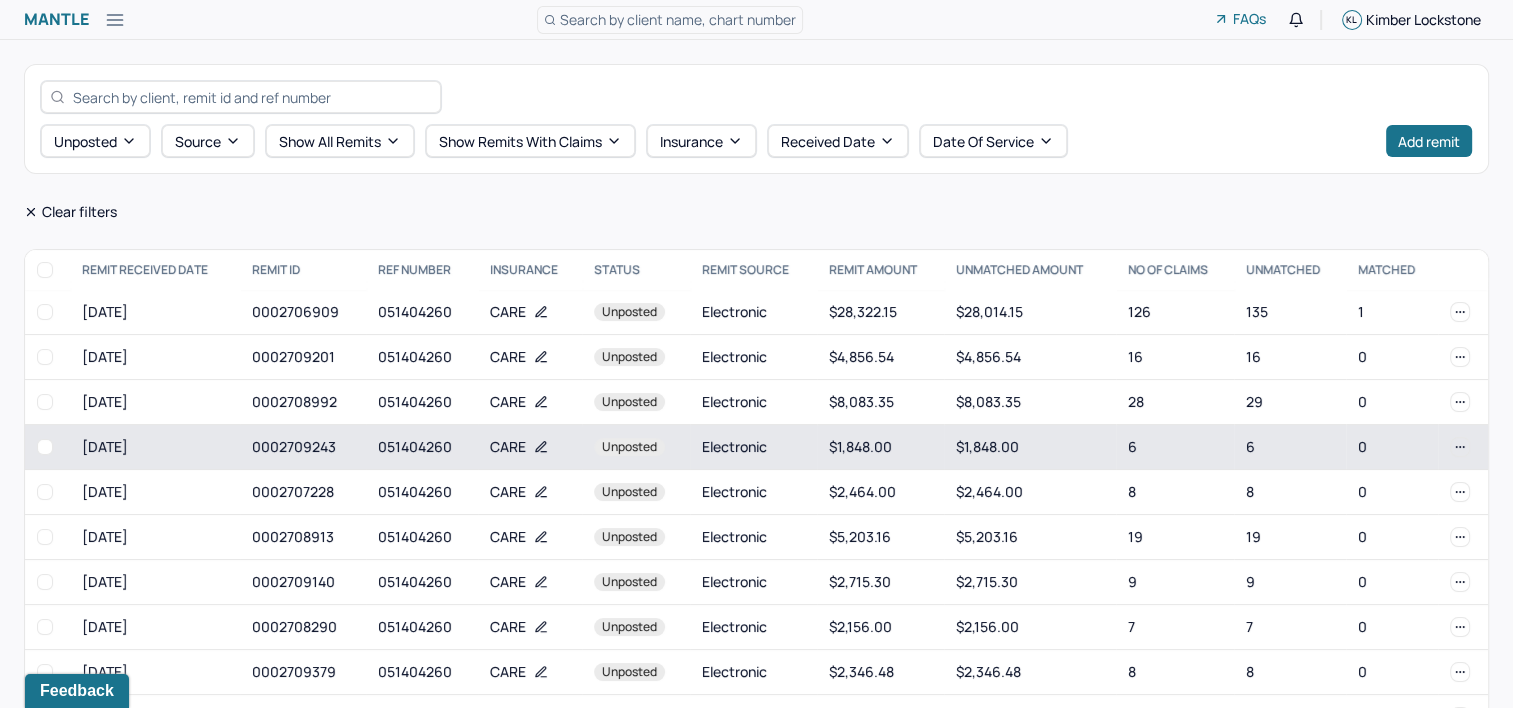 click on "[DATE]" at bounding box center (154, 447) 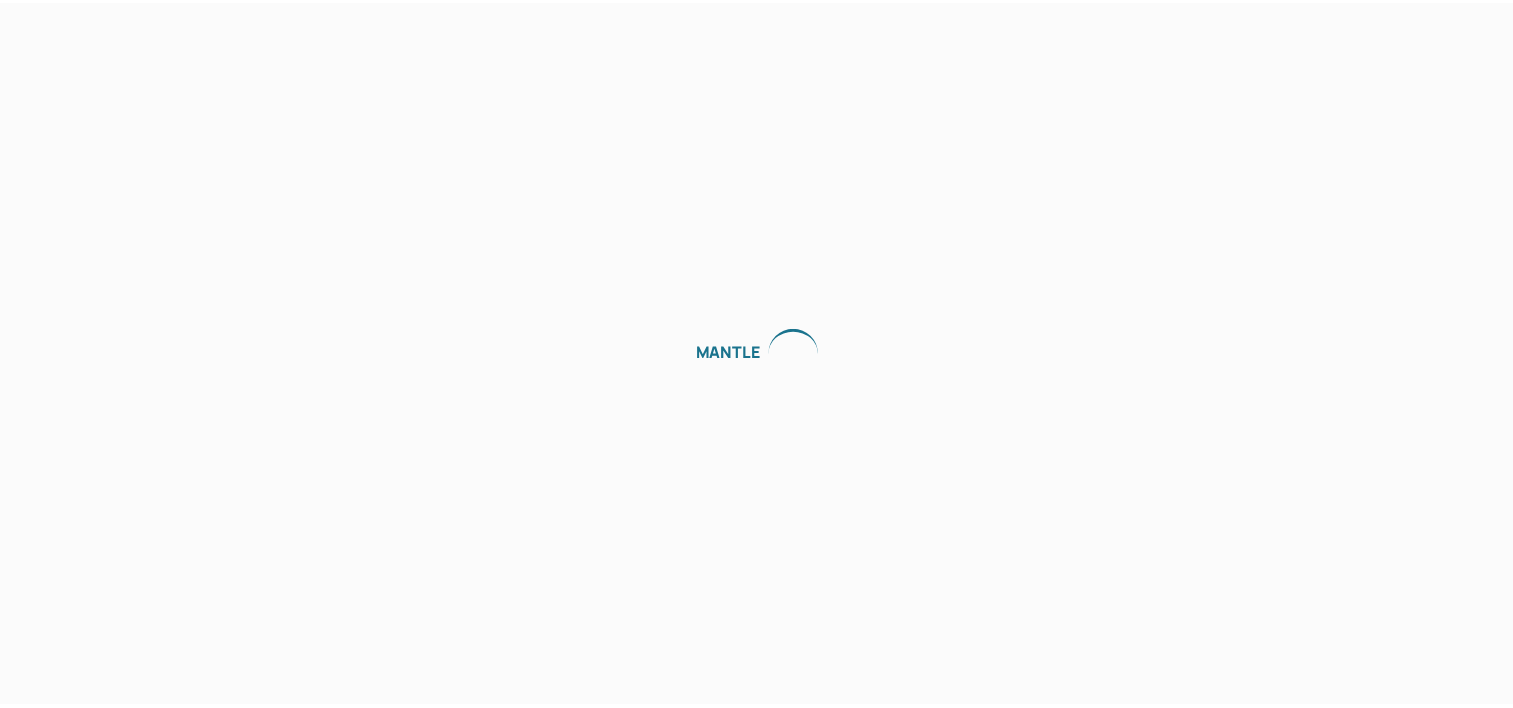 scroll, scrollTop: 0, scrollLeft: 0, axis: both 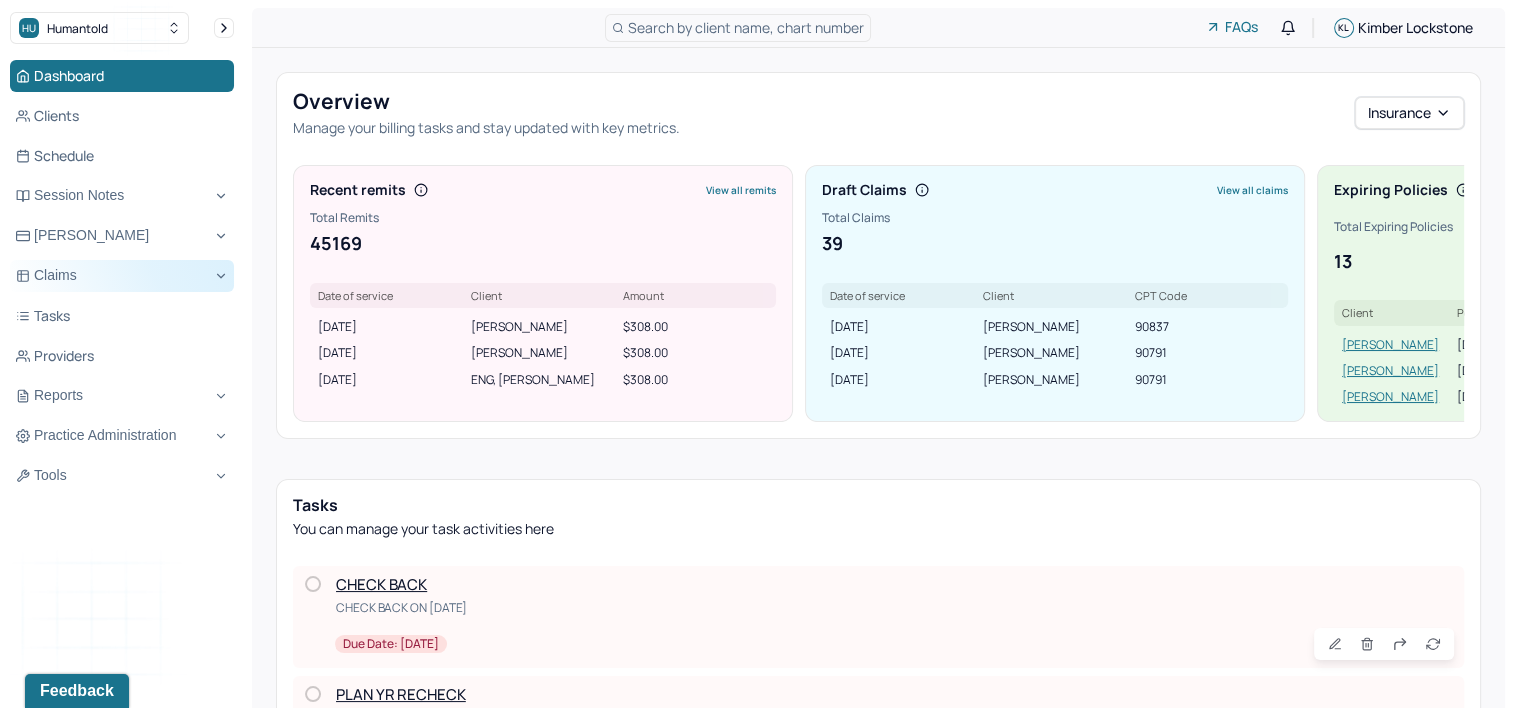 click on "Claims" at bounding box center (122, 276) 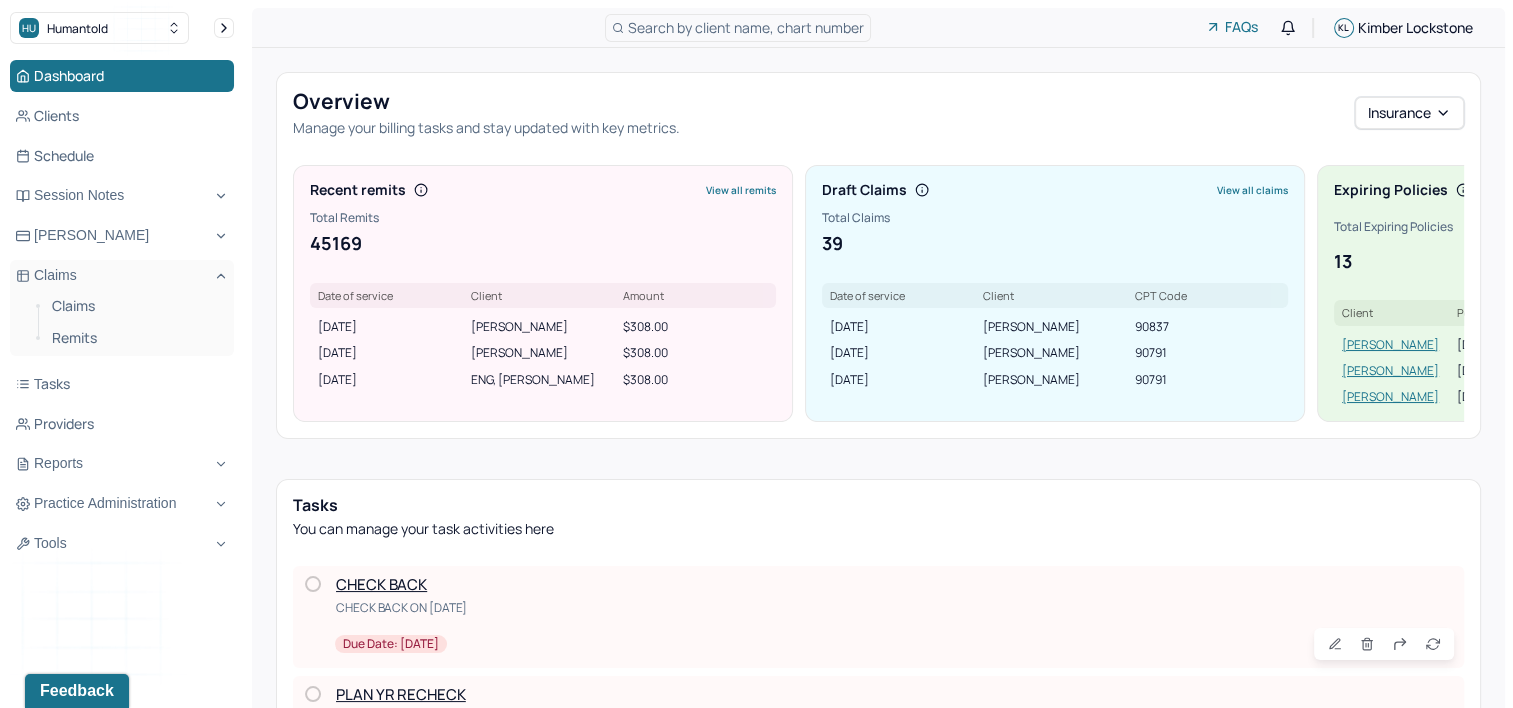 drag, startPoint x: 85, startPoint y: 346, endPoint x: 92, endPoint y: 257, distance: 89.27486 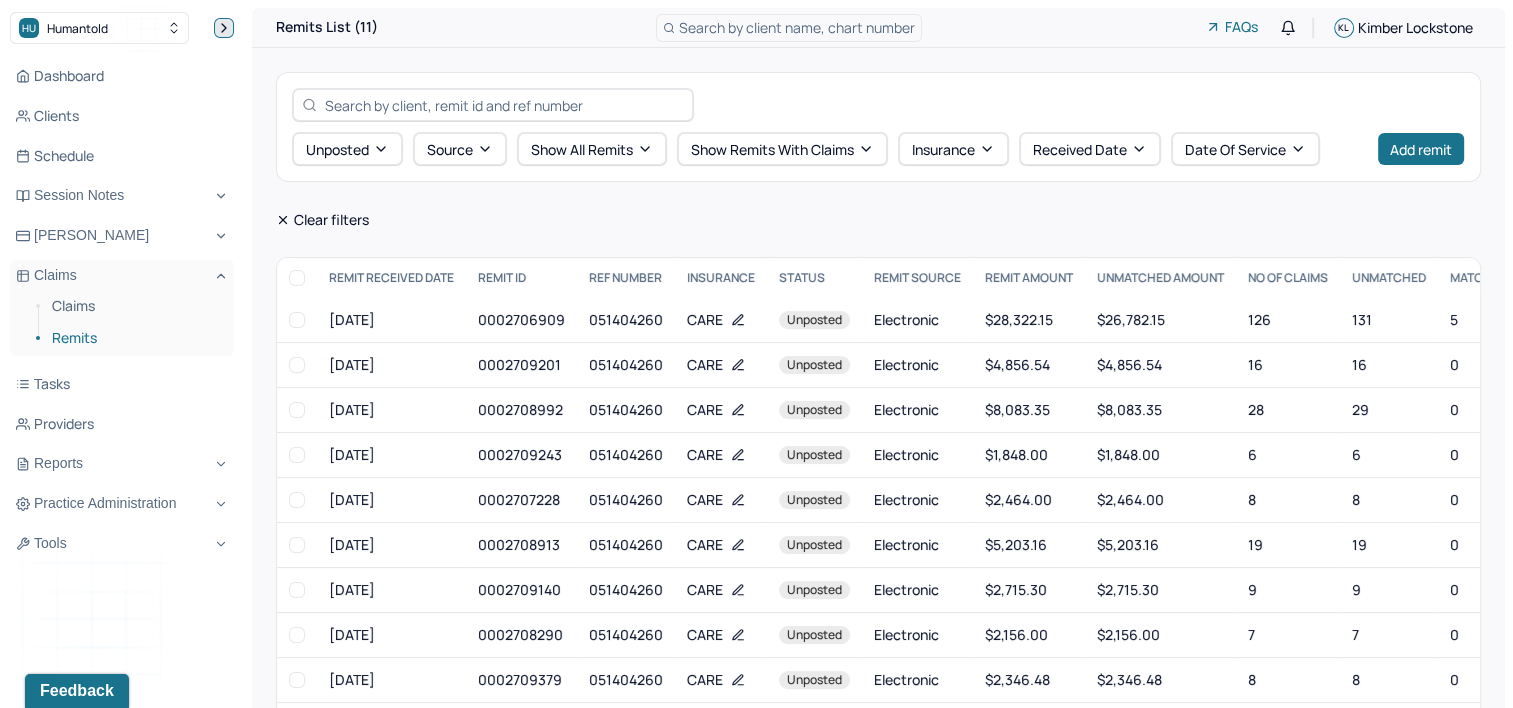 click 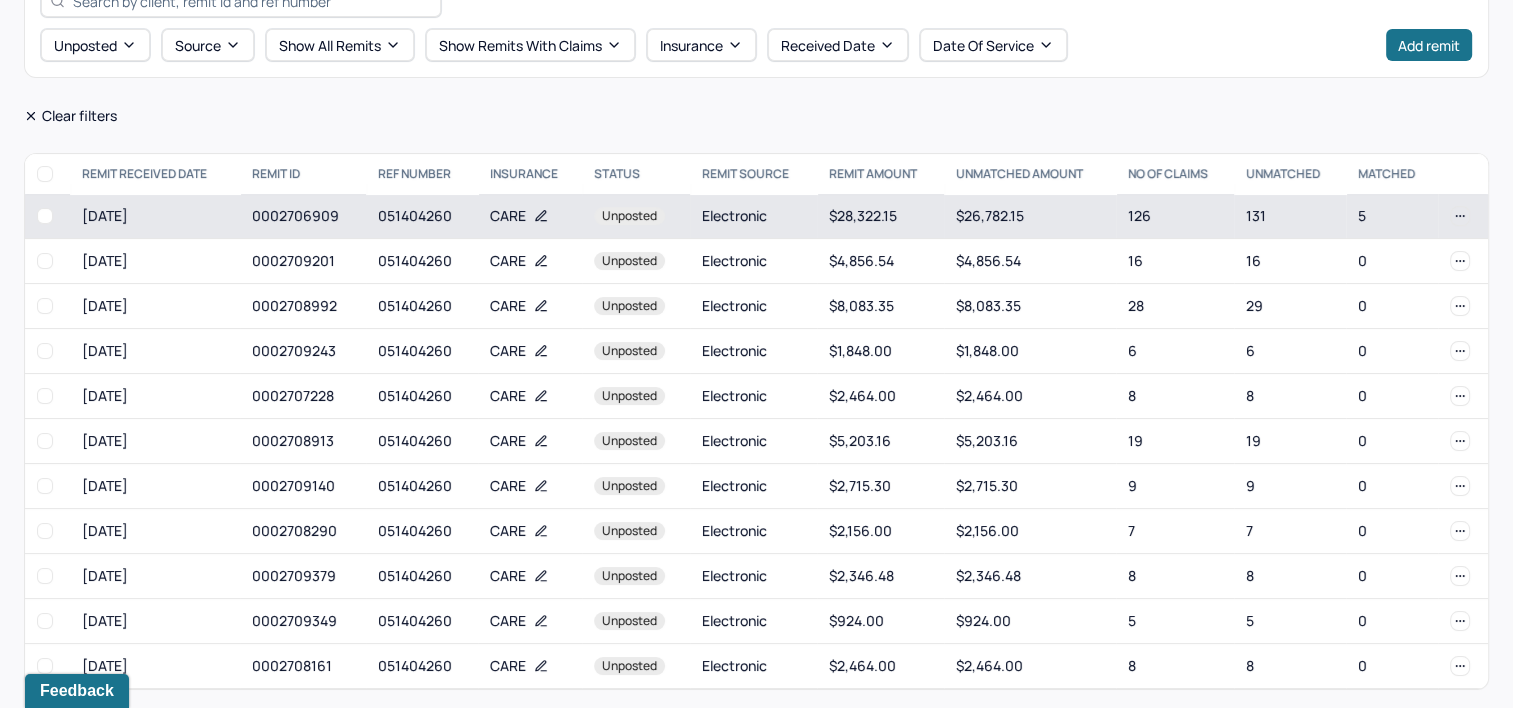 scroll, scrollTop: 99, scrollLeft: 0, axis: vertical 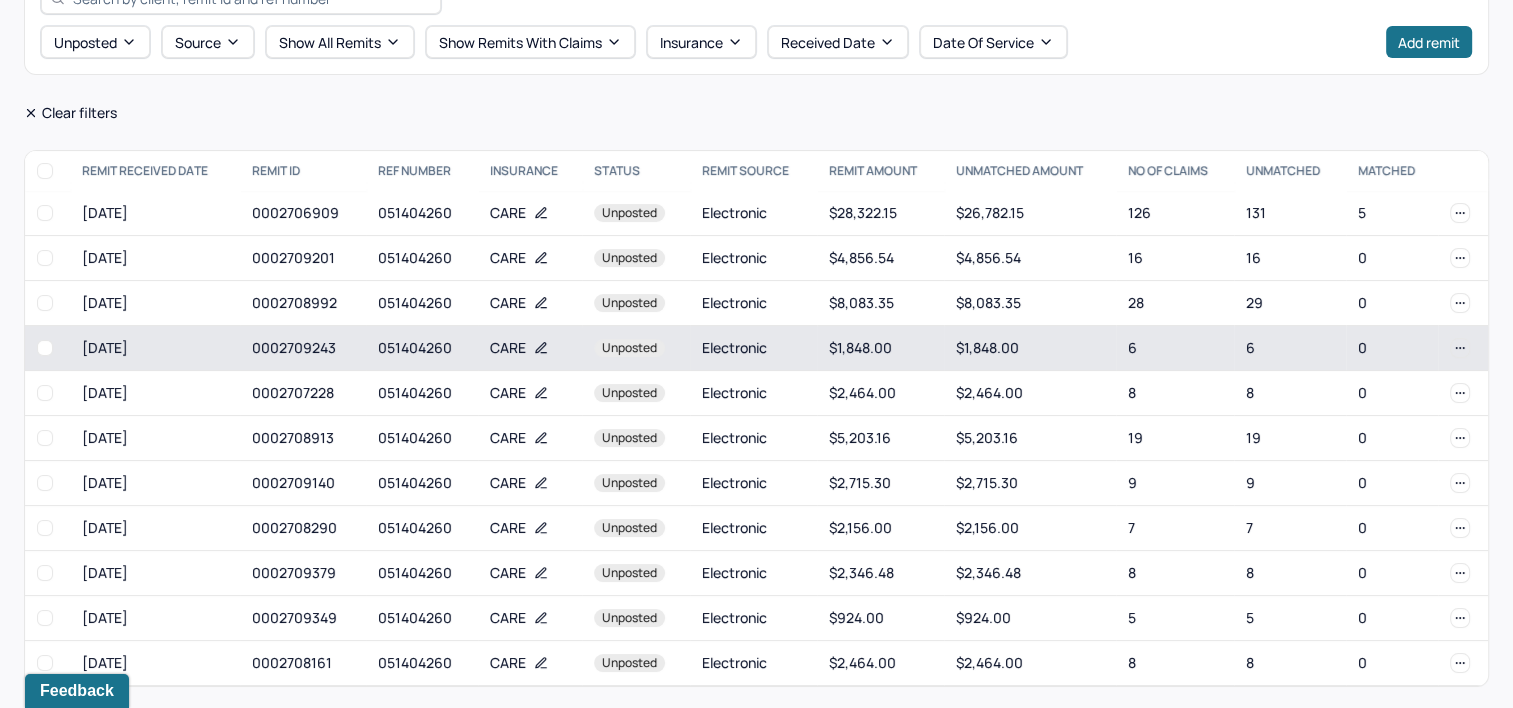 click on "unposted" at bounding box center (636, 348) 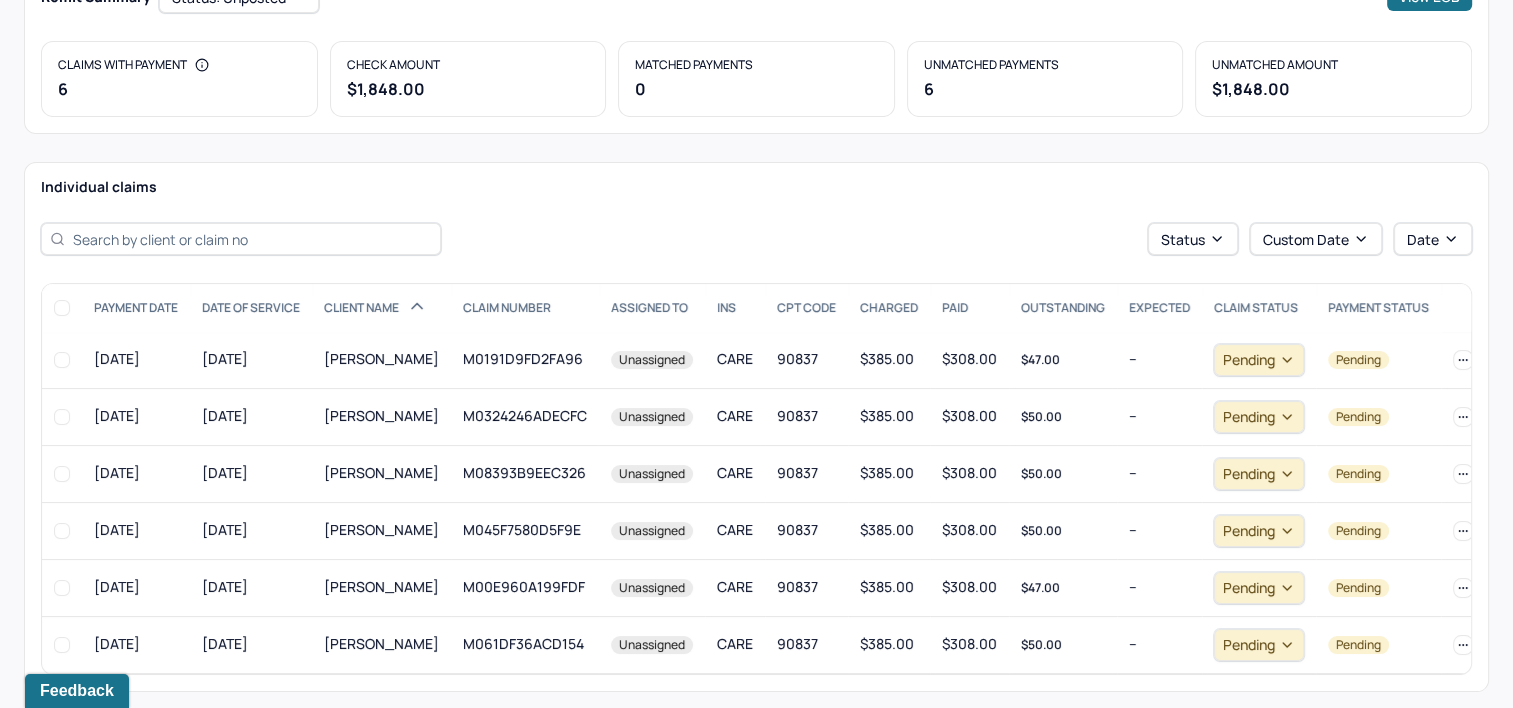 scroll, scrollTop: 180, scrollLeft: 0, axis: vertical 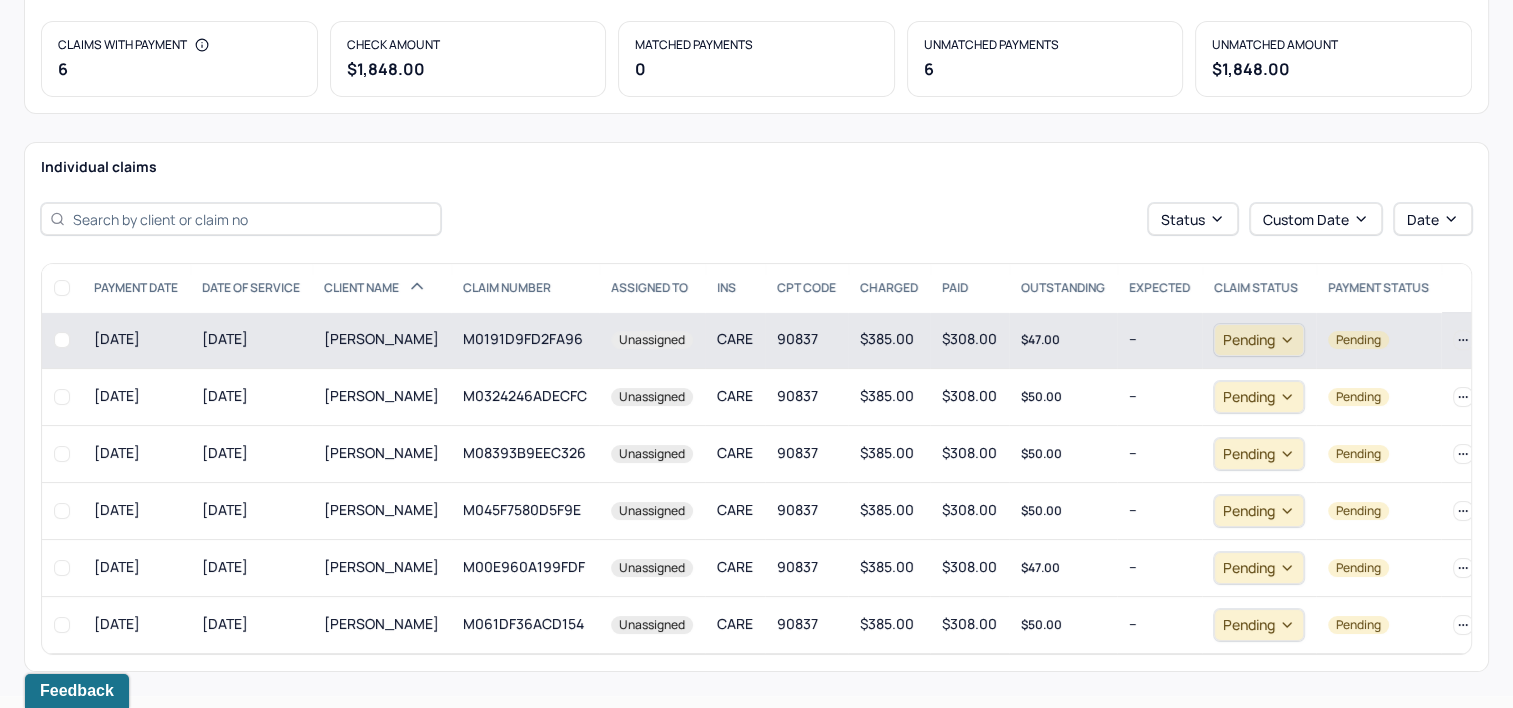 click on "M0191D9FD2FA96" at bounding box center [525, 340] 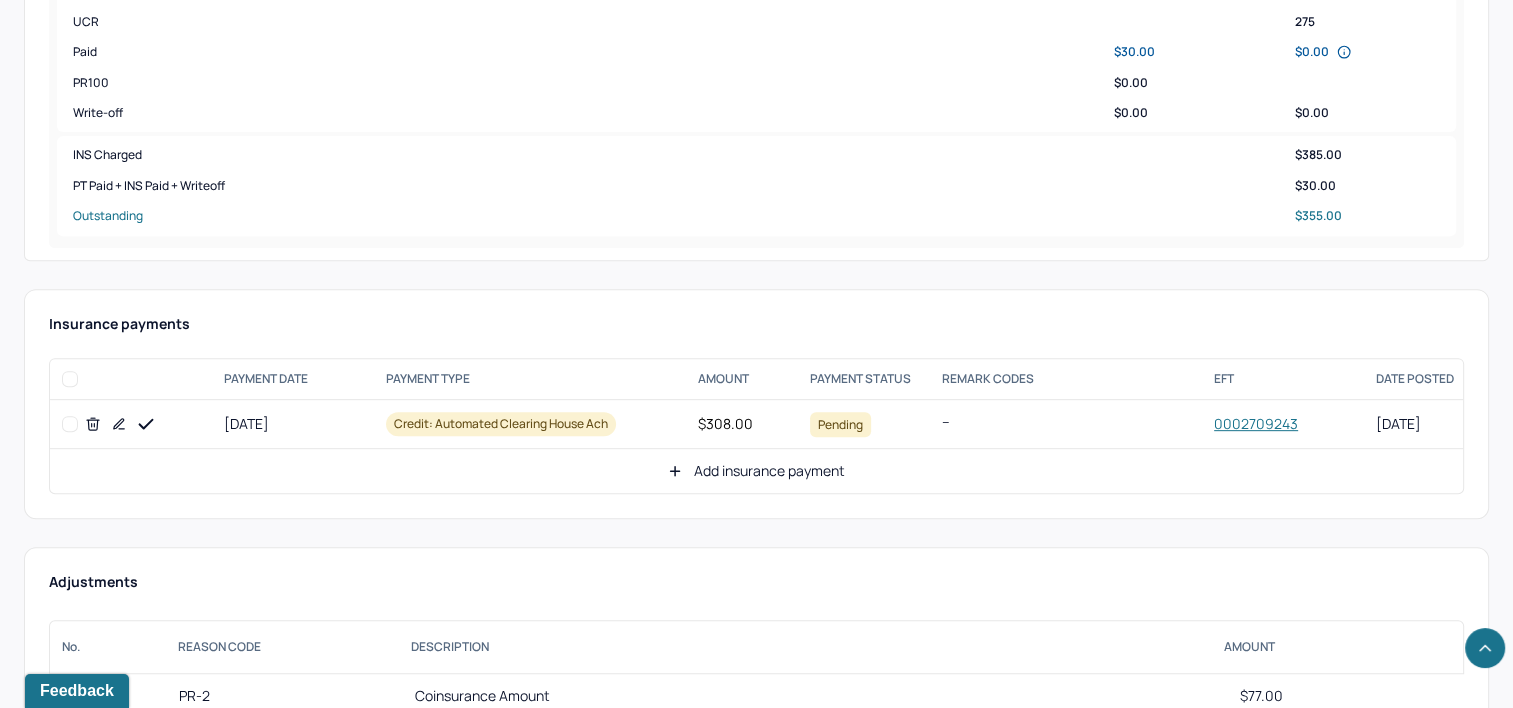 scroll, scrollTop: 800, scrollLeft: 0, axis: vertical 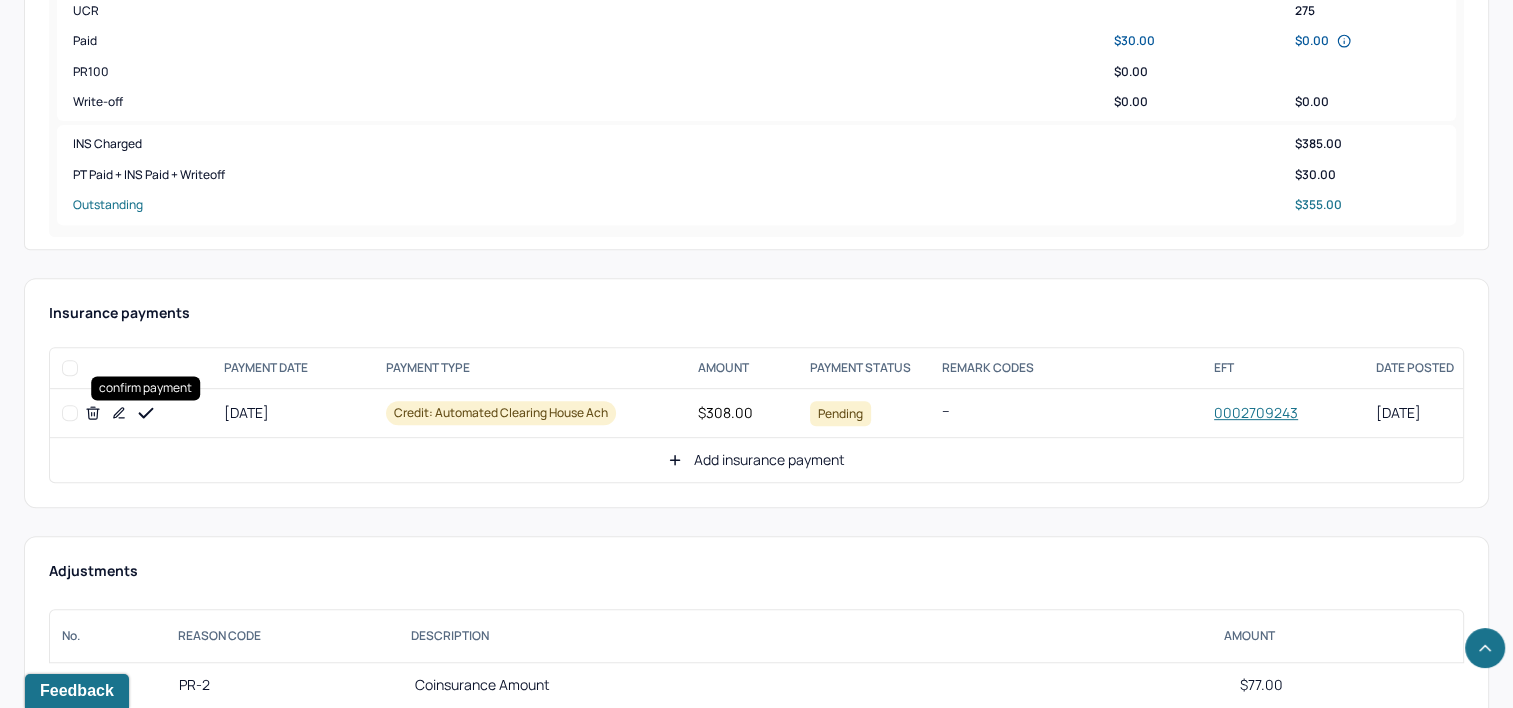 drag, startPoint x: 146, startPoint y: 407, endPoint x: 164, endPoint y: 407, distance: 18 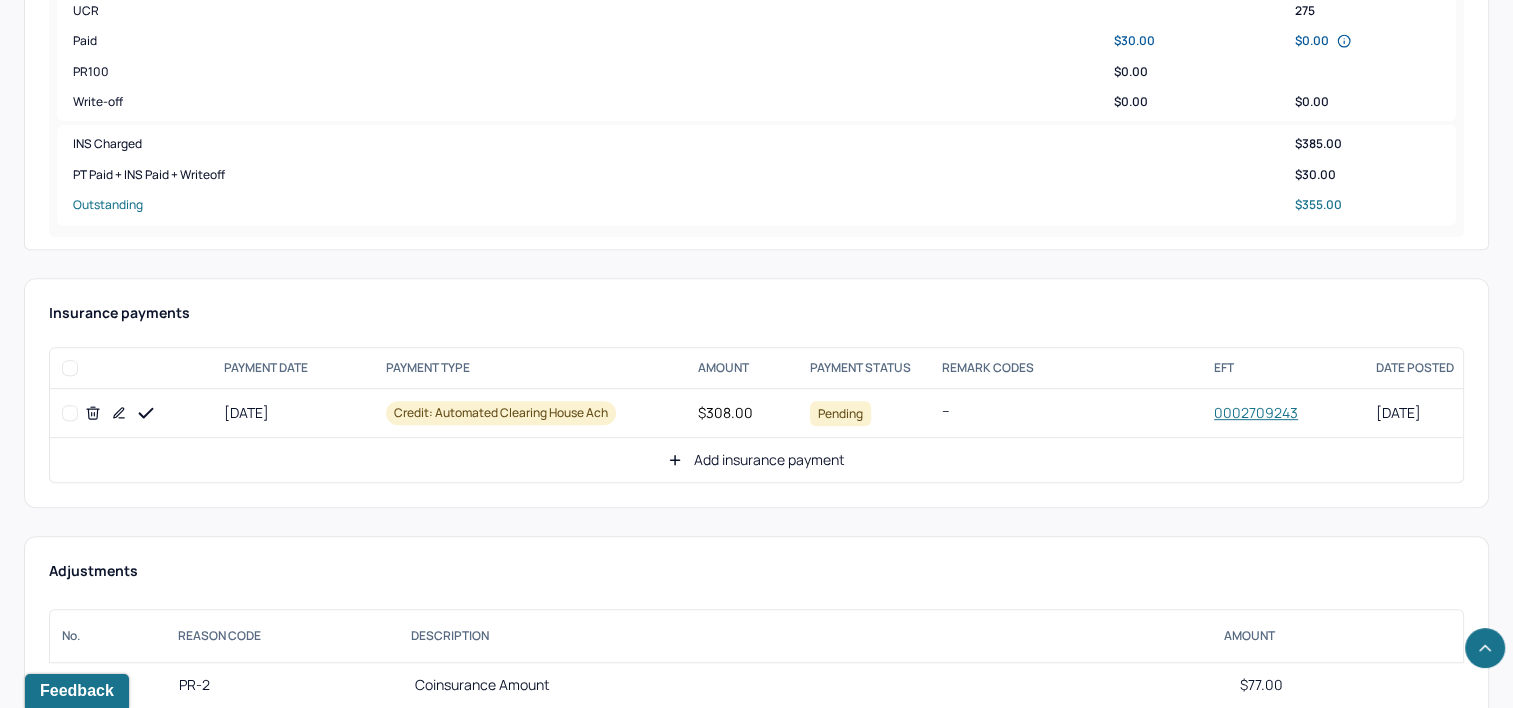 click on "Add insurance payment" at bounding box center [756, 460] 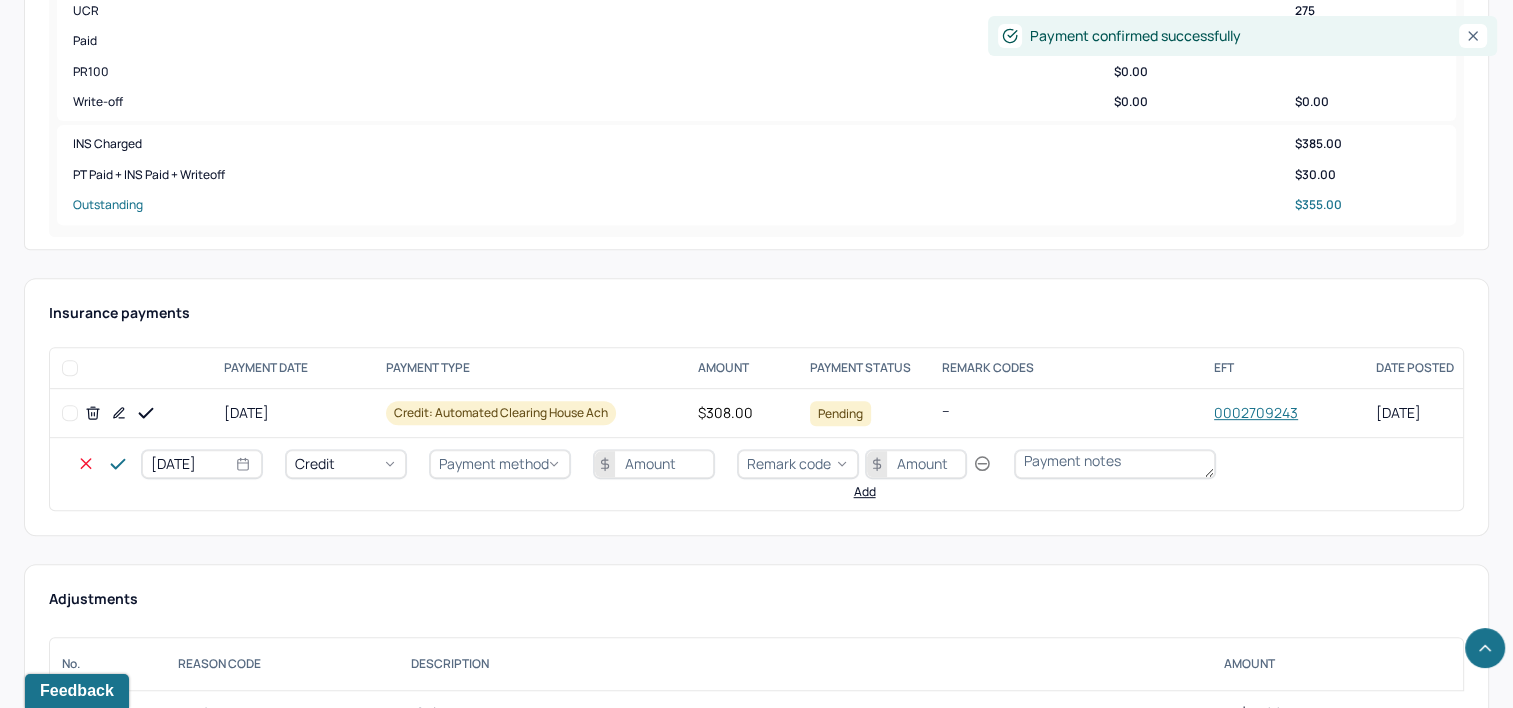 select on "6" 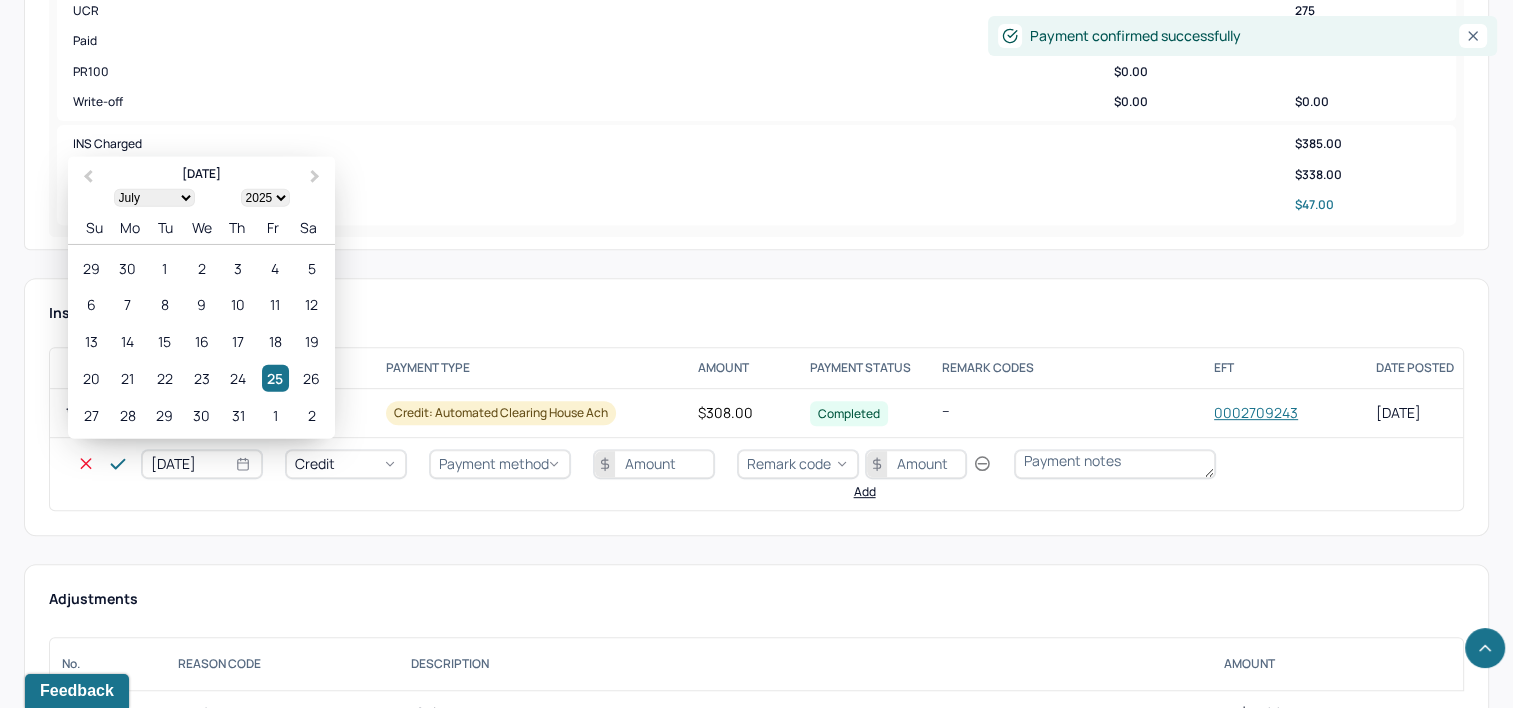 click on "[DATE]" at bounding box center (202, 464) 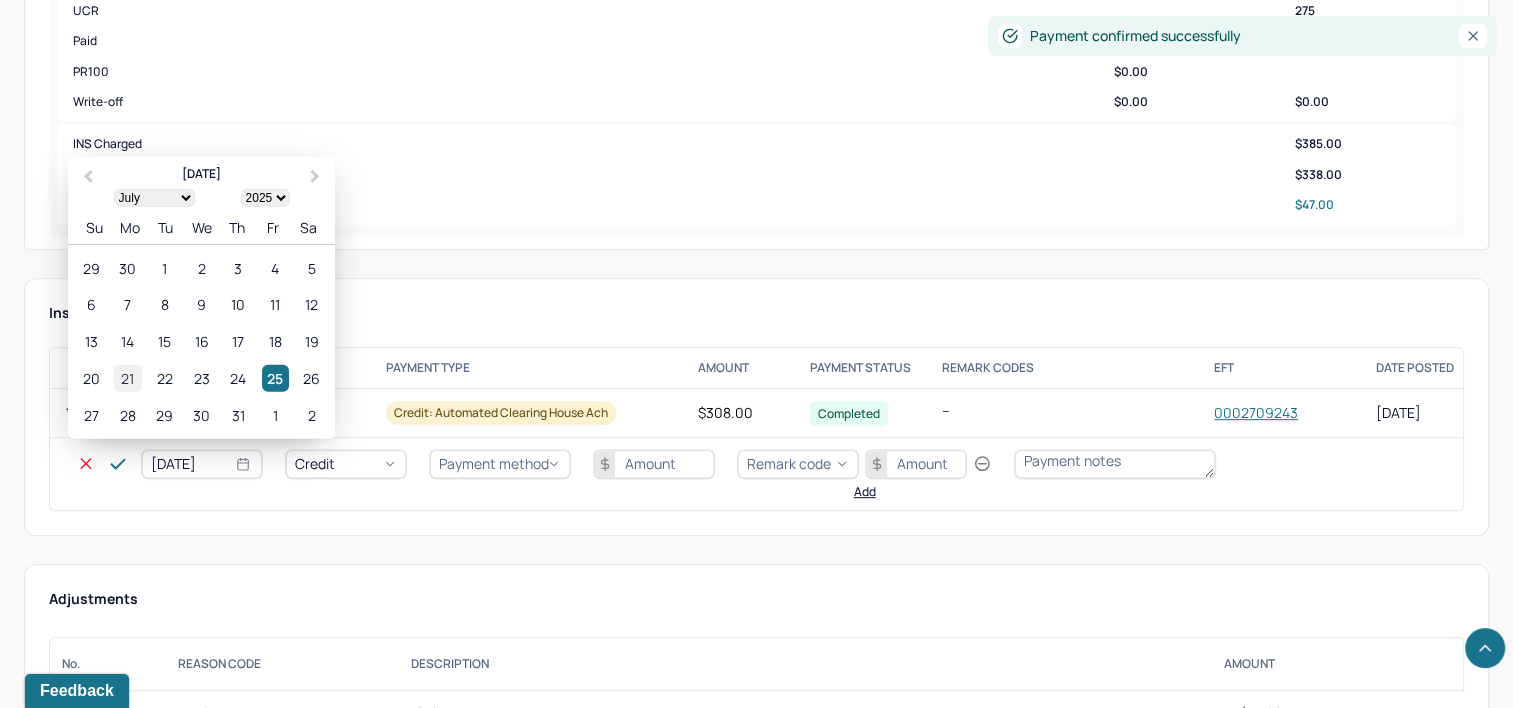 click on "21" at bounding box center [127, 378] 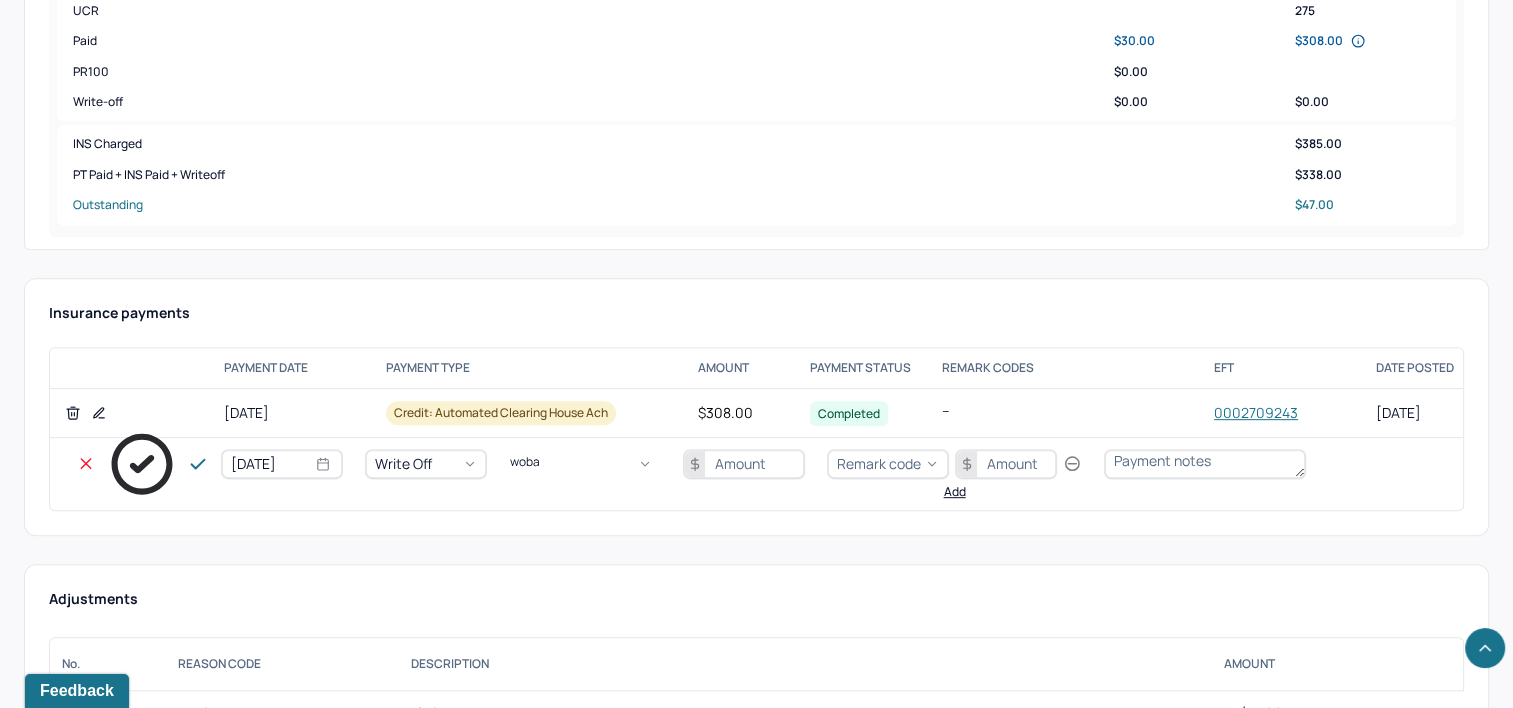 type on "wobal" 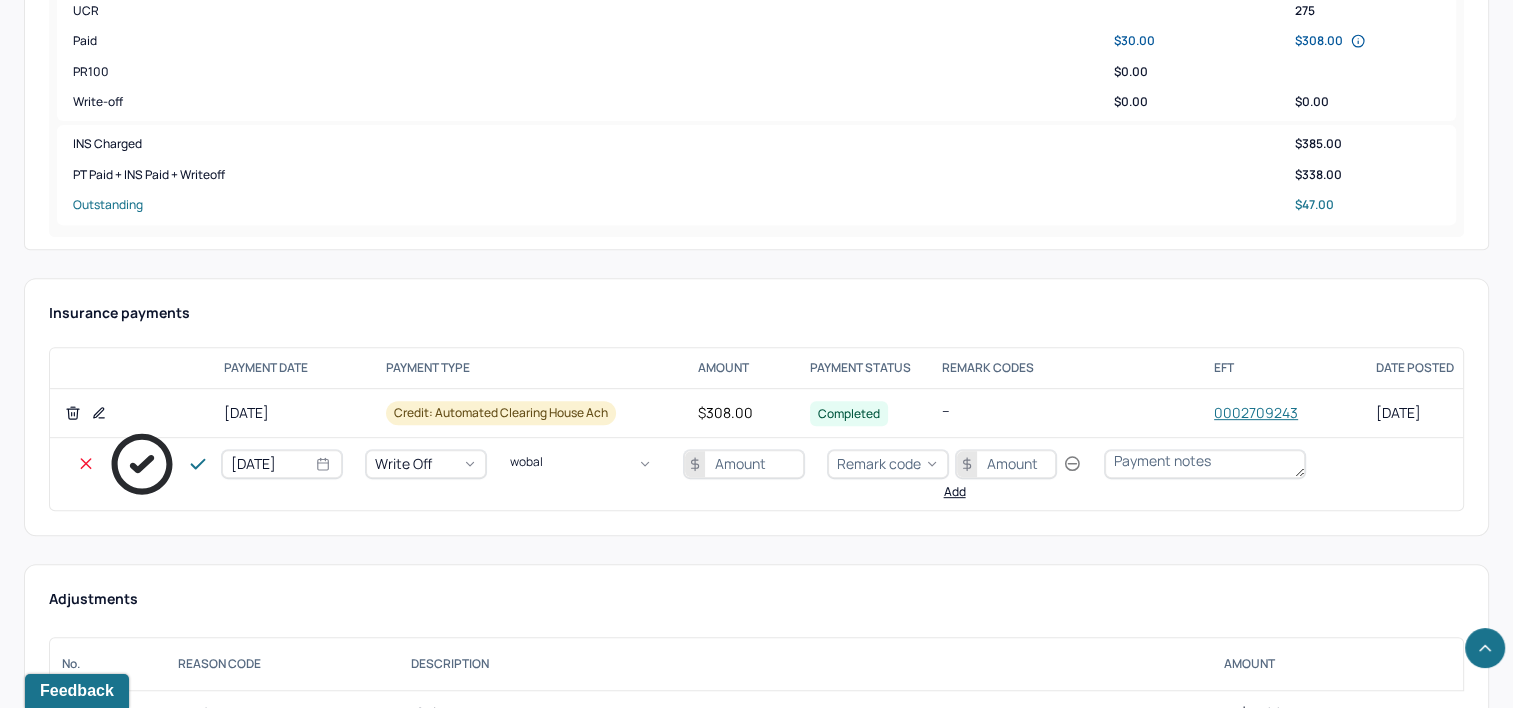 type 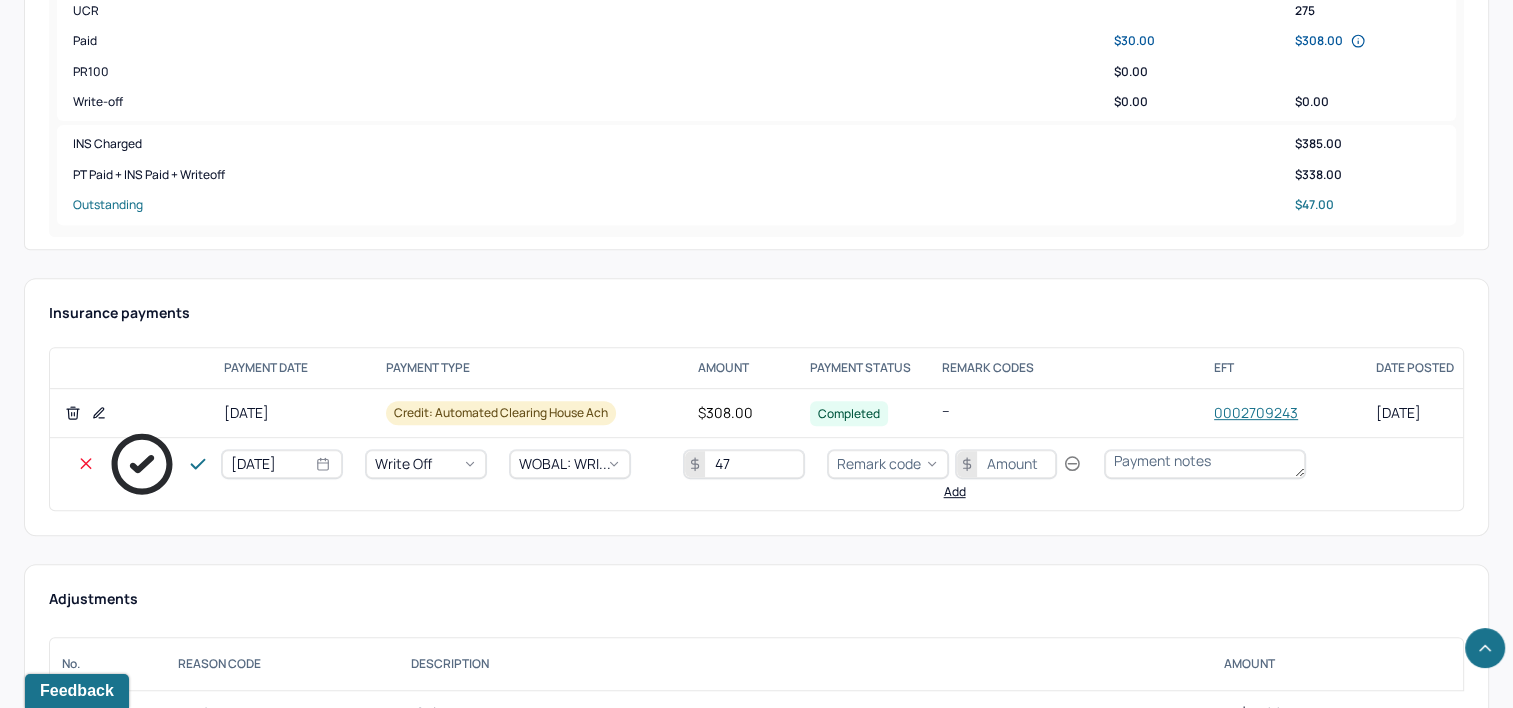 type on "47" 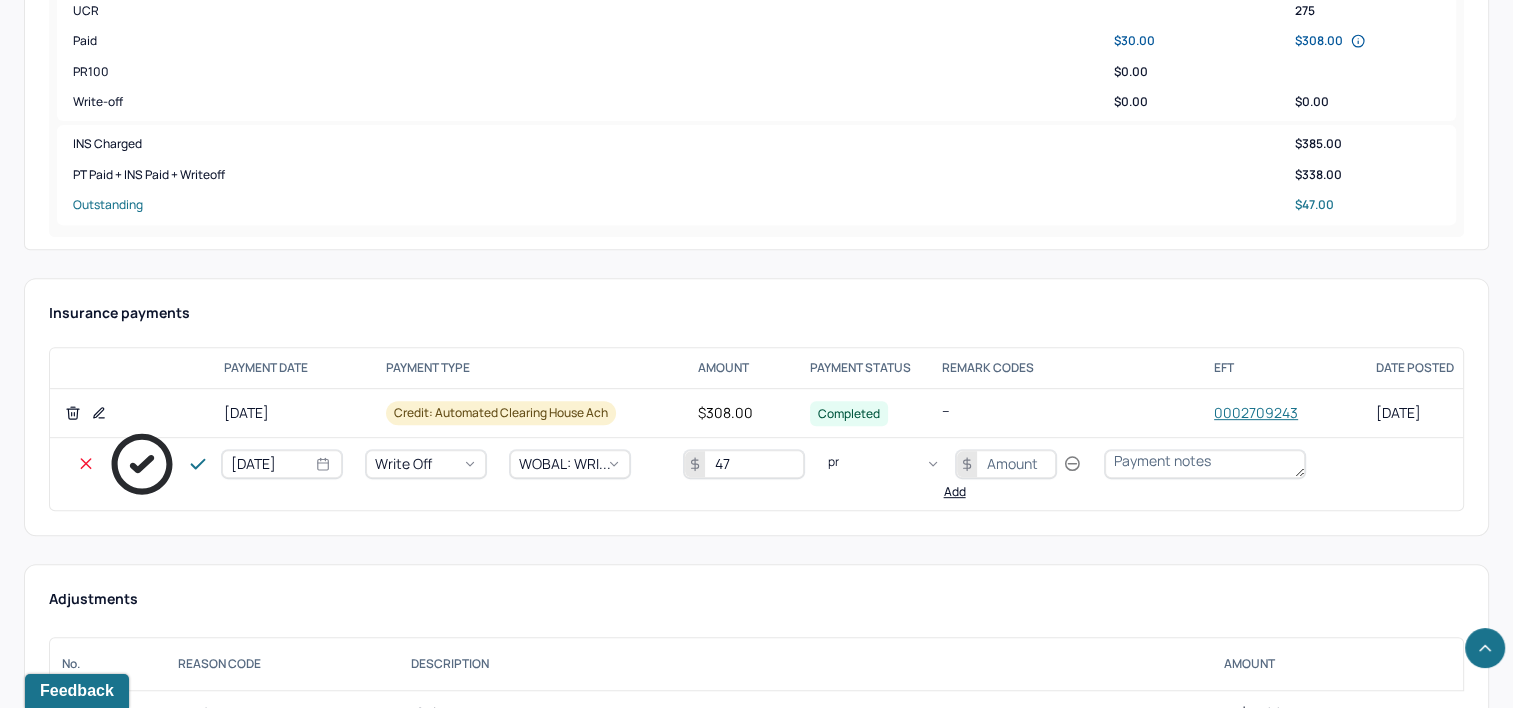 type on "pr2" 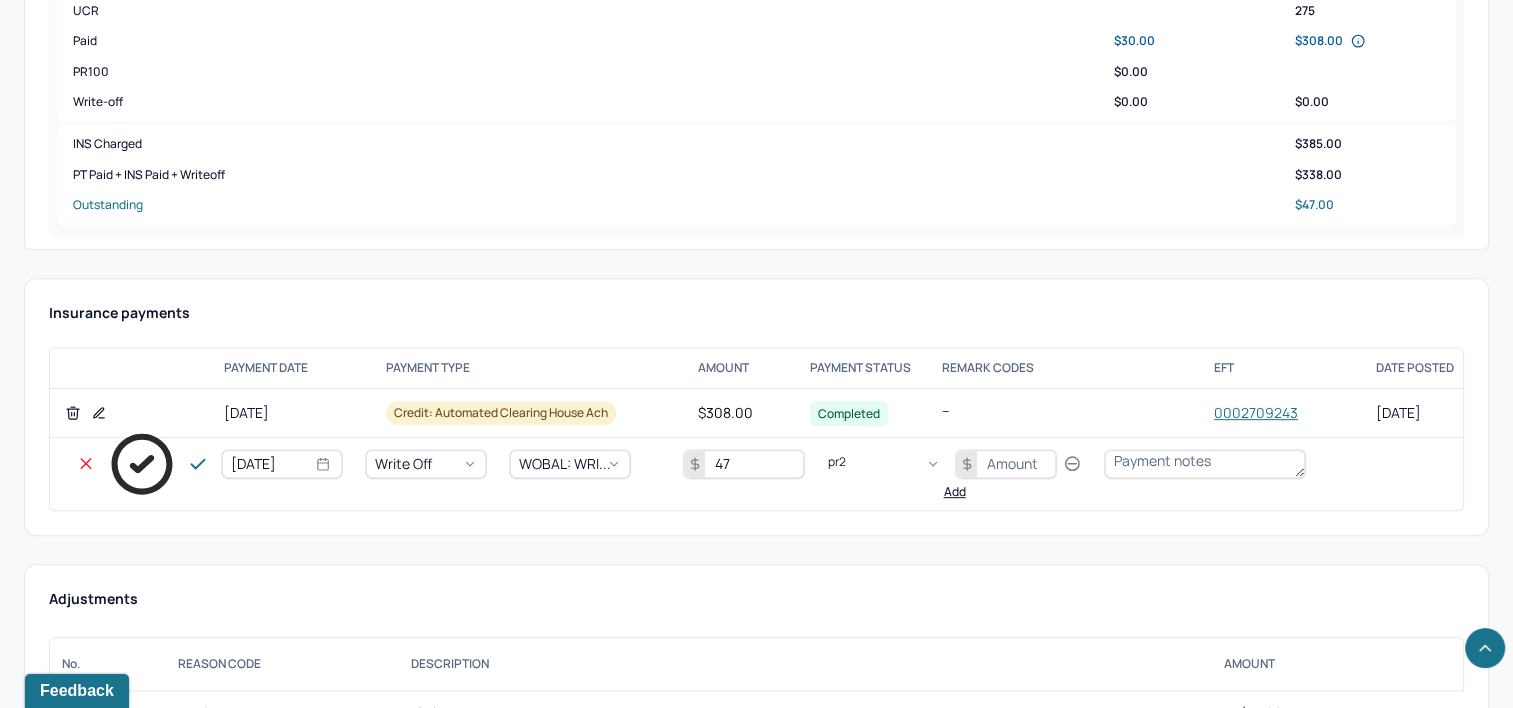 type 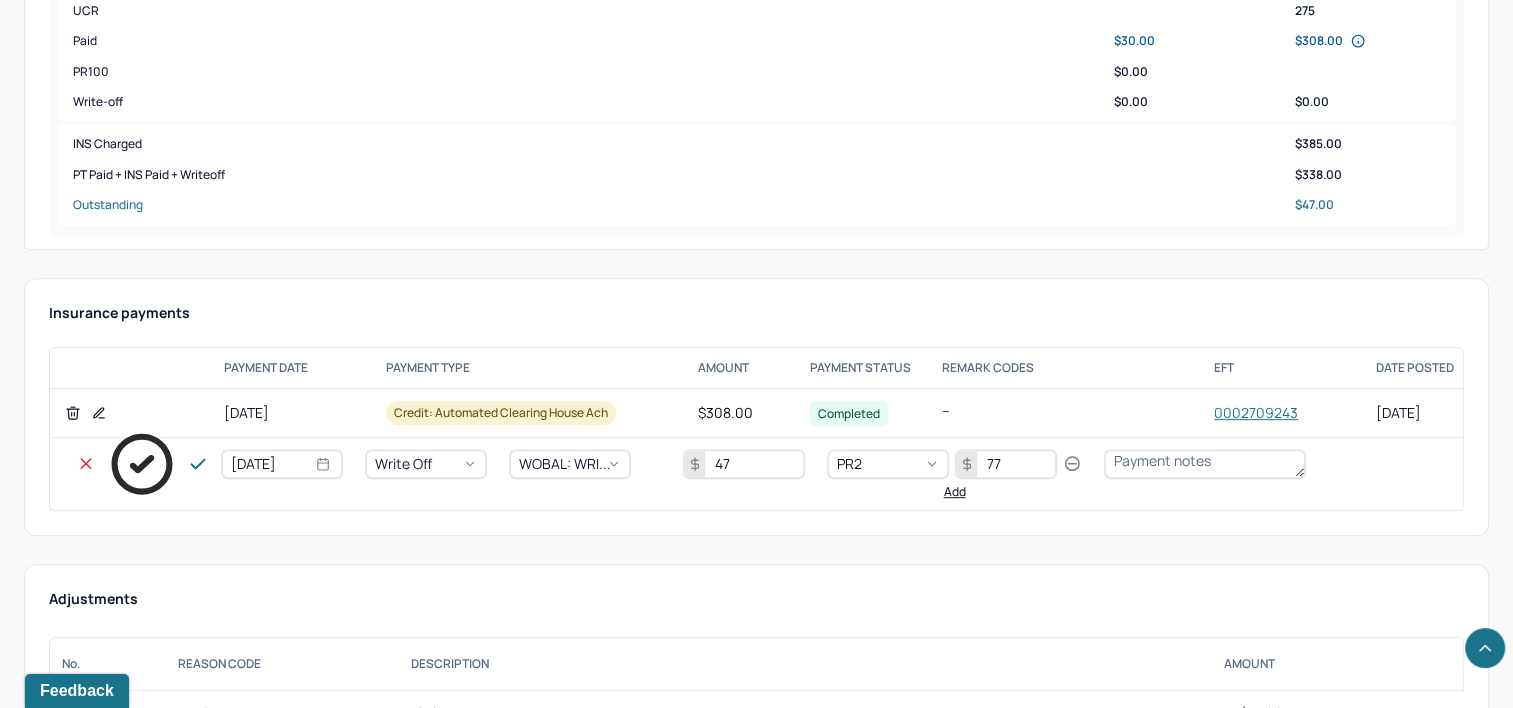 type on "77" 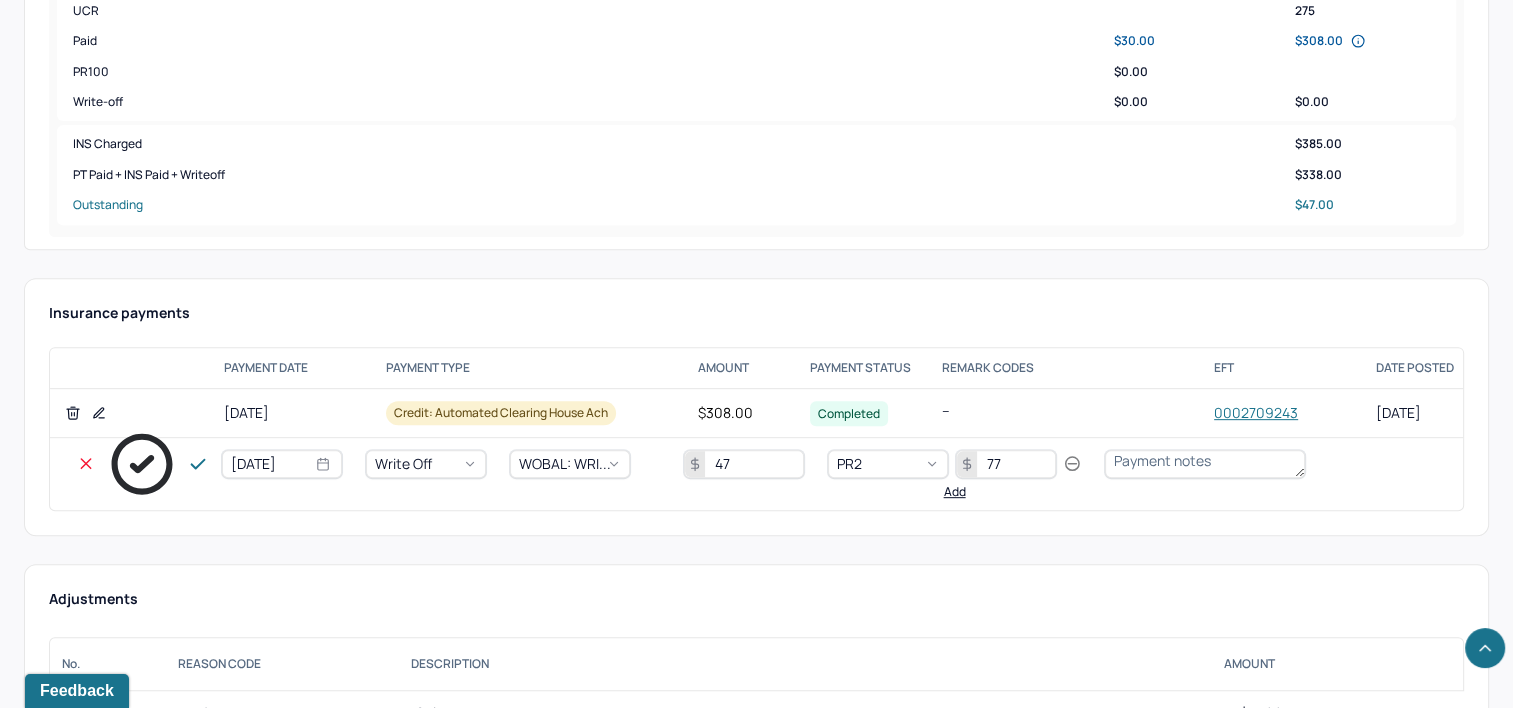 click 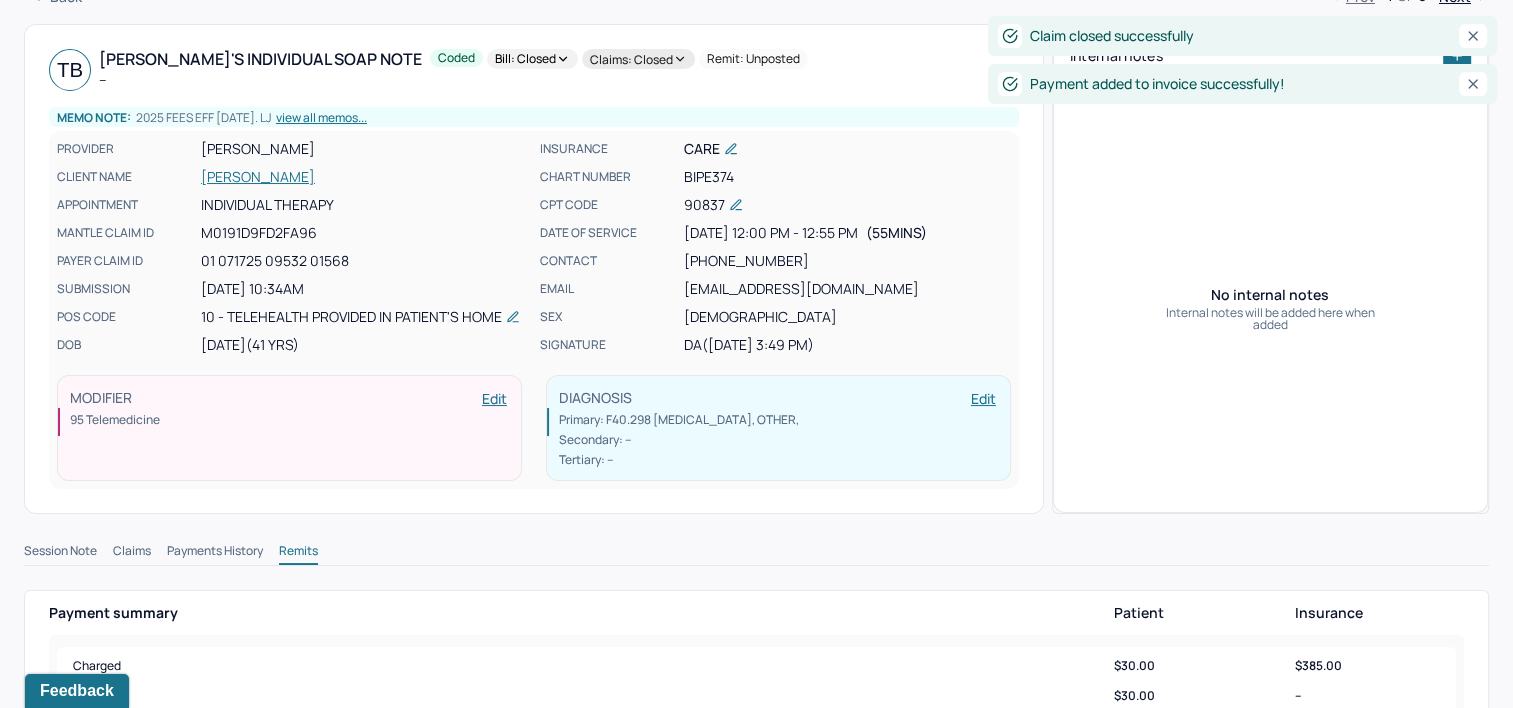 scroll, scrollTop: 0, scrollLeft: 0, axis: both 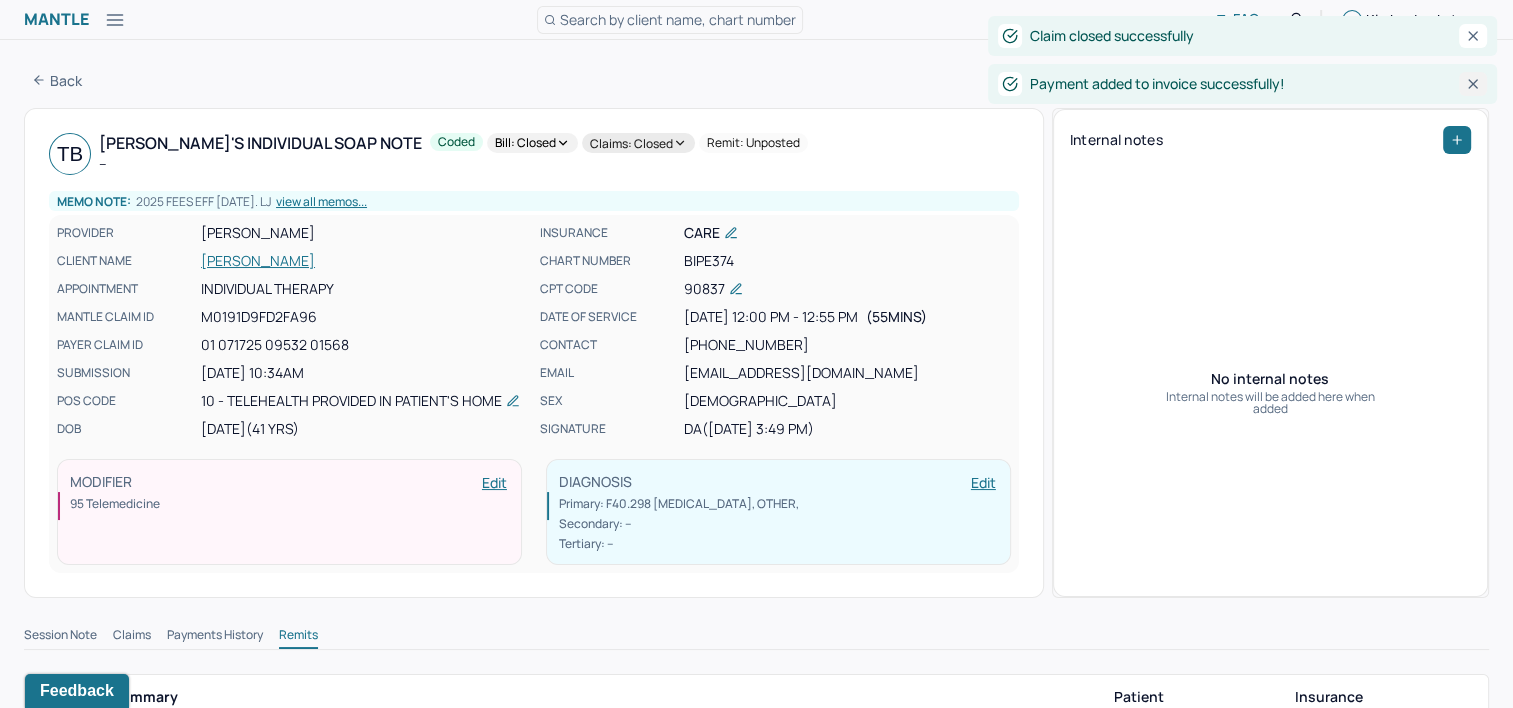 click 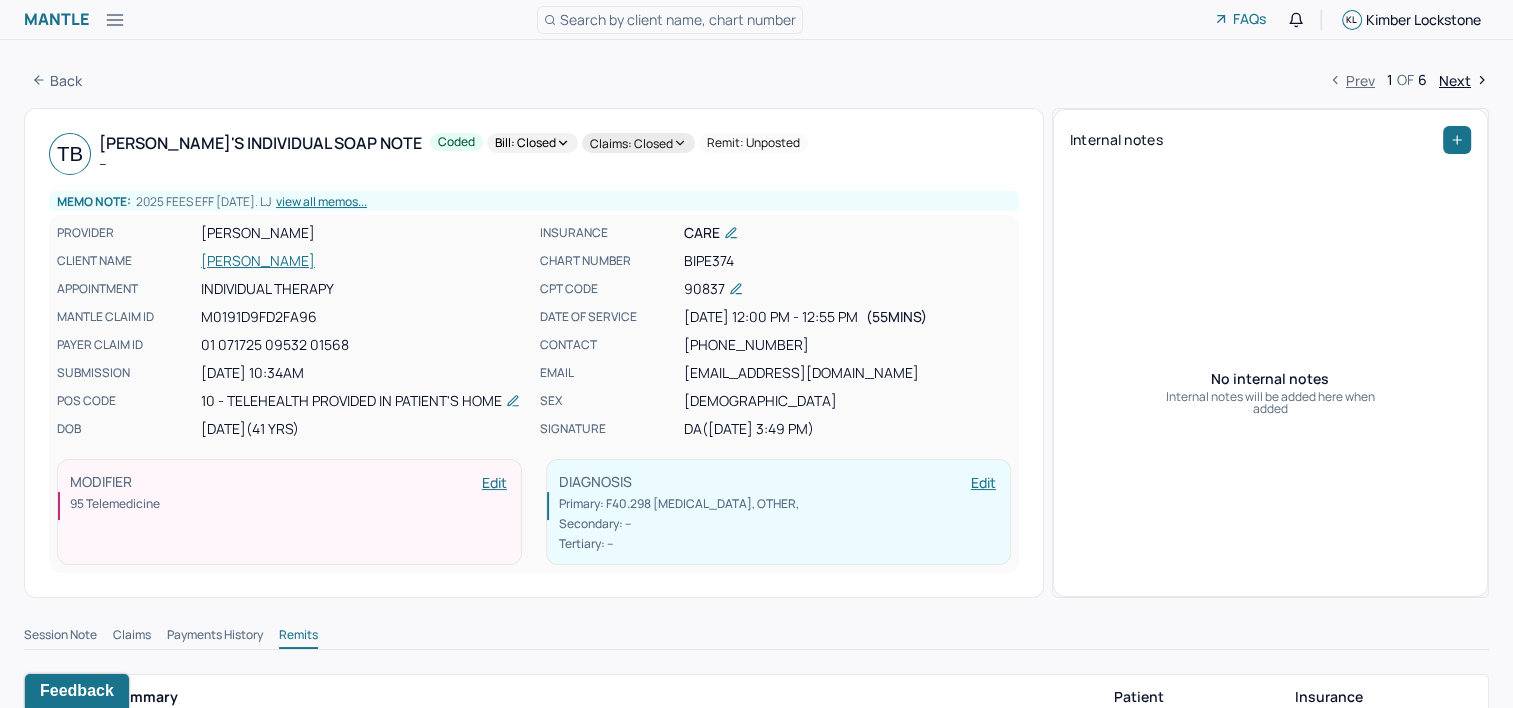click on "Next" at bounding box center [1464, 80] 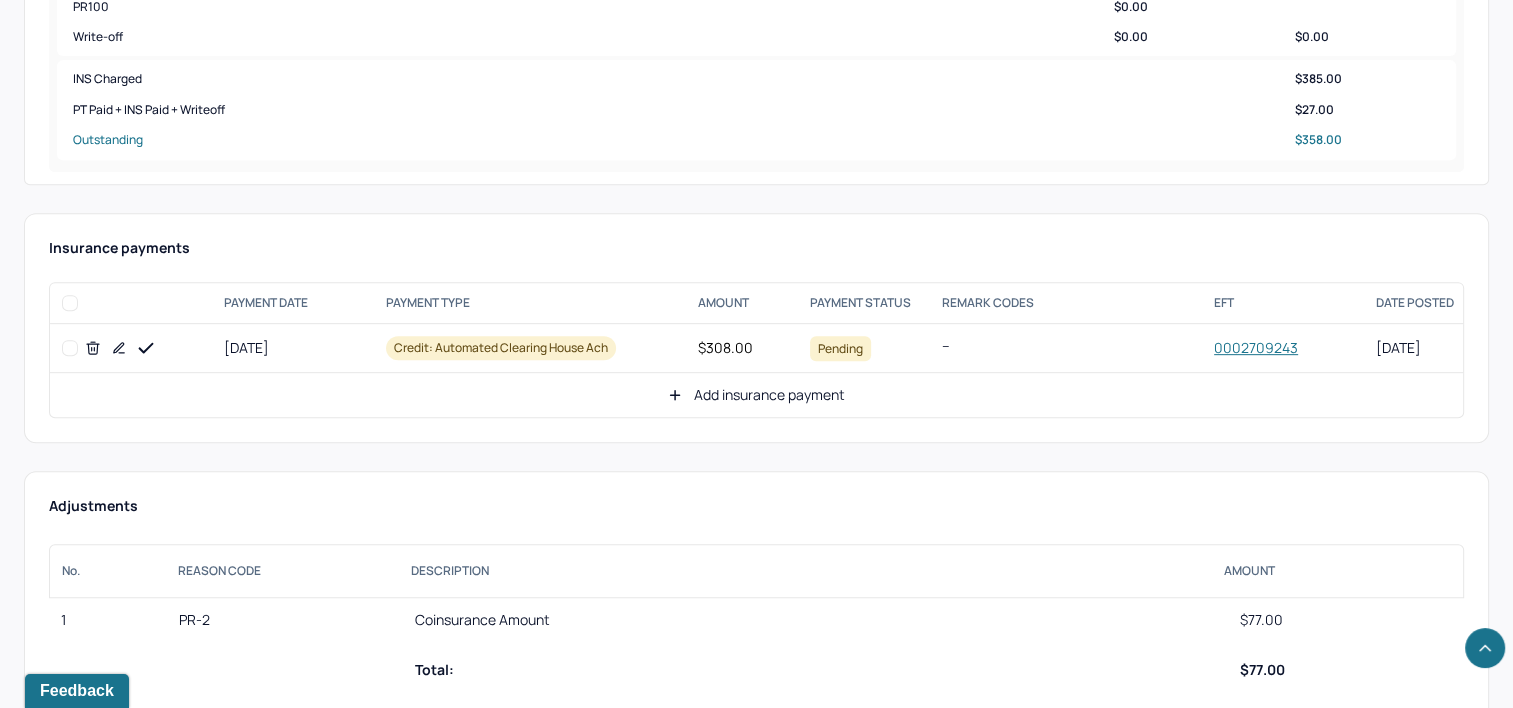 scroll, scrollTop: 900, scrollLeft: 0, axis: vertical 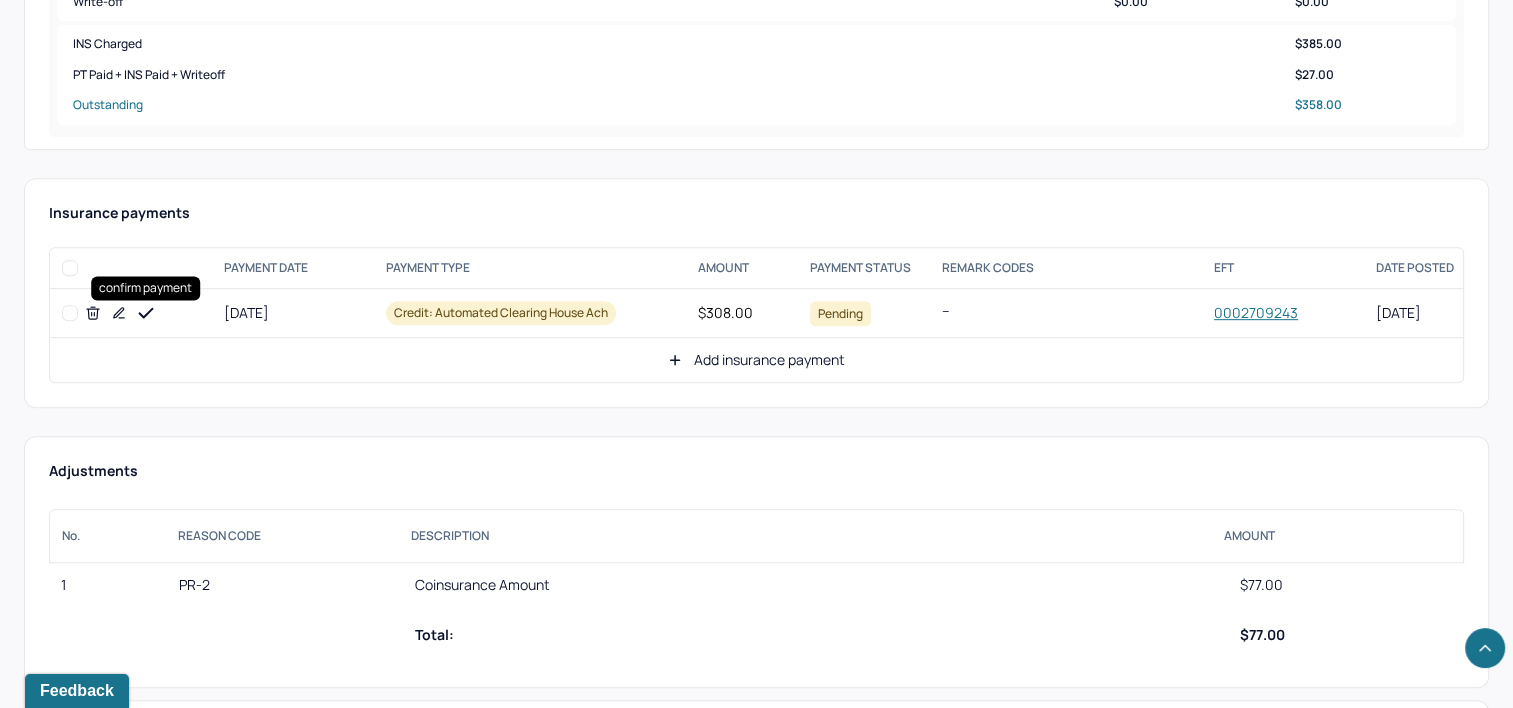 drag, startPoint x: 148, startPoint y: 308, endPoint x: 248, endPoint y: 305, distance: 100.04499 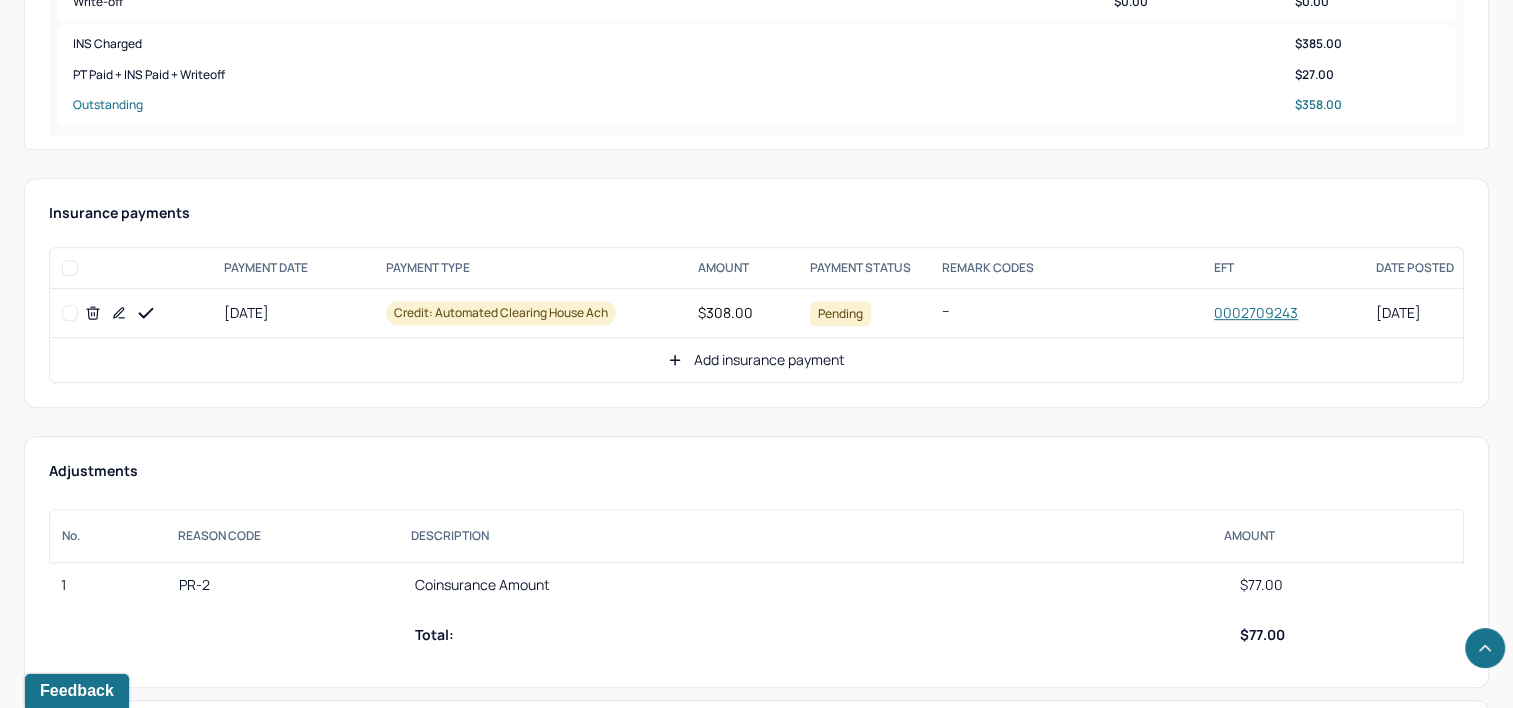 click on "Add insurance payment" at bounding box center [756, 360] 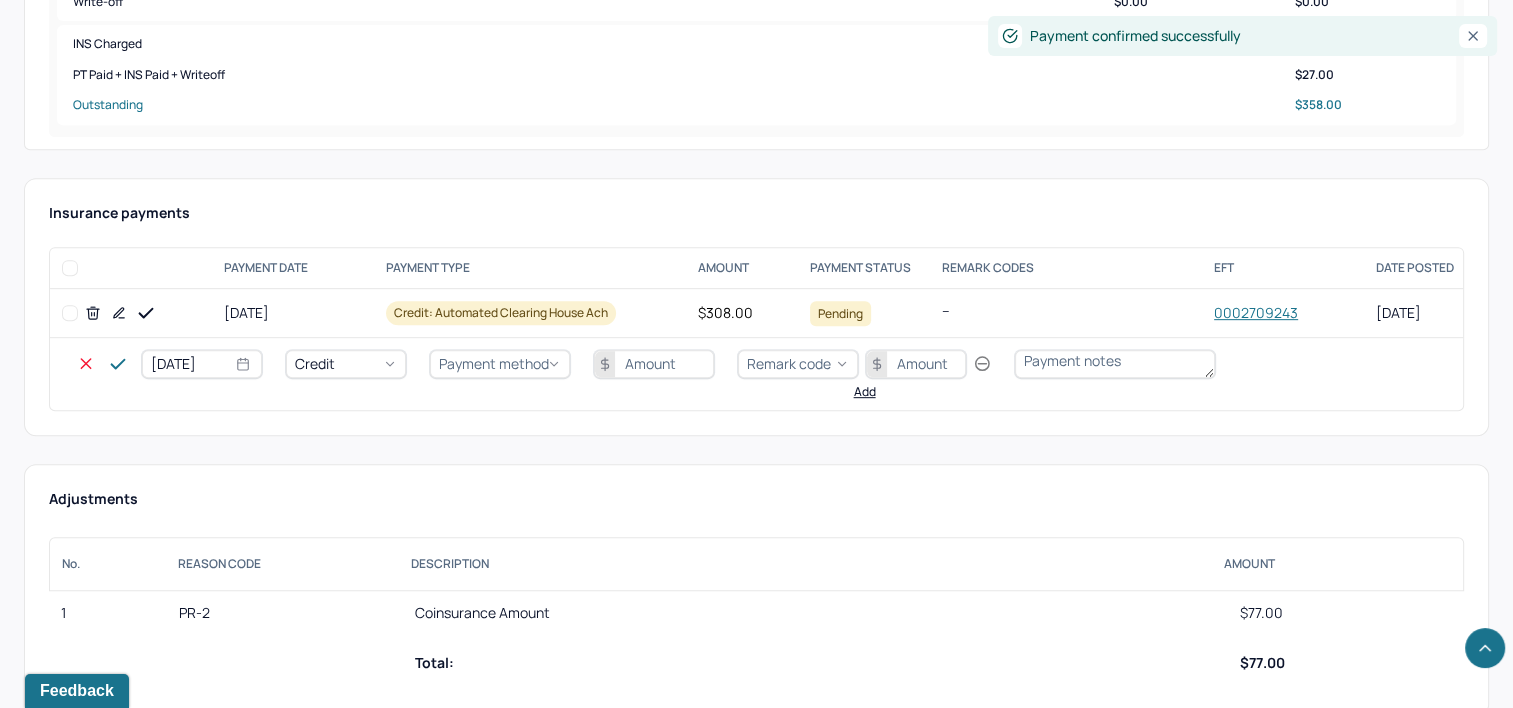 select on "6" 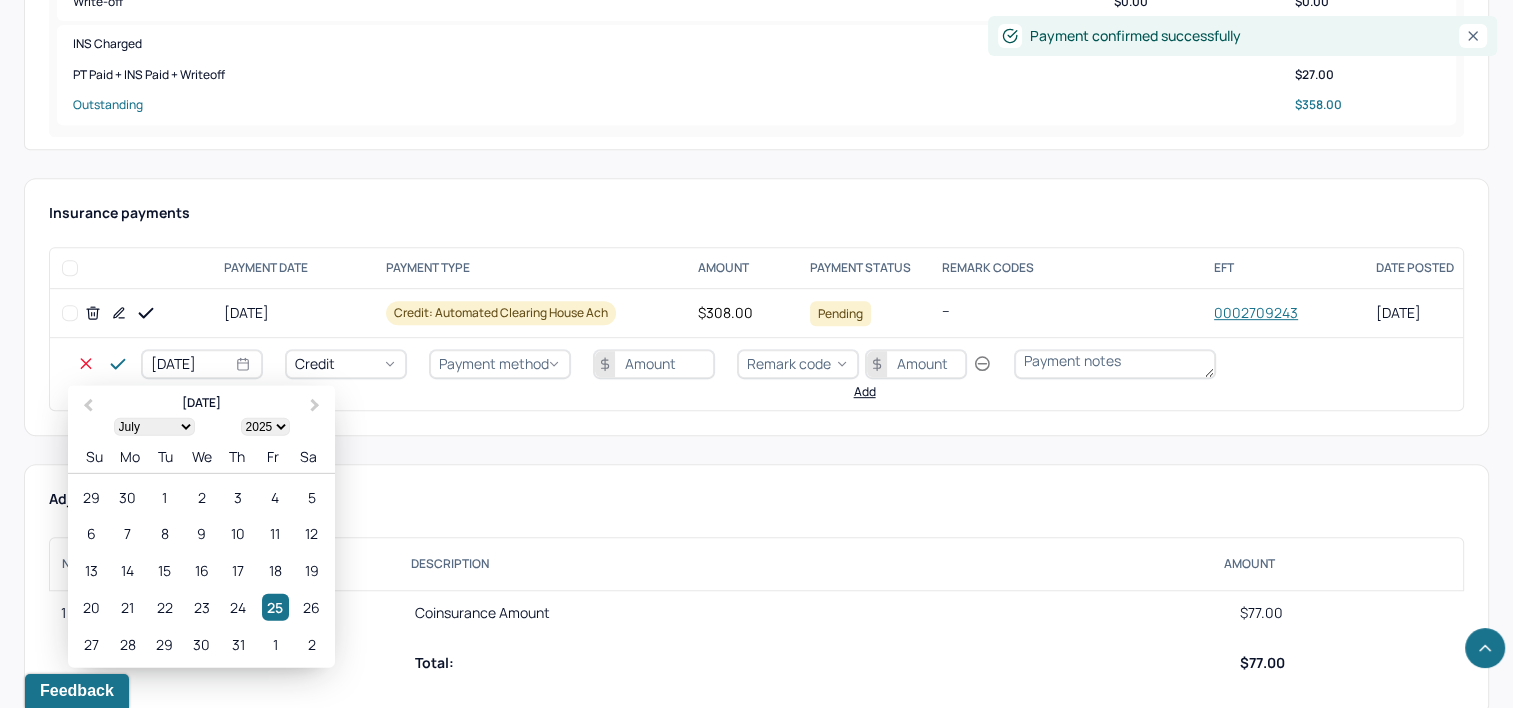 click on "[DATE]" at bounding box center (202, 364) 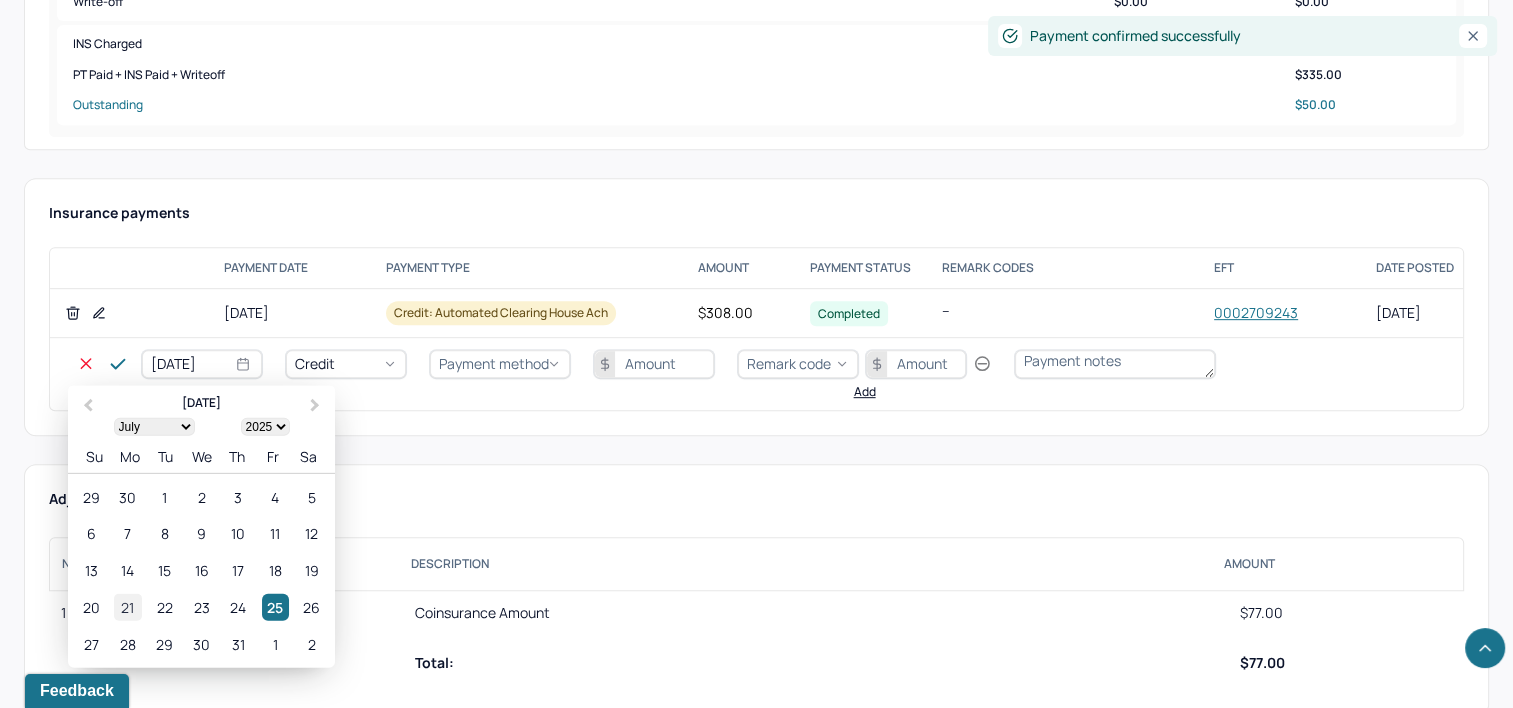 click on "21" at bounding box center [127, 607] 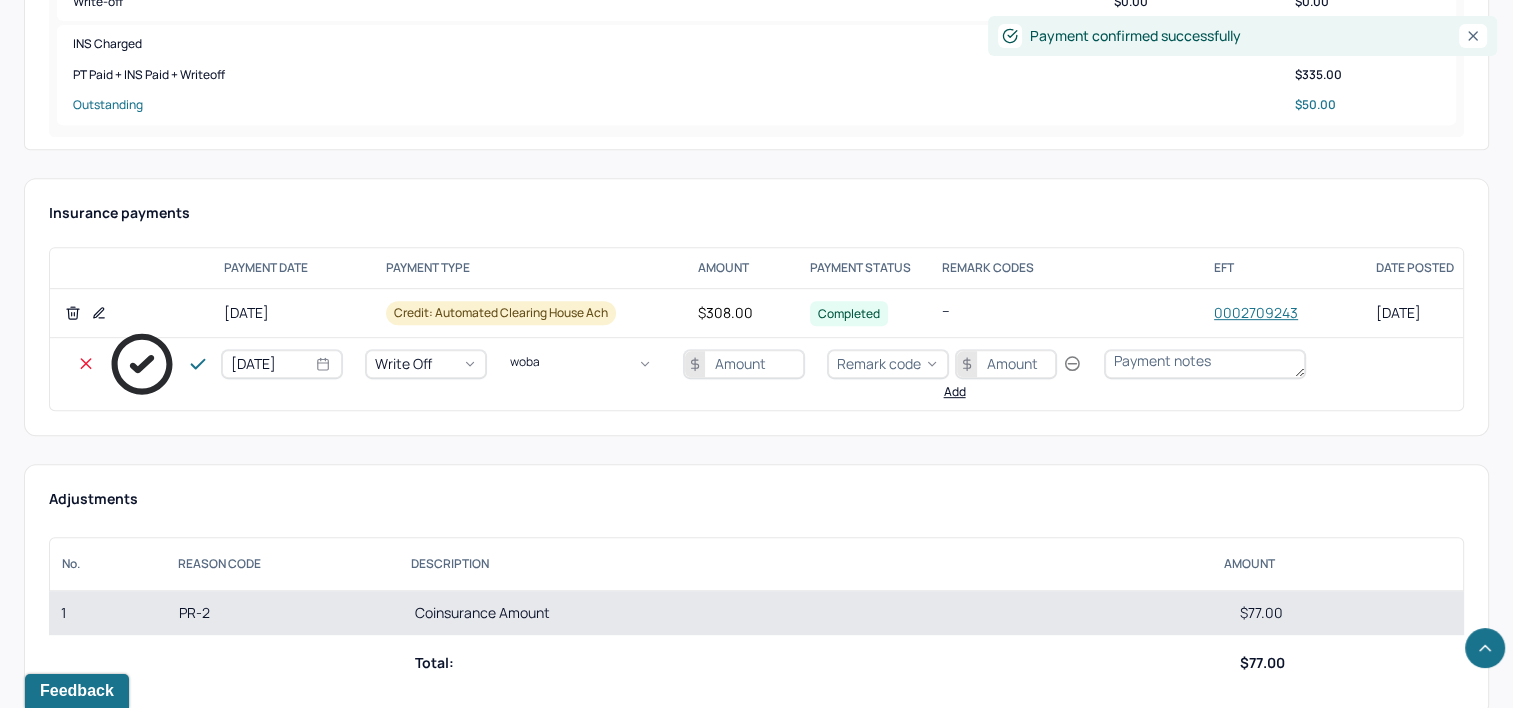 type on "wobal" 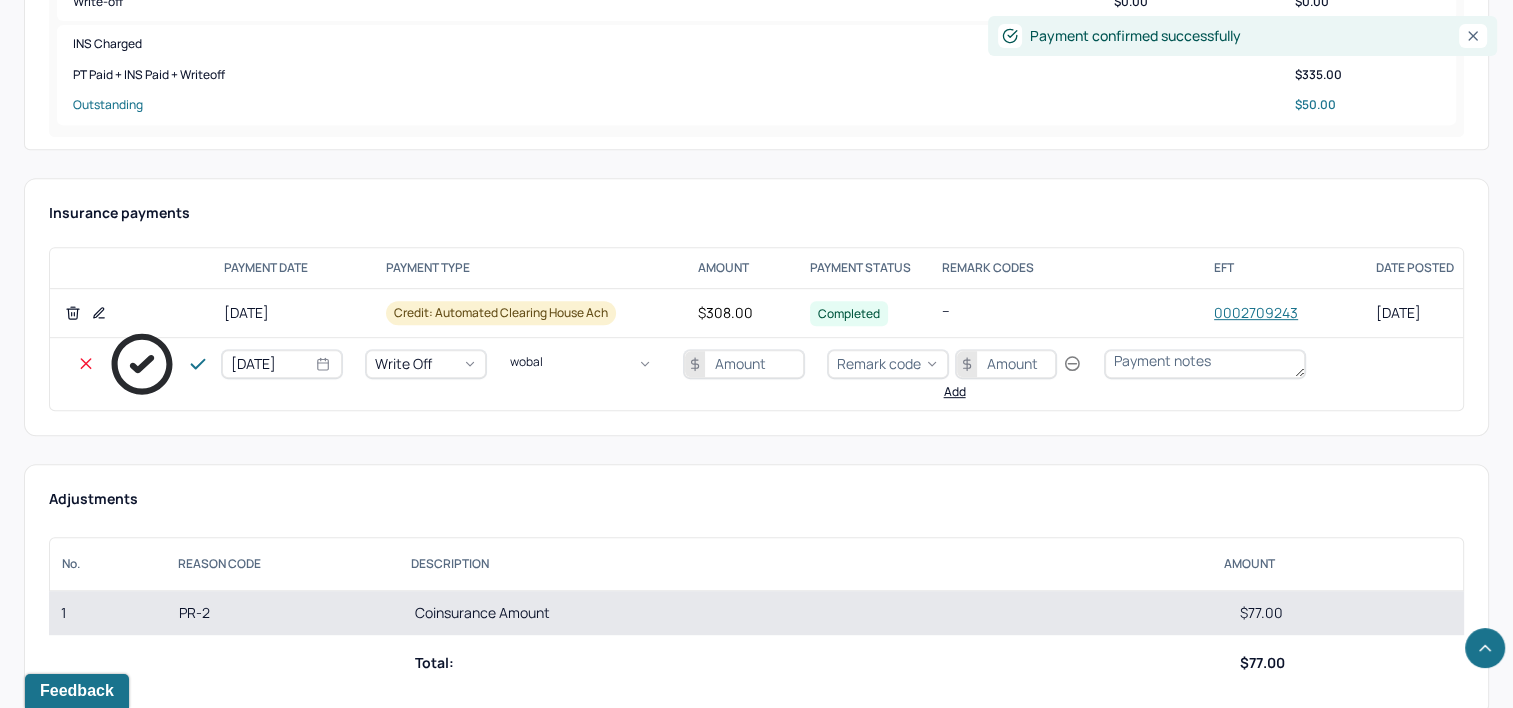 type 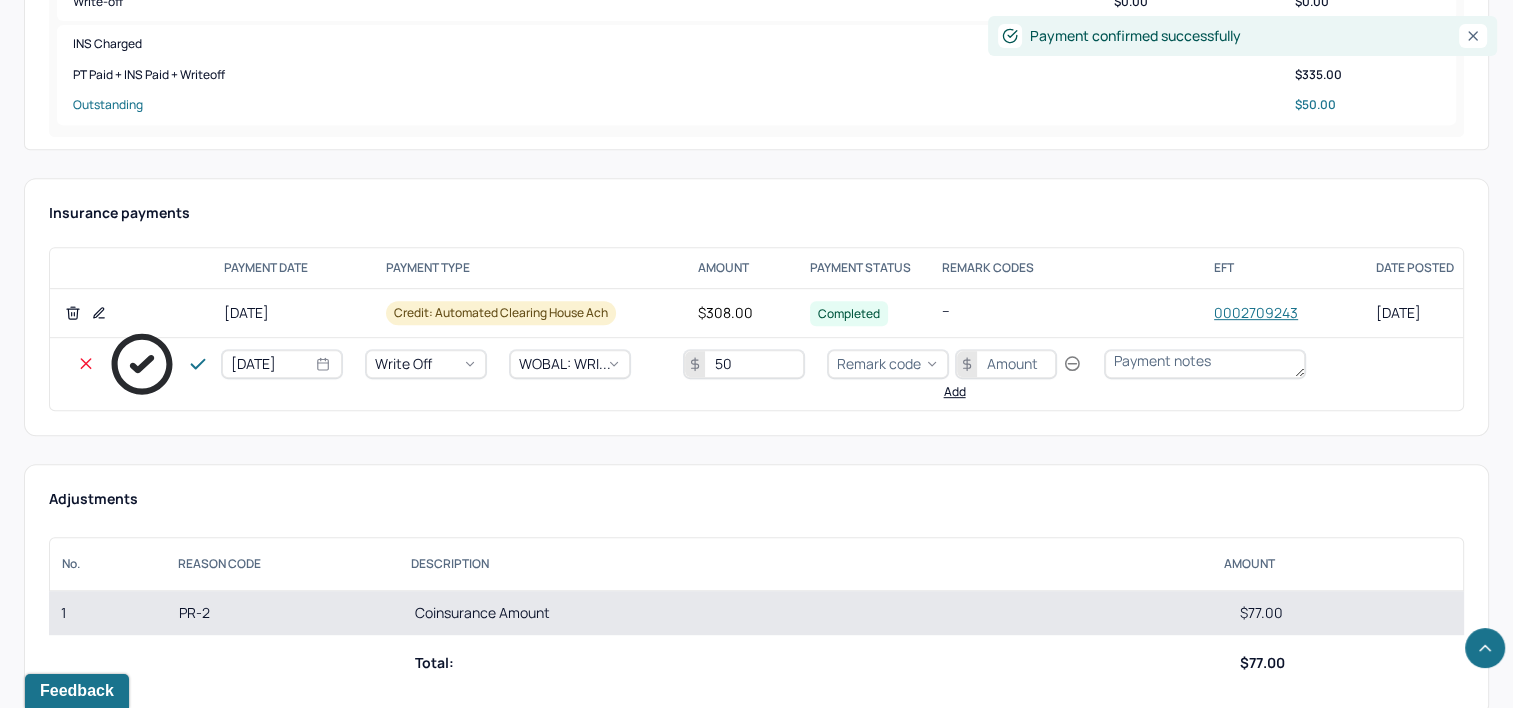 type on "50" 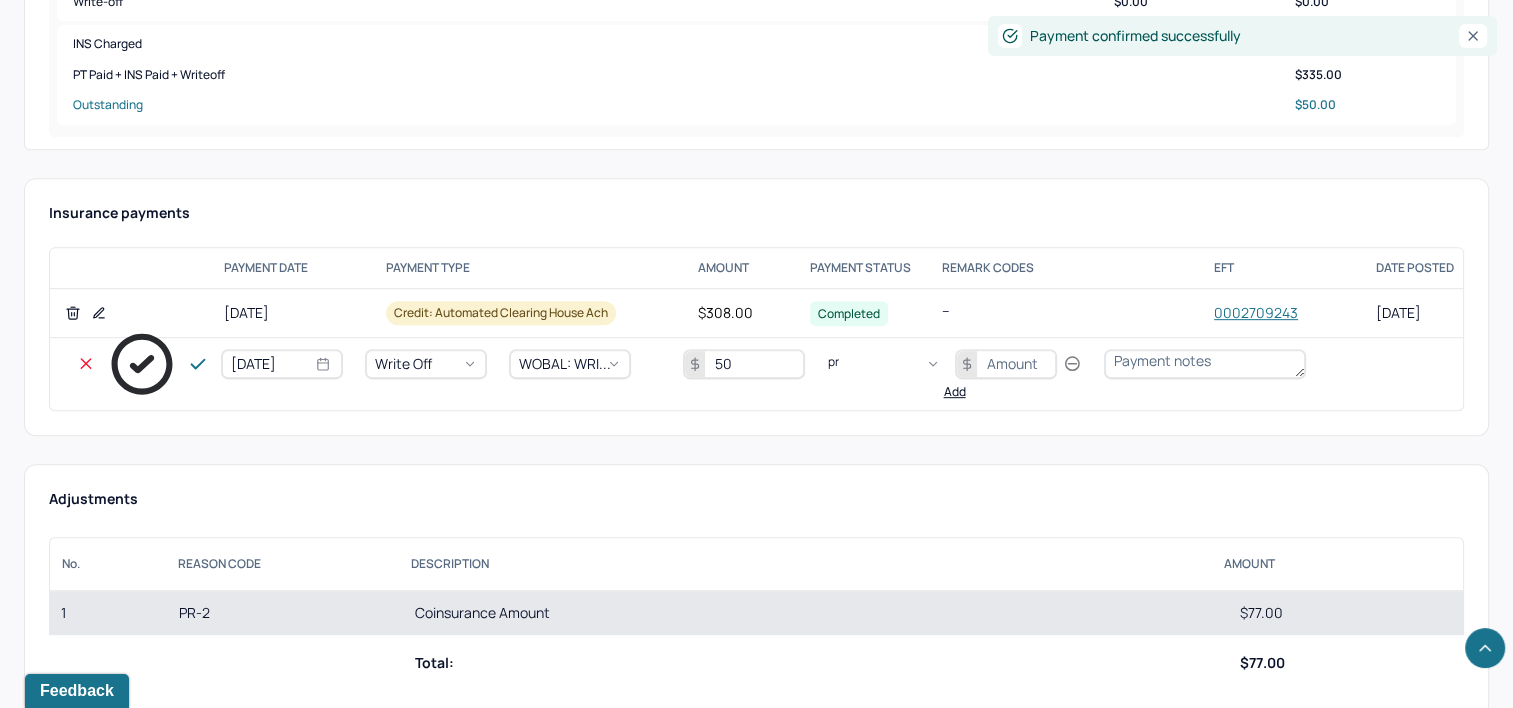 type on "pr2" 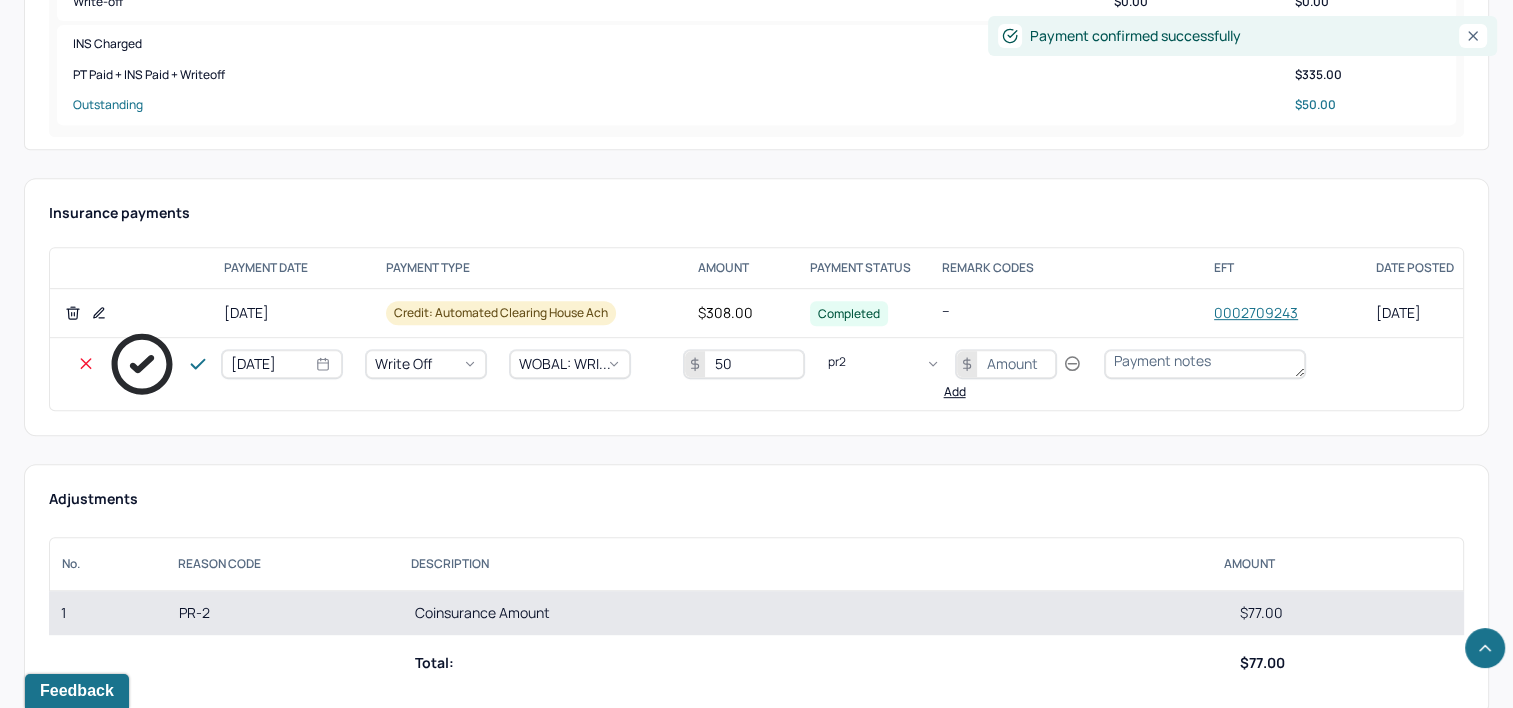 type 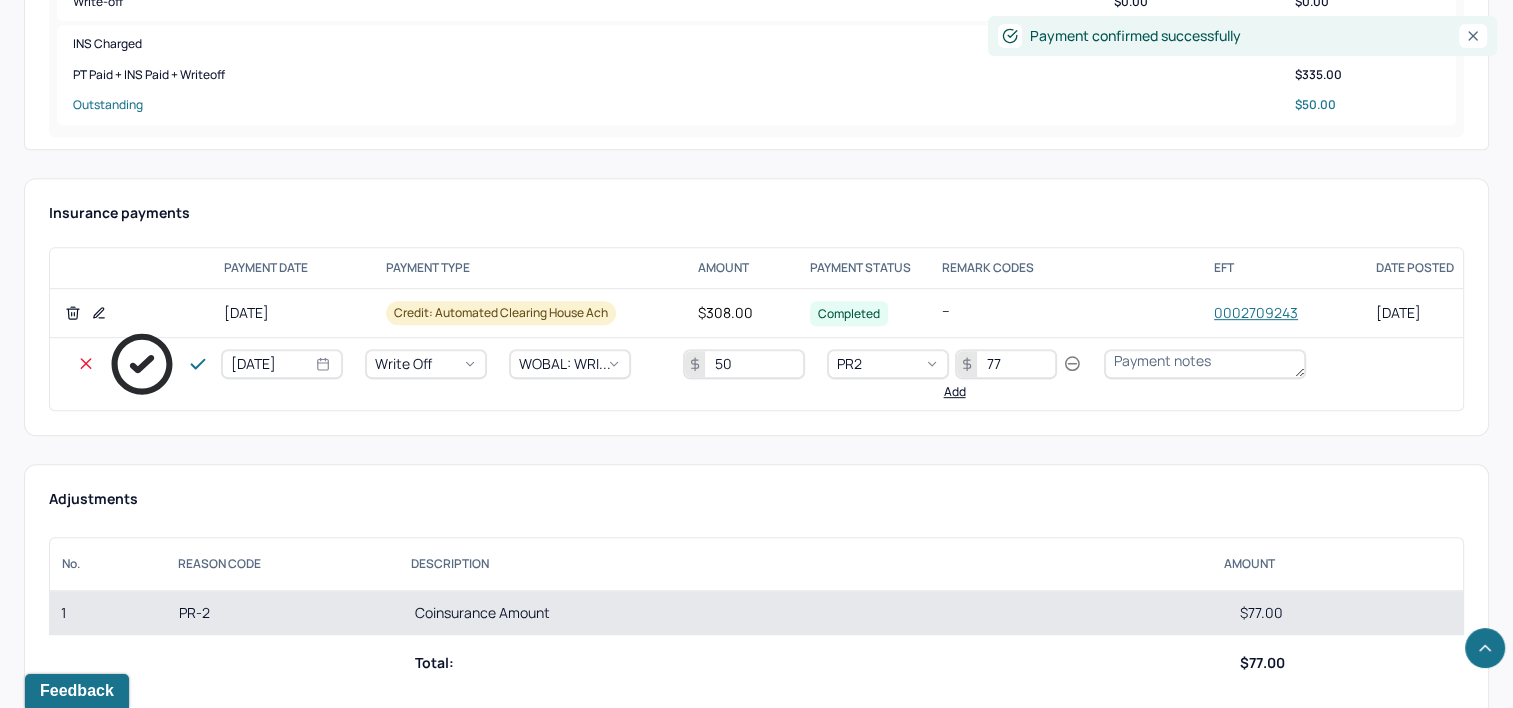 type on "77" 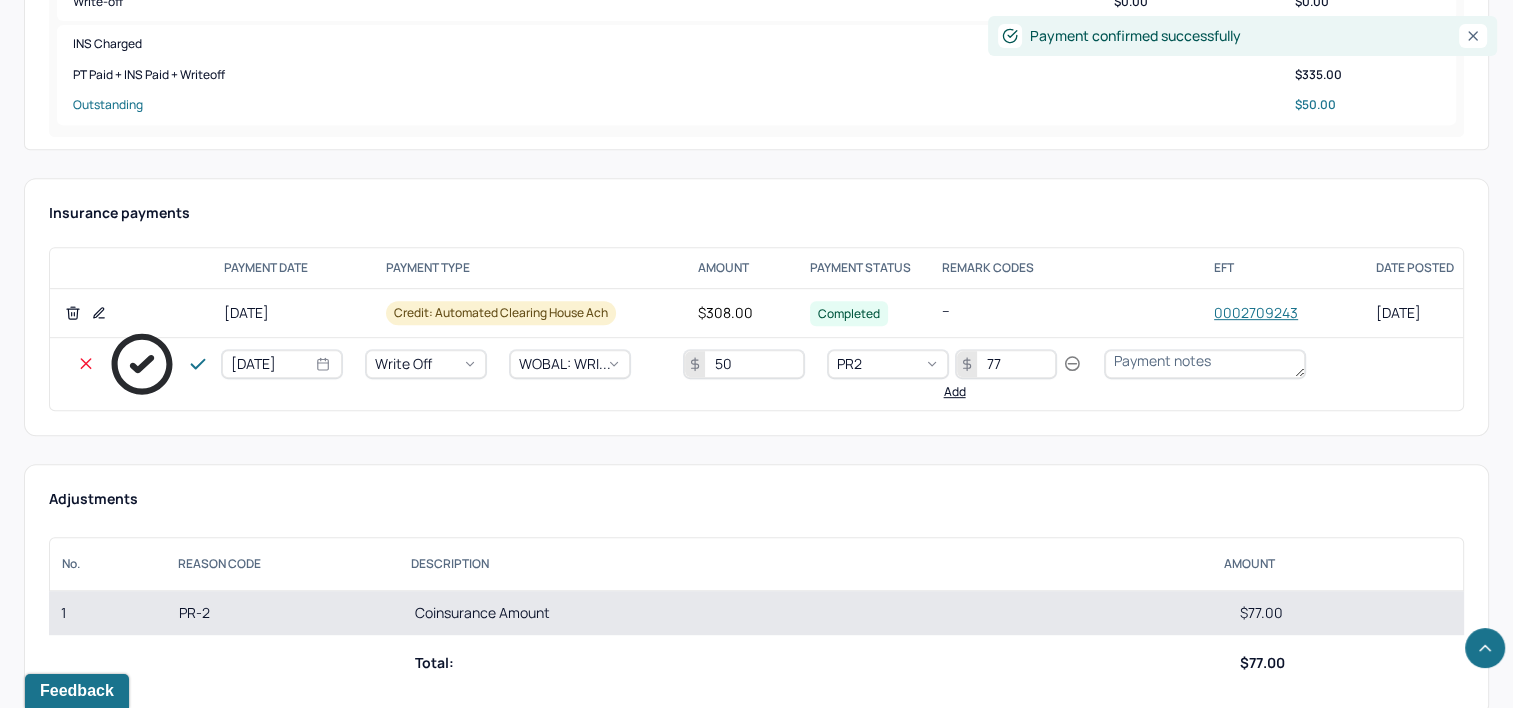 type 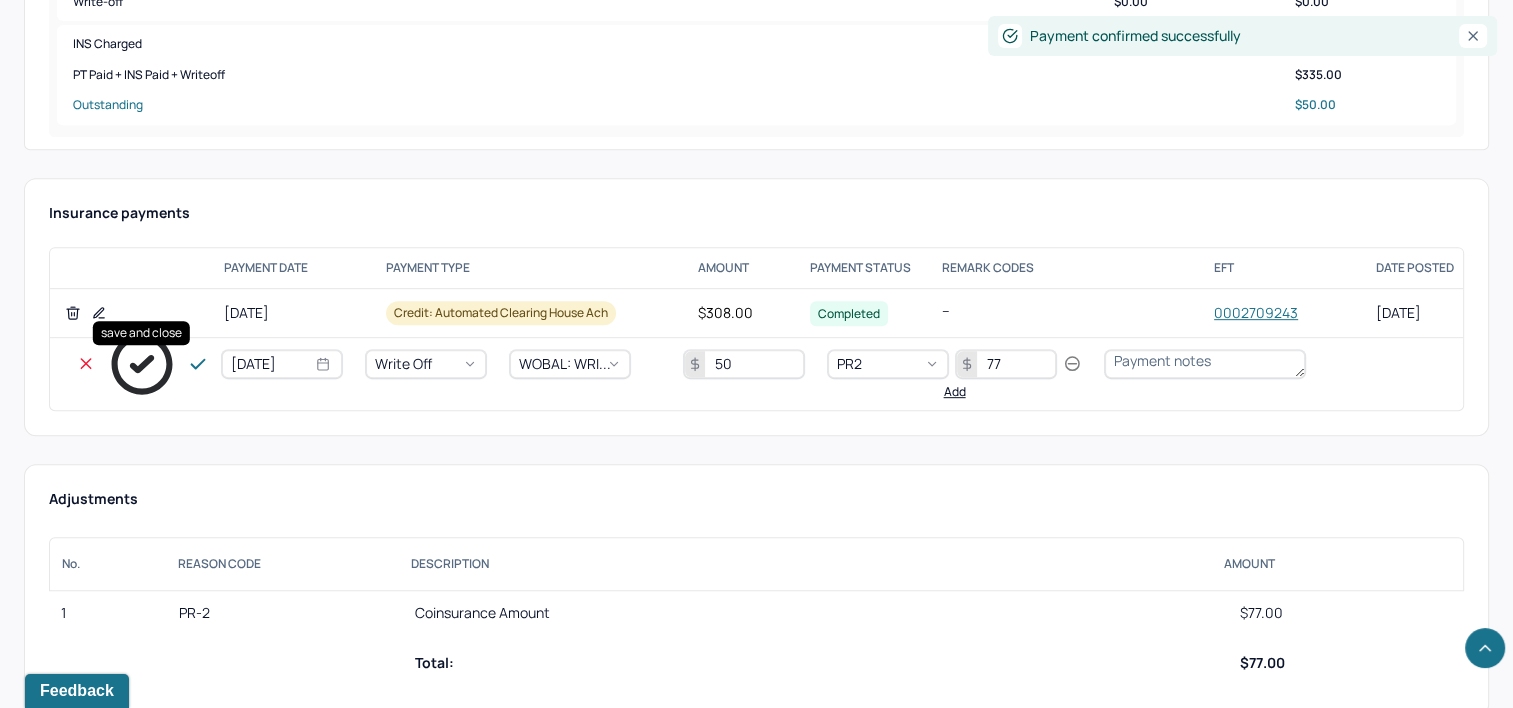 click 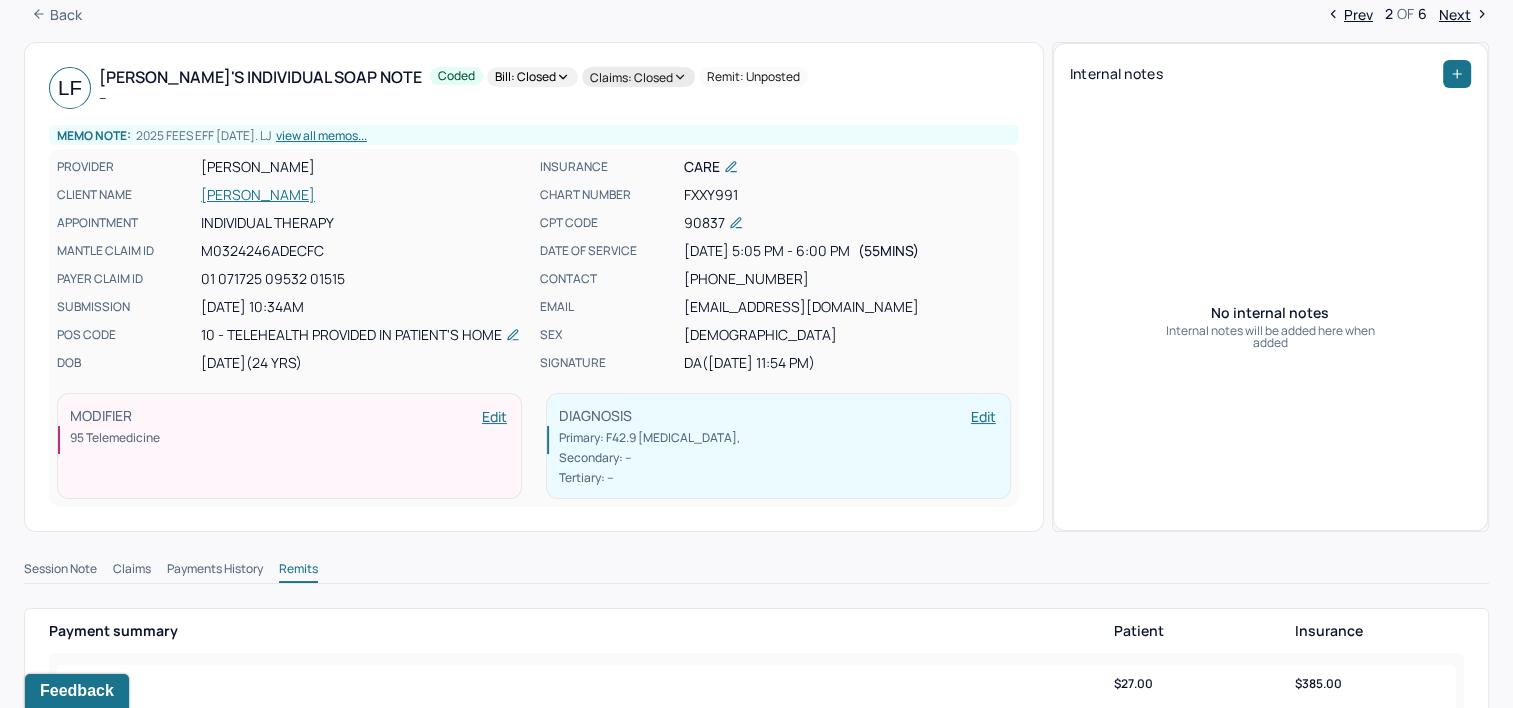 scroll, scrollTop: 0, scrollLeft: 0, axis: both 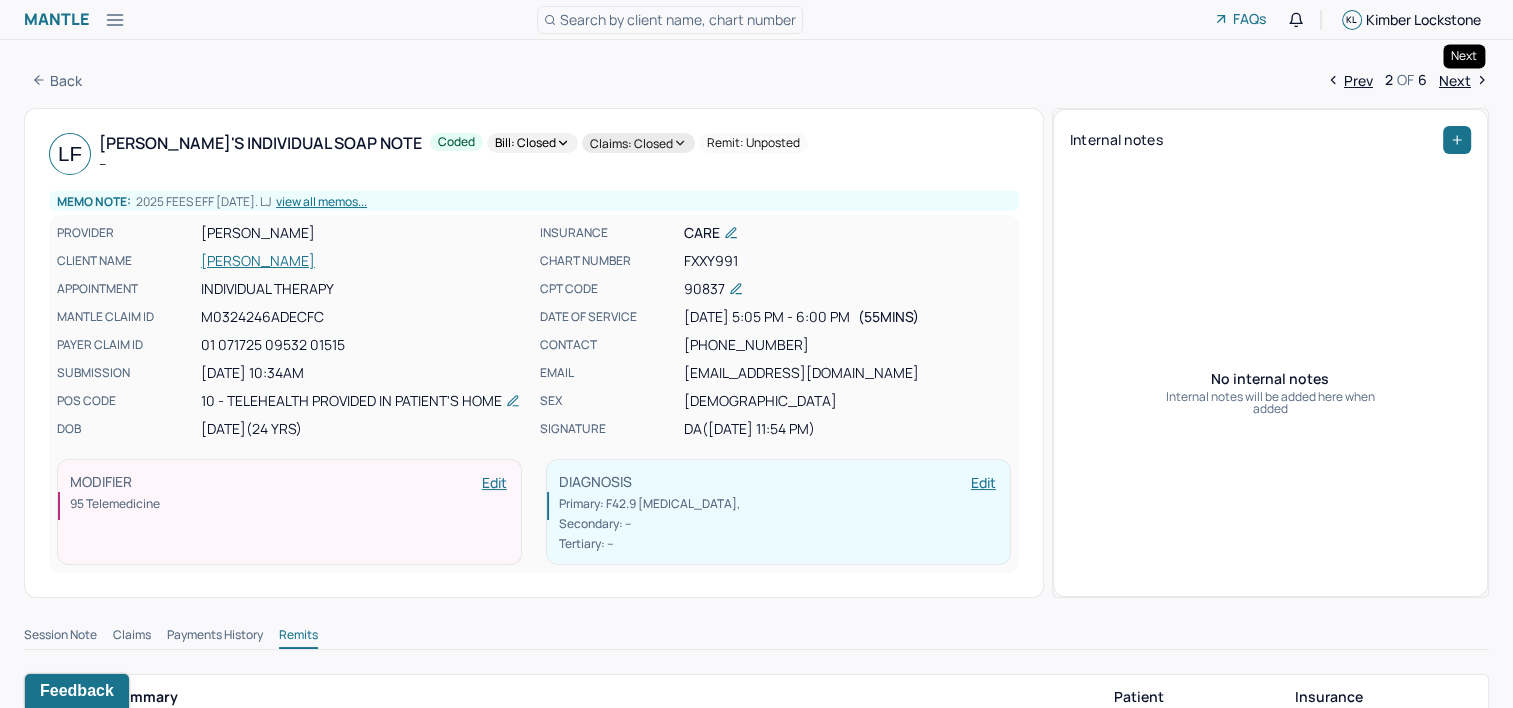 click on "Next" at bounding box center (1464, 80) 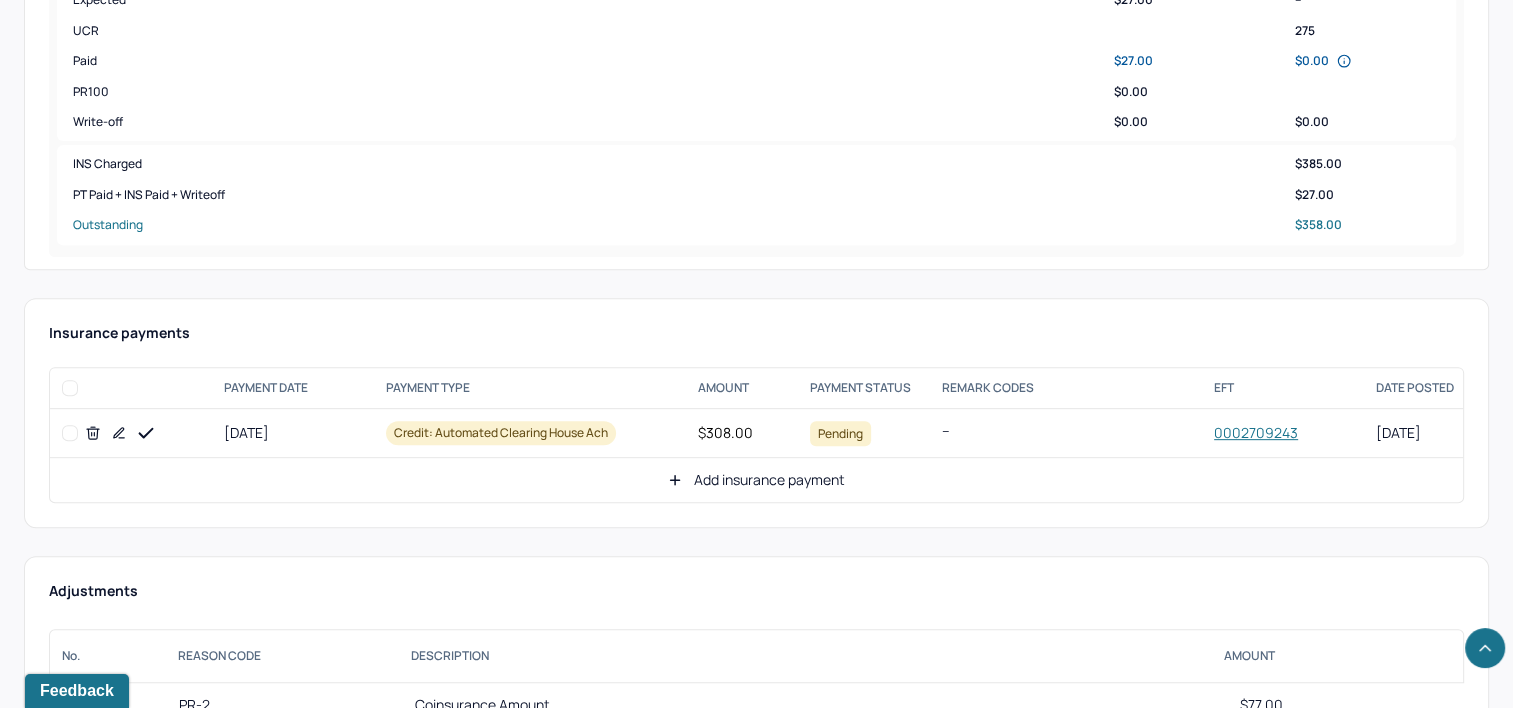 scroll, scrollTop: 800, scrollLeft: 0, axis: vertical 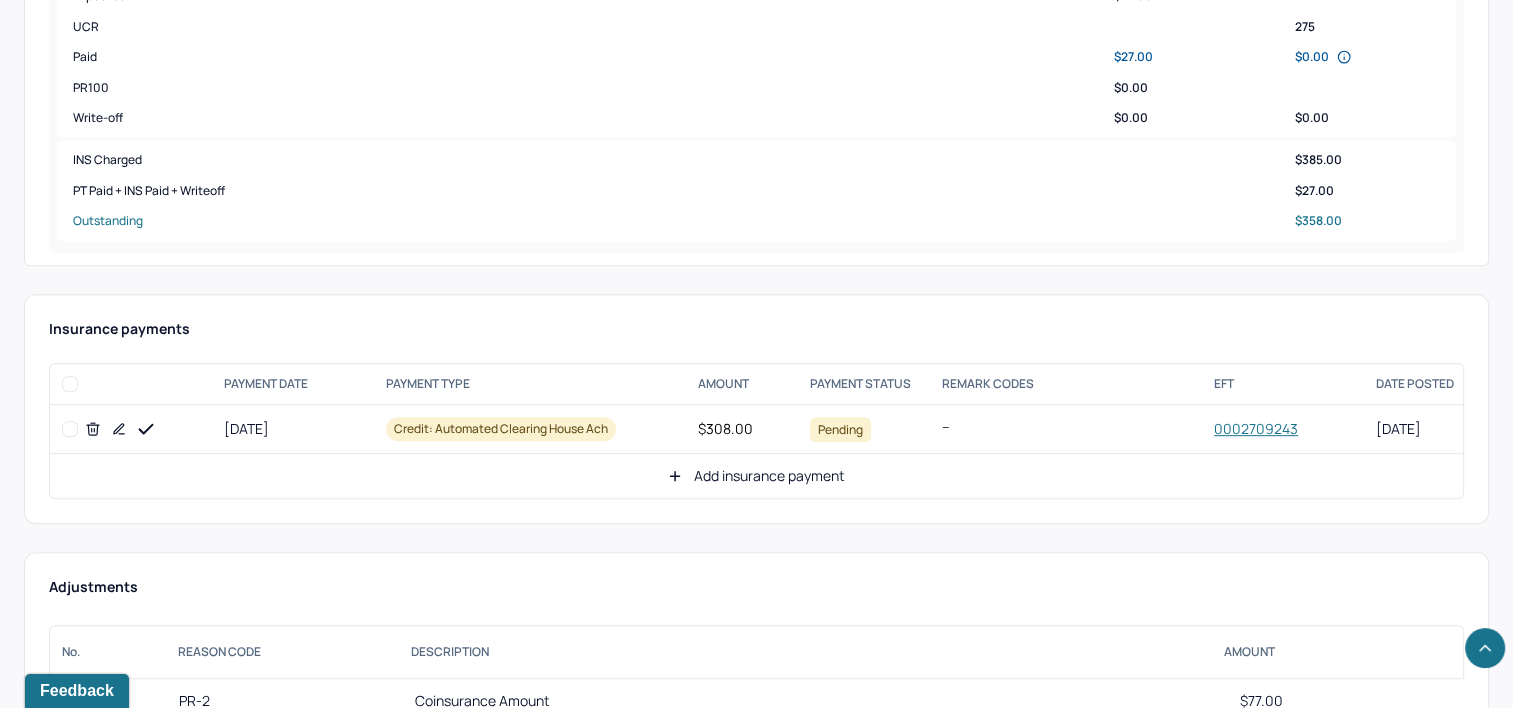 click 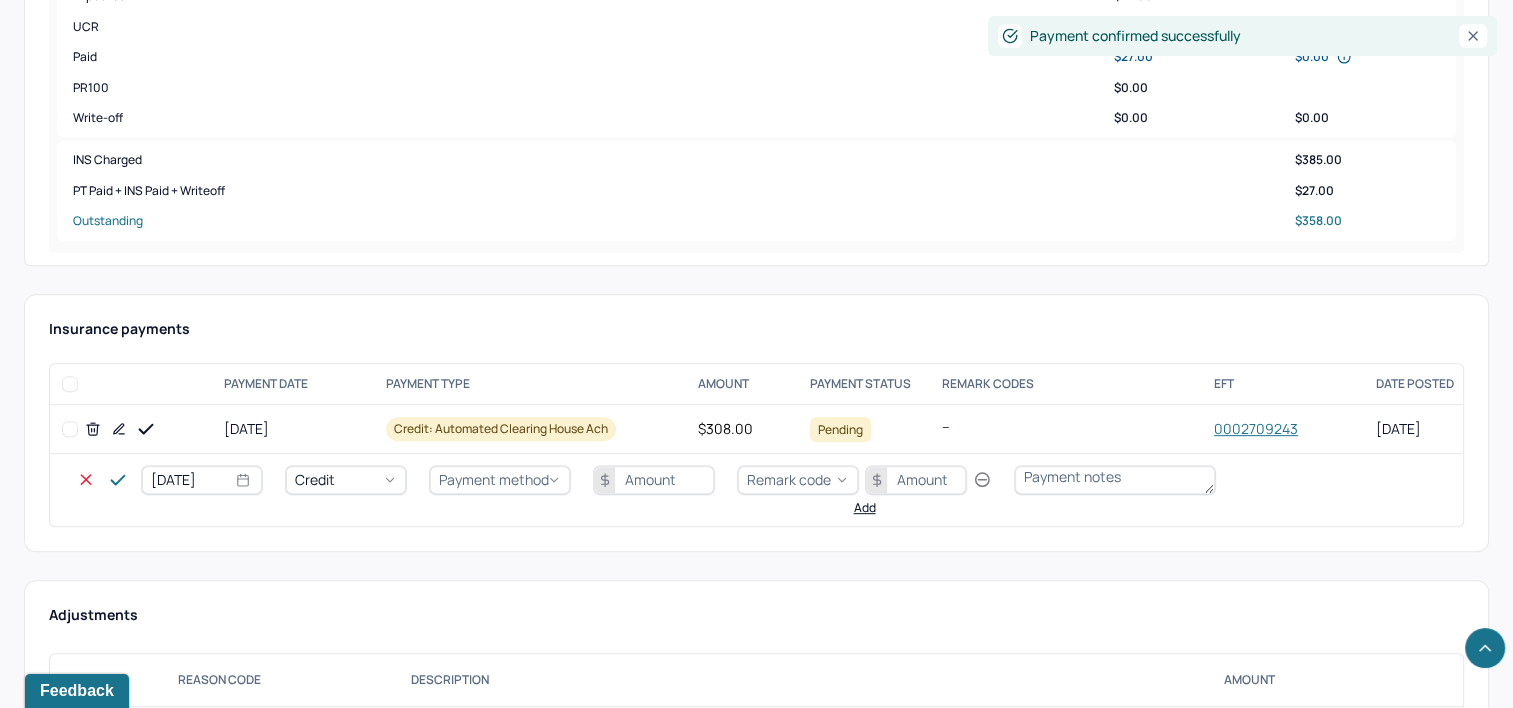 click on "[DATE]" at bounding box center [202, 480] 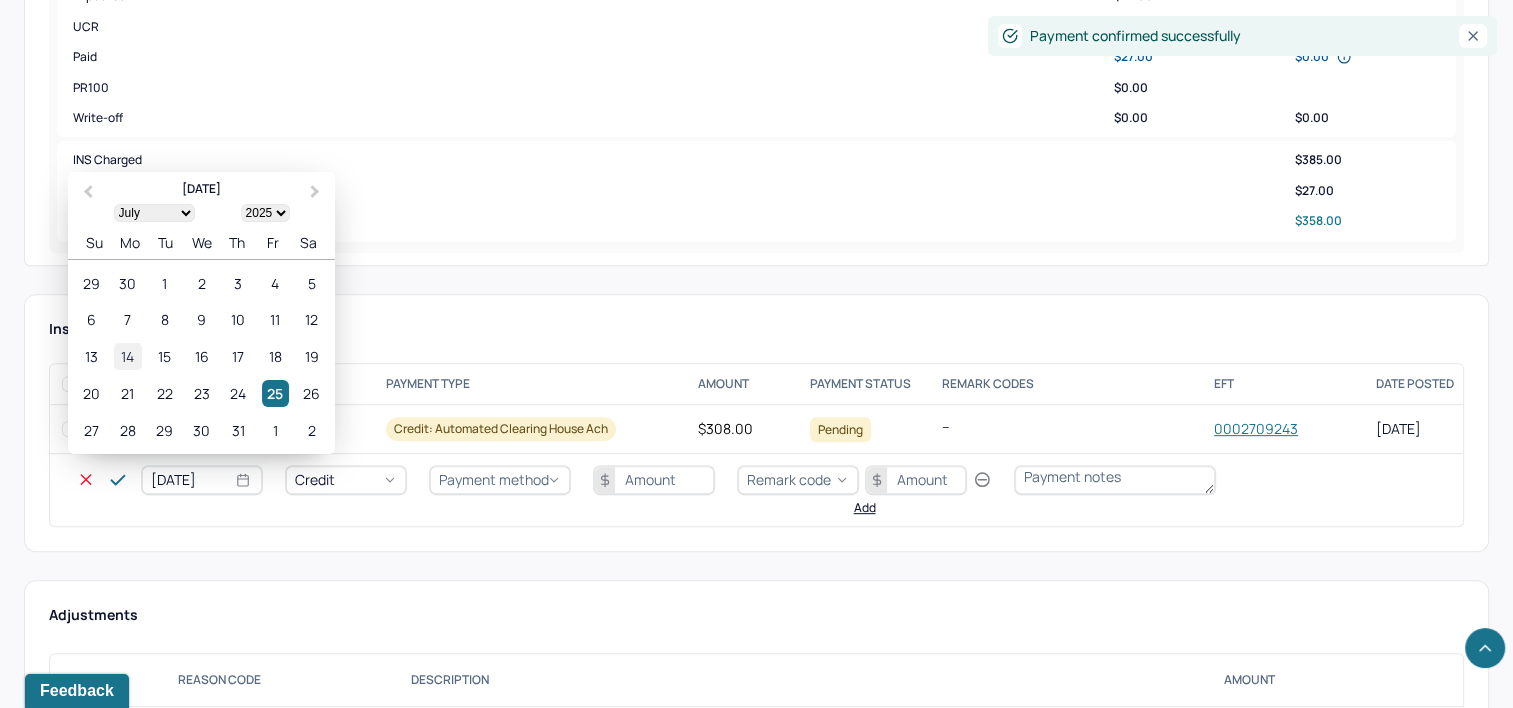 select on "6" 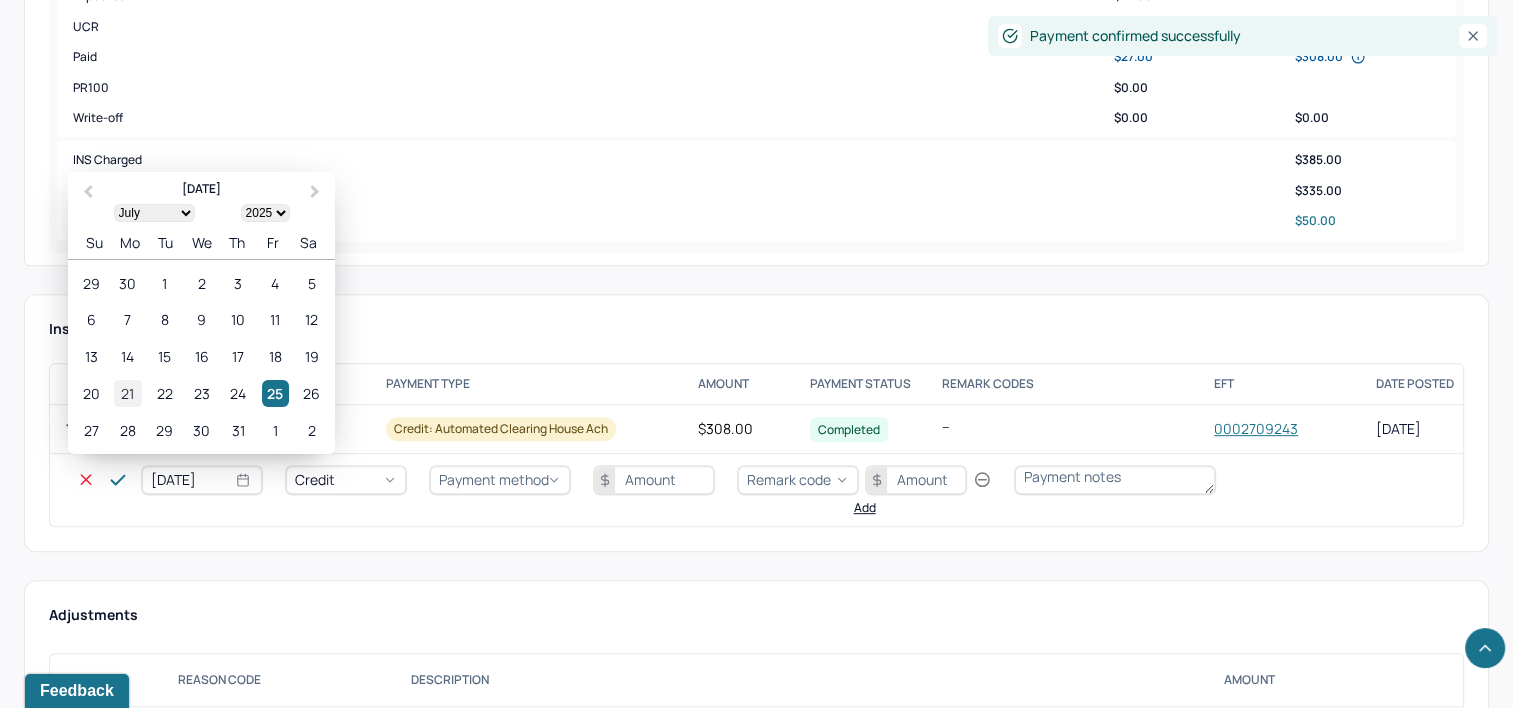 click on "21" at bounding box center [127, 393] 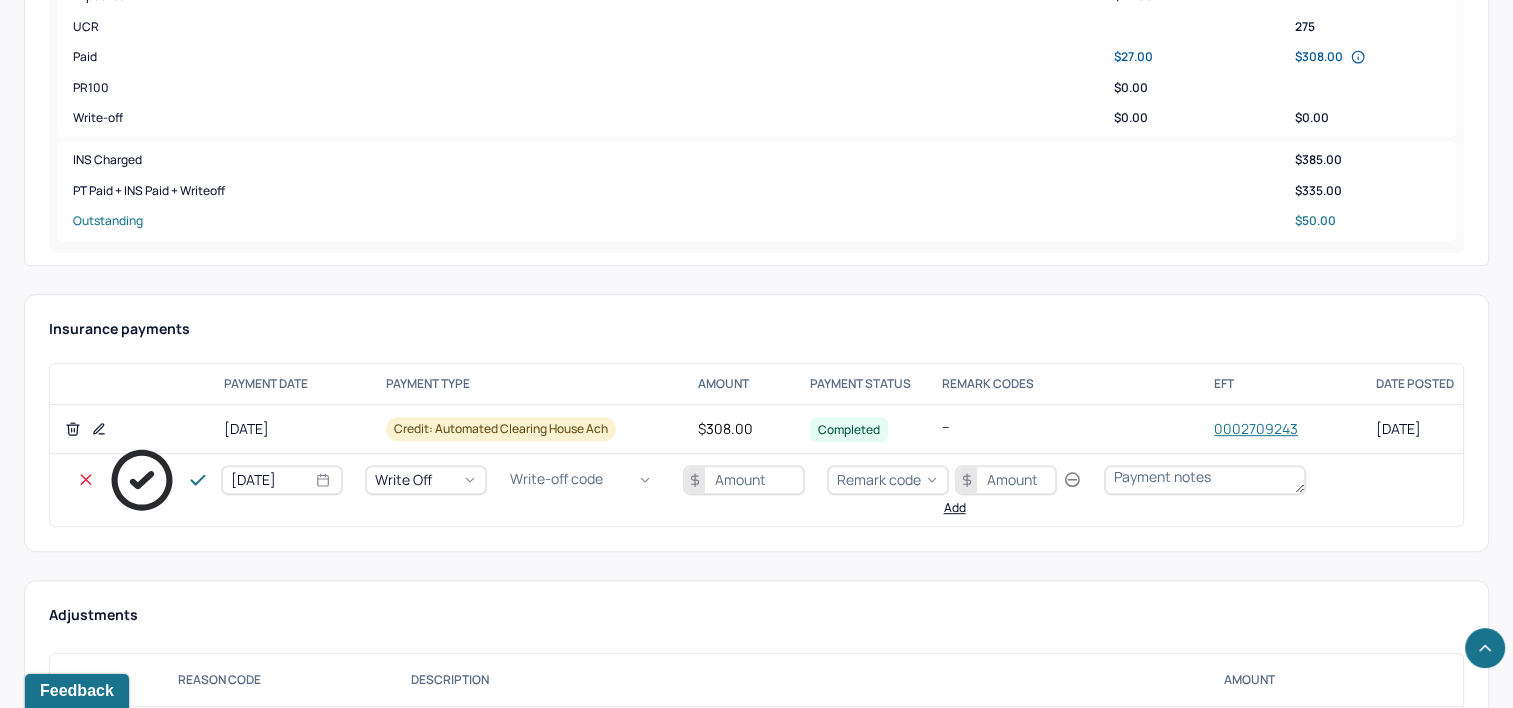 type on "O" 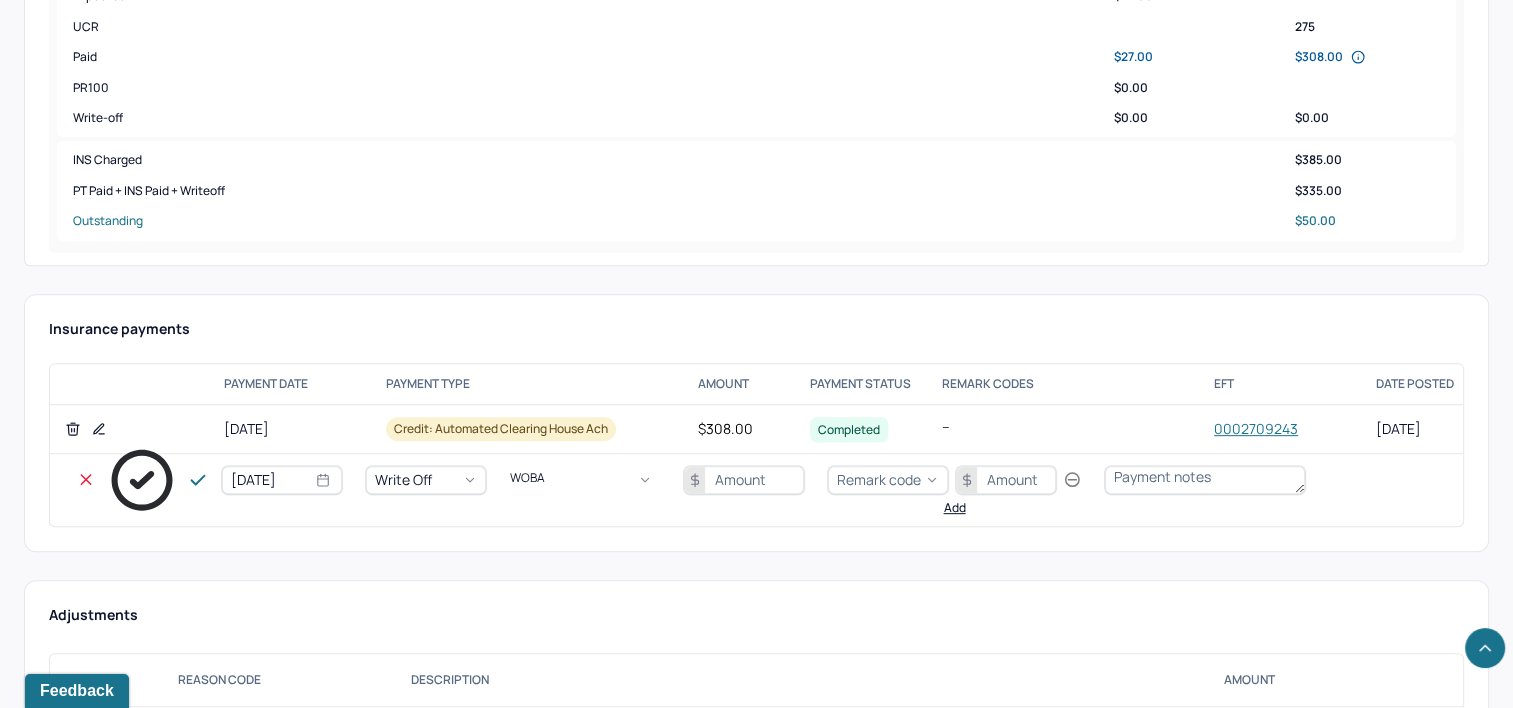 type on "WOBAL" 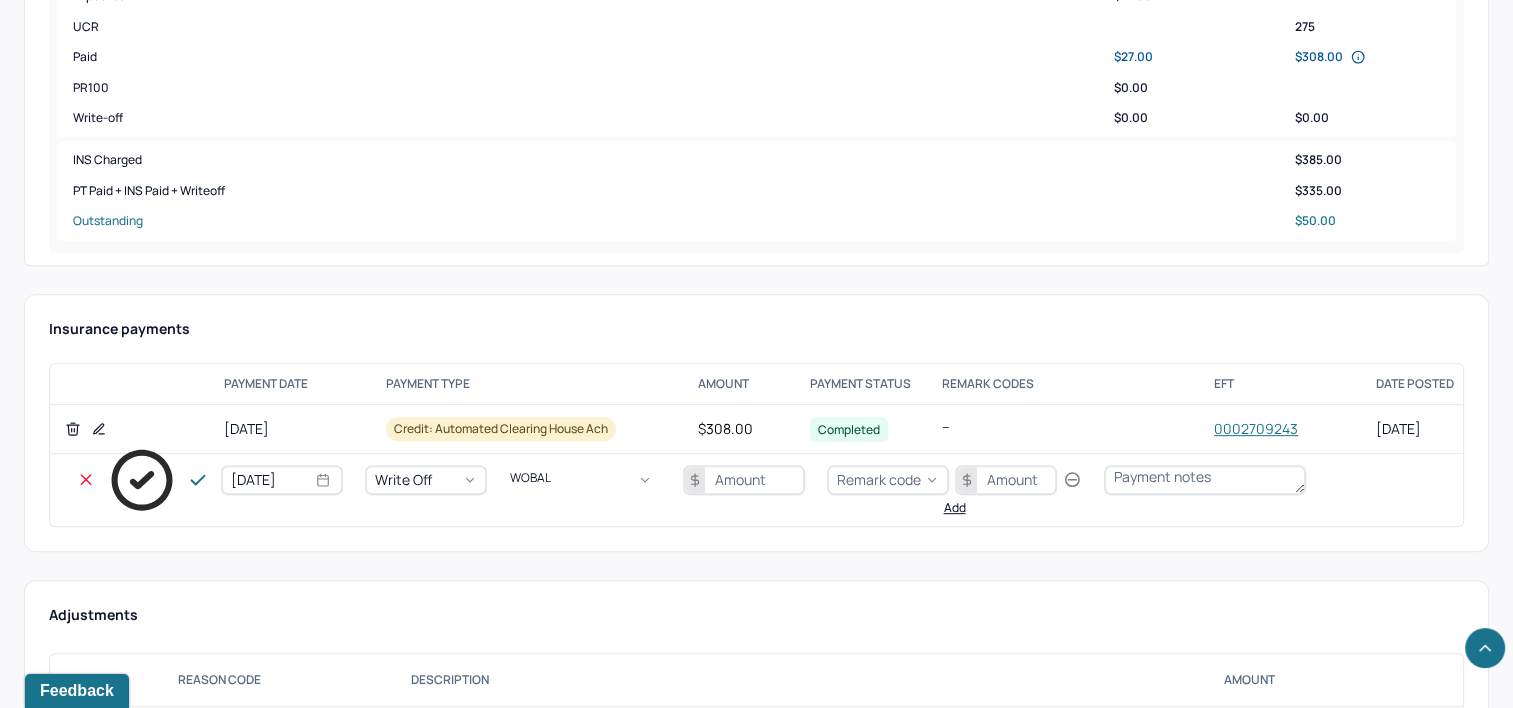 type 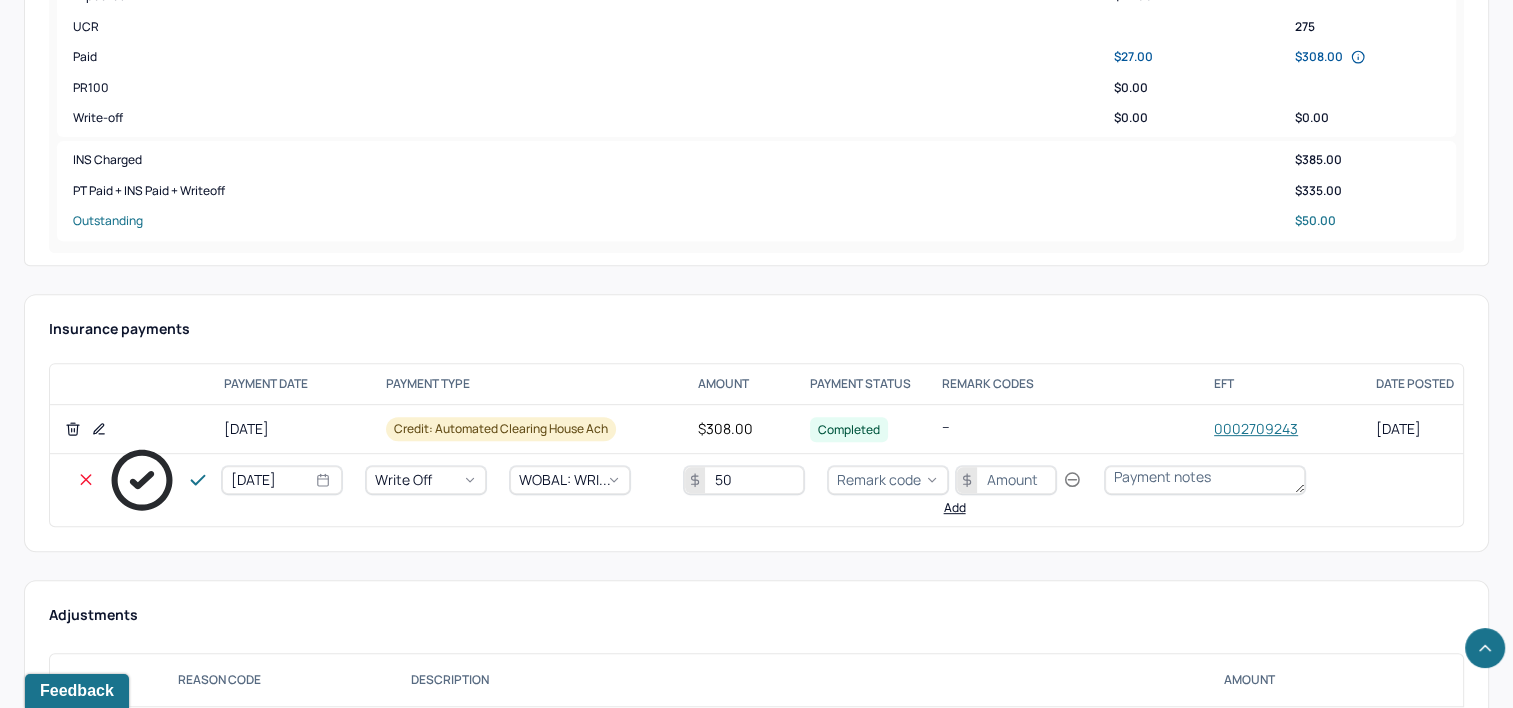 type on "50" 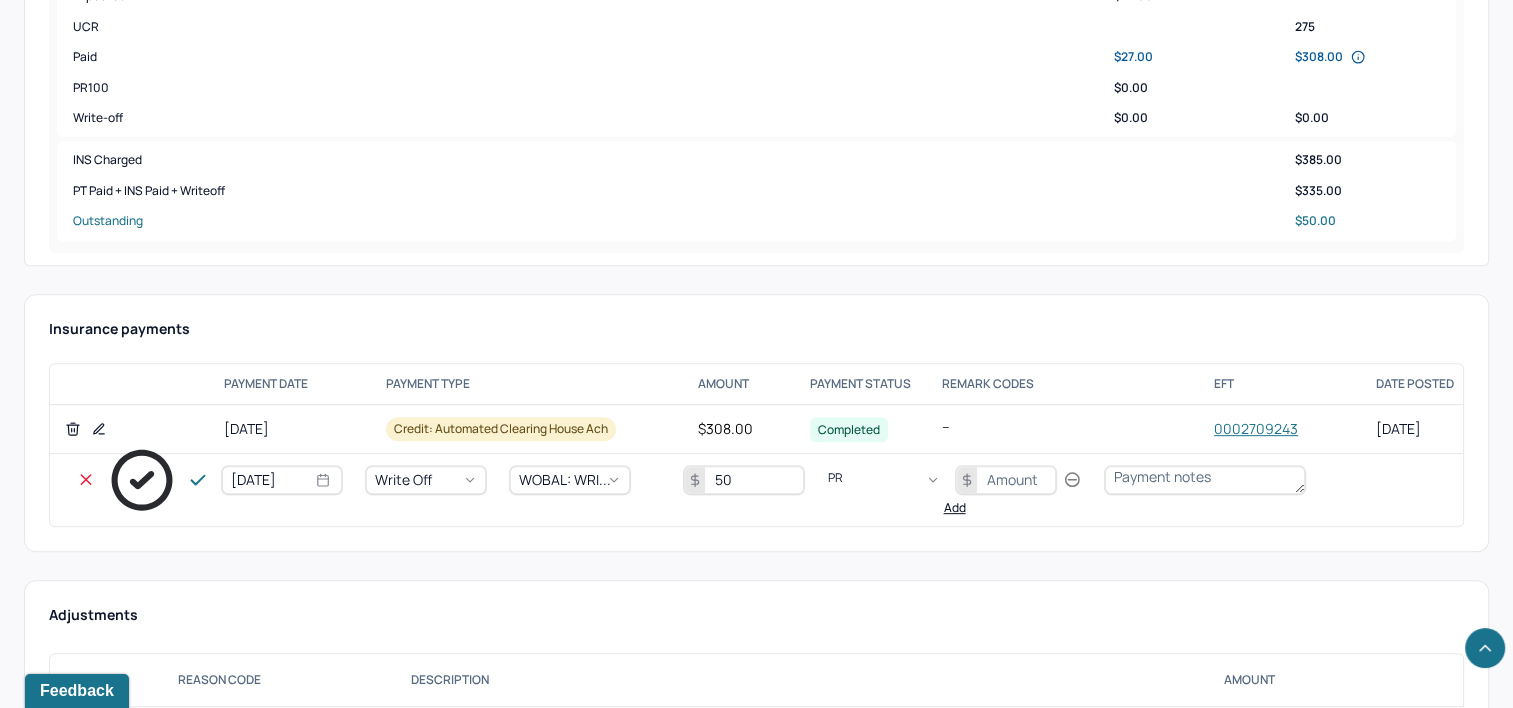 type on "PR2" 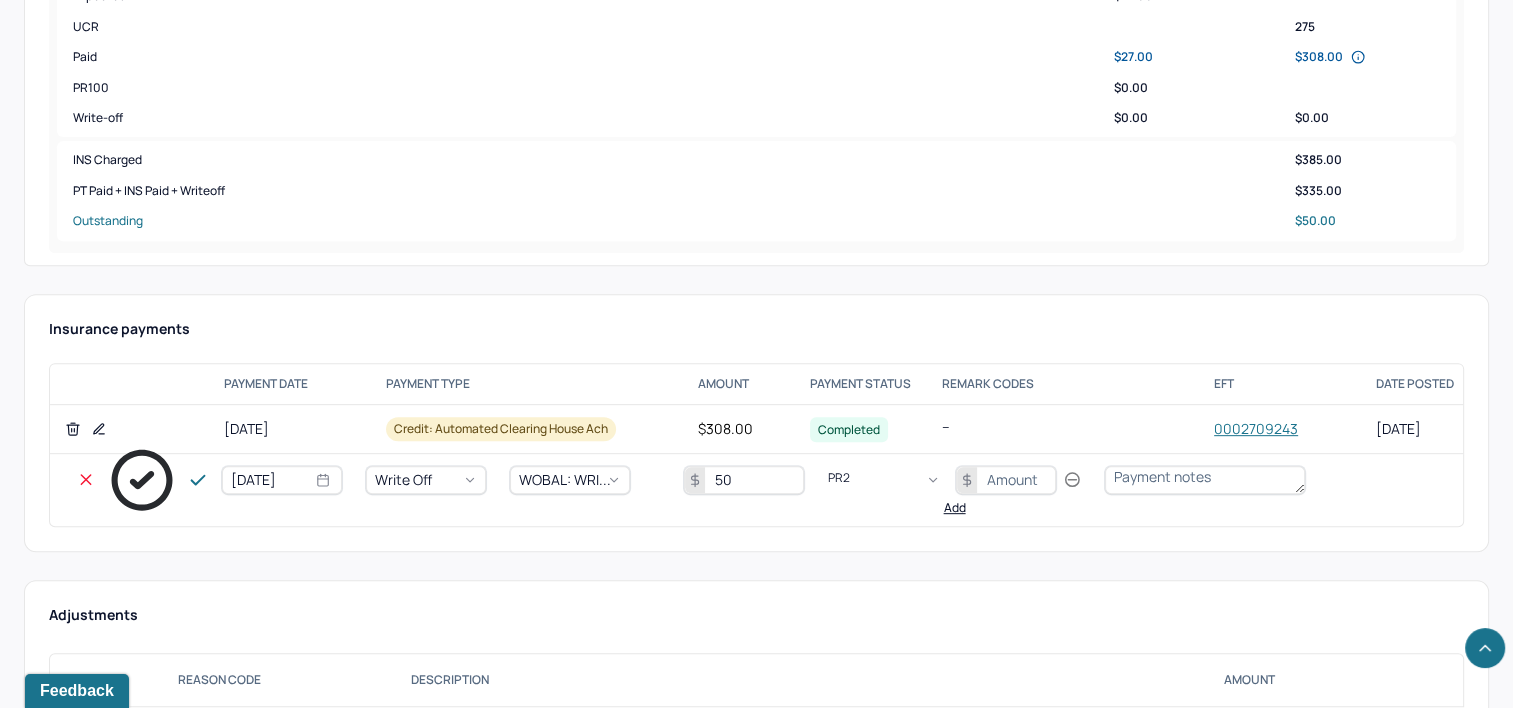 type 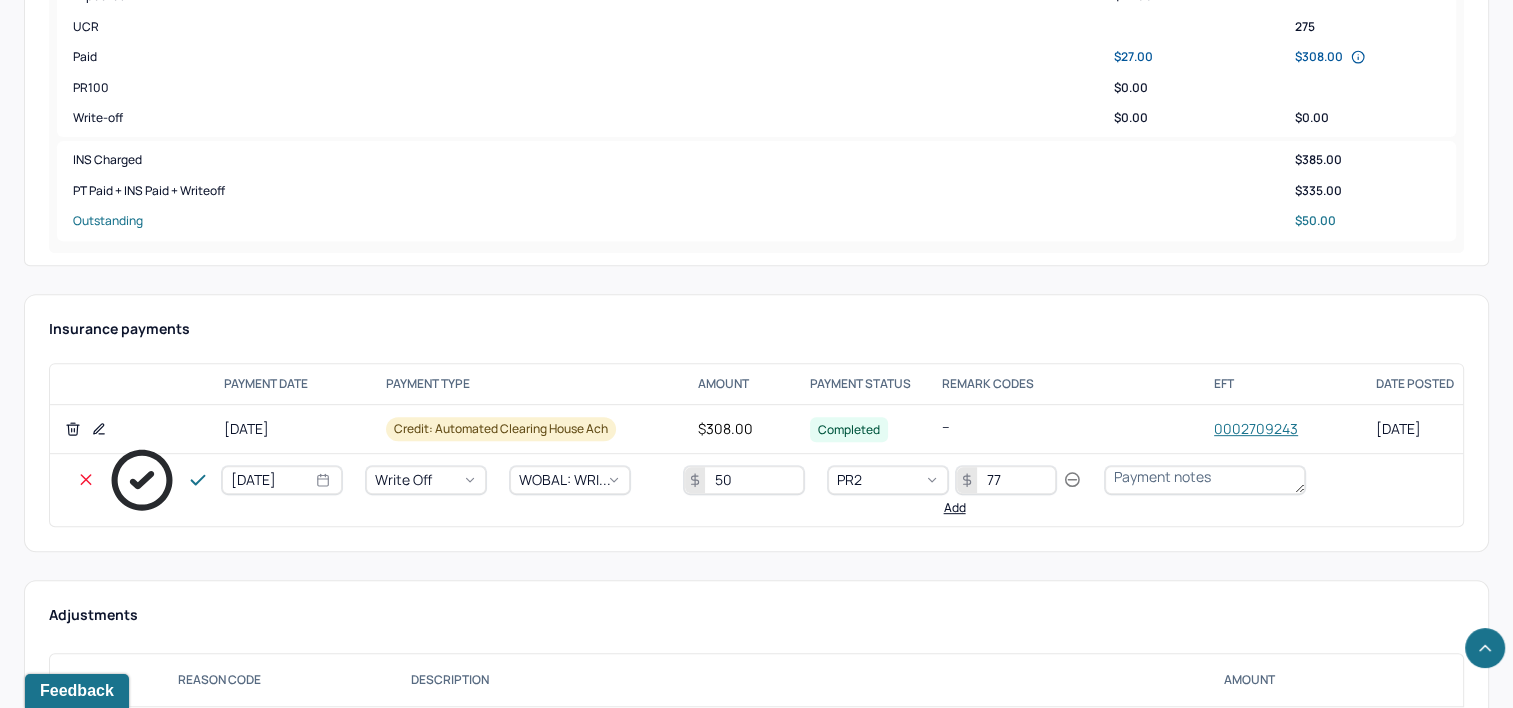 type on "77" 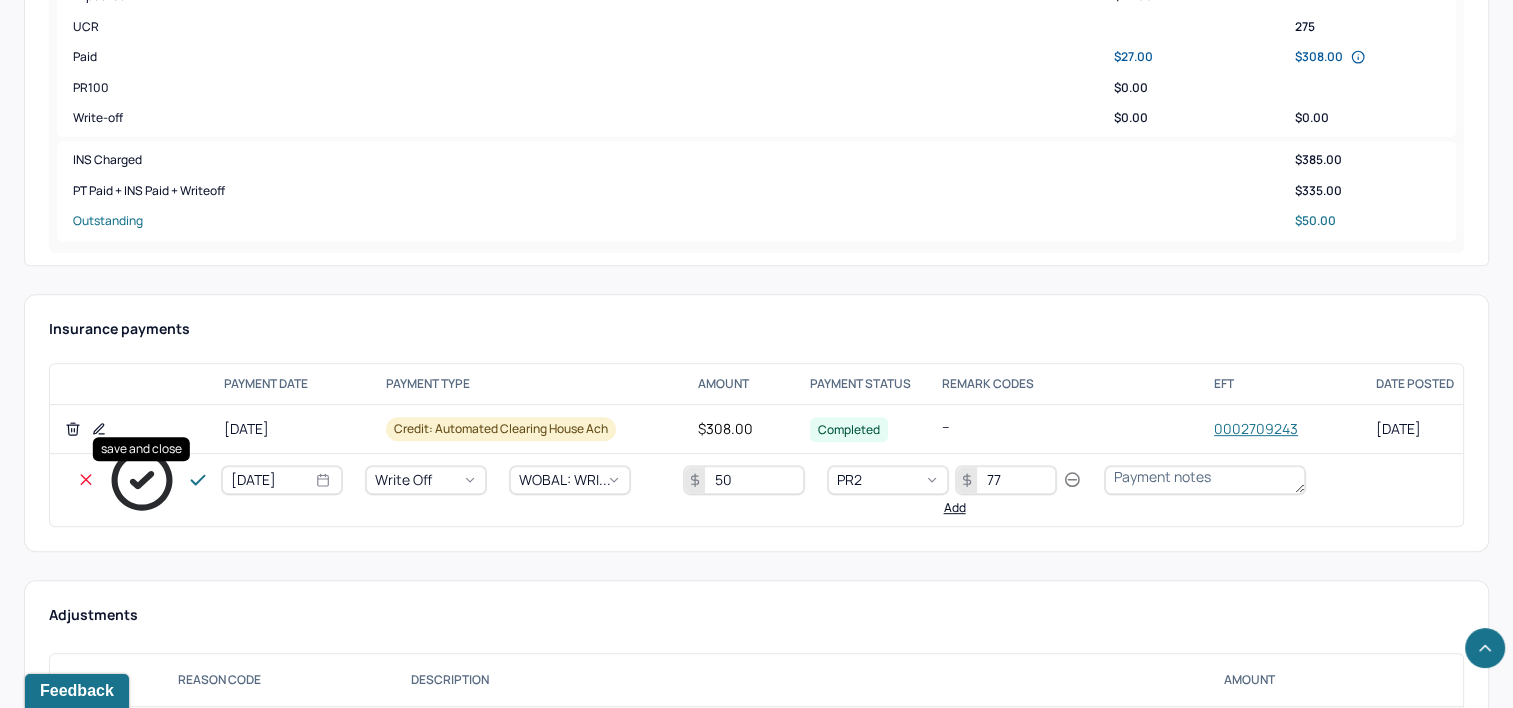 click 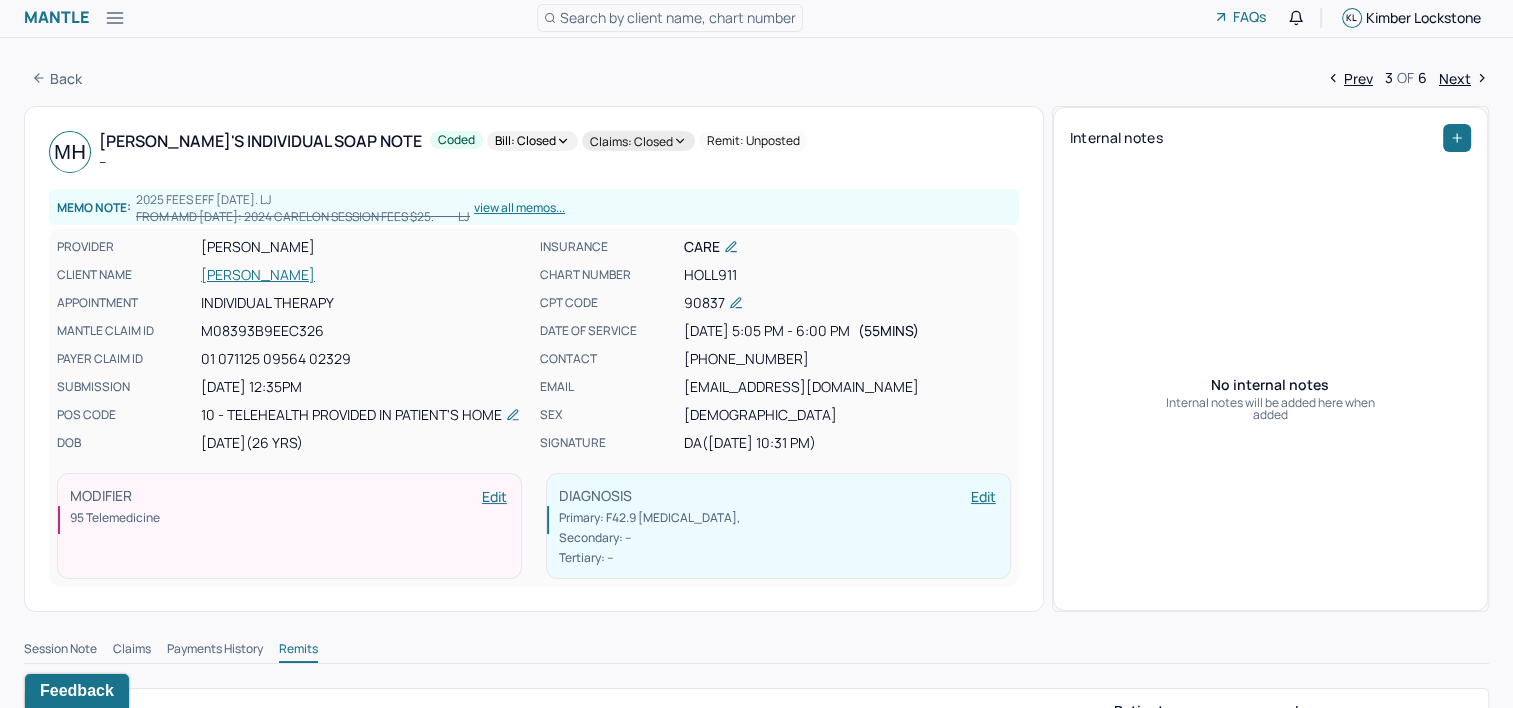 scroll, scrollTop: 0, scrollLeft: 0, axis: both 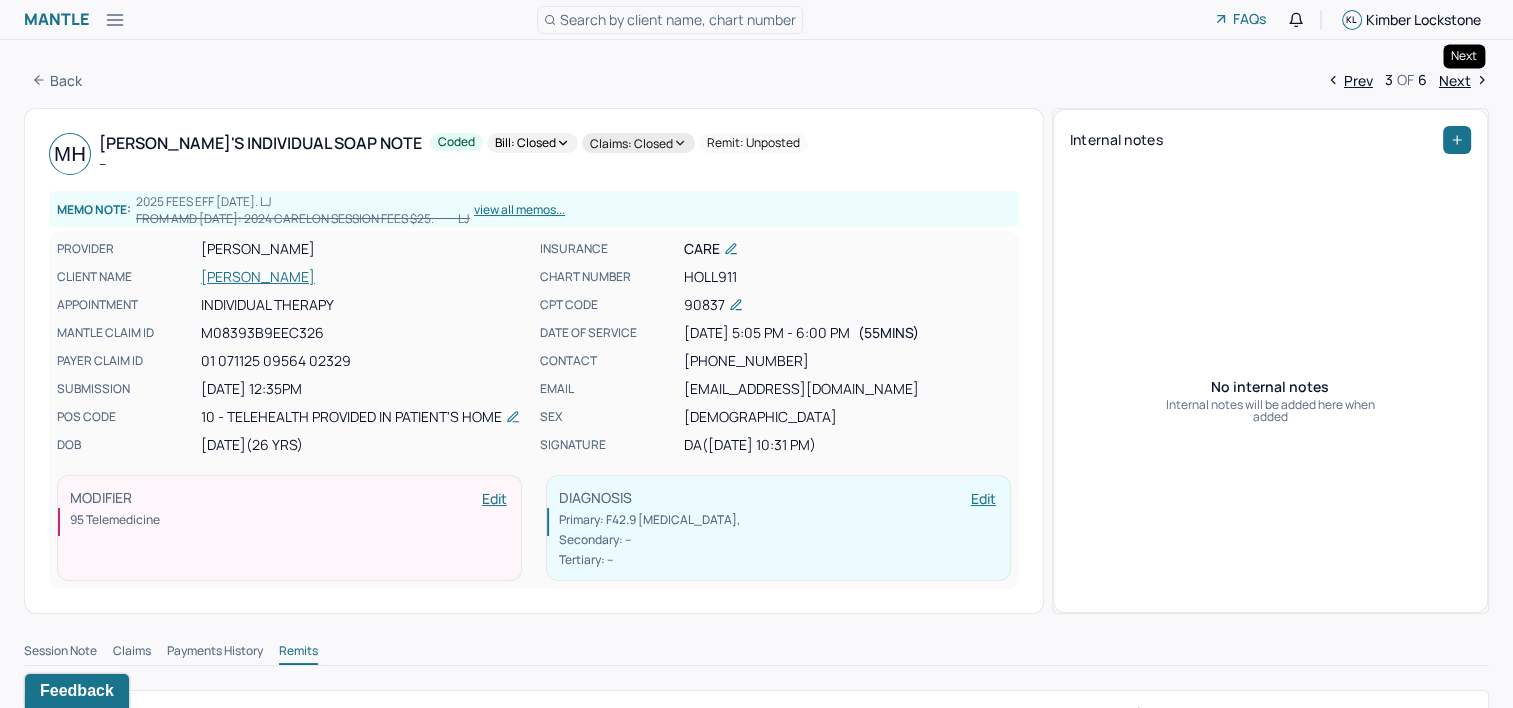 click on "Next" at bounding box center (1464, 80) 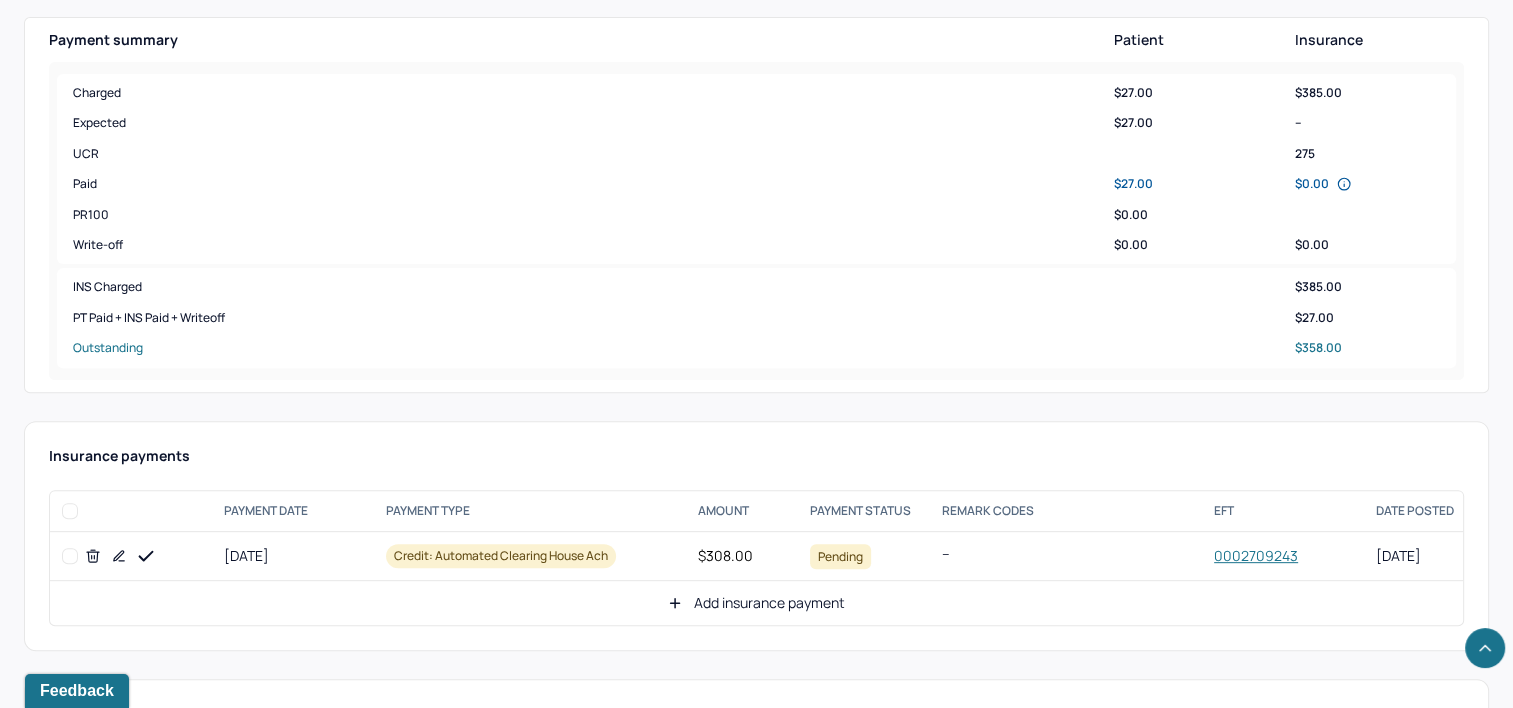scroll, scrollTop: 900, scrollLeft: 0, axis: vertical 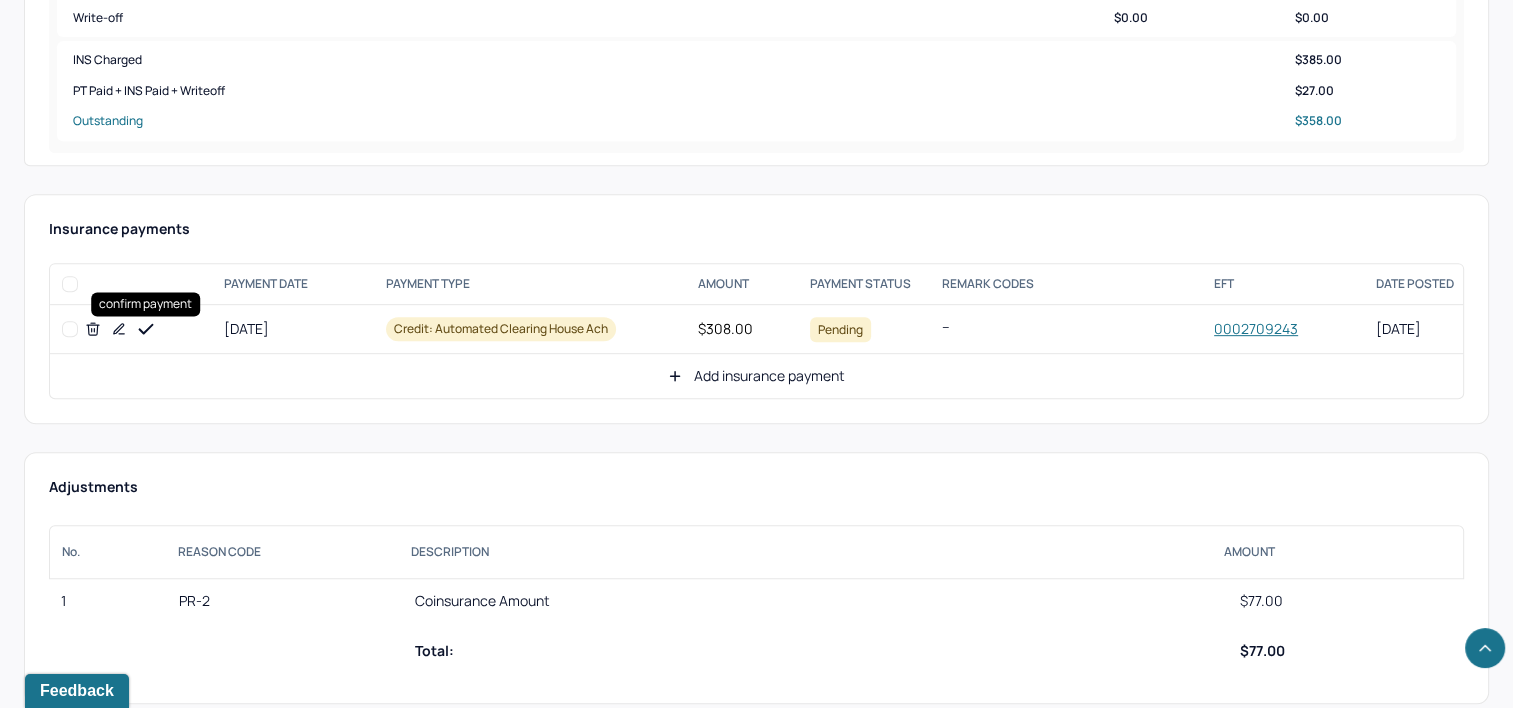 click 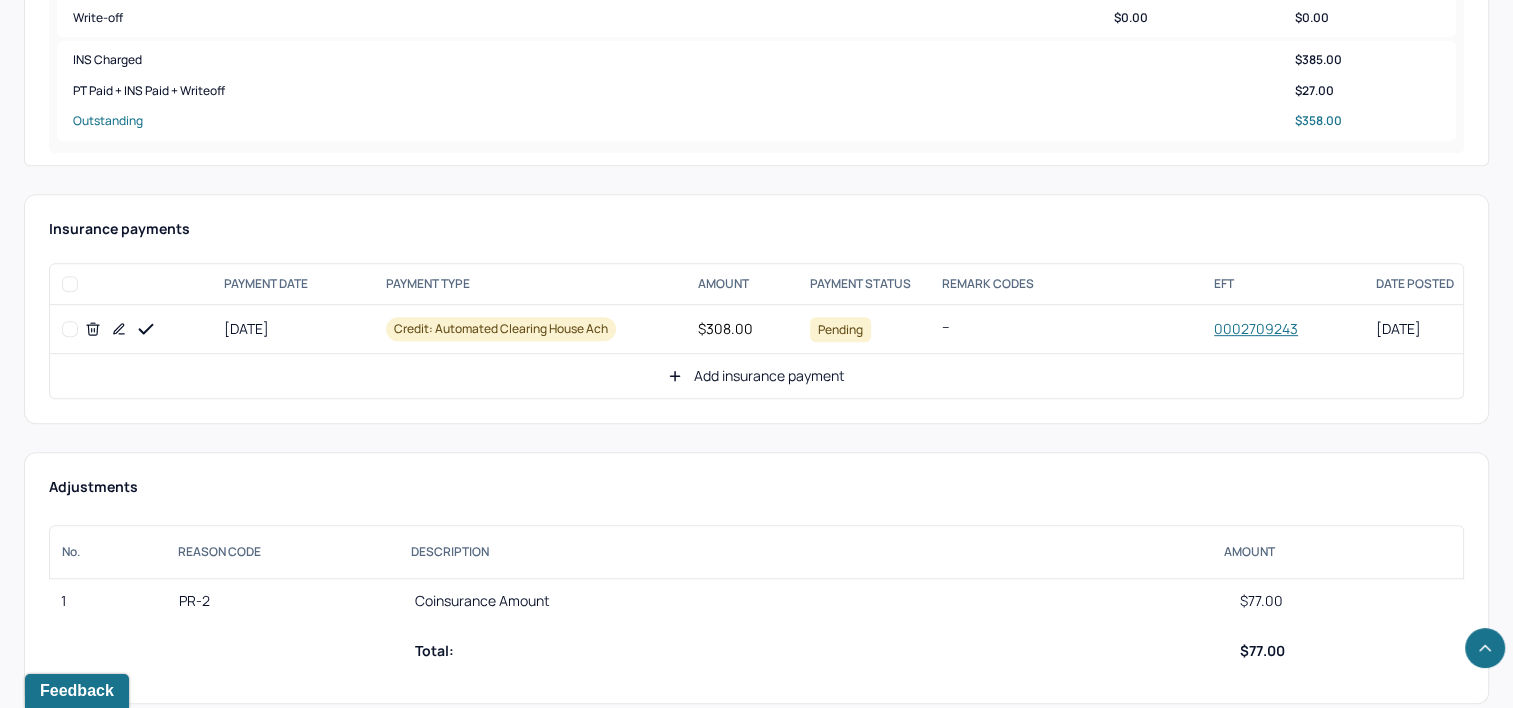 click on "Add insurance payment" at bounding box center (756, 376) 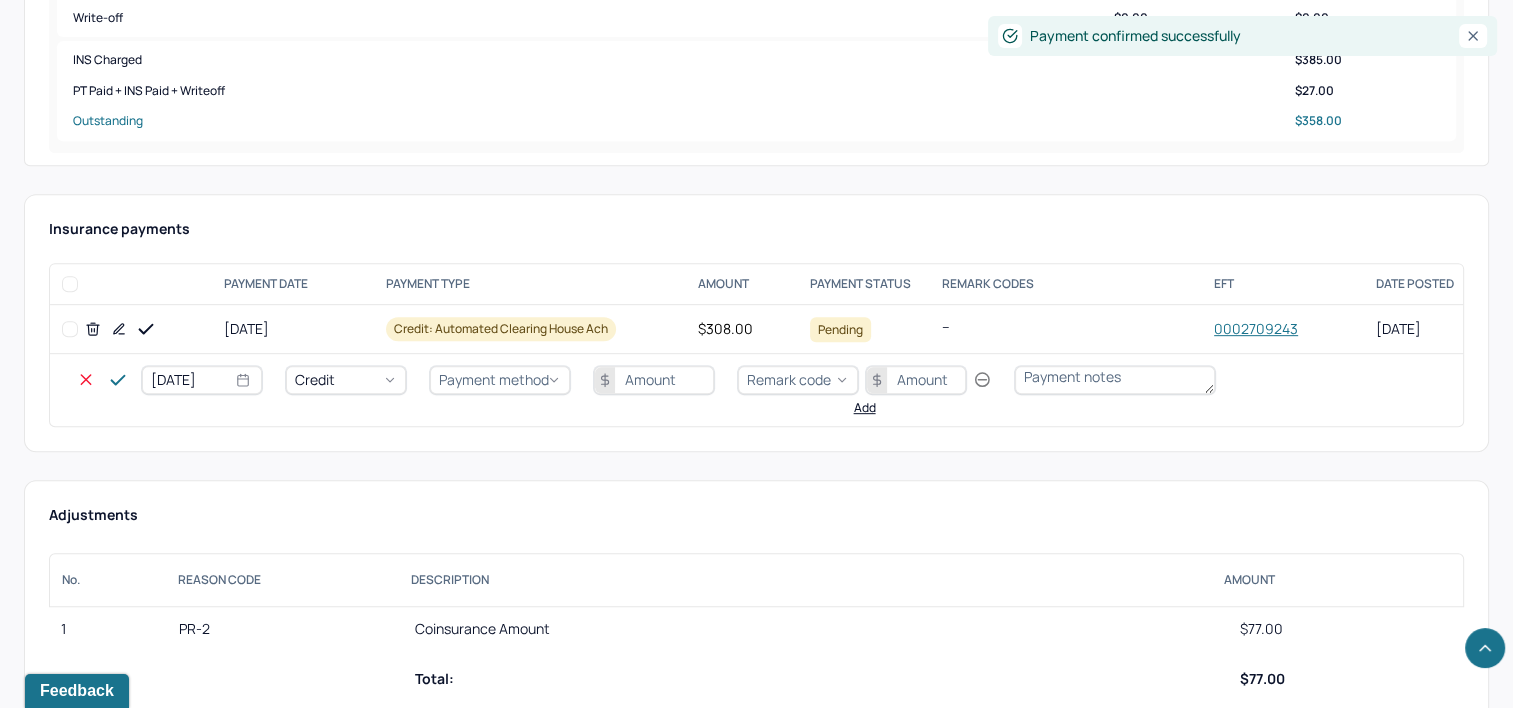 click on "[DATE]" at bounding box center [202, 380] 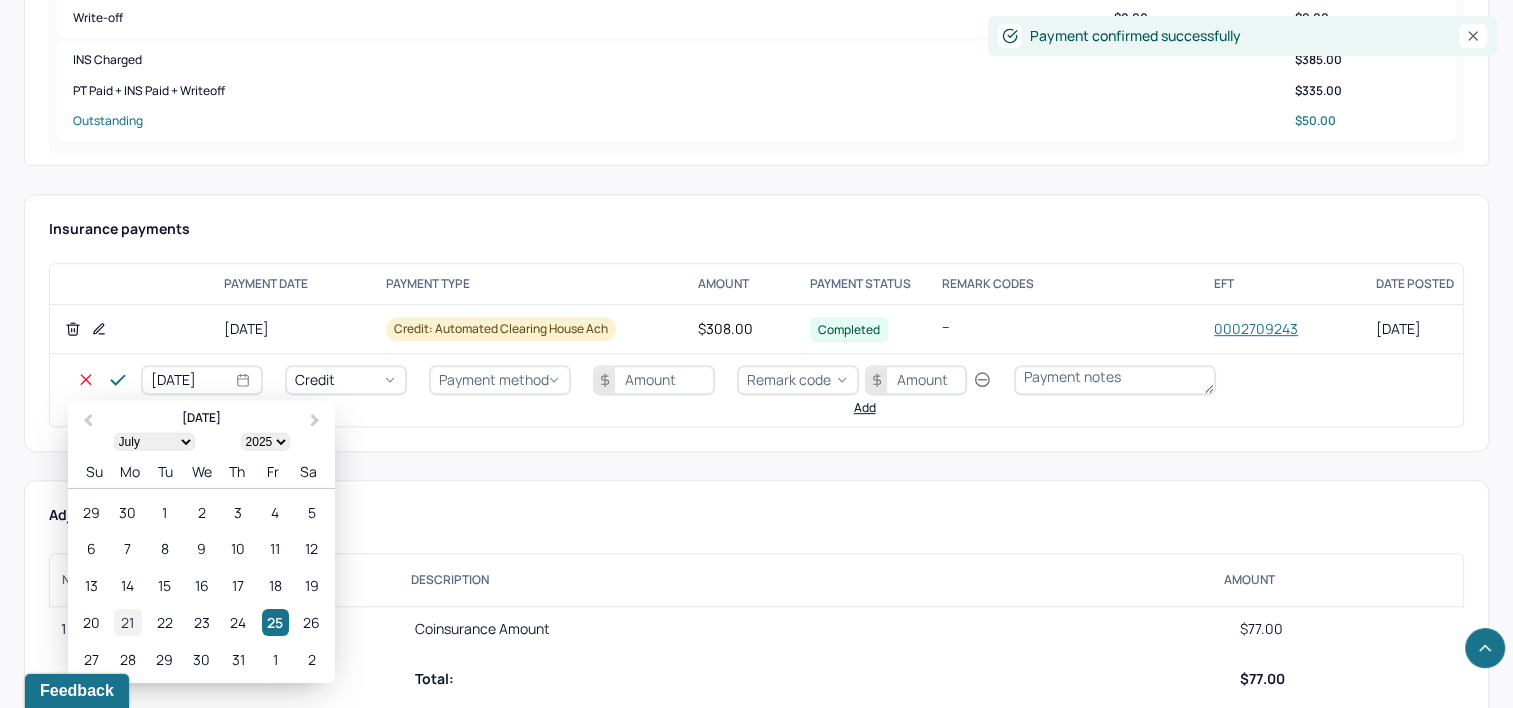 click on "21" at bounding box center (127, 622) 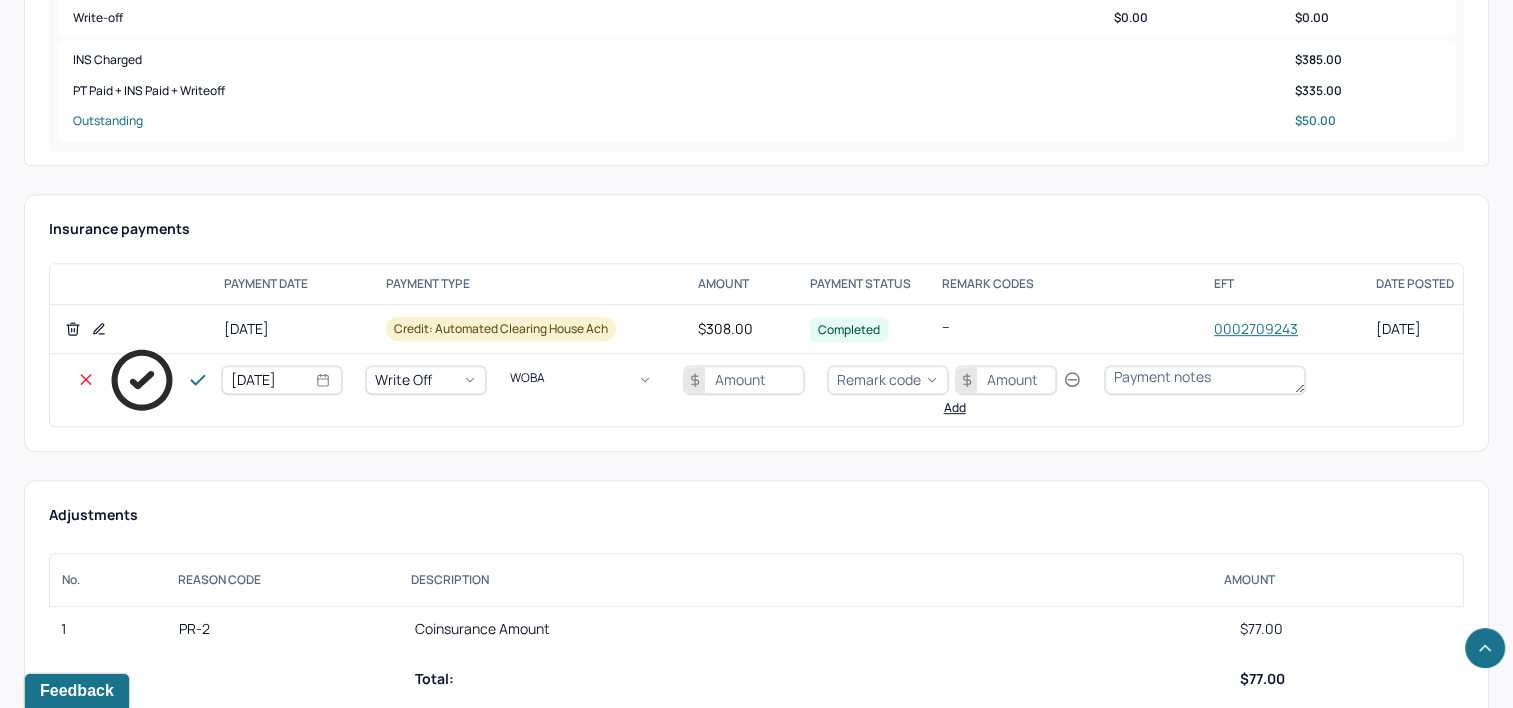 type on "WOBAL" 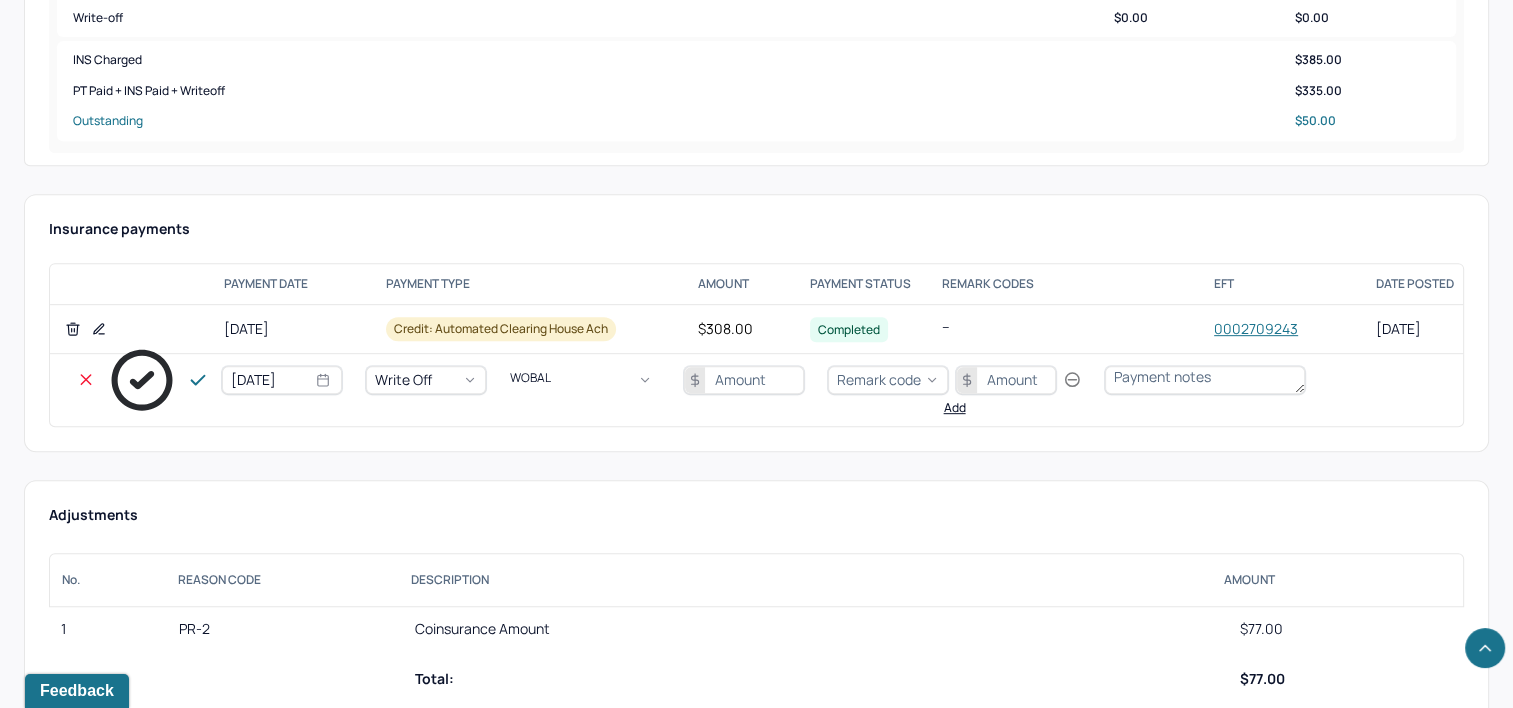 type 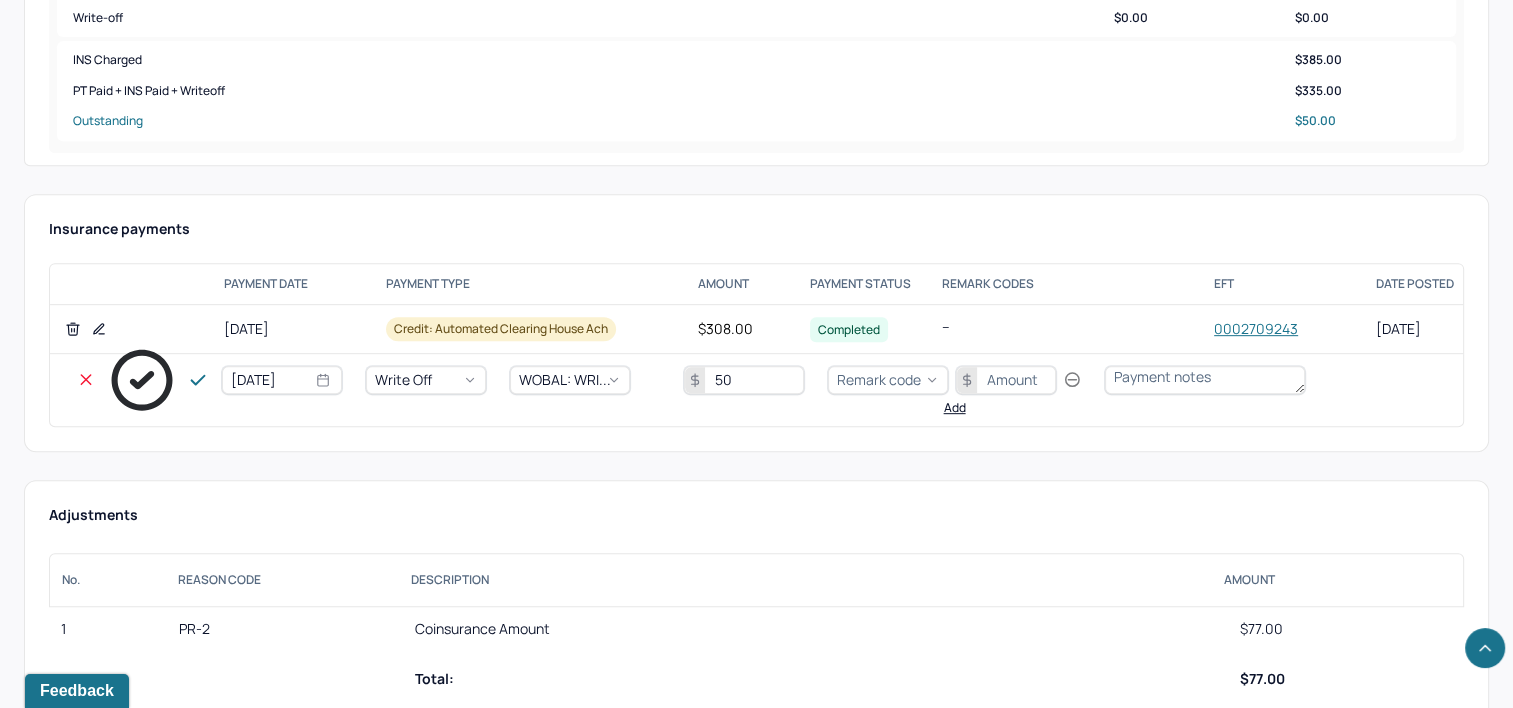 type on "50" 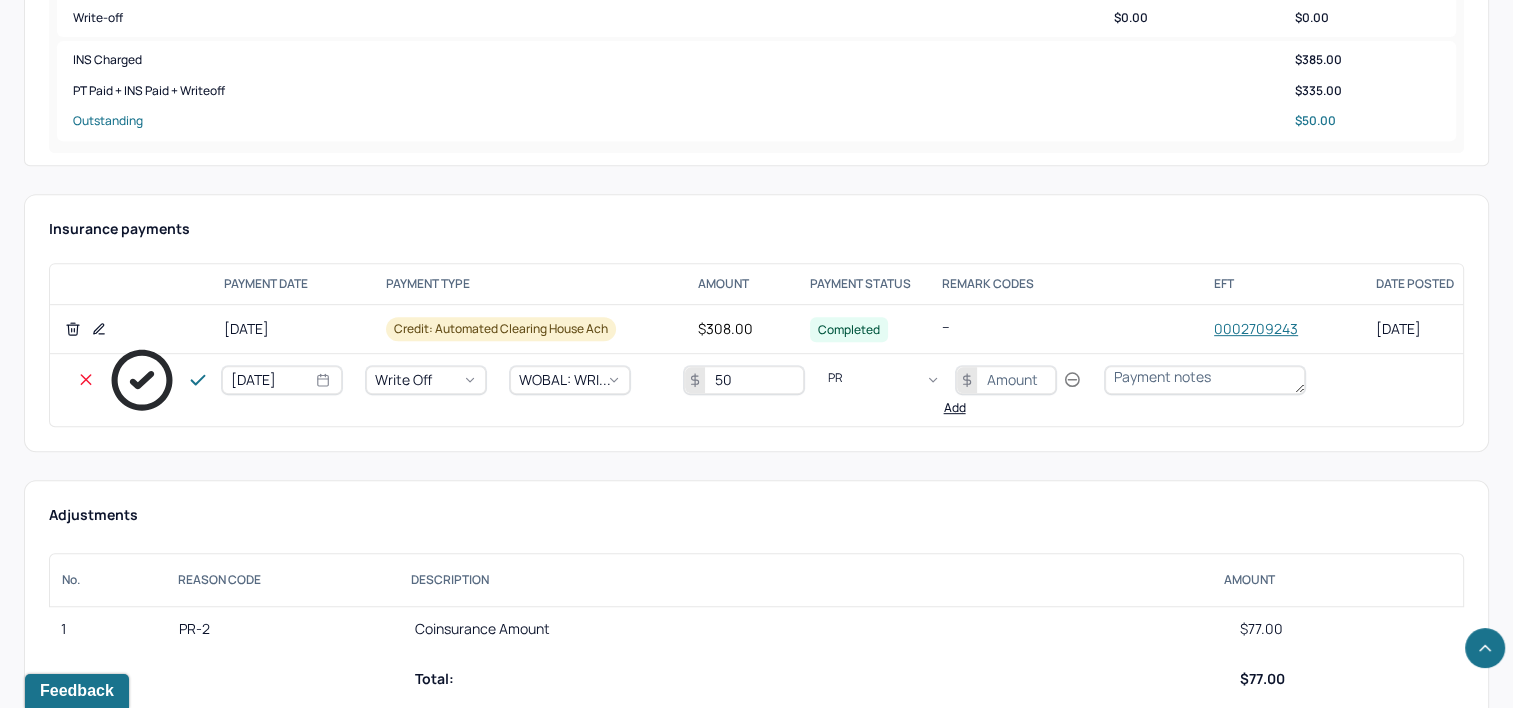 type on "PR2" 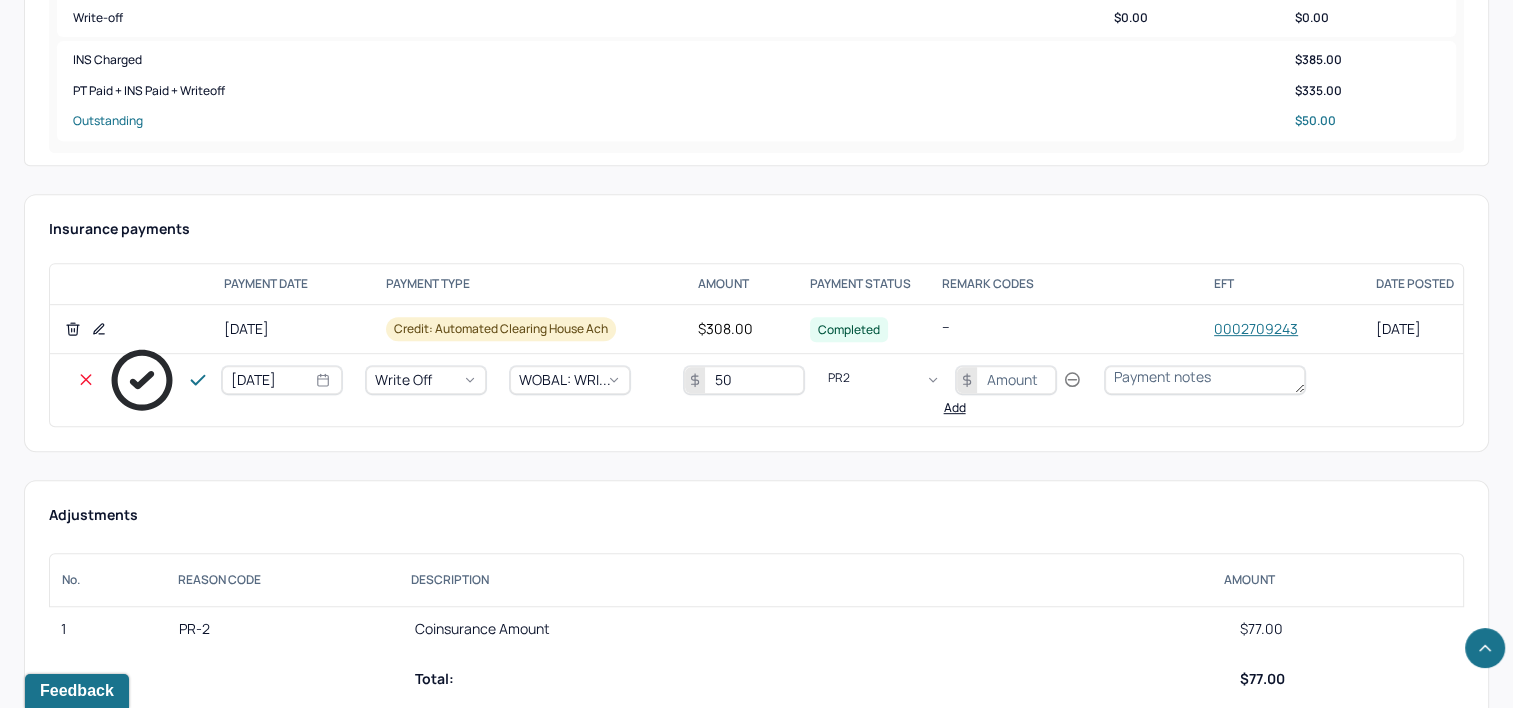 type 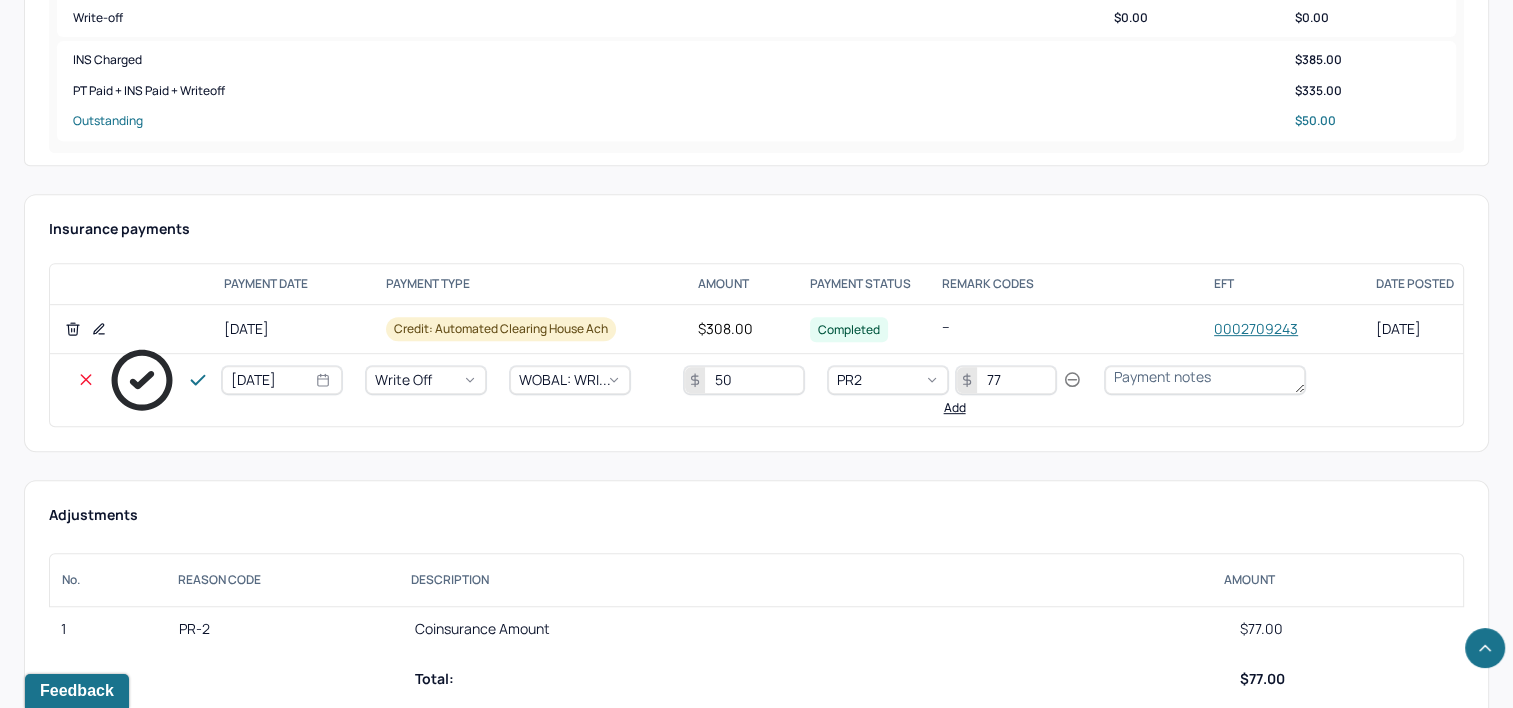 type on "77" 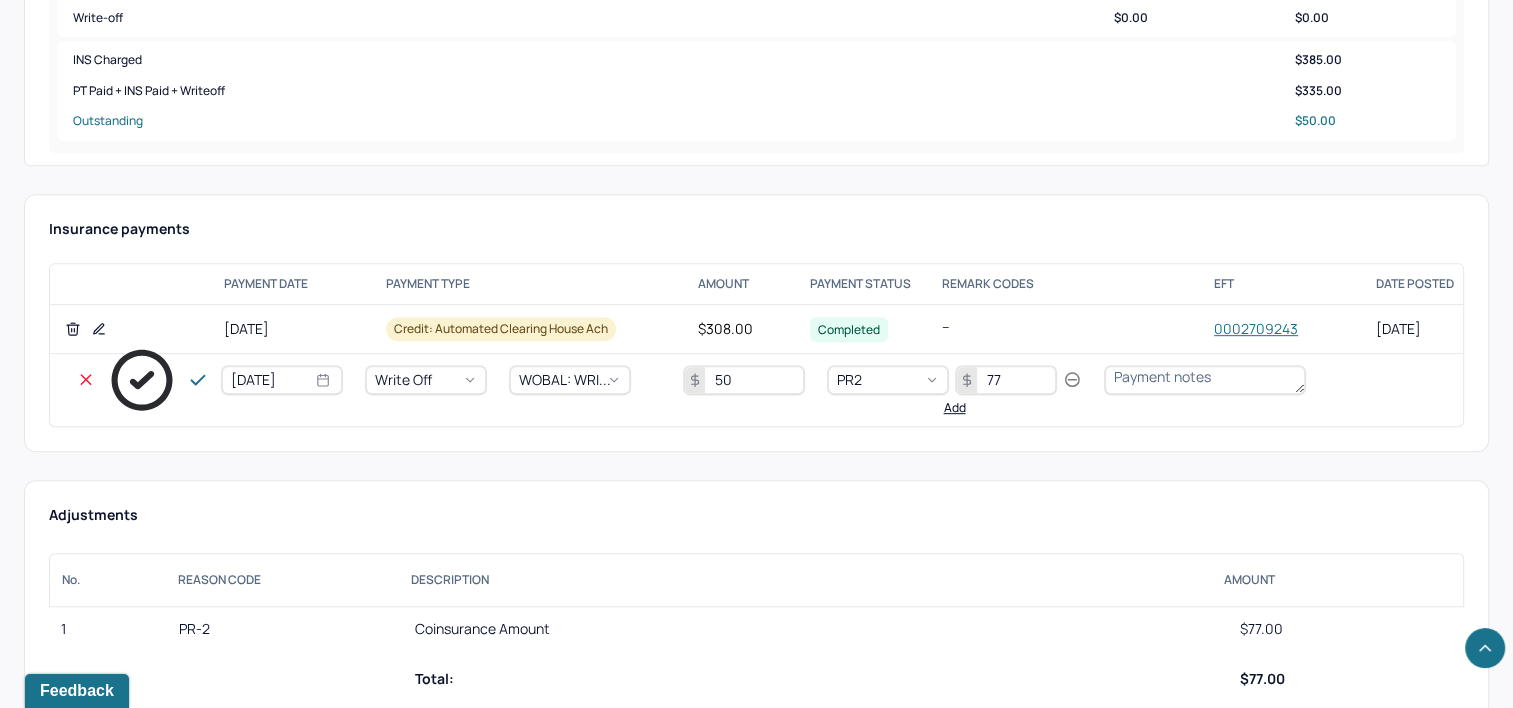click 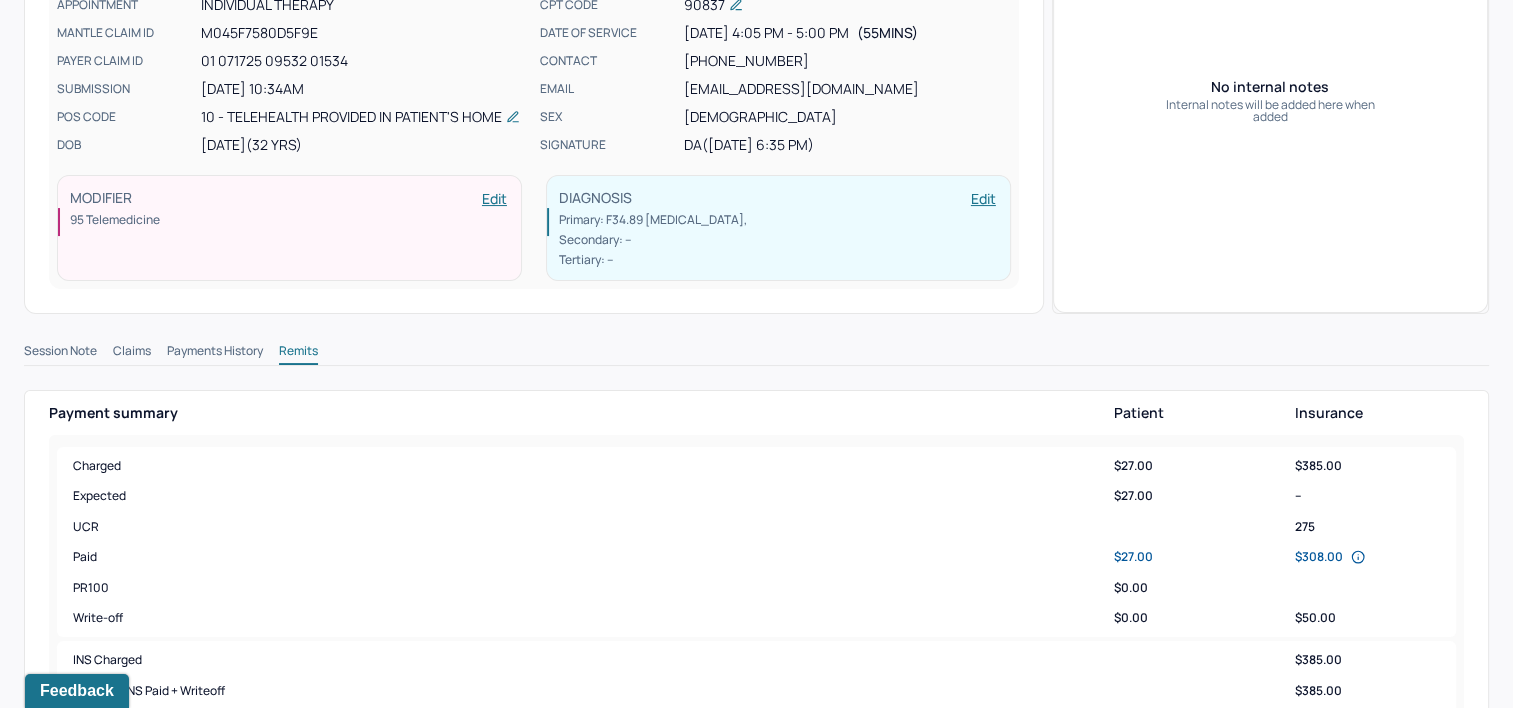 scroll, scrollTop: 0, scrollLeft: 0, axis: both 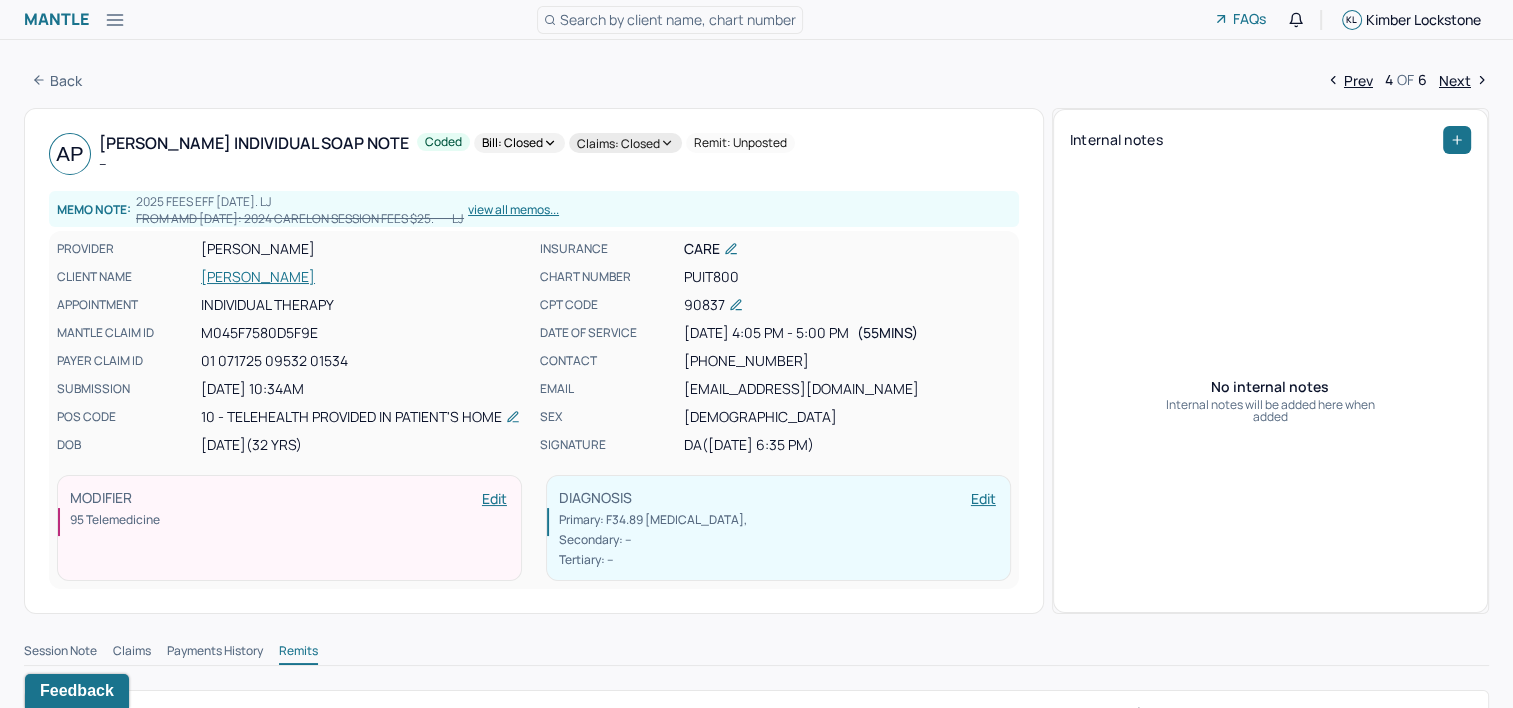click on "Next" at bounding box center [1464, 80] 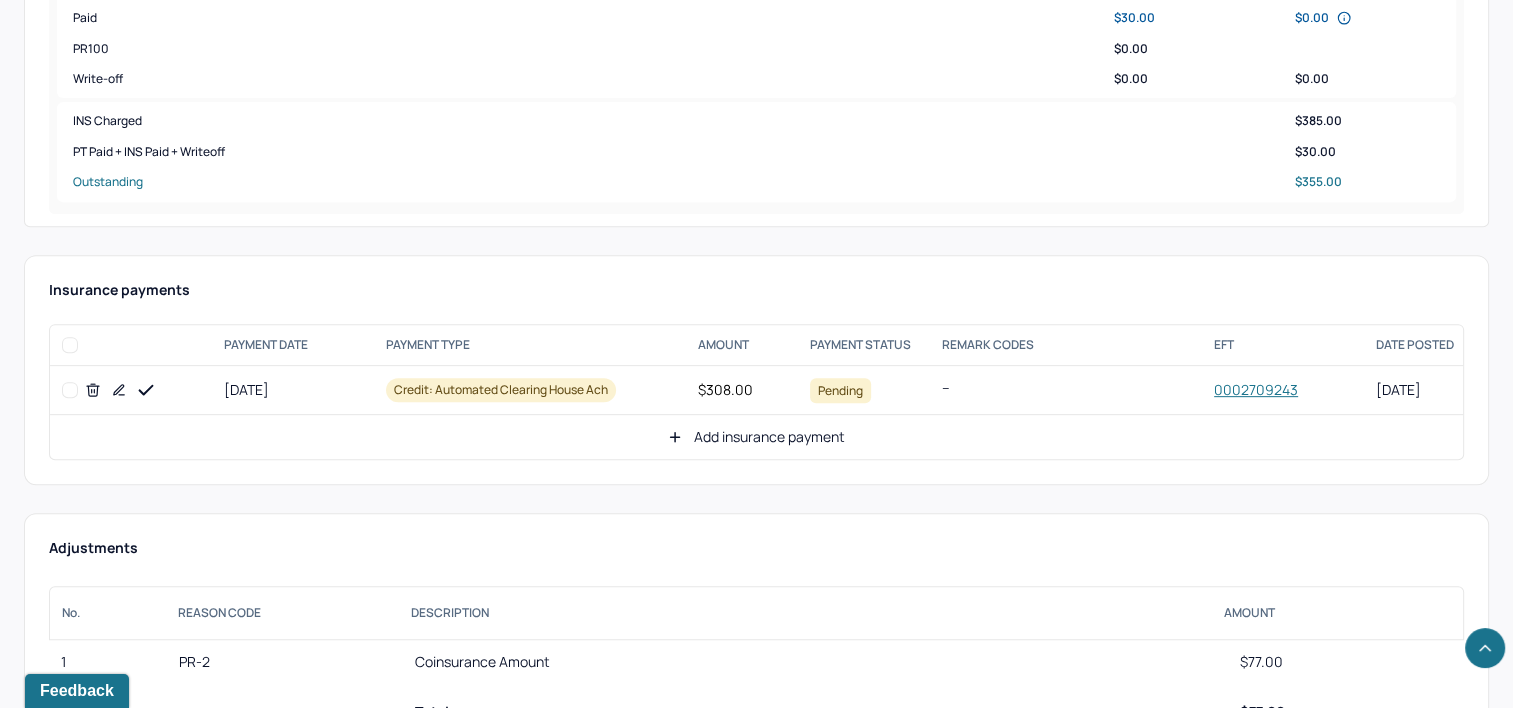 scroll, scrollTop: 800, scrollLeft: 0, axis: vertical 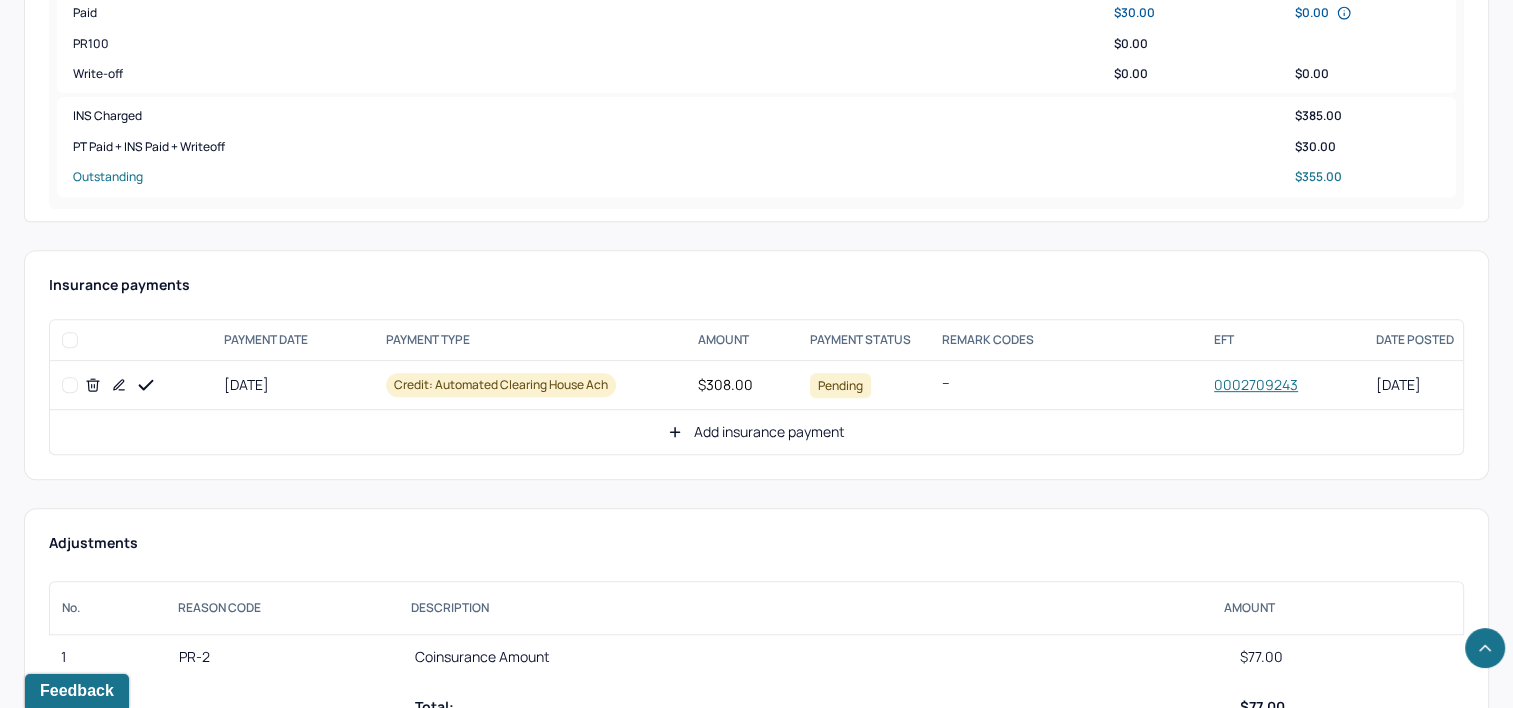 click 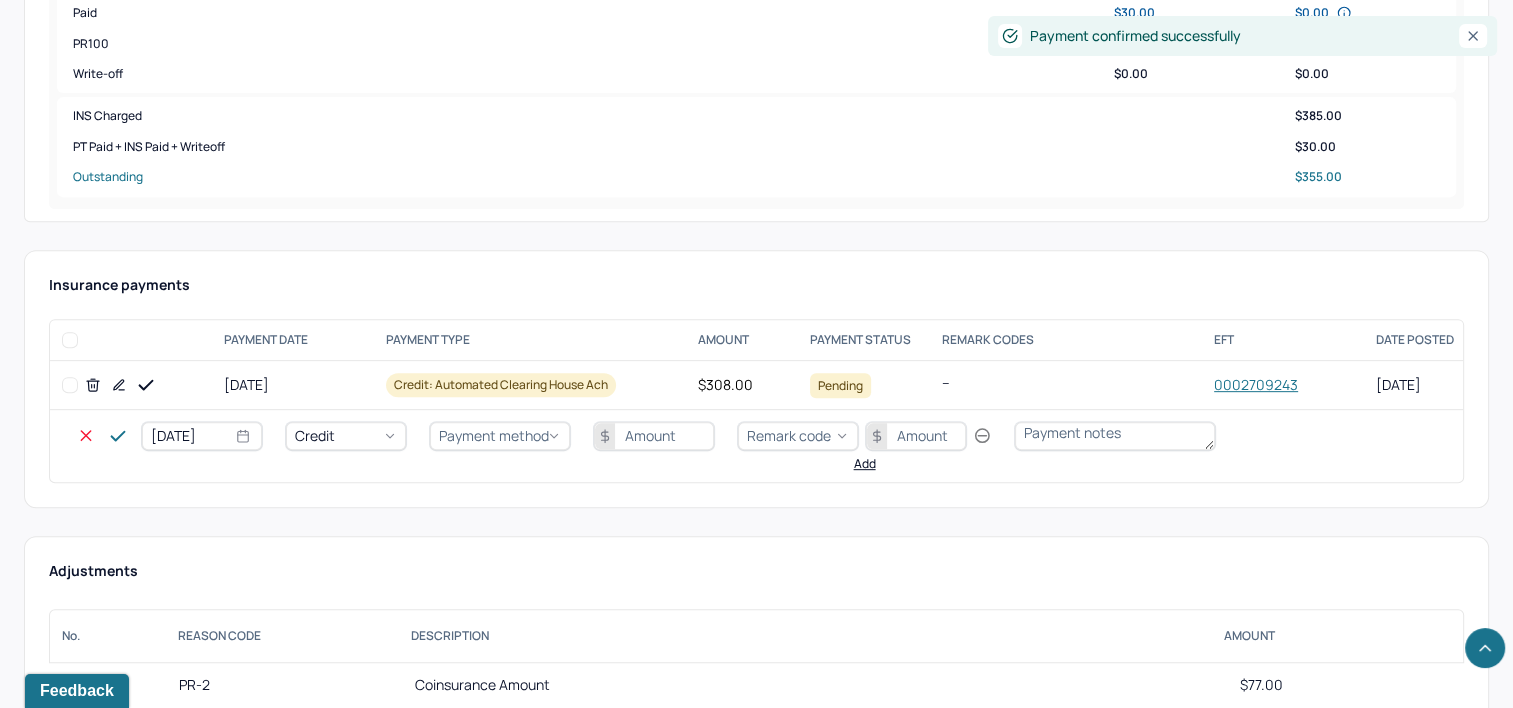 click on "[DATE]" at bounding box center (202, 436) 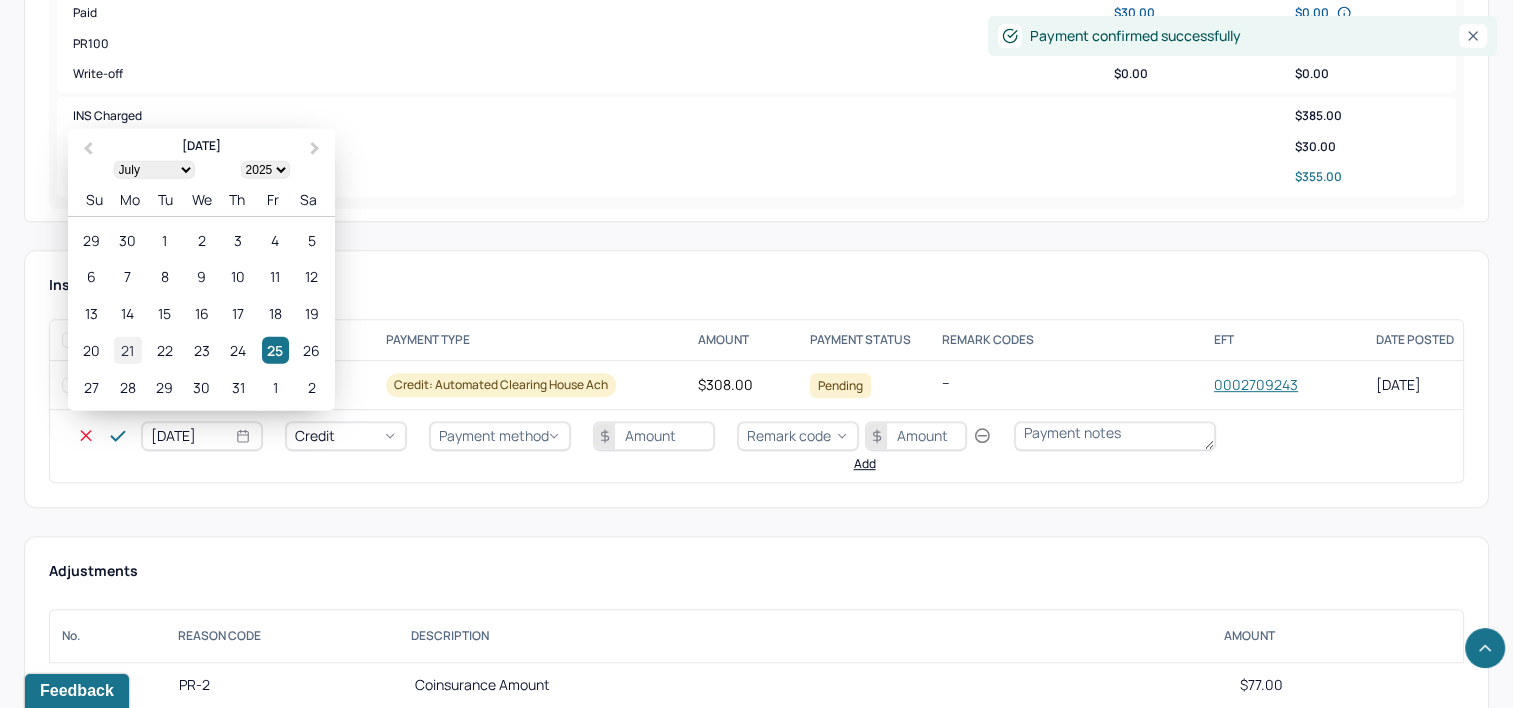 type on "[DATE]" 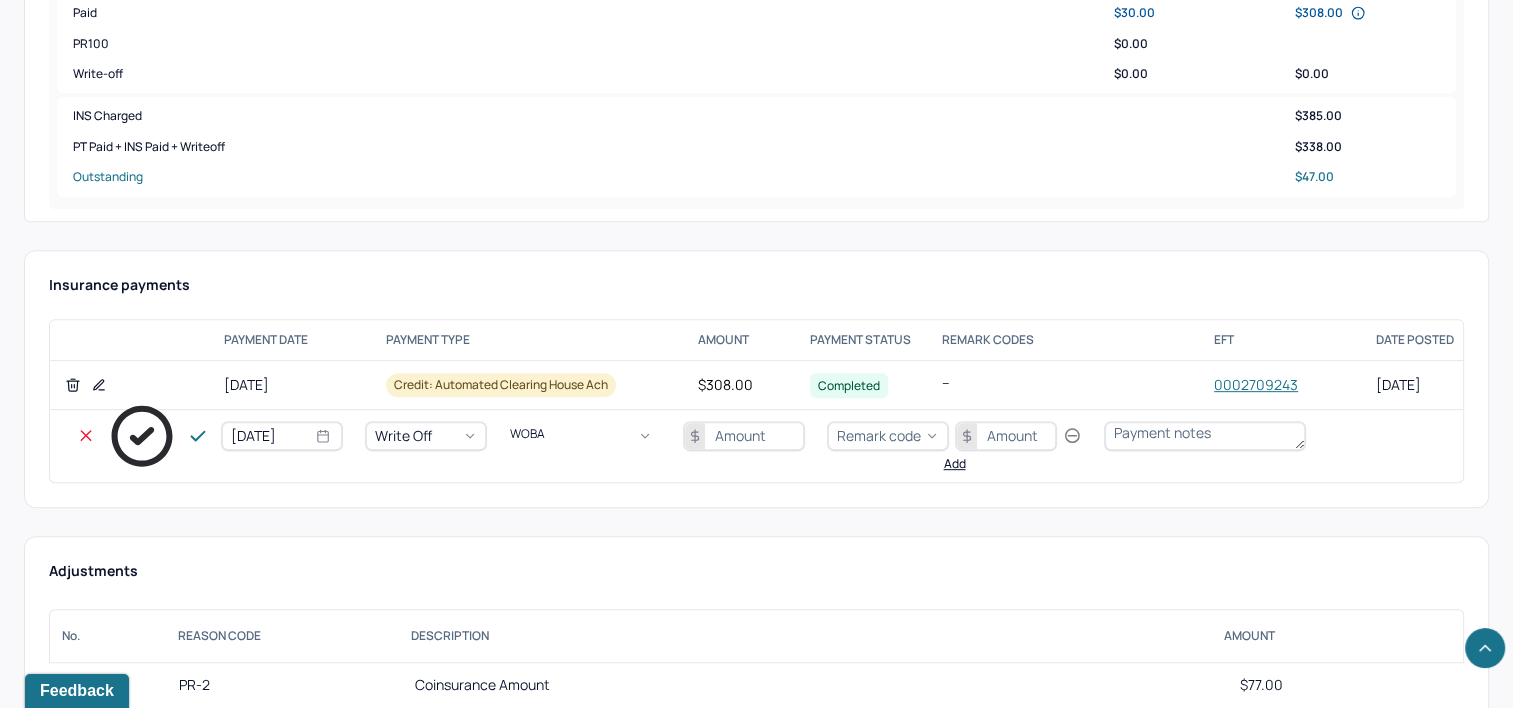 type on "WOBAL" 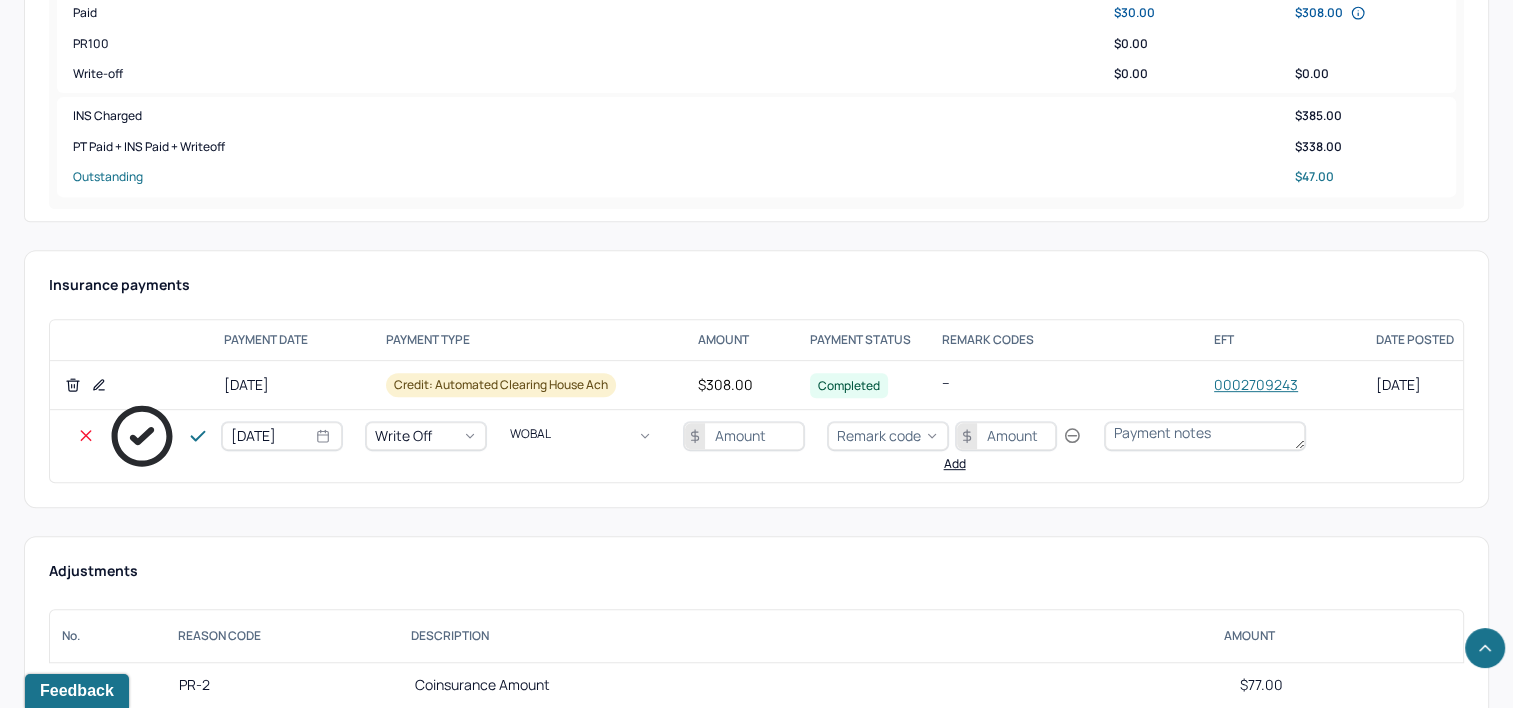 type 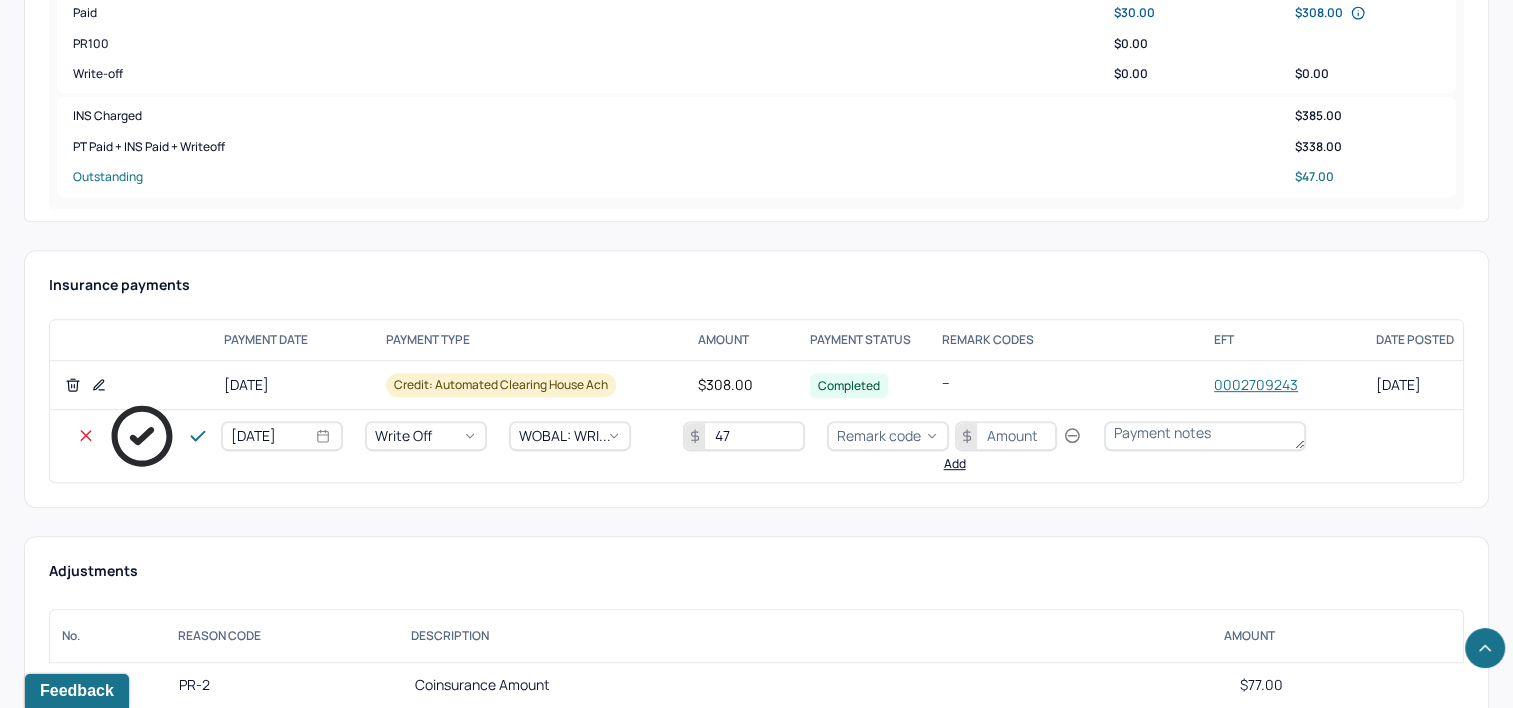 type on "47" 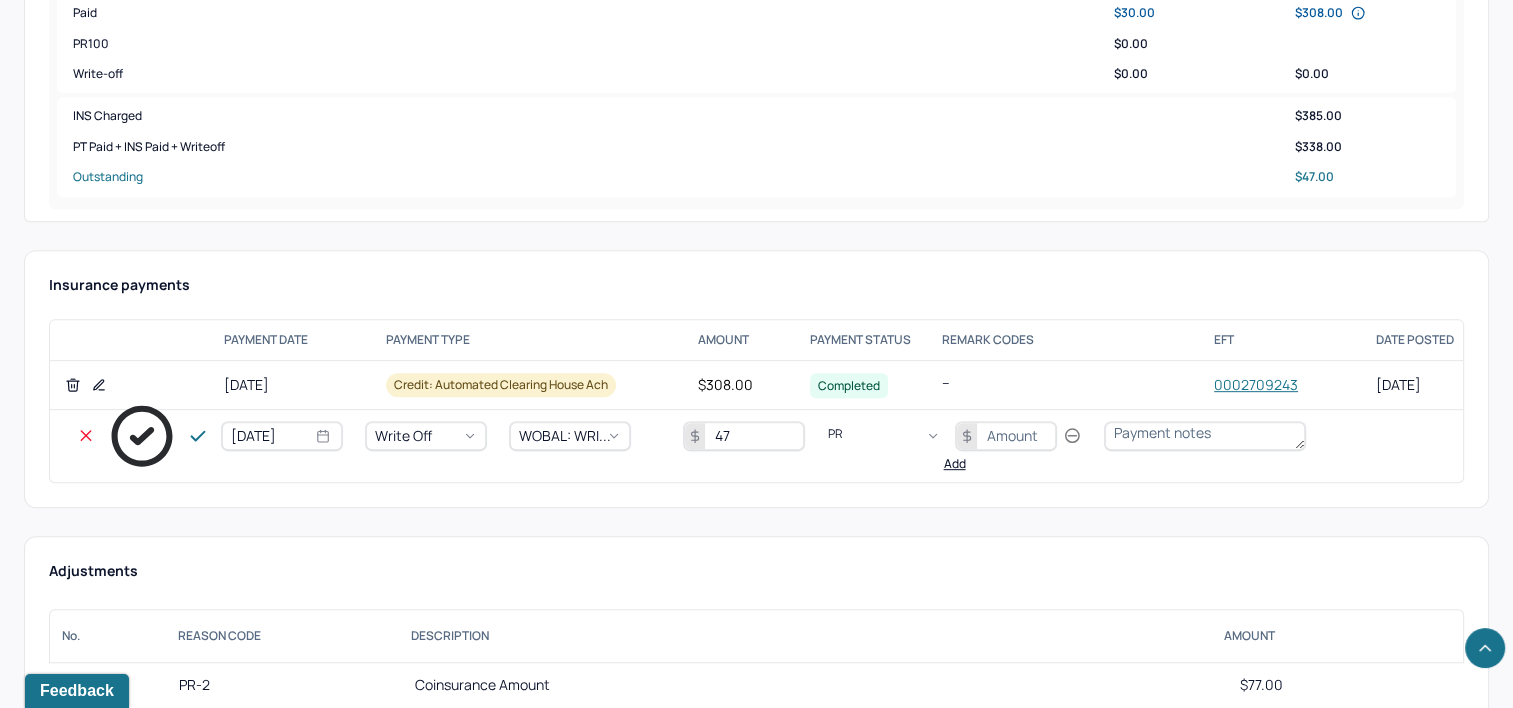 type on "PR2" 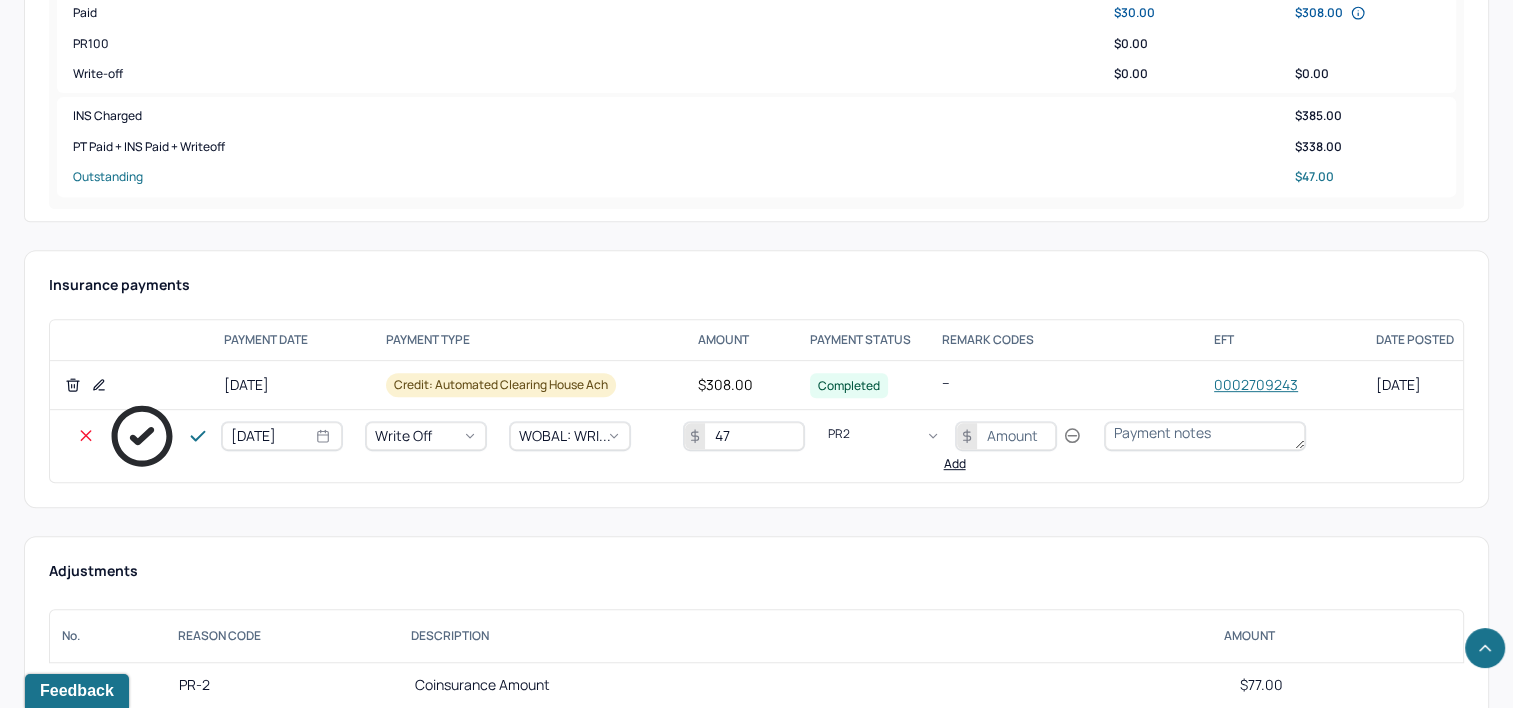 type 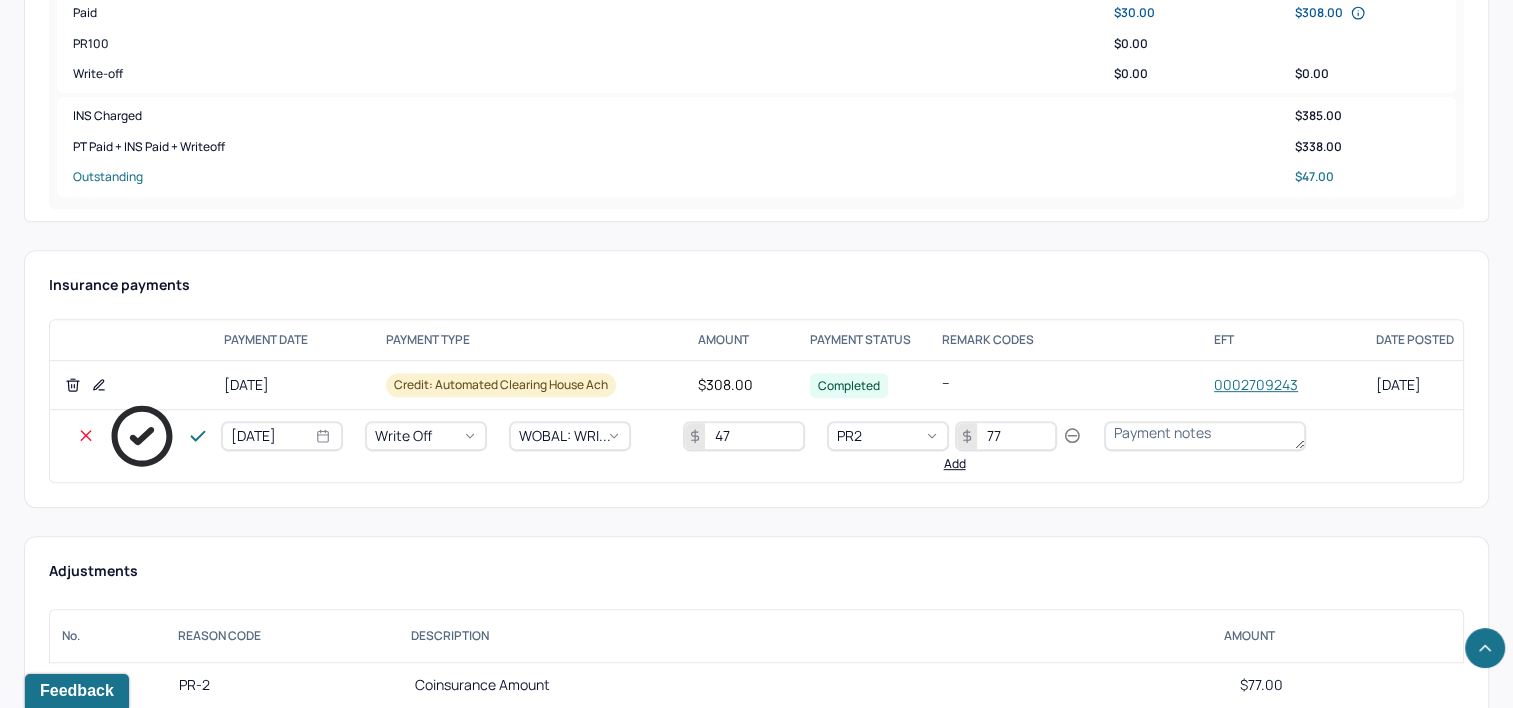 type on "77" 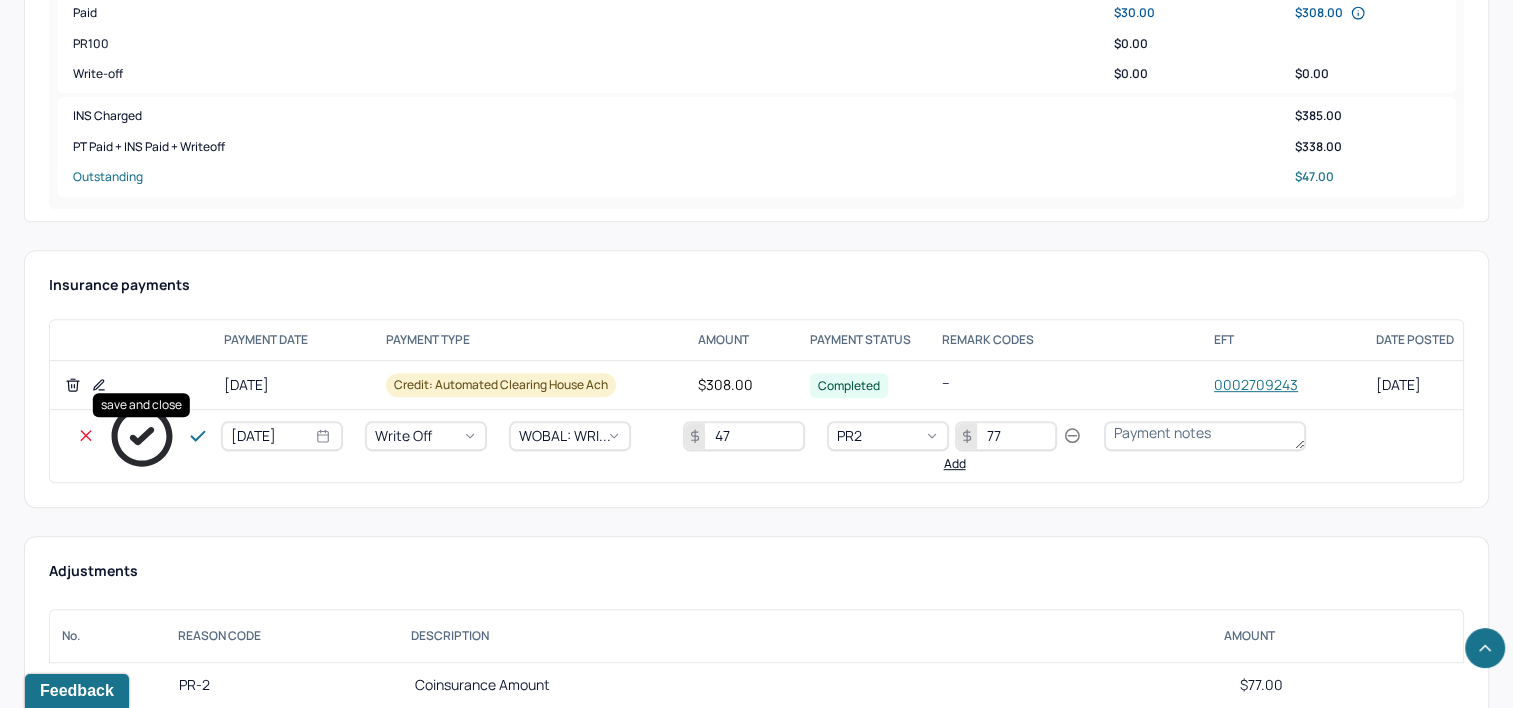 click 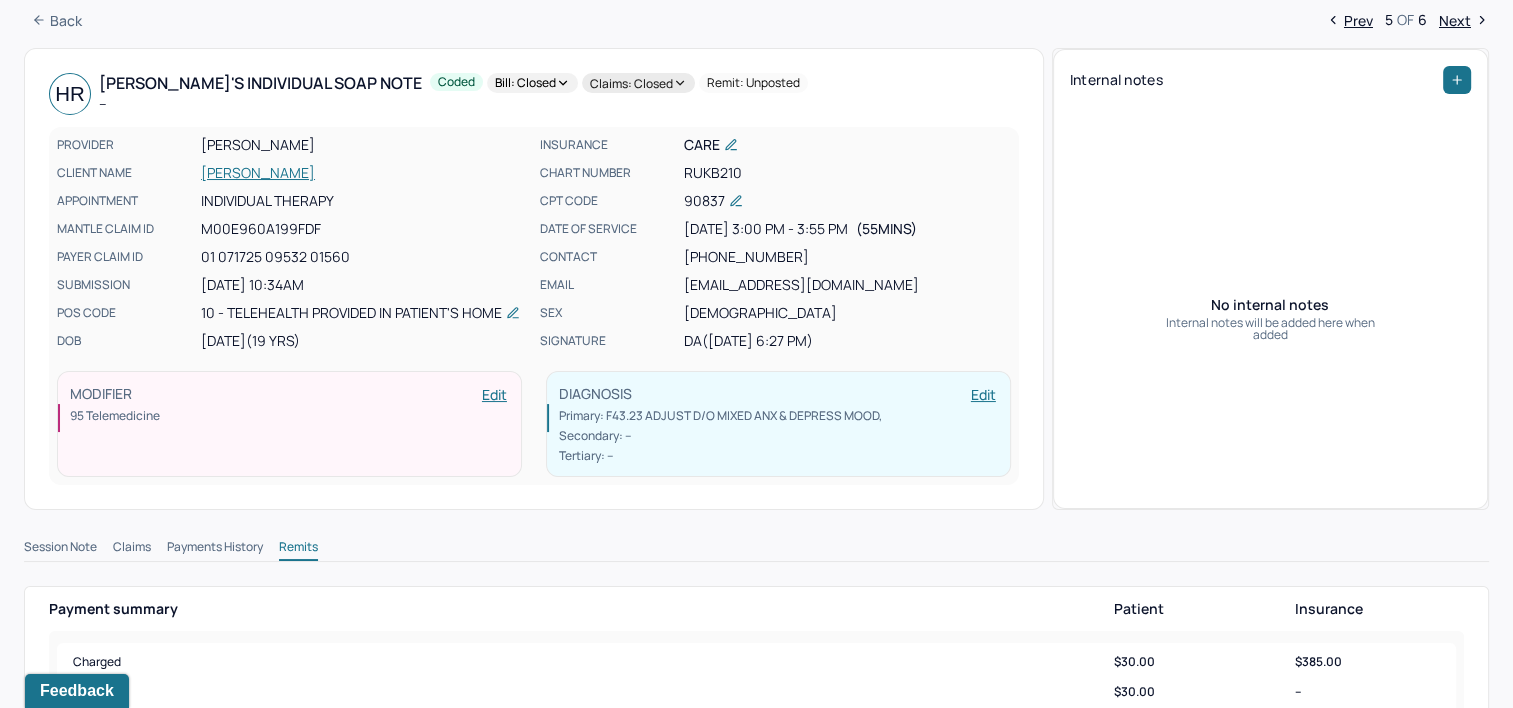 scroll, scrollTop: 0, scrollLeft: 0, axis: both 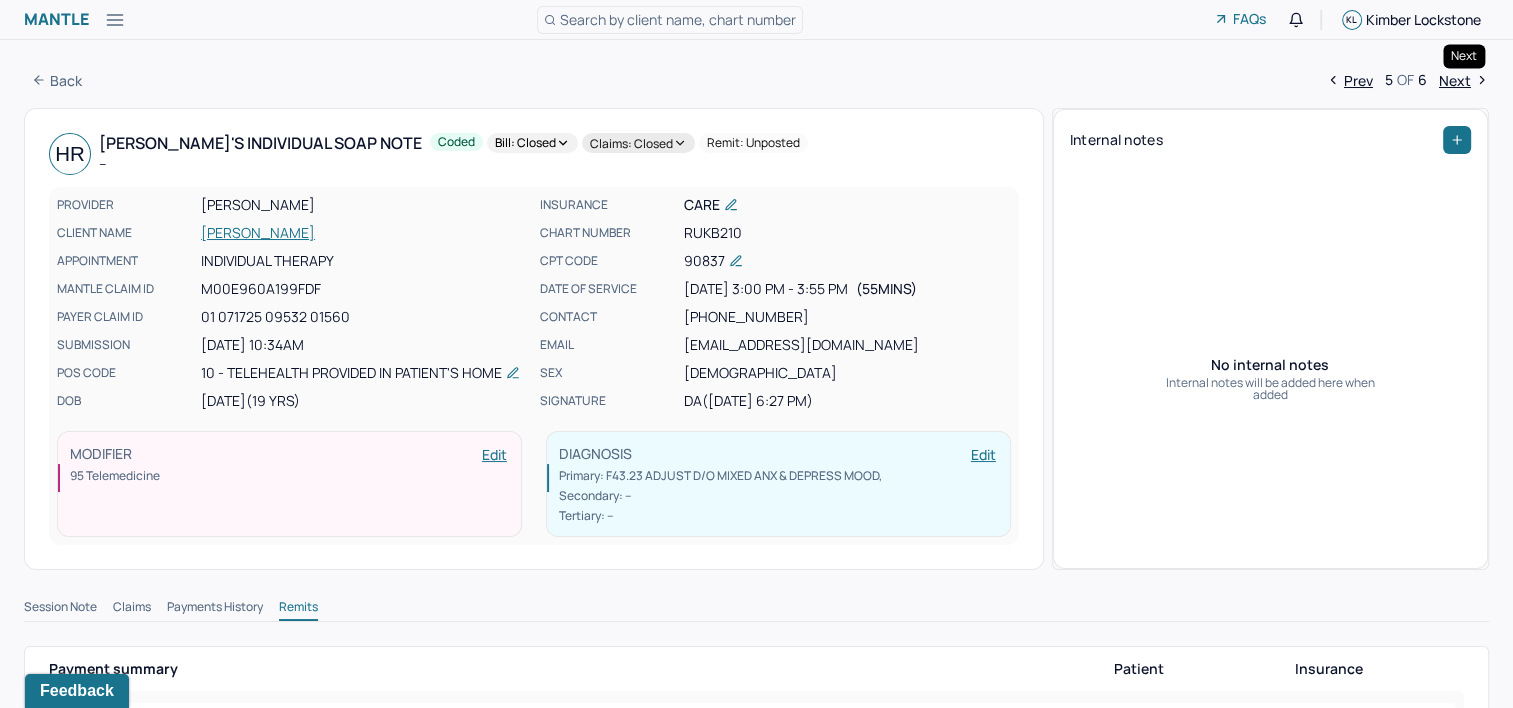 click on "Next" at bounding box center [1464, 80] 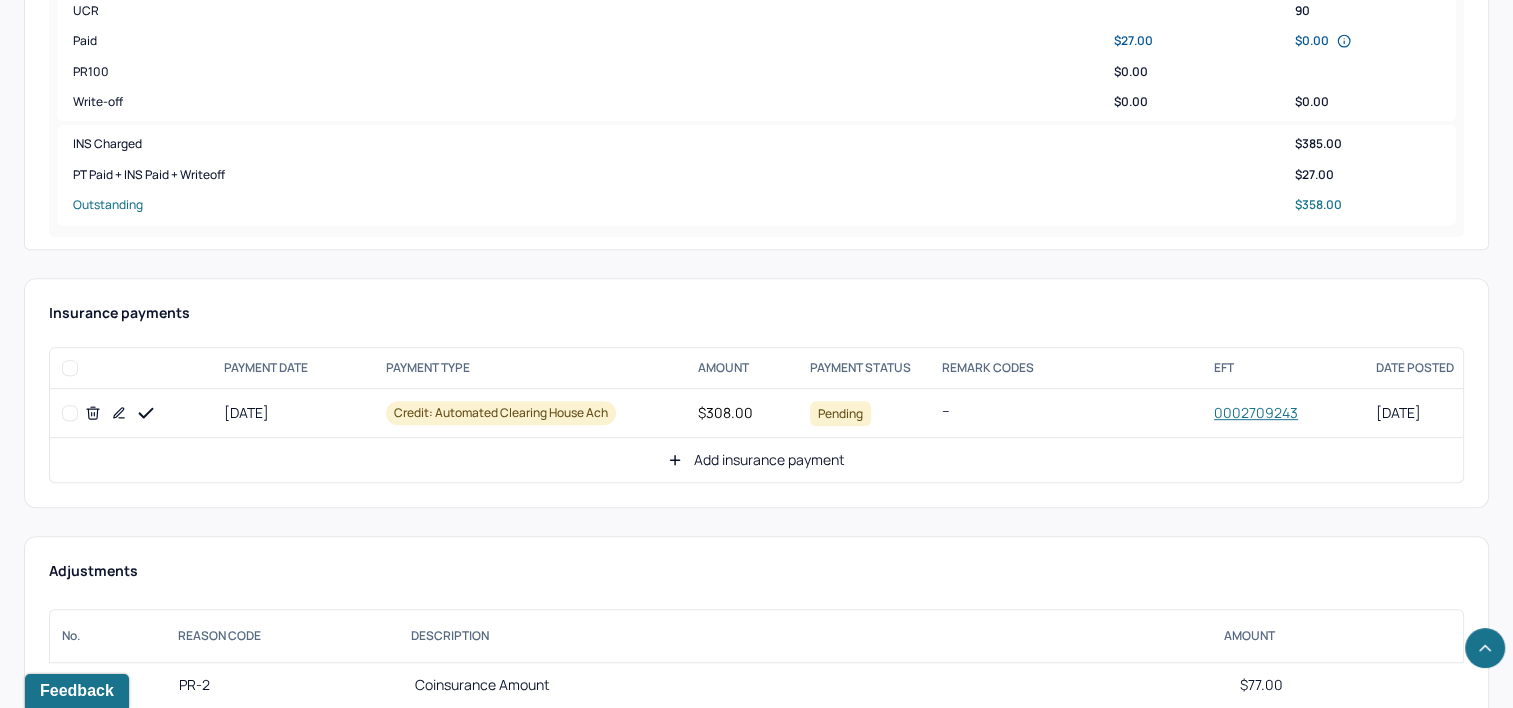 scroll, scrollTop: 900, scrollLeft: 0, axis: vertical 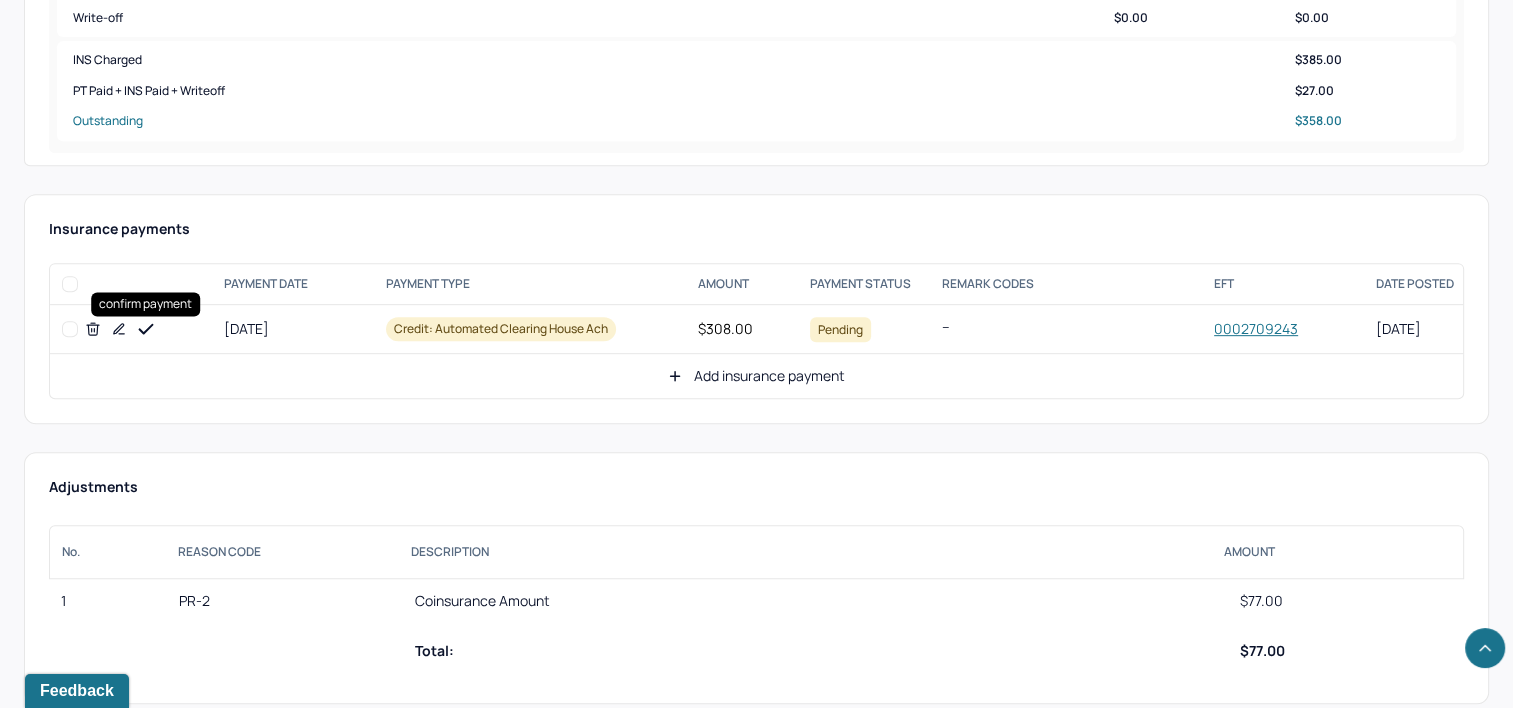 click 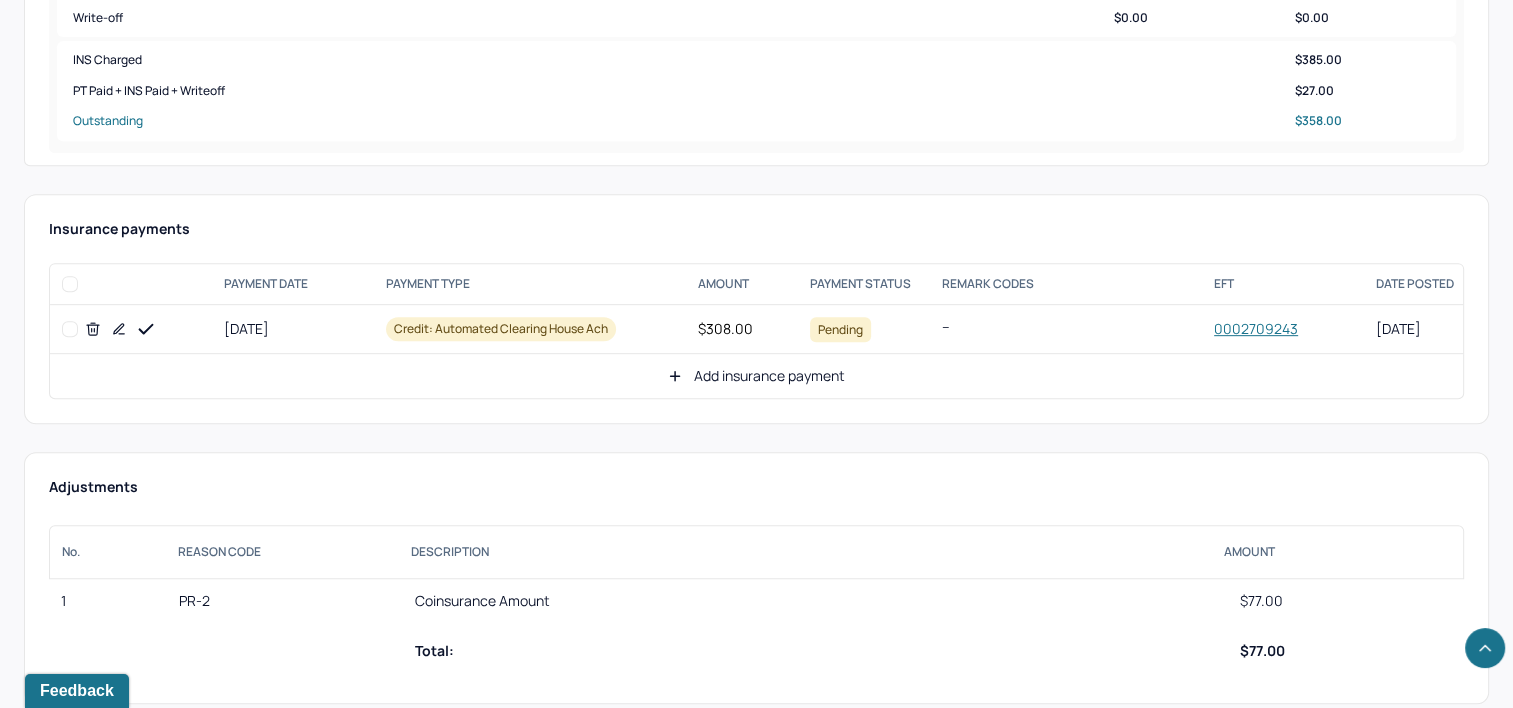 click on "Add insurance payment" at bounding box center [756, 376] 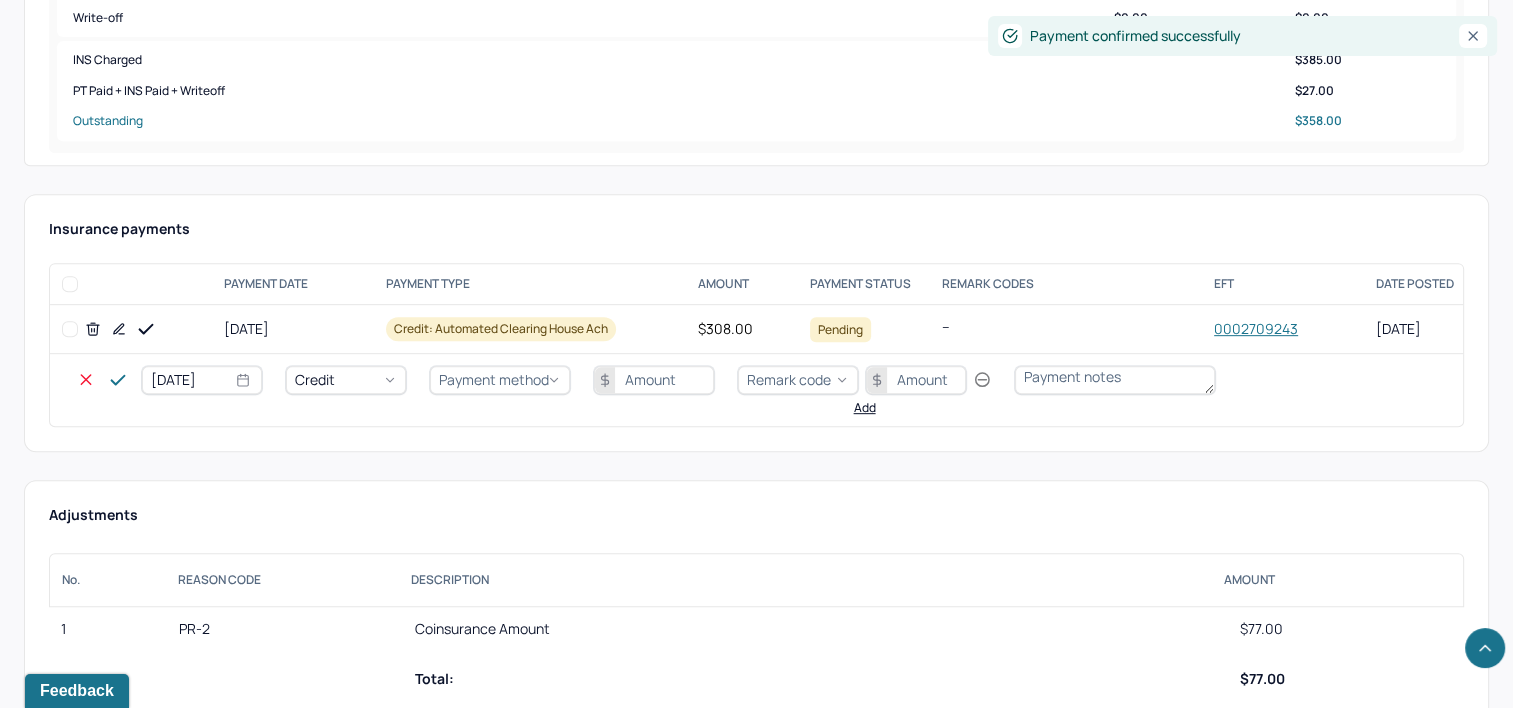 click on "[DATE]" at bounding box center (202, 380) 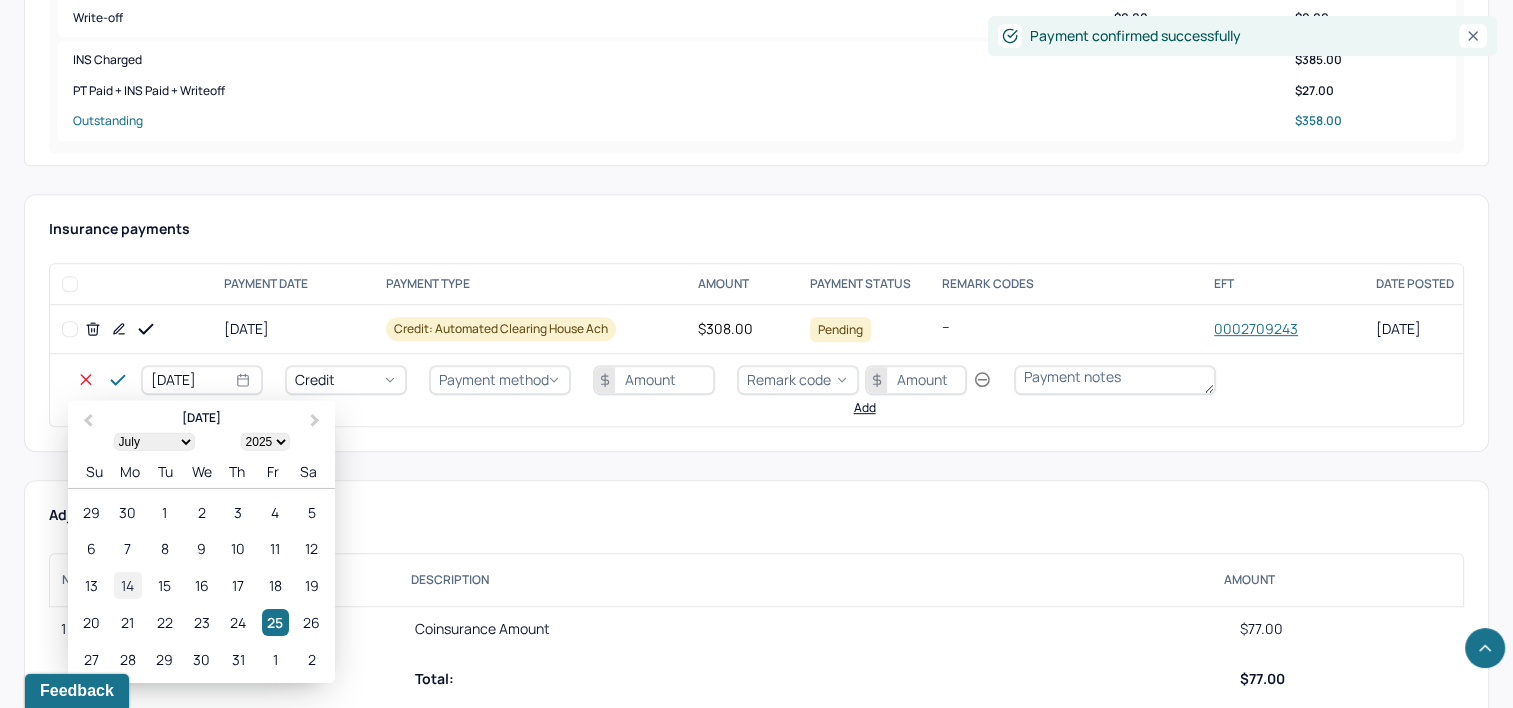 select on "6" 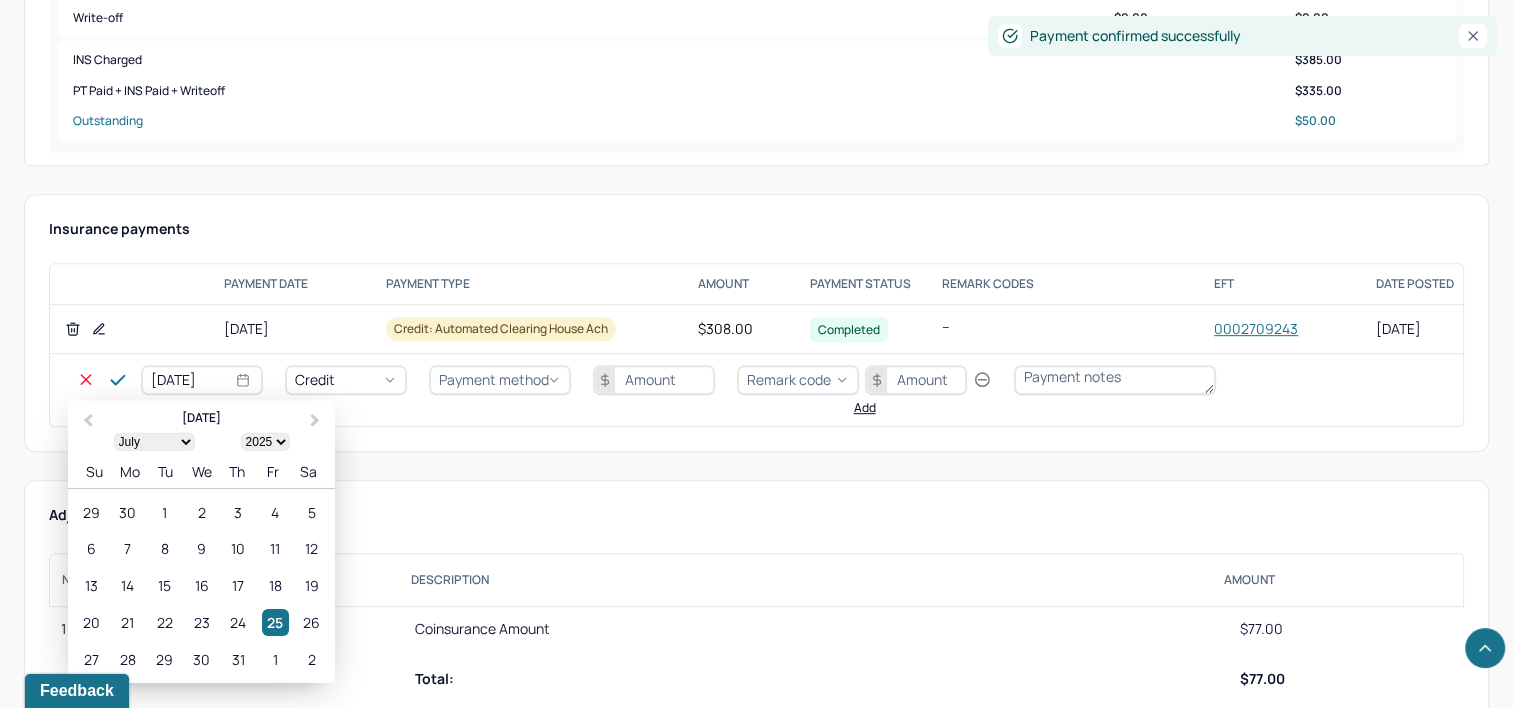 click on "21" at bounding box center (127, 622) 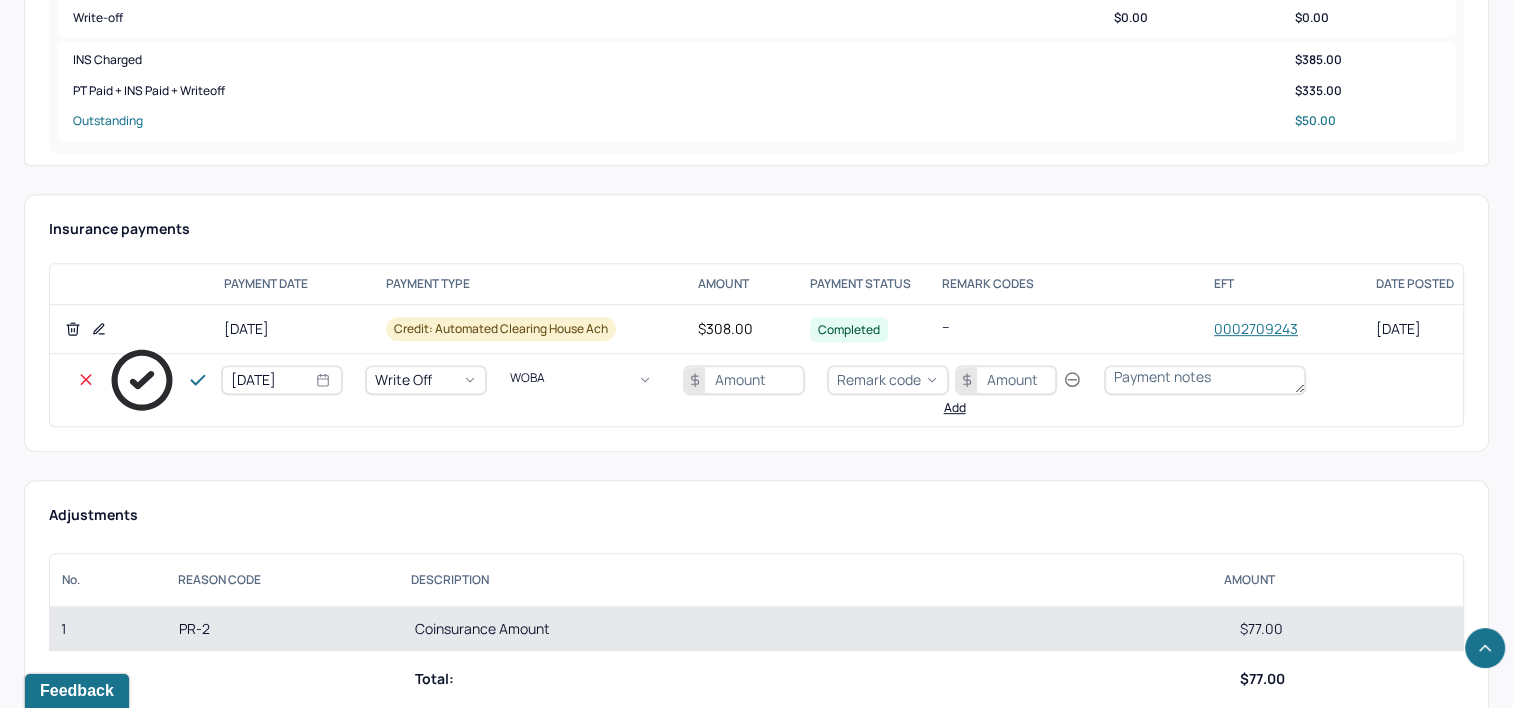 type on "WOBAL" 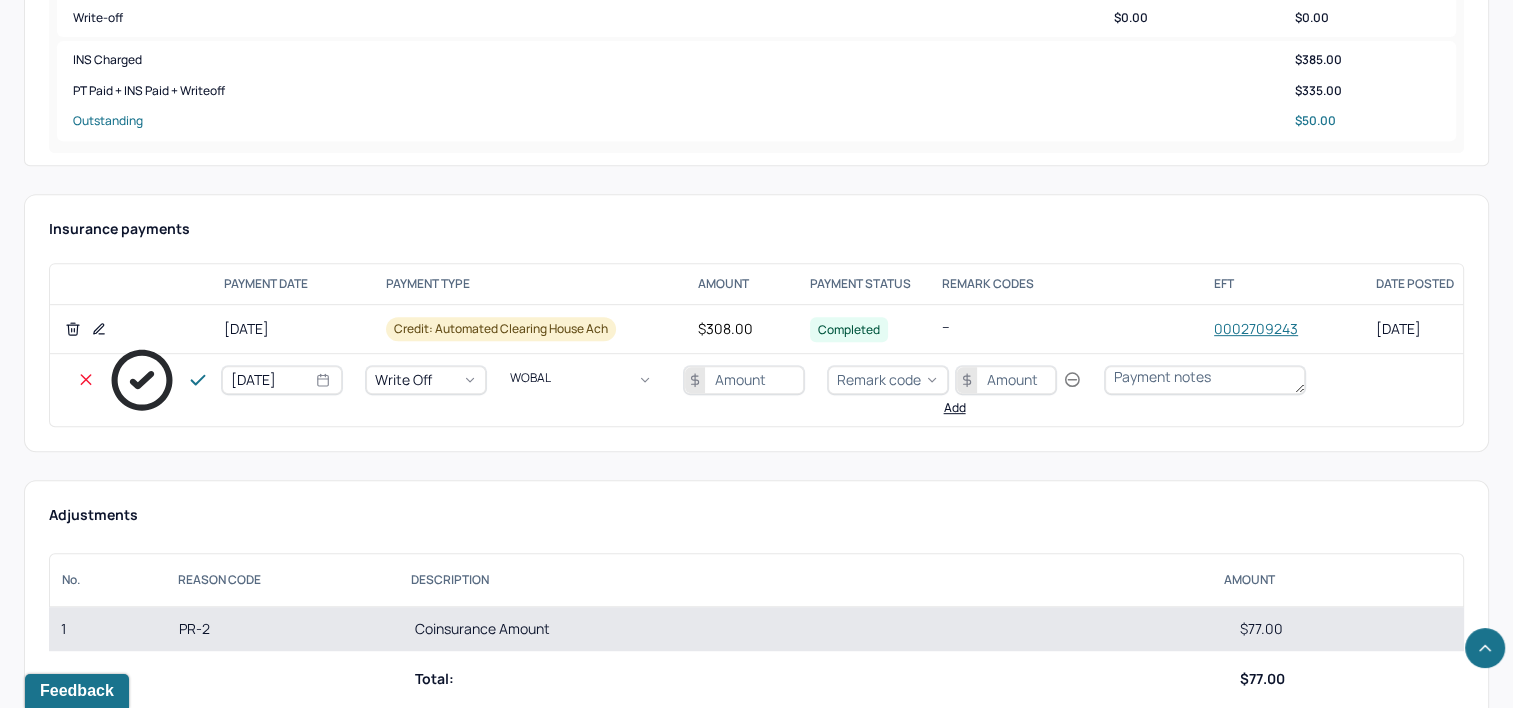 type 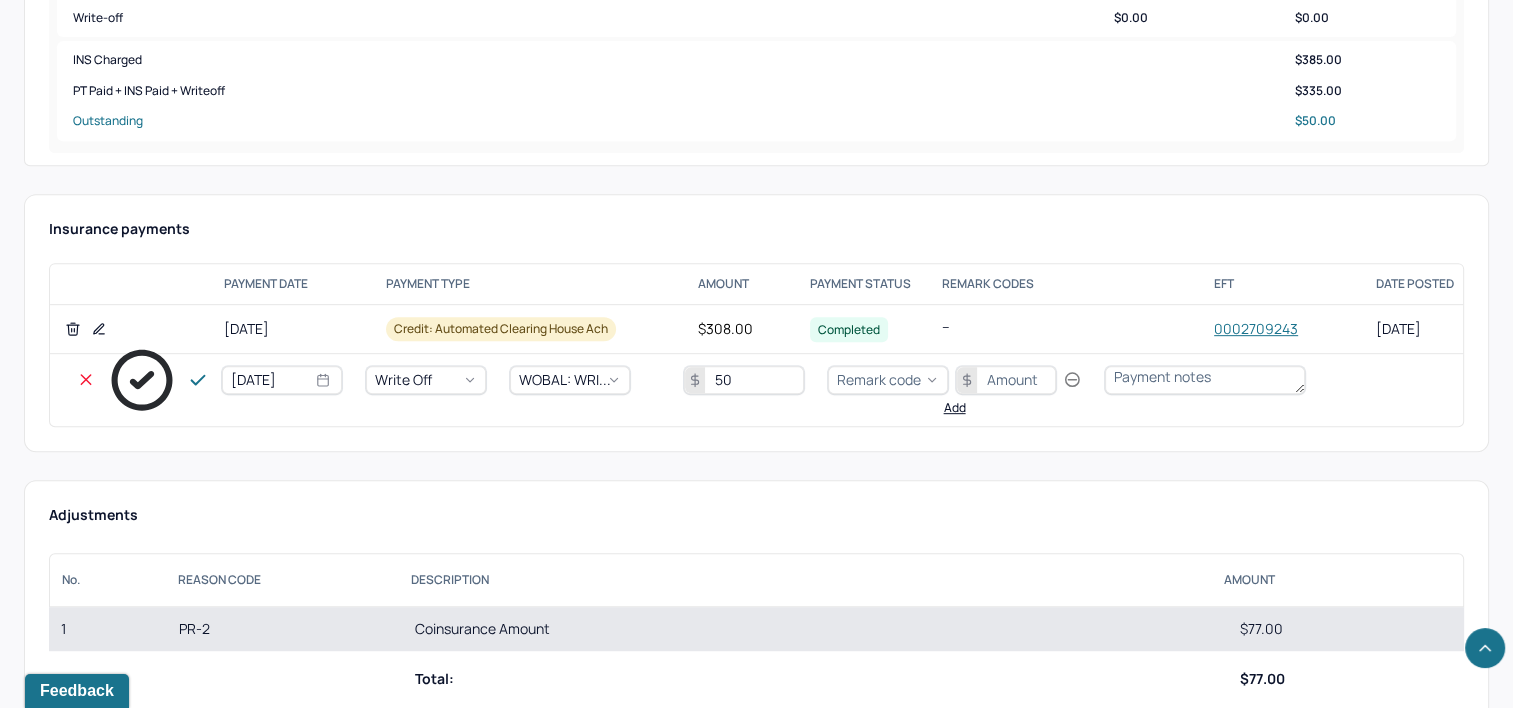 type on "50" 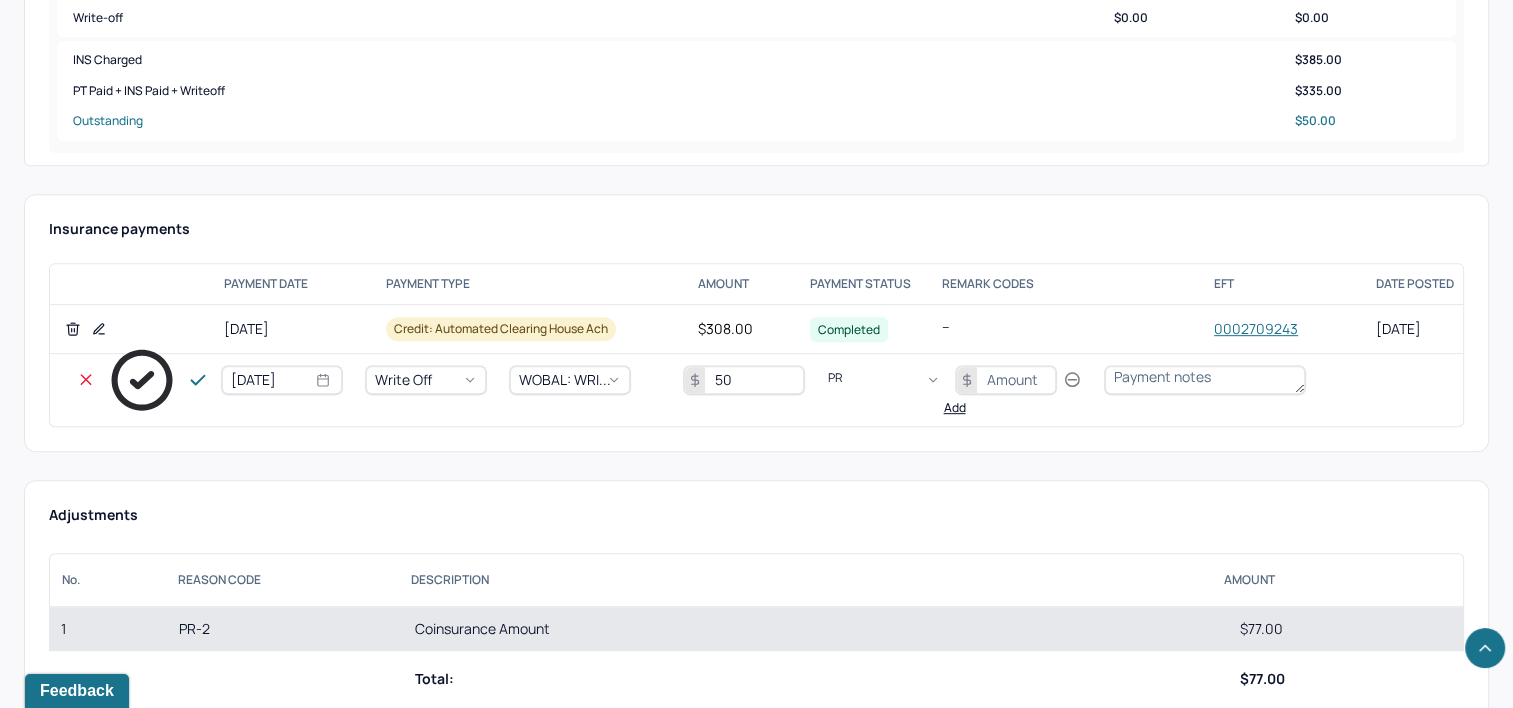 type on "PR2" 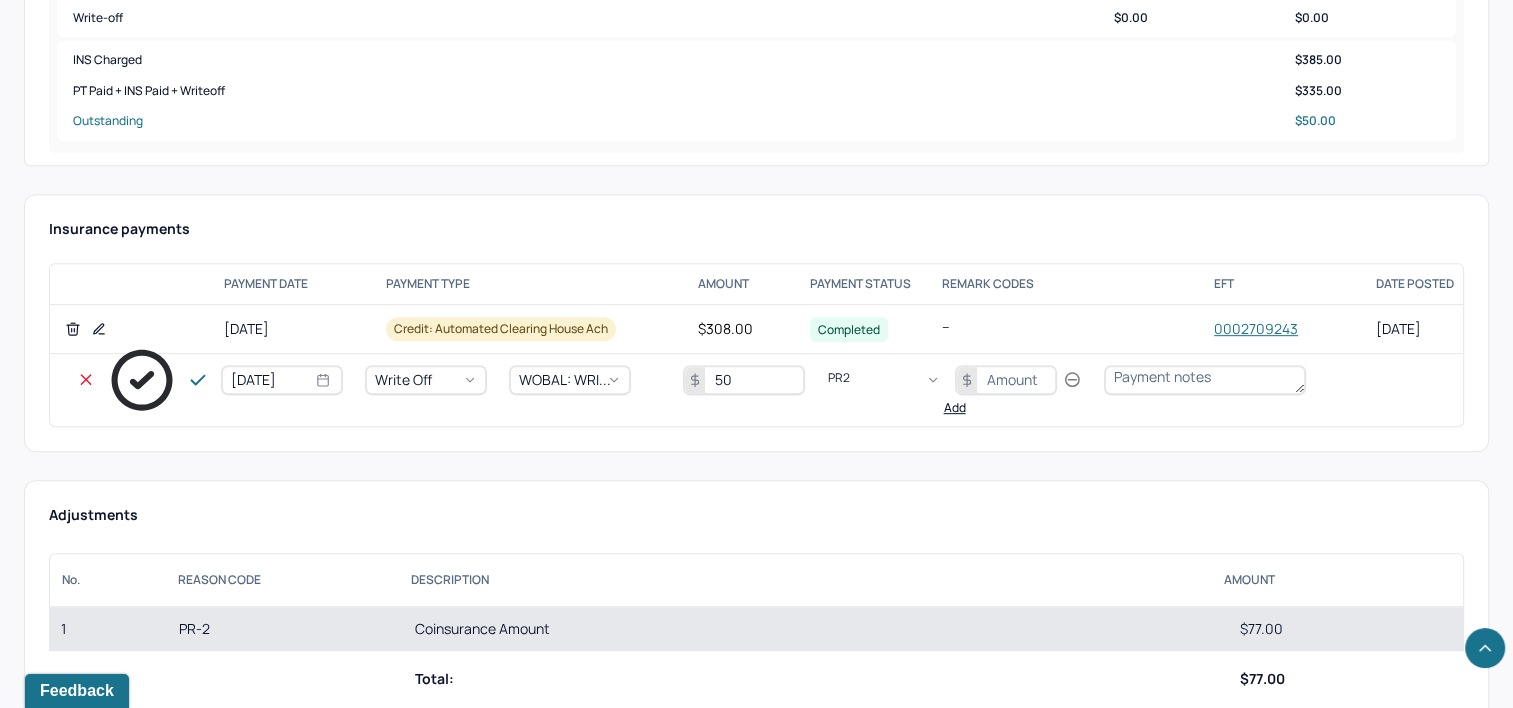 type 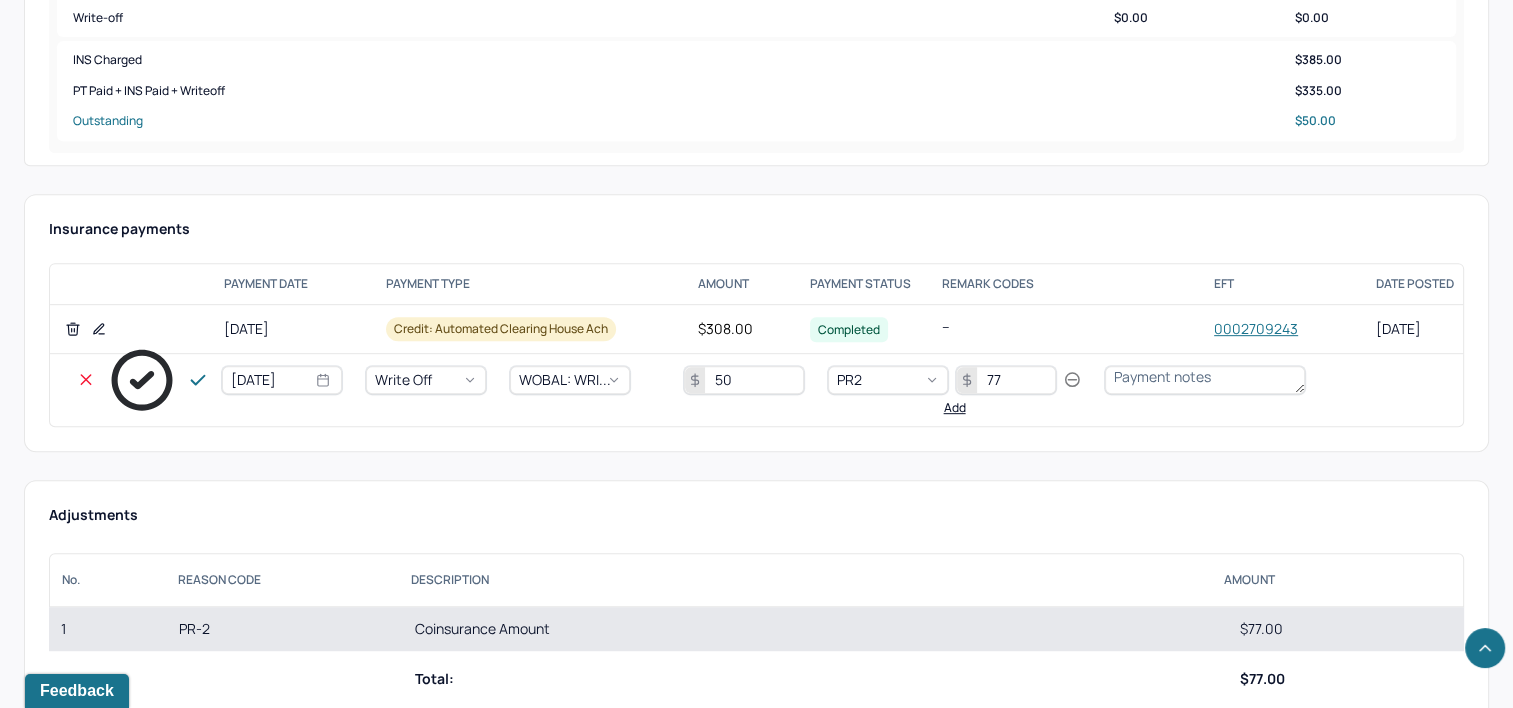 type on "77" 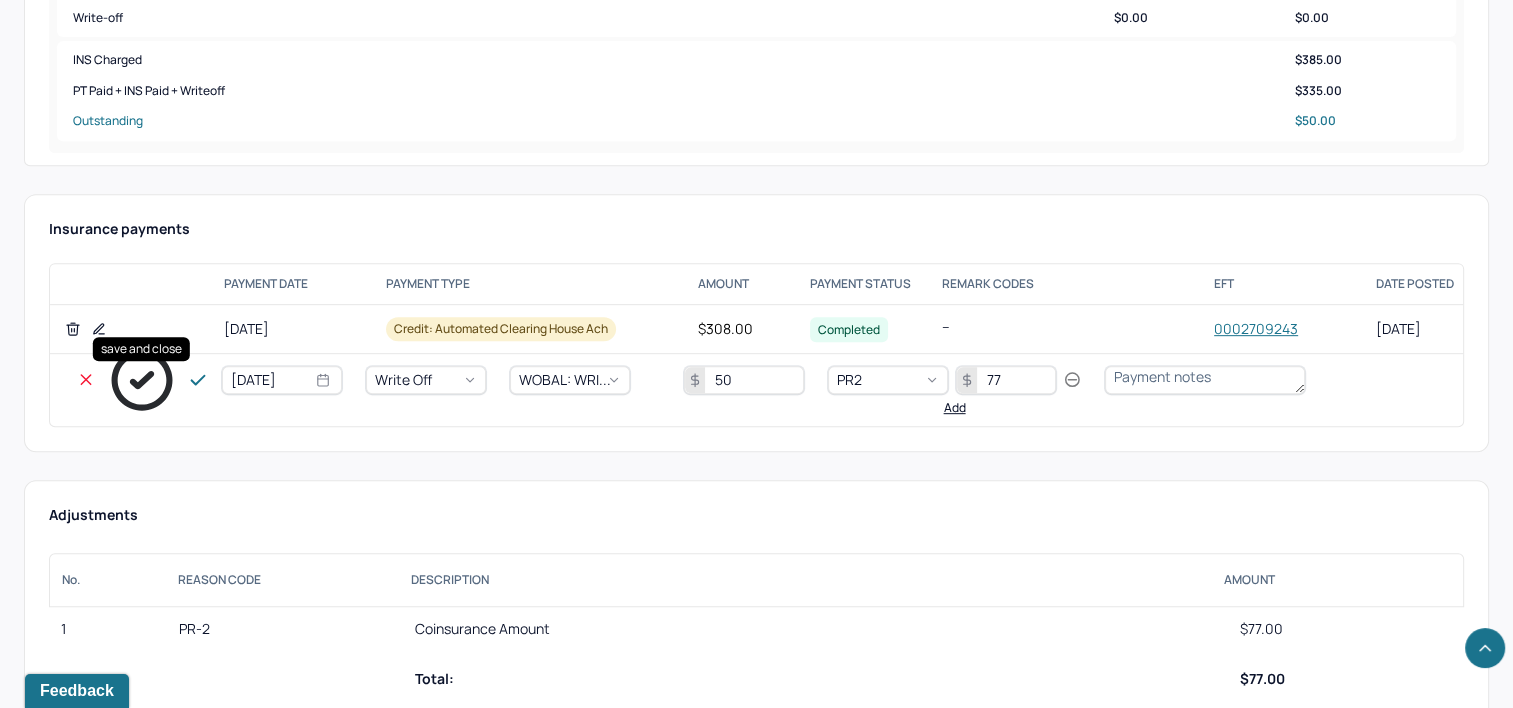 click 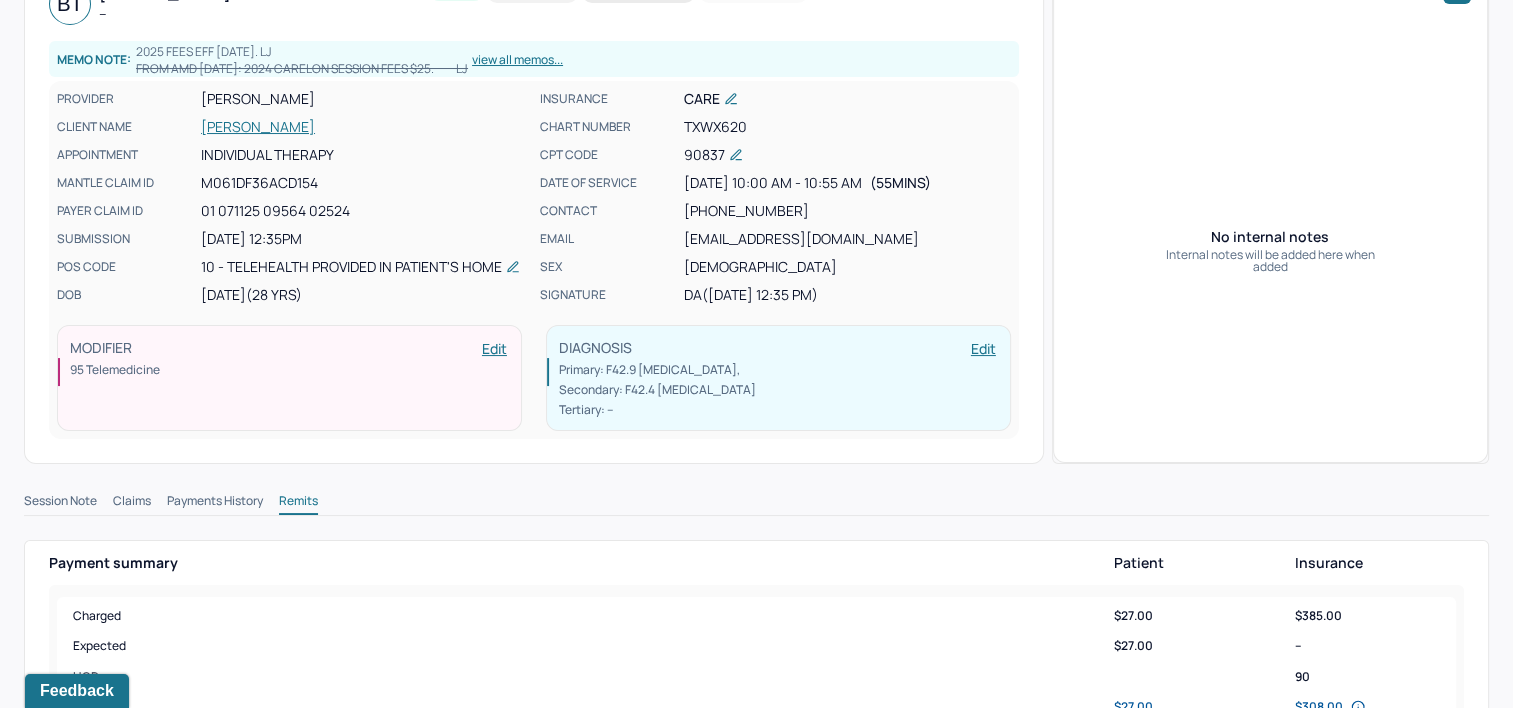 scroll, scrollTop: 0, scrollLeft: 0, axis: both 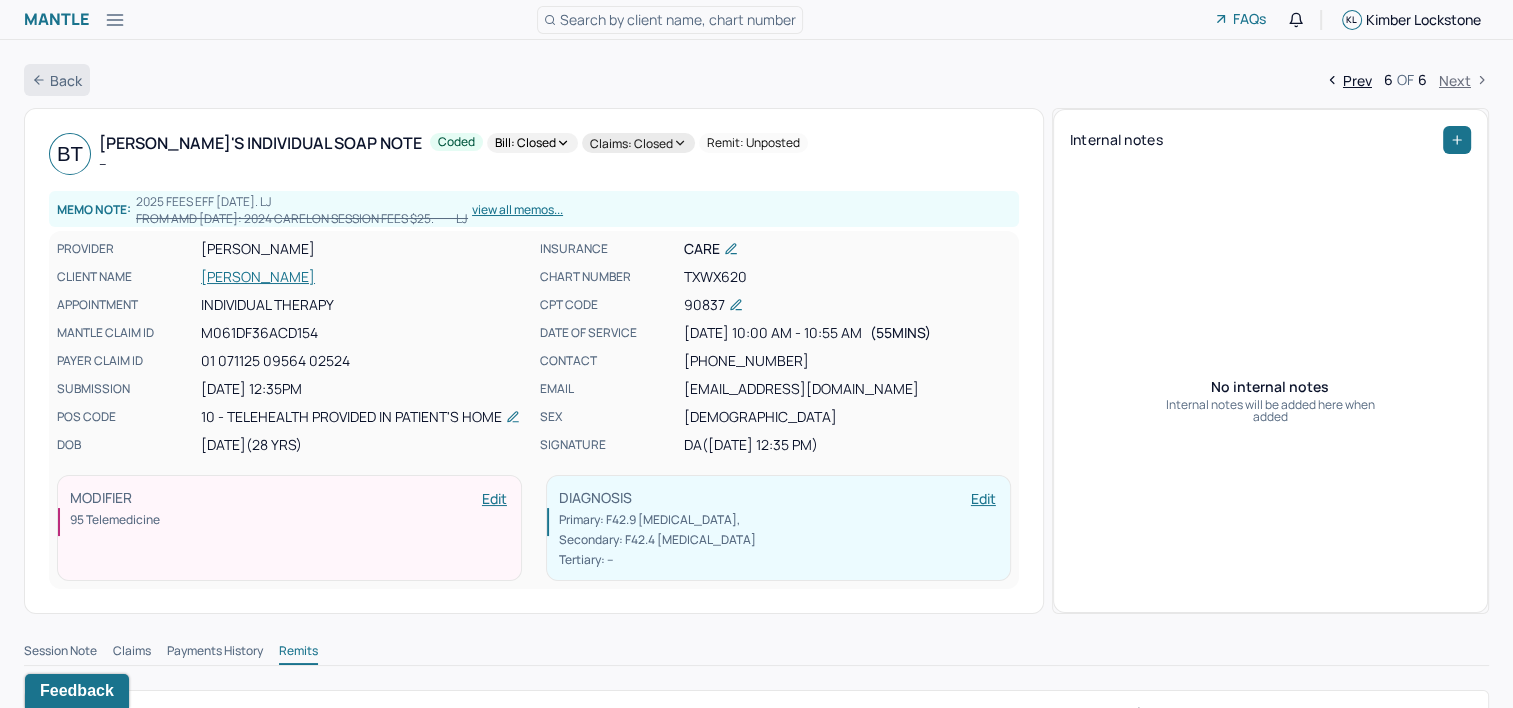 click on "Back" at bounding box center (57, 80) 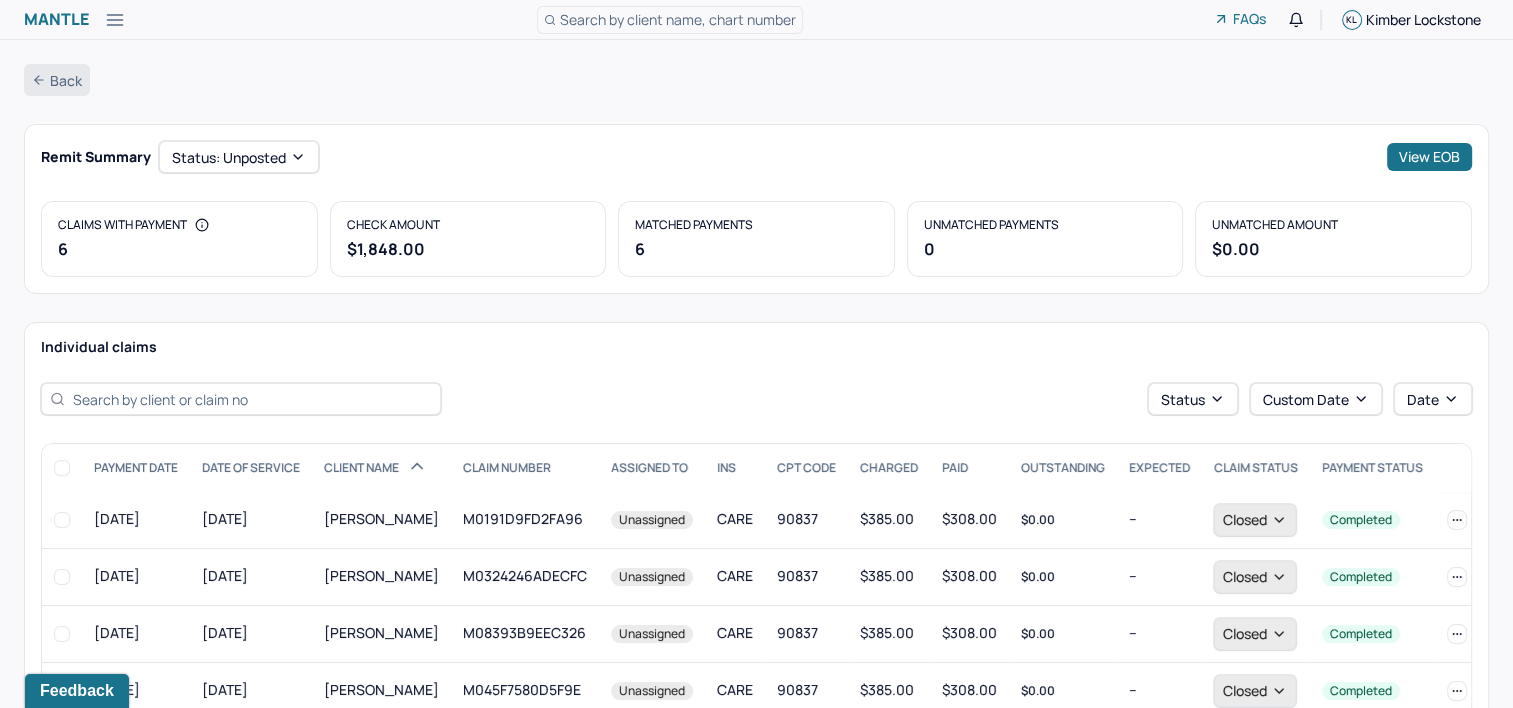 click on "Back" at bounding box center [57, 80] 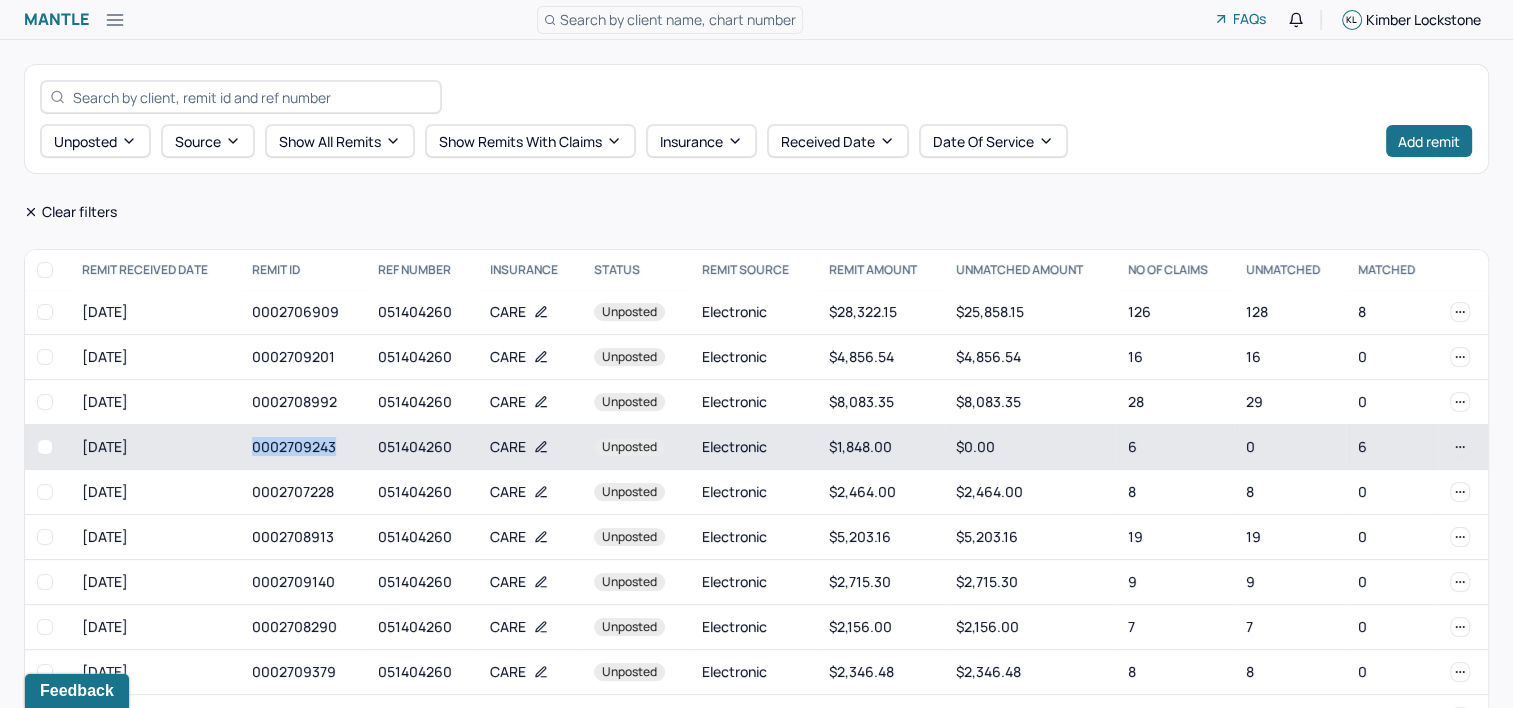 drag, startPoint x: 244, startPoint y: 452, endPoint x: 352, endPoint y: 452, distance: 108 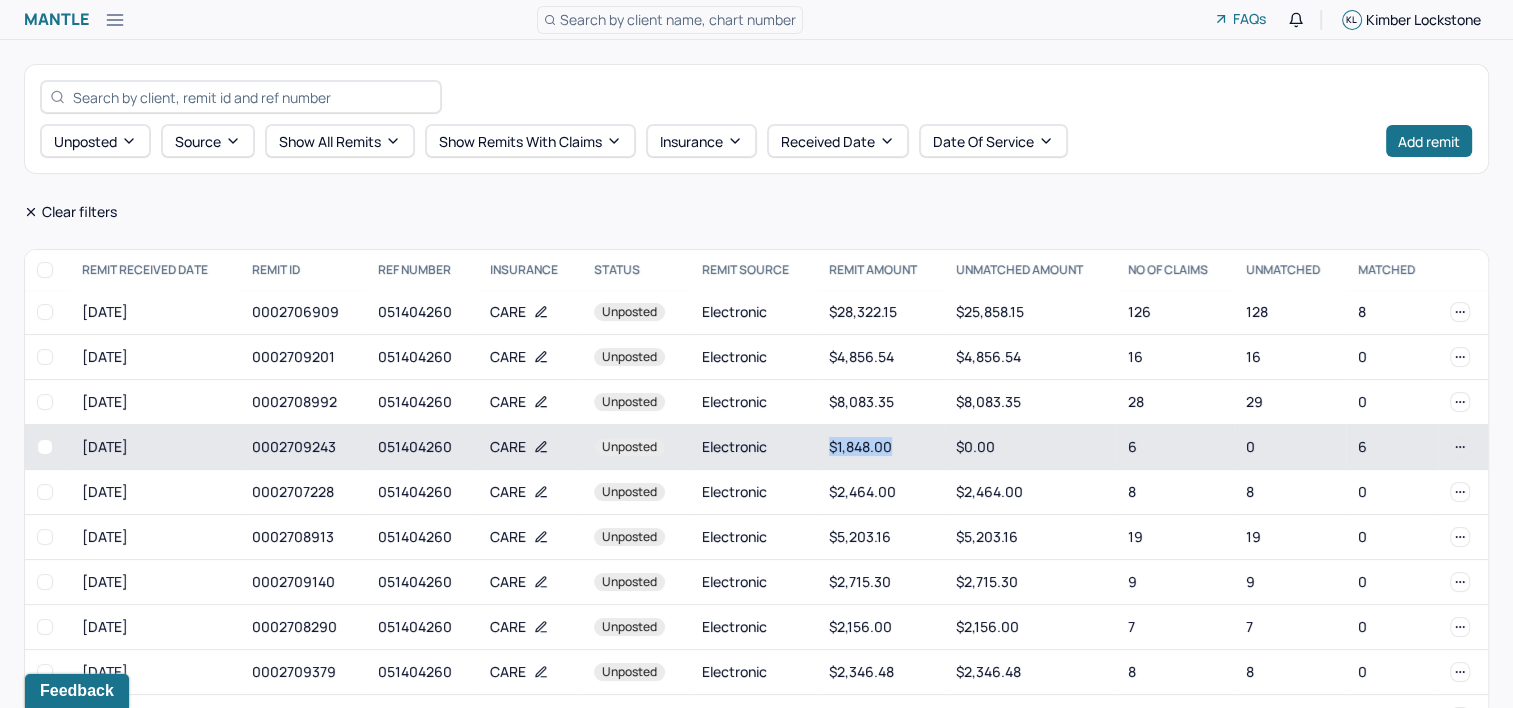 drag, startPoint x: 822, startPoint y: 448, endPoint x: 897, endPoint y: 449, distance: 75.00667 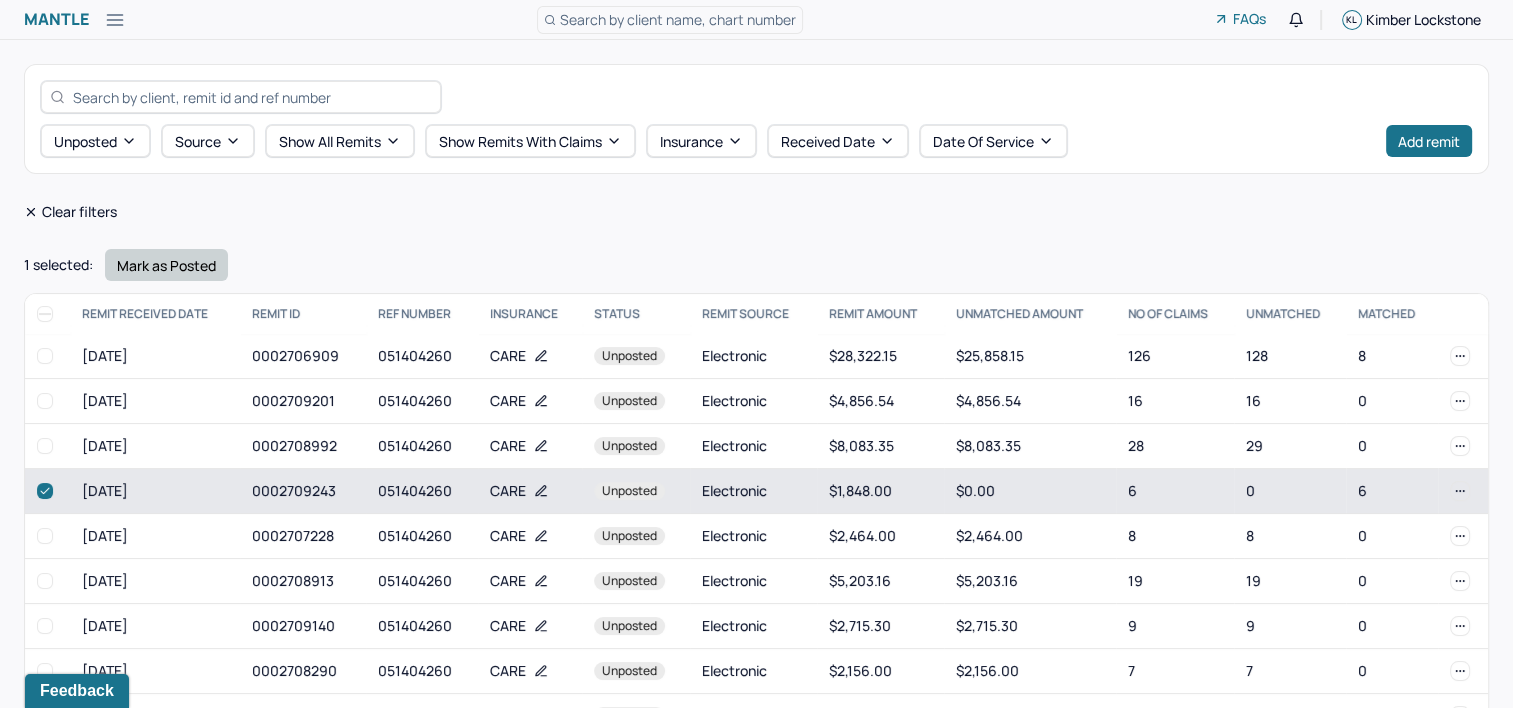 click on "Mark as Posted" at bounding box center (166, 265) 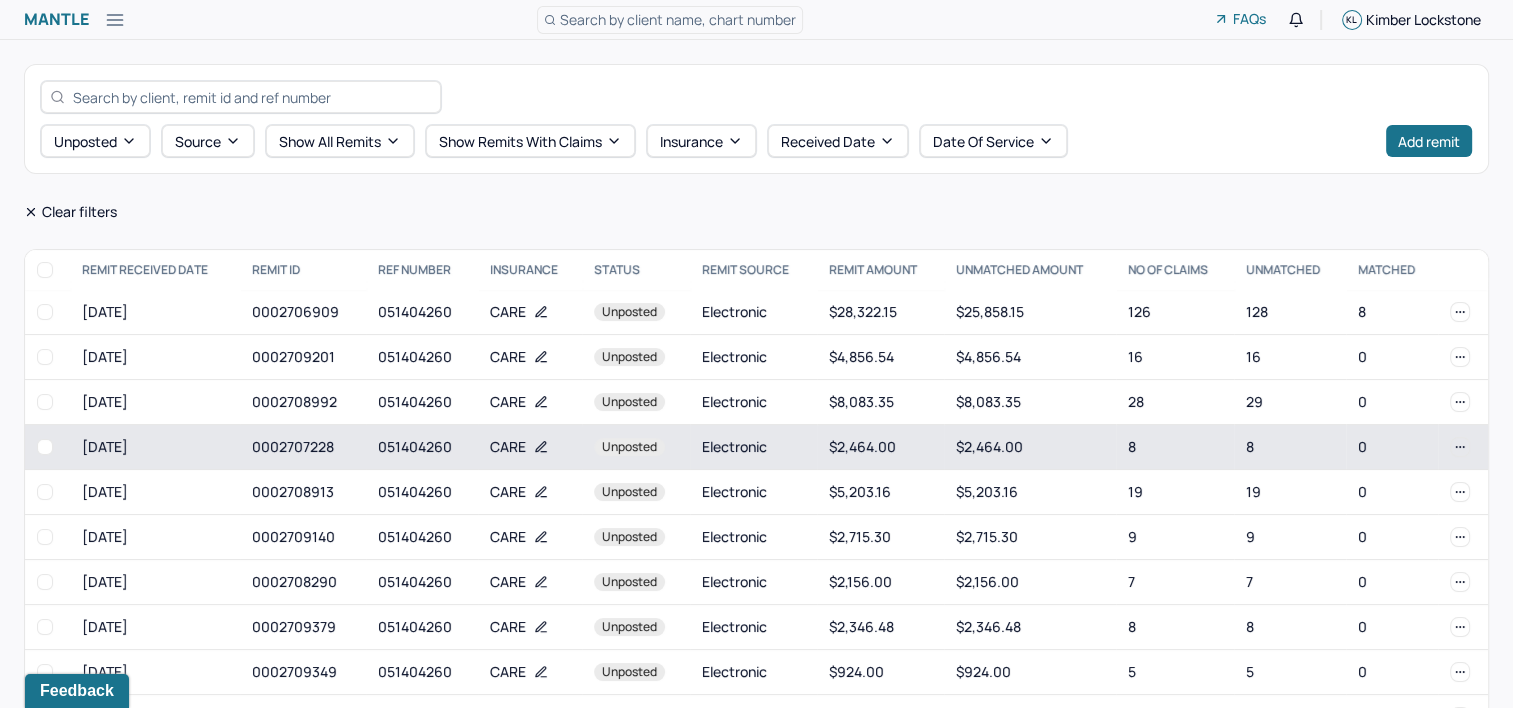 click on "Electronic" at bounding box center [753, 447] 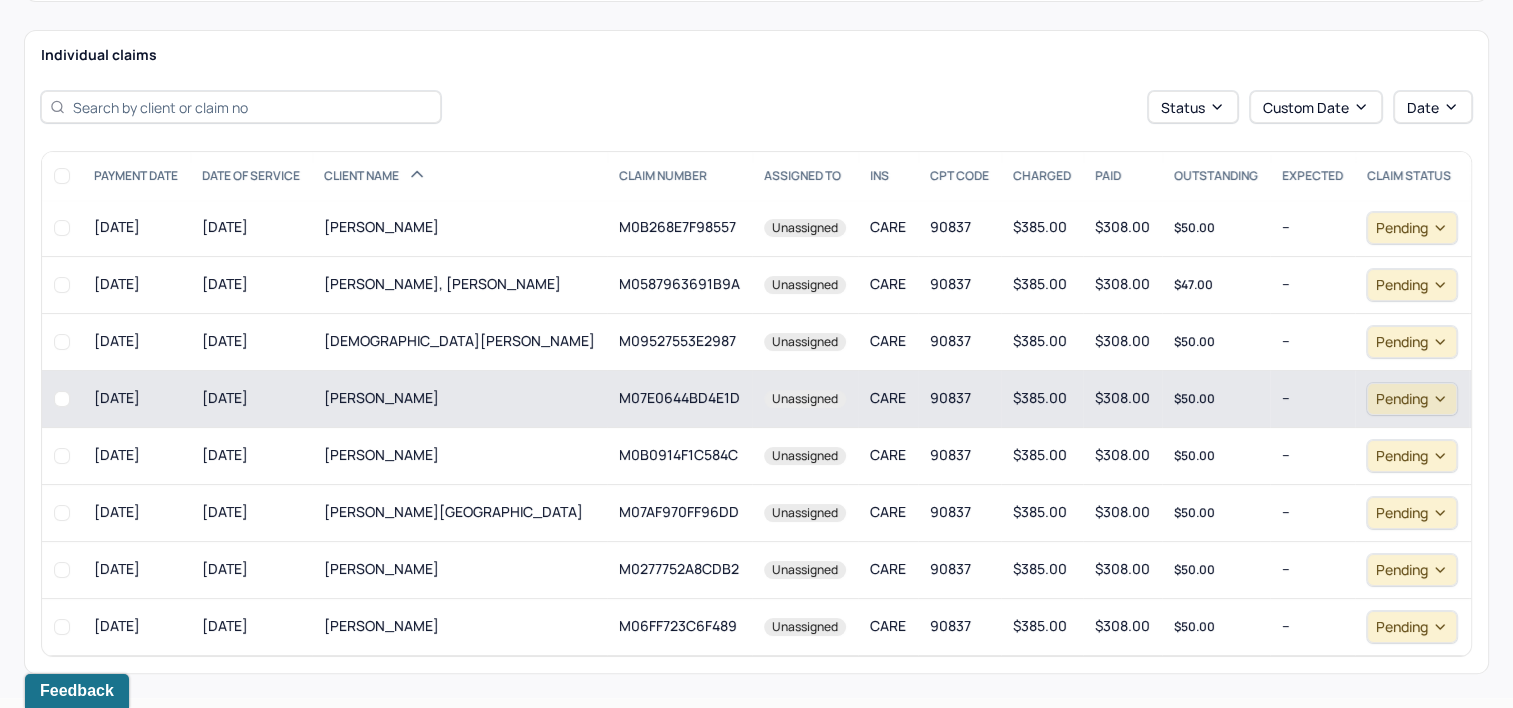 scroll, scrollTop: 293, scrollLeft: 0, axis: vertical 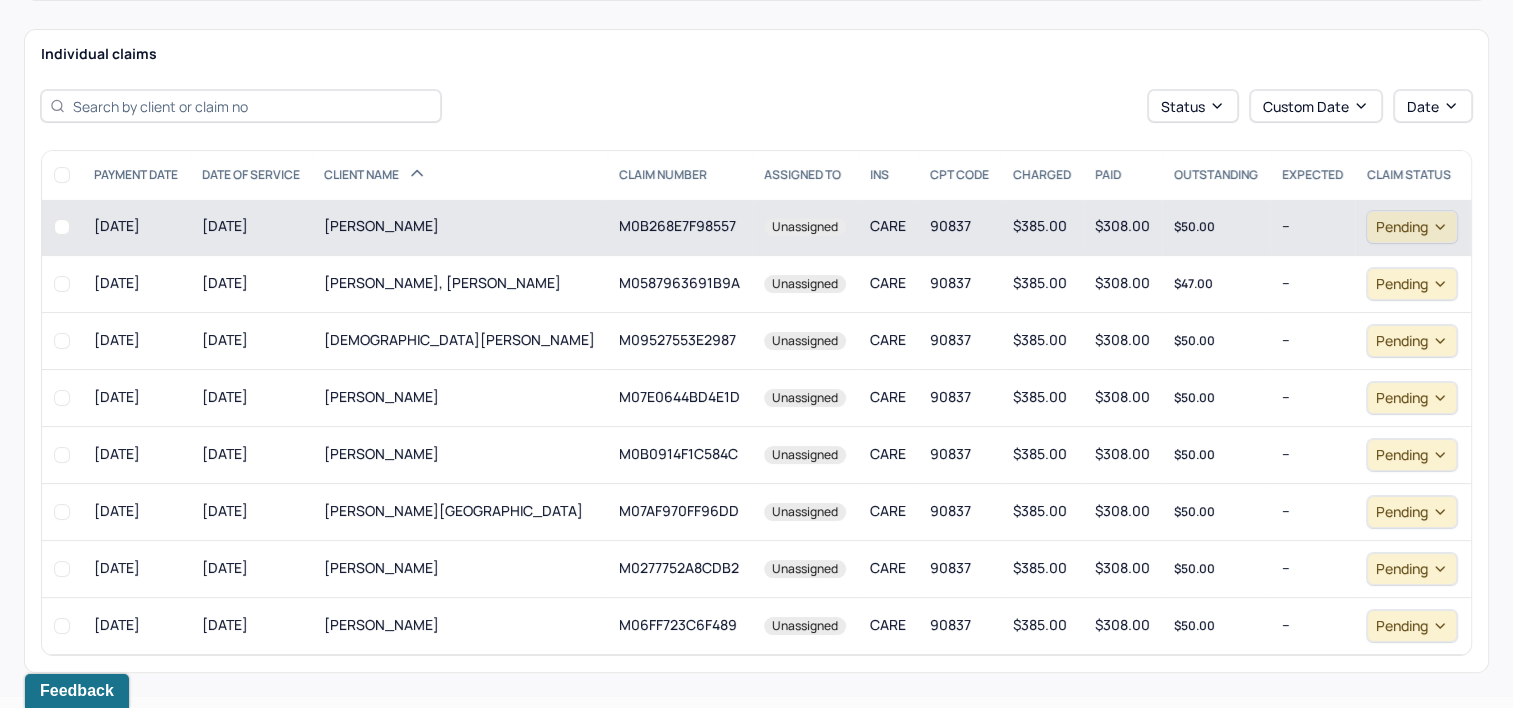 click on "[PERSON_NAME]" at bounding box center (459, 227) 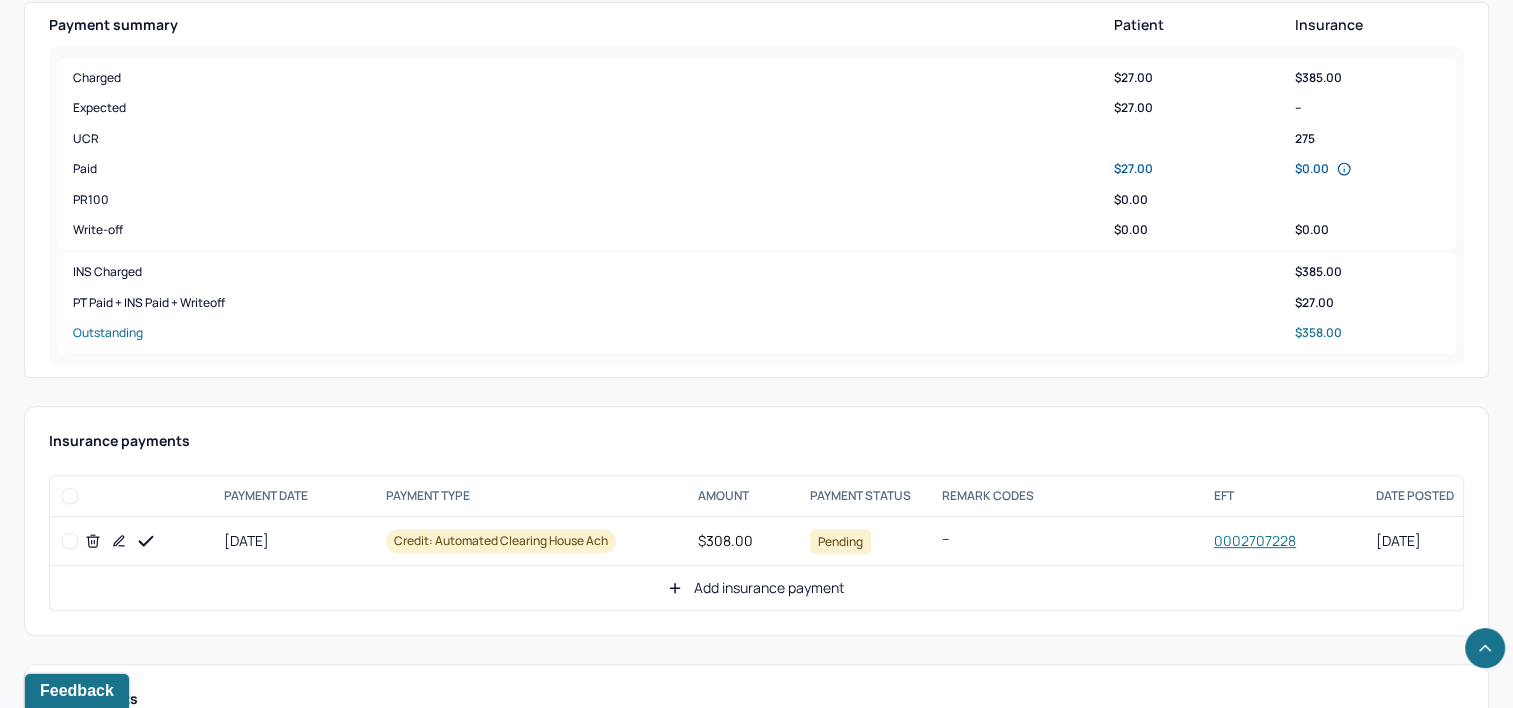 scroll, scrollTop: 800, scrollLeft: 0, axis: vertical 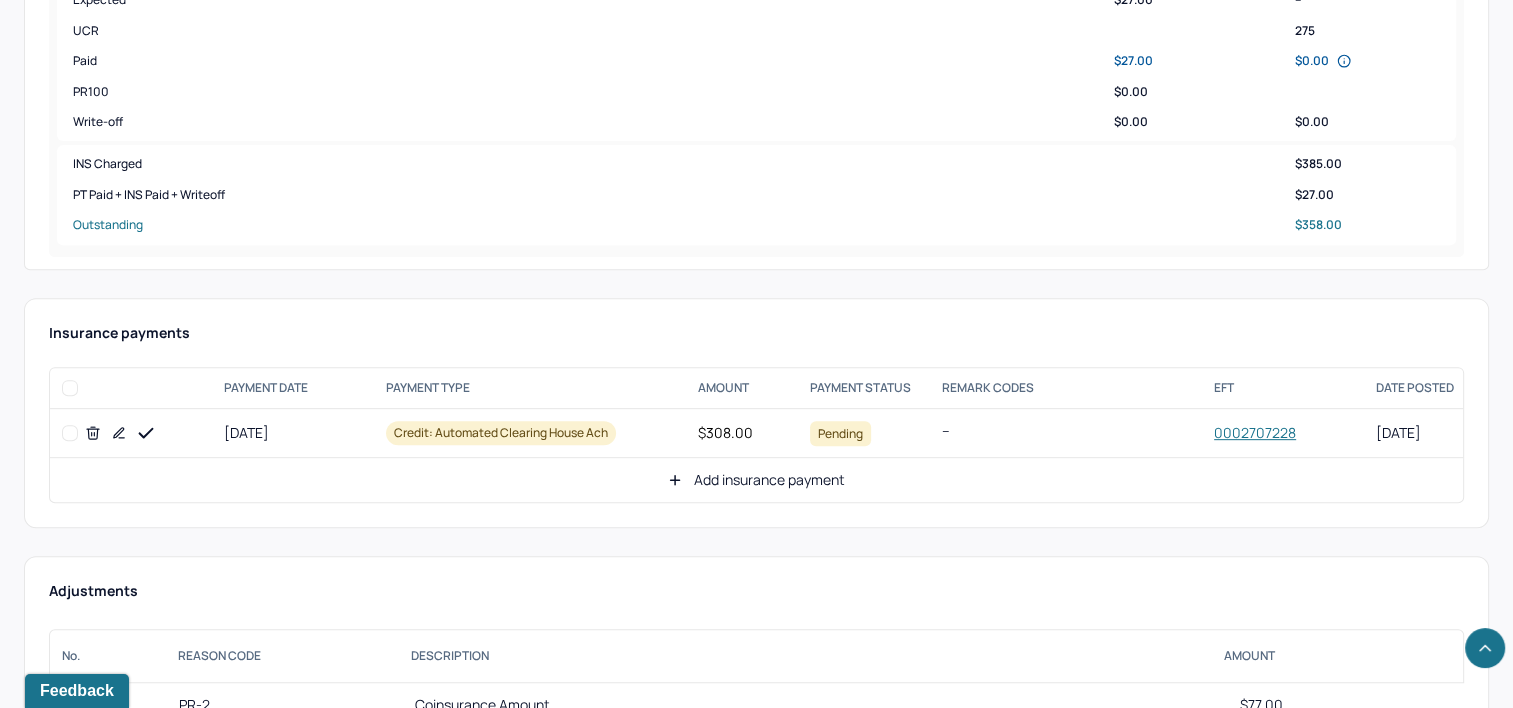click 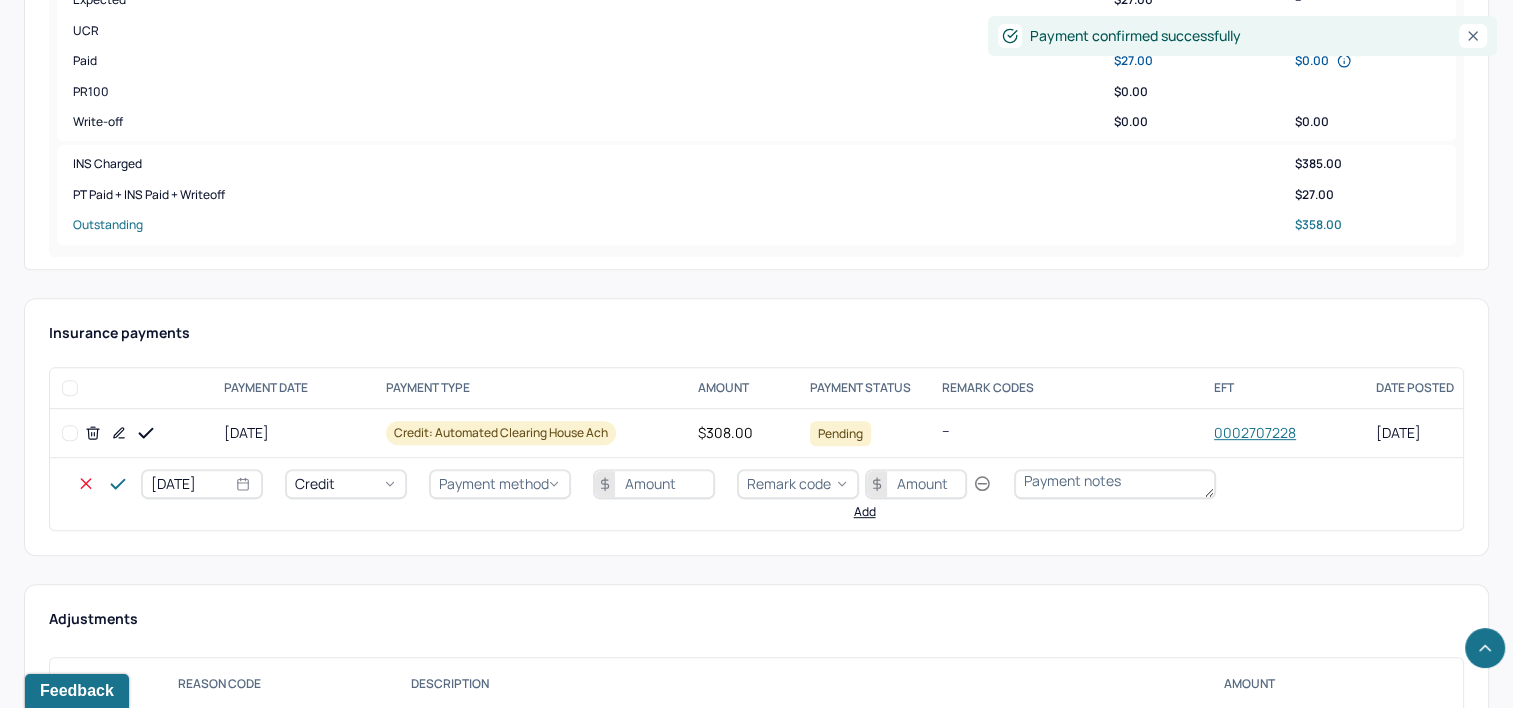 select on "6" 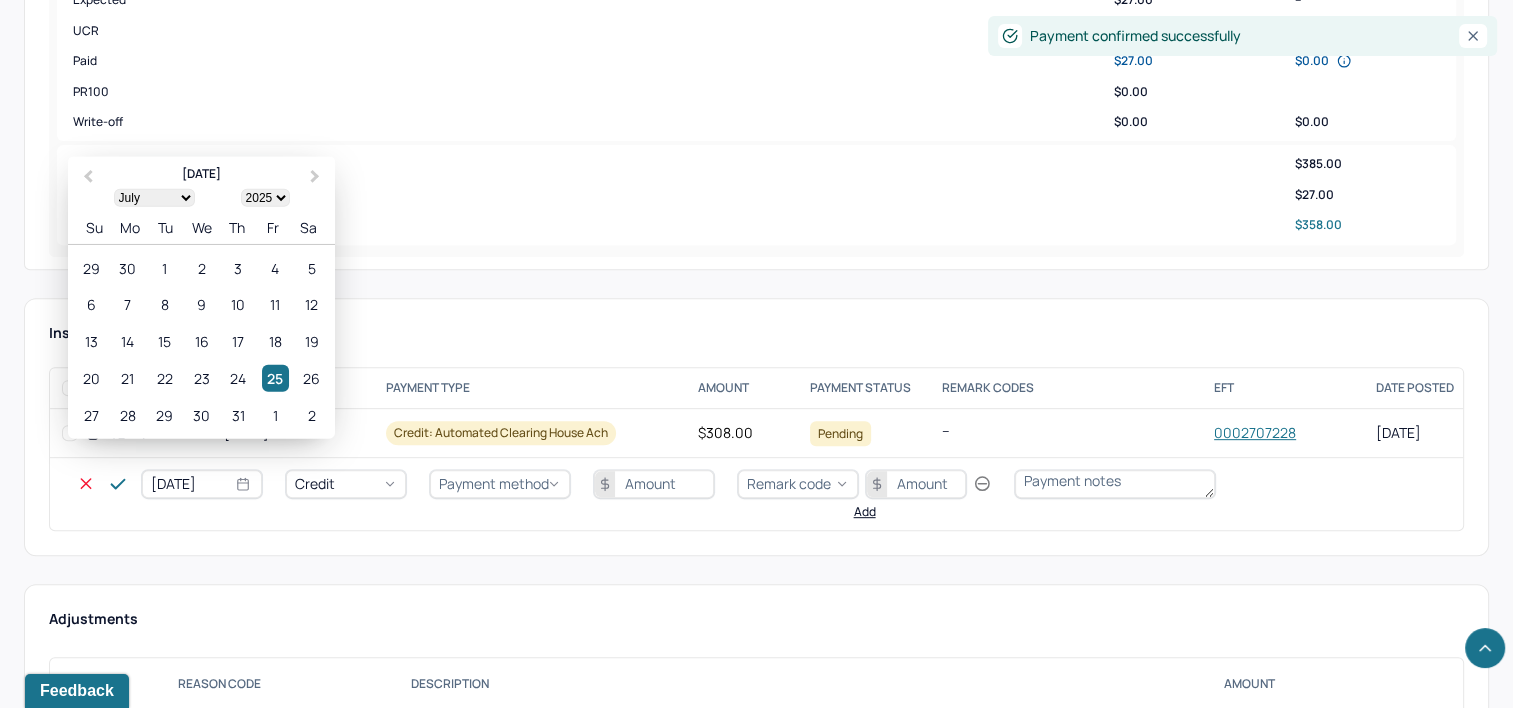 click on "[DATE]" at bounding box center (202, 484) 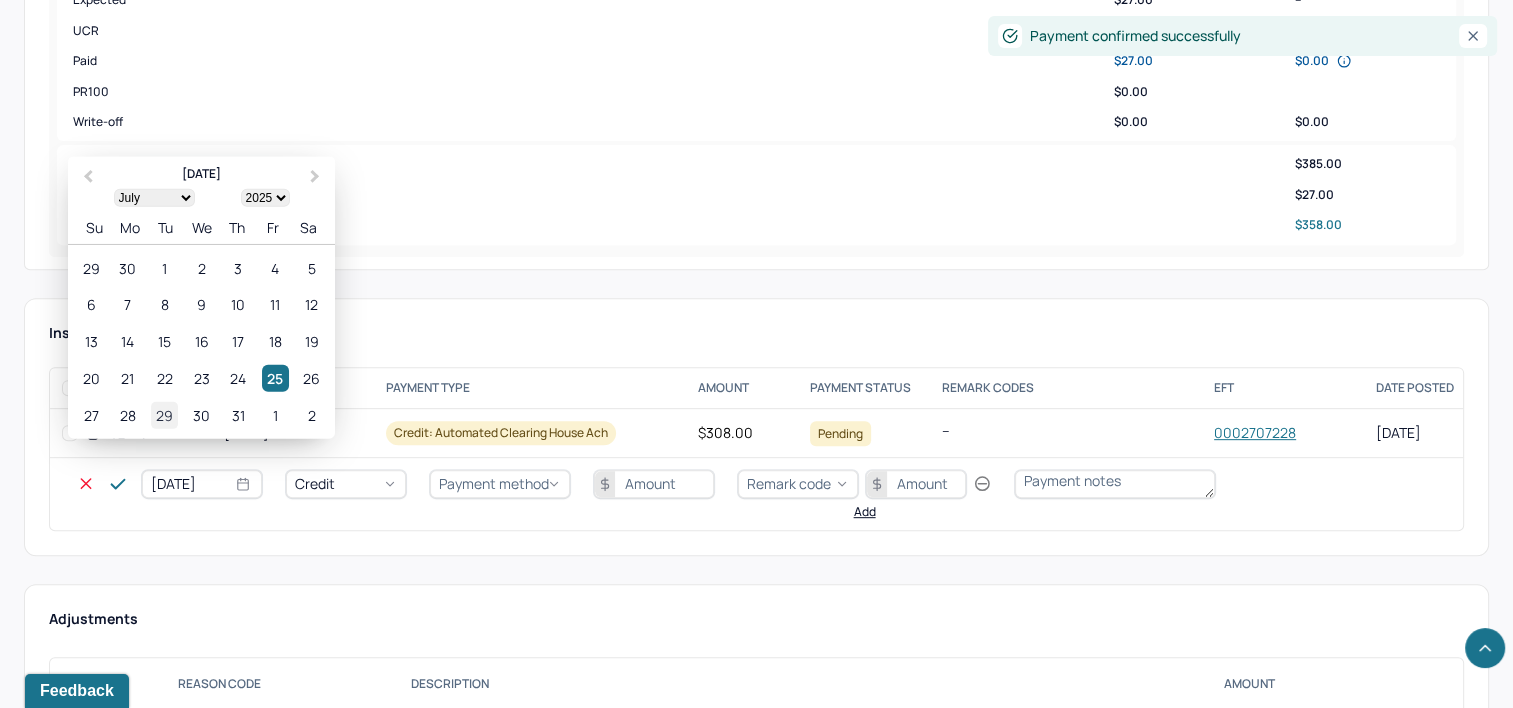 select on "6" 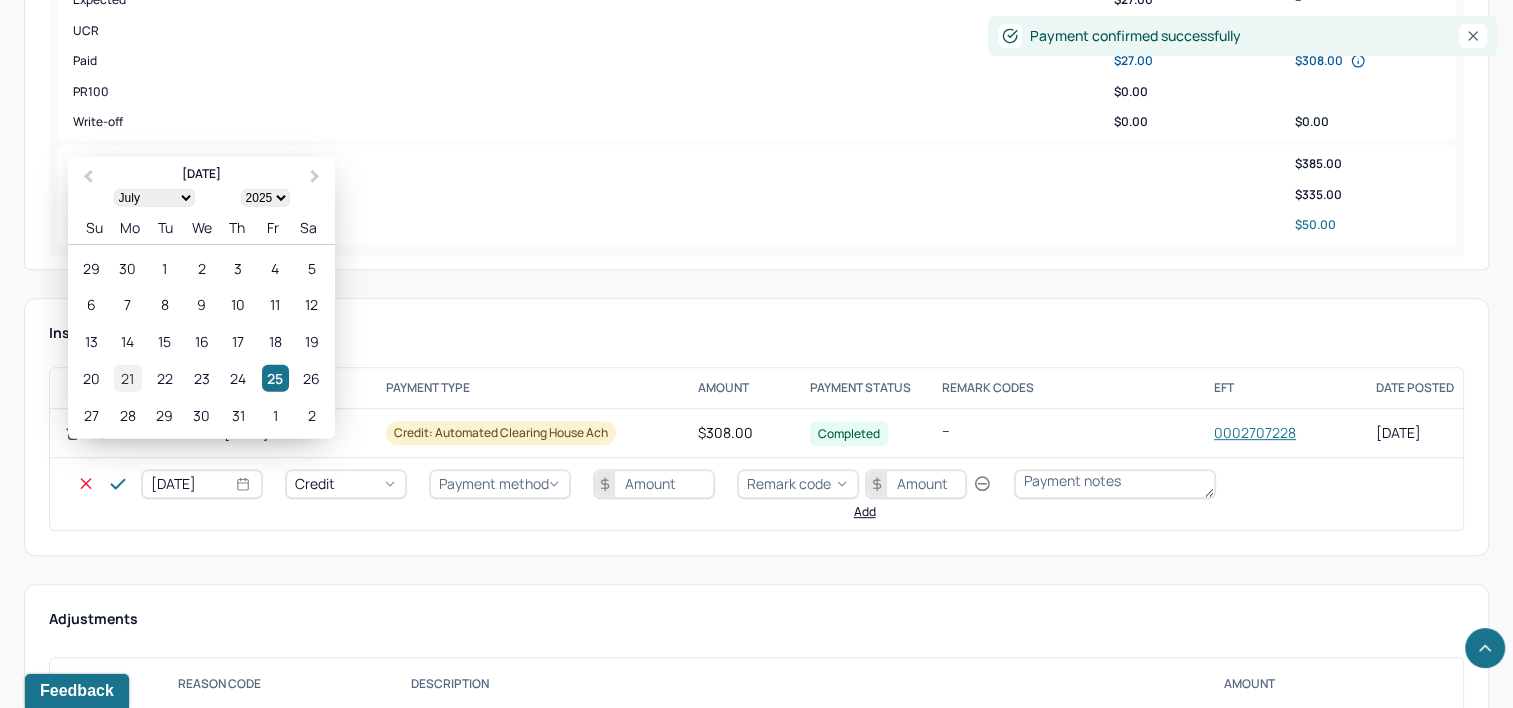 click on "21" at bounding box center (127, 378) 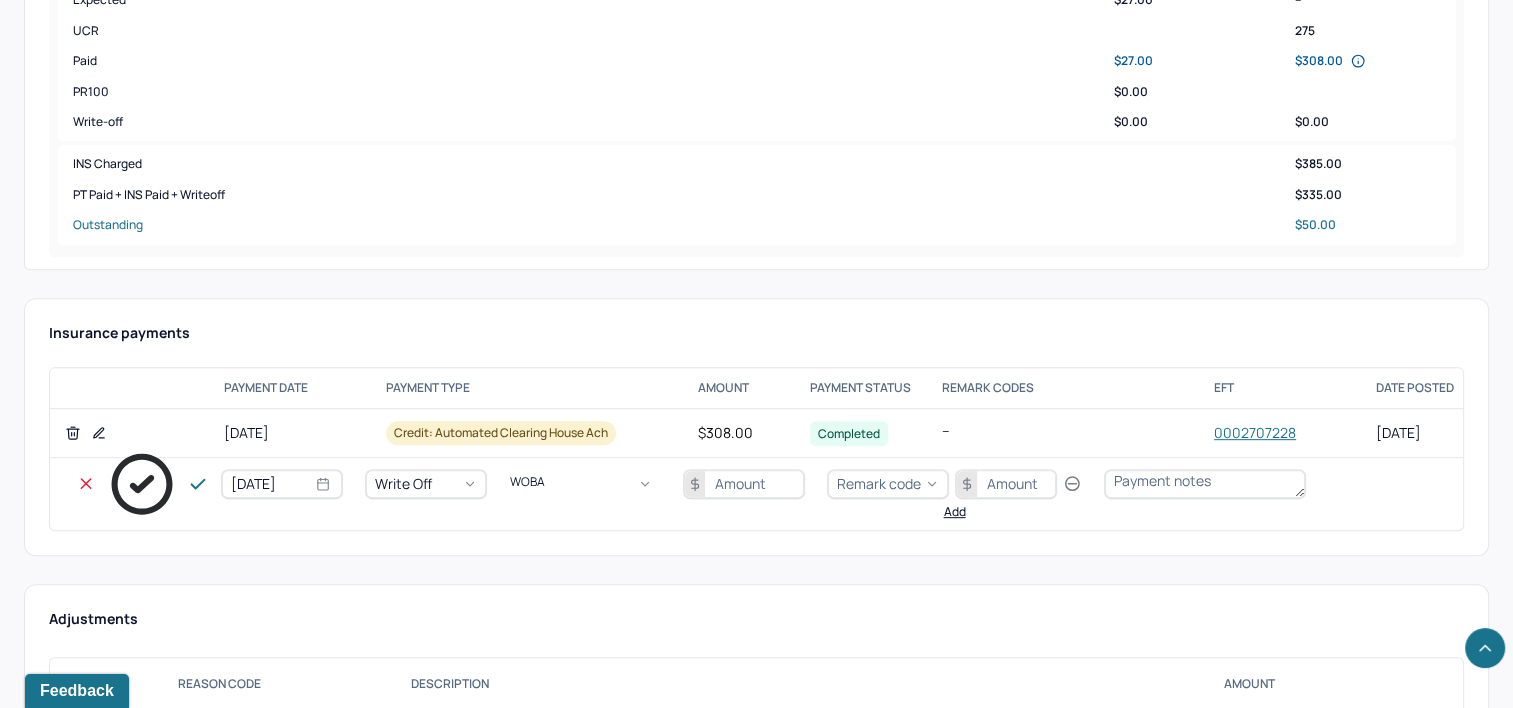 type on "WOBAL" 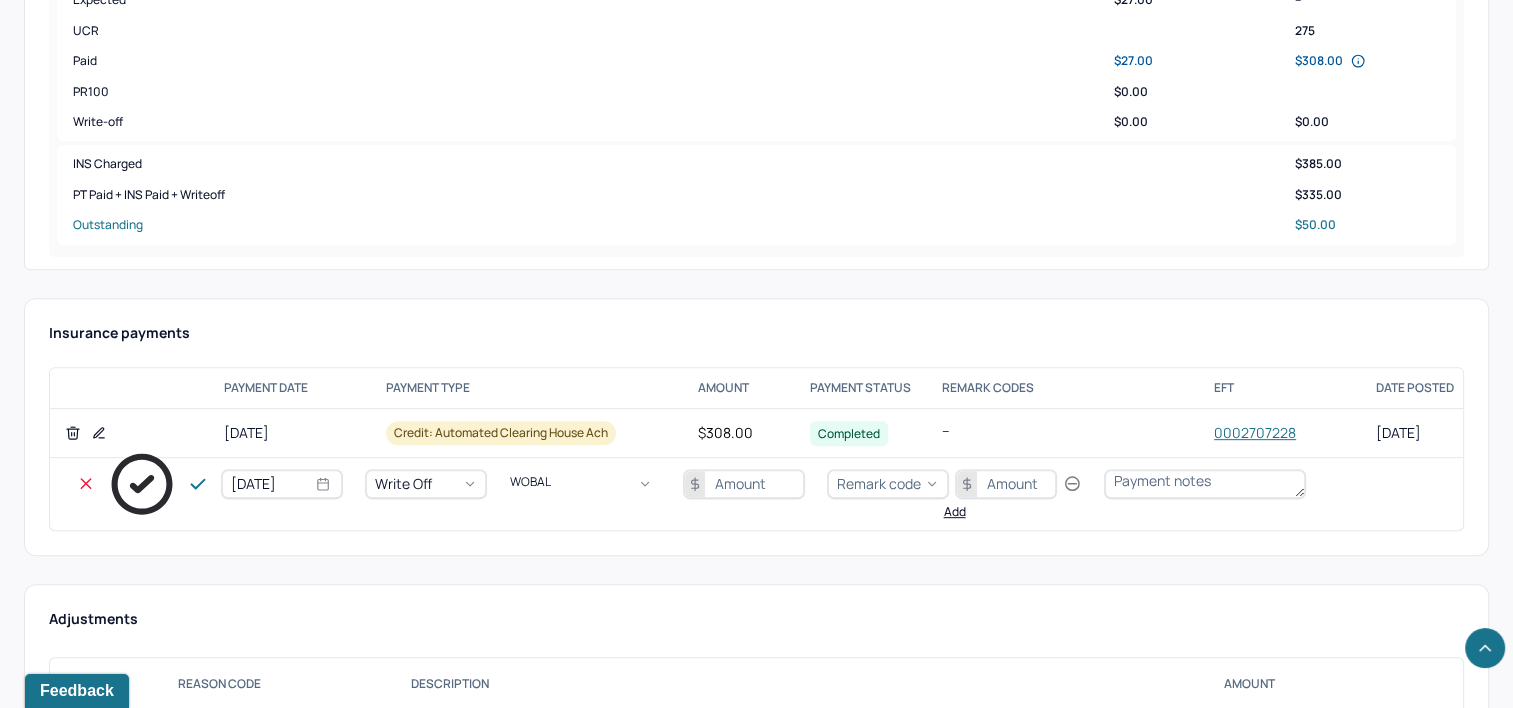 type 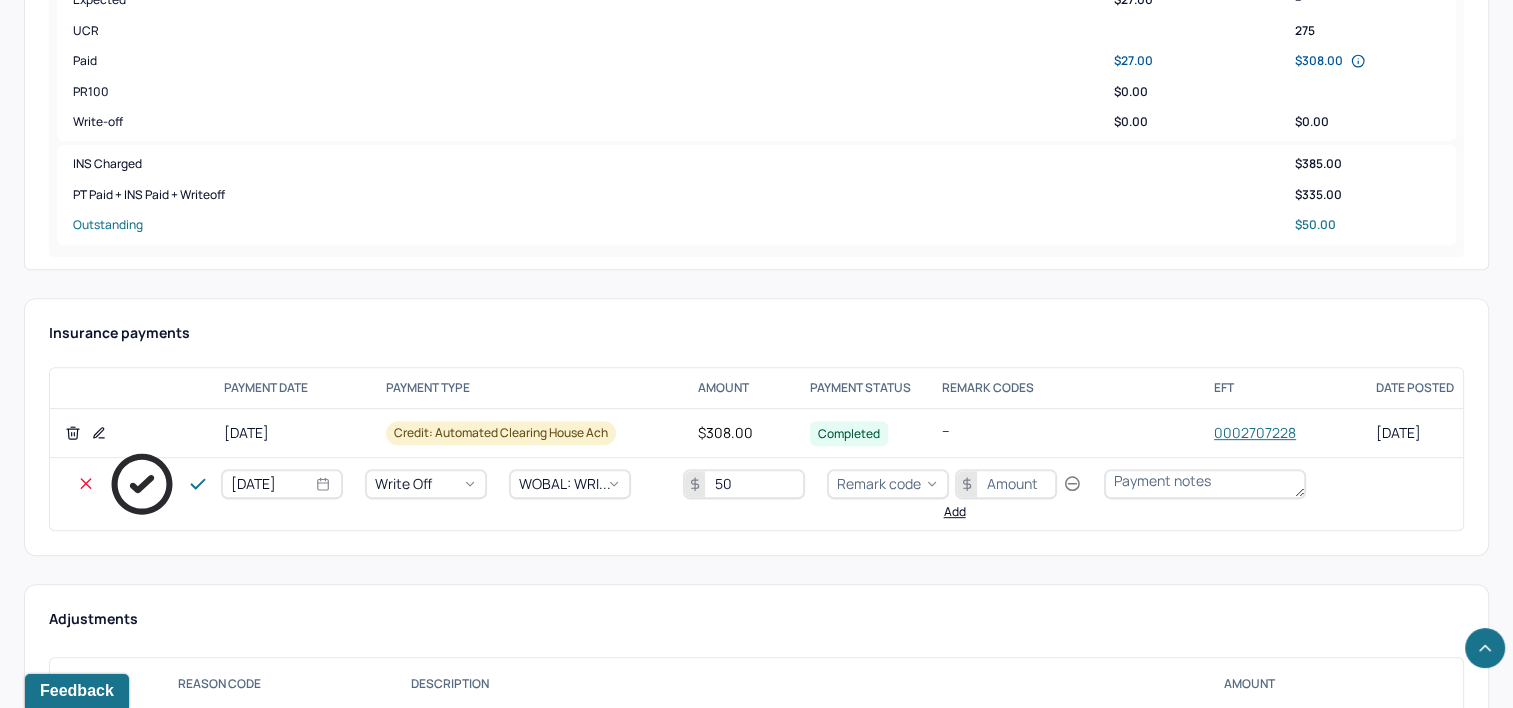 type on "50" 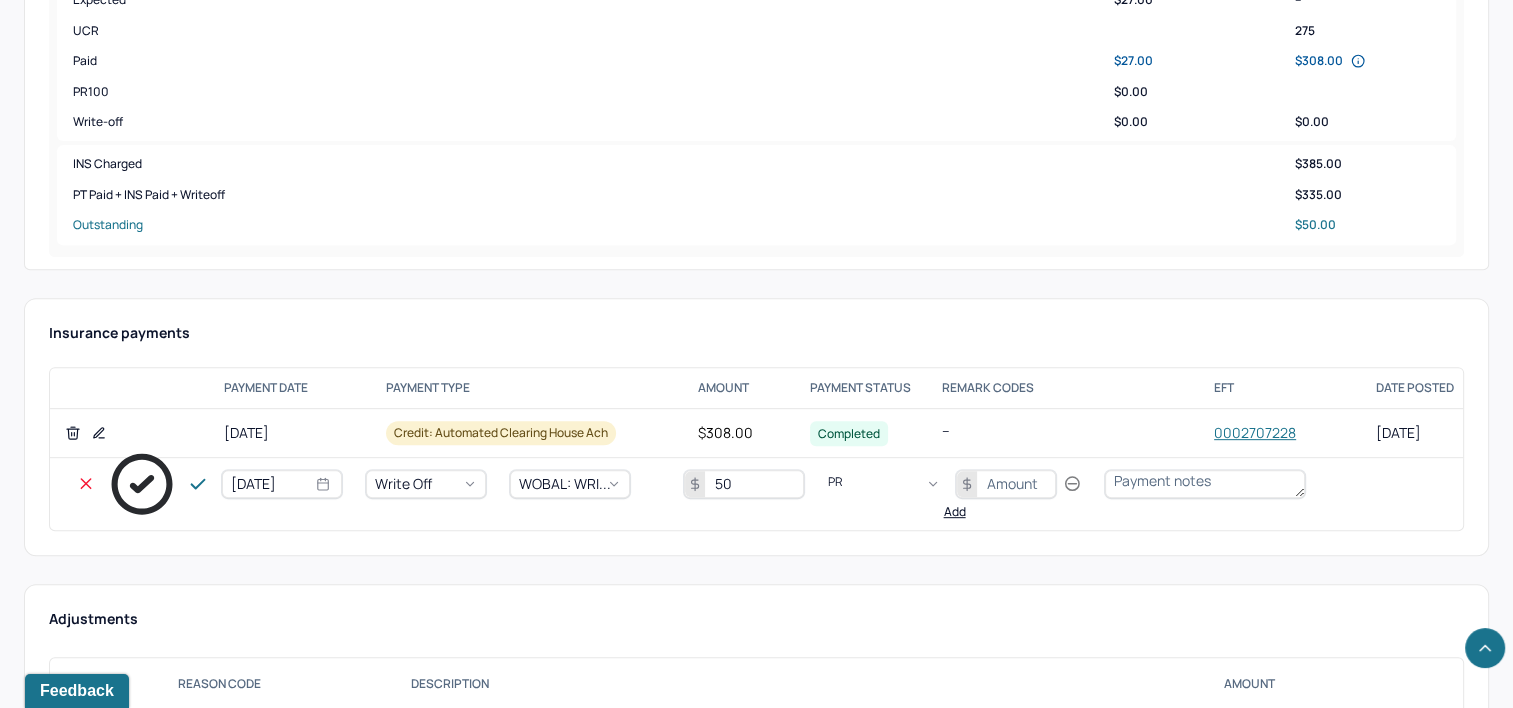 type on "PR1" 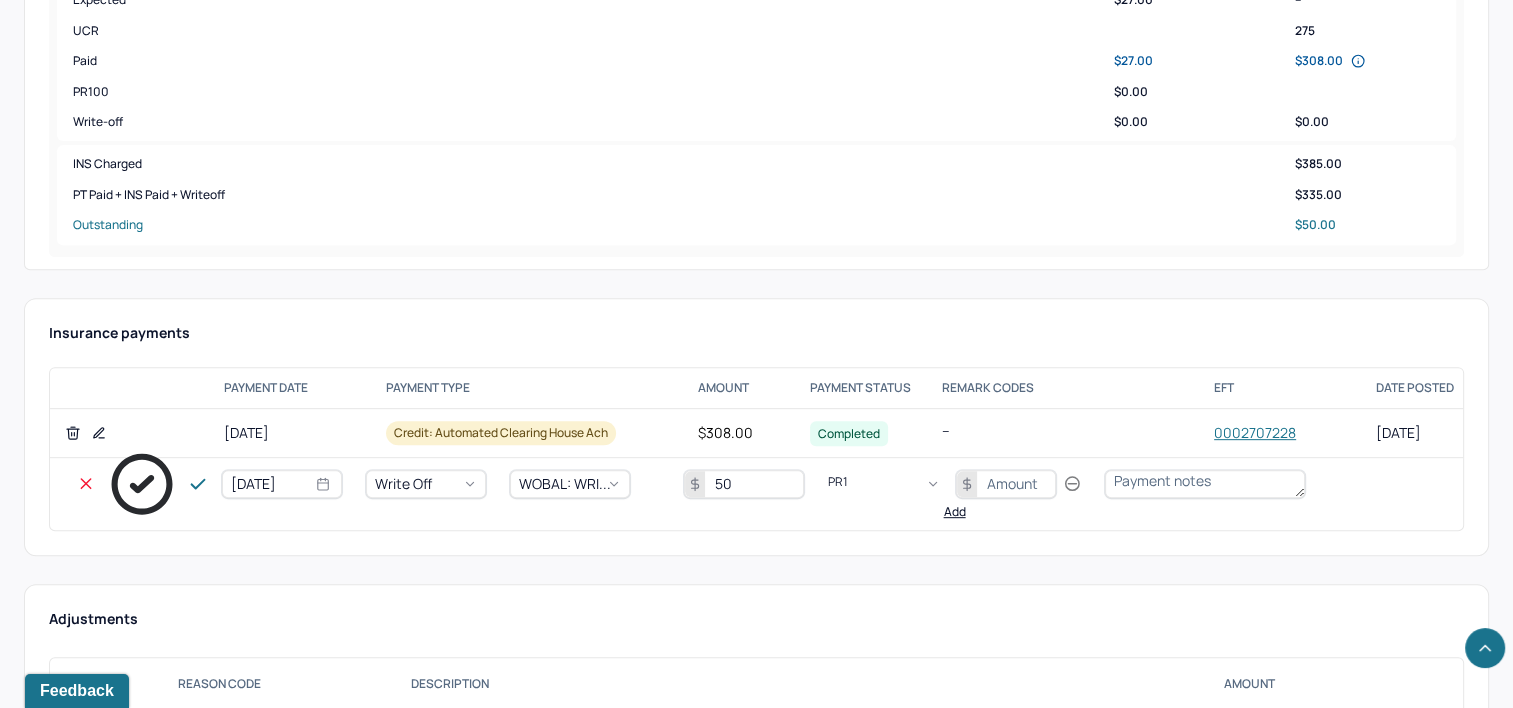 type 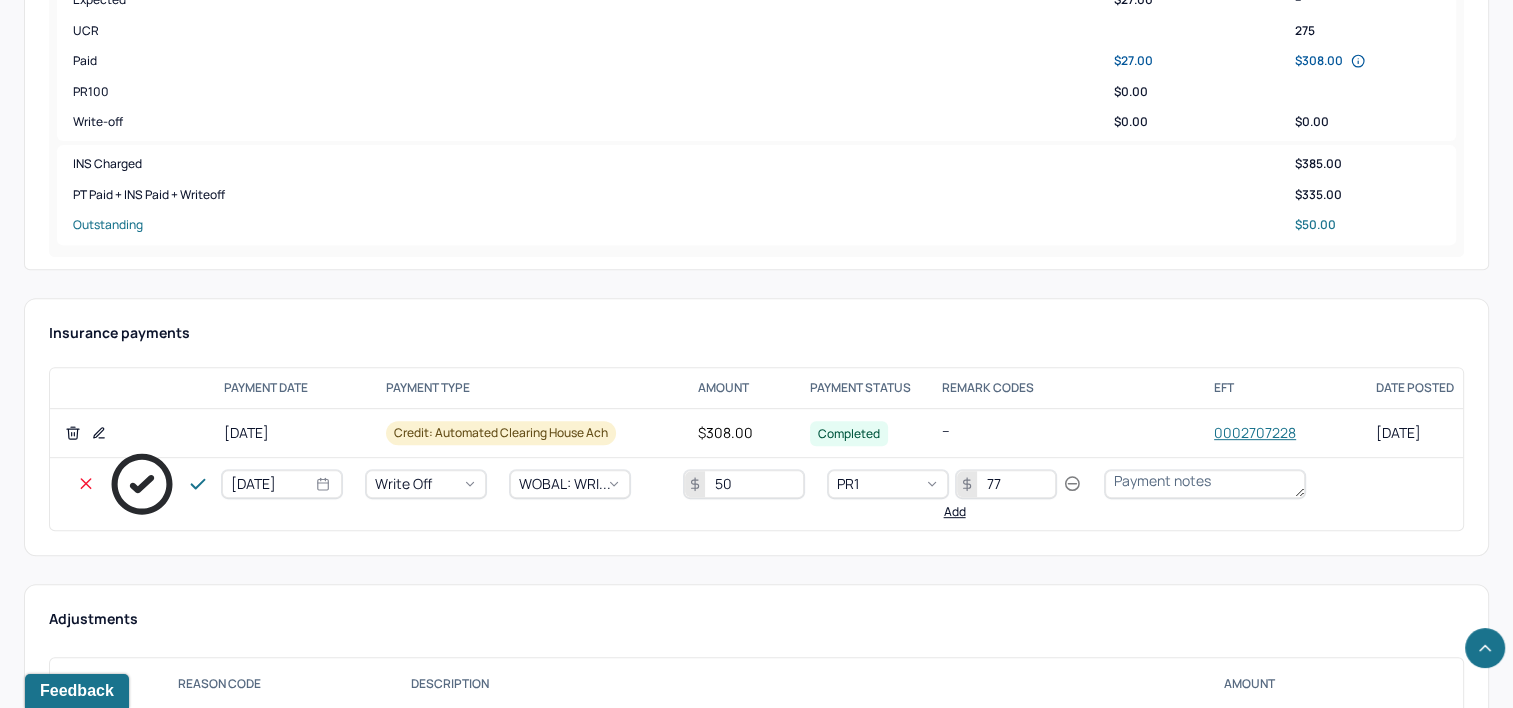 type on "77" 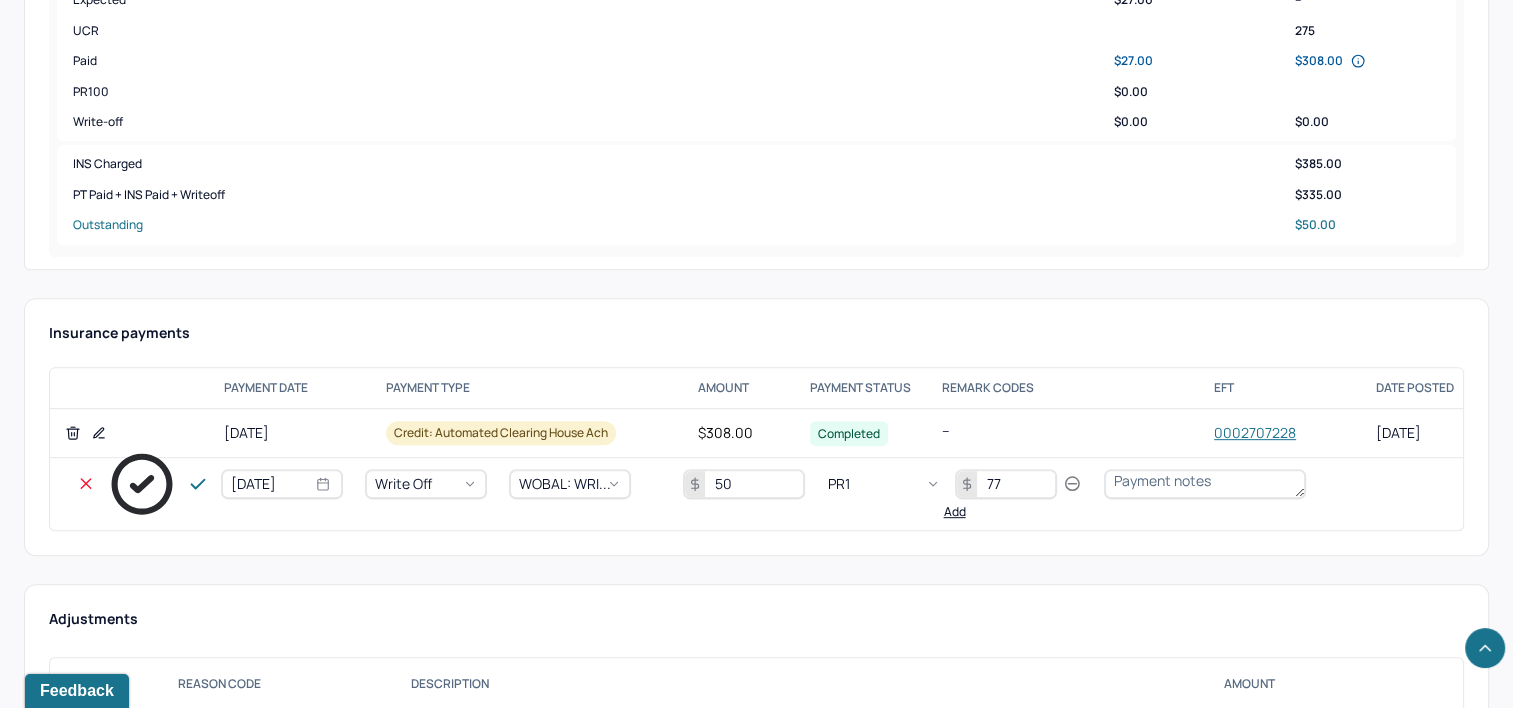click at bounding box center (901, 484) 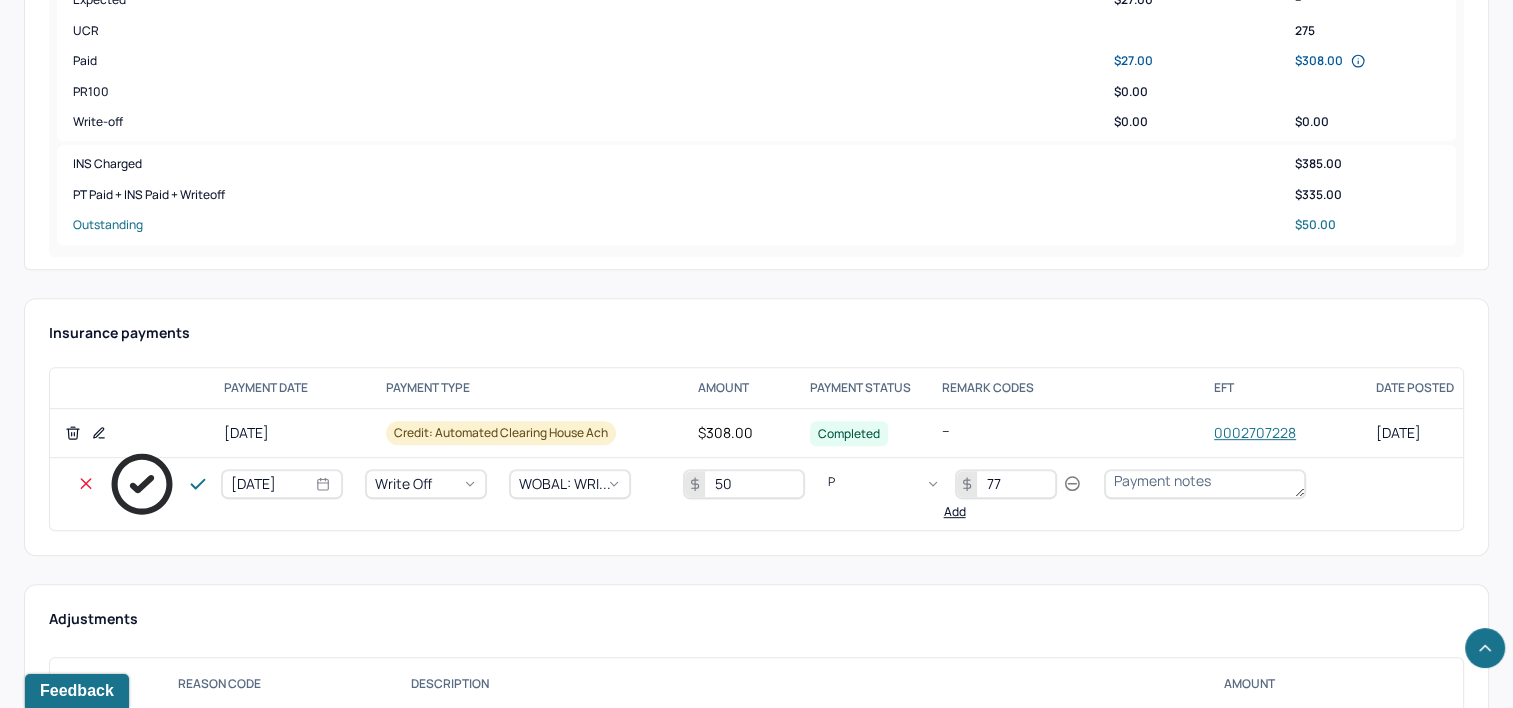 scroll, scrollTop: 224, scrollLeft: 0, axis: vertical 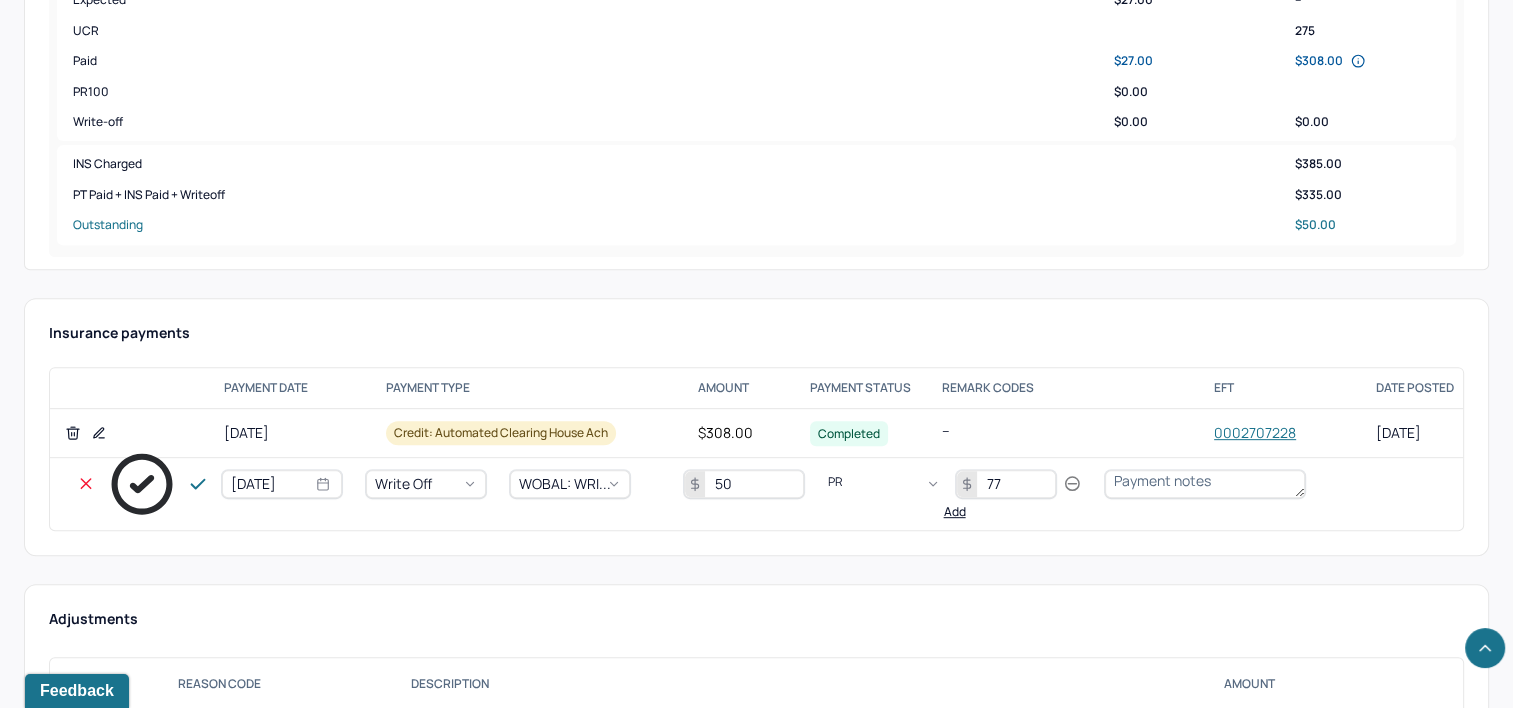type on "PR2" 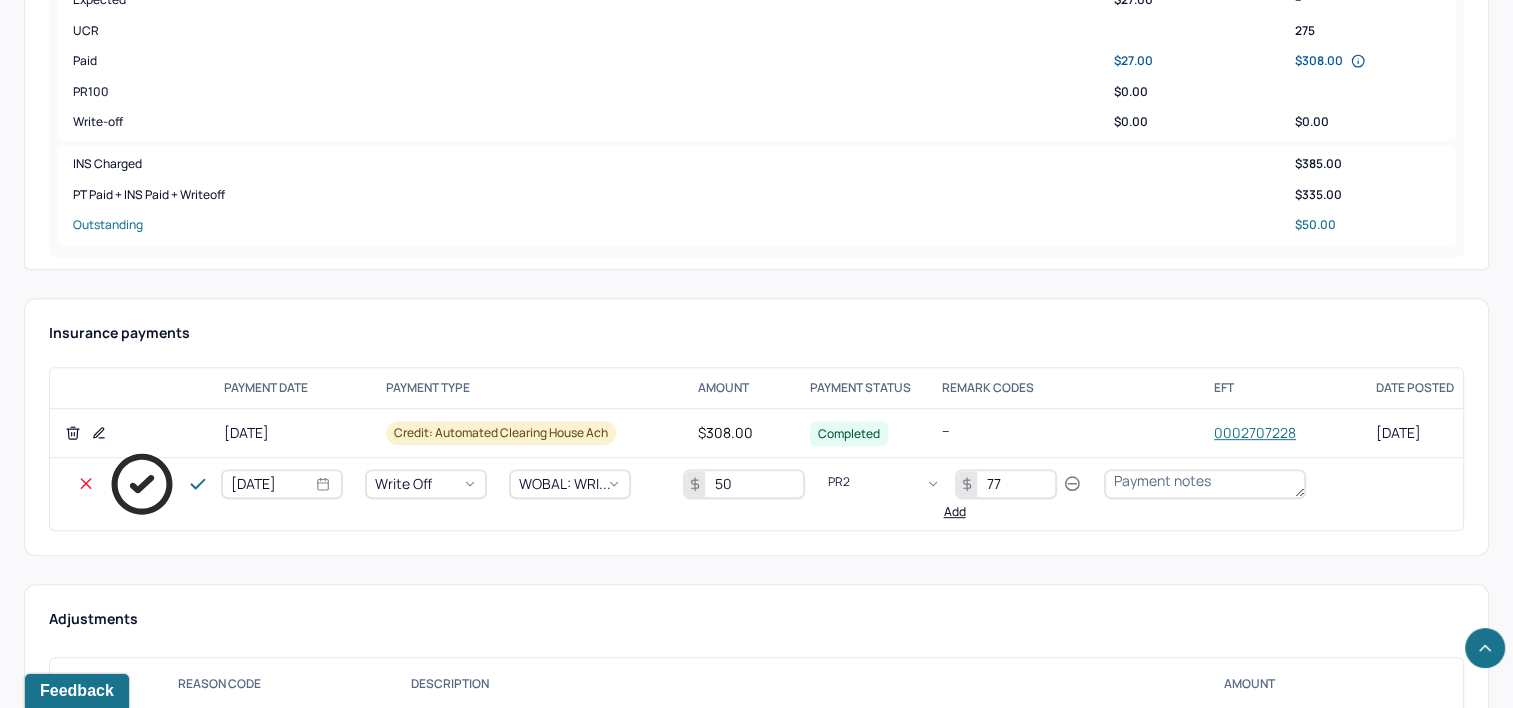 type 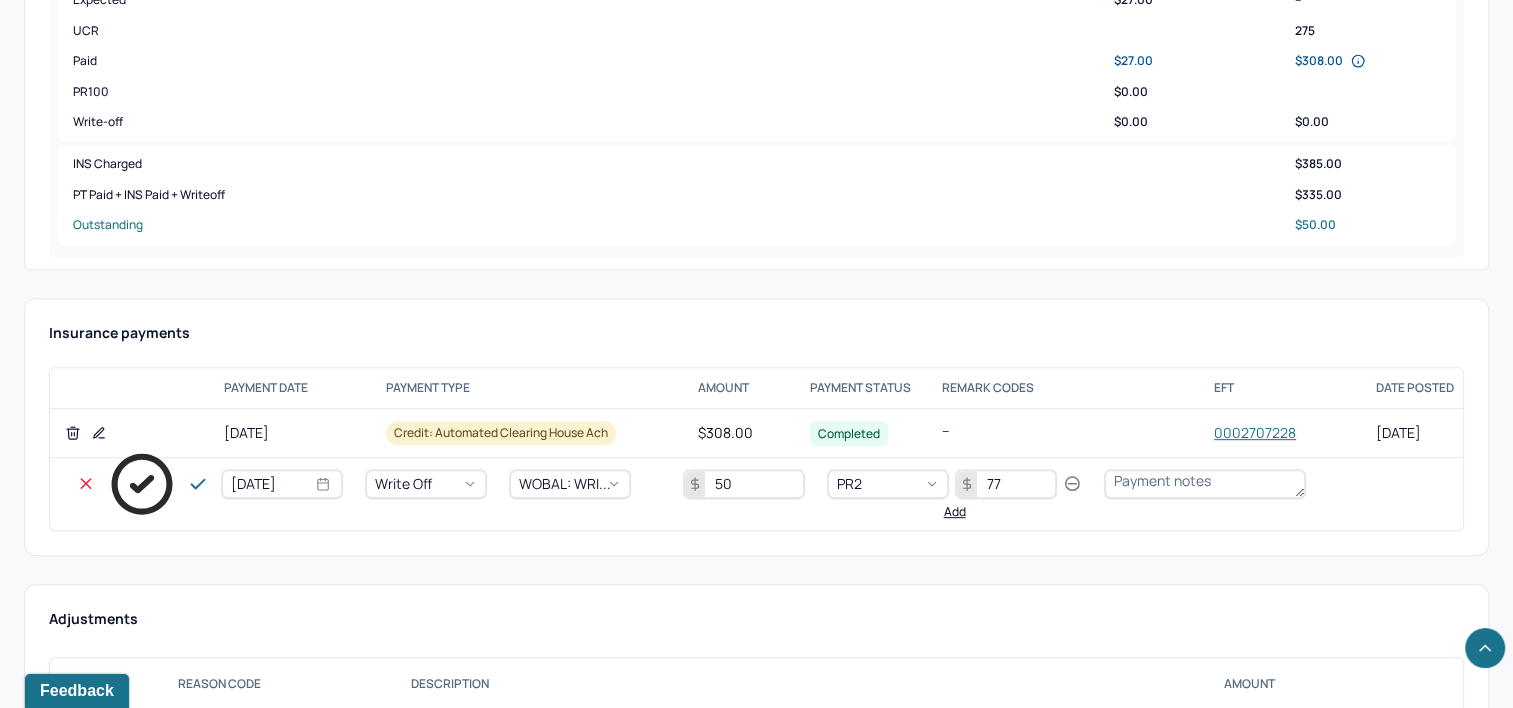 click 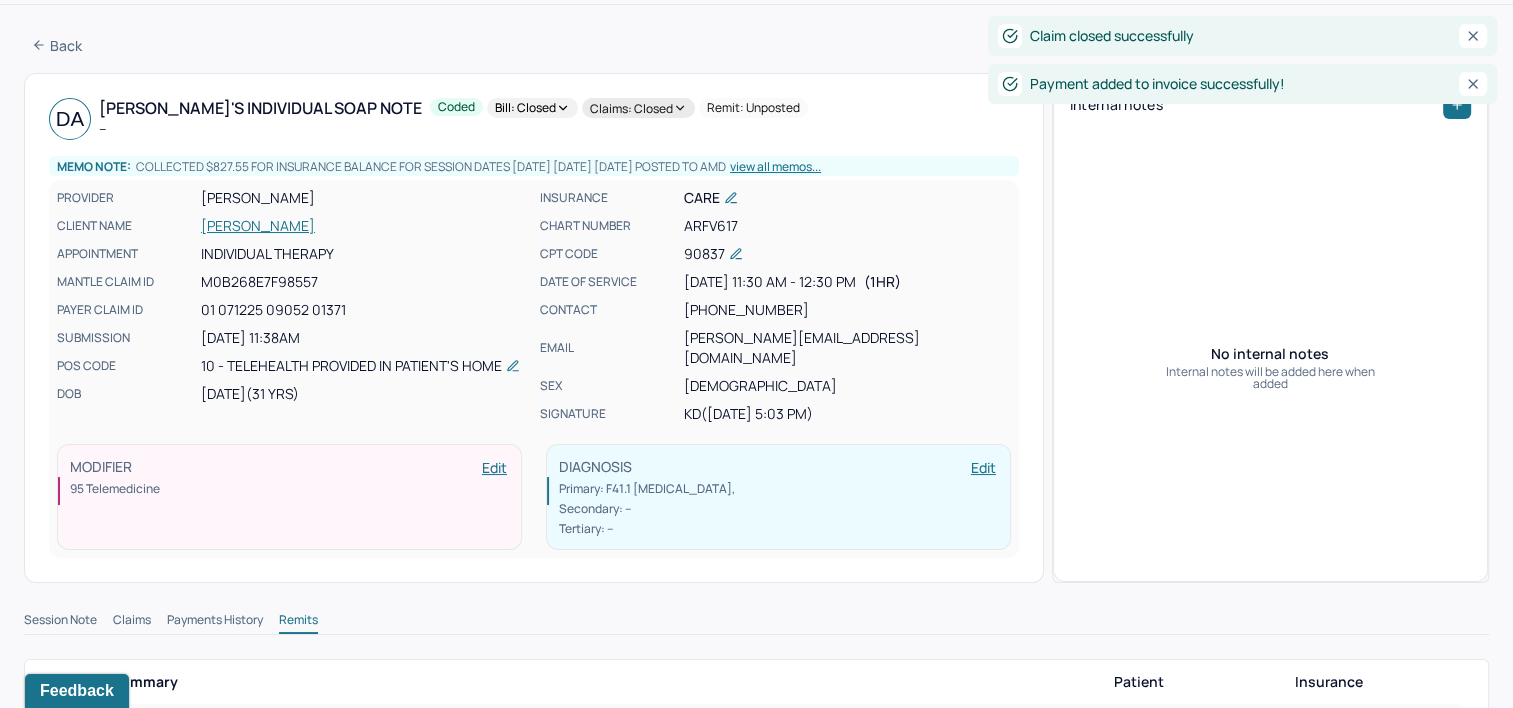 scroll, scrollTop: 0, scrollLeft: 0, axis: both 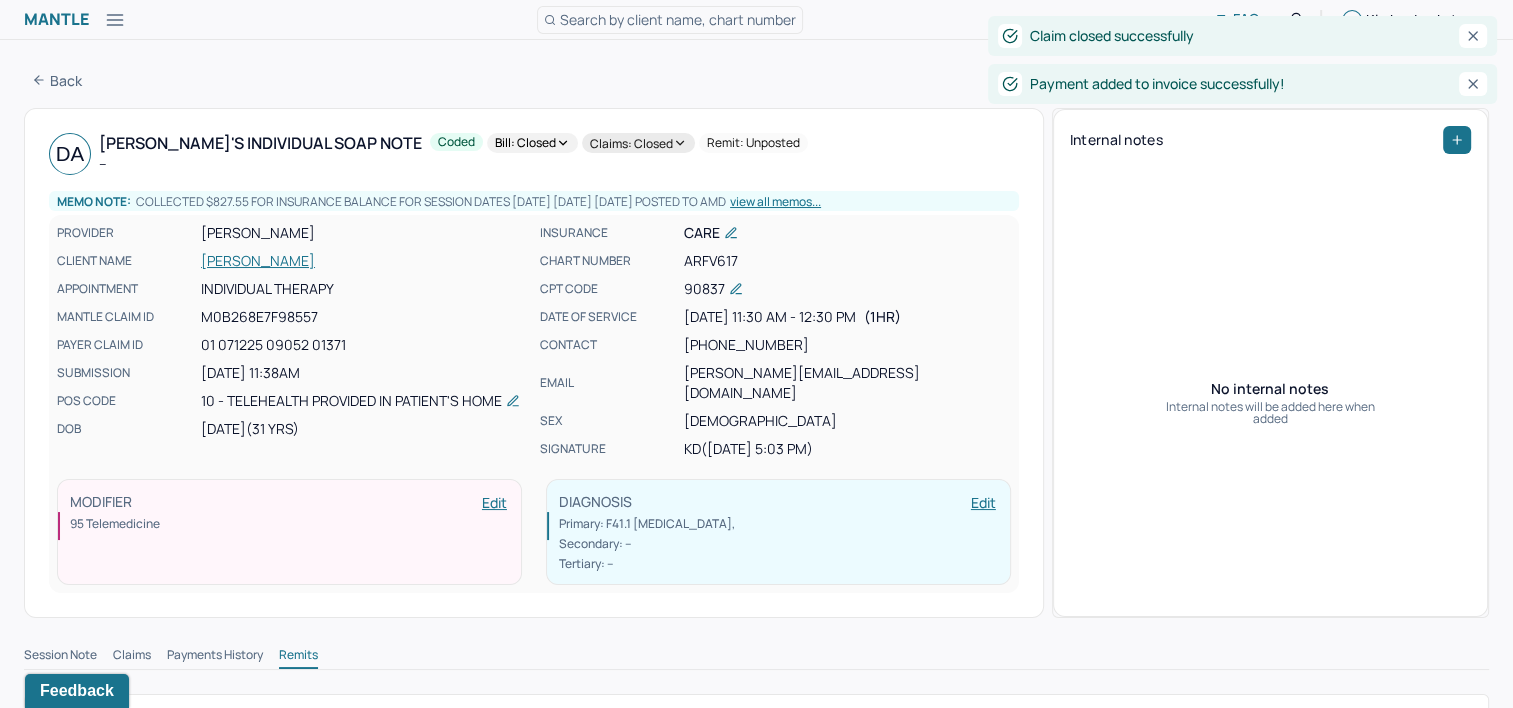 click 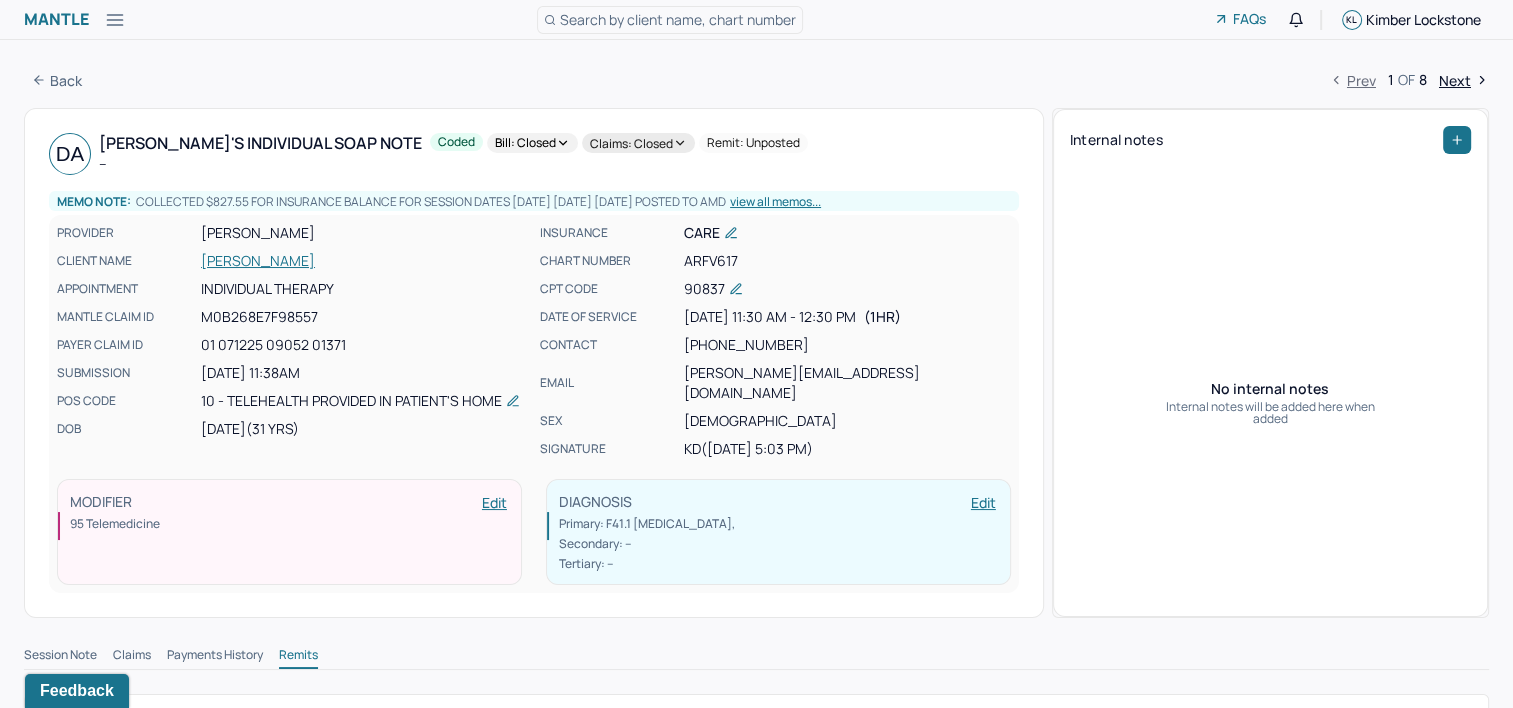 click on "Next" at bounding box center (1464, 80) 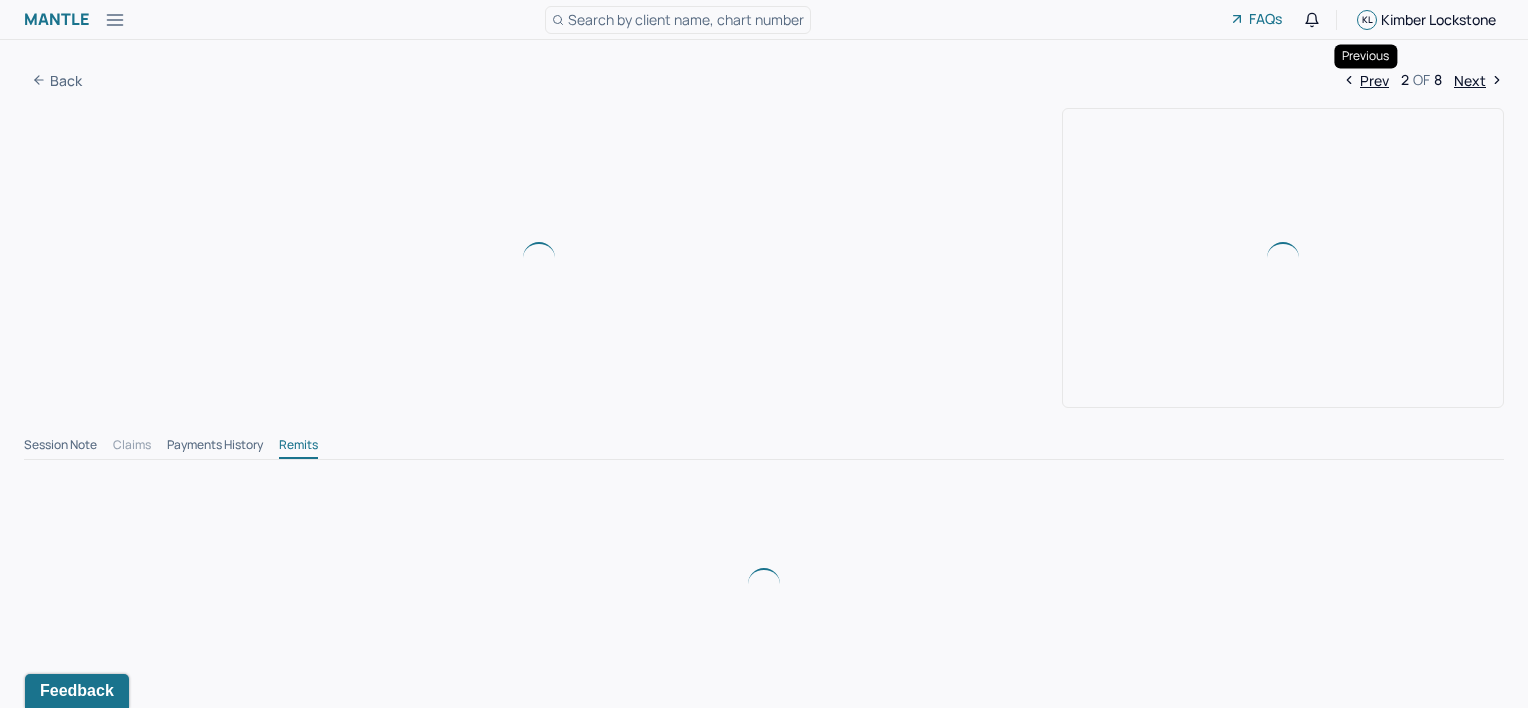 type 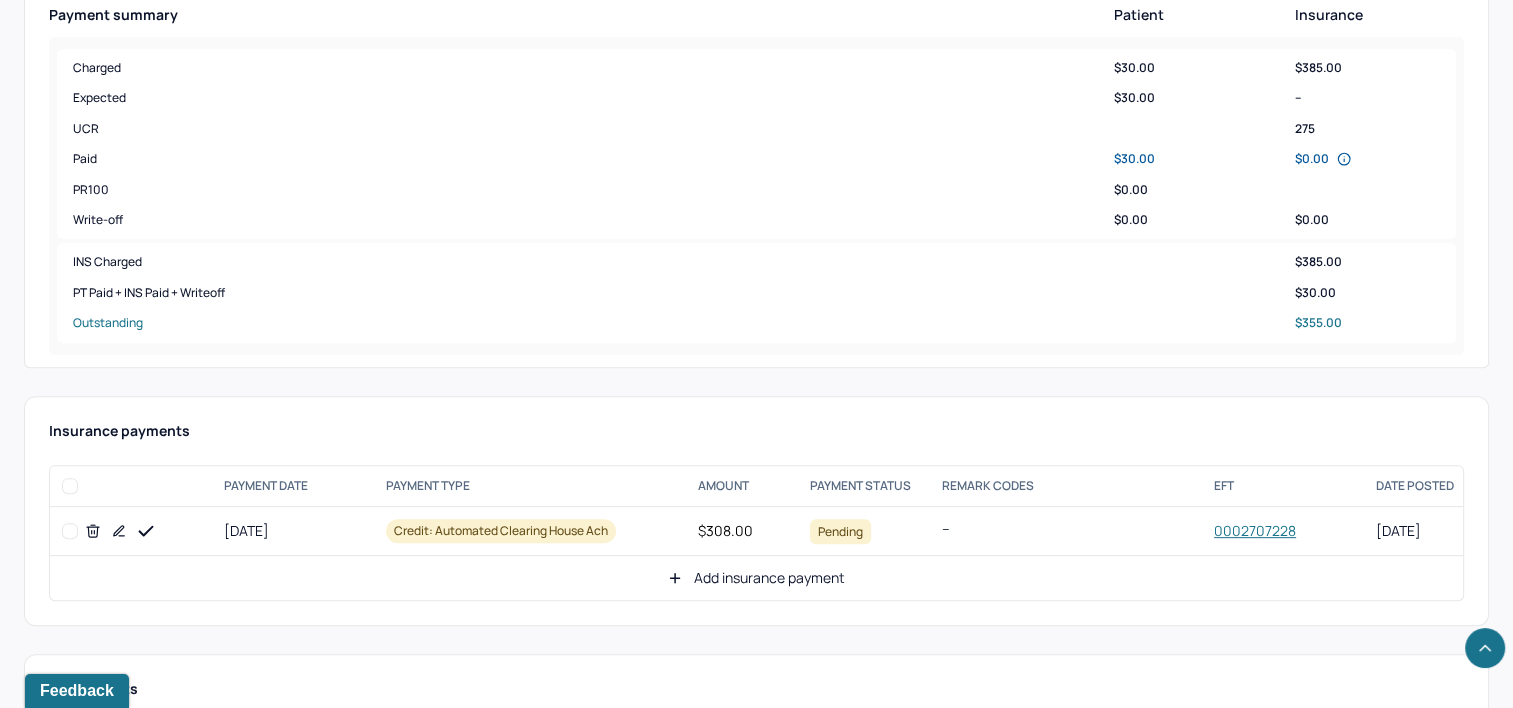 scroll, scrollTop: 800, scrollLeft: 0, axis: vertical 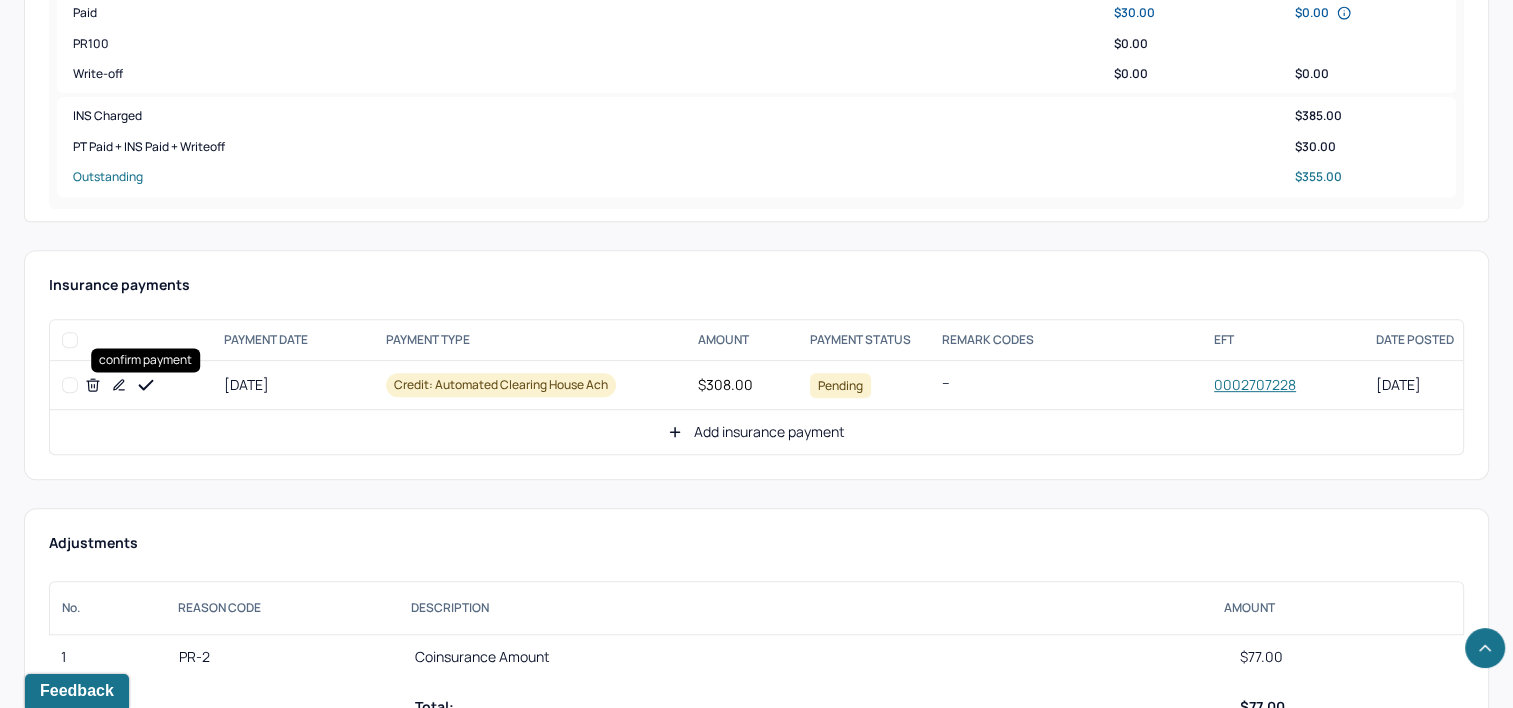 click 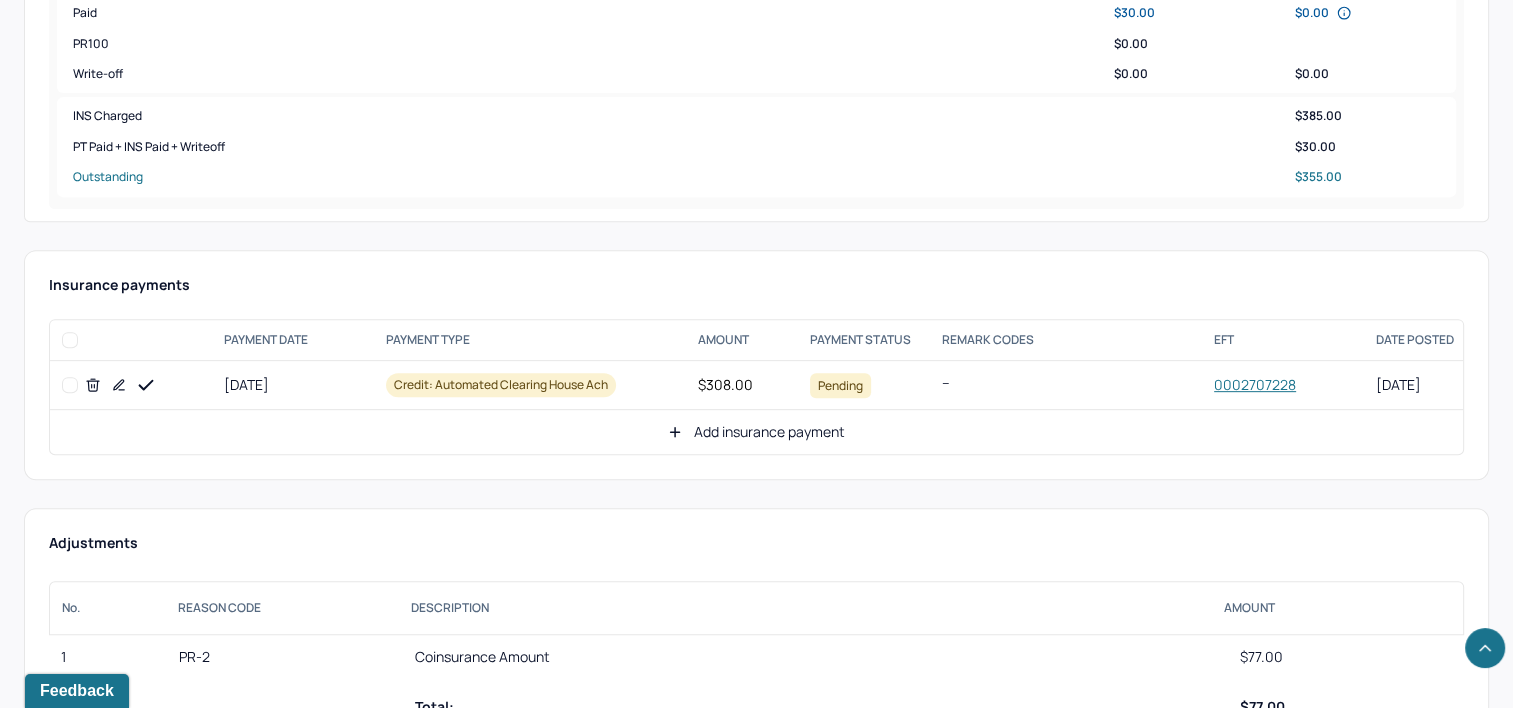 click on "Add insurance payment" at bounding box center (756, 432) 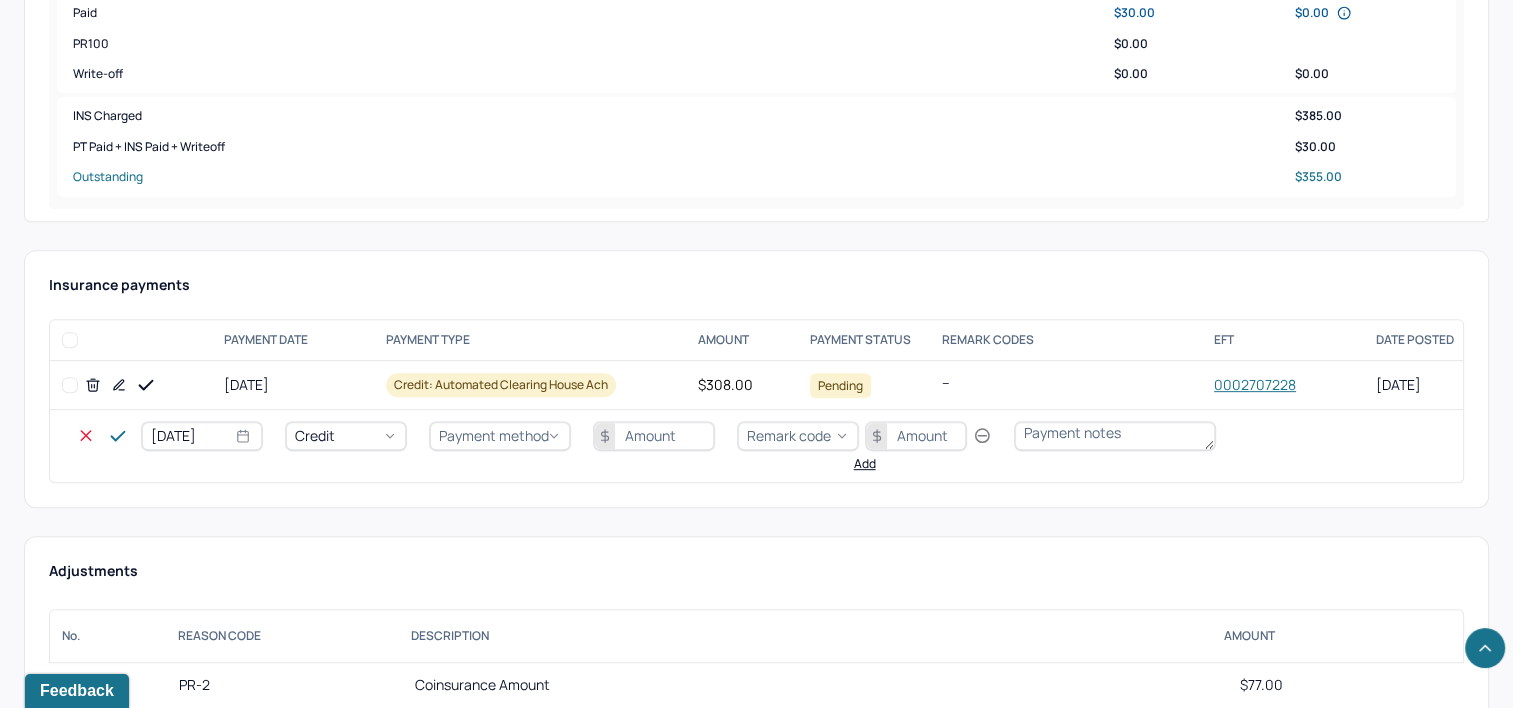 select on "6" 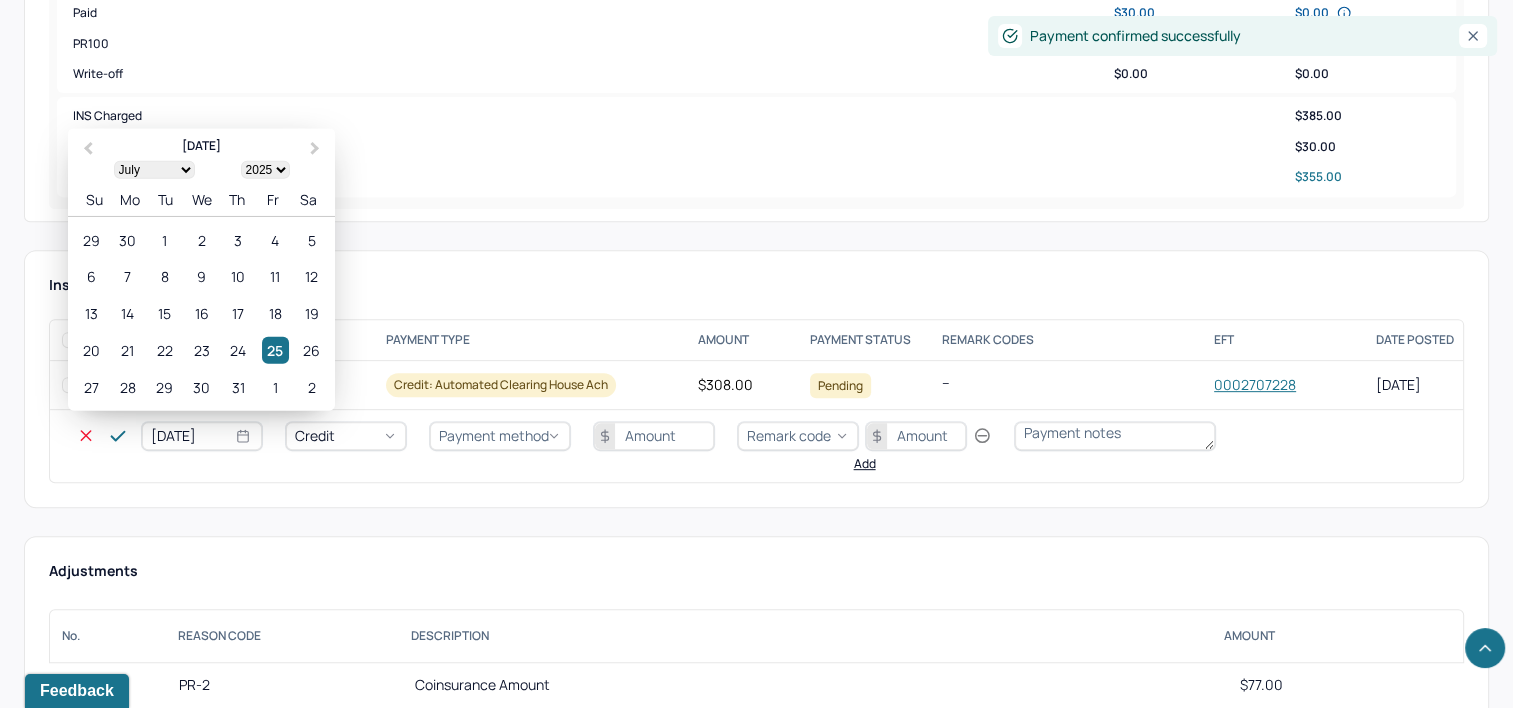 click on "[DATE]" at bounding box center (202, 436) 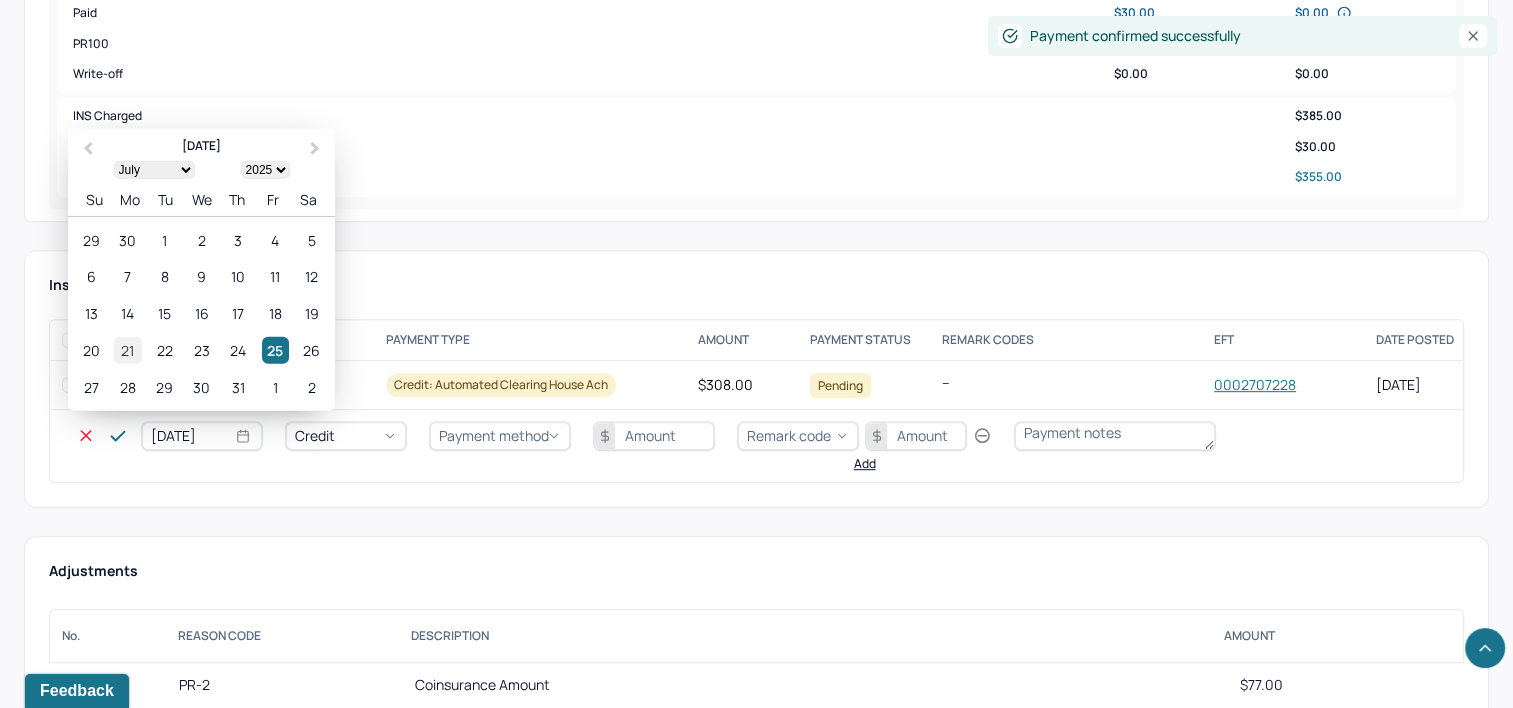 select on "6" 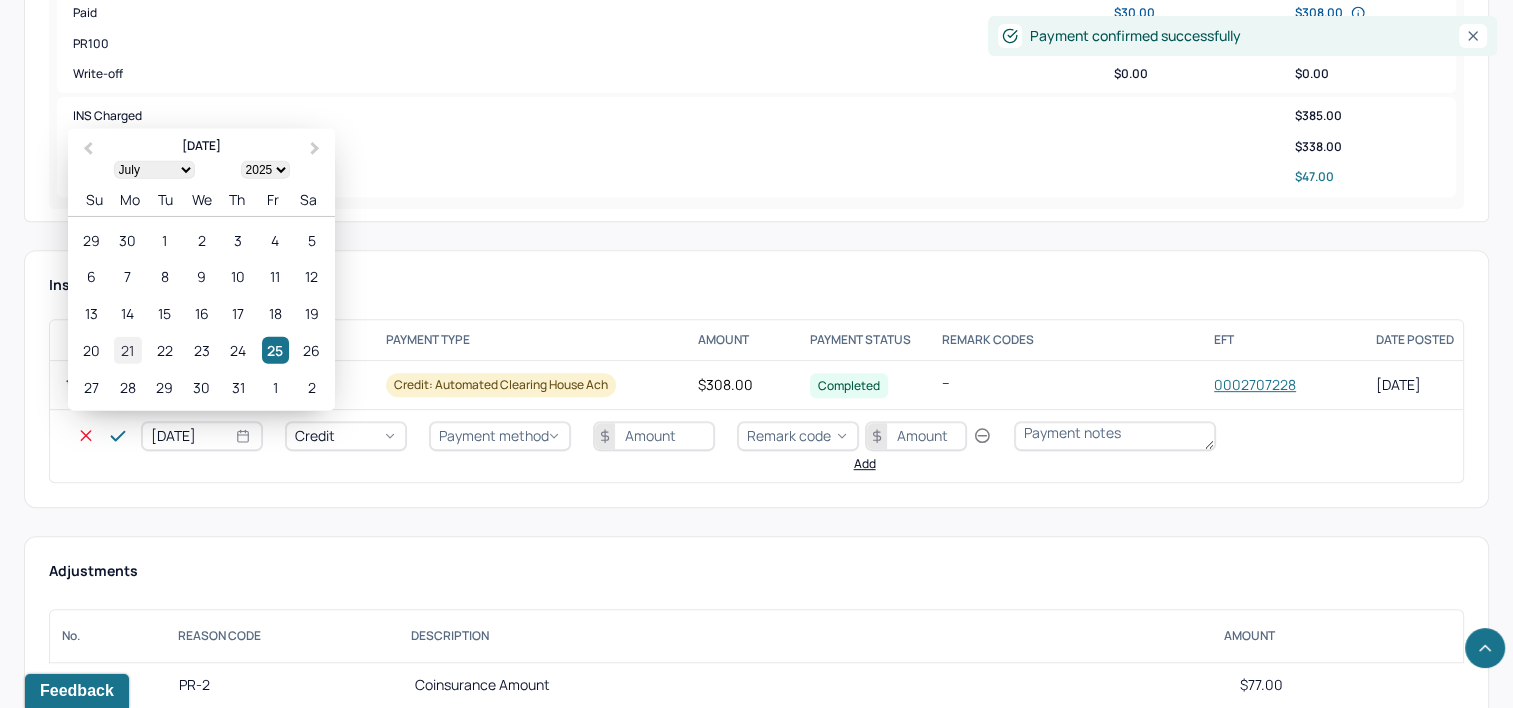 click on "21" at bounding box center (127, 350) 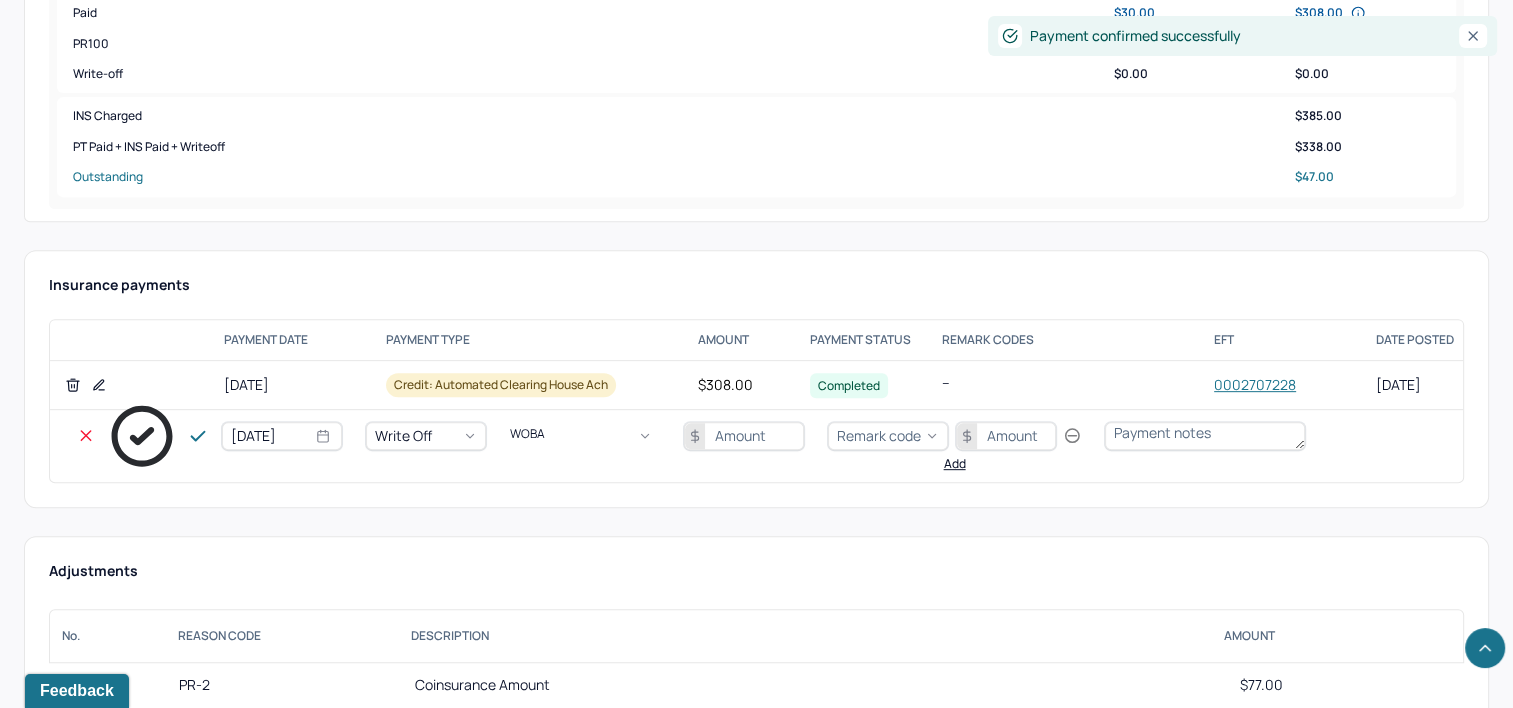 type on "WOBAL" 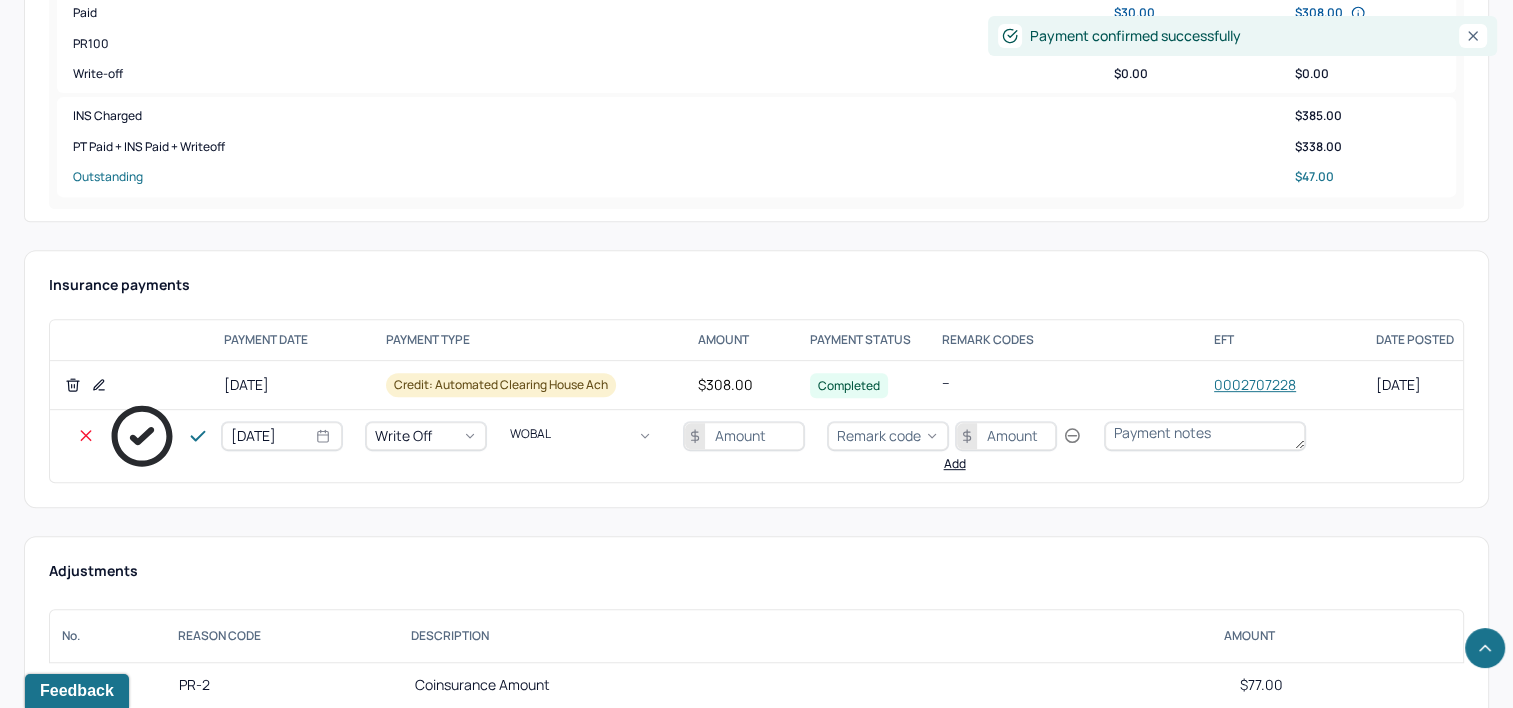 type 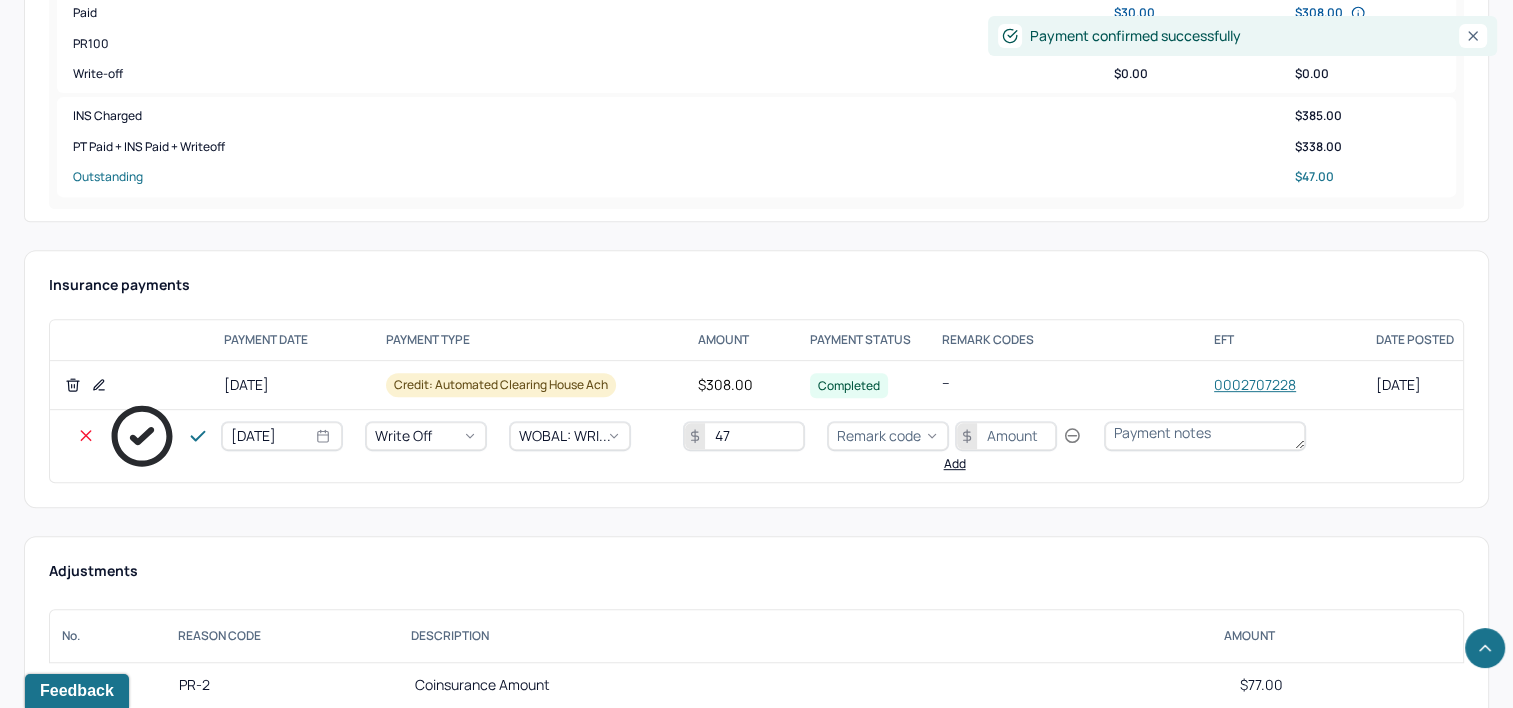 type on "47" 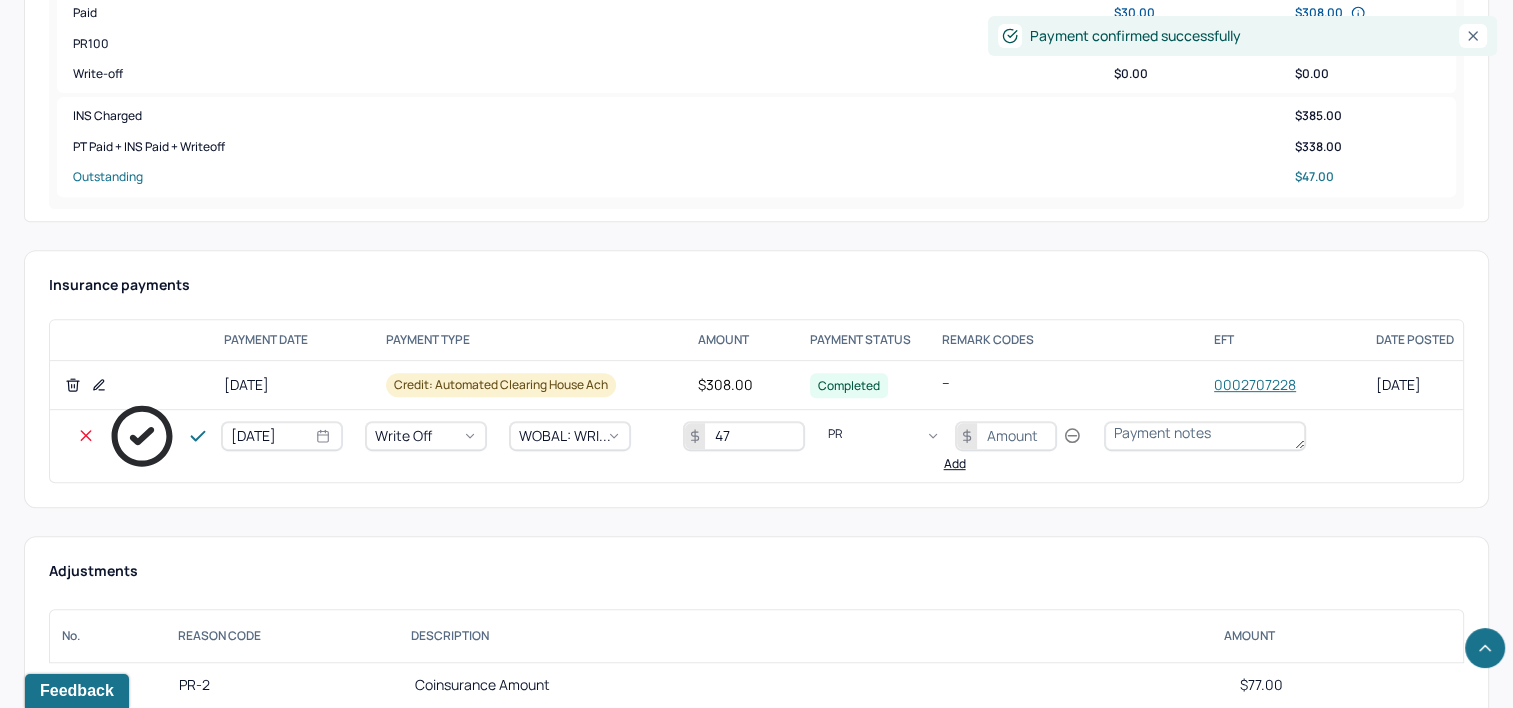 type on "PR2" 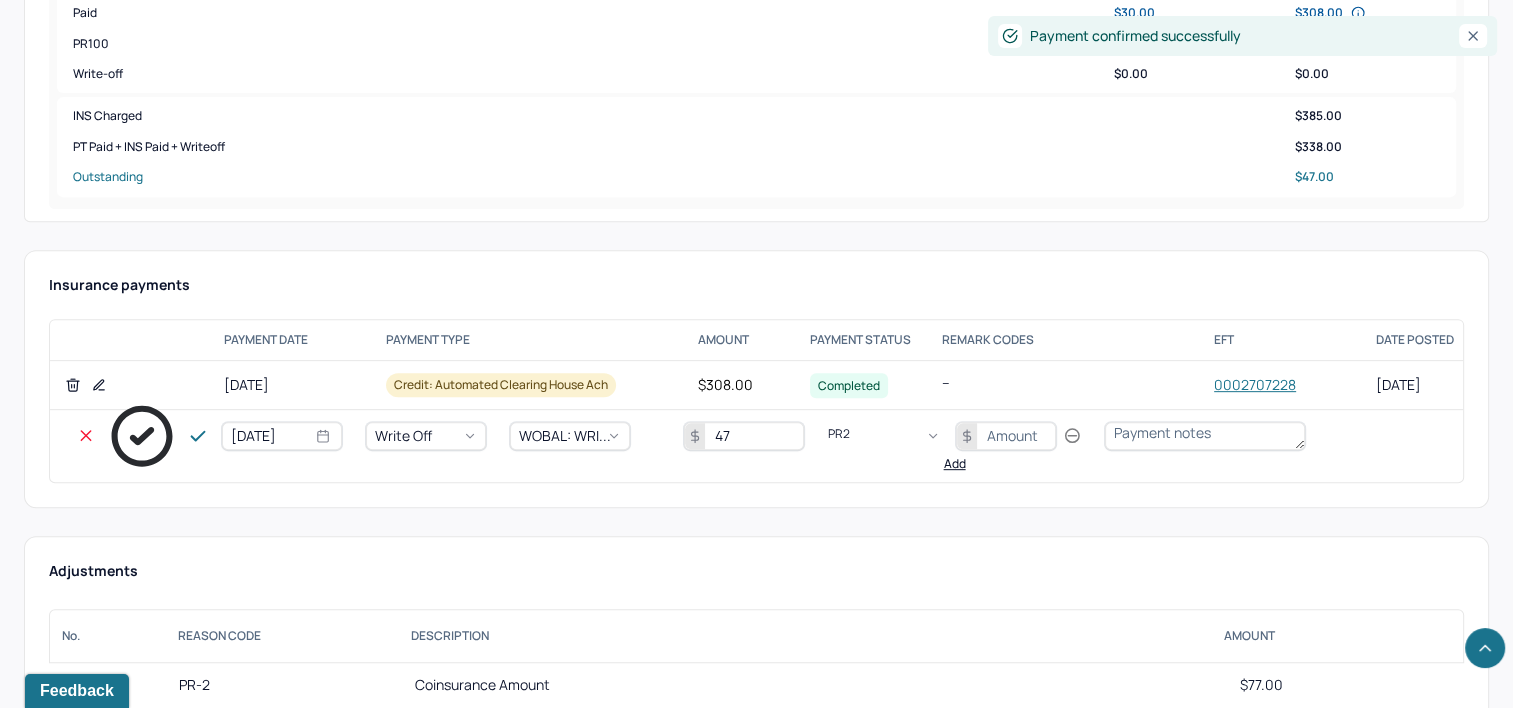 type 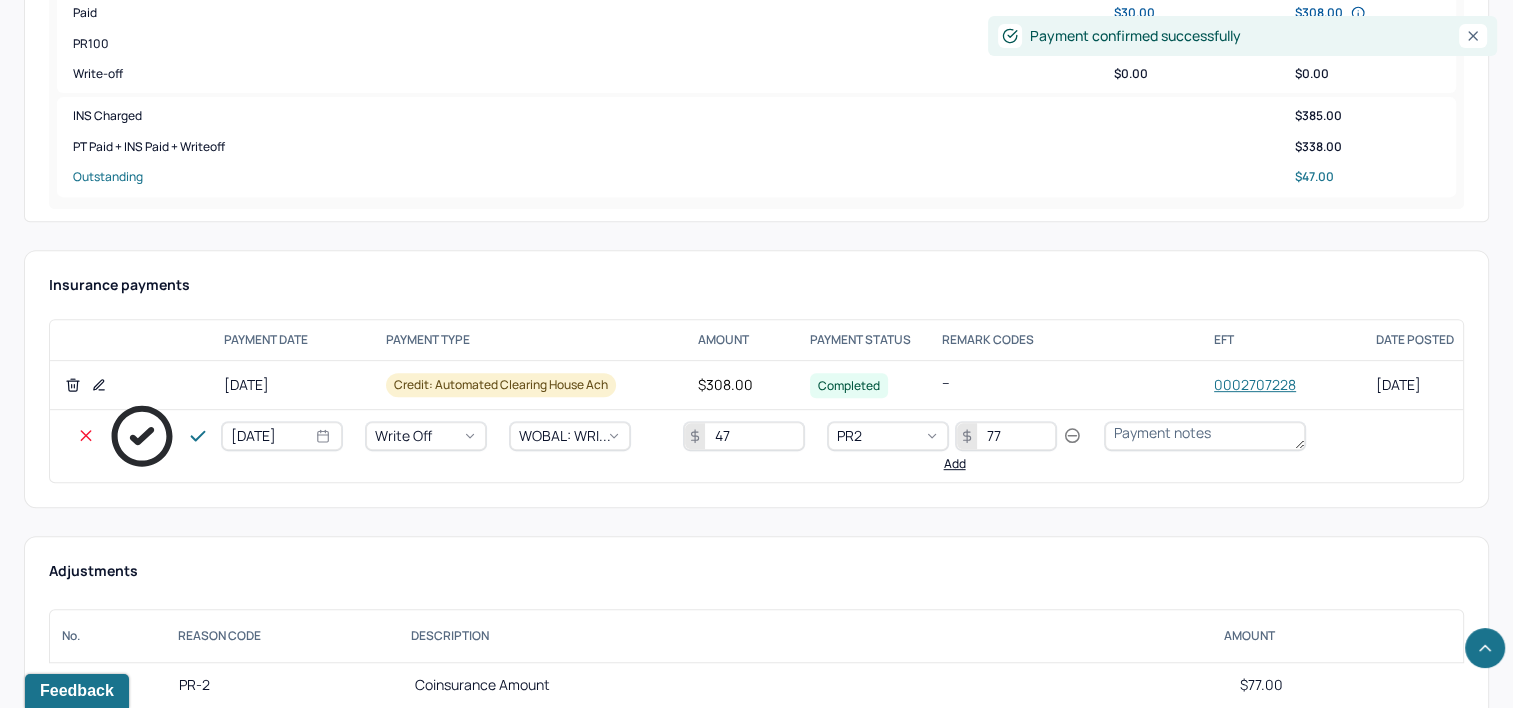 type on "77" 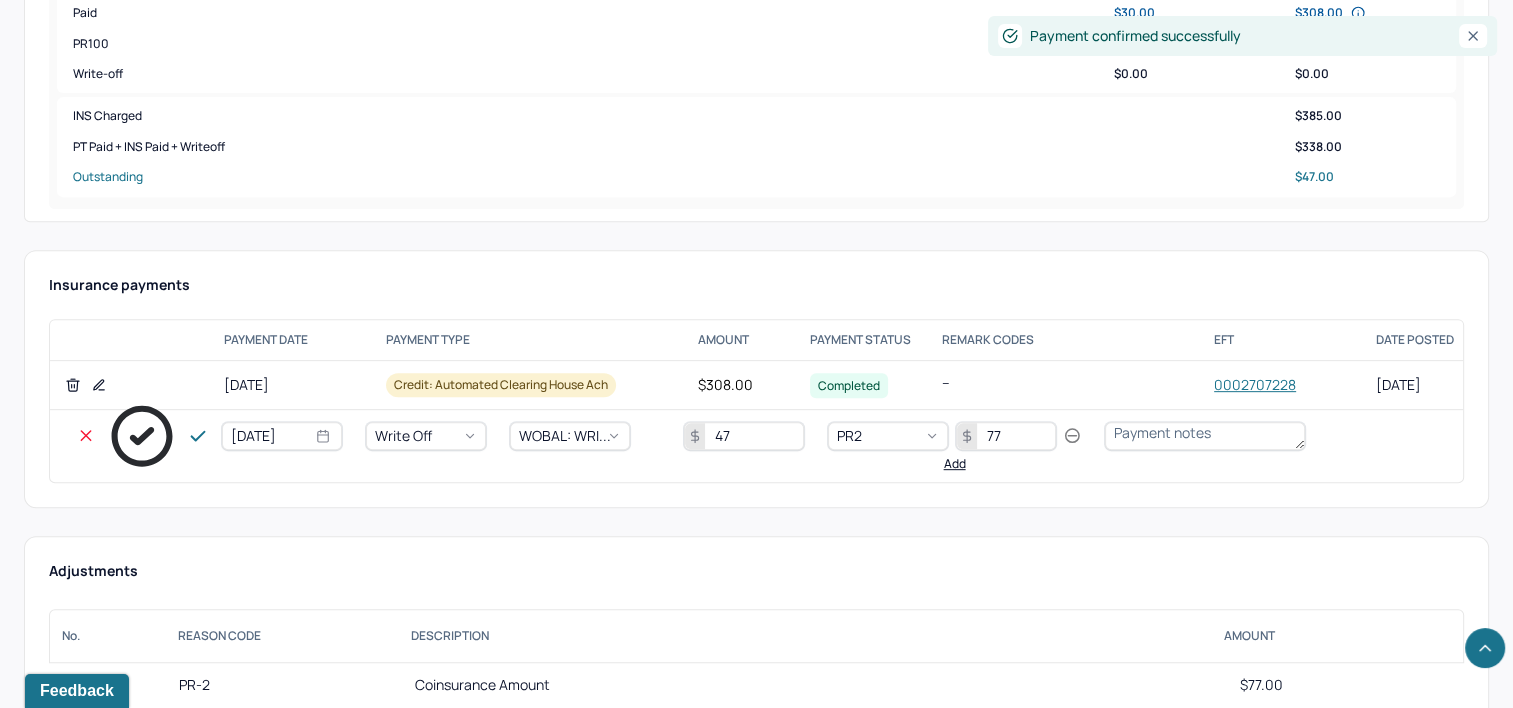 type 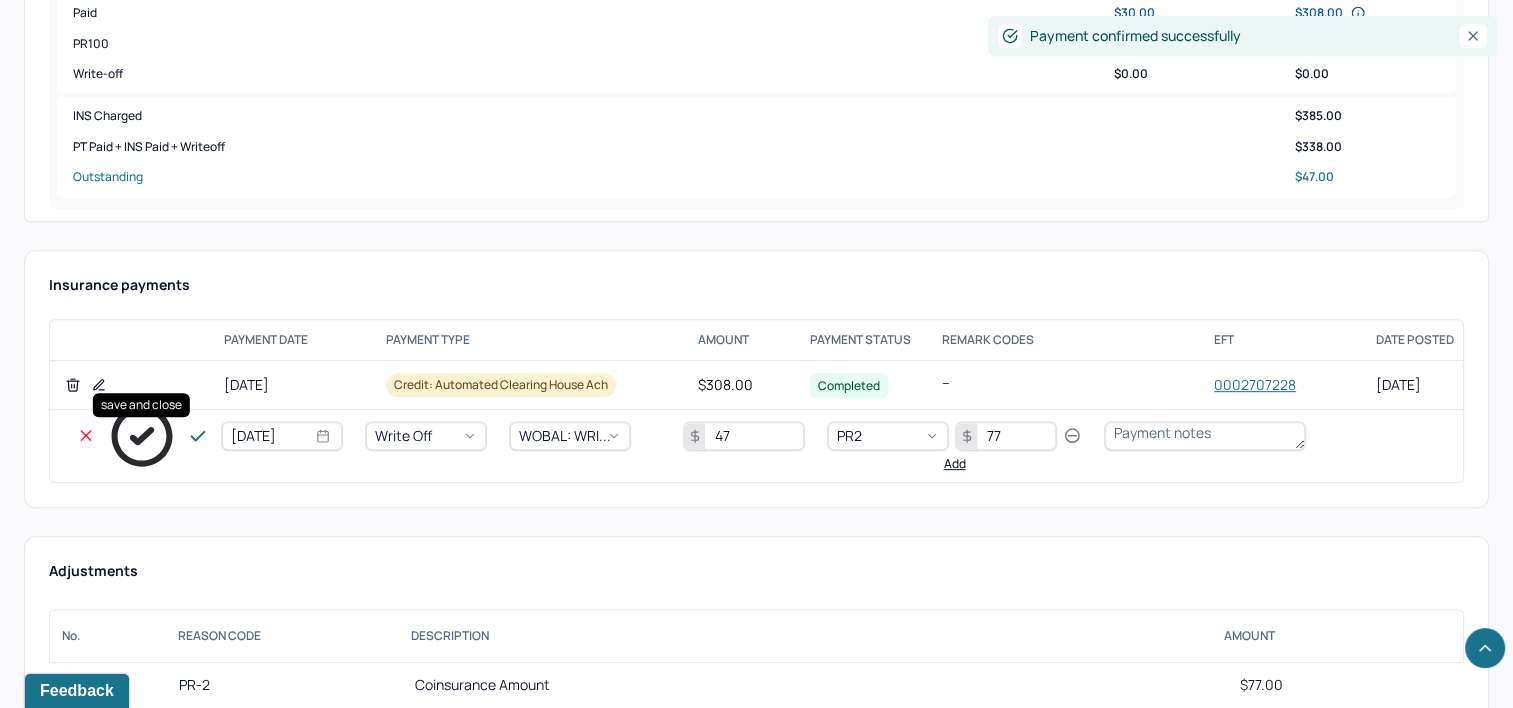click 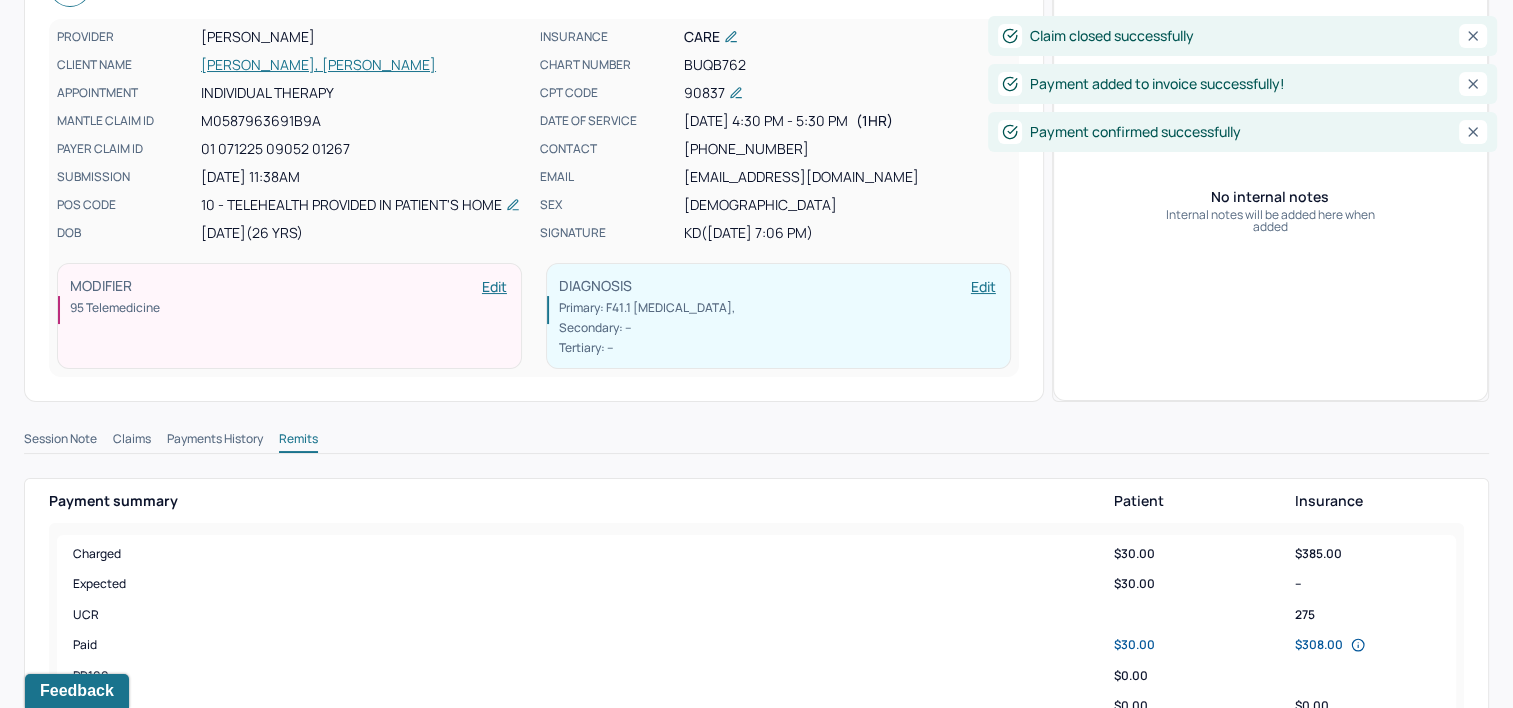 scroll, scrollTop: 0, scrollLeft: 0, axis: both 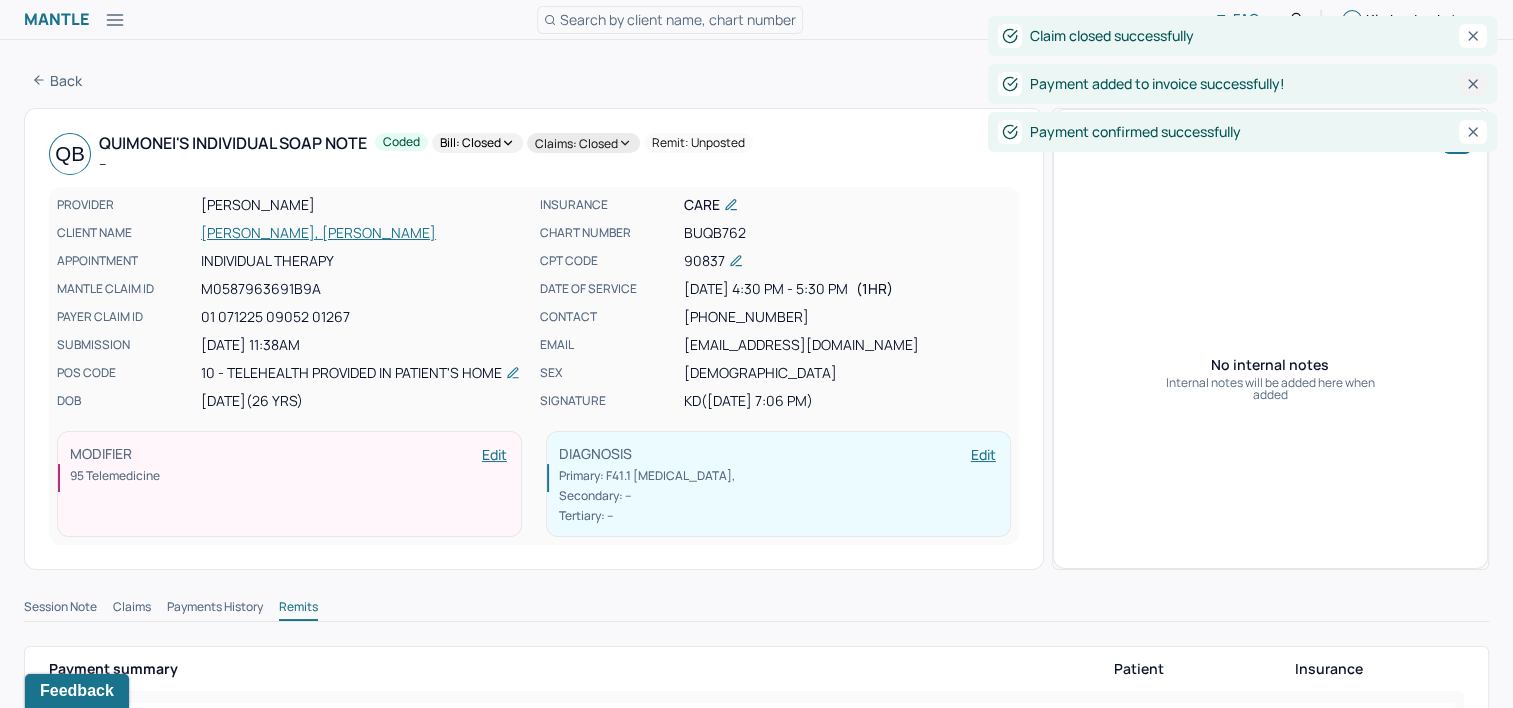 click 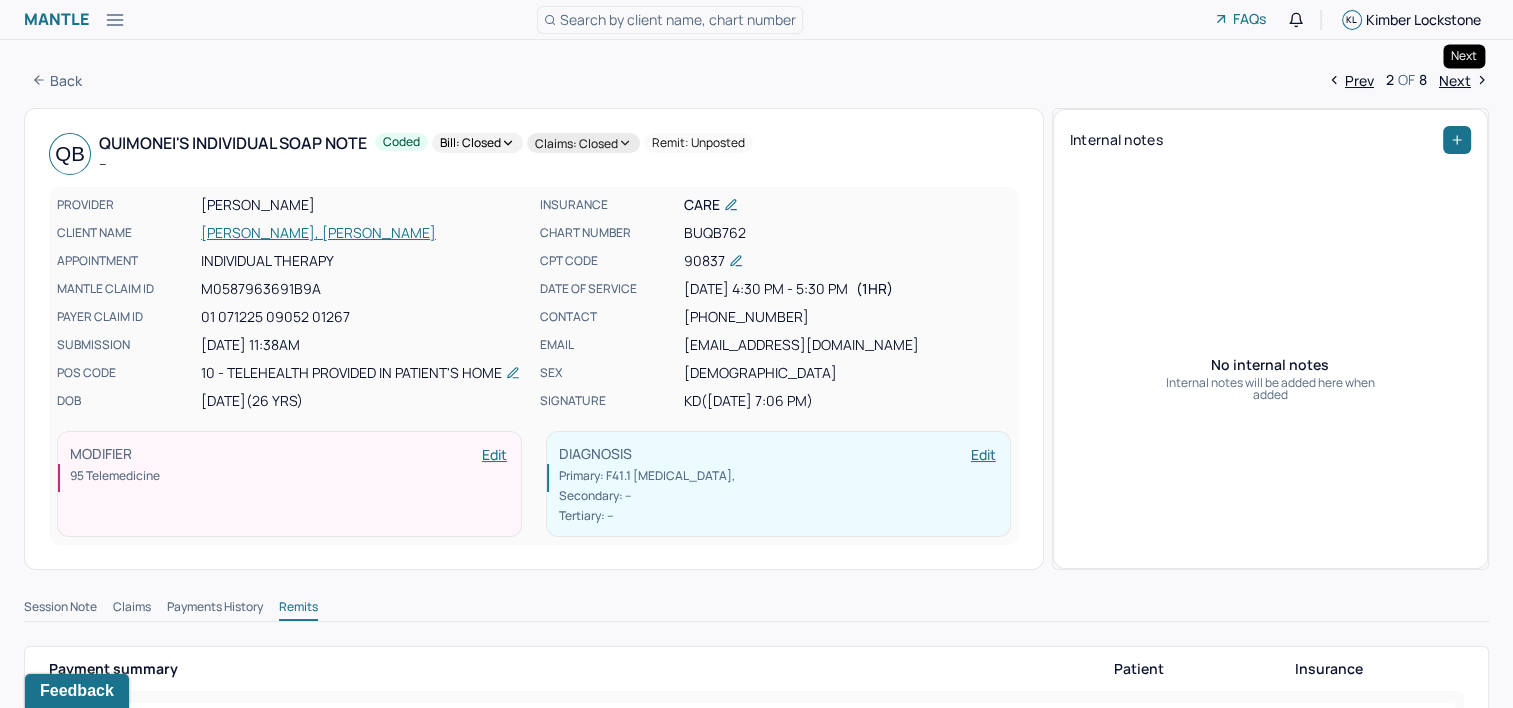 click on "Next" at bounding box center (1464, 80) 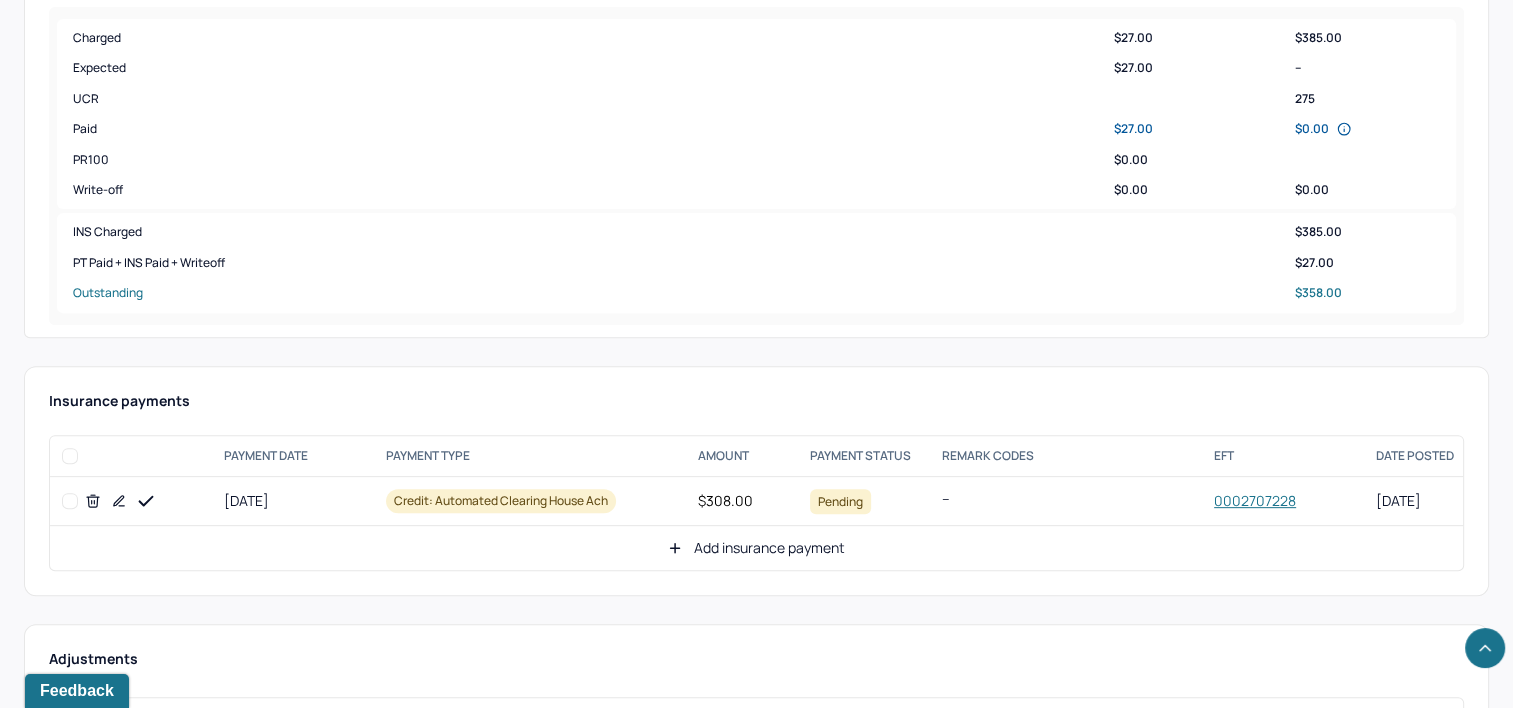 scroll, scrollTop: 760, scrollLeft: 0, axis: vertical 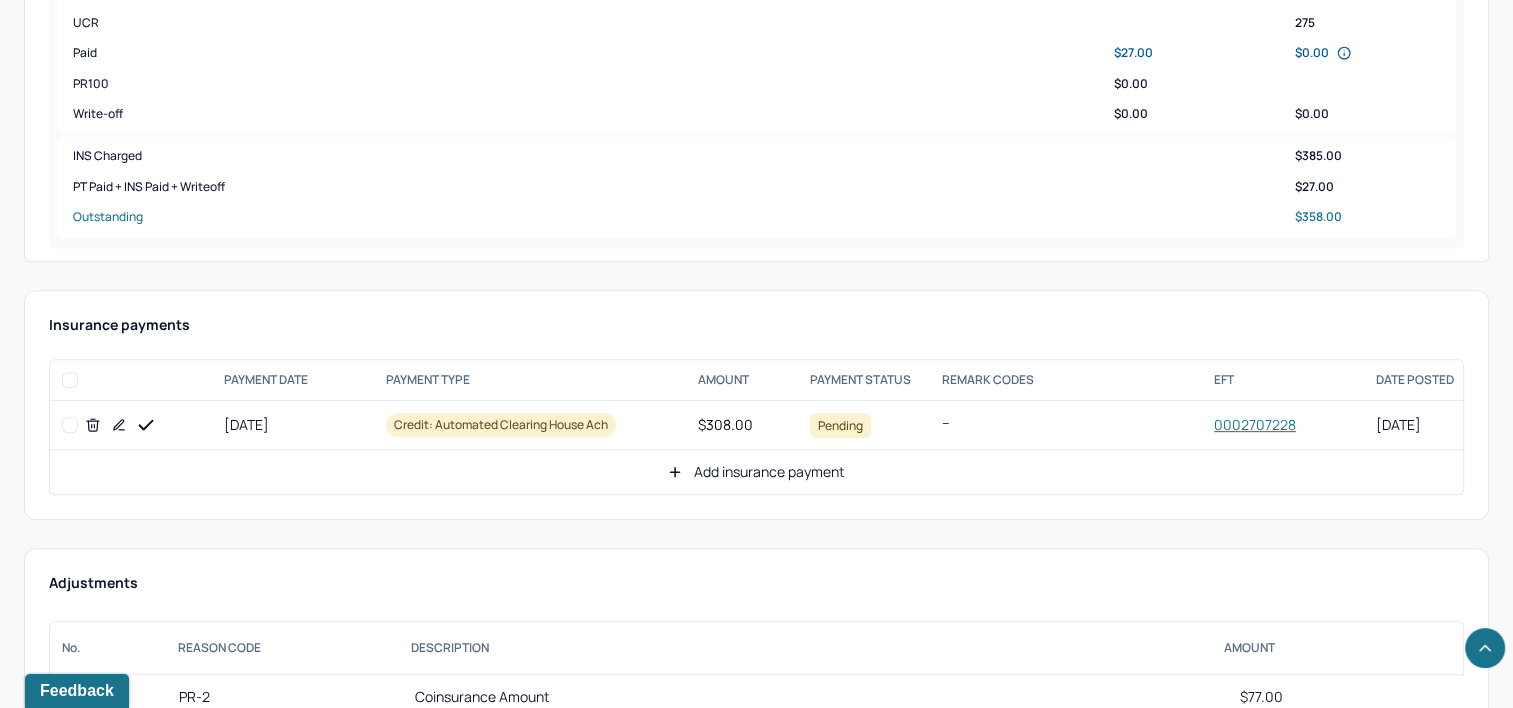 click 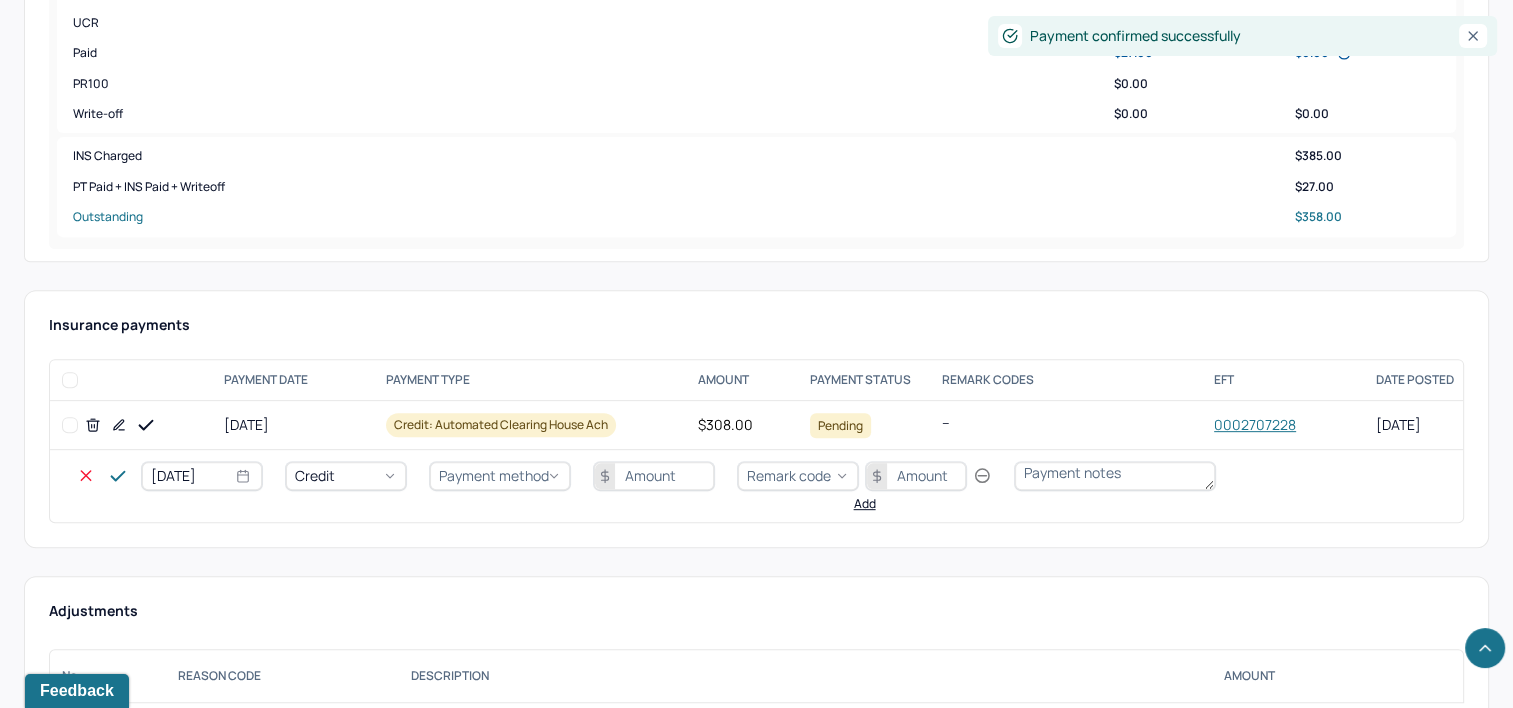 click on "[DATE]" at bounding box center [202, 476] 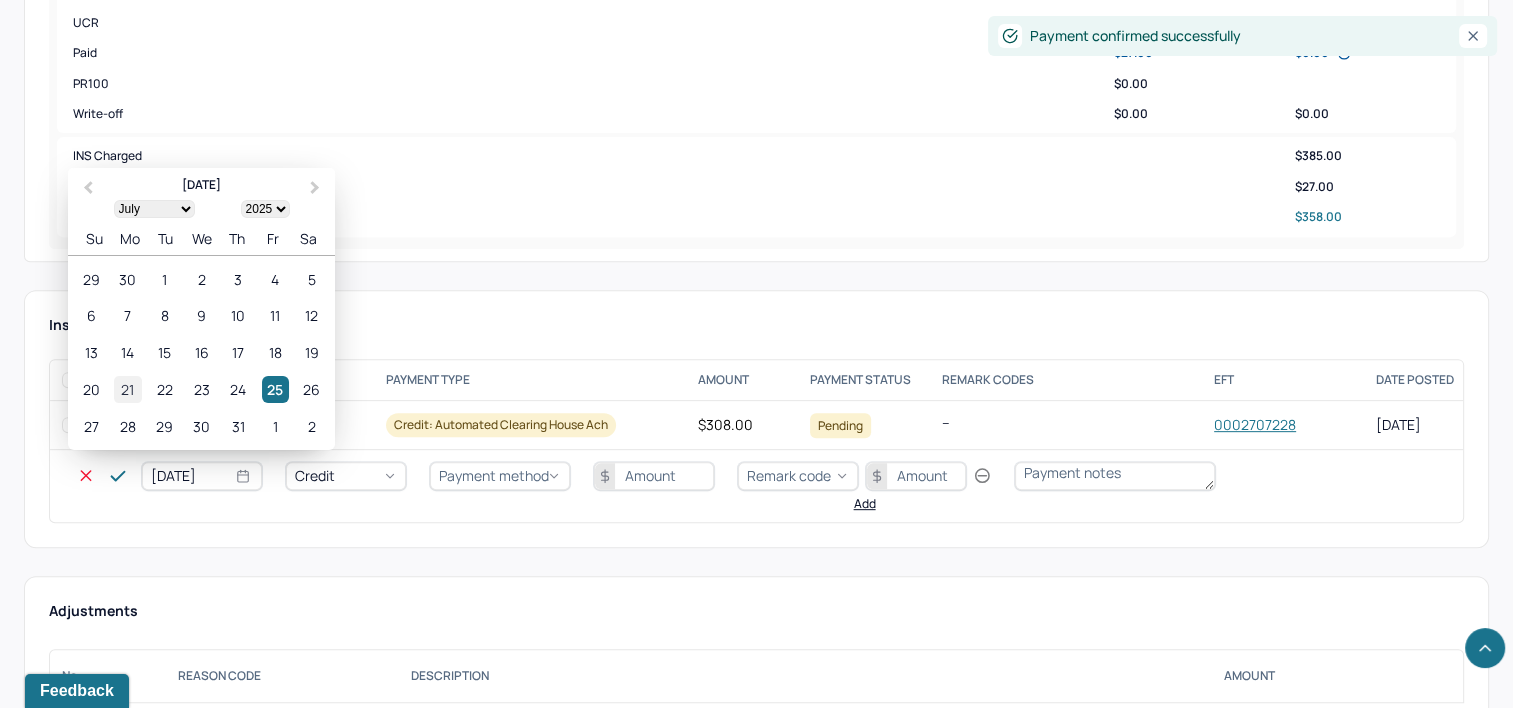 click on "21" at bounding box center [127, 389] 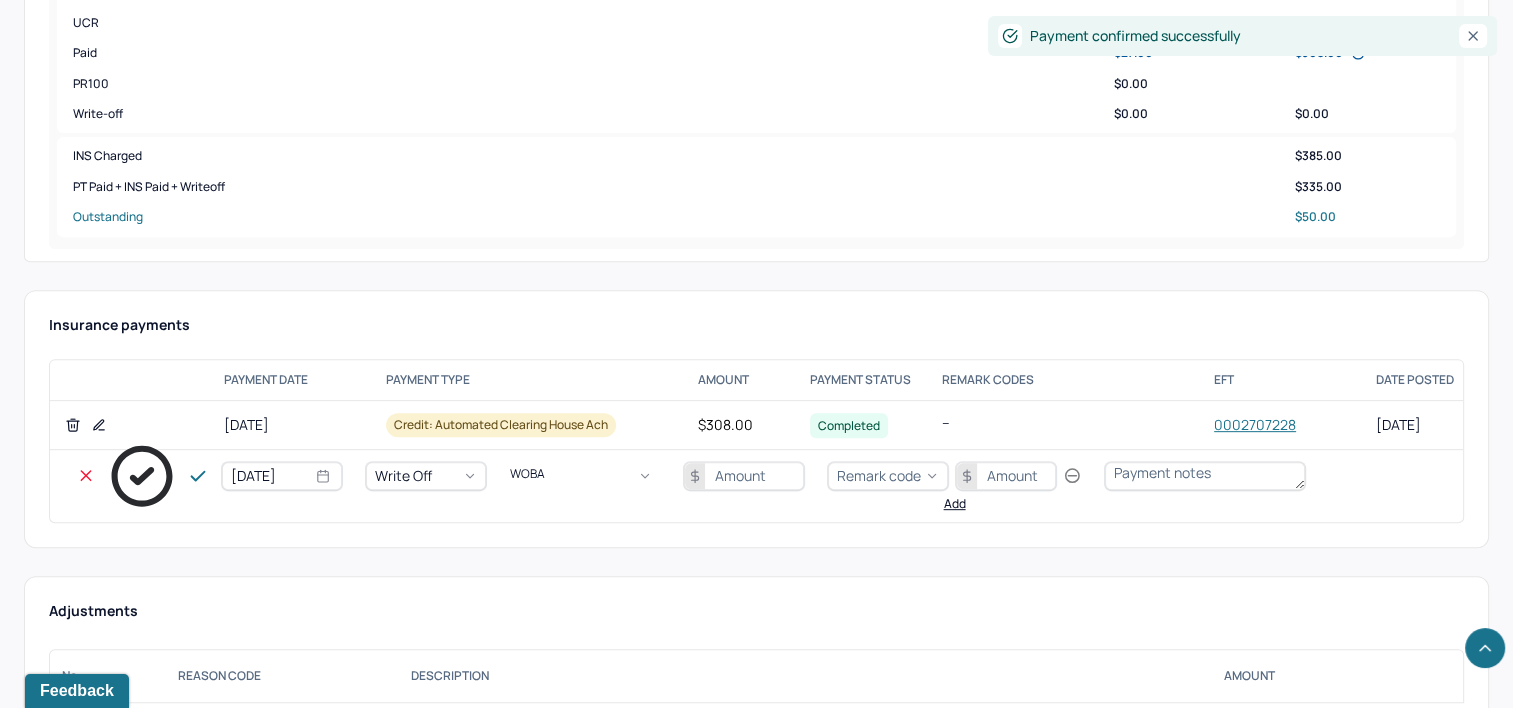 type on "WOBAL" 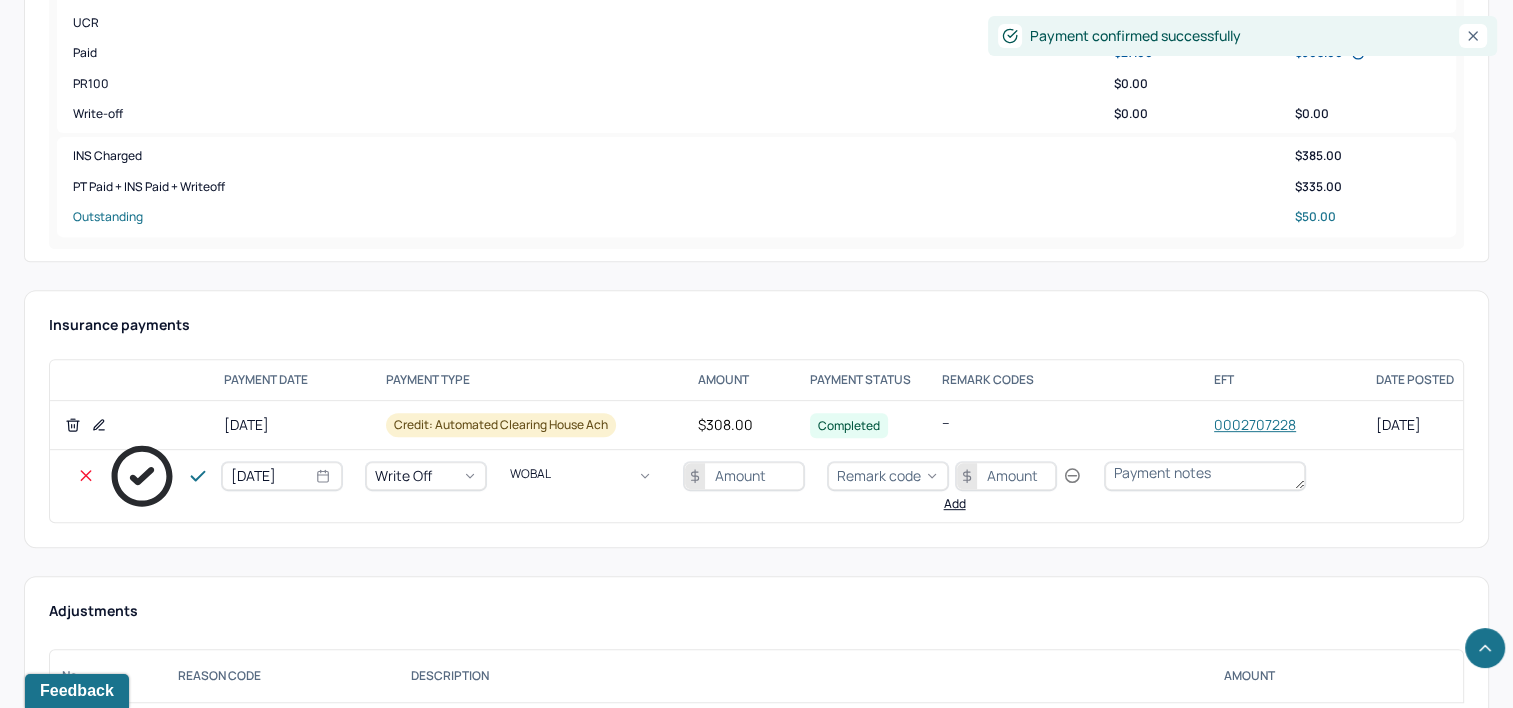 type 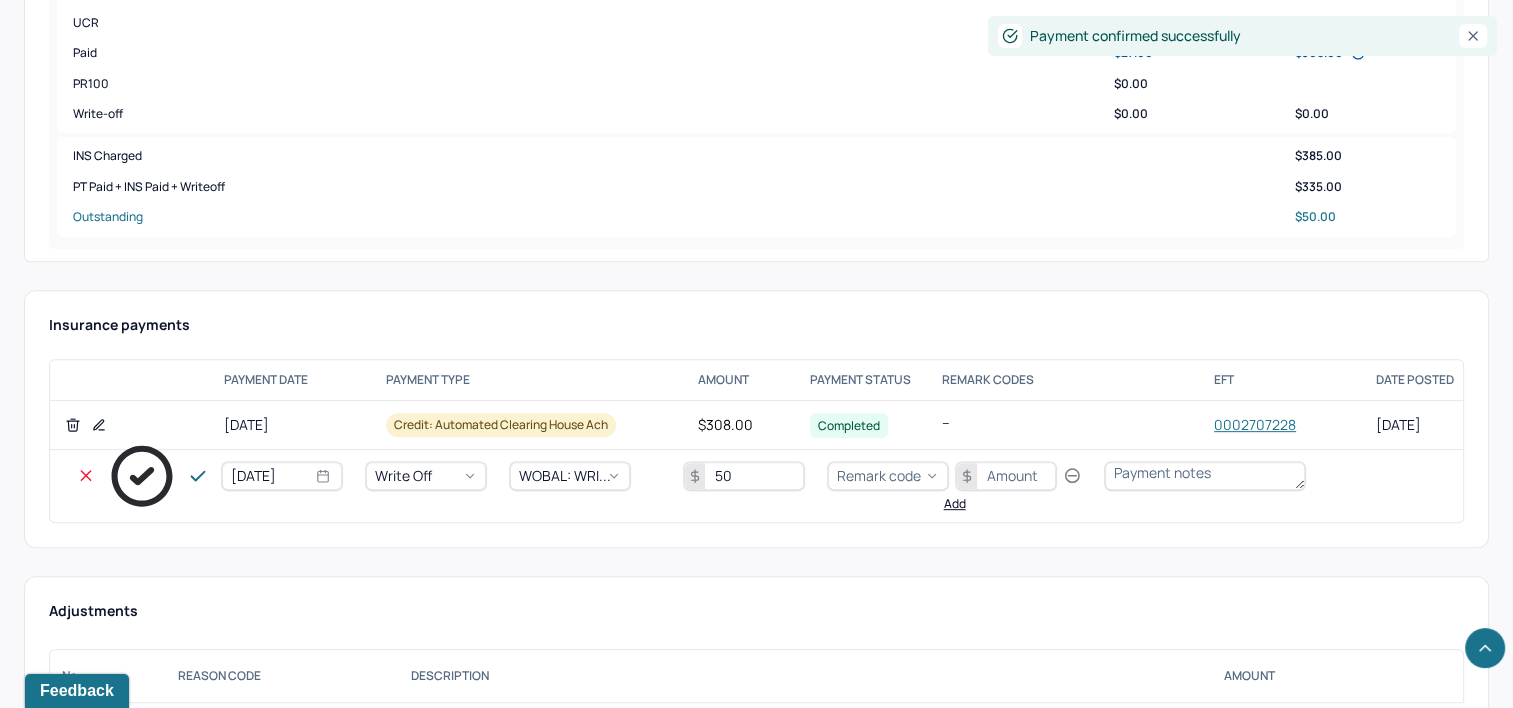 type on "50" 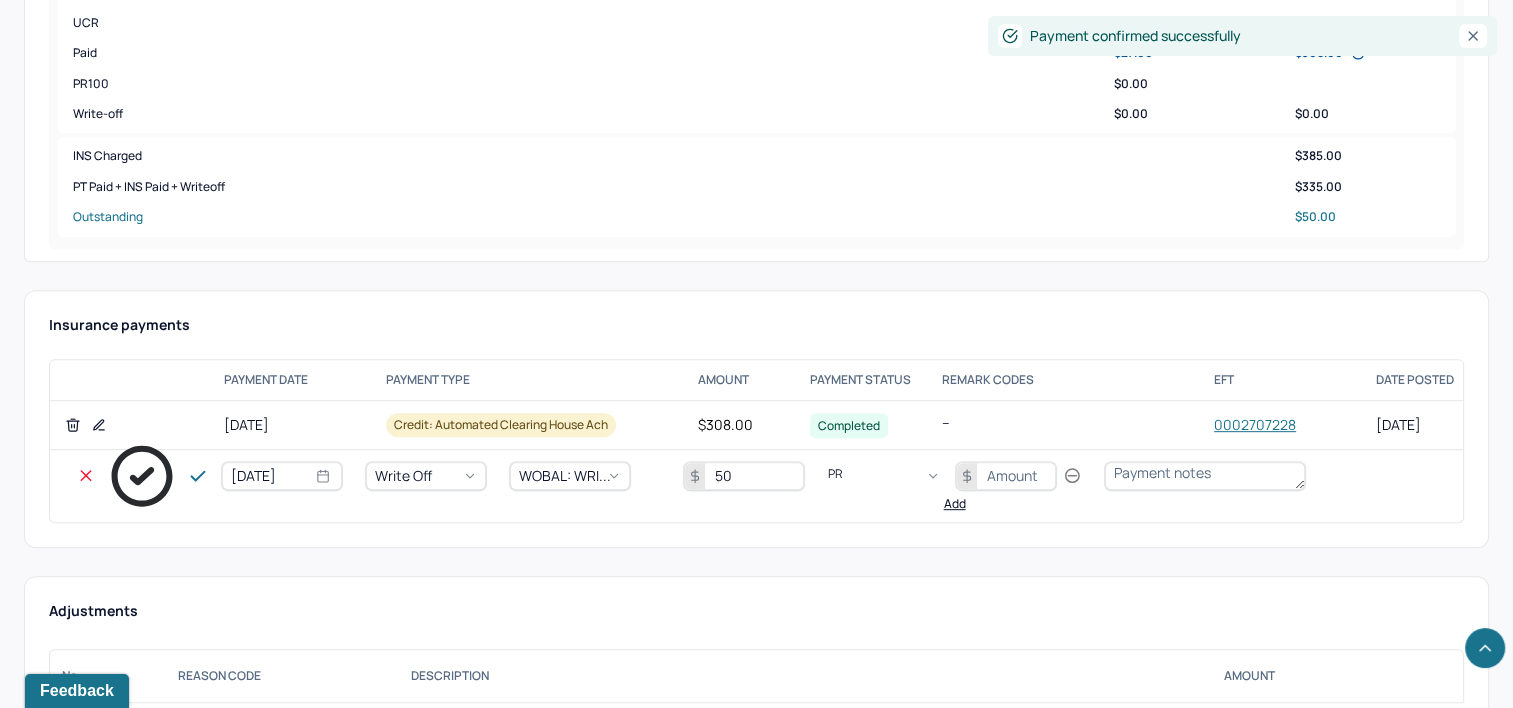 type on "PR2" 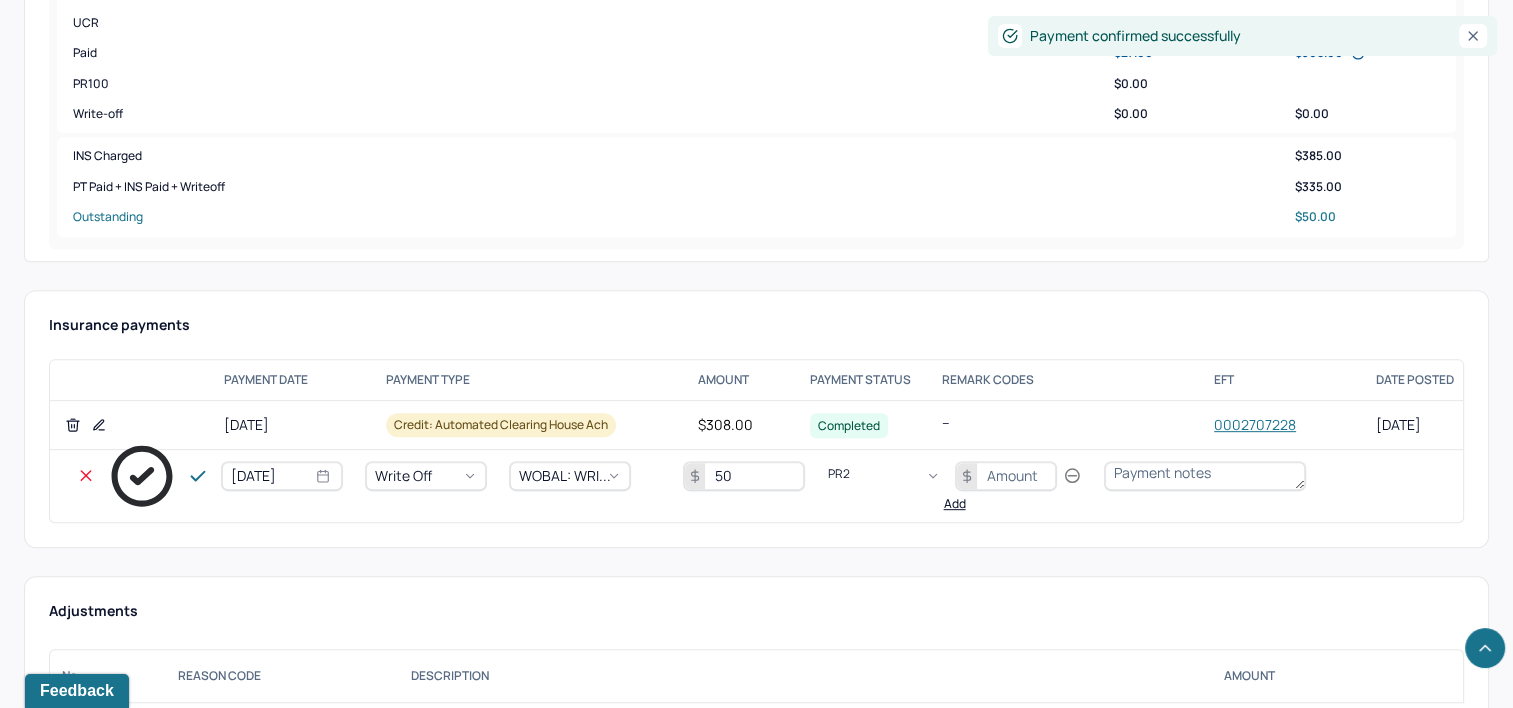type 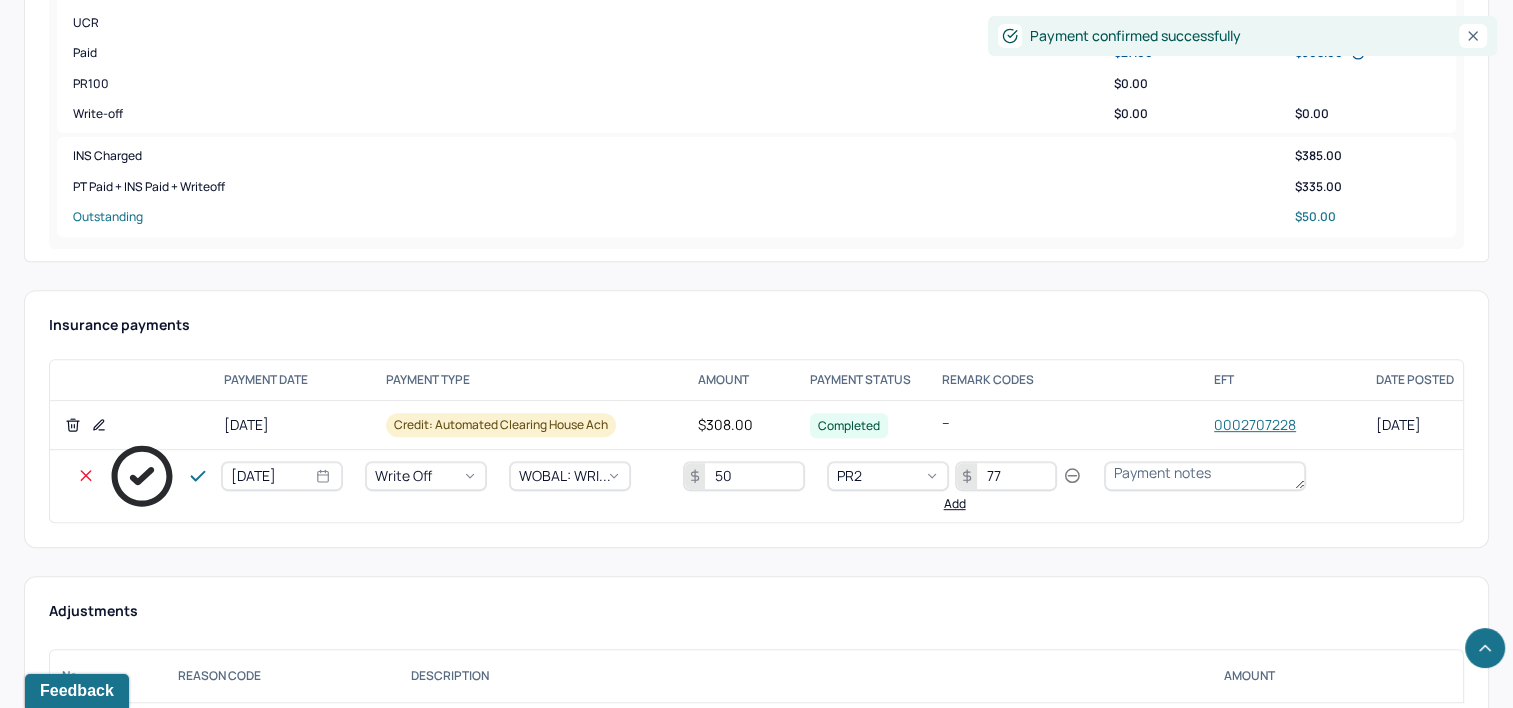 type on "77" 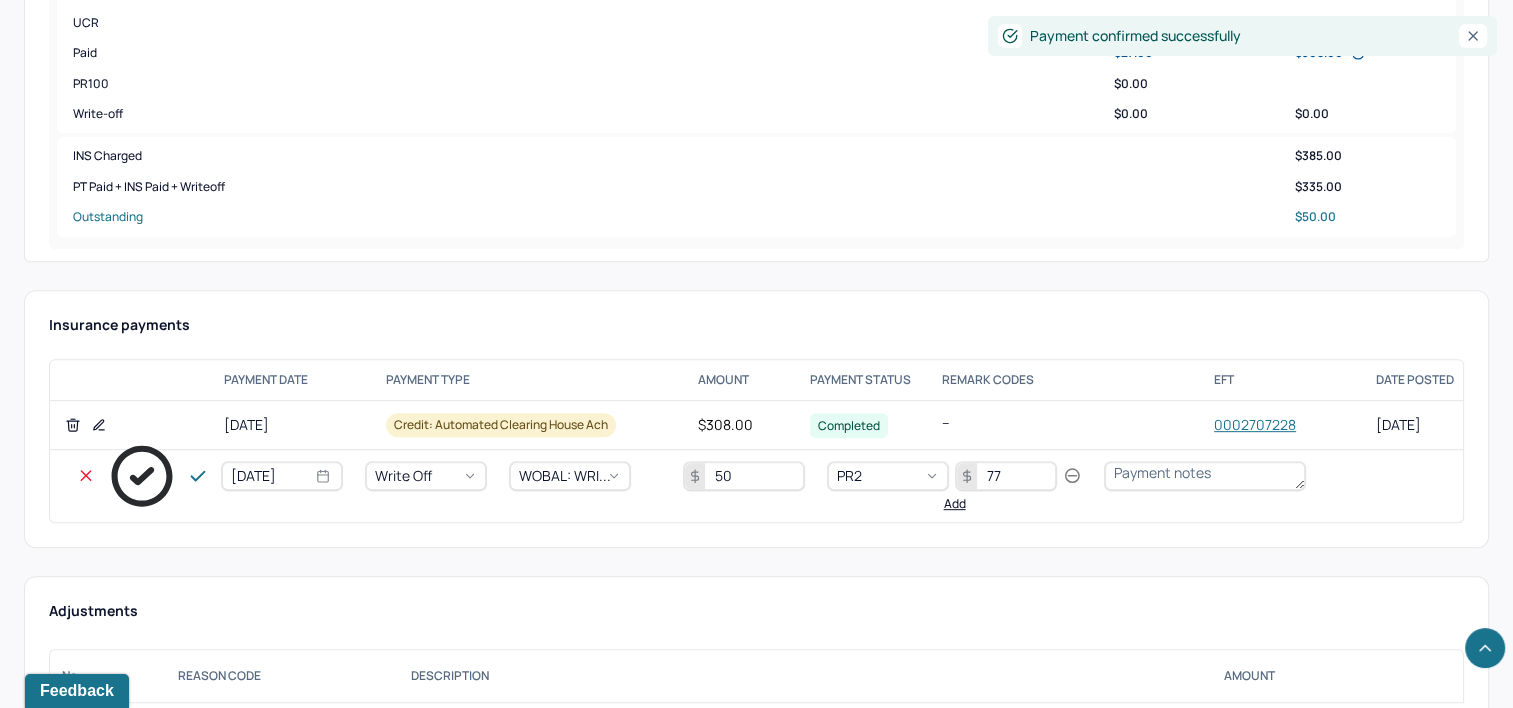 click 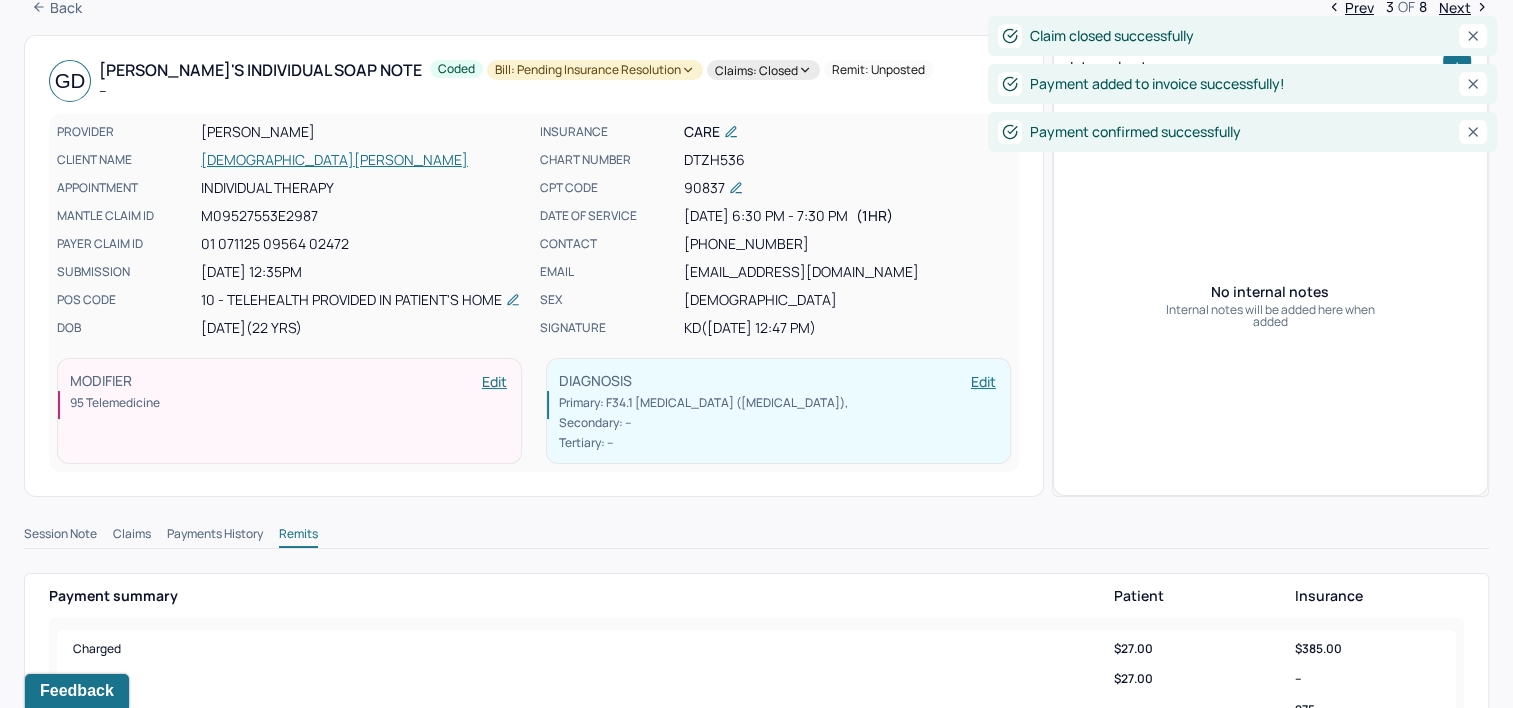 scroll, scrollTop: 0, scrollLeft: 0, axis: both 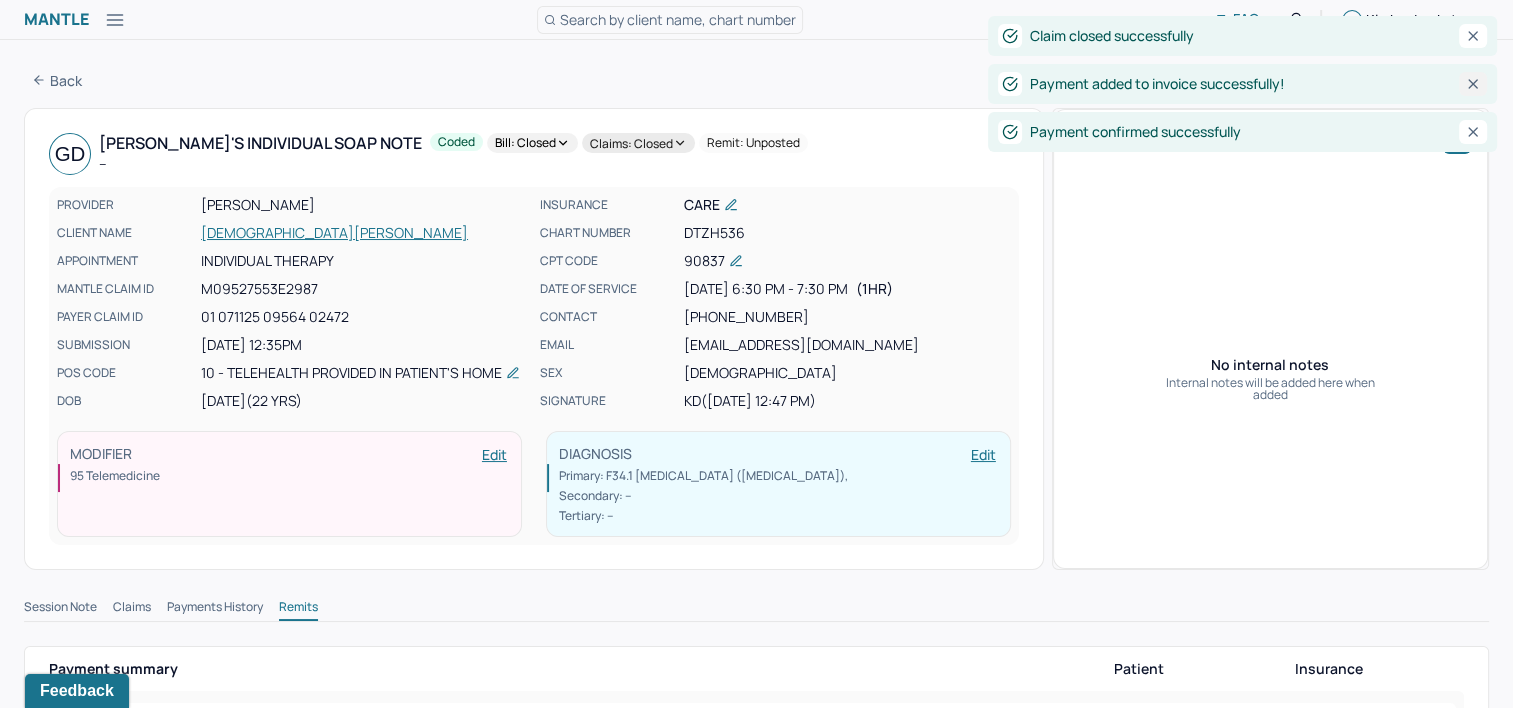 click 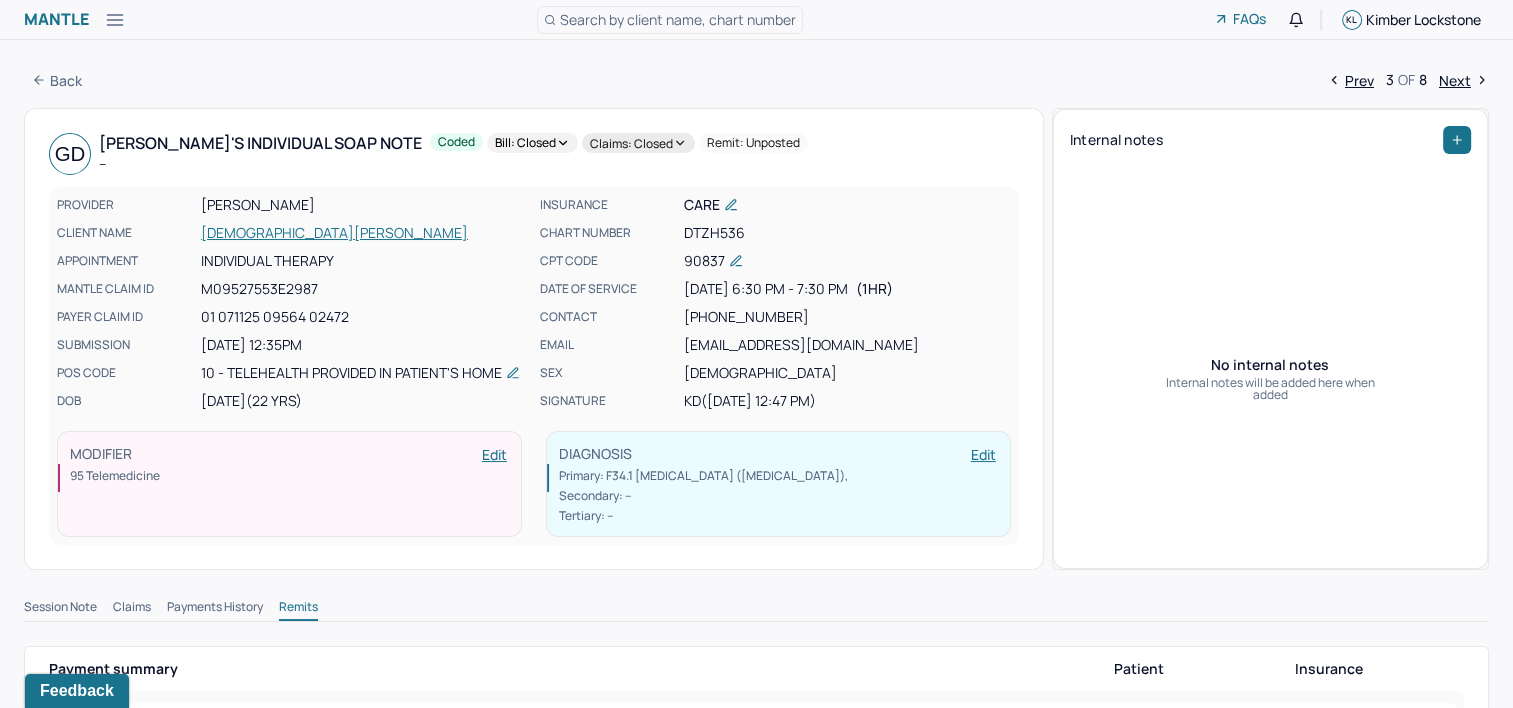 click on "Next" at bounding box center [1464, 80] 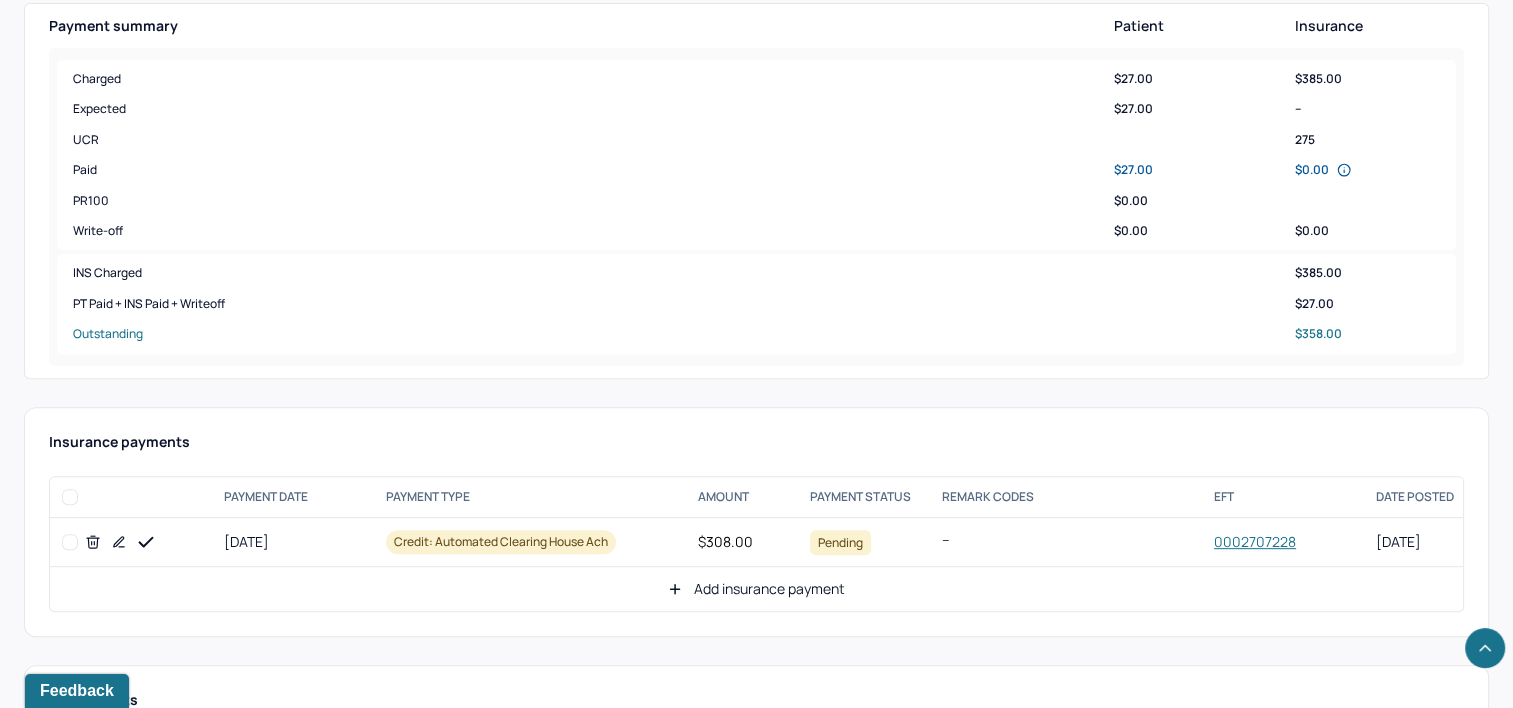 scroll, scrollTop: 800, scrollLeft: 0, axis: vertical 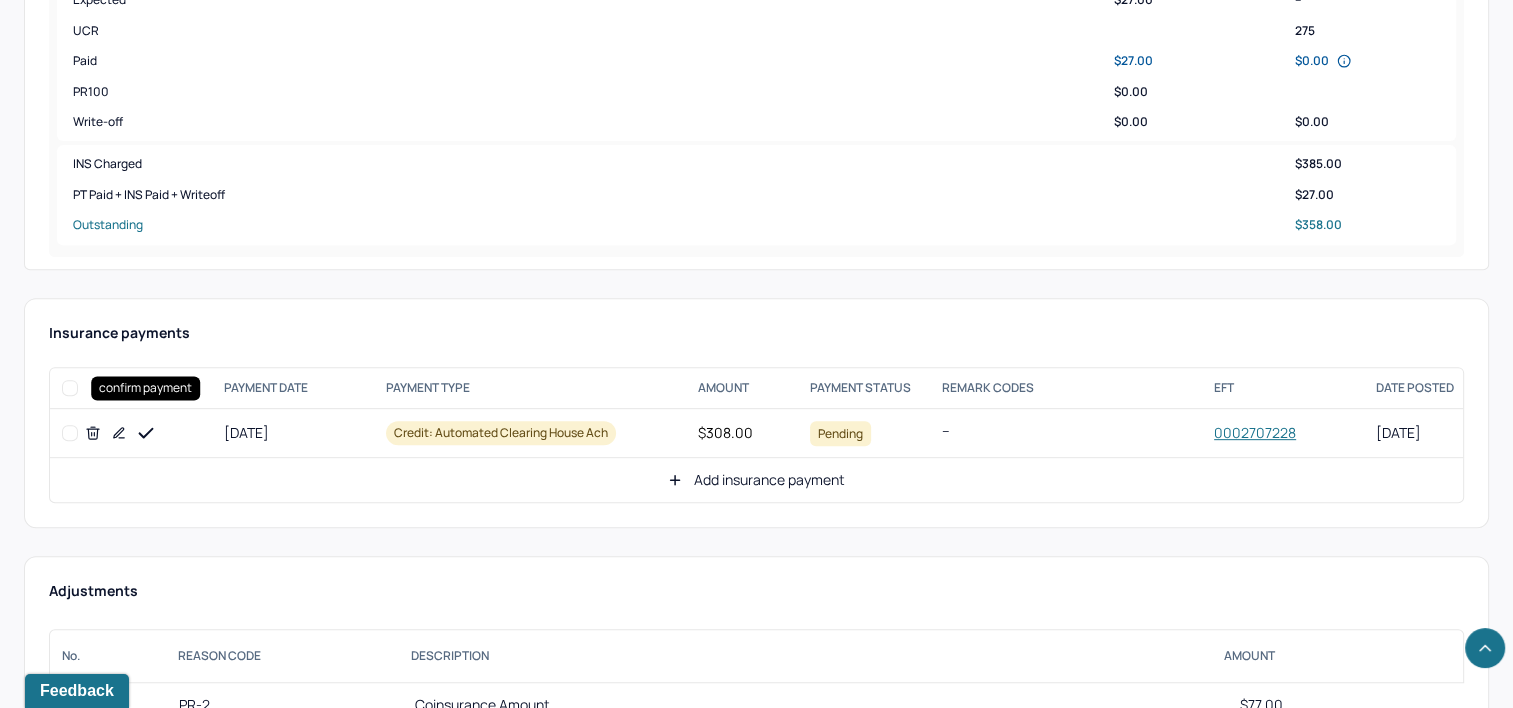 click 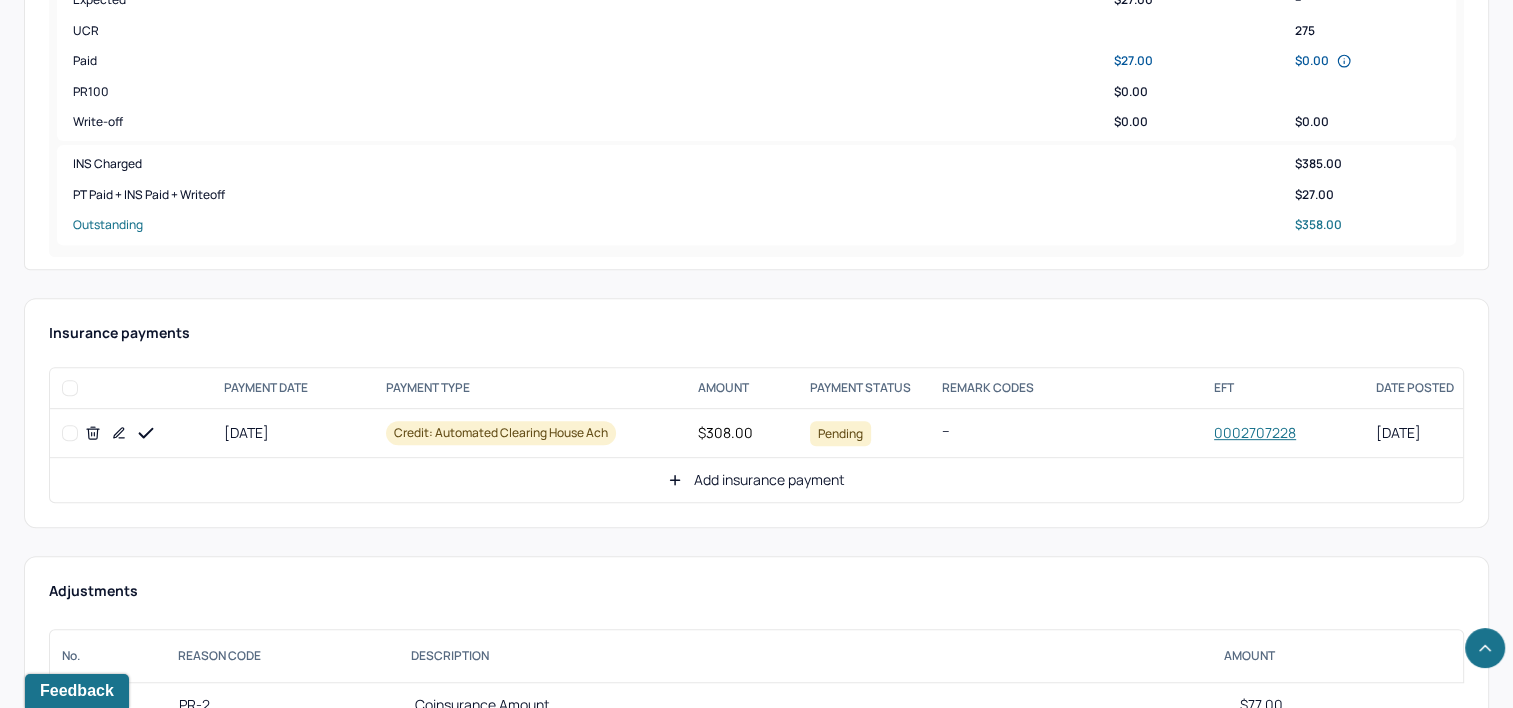 click on "Add insurance payment" at bounding box center [756, 480] 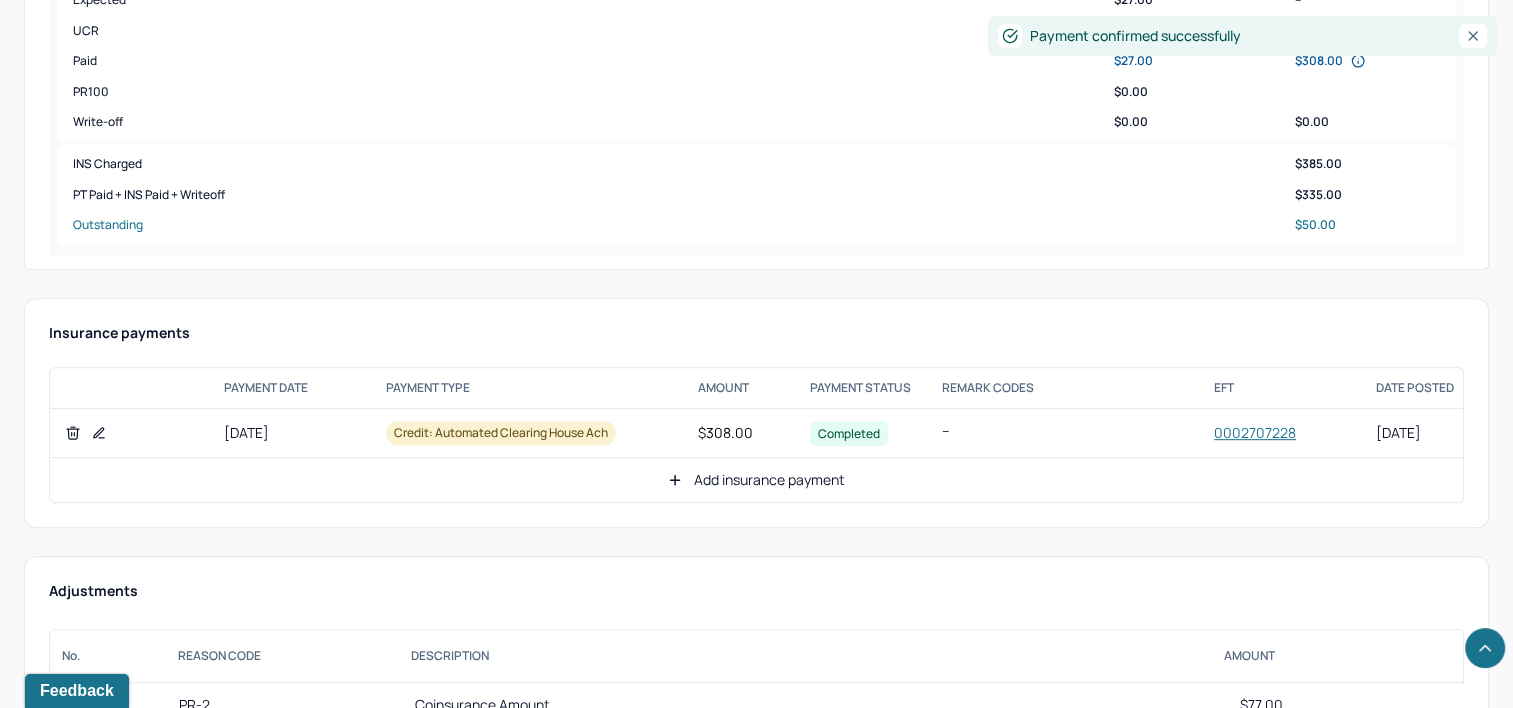 drag, startPoint x: 743, startPoint y: 461, endPoint x: 732, endPoint y: 461, distance: 11 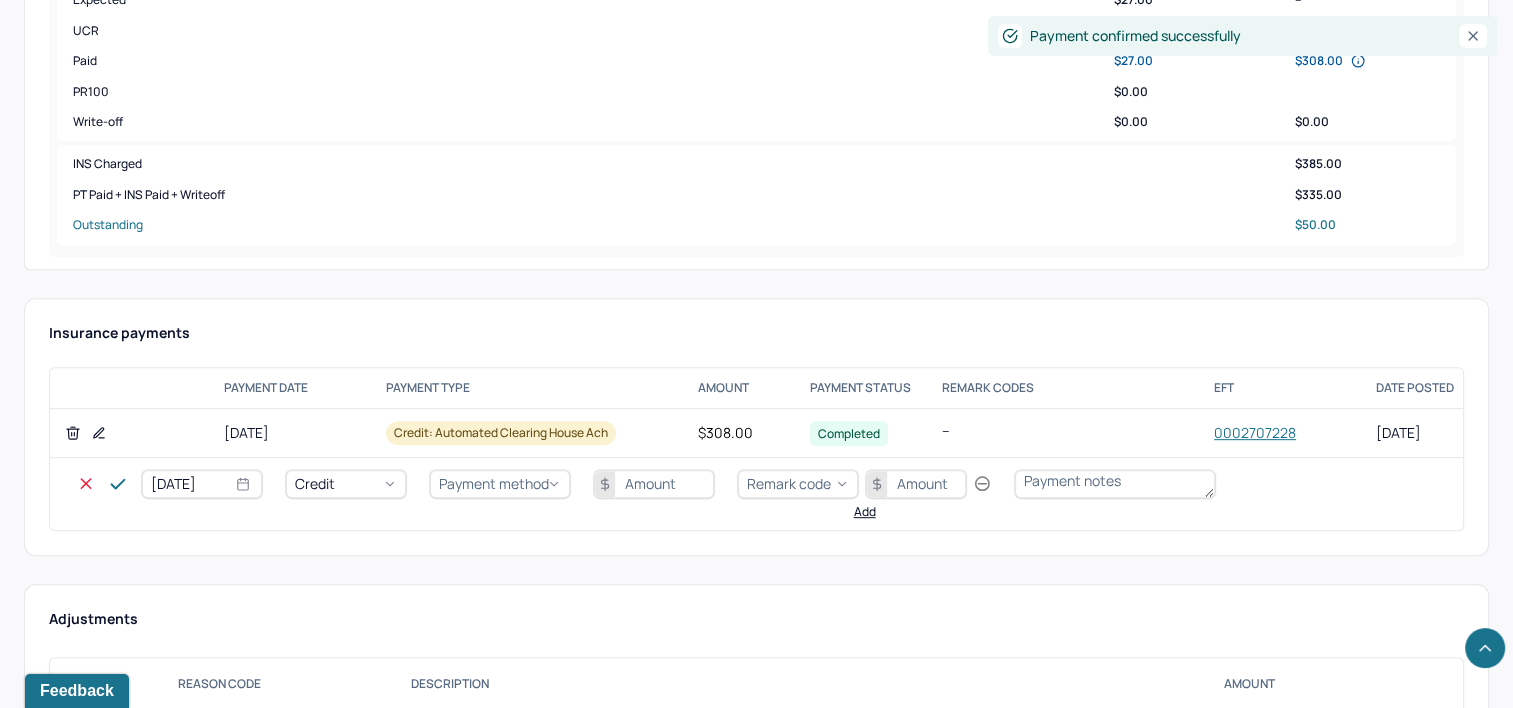 select on "6" 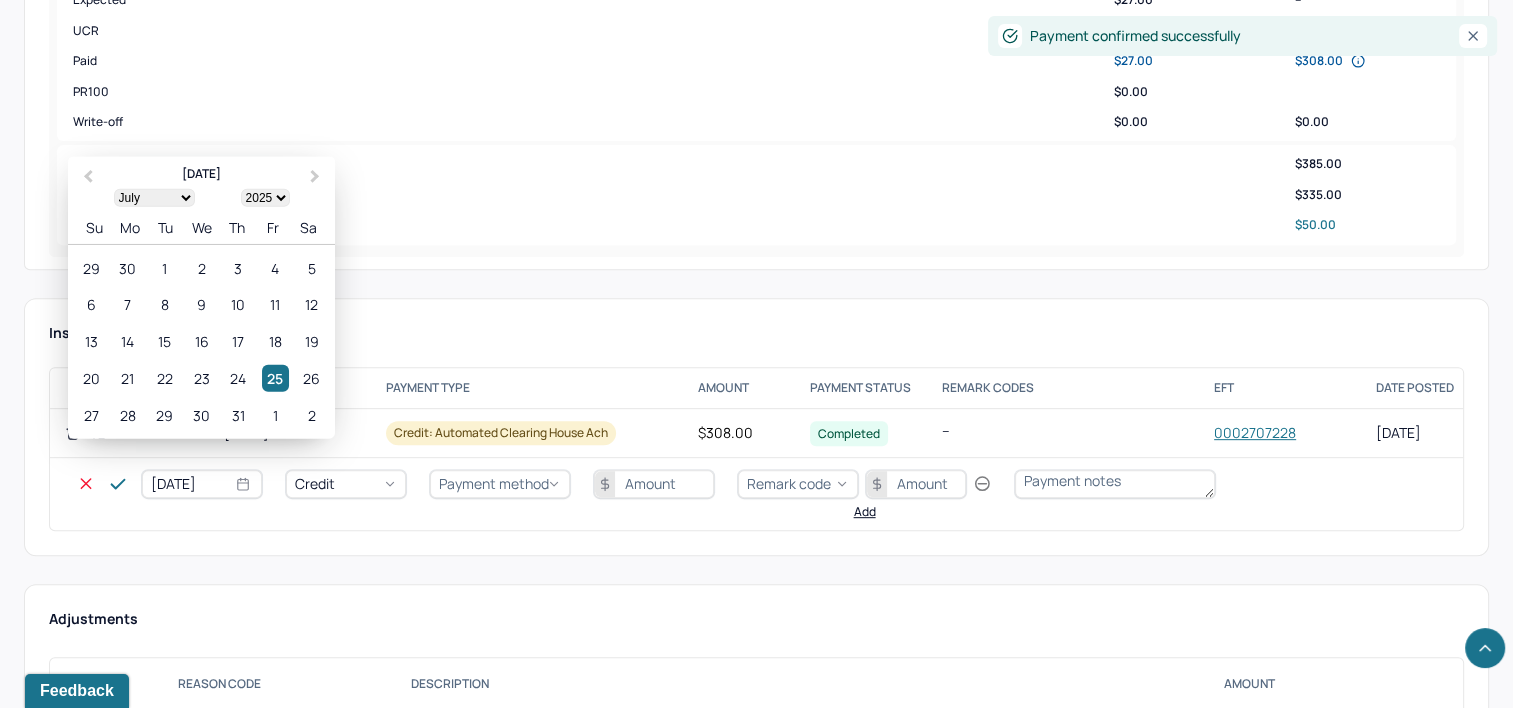 click on "[DATE]" at bounding box center [202, 484] 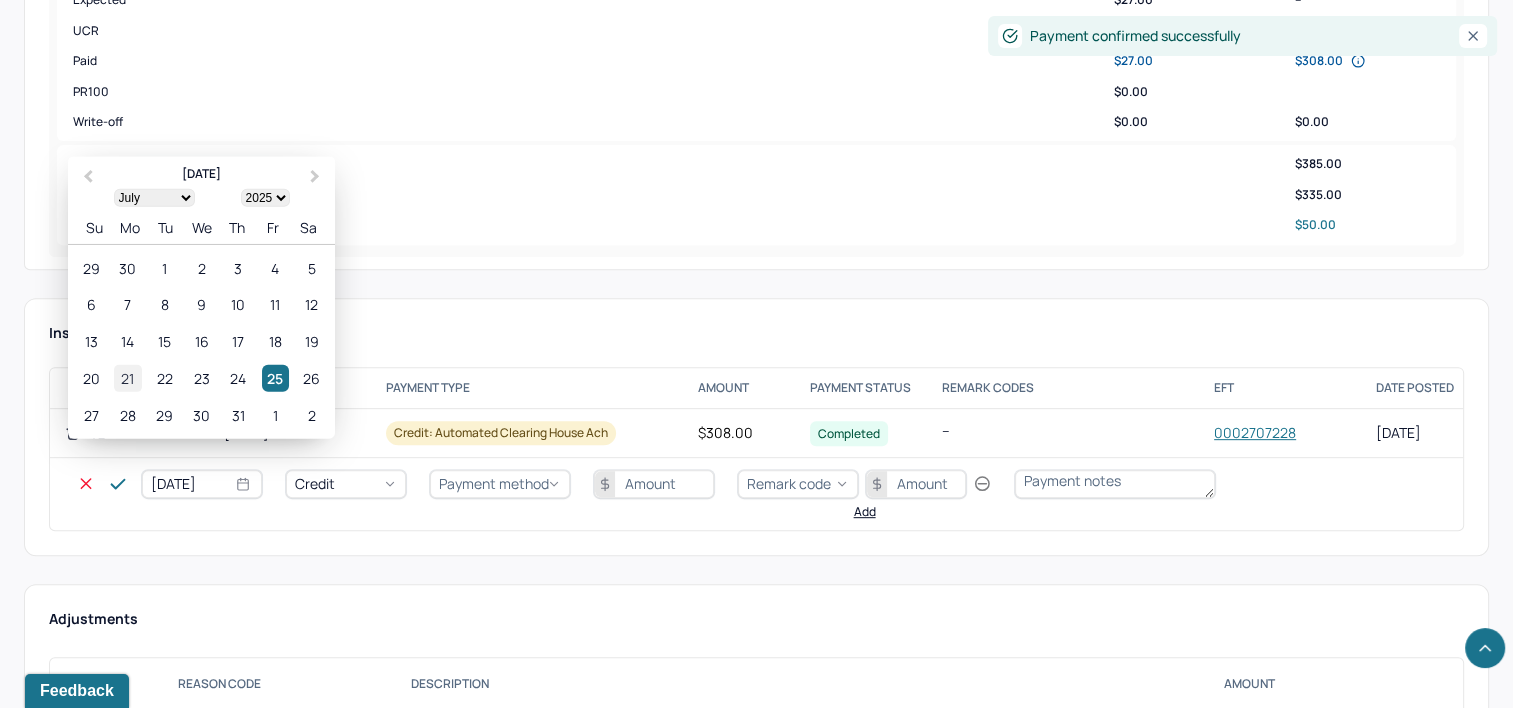 click on "21" at bounding box center (127, 378) 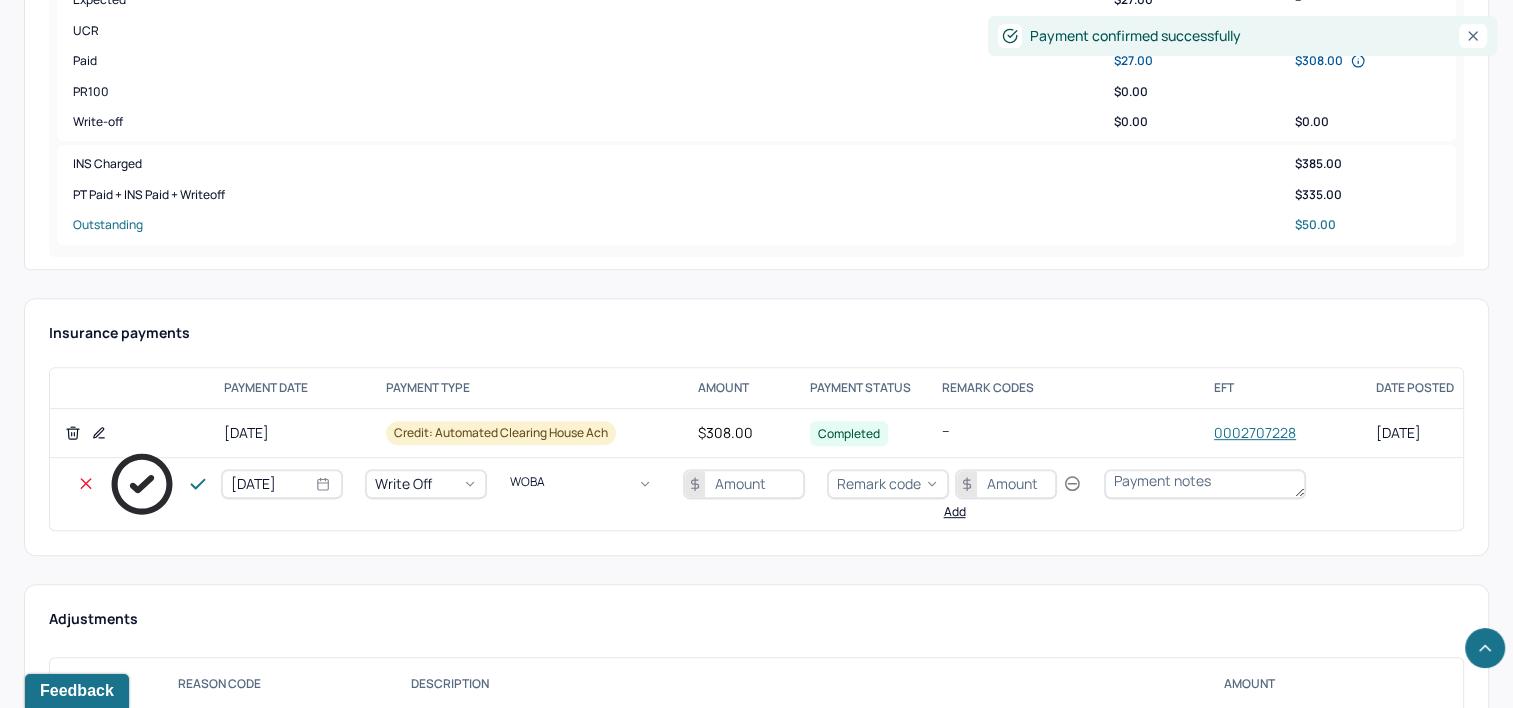 type on "WOBAL" 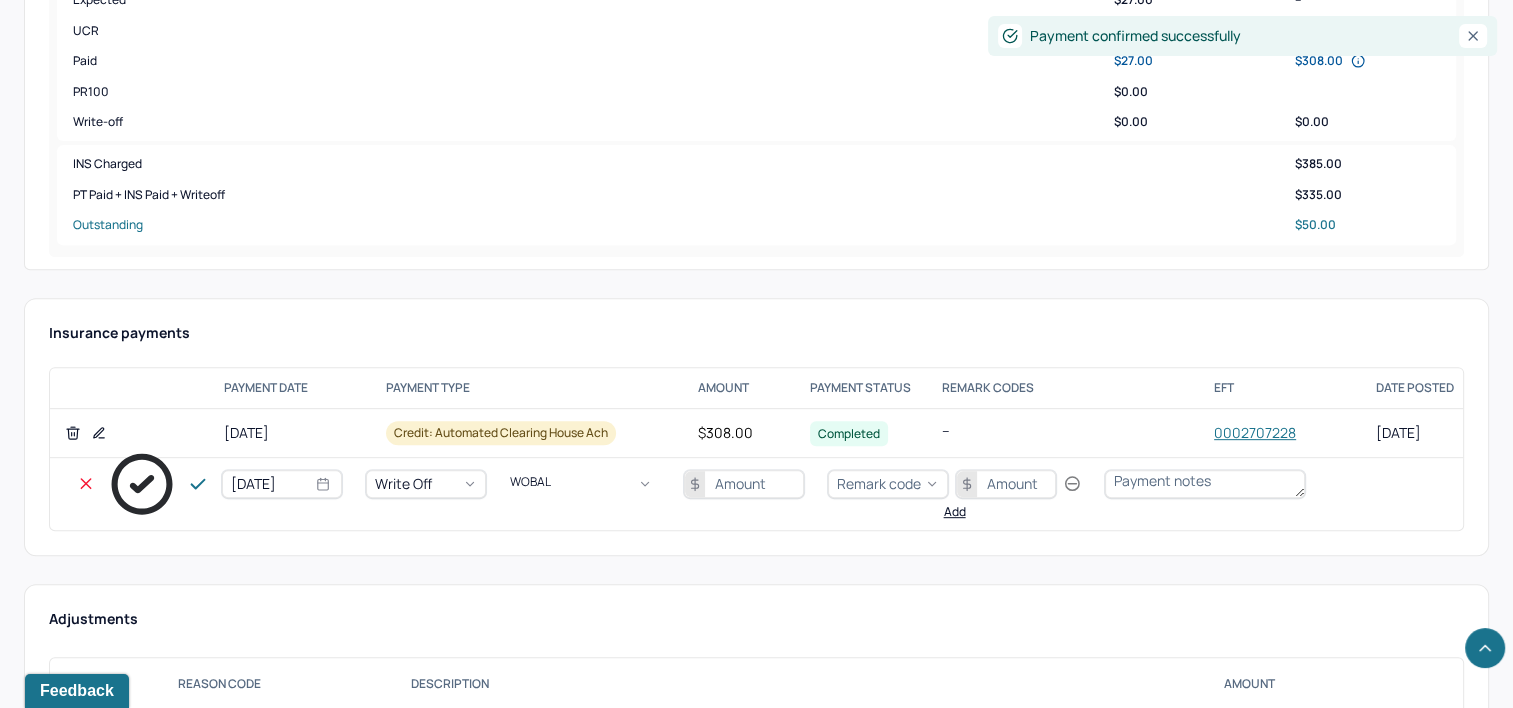 type 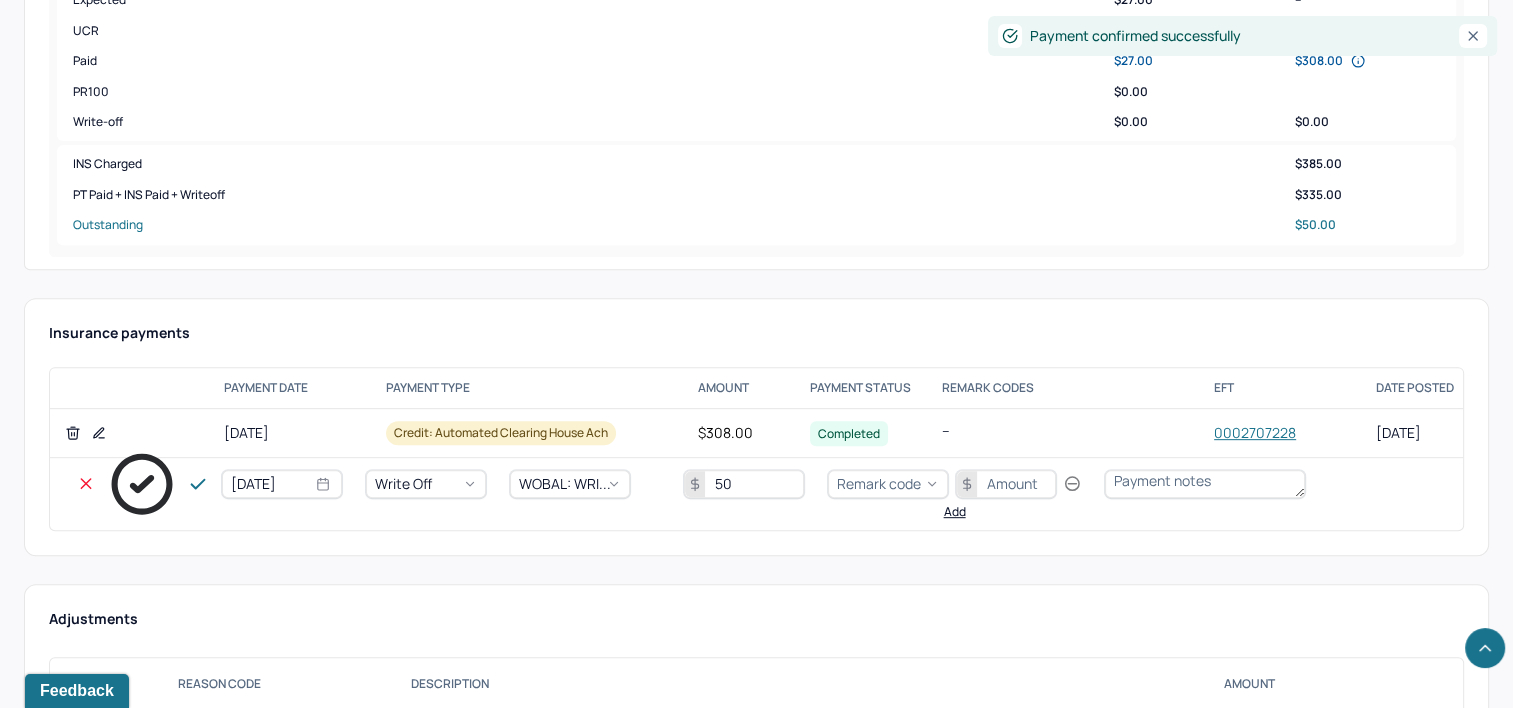 type on "50" 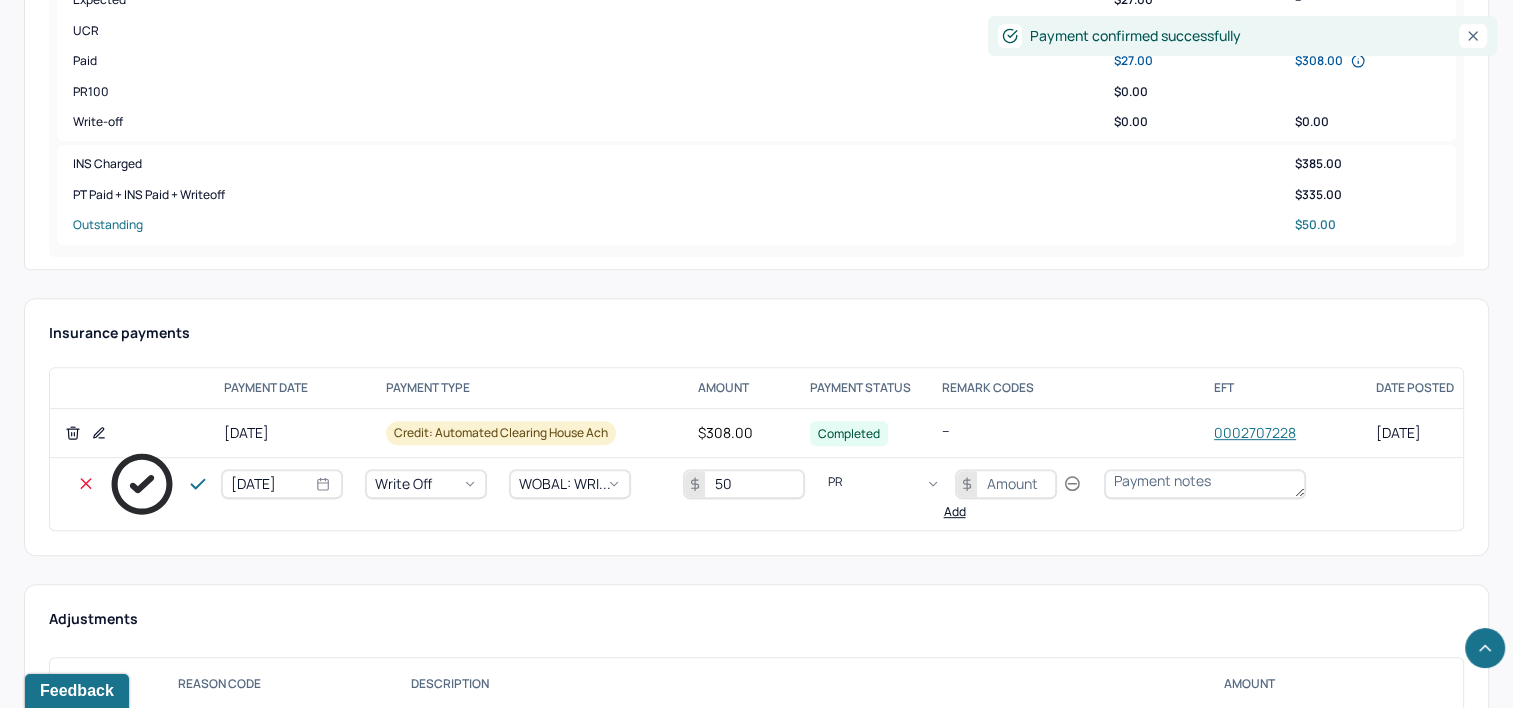 type on "PR2" 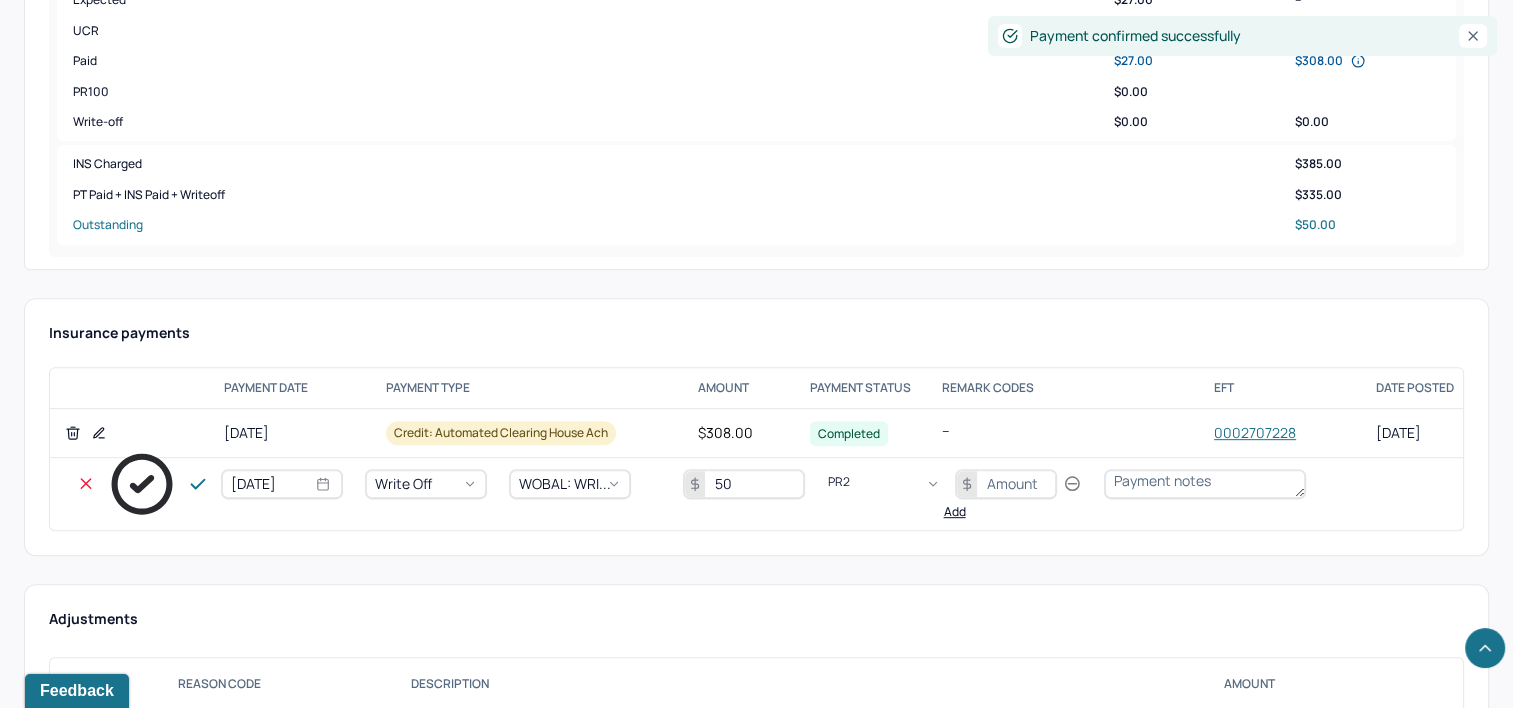 type 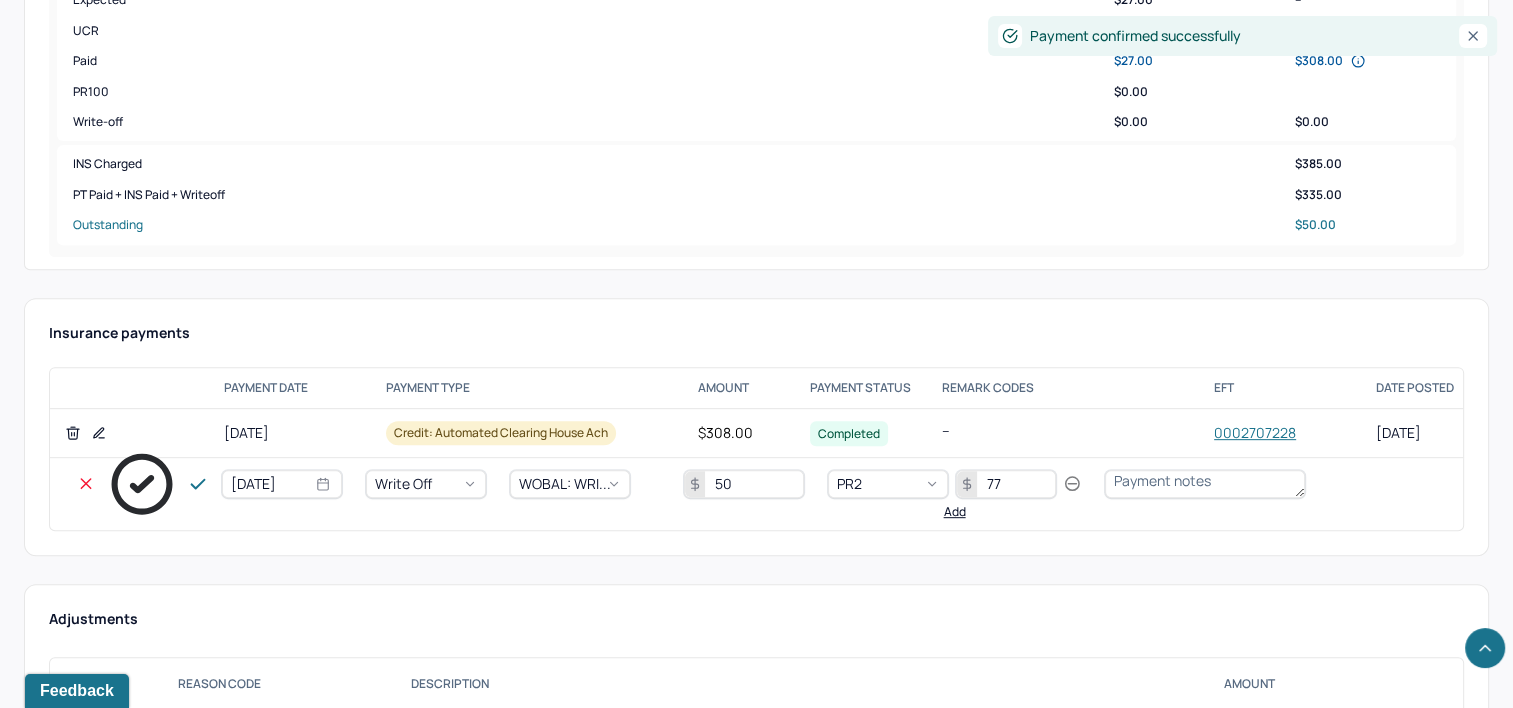 type on "77" 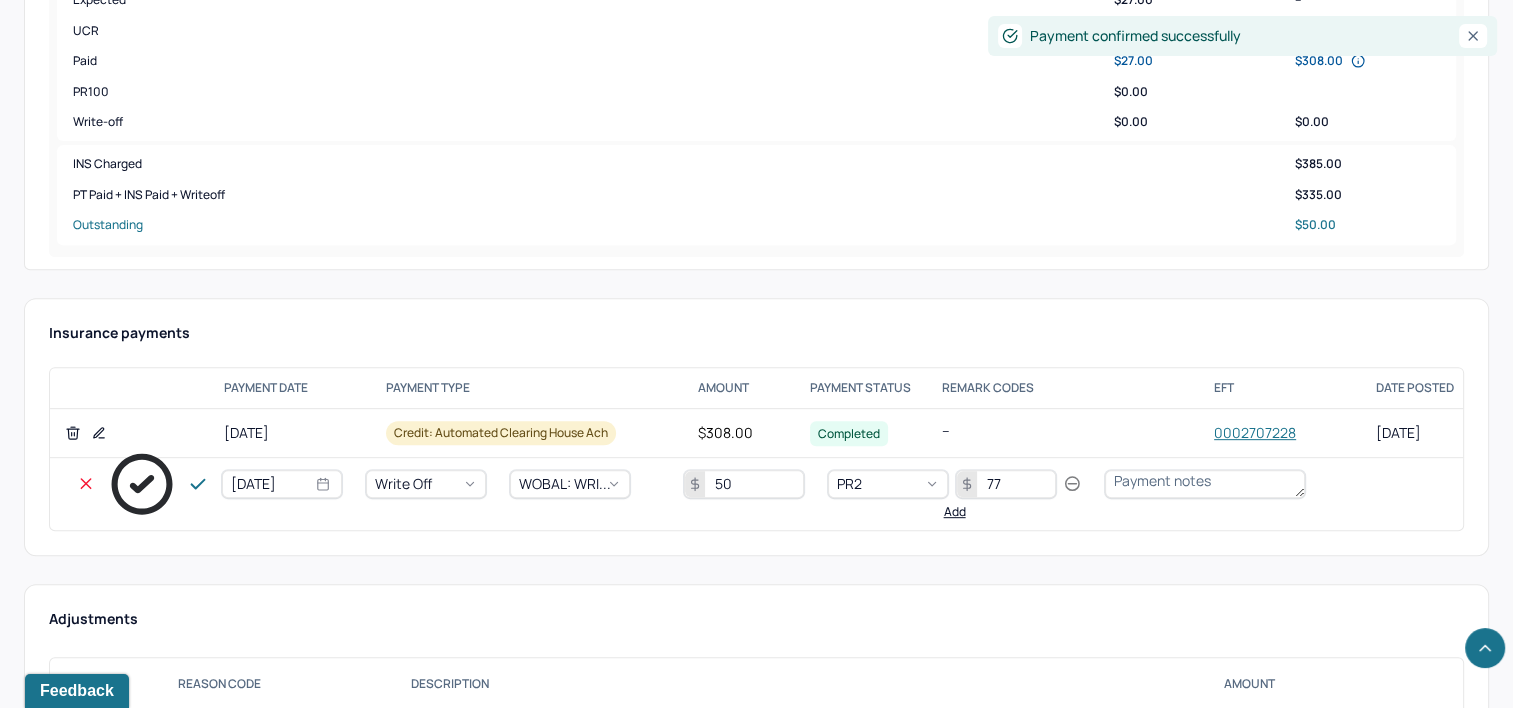 click 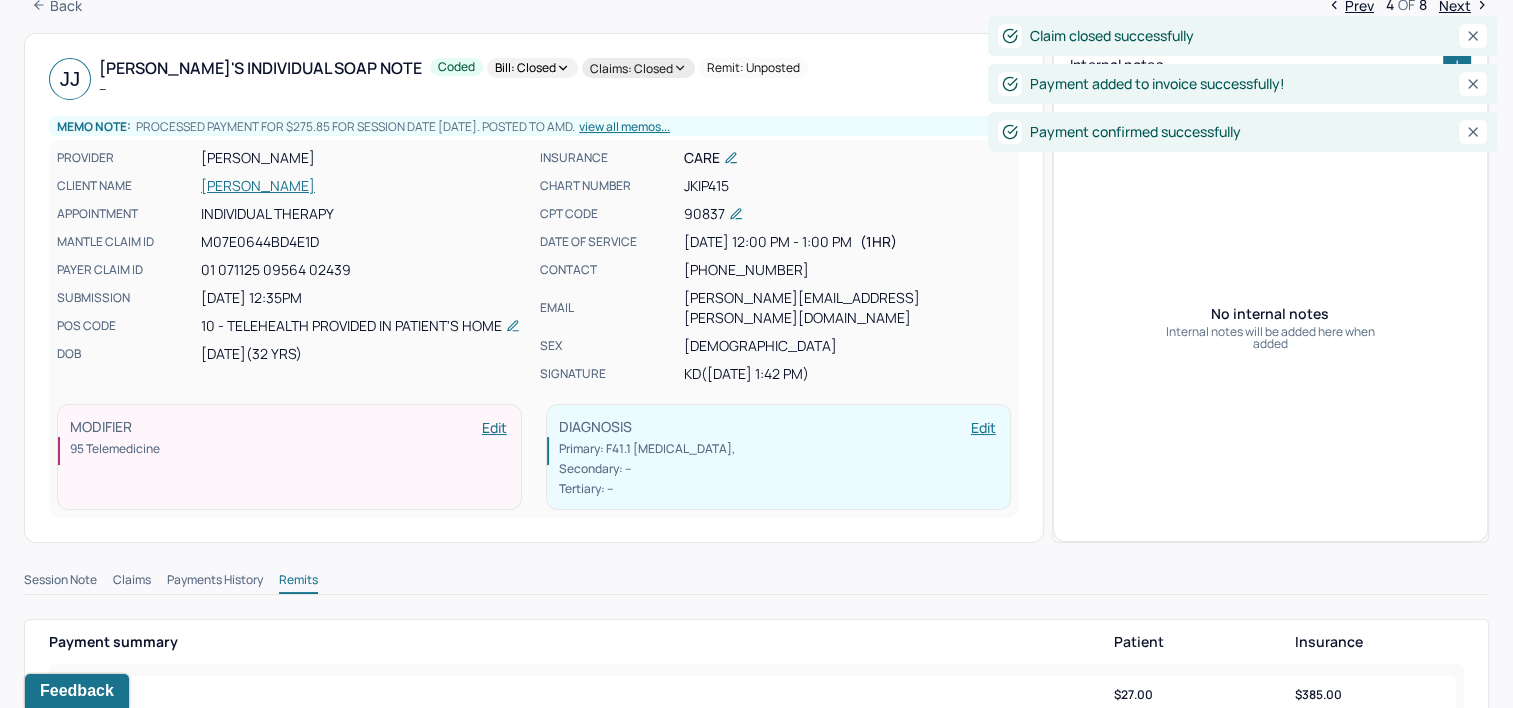 scroll, scrollTop: 0, scrollLeft: 0, axis: both 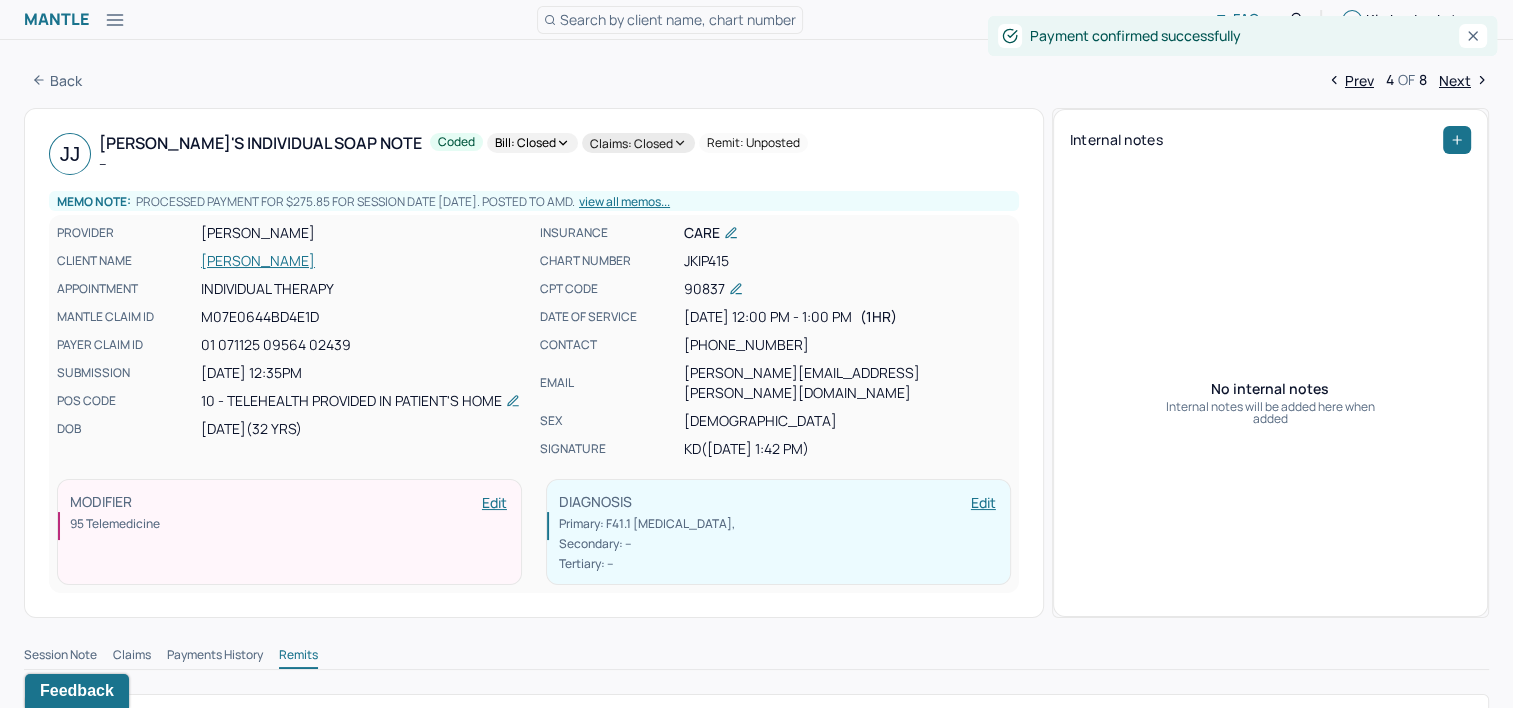 click on "Next" at bounding box center (1464, 80) 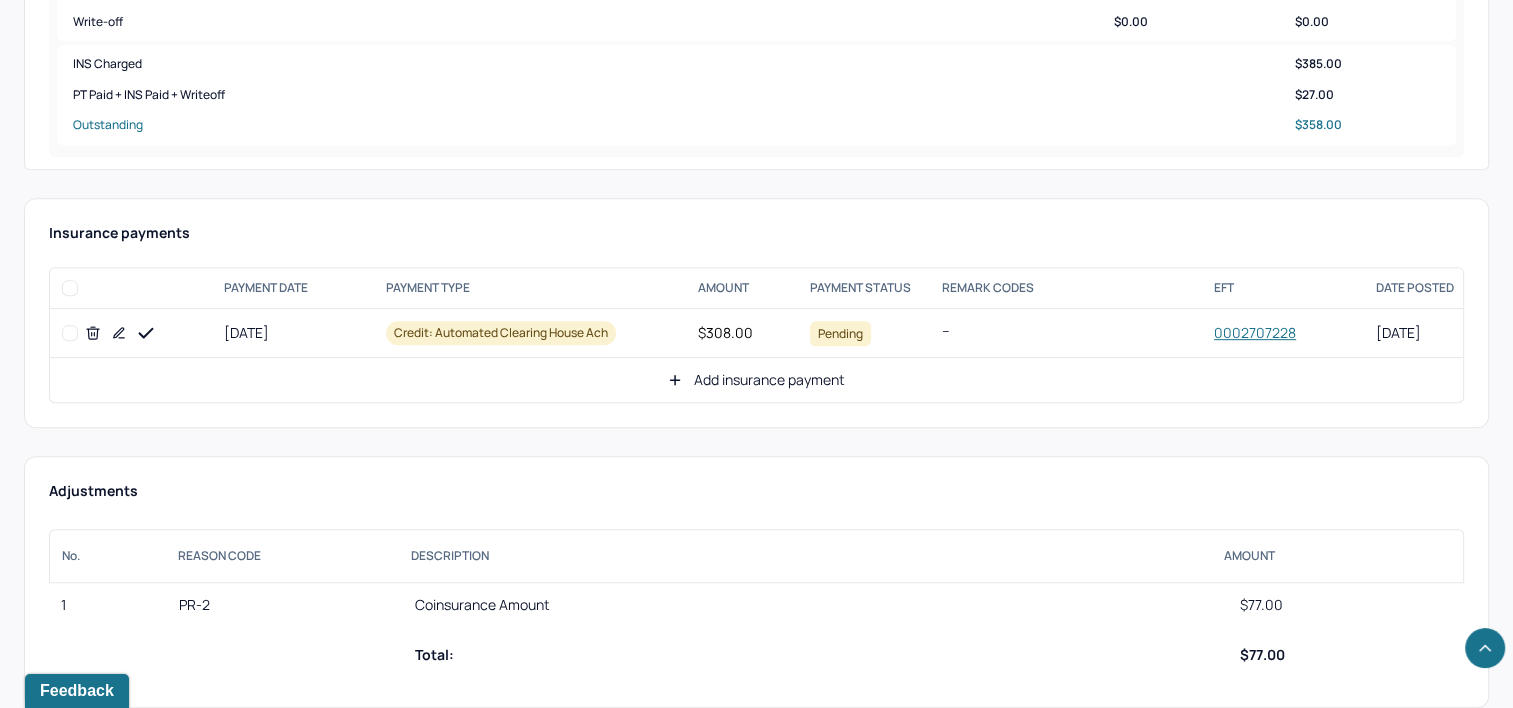 scroll, scrollTop: 888, scrollLeft: 0, axis: vertical 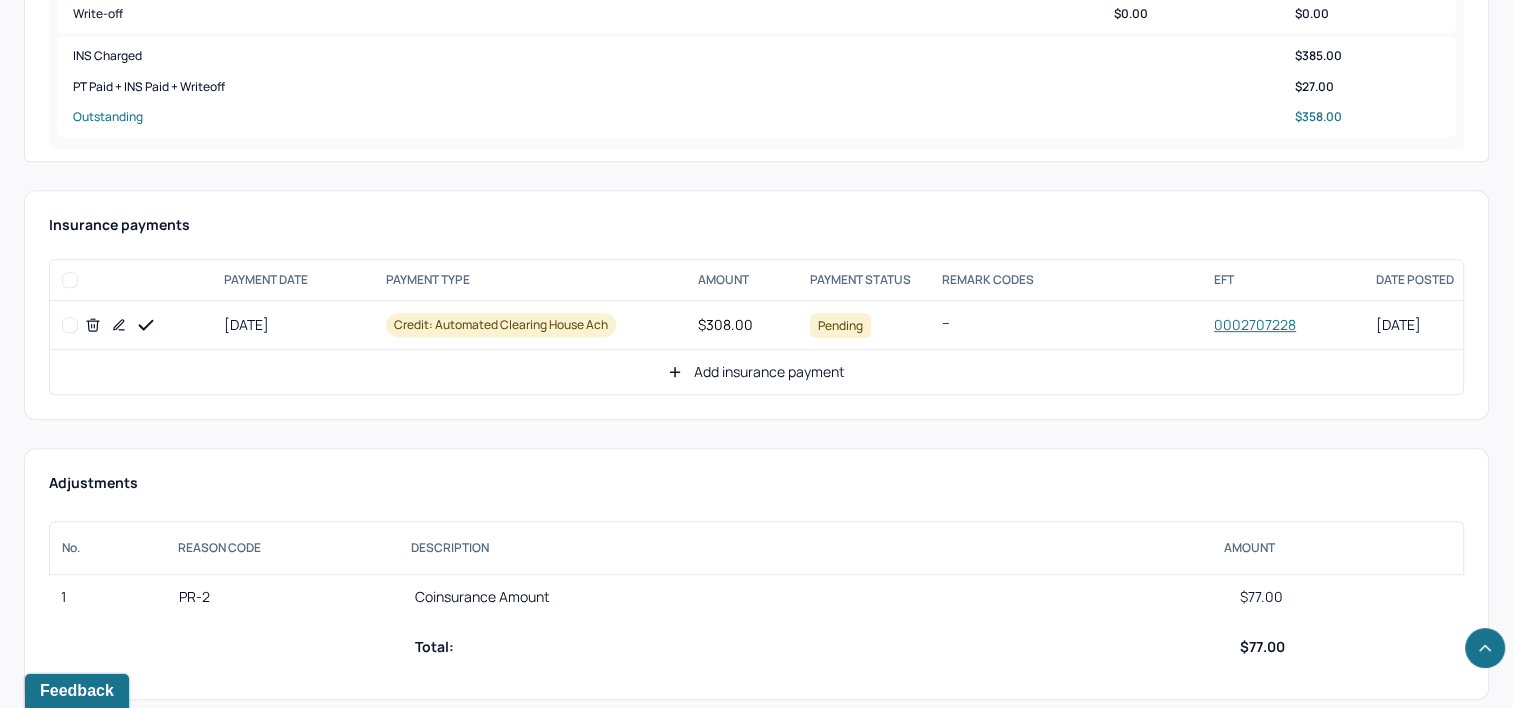 click 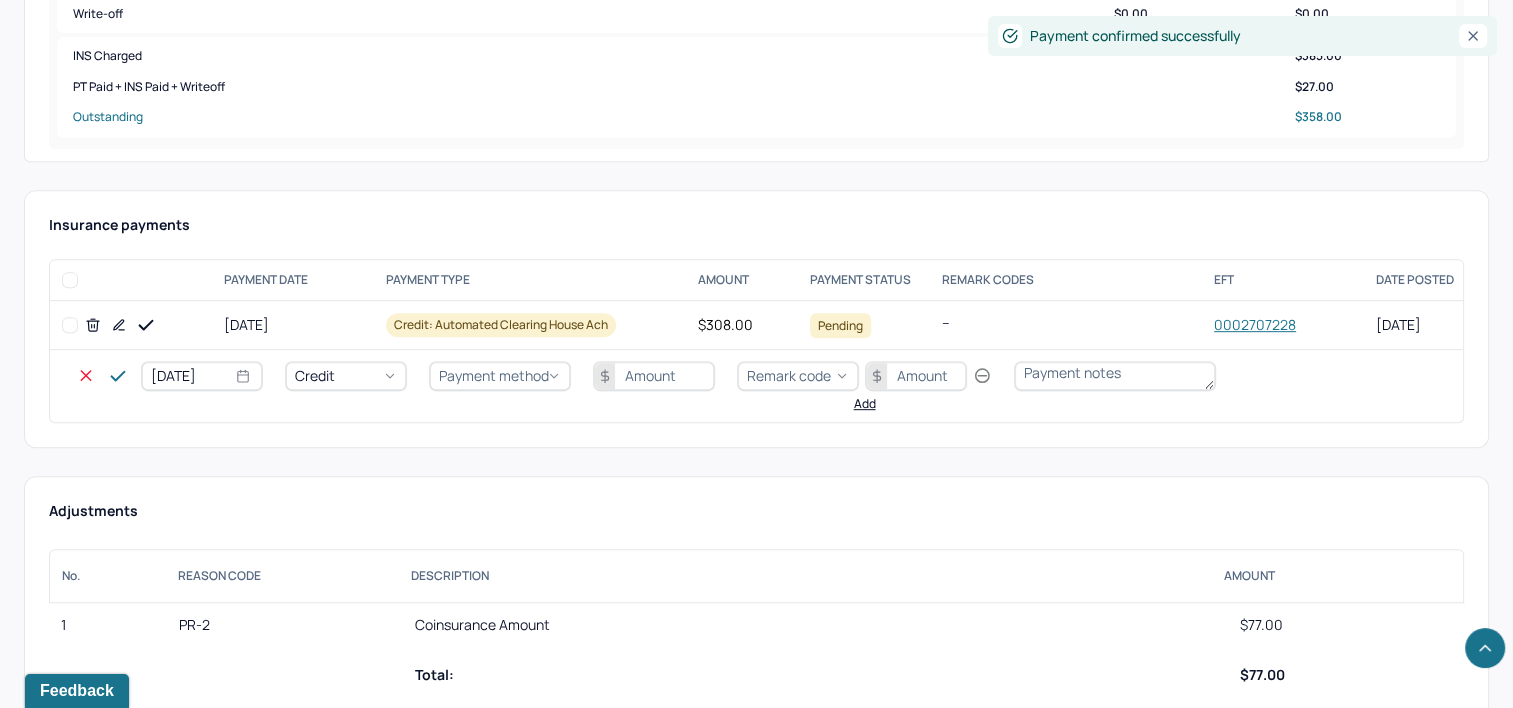 click on "[DATE]" at bounding box center (202, 376) 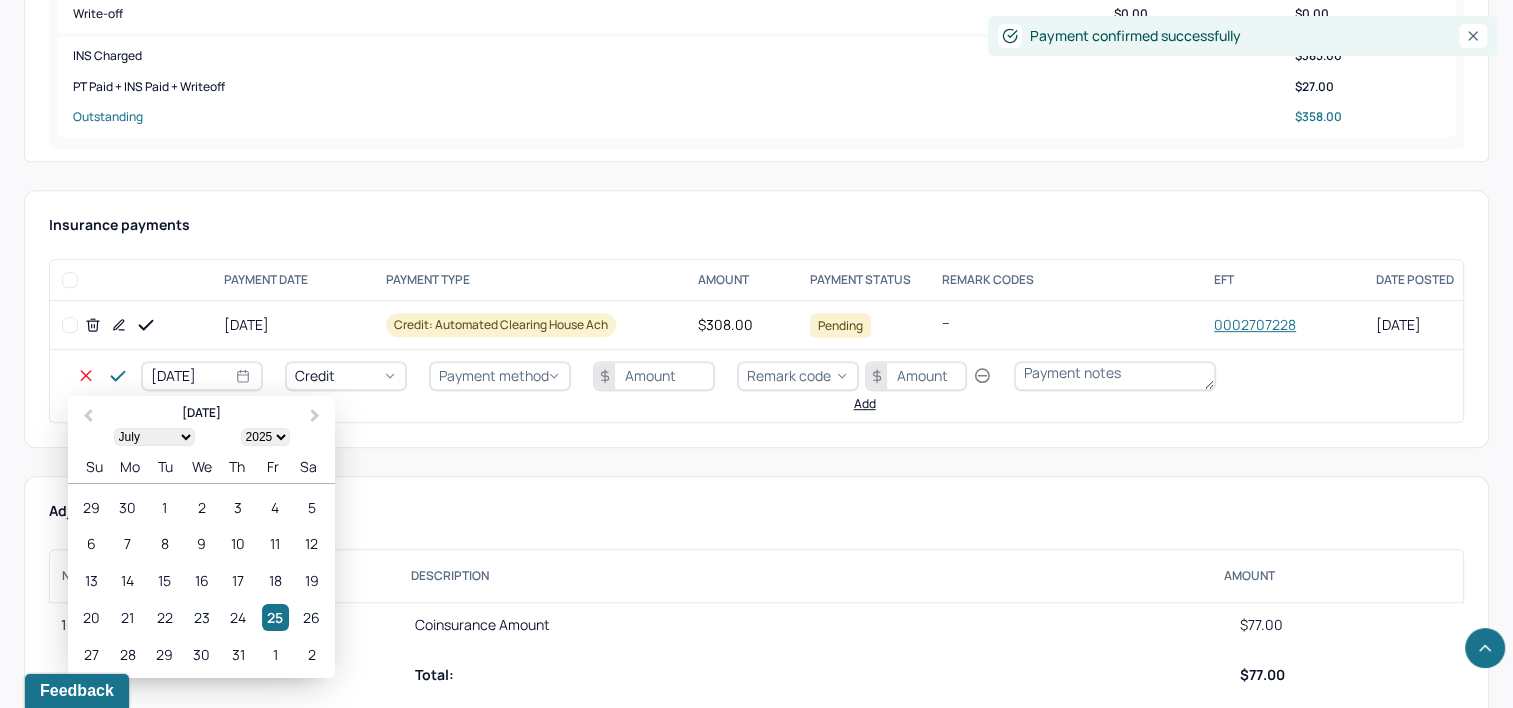 select on "6" 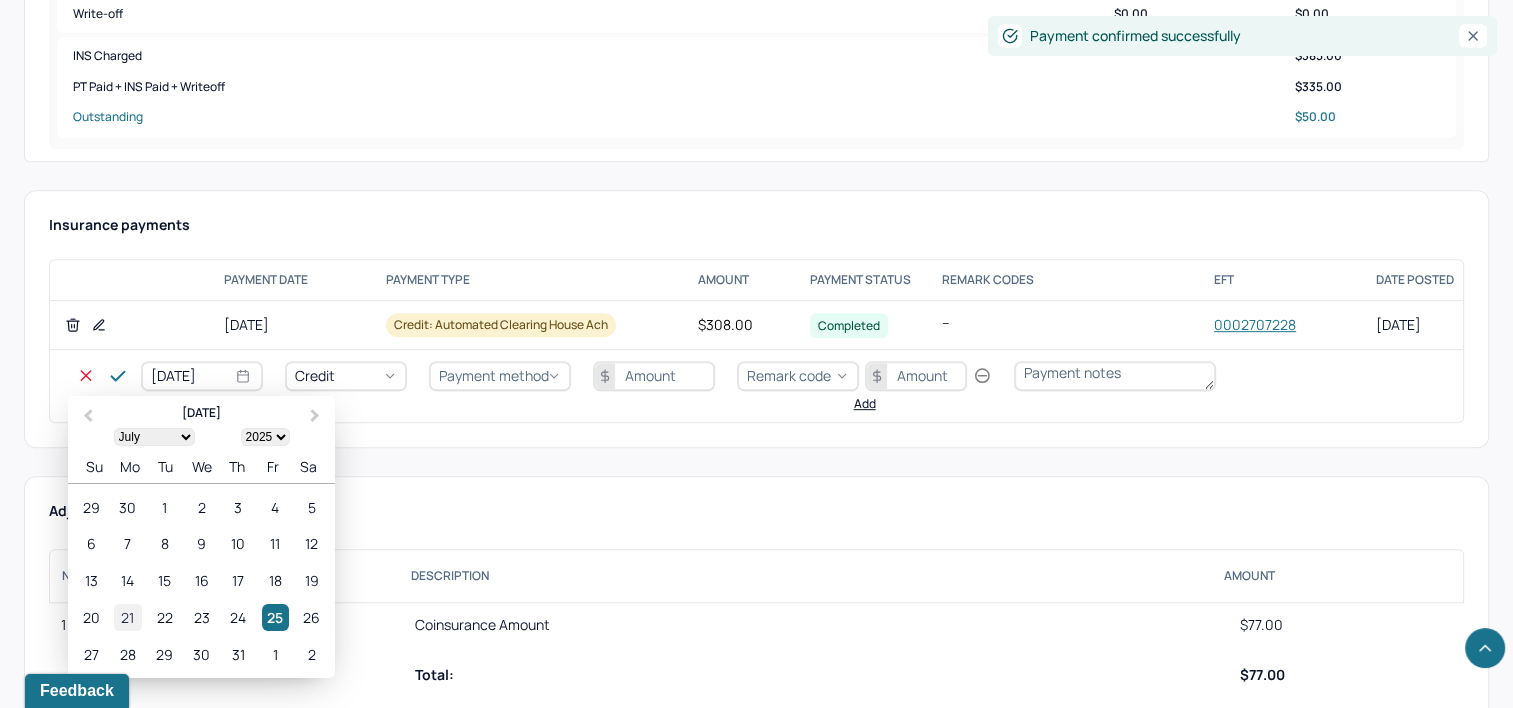 click on "21" at bounding box center (127, 617) 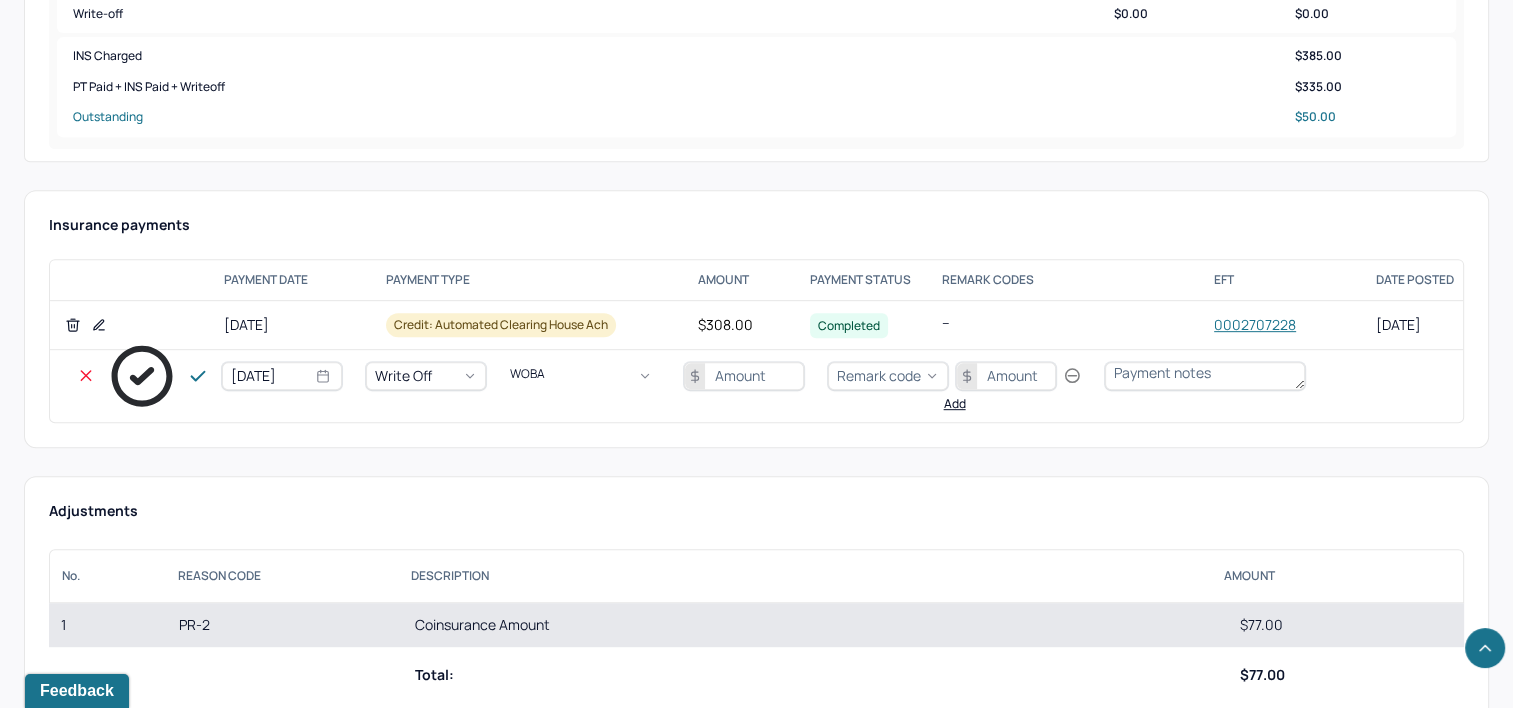 type on "WOBAL" 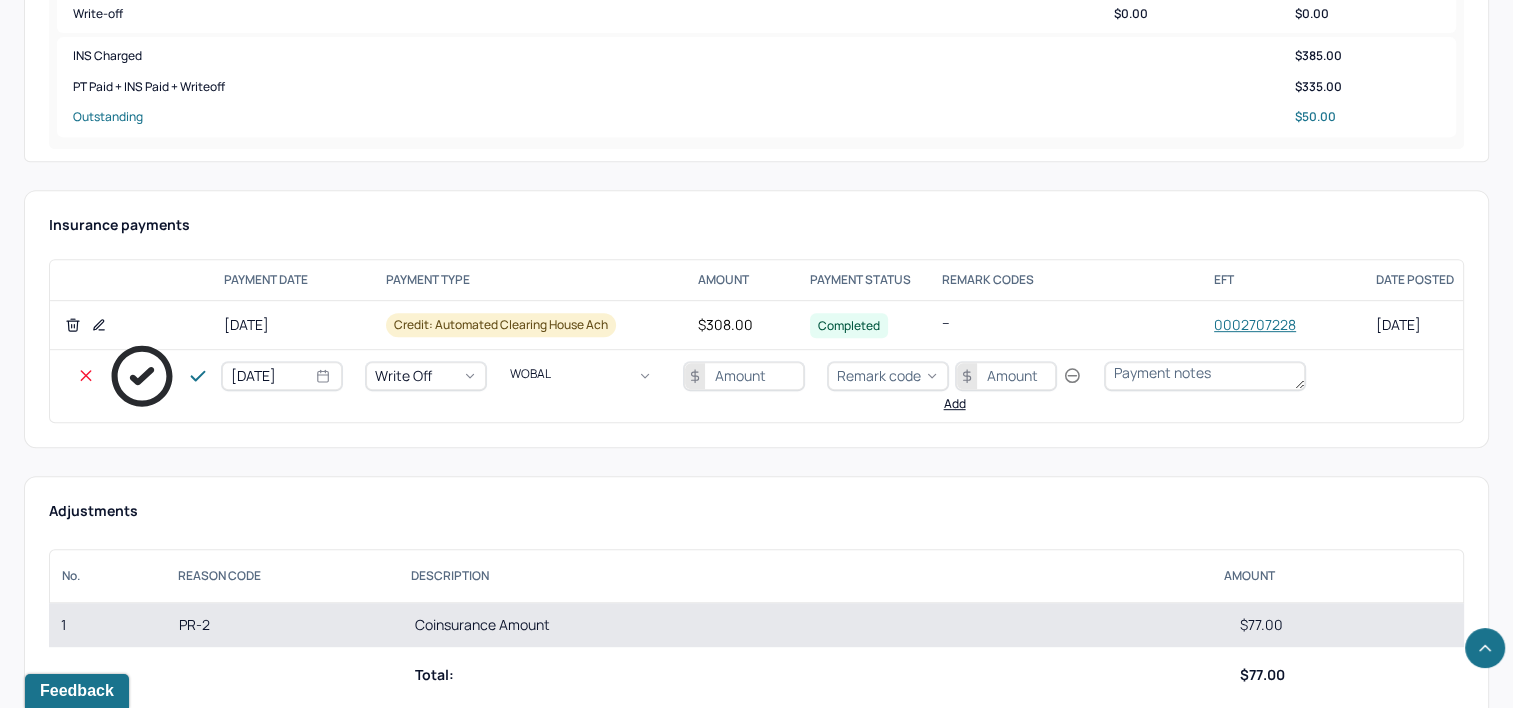 type 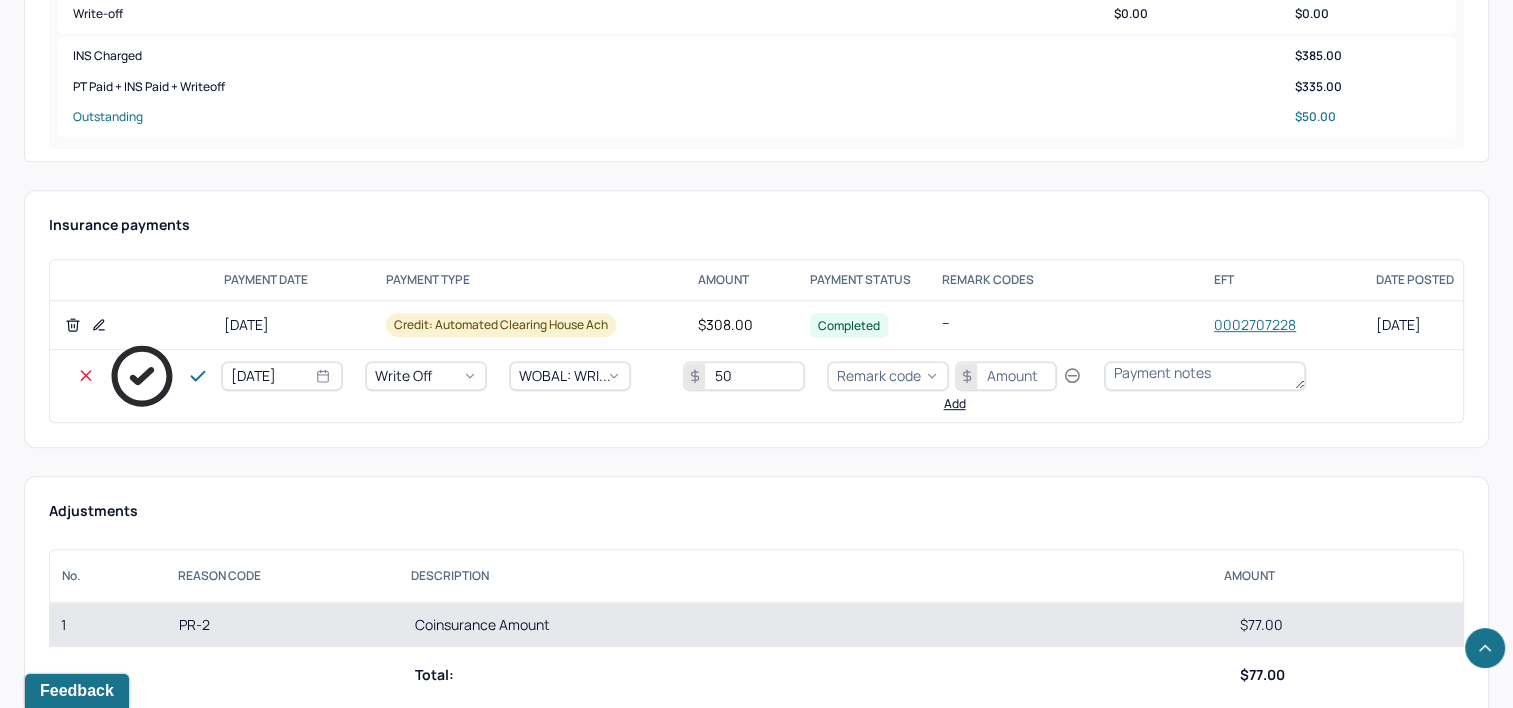 type on "50" 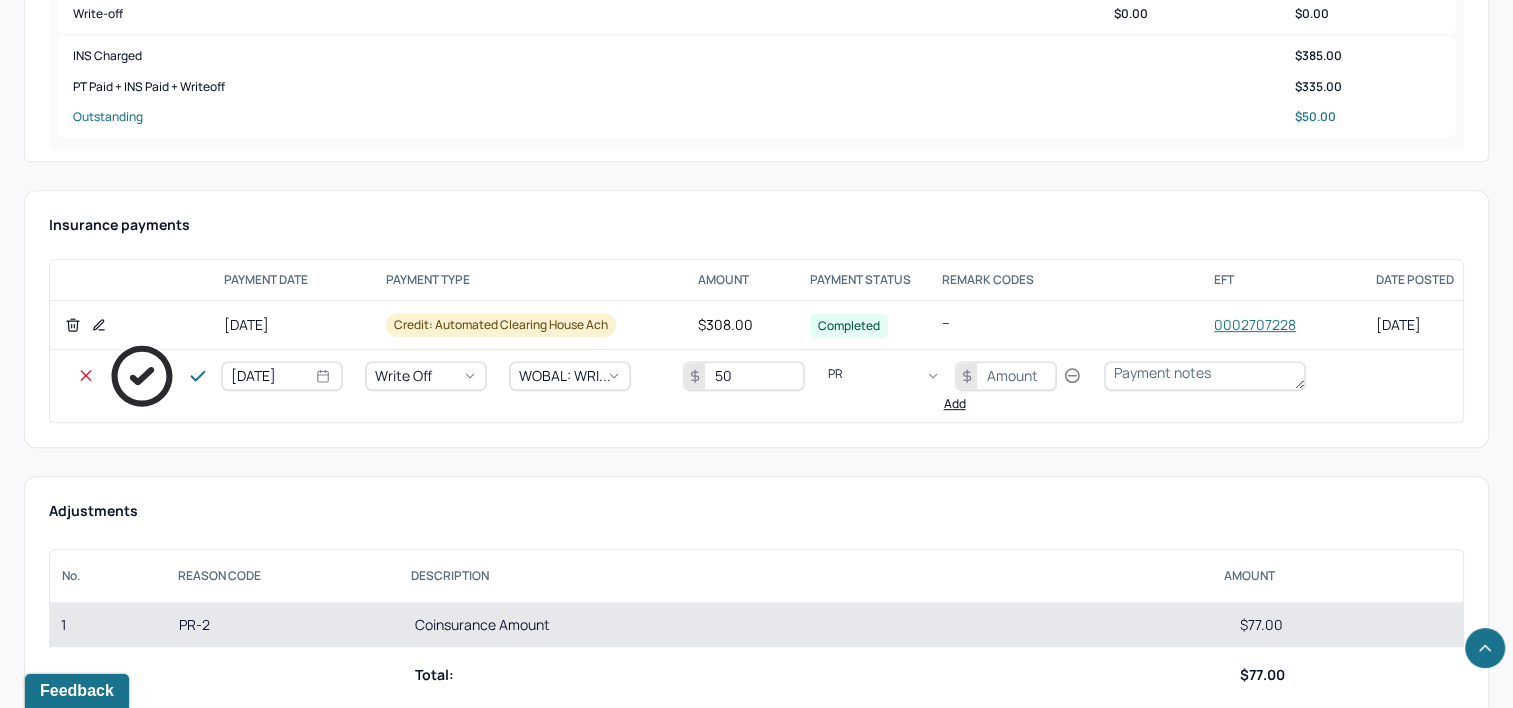 type on "PR2" 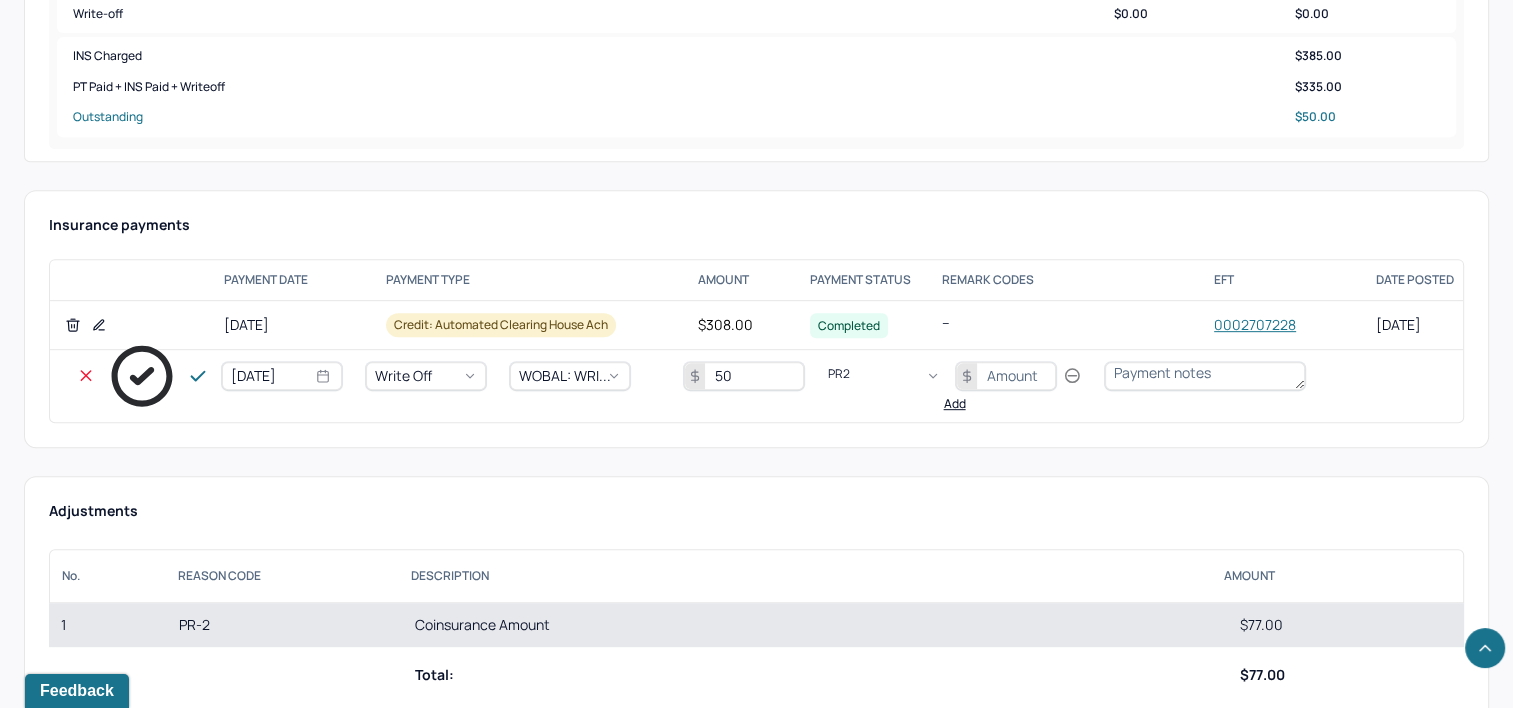 type 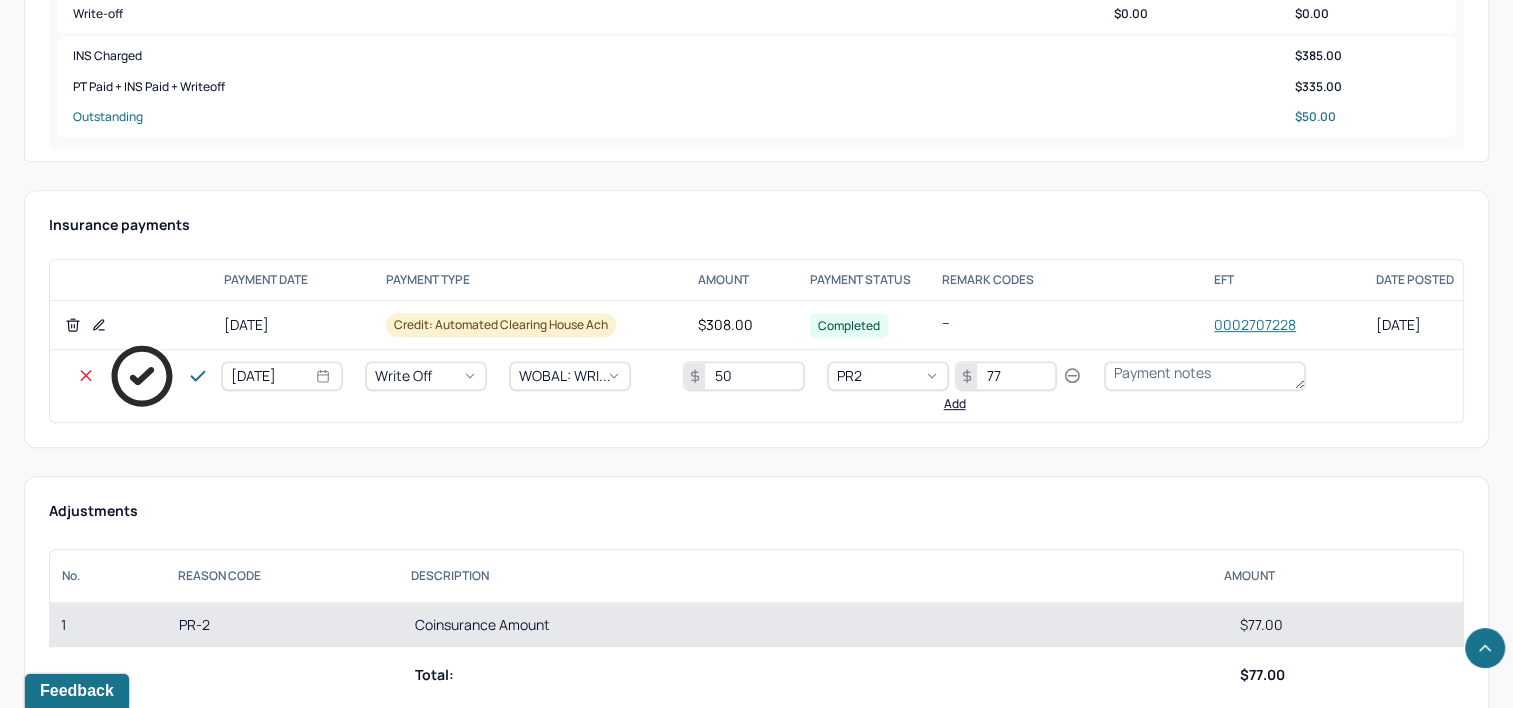 type on "77" 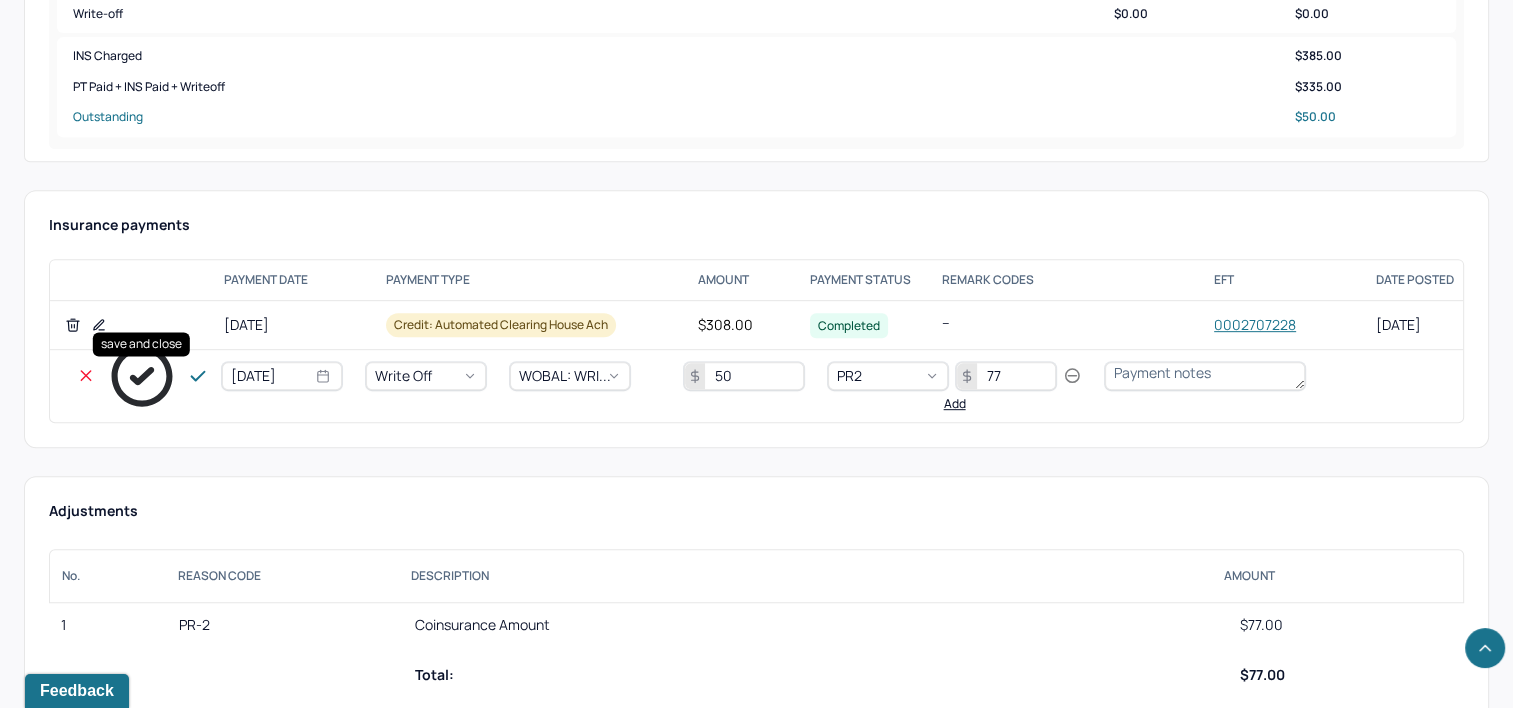 click 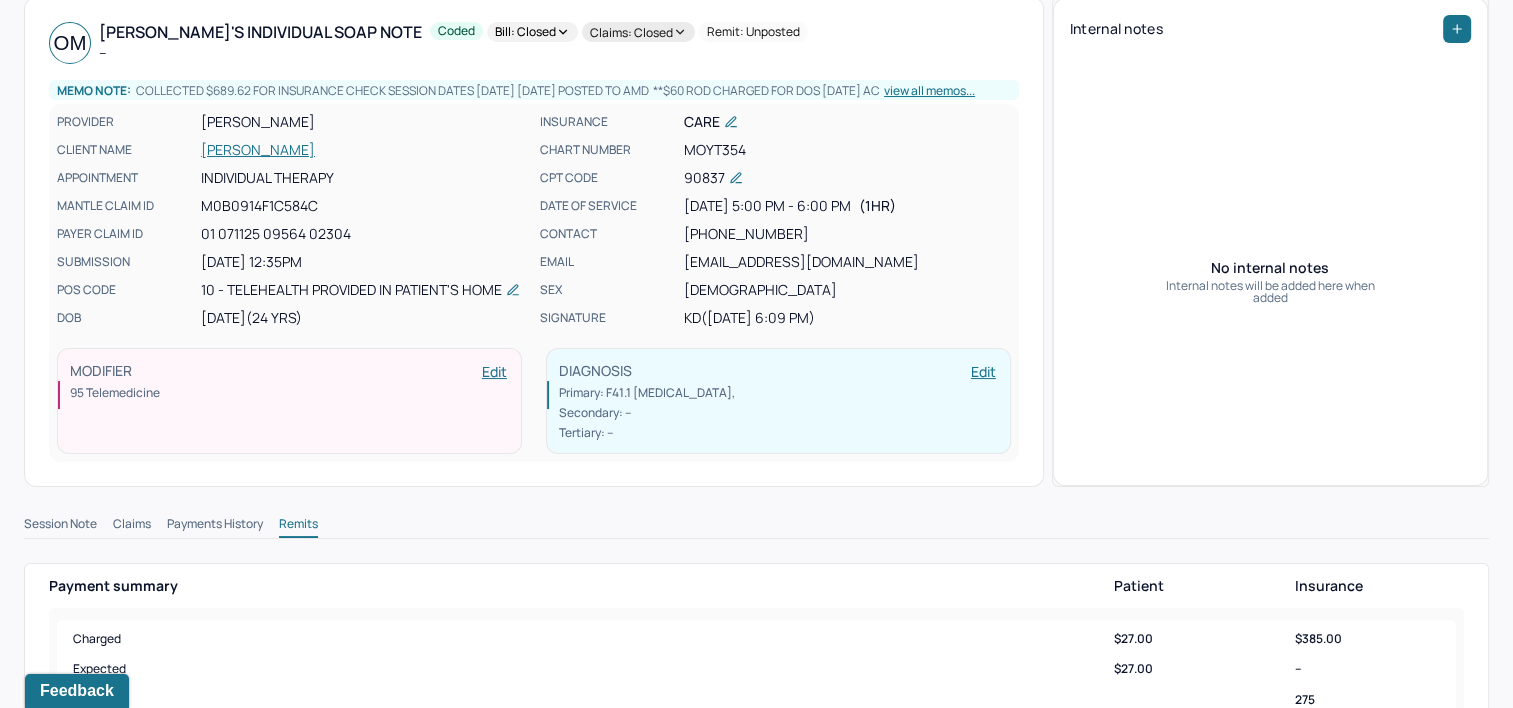 scroll, scrollTop: 0, scrollLeft: 0, axis: both 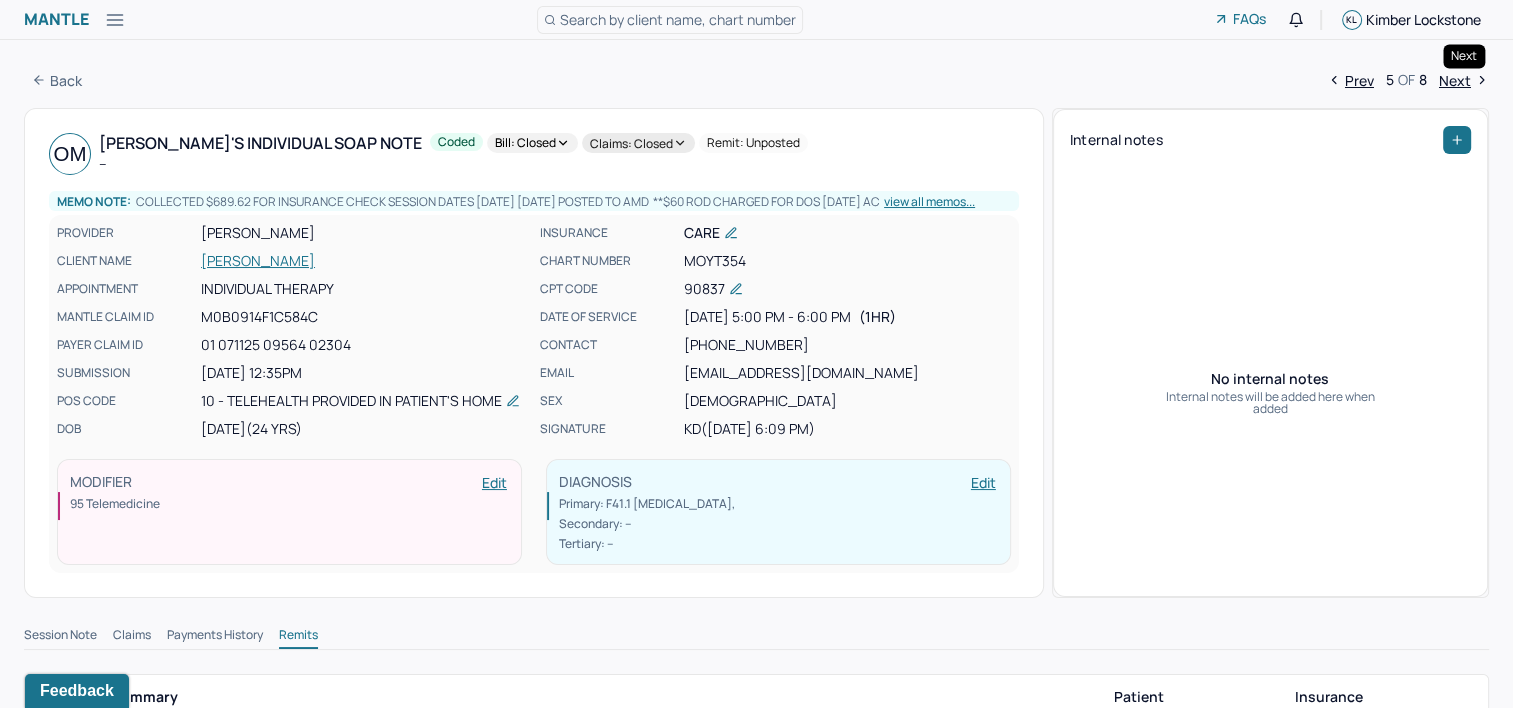 drag, startPoint x: 1460, startPoint y: 84, endPoint x: 1371, endPoint y: 75, distance: 89.453896 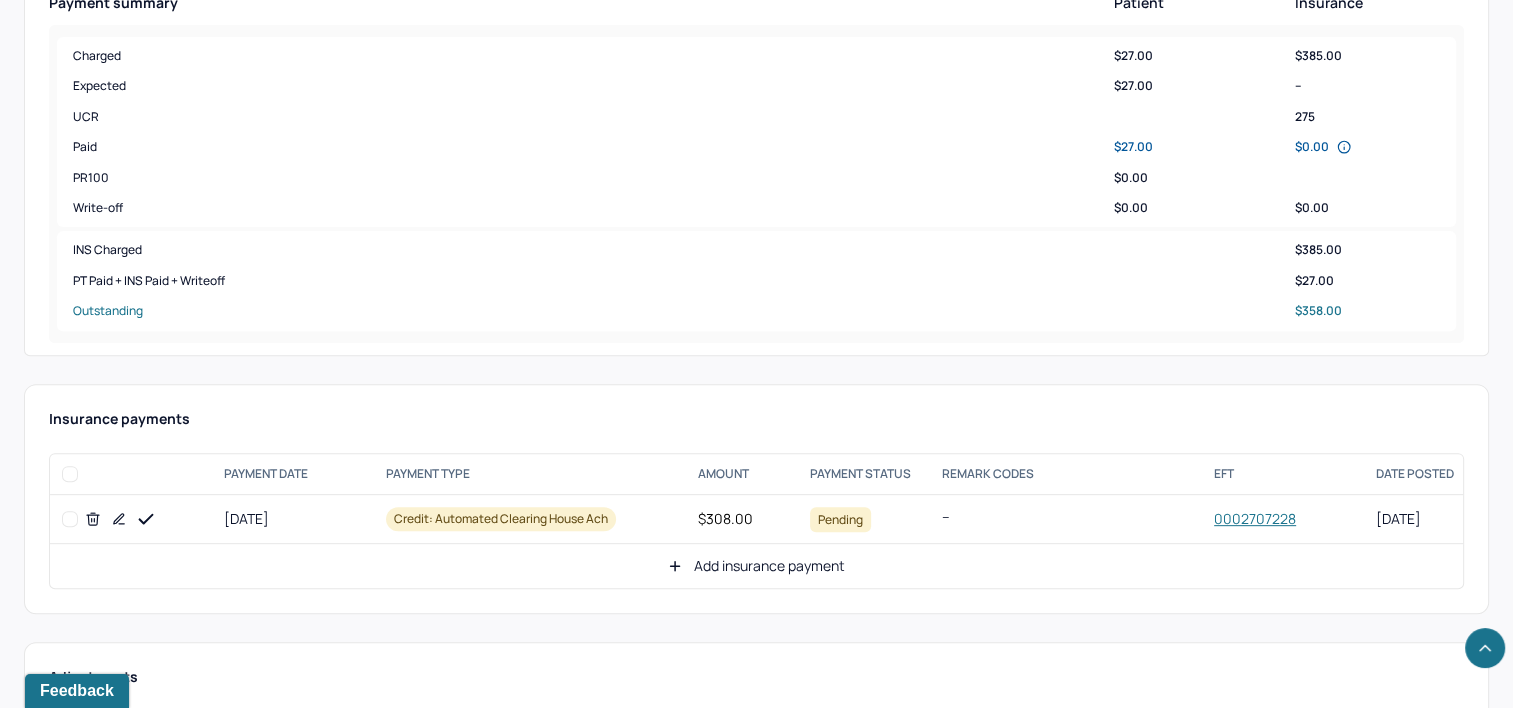 scroll, scrollTop: 804, scrollLeft: 0, axis: vertical 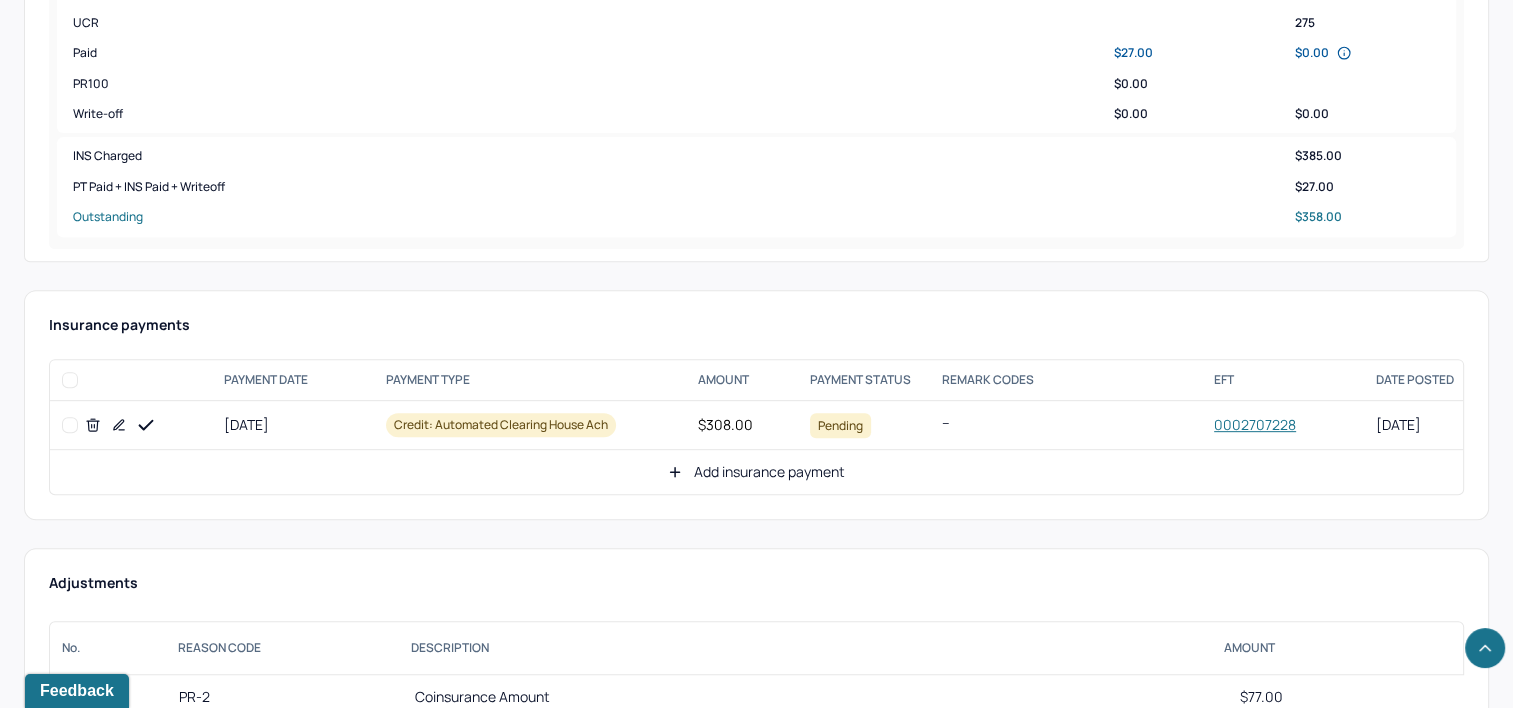 drag, startPoint x: 150, startPoint y: 420, endPoint x: 700, endPoint y: 448, distance: 550.7123 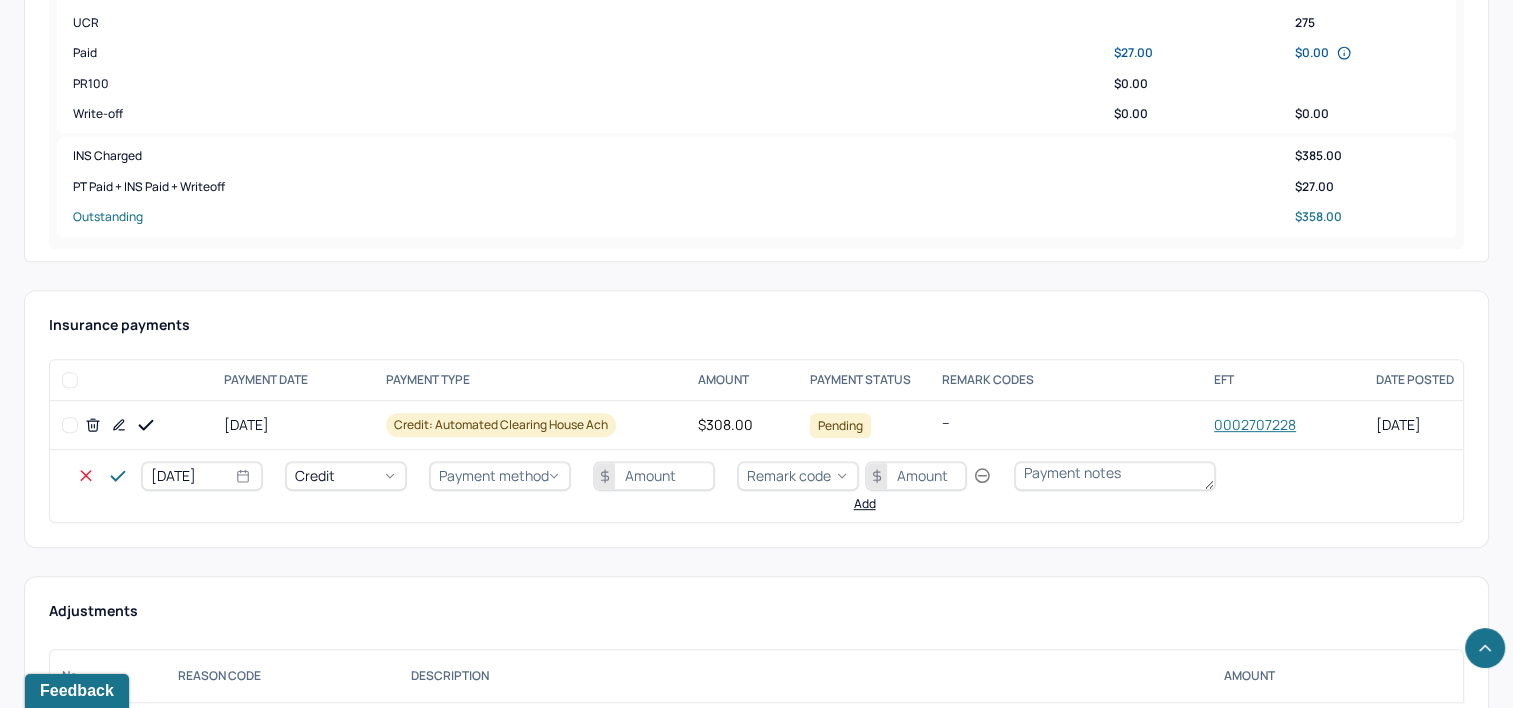 click on "[DATE]" at bounding box center [202, 476] 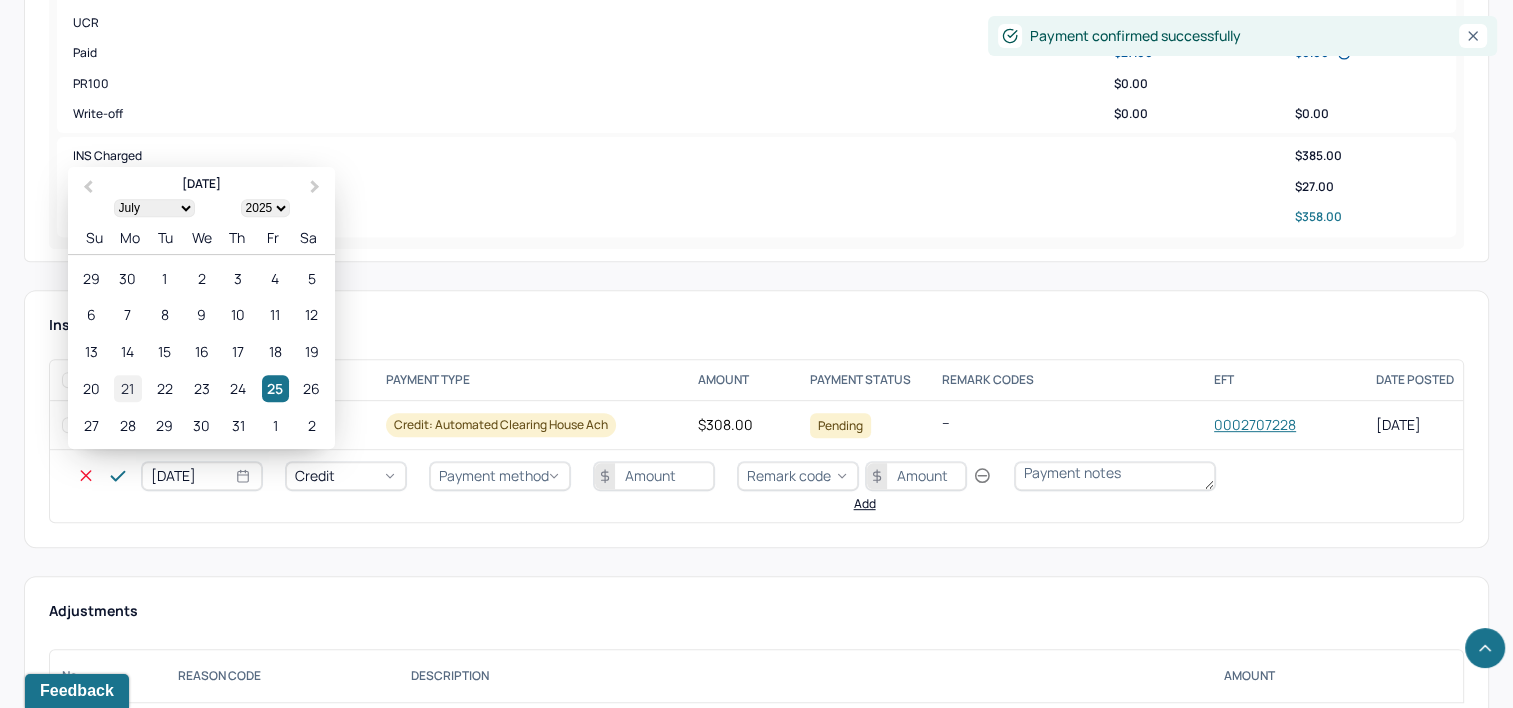 click on "21" at bounding box center (127, 388) 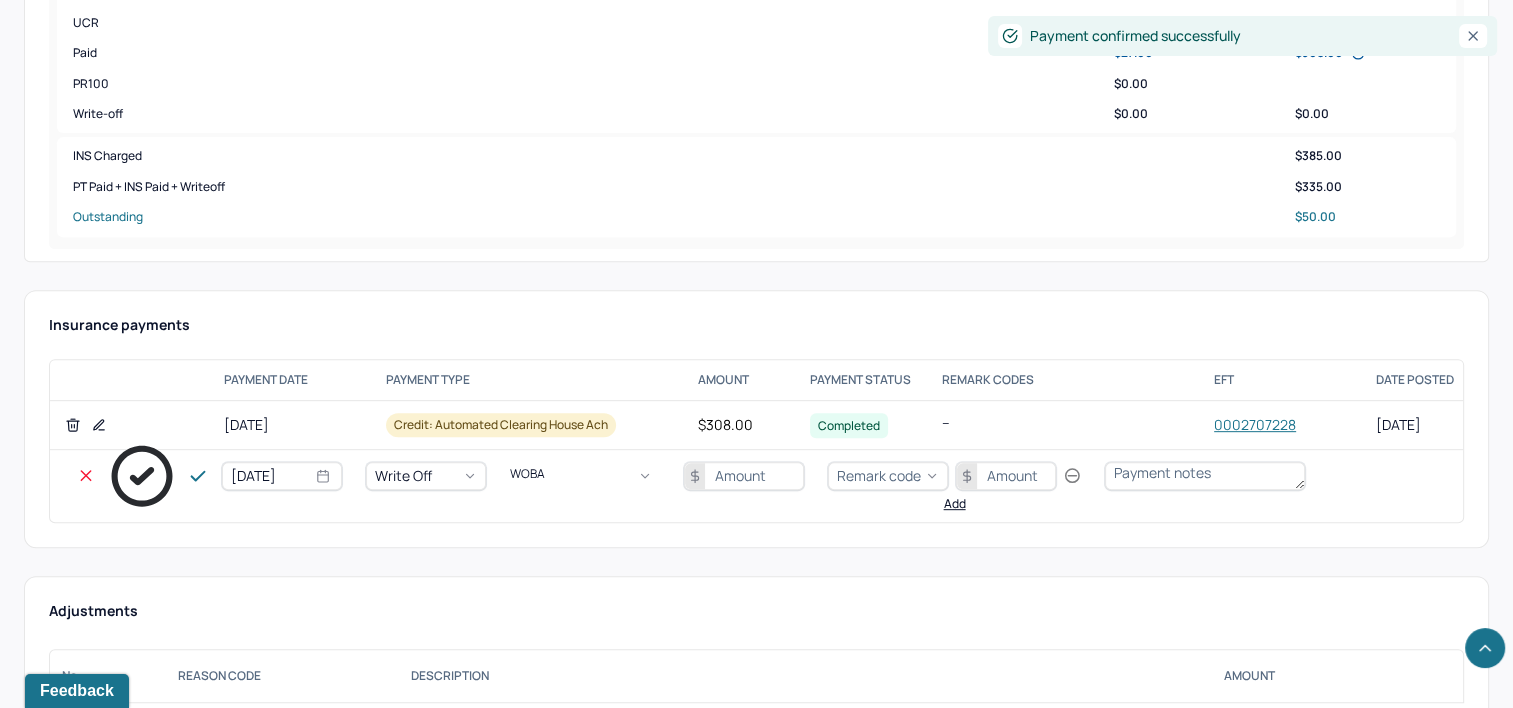 type on "WOBAL" 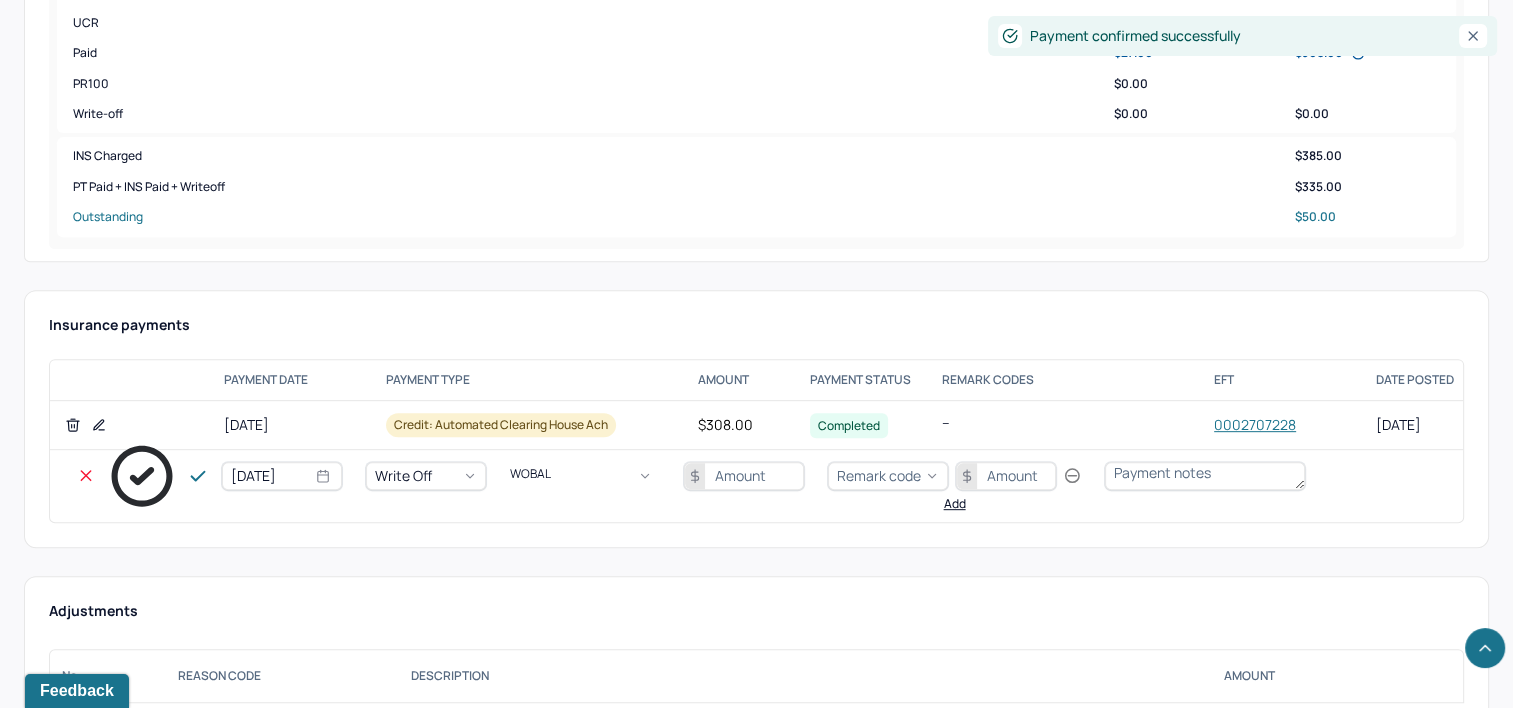 type 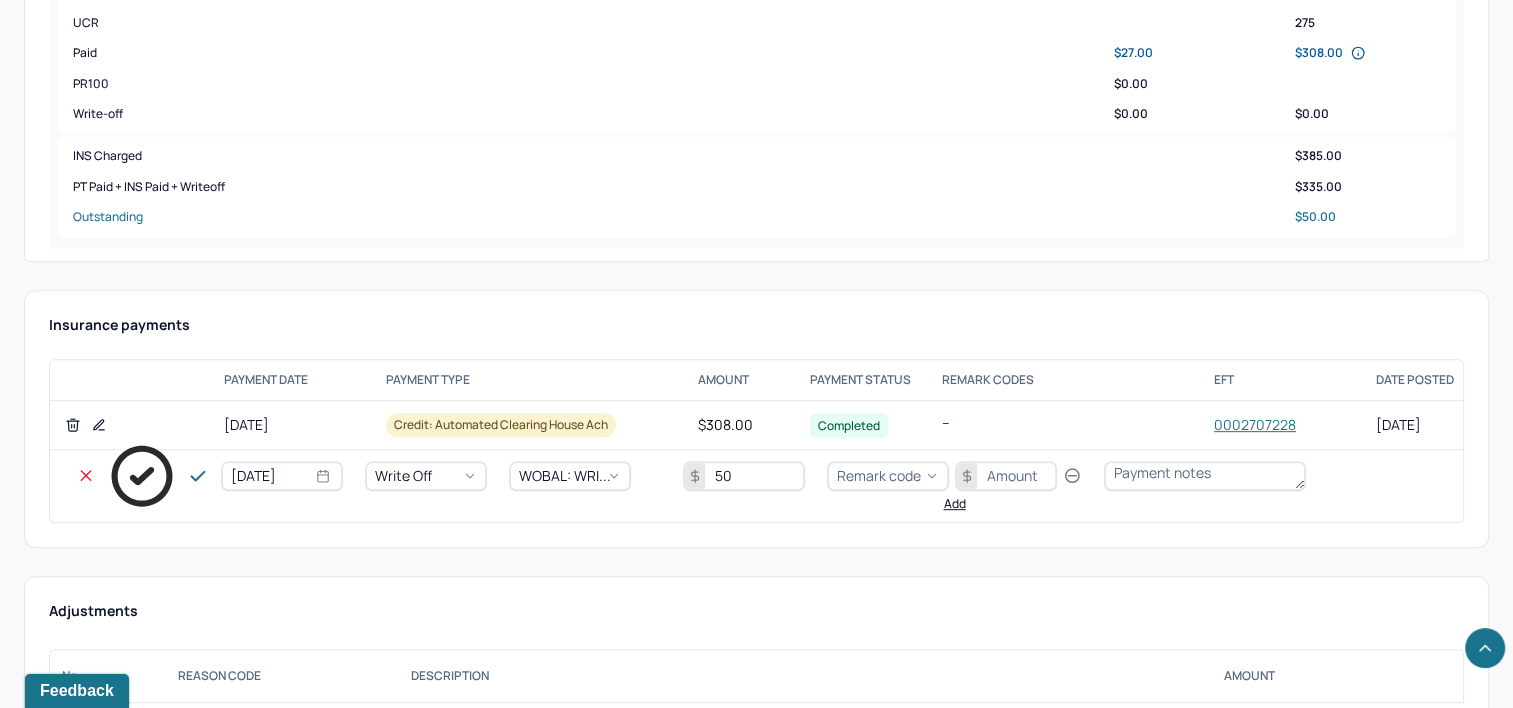 type on "50" 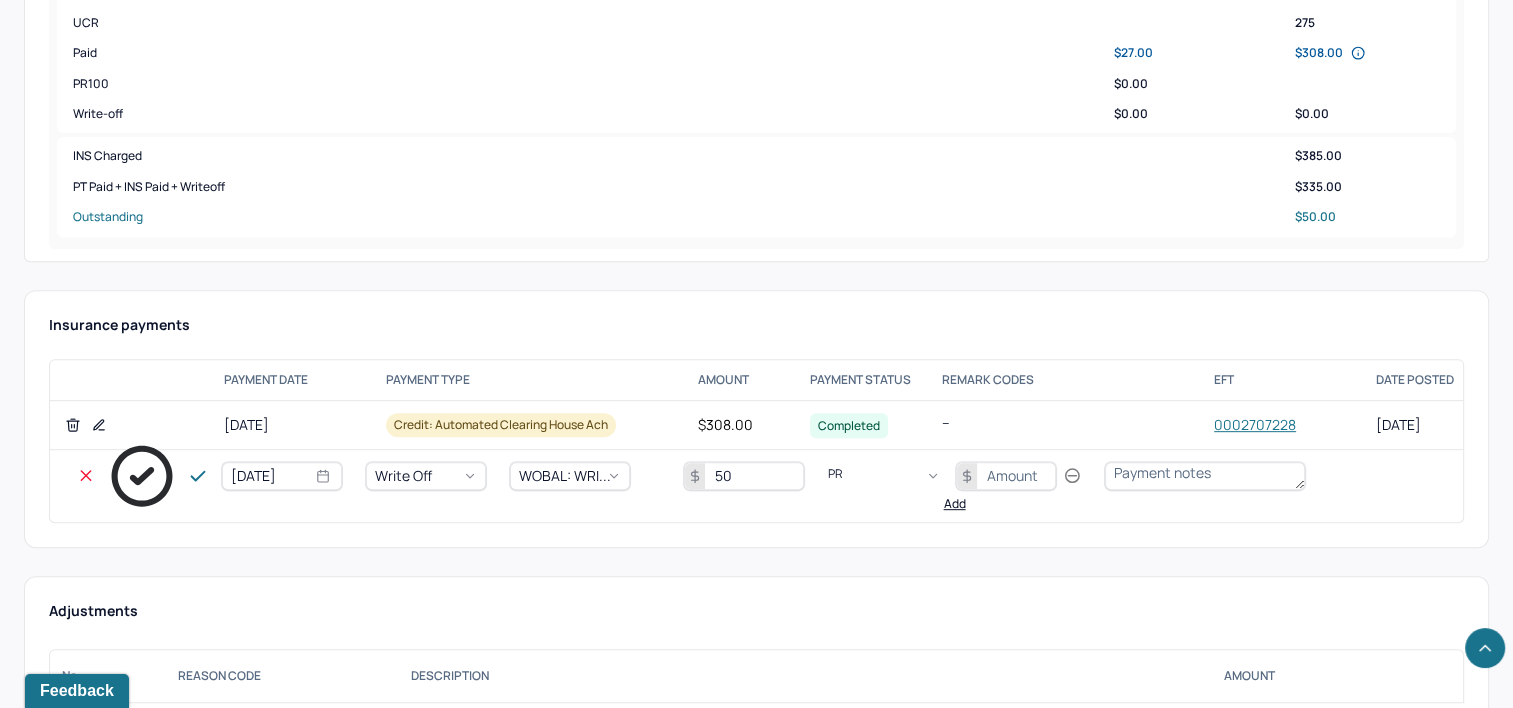 type on "PR2" 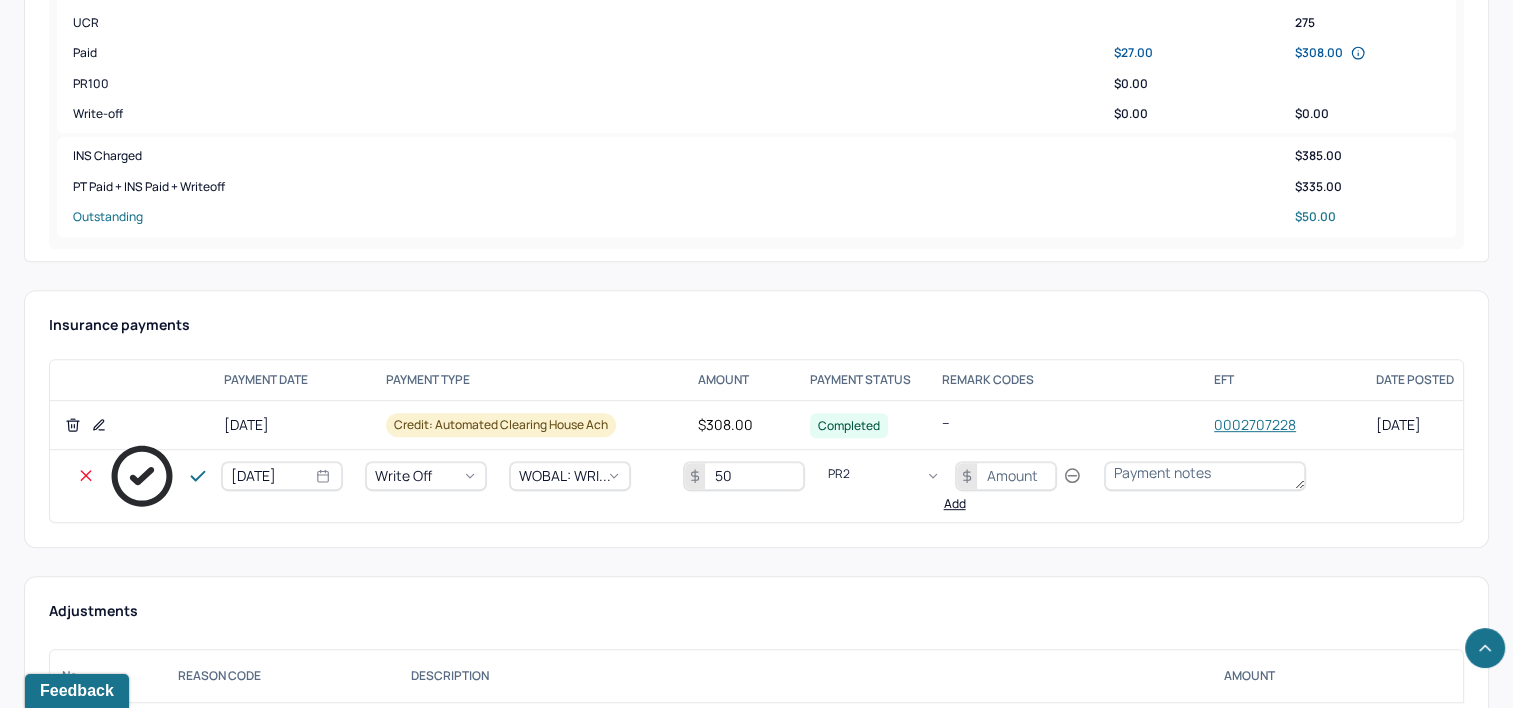 type 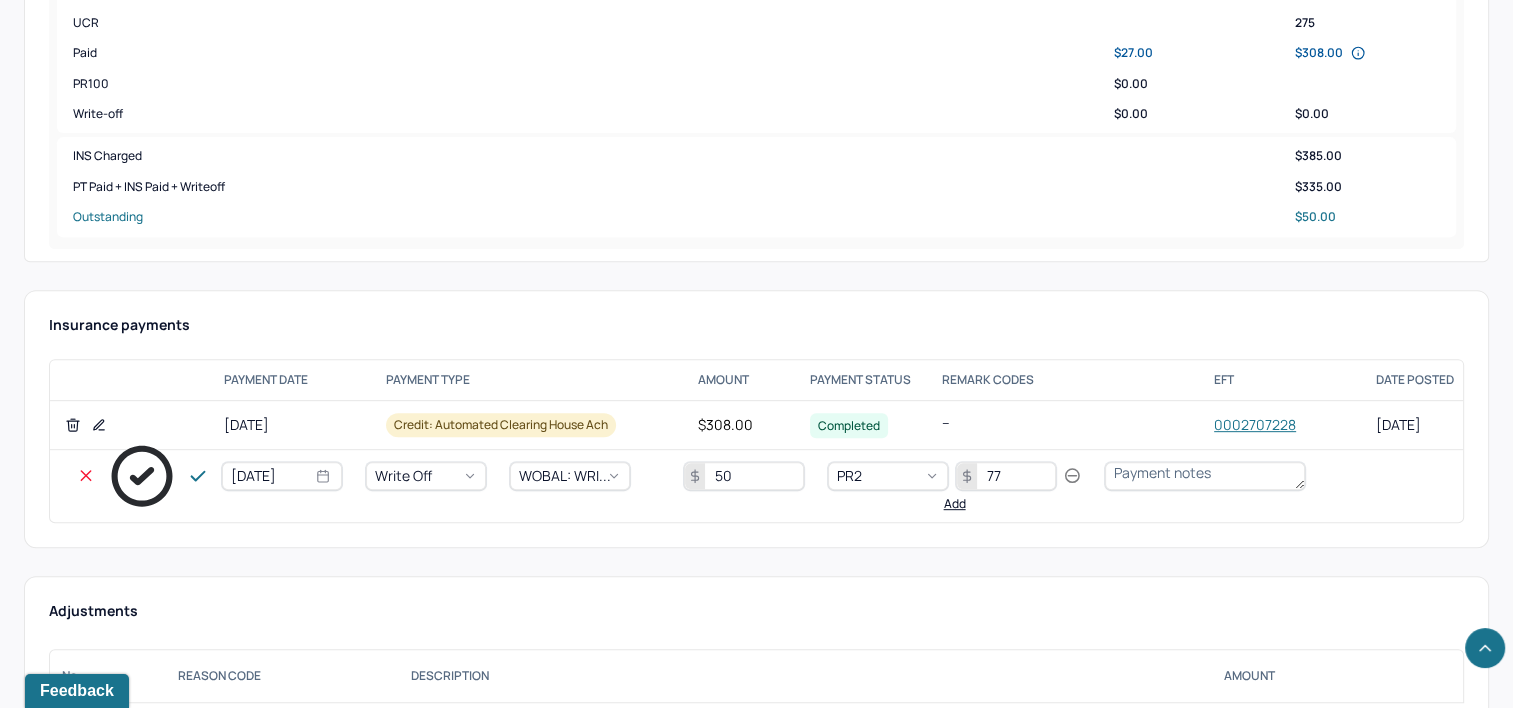type on "77" 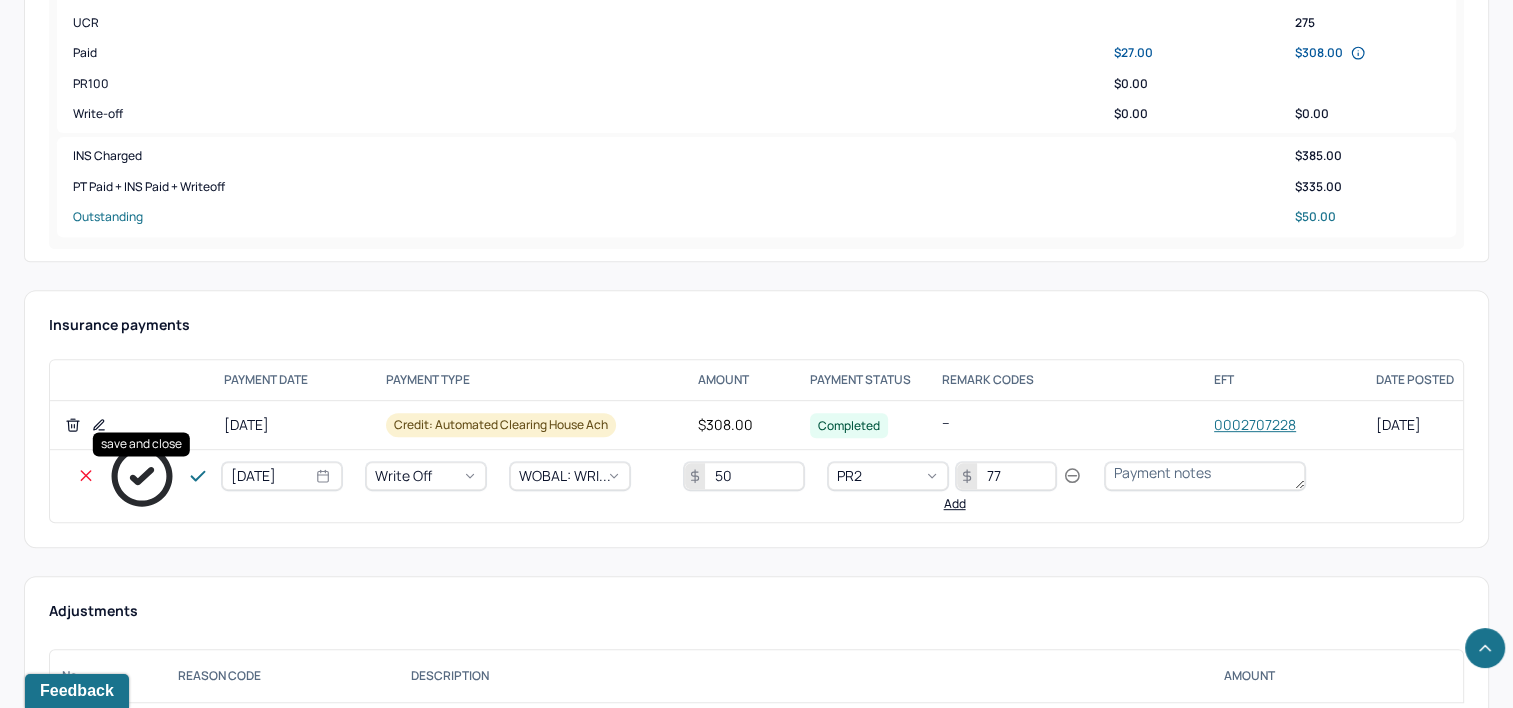 click 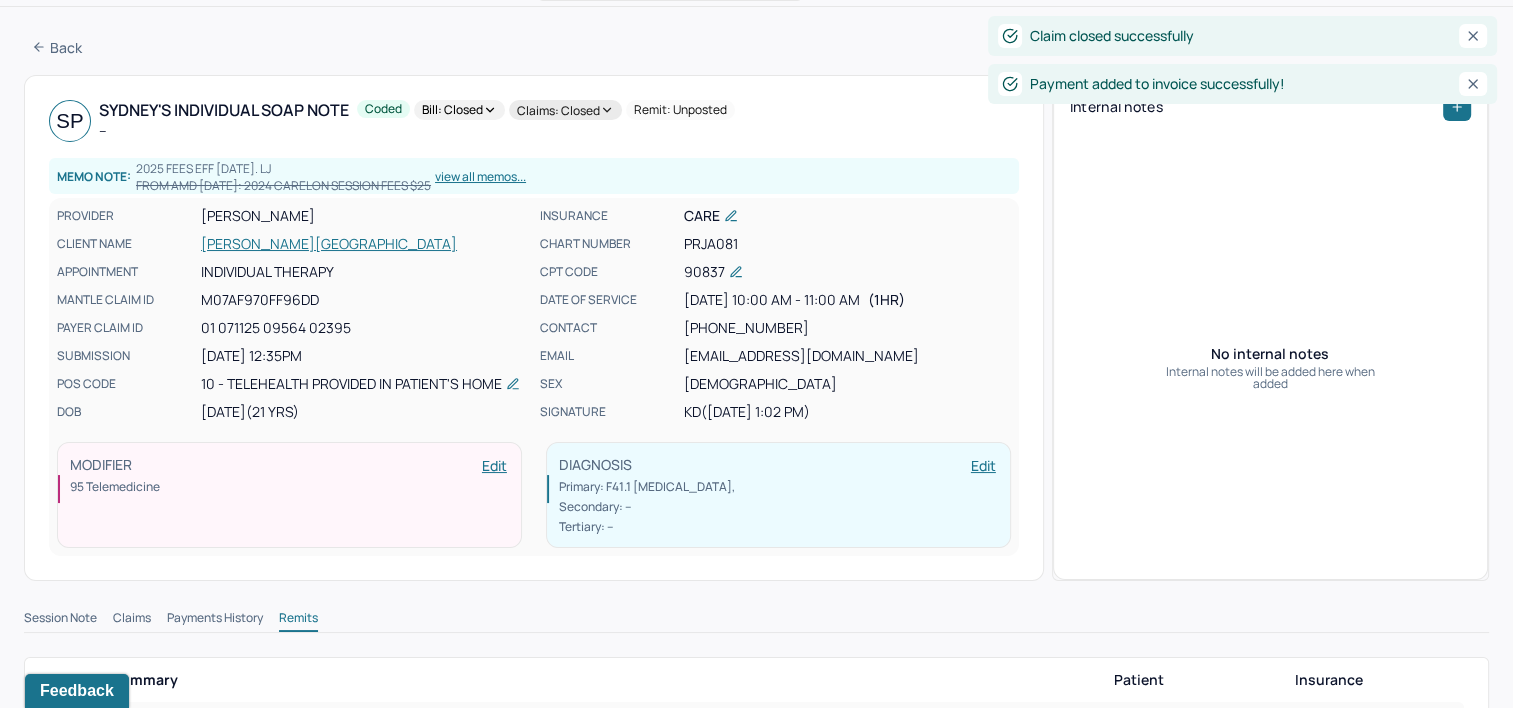 scroll, scrollTop: 0, scrollLeft: 0, axis: both 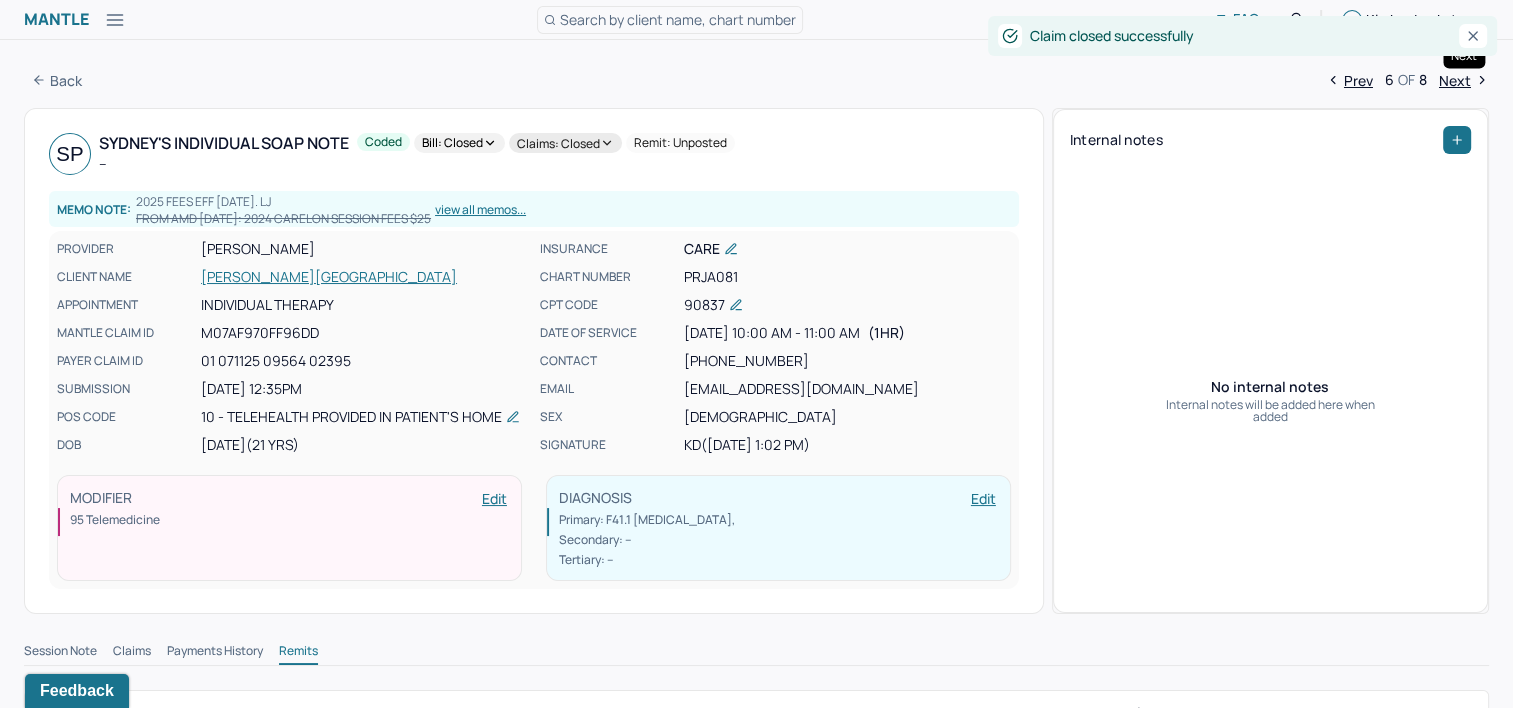 click on "Next" at bounding box center [1464, 80] 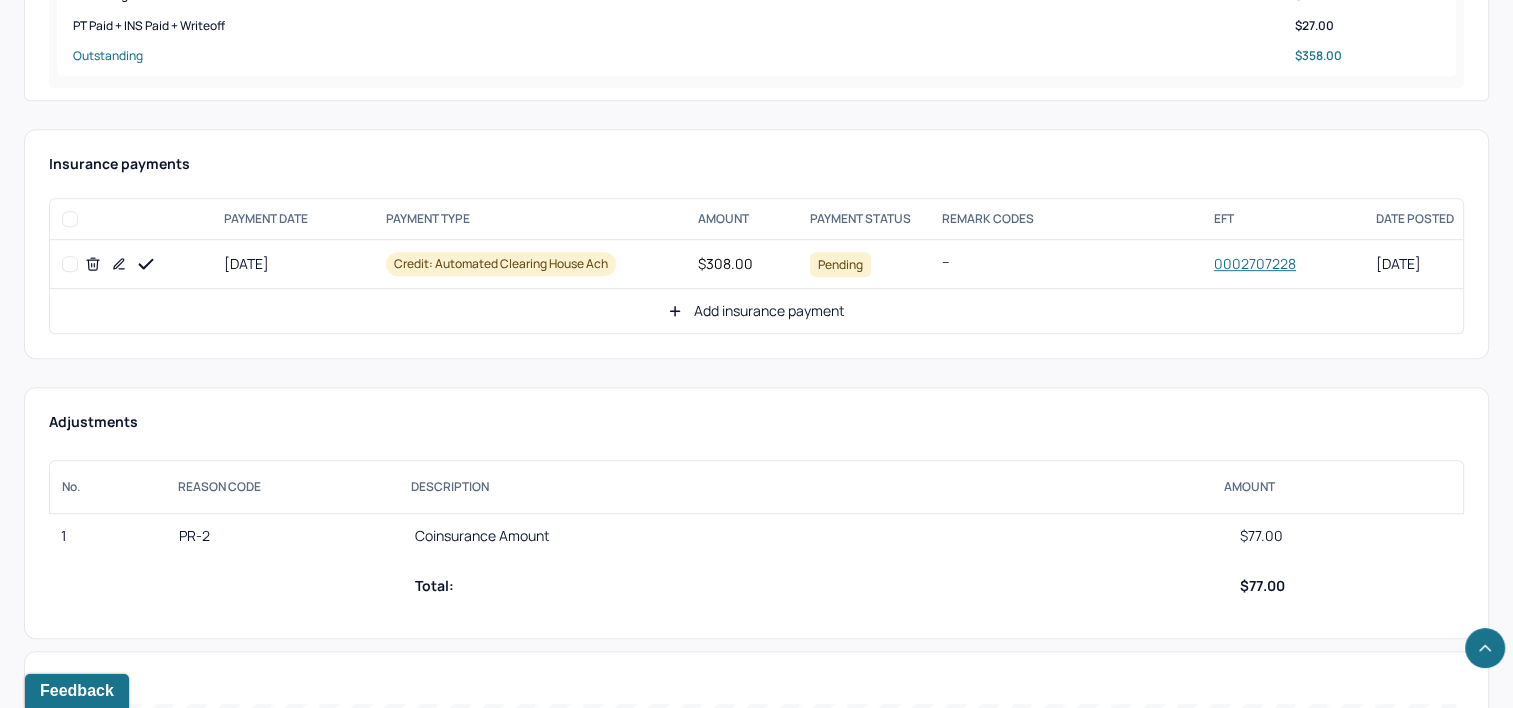 scroll, scrollTop: 1000, scrollLeft: 0, axis: vertical 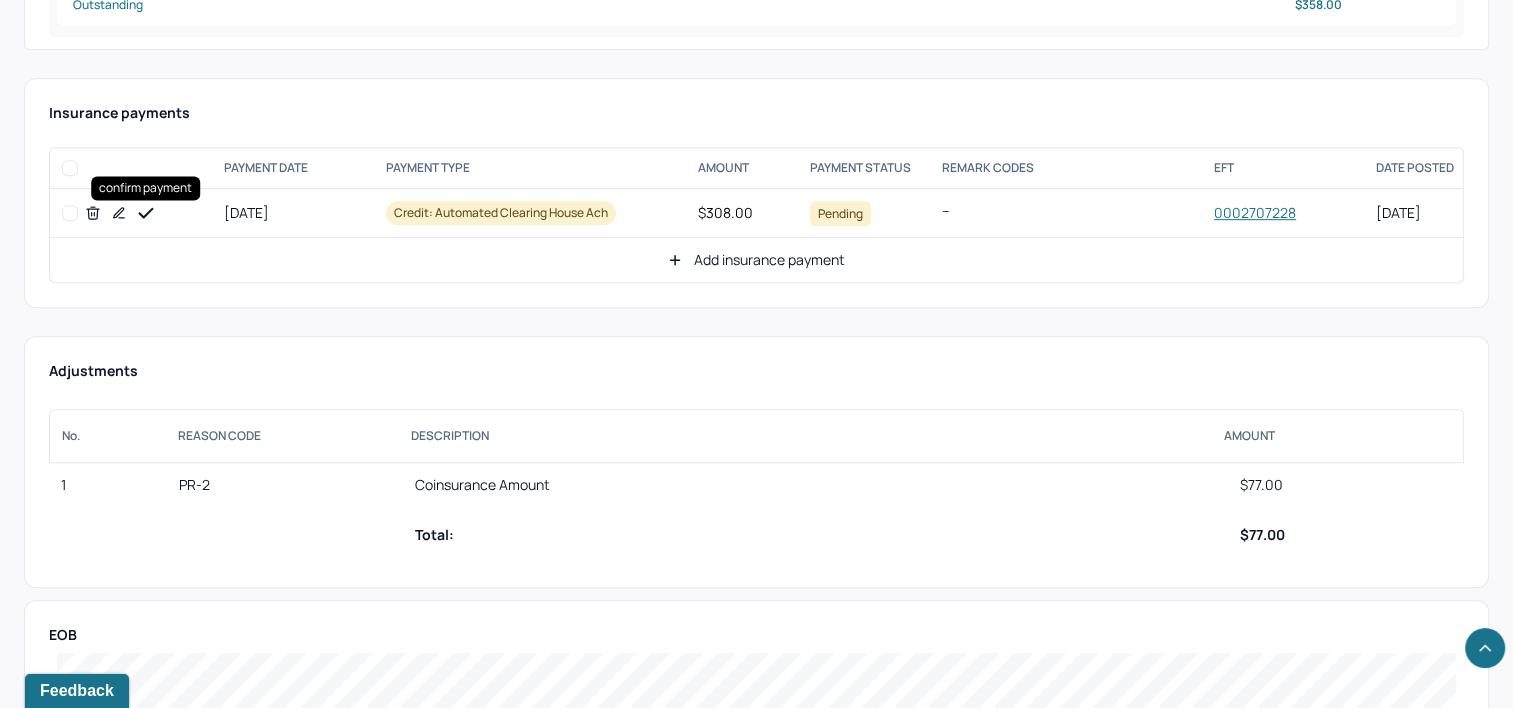 click 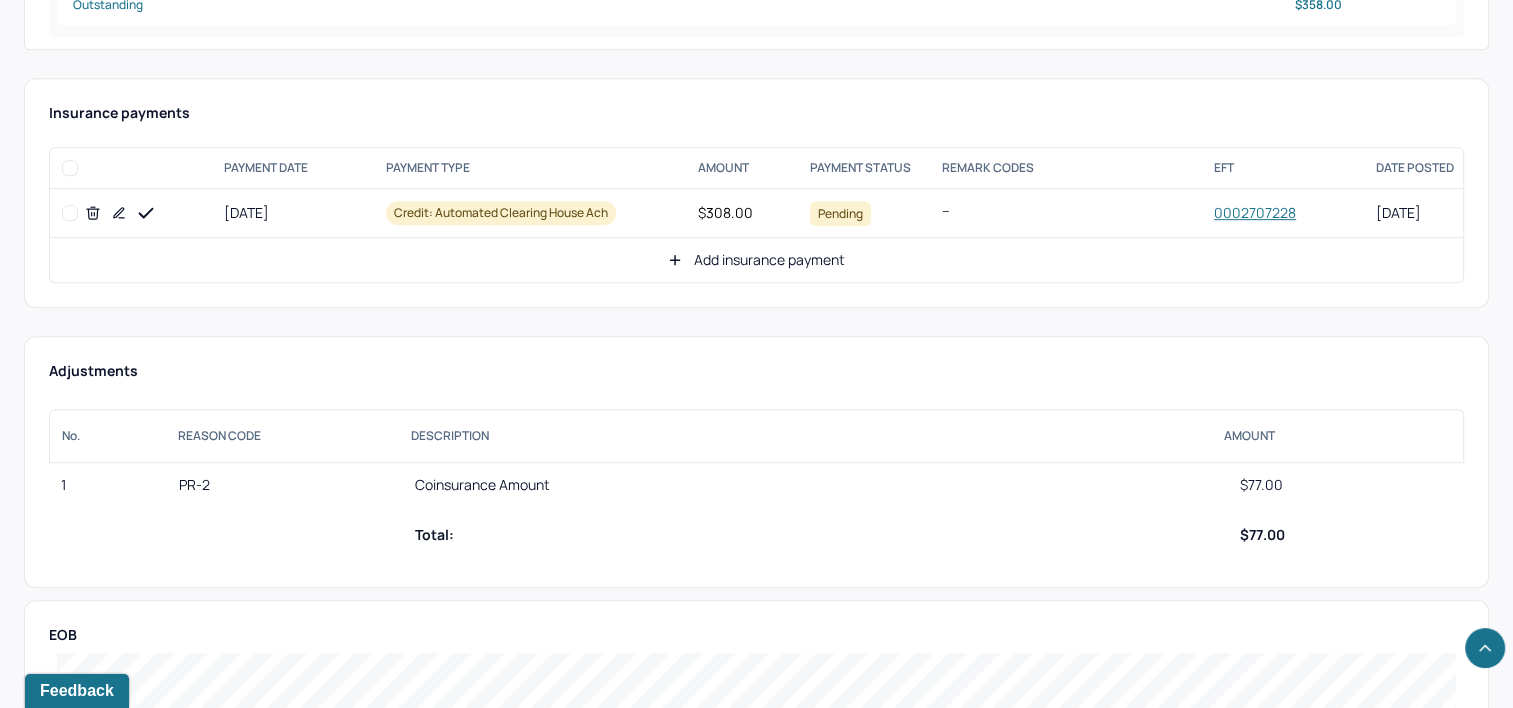 click on "Add insurance payment" at bounding box center (756, 260) 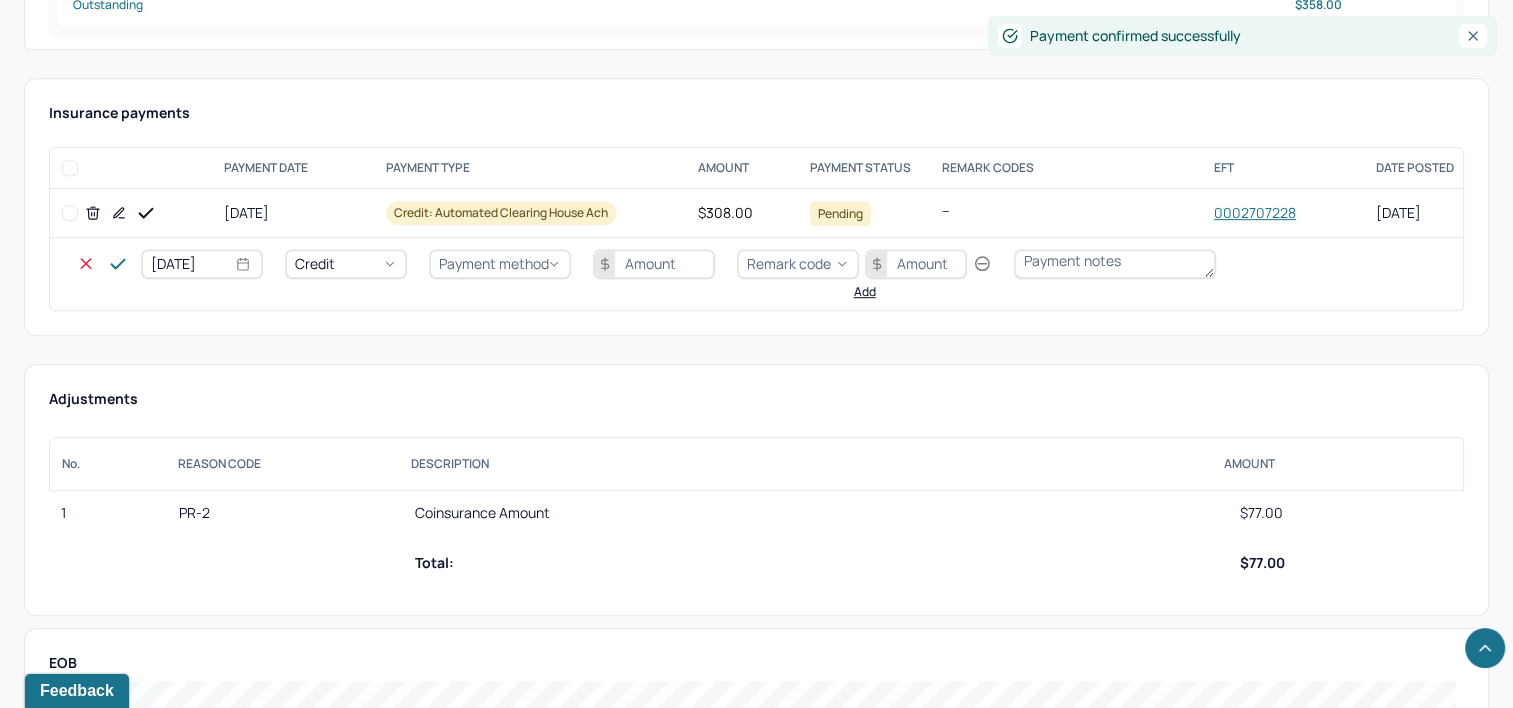 click on "[DATE]" at bounding box center [202, 264] 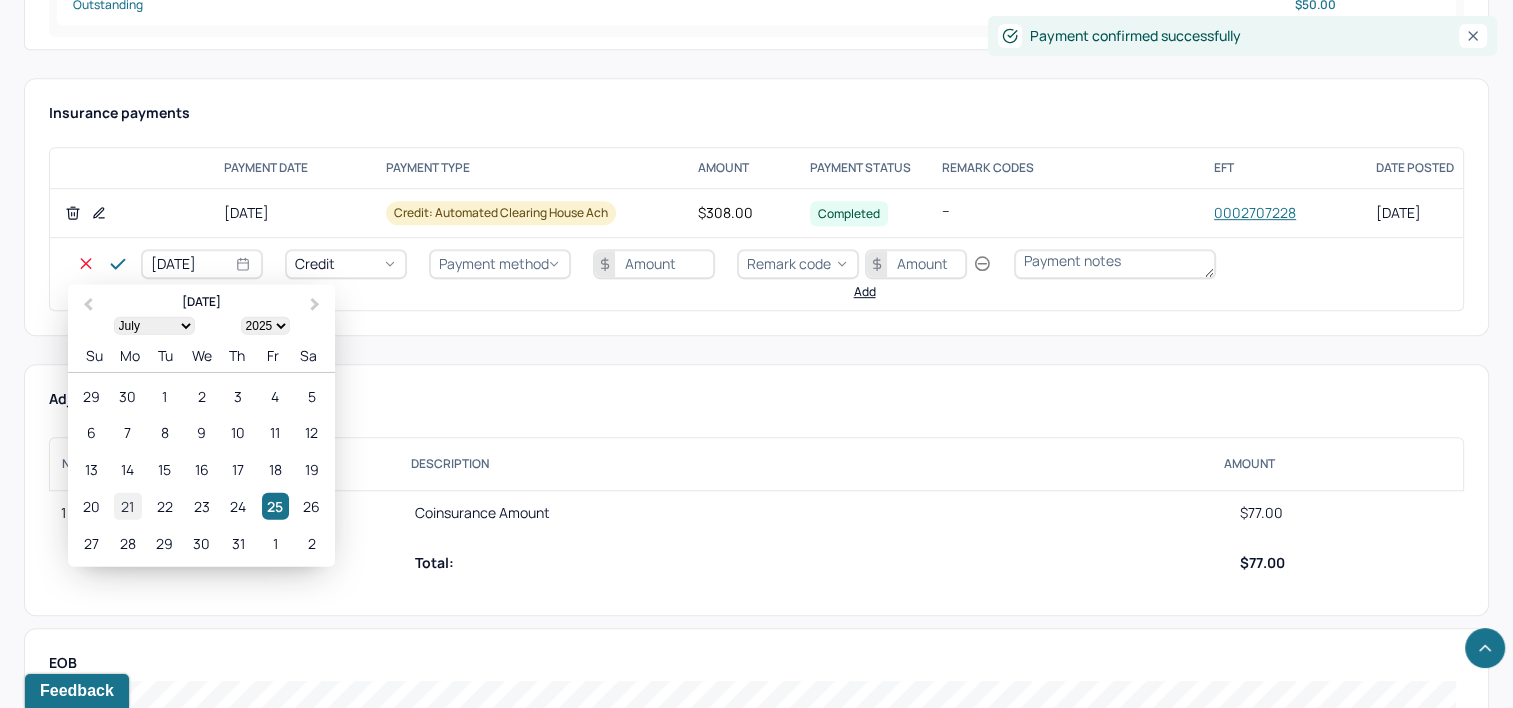 click on "21" at bounding box center (127, 506) 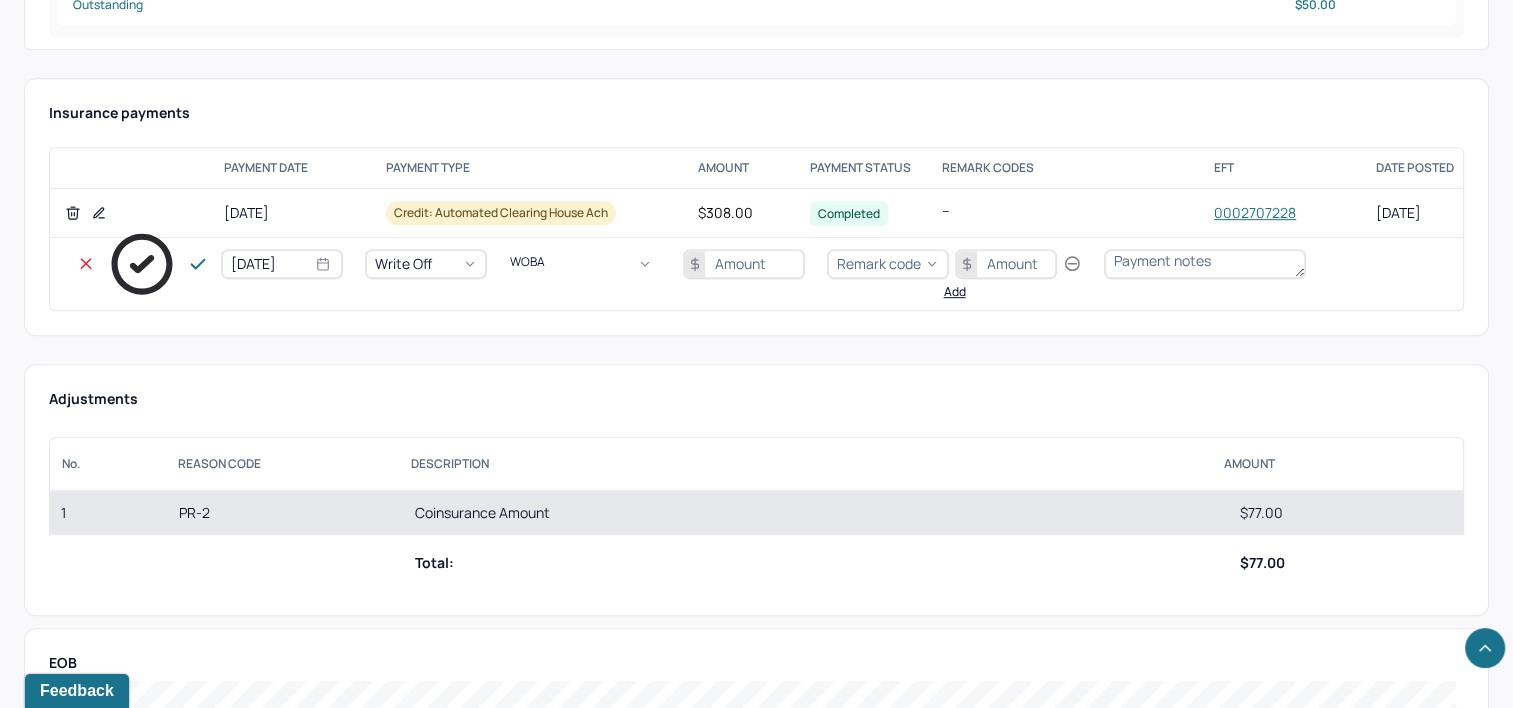 type on "WOBAL" 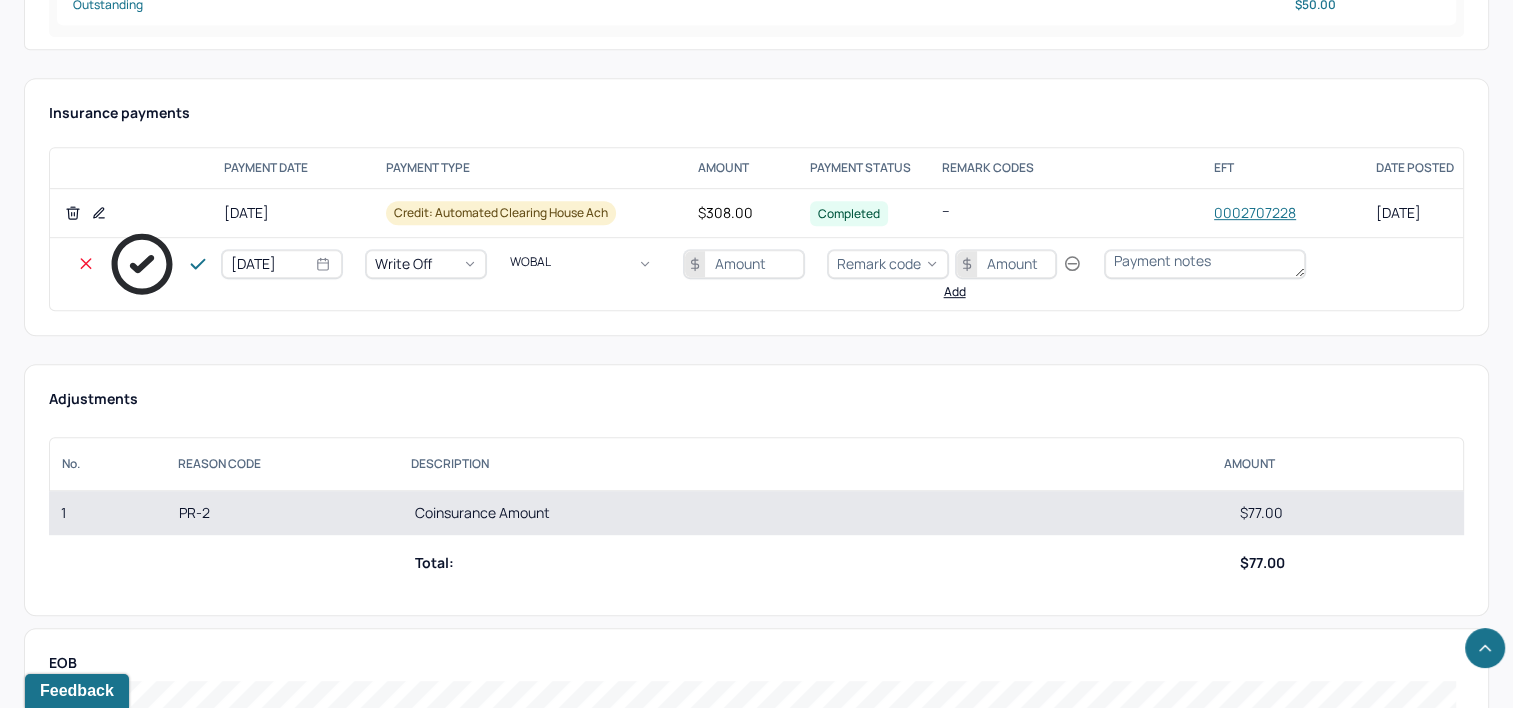 type 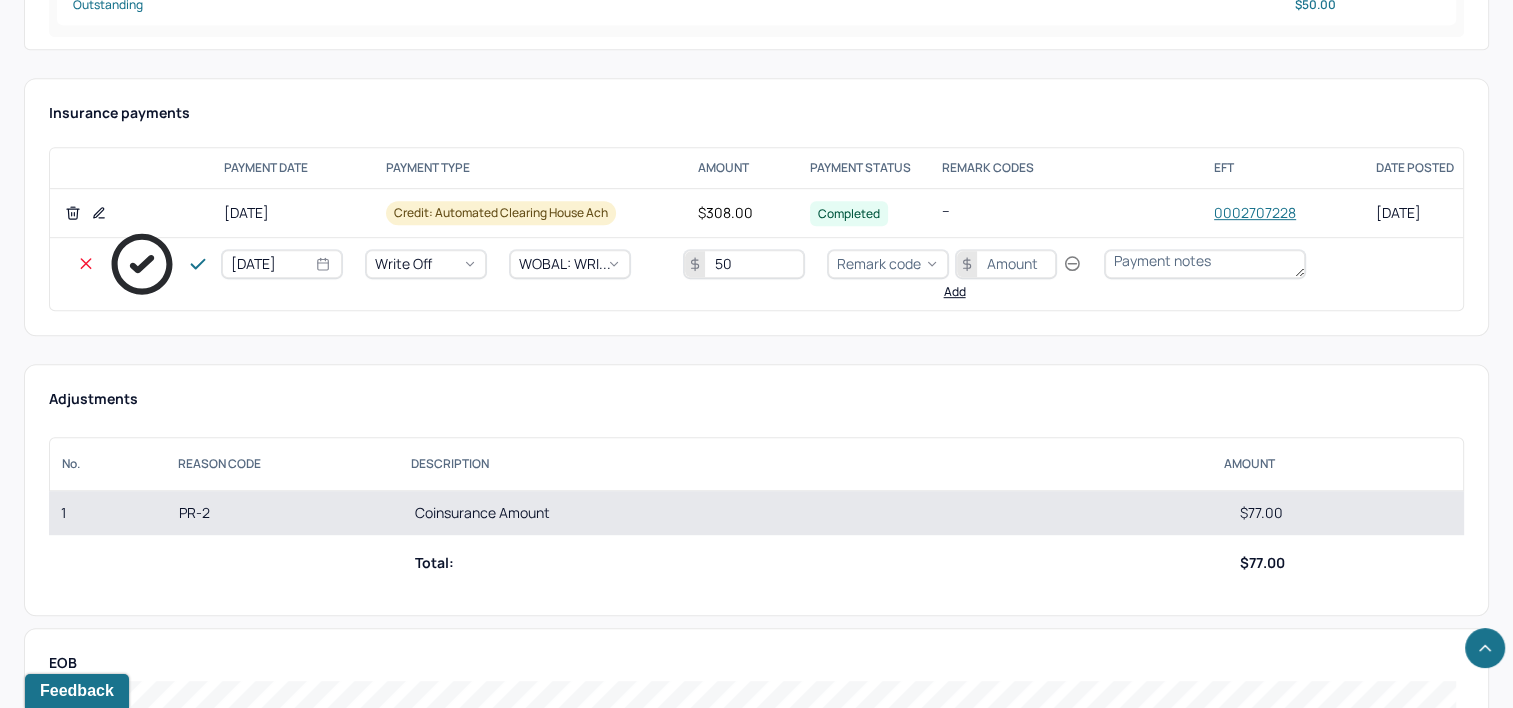 type on "50" 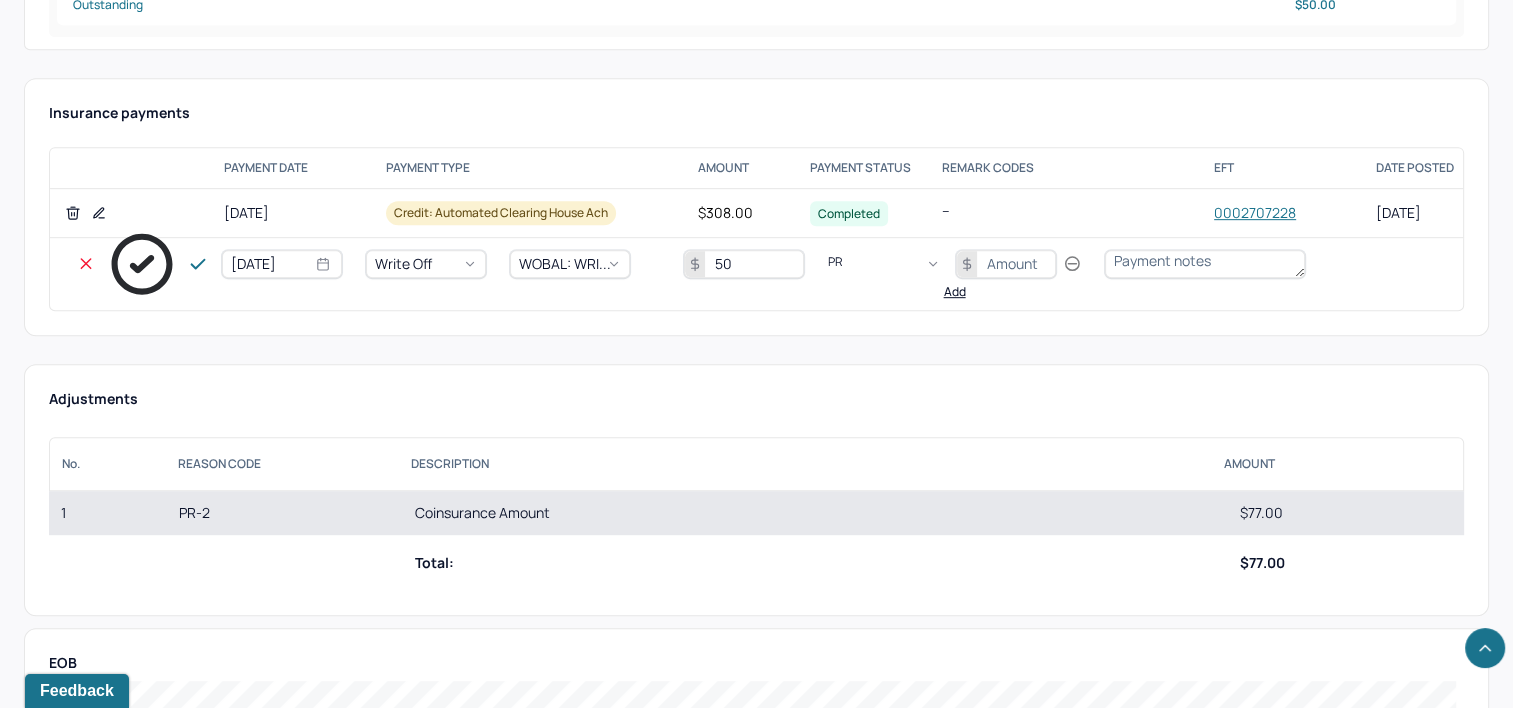 type on "PR2" 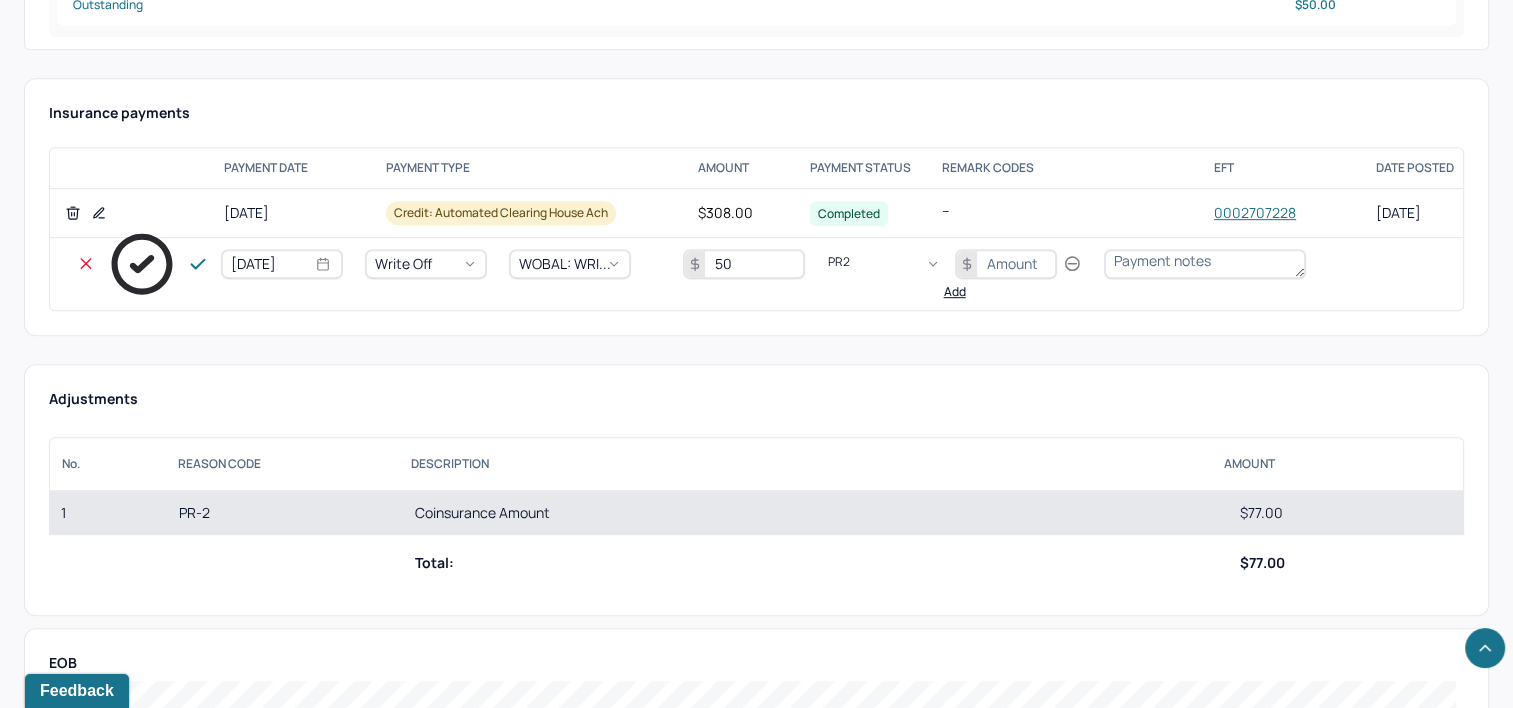 type 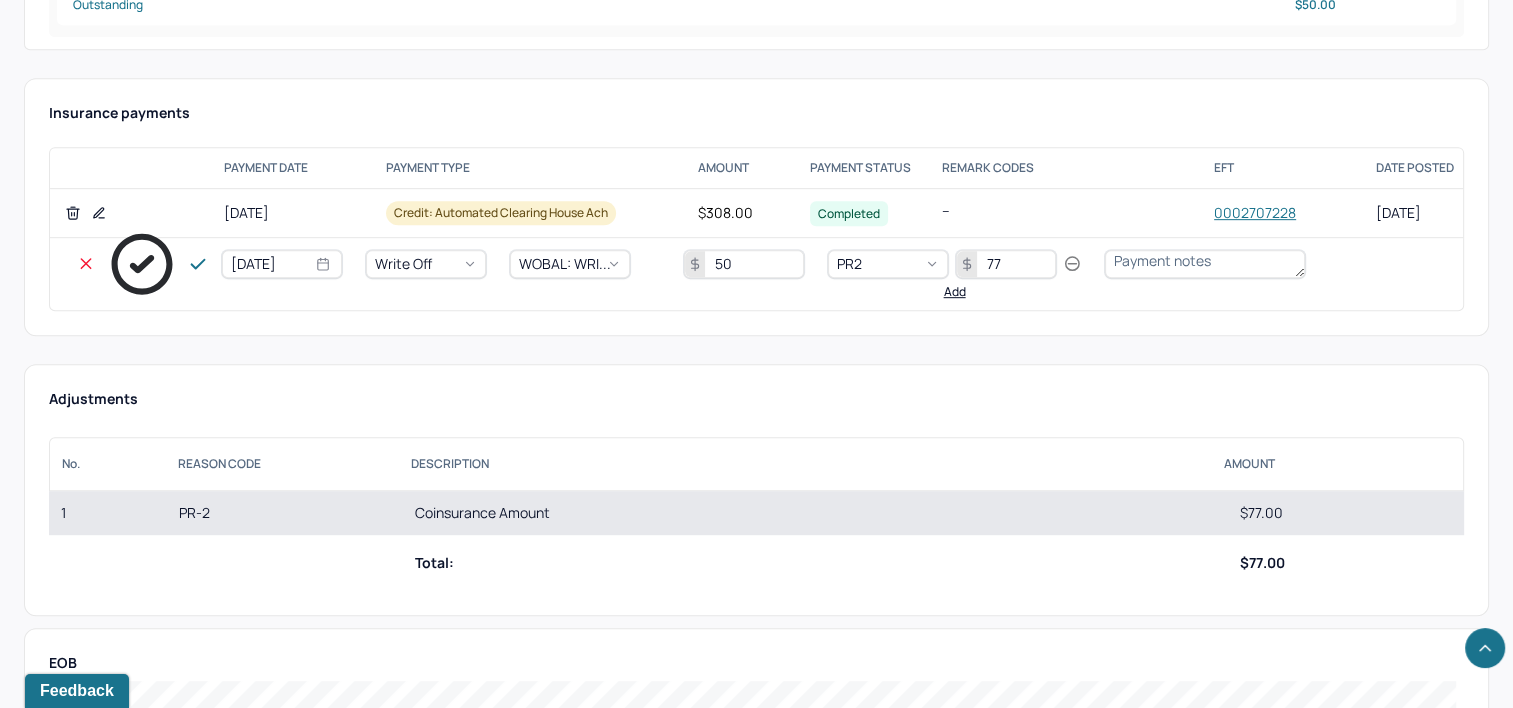 type on "77" 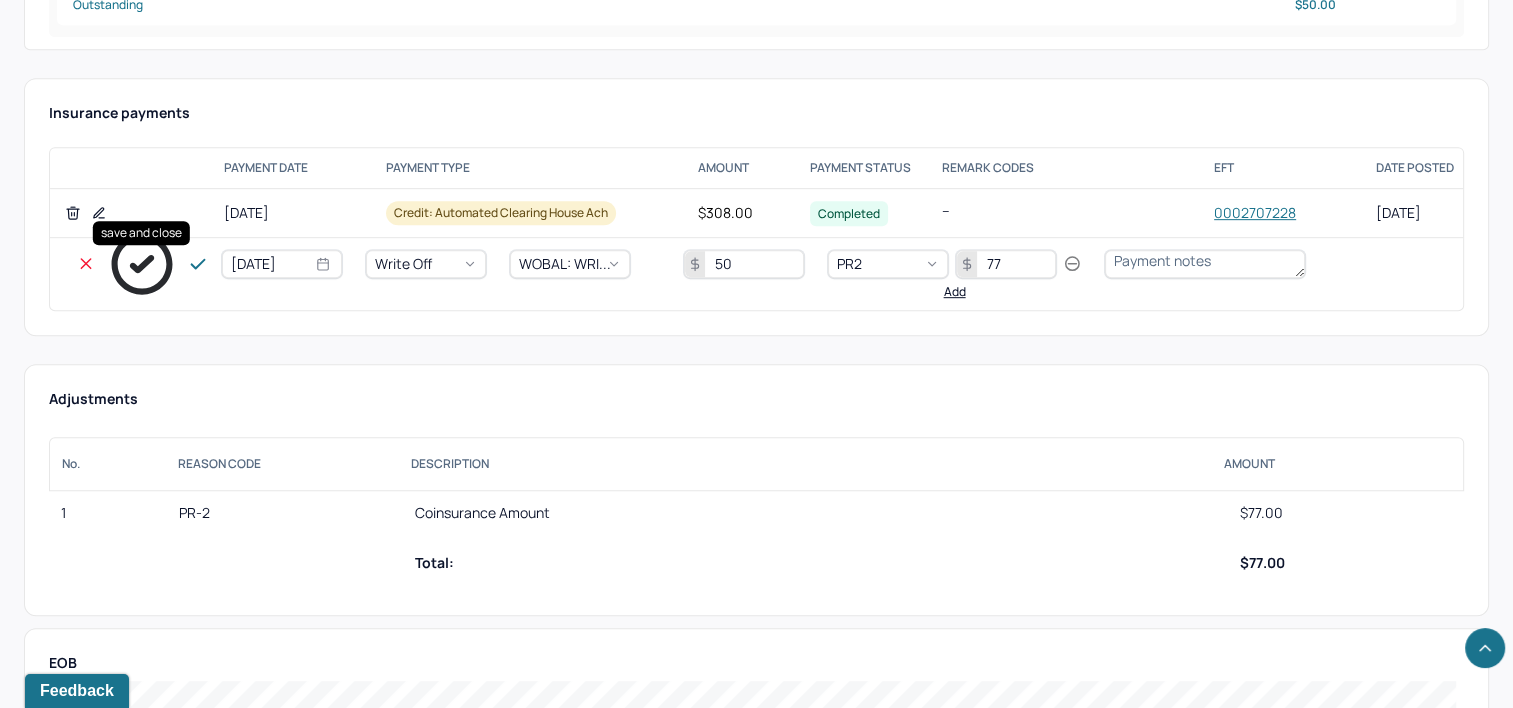 click 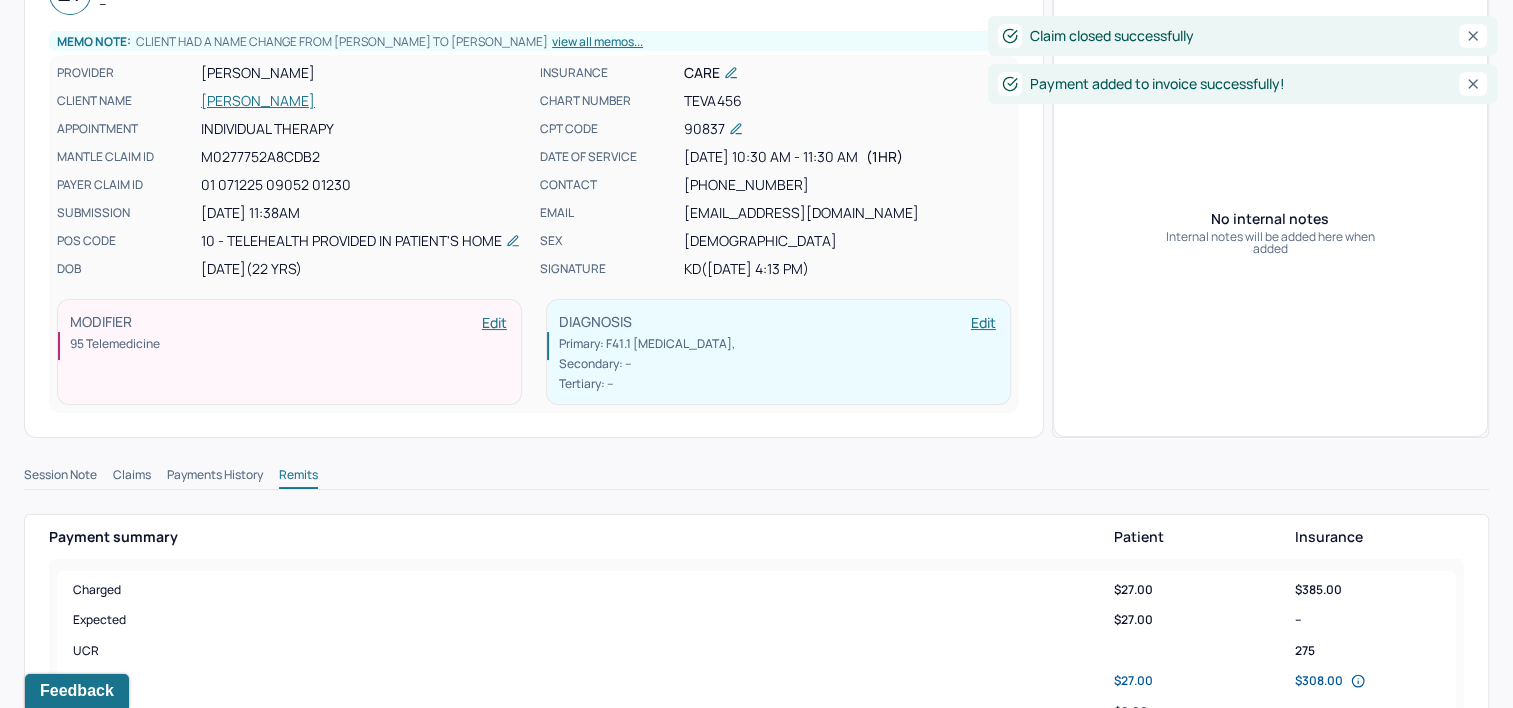 scroll, scrollTop: 0, scrollLeft: 0, axis: both 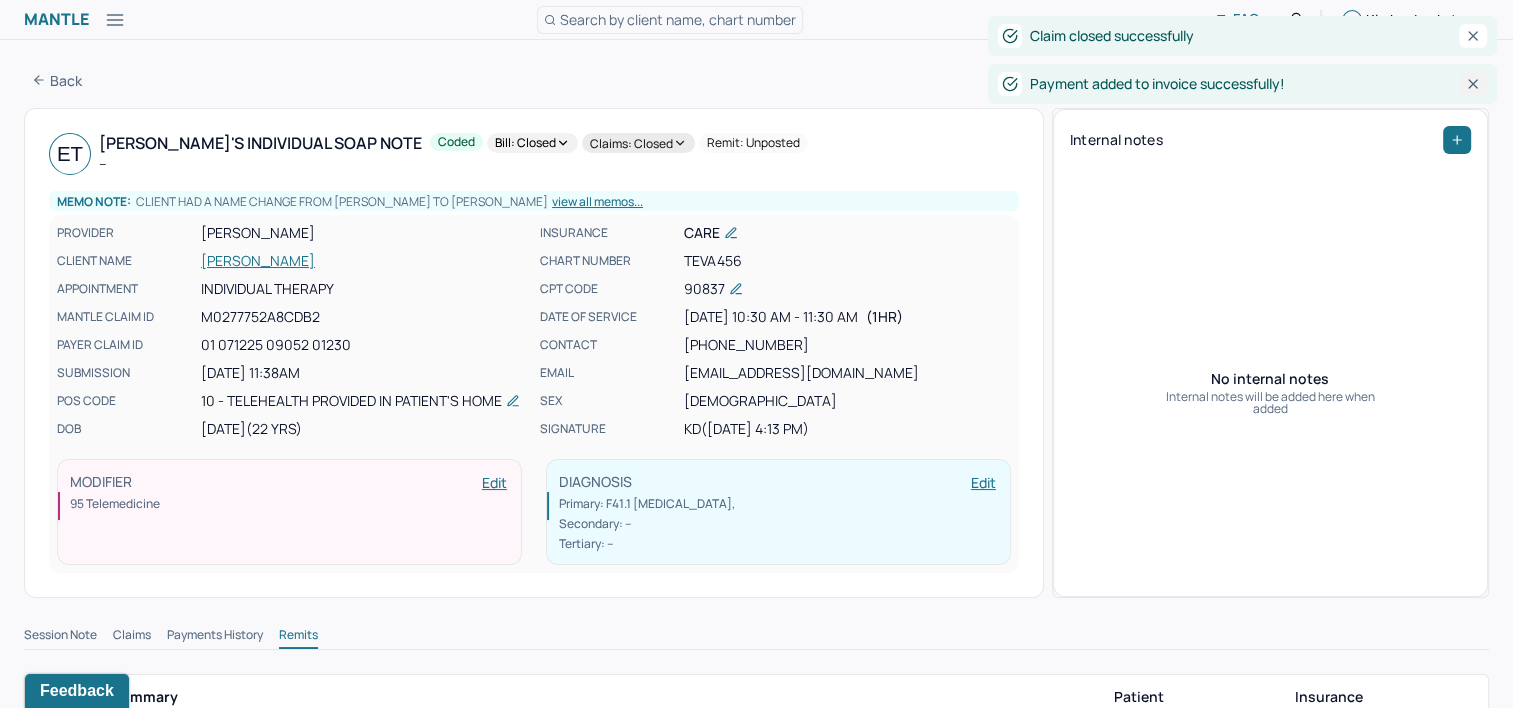click 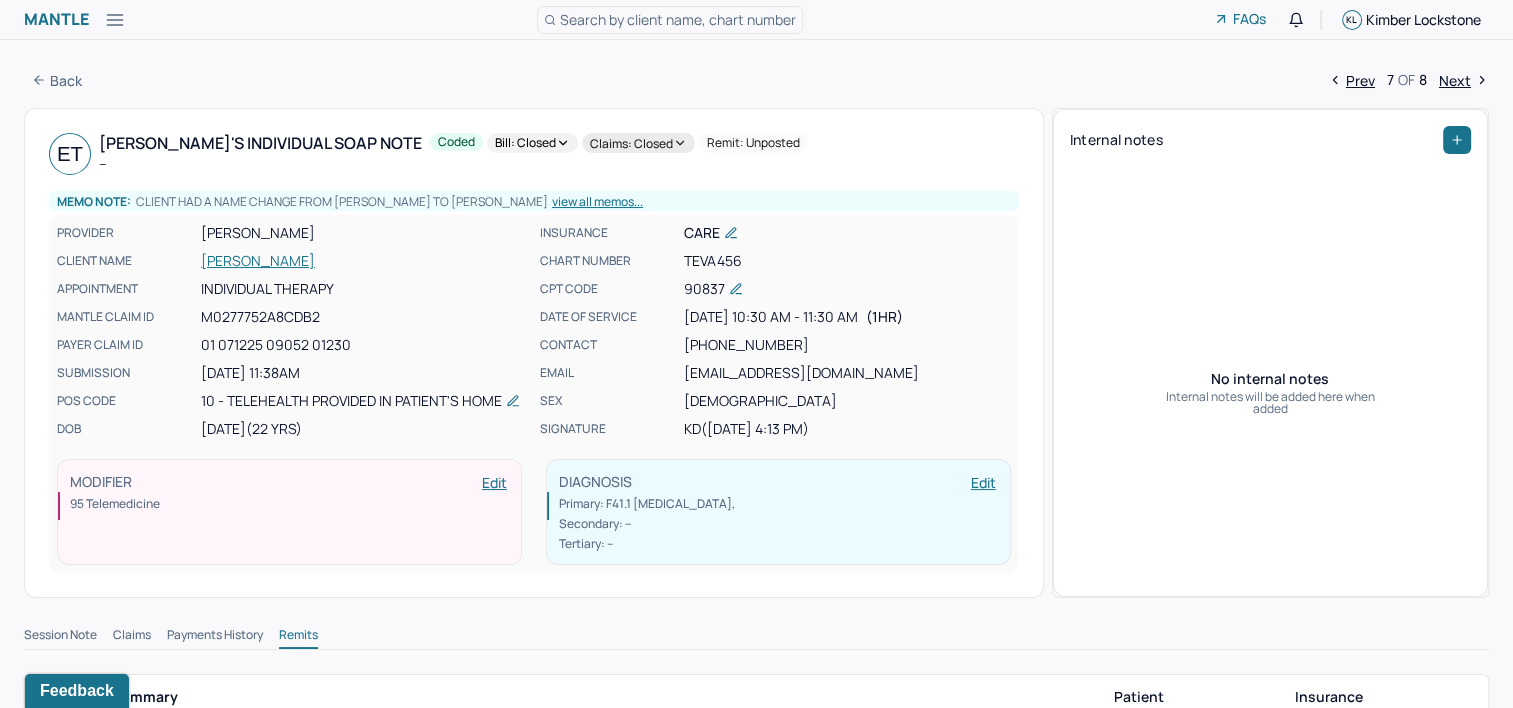 click on "Next" at bounding box center (1464, 80) 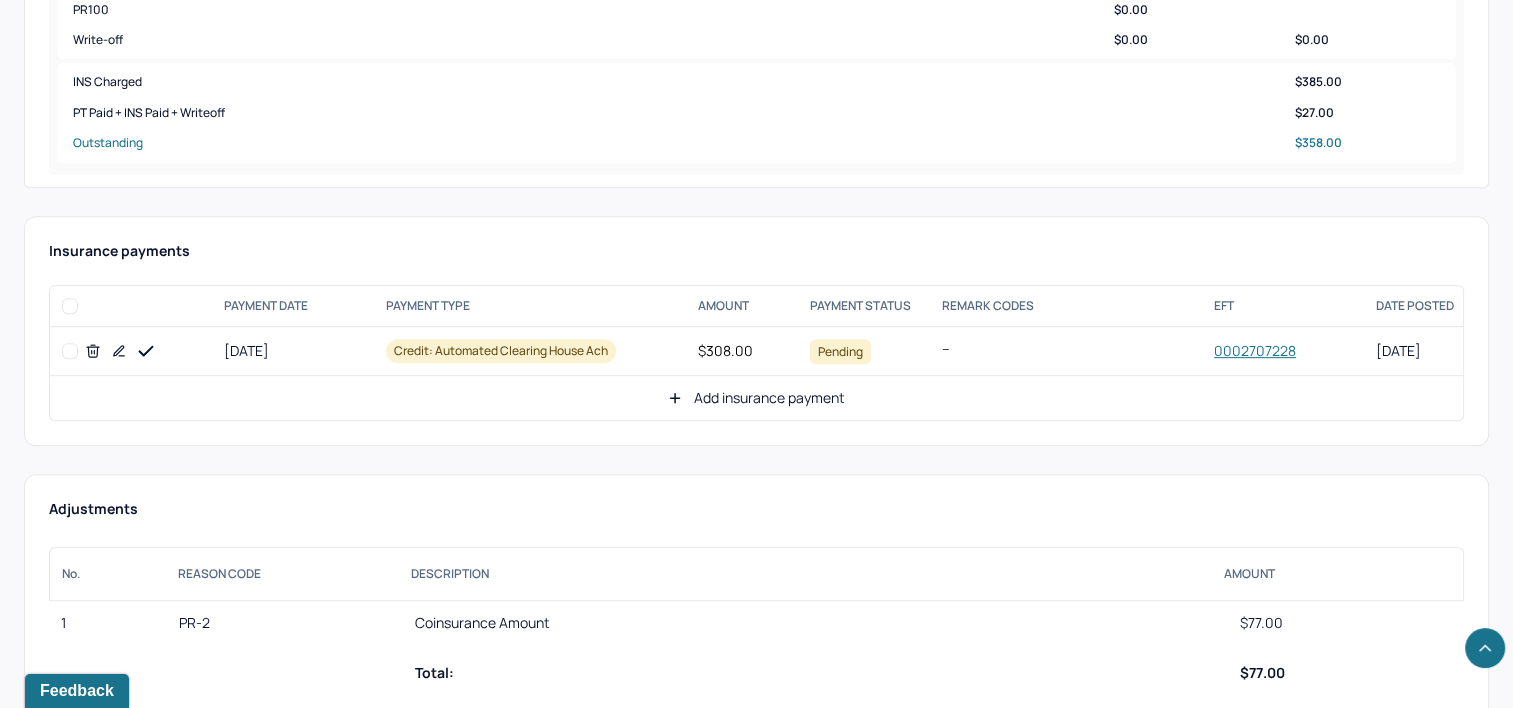 scroll, scrollTop: 900, scrollLeft: 0, axis: vertical 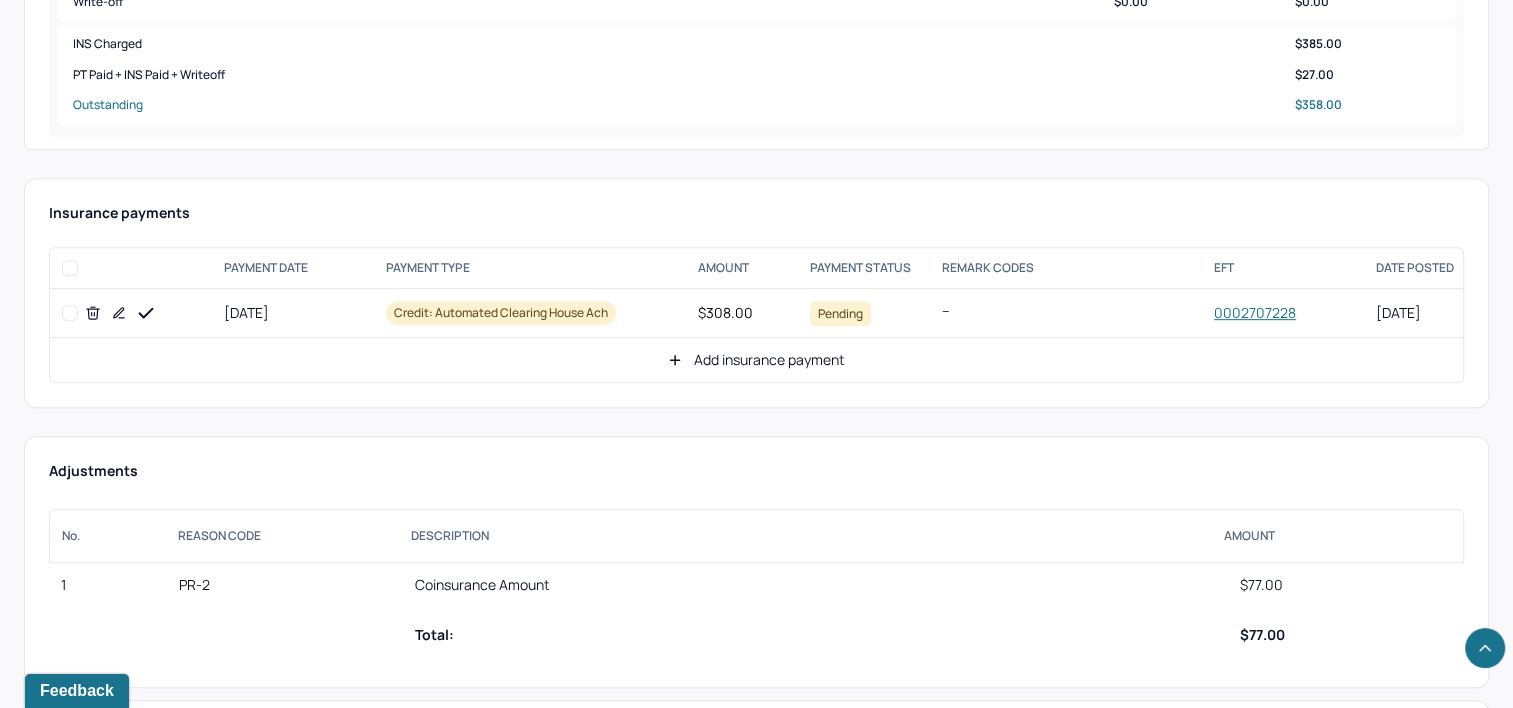 click 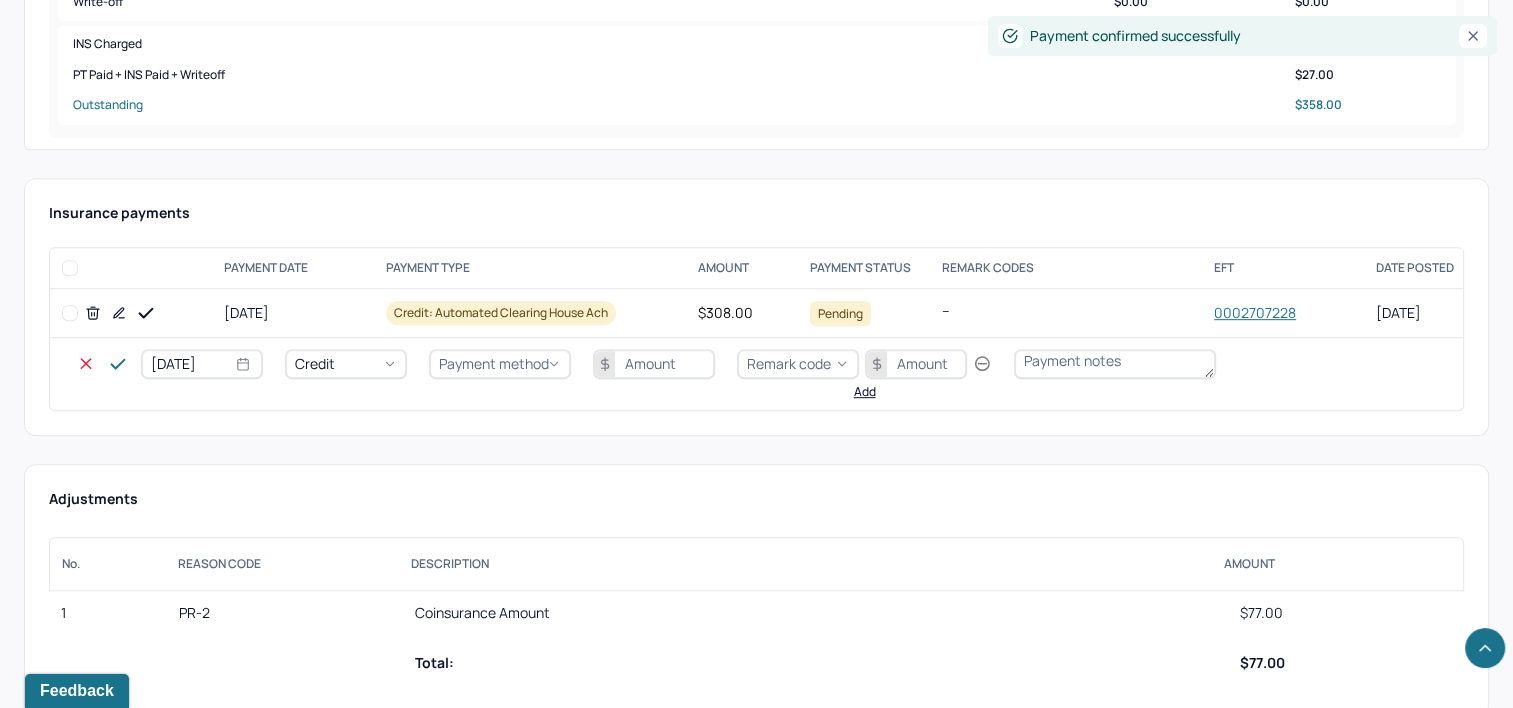 click on "[DATE]" at bounding box center [202, 364] 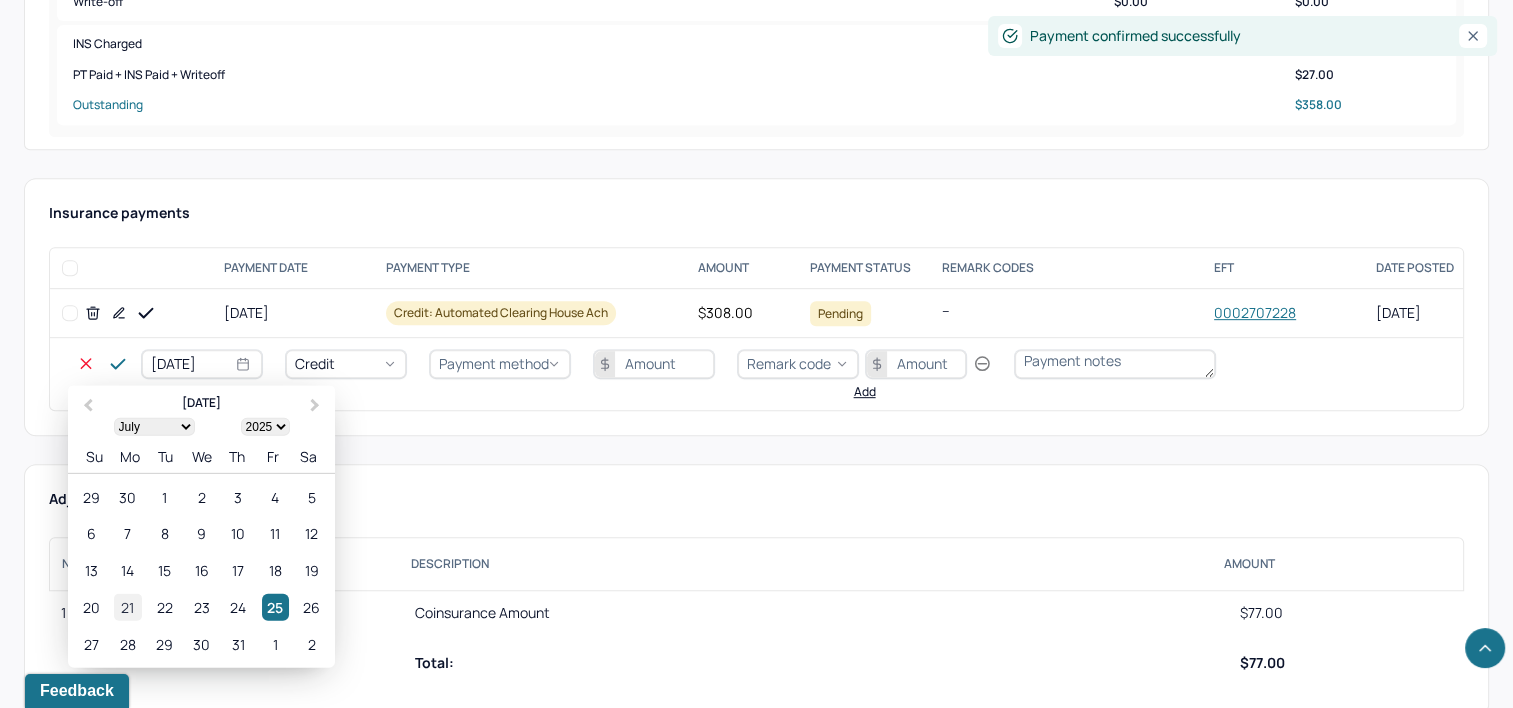 select on "6" 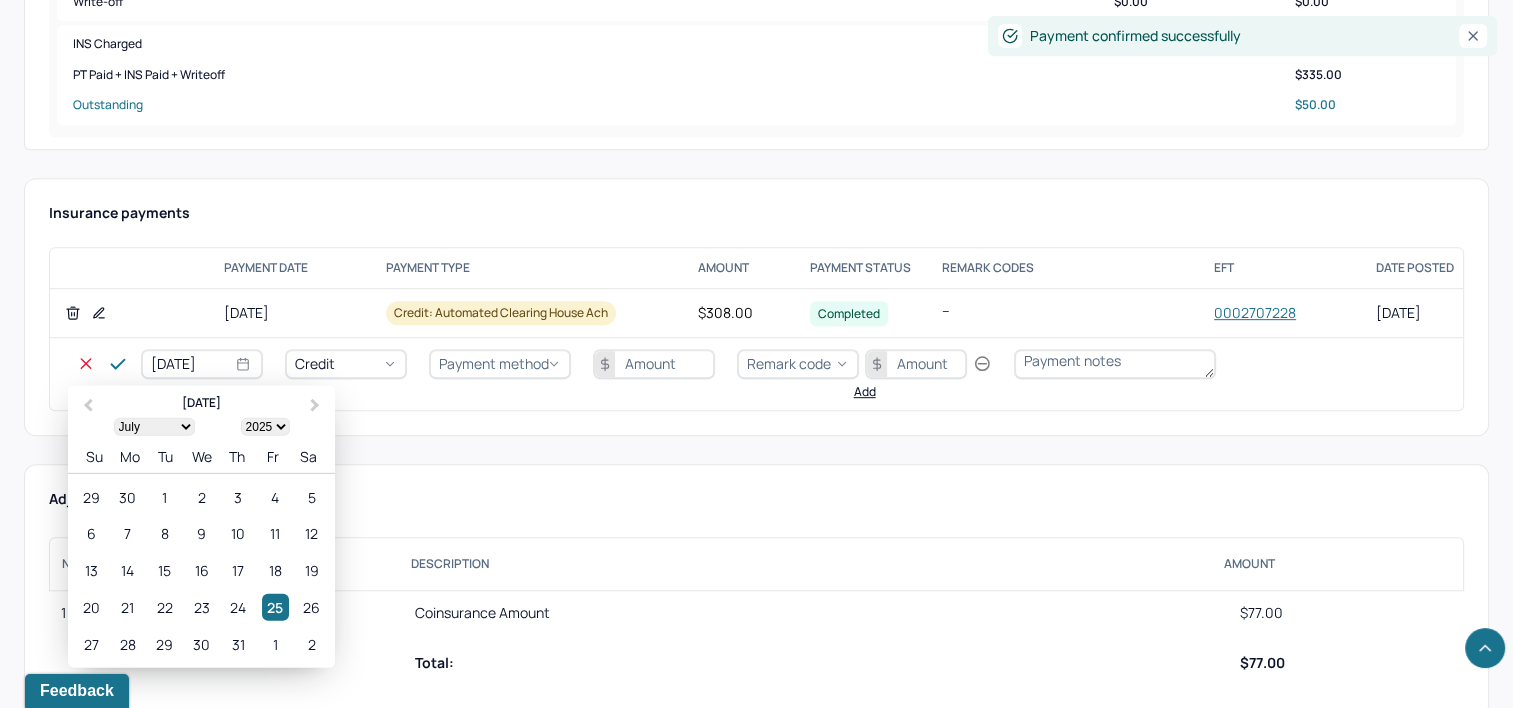 click on "21" at bounding box center (127, 607) 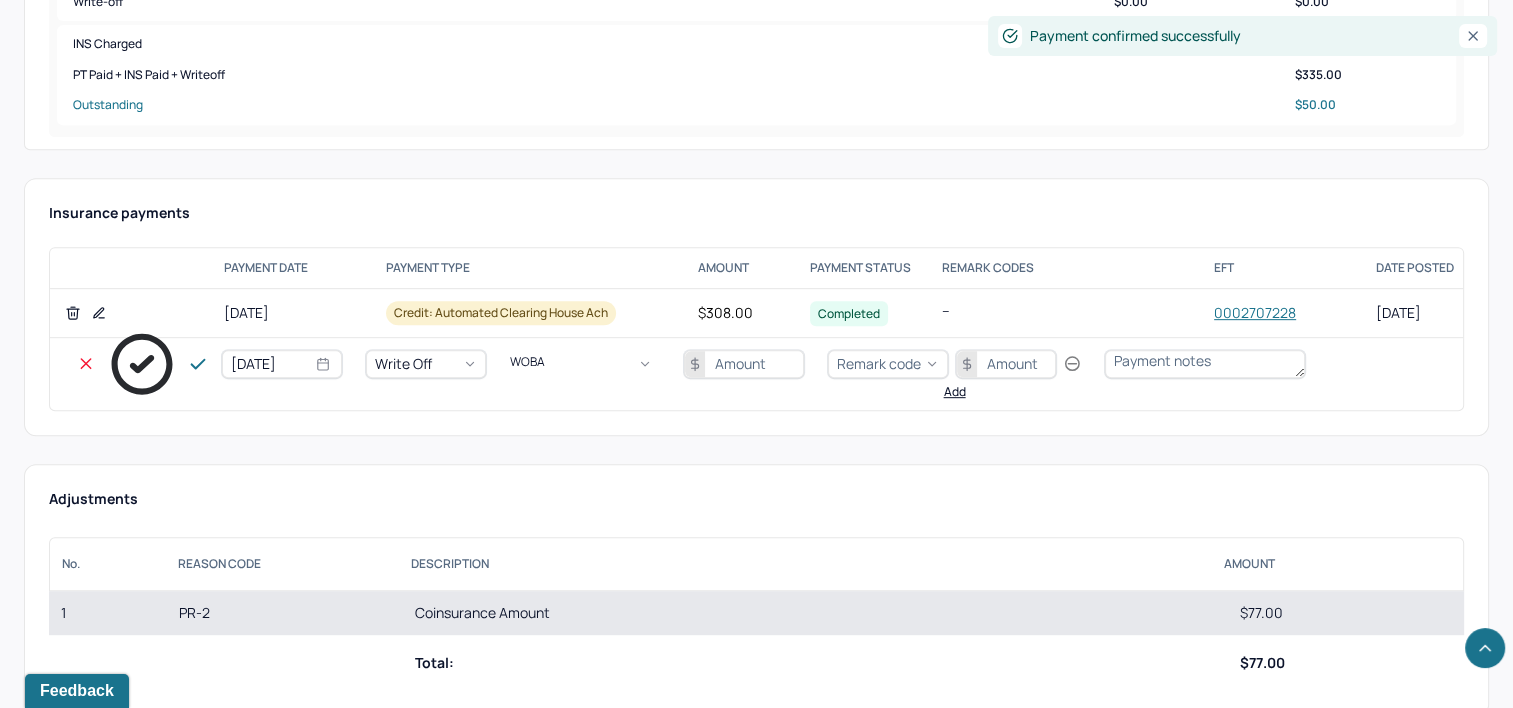 type on "WOBAL" 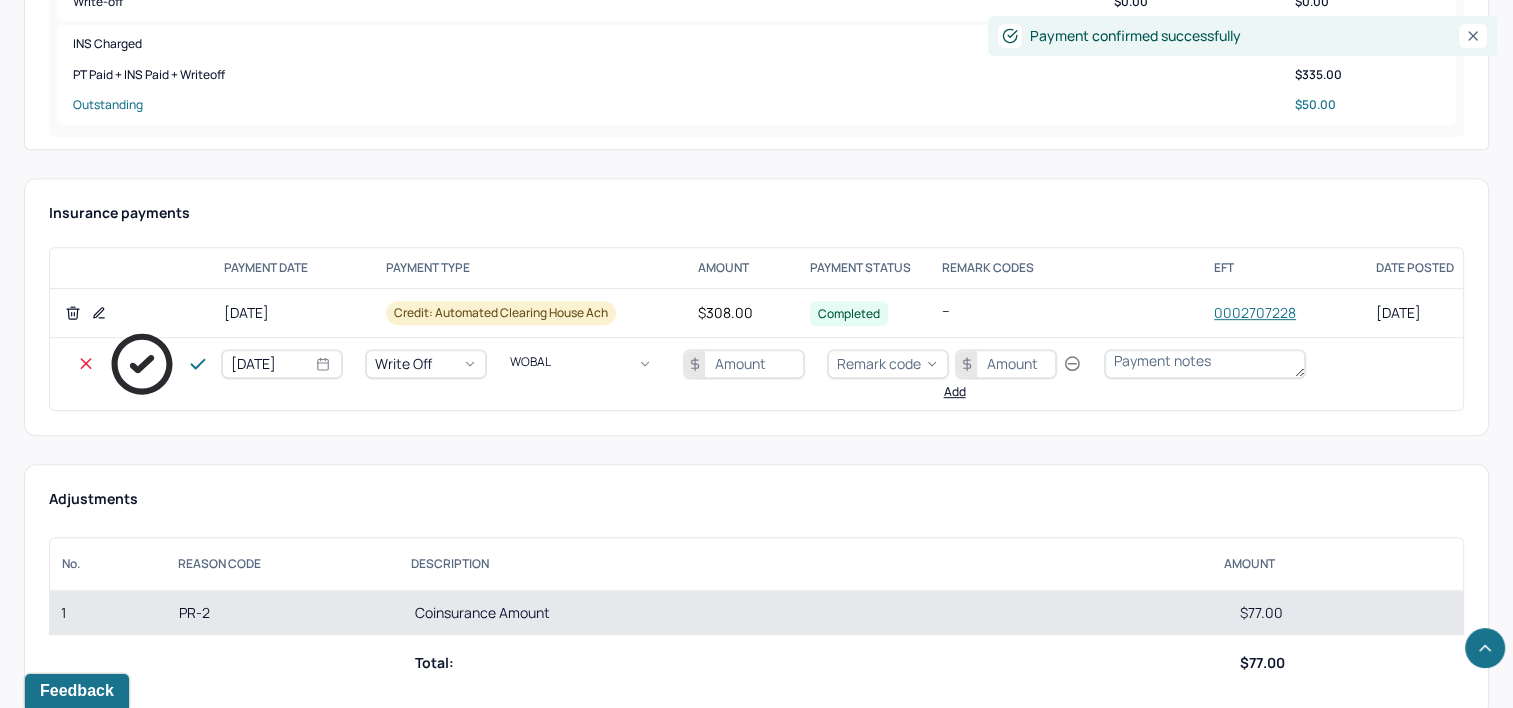 type 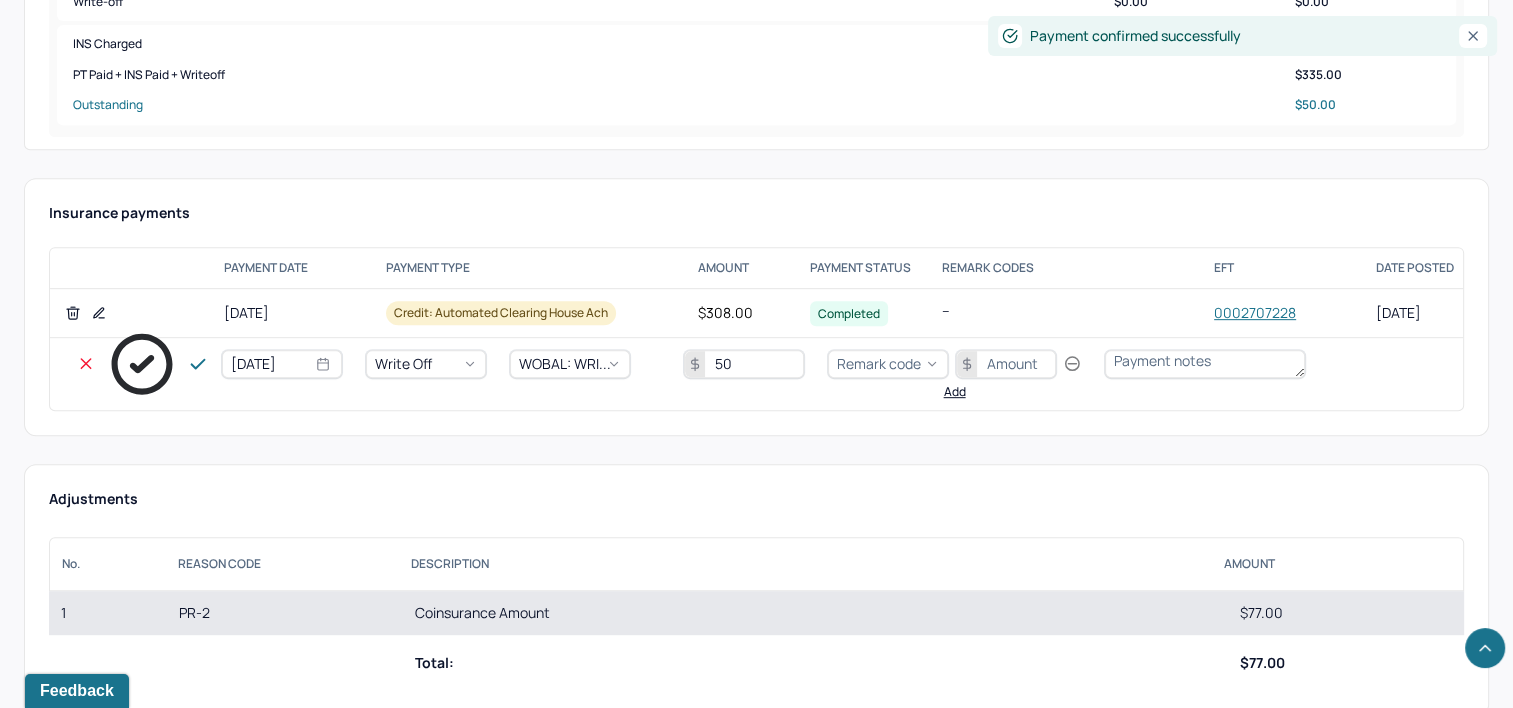 type on "50" 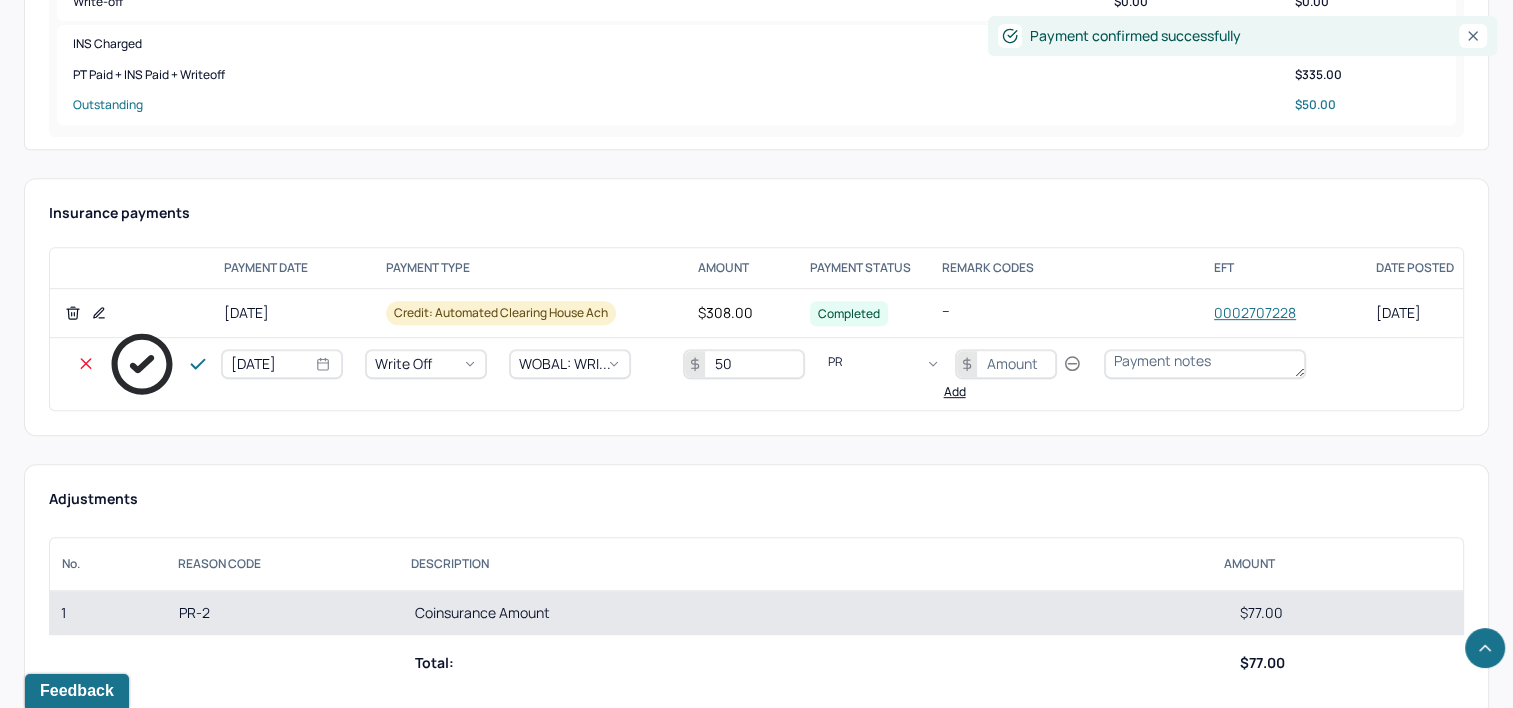 type on "PR2" 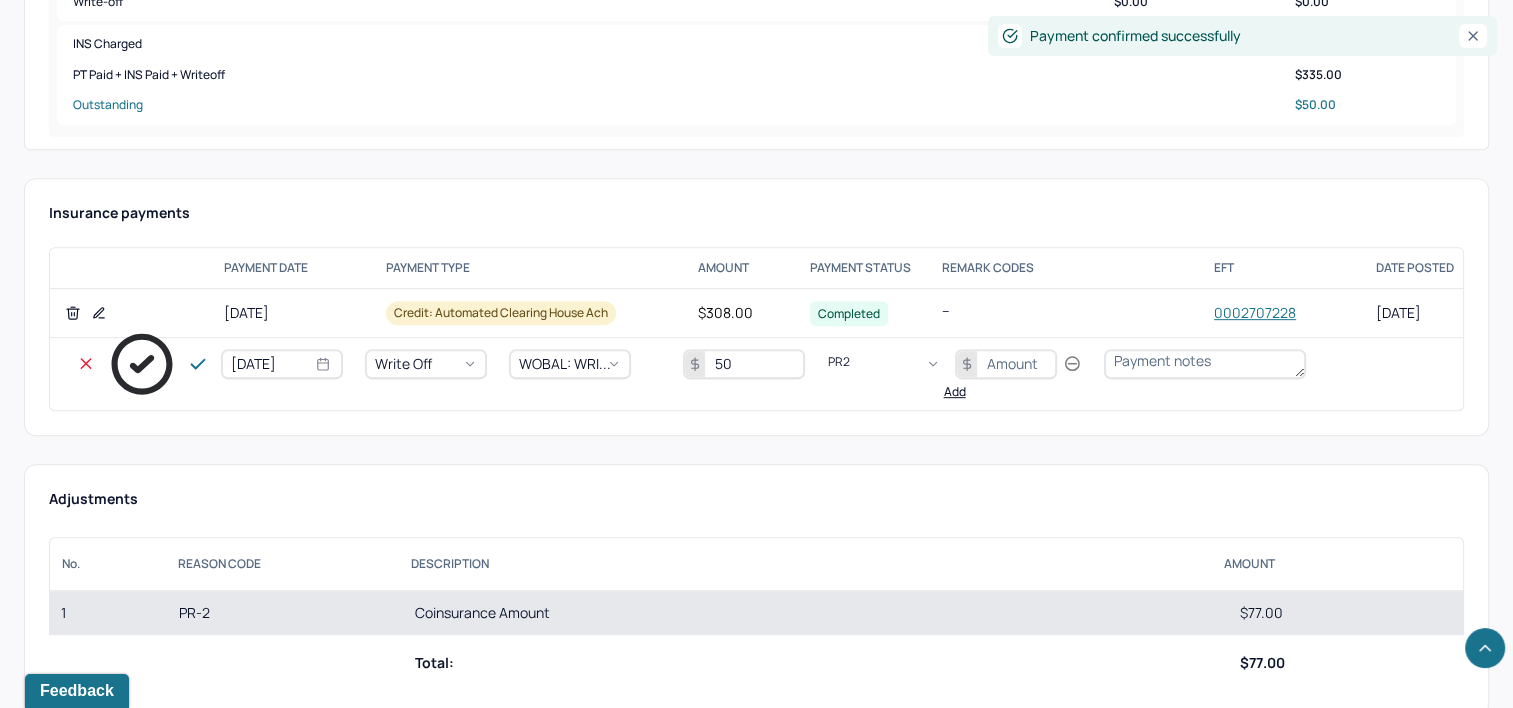 type 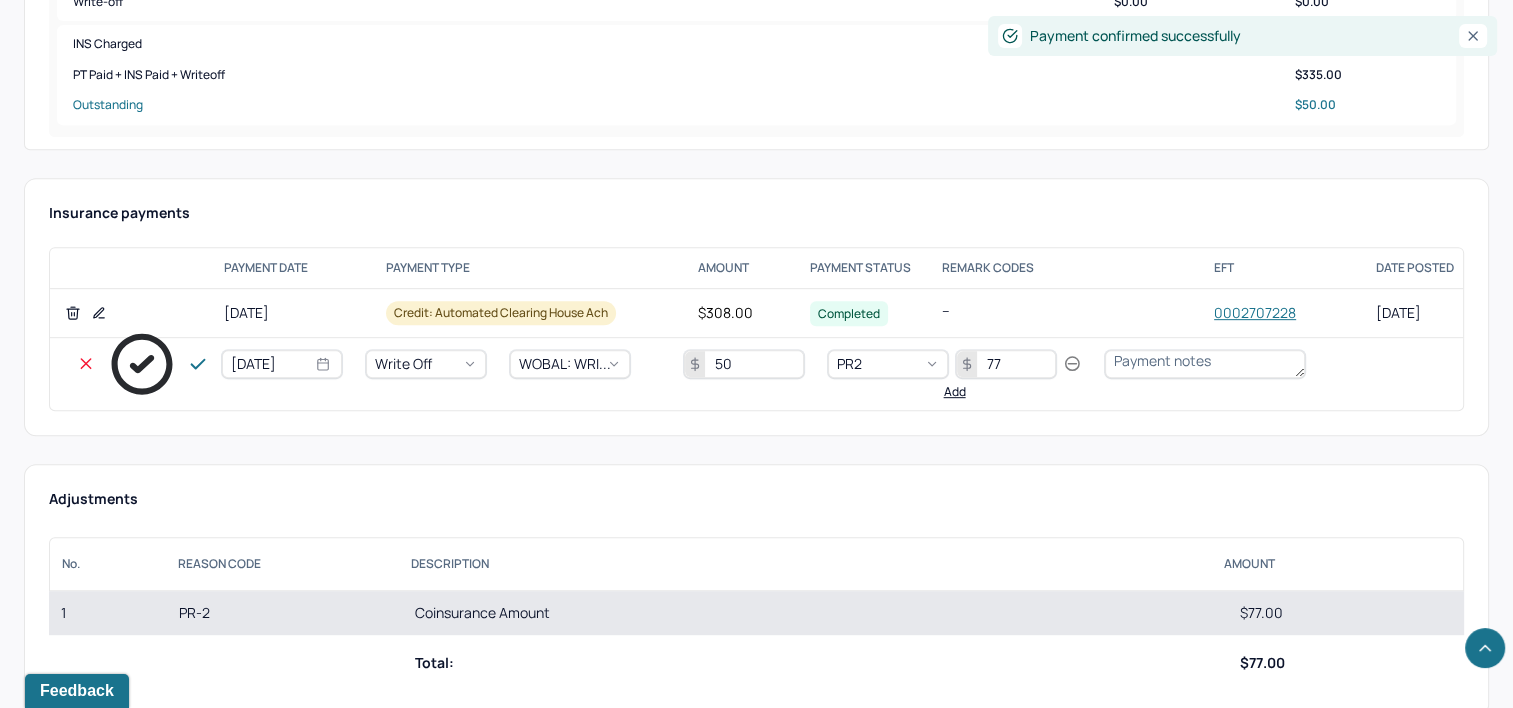 type on "77" 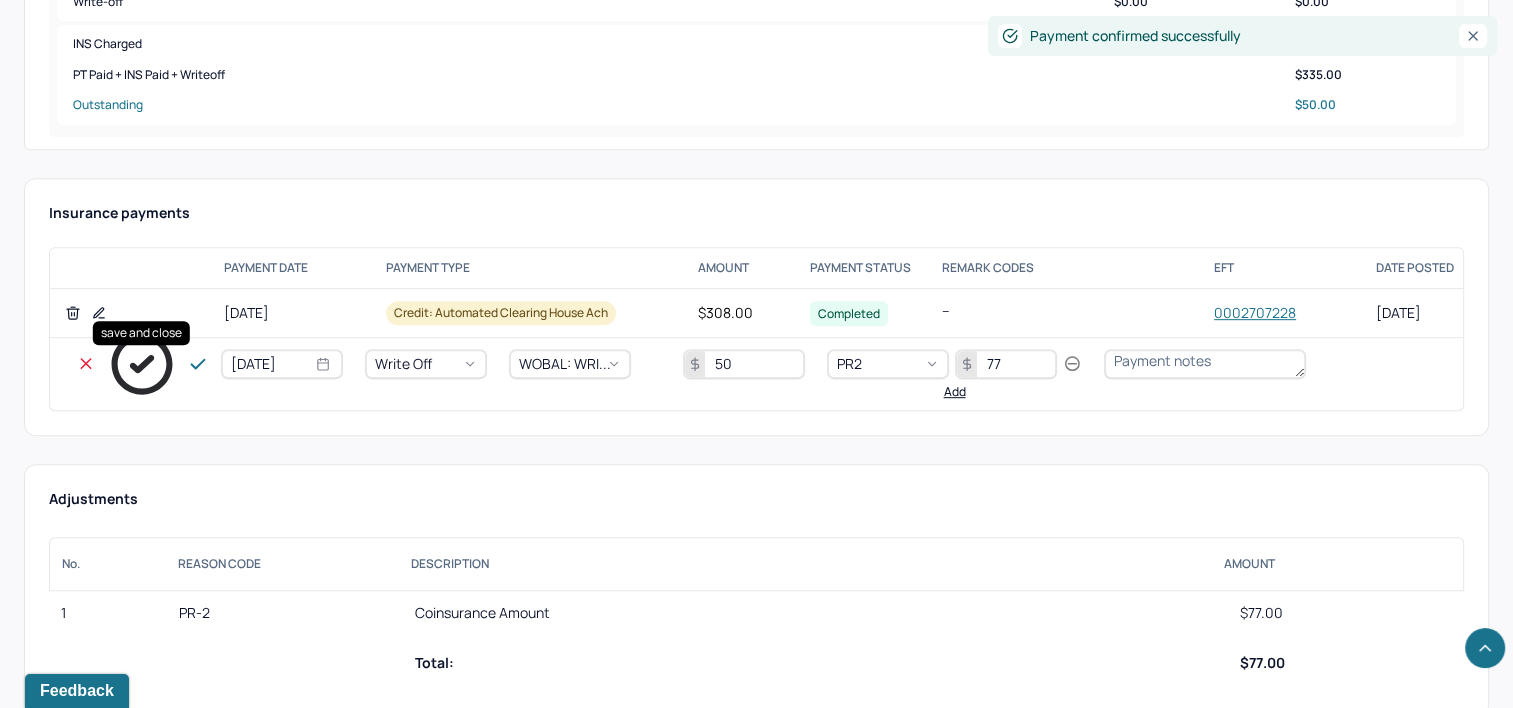 click 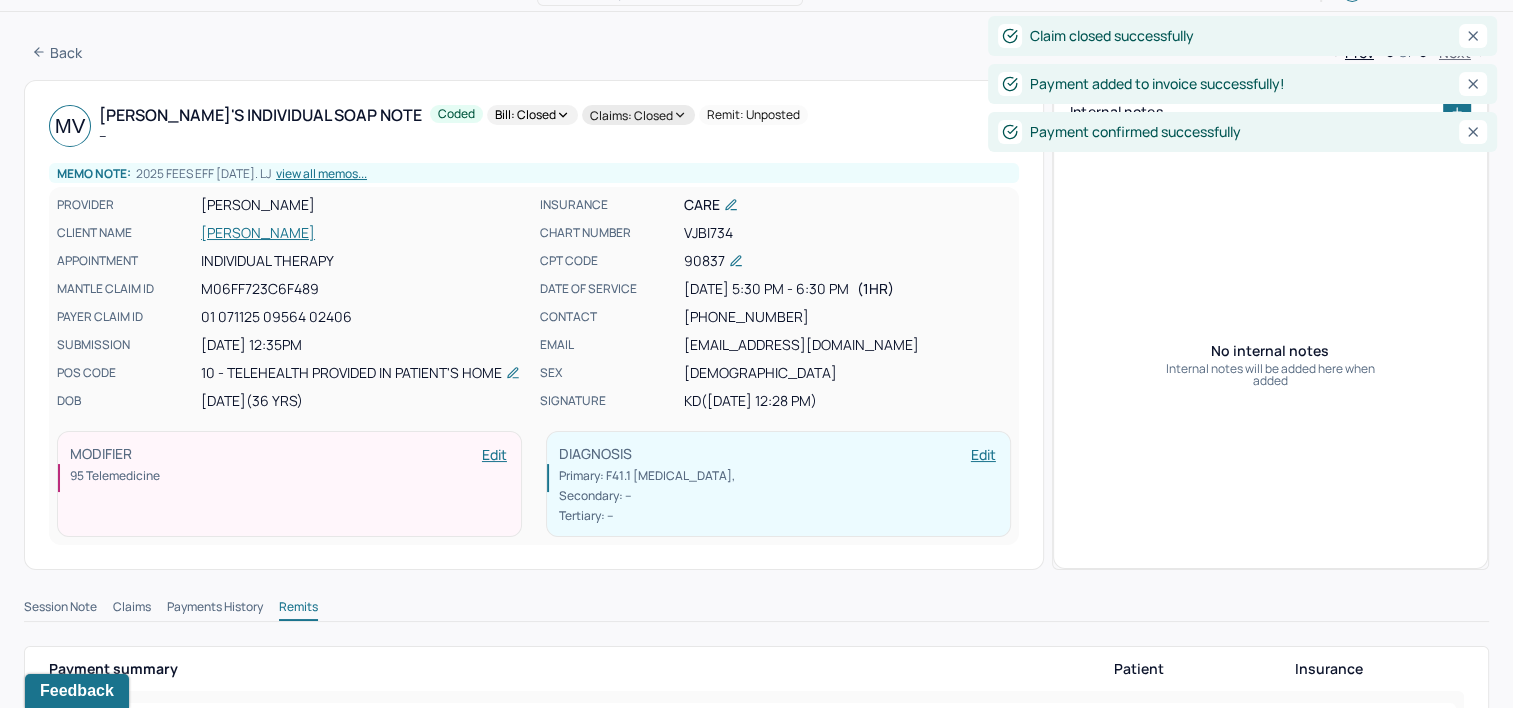 scroll, scrollTop: 0, scrollLeft: 0, axis: both 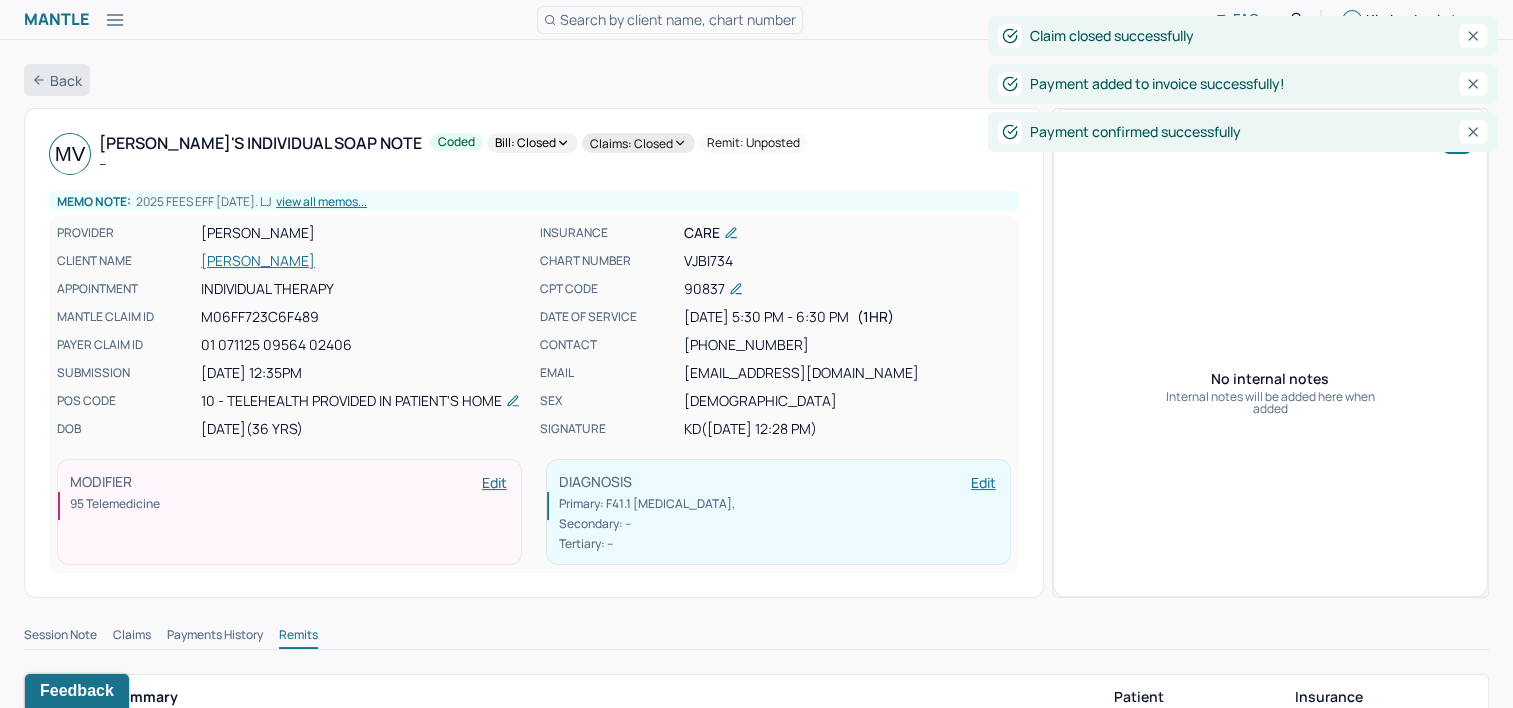 click on "Back" at bounding box center [57, 80] 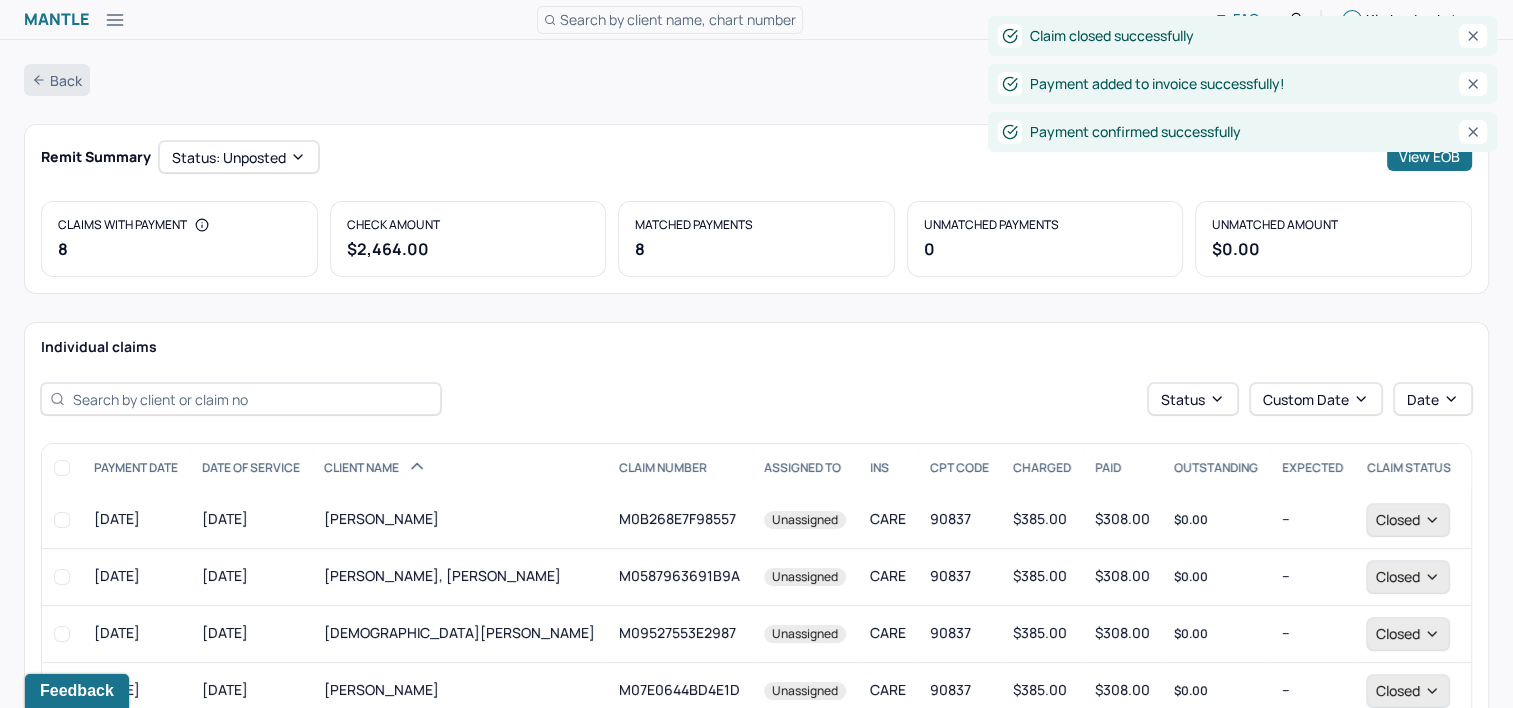 click on "Back" at bounding box center (57, 80) 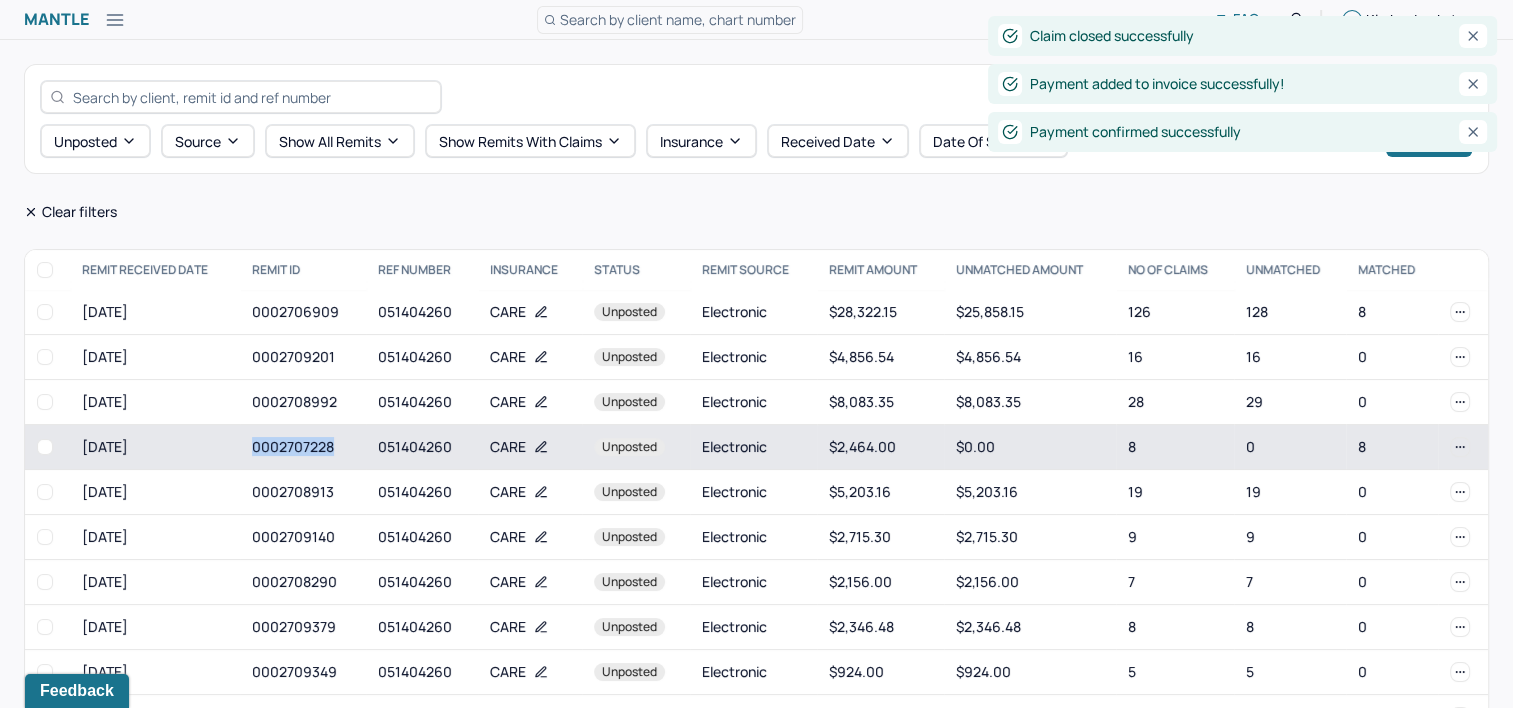 drag, startPoint x: 253, startPoint y: 446, endPoint x: 352, endPoint y: 447, distance: 99.00505 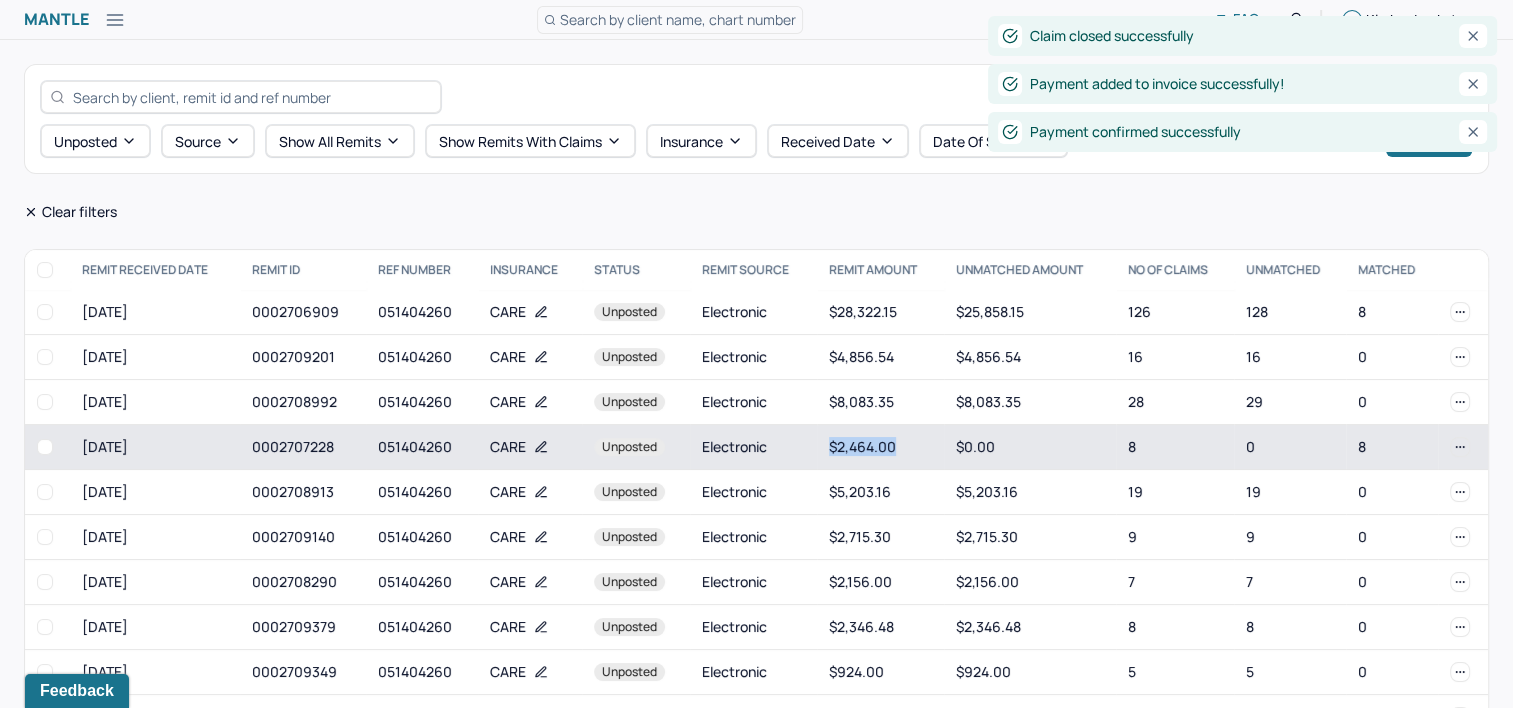 drag, startPoint x: 820, startPoint y: 444, endPoint x: 905, endPoint y: 445, distance: 85.00588 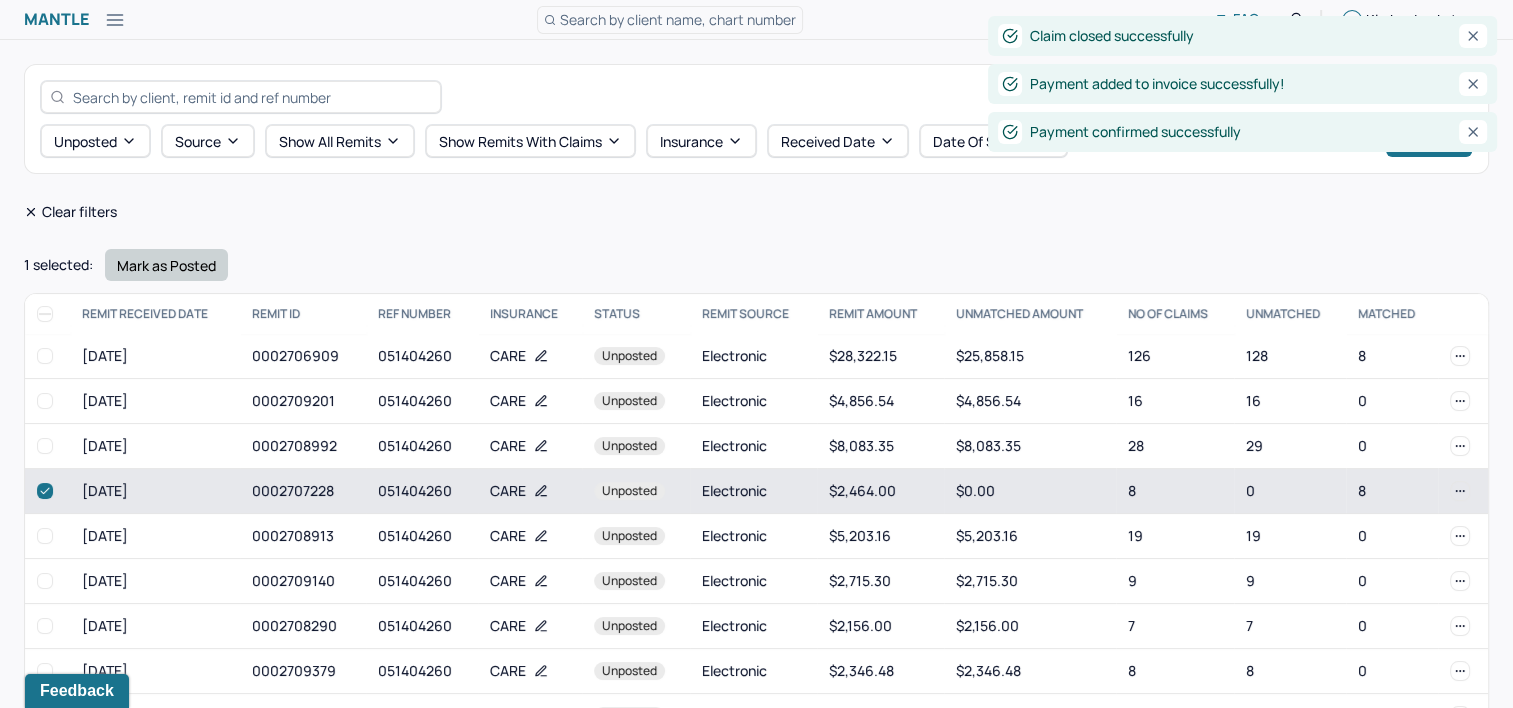 click on "Mark as Posted" at bounding box center [166, 265] 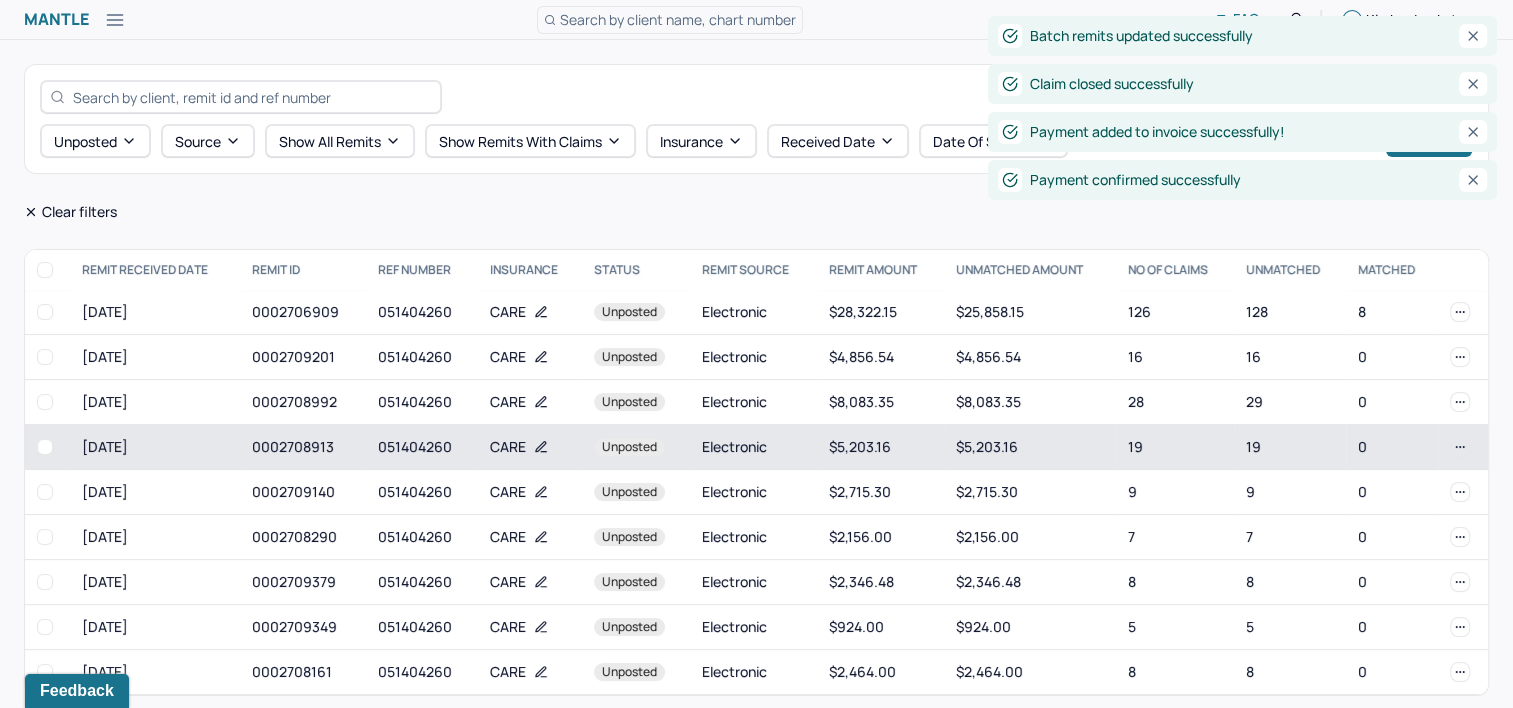 scroll, scrollTop: 9, scrollLeft: 0, axis: vertical 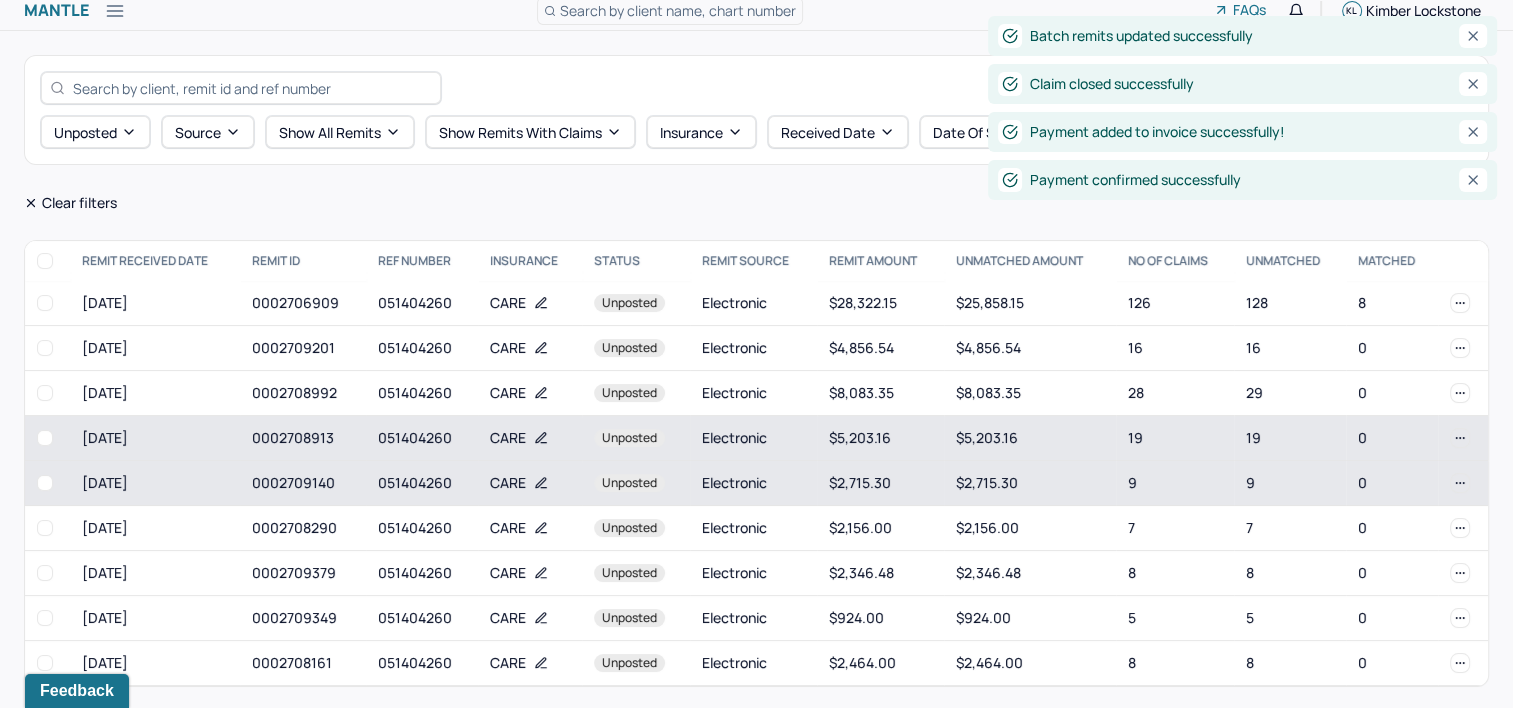 click on "051404260" at bounding box center (421, 483) 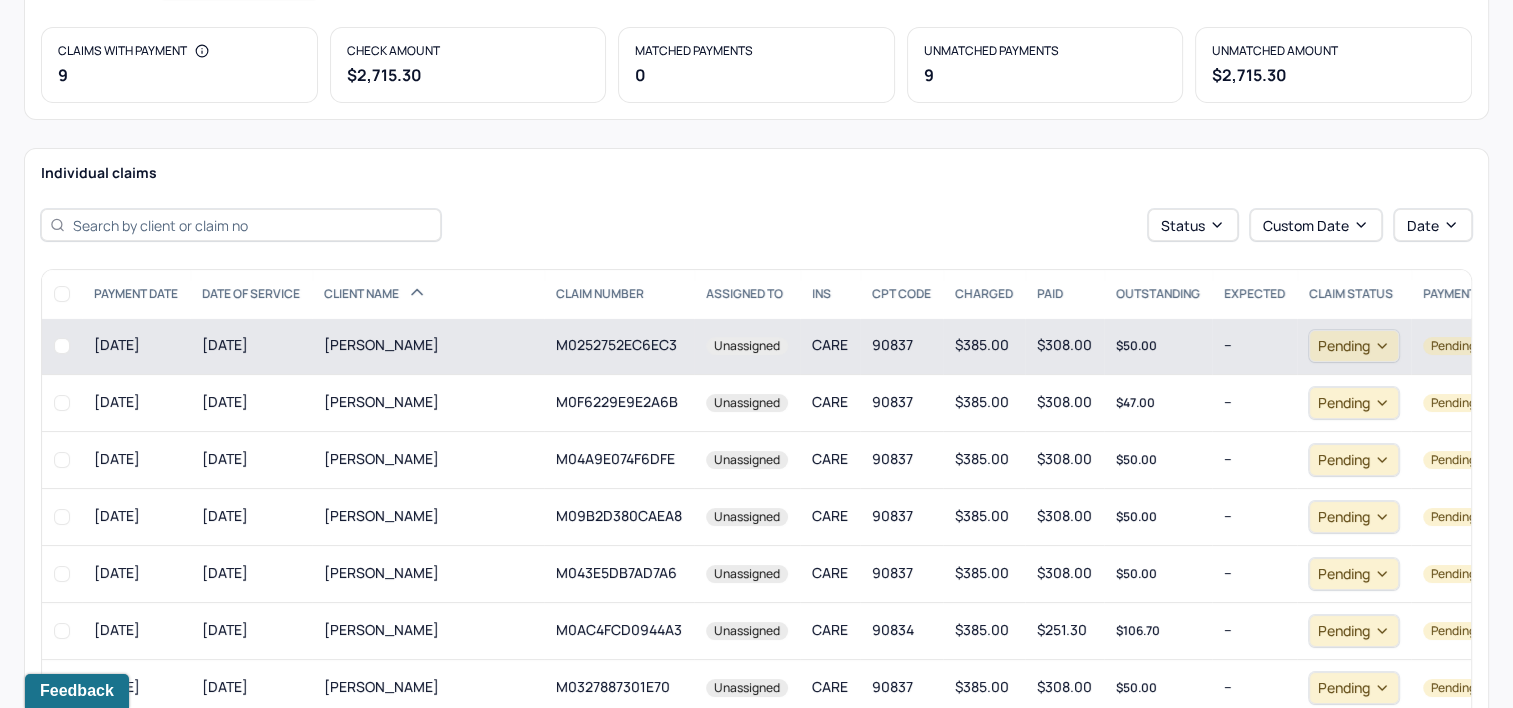 scroll, scrollTop: 141, scrollLeft: 0, axis: vertical 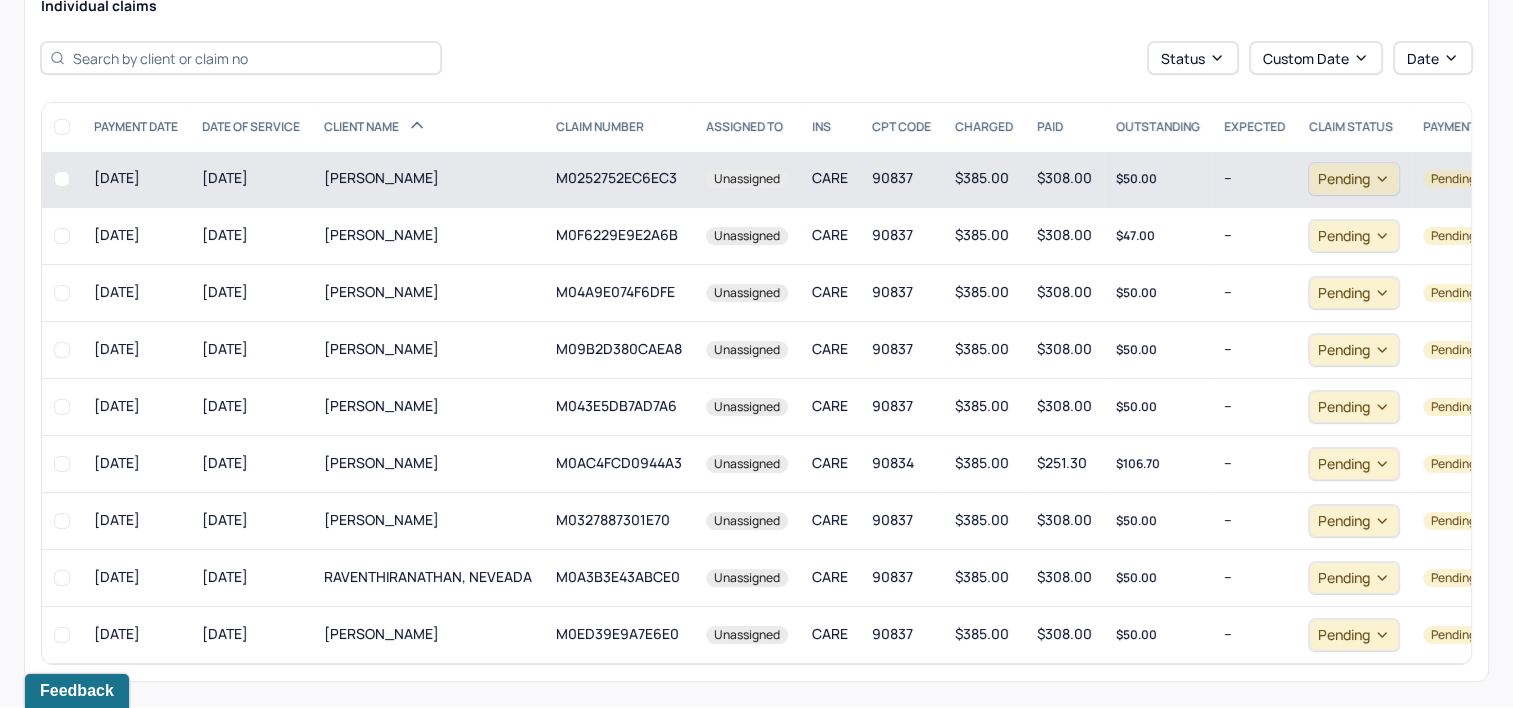 click on "M0252752EC6EC3" at bounding box center [619, 179] 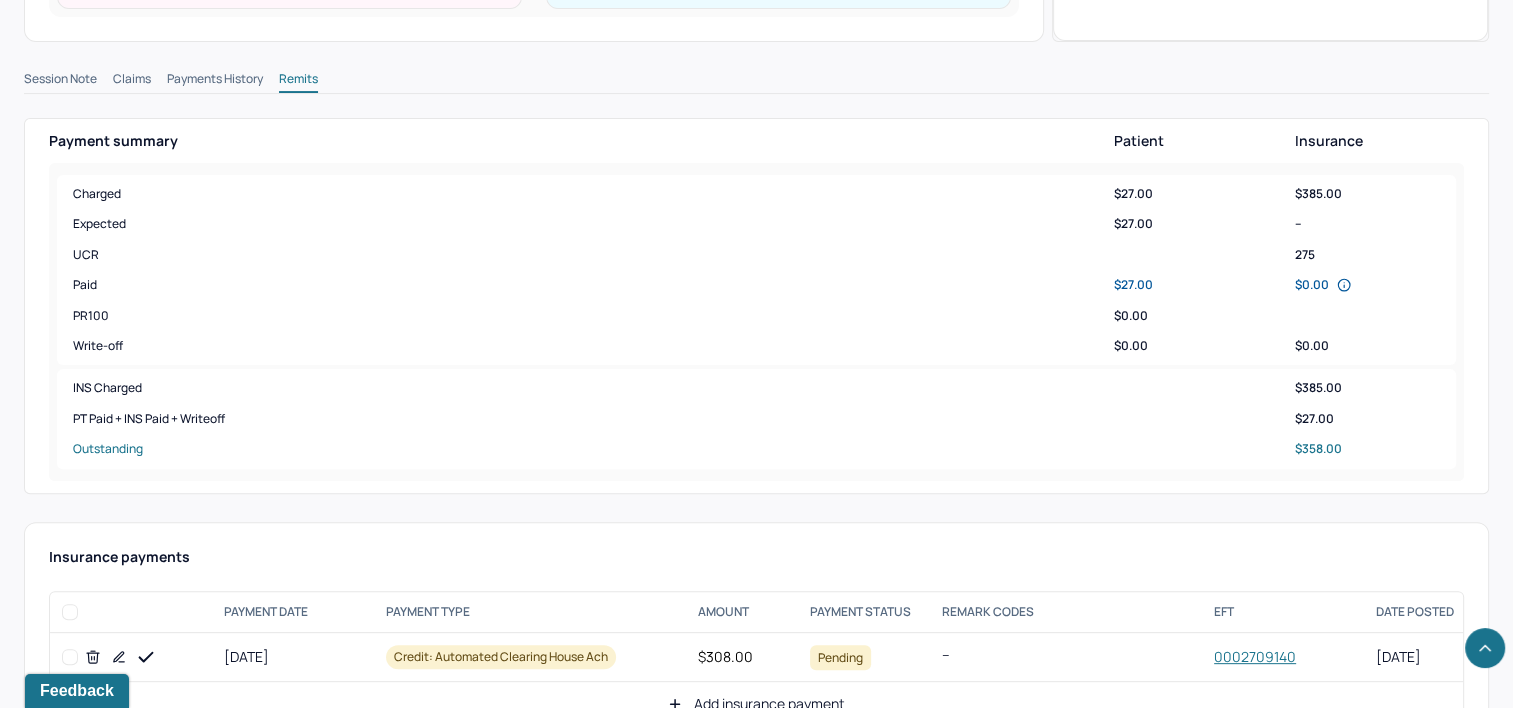 scroll, scrollTop: 700, scrollLeft: 0, axis: vertical 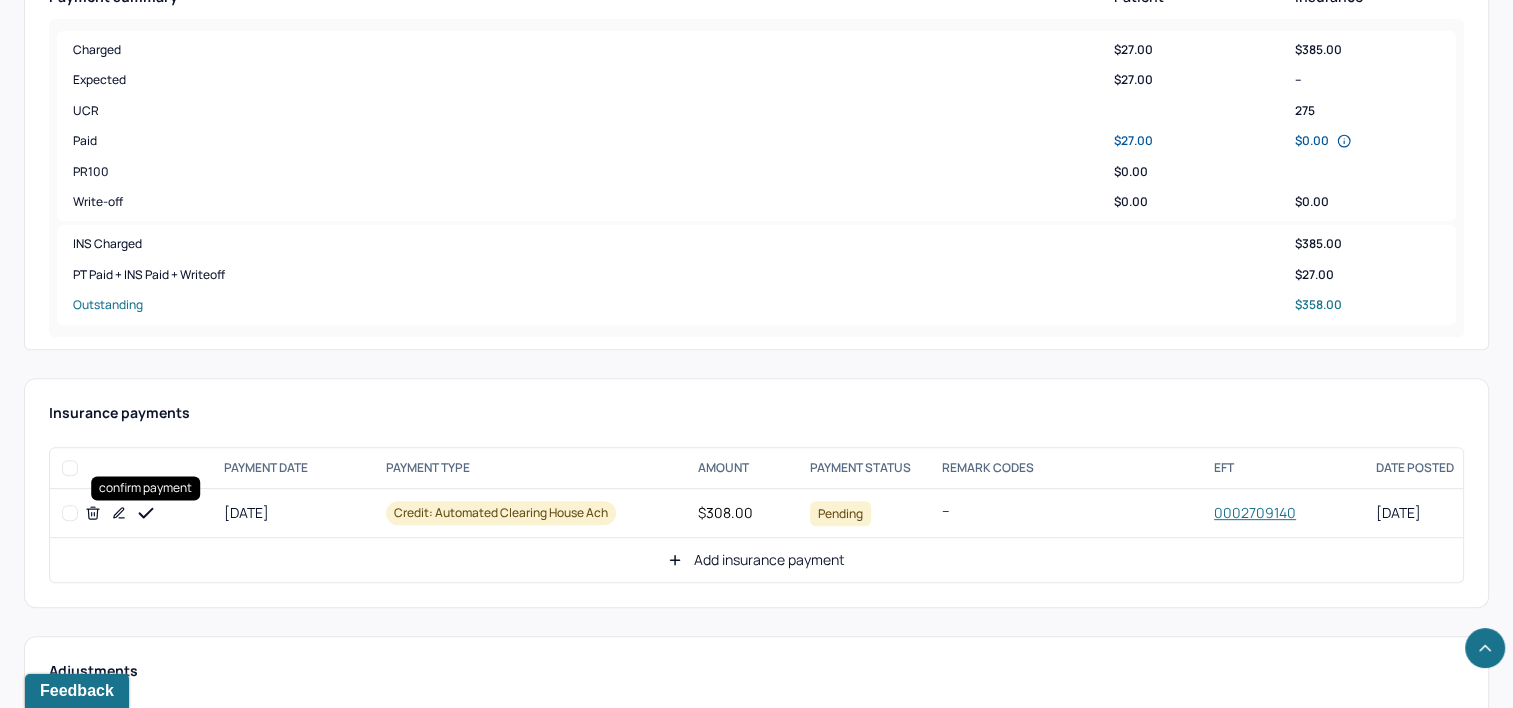 drag, startPoint x: 142, startPoint y: 512, endPoint x: 228, endPoint y: 504, distance: 86.37129 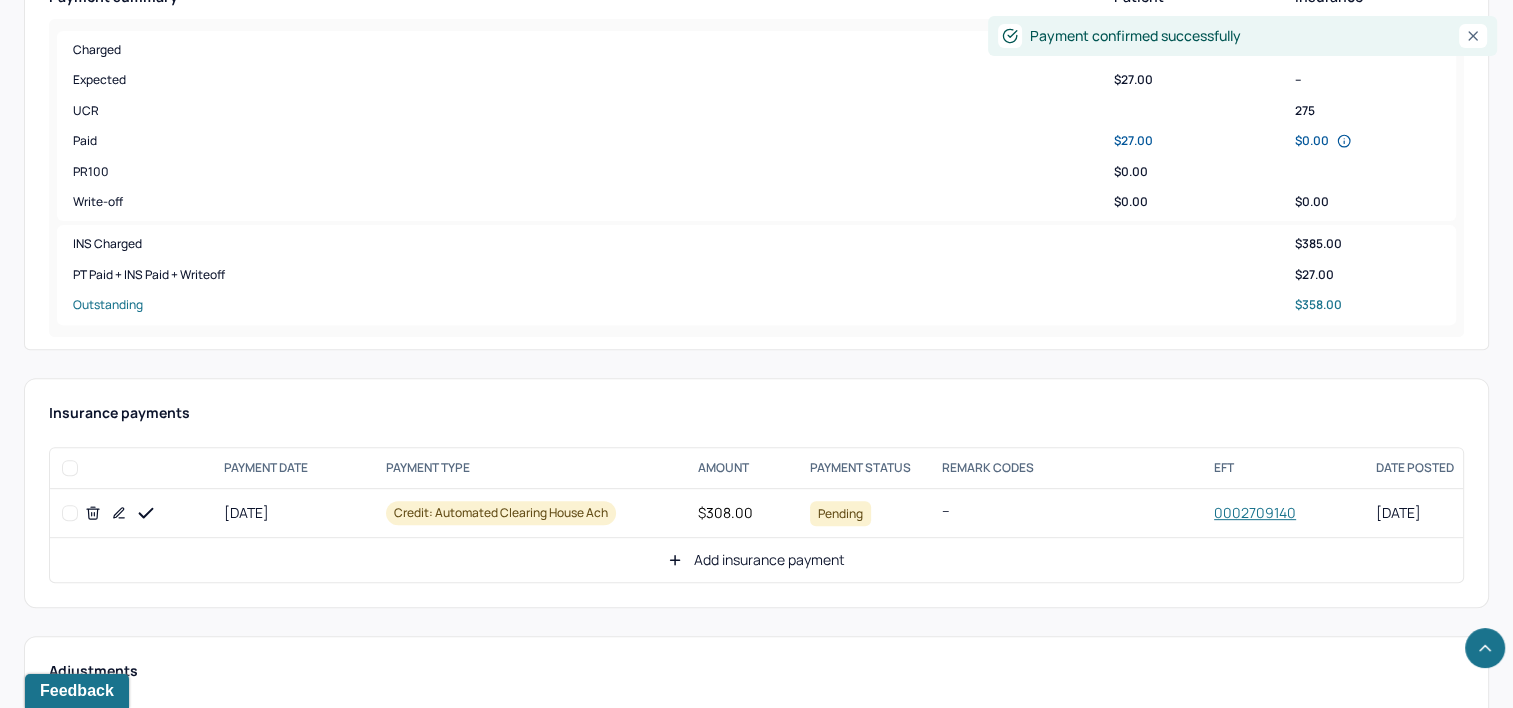 click on "Add insurance payment" at bounding box center [756, 560] 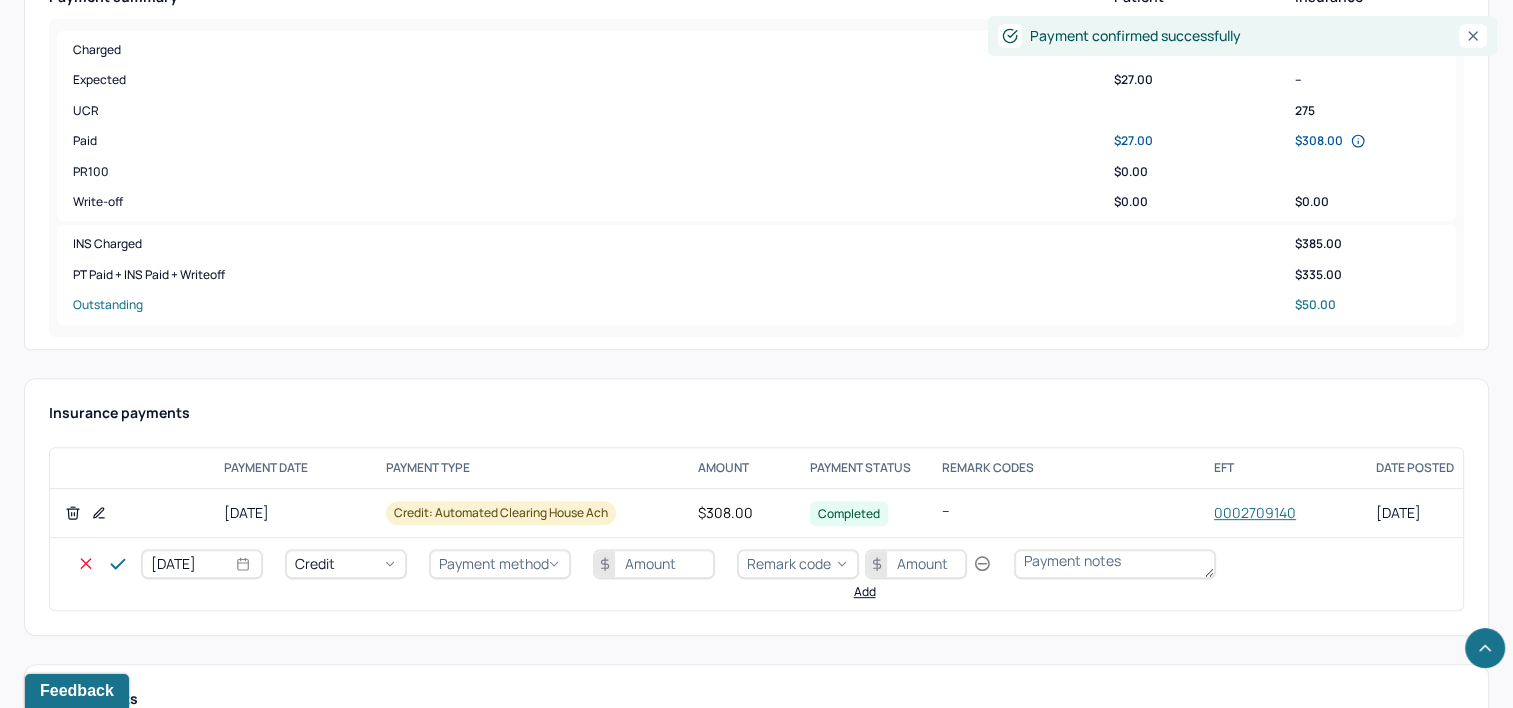 click on "[DATE]" at bounding box center [202, 564] 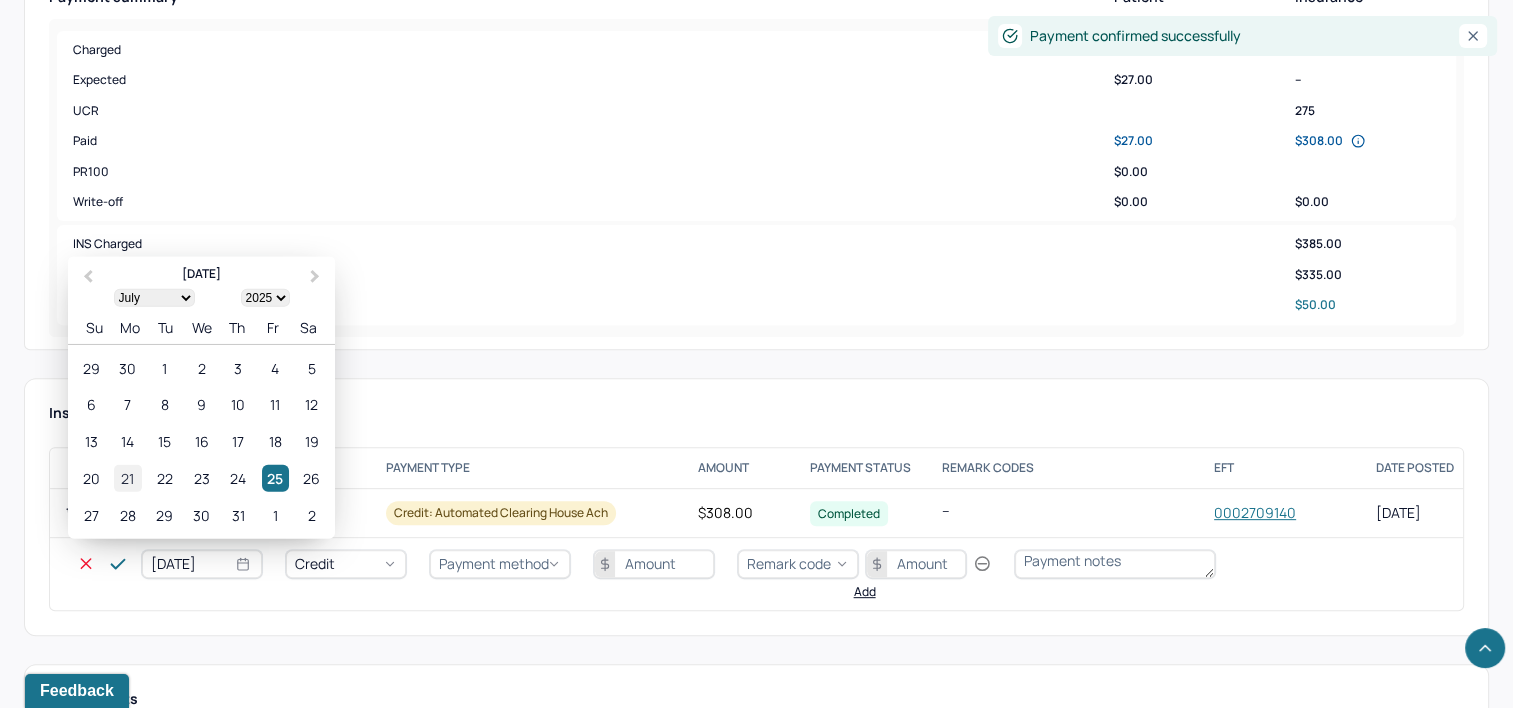 click on "21" at bounding box center [127, 478] 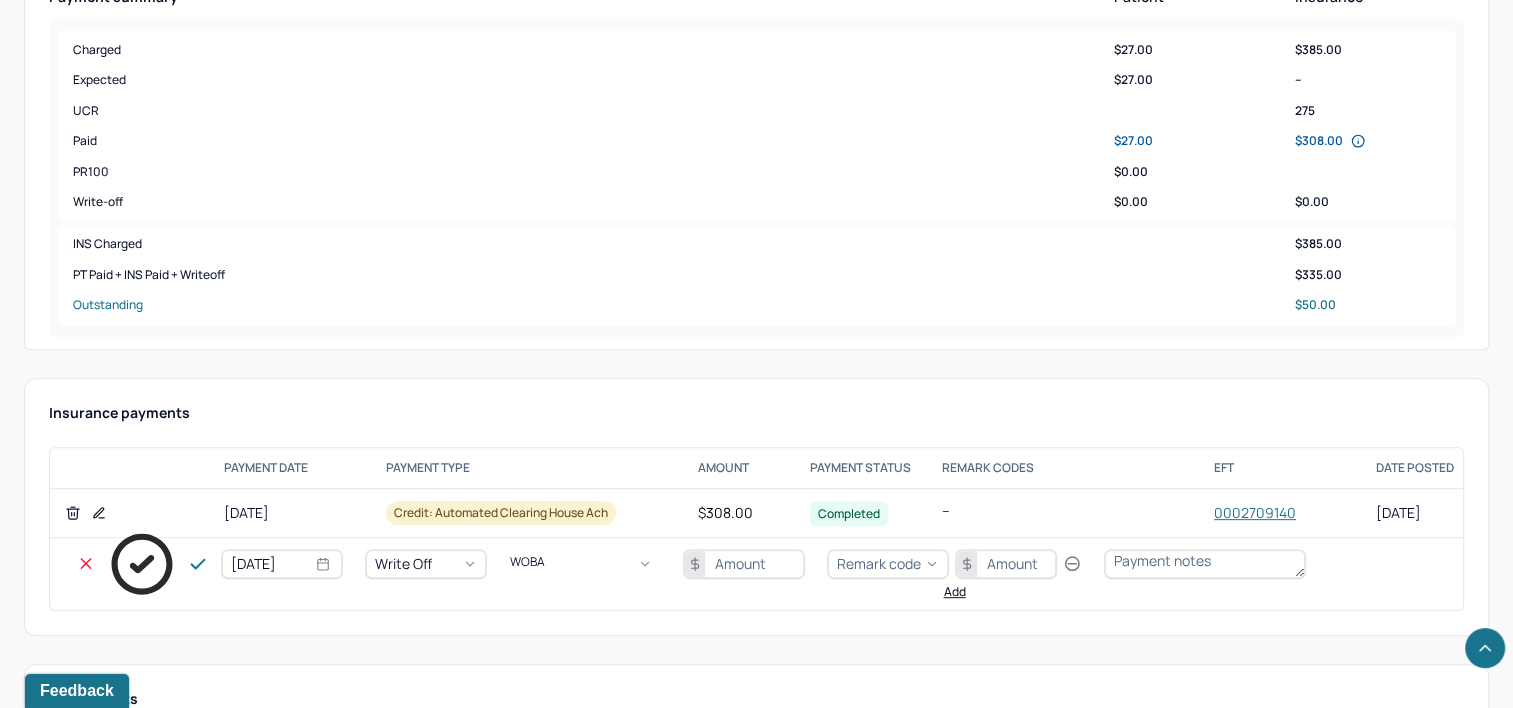 type on "WOBAL" 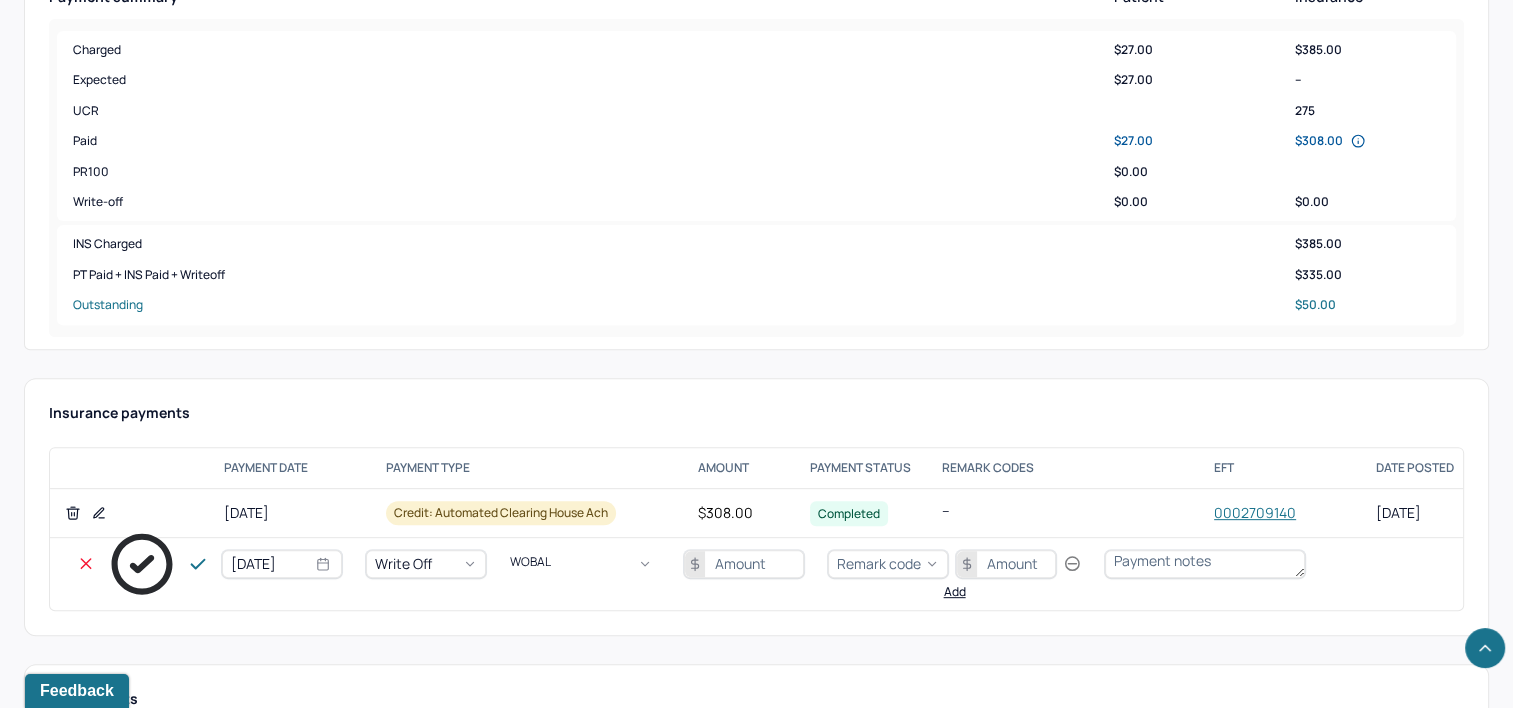 type 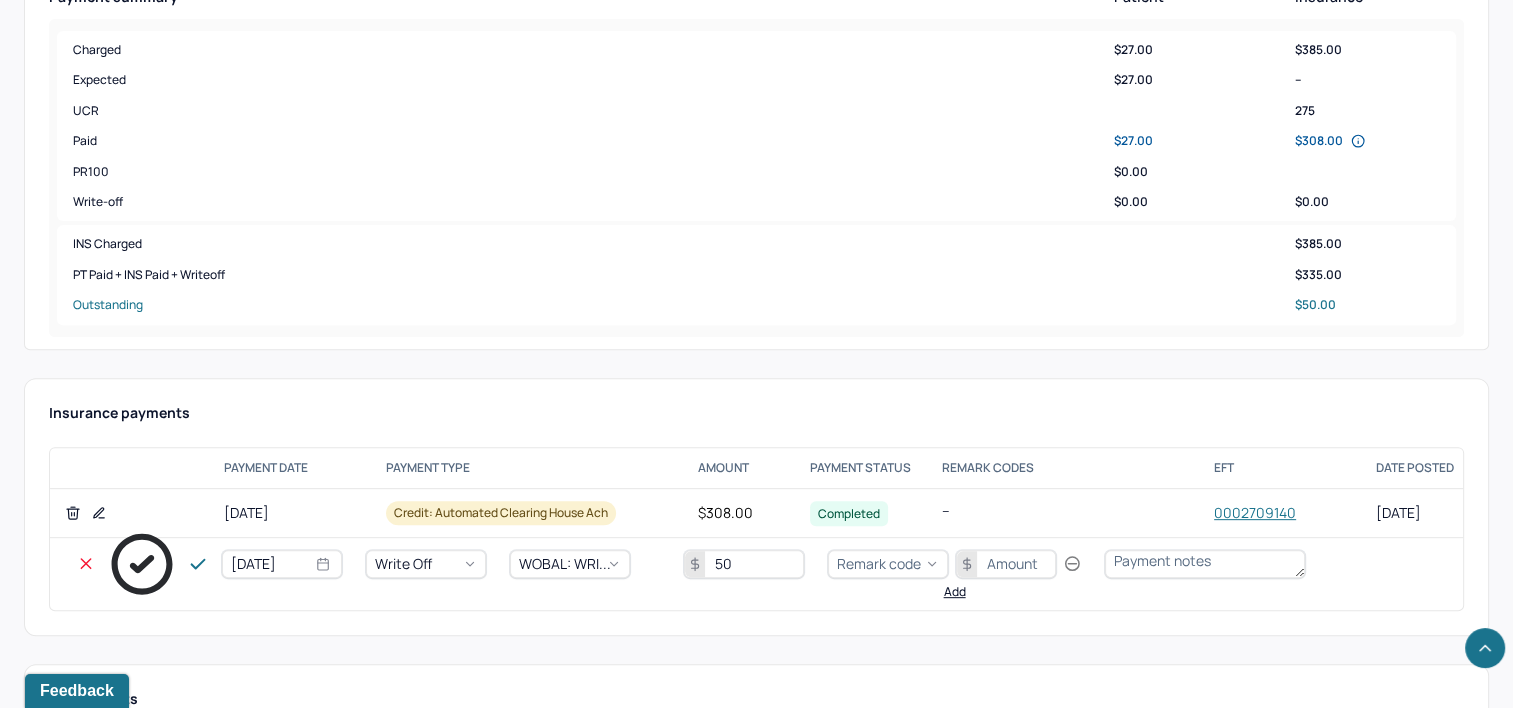 type on "50" 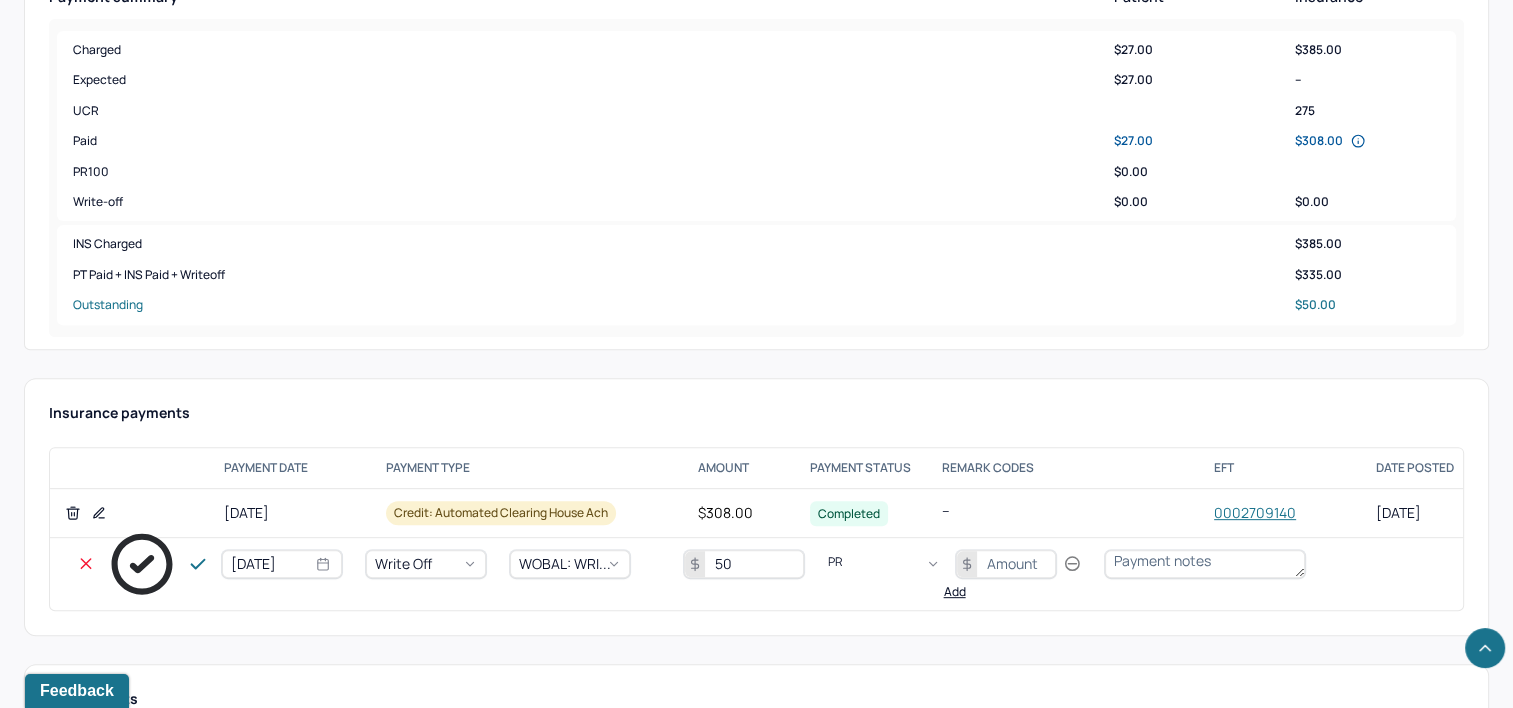 type on "PR2" 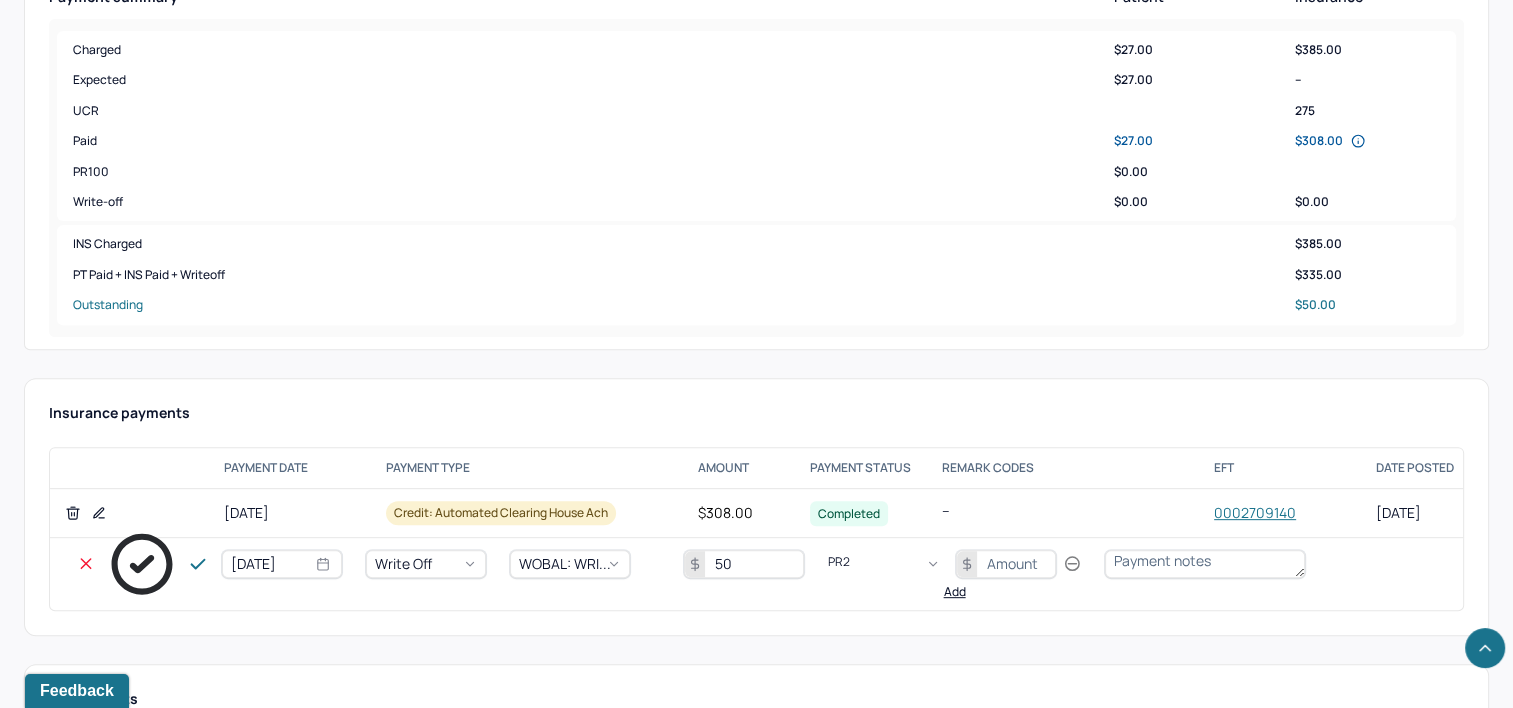 type 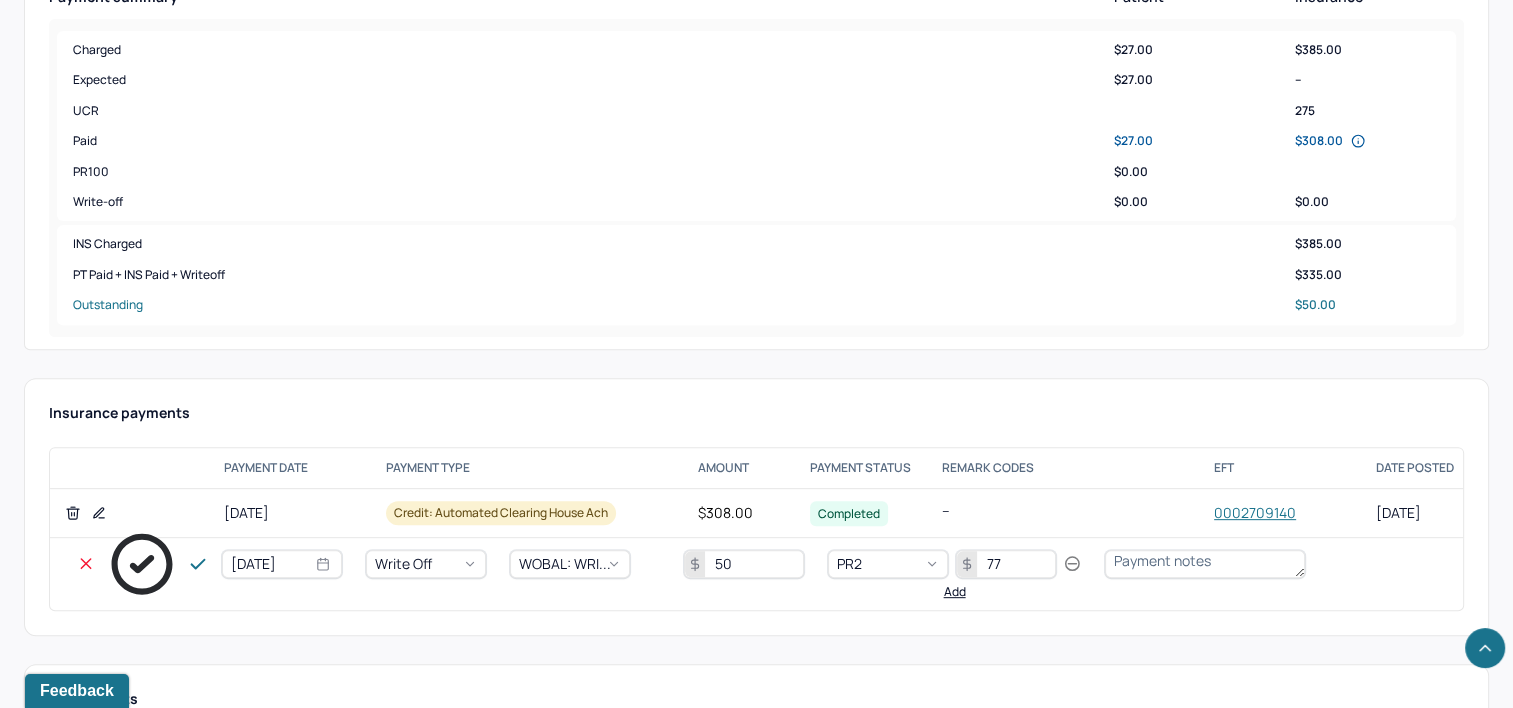 type on "77" 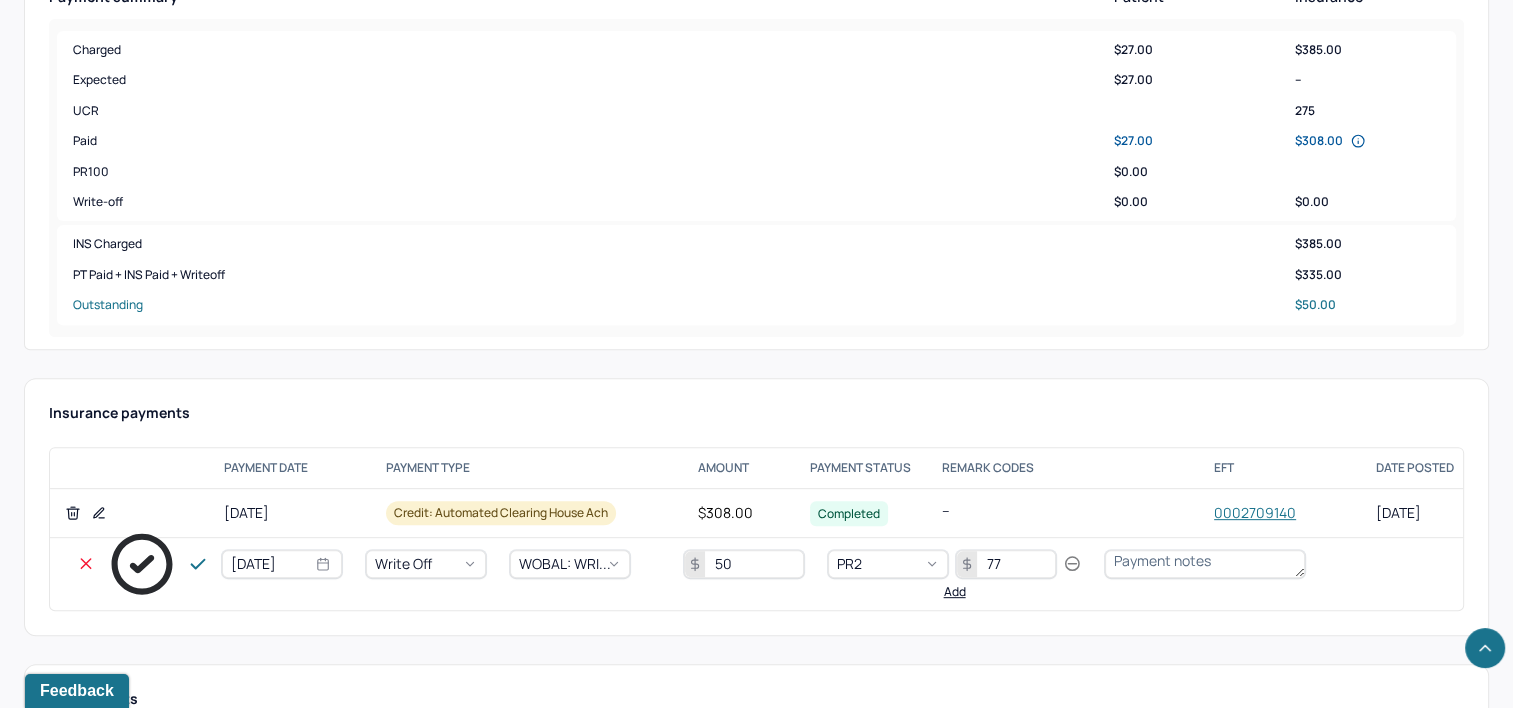 click 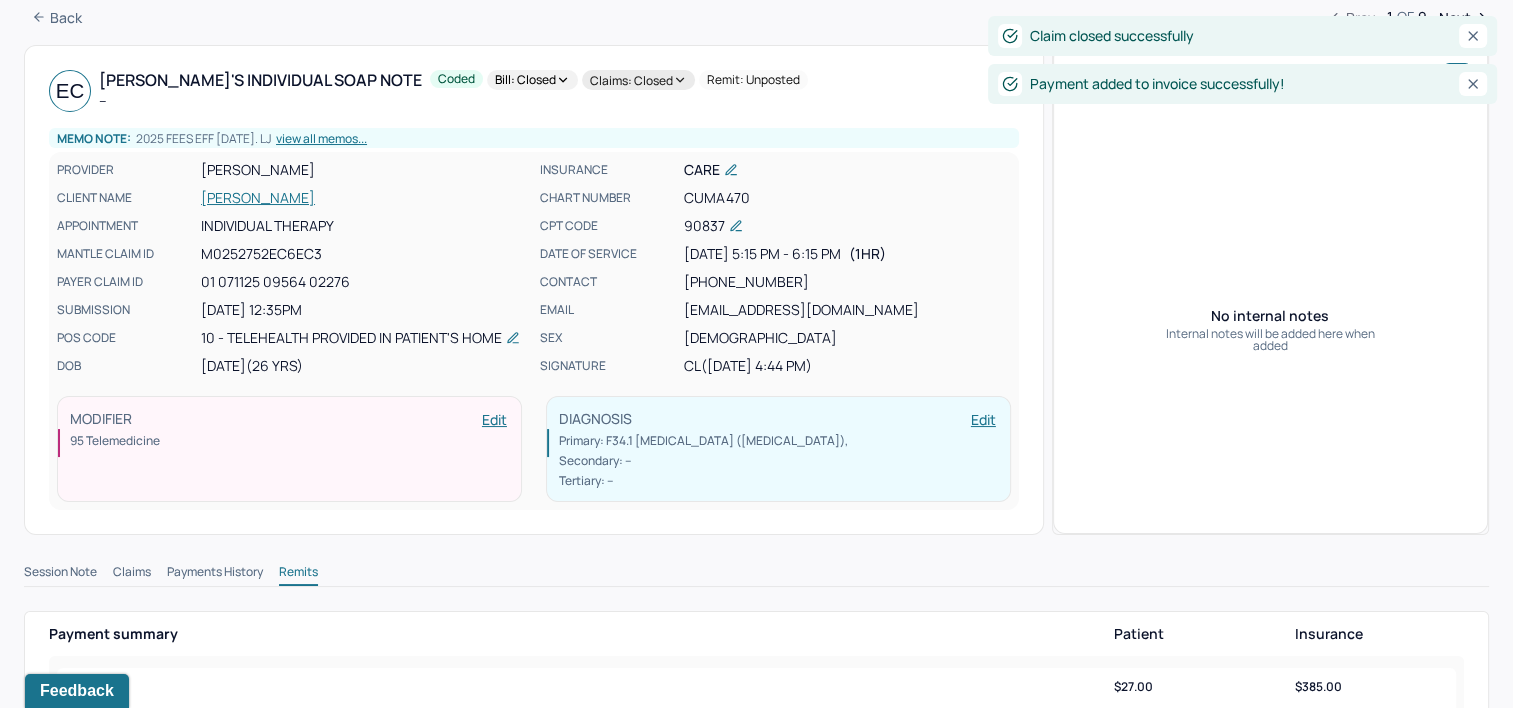scroll, scrollTop: 0, scrollLeft: 0, axis: both 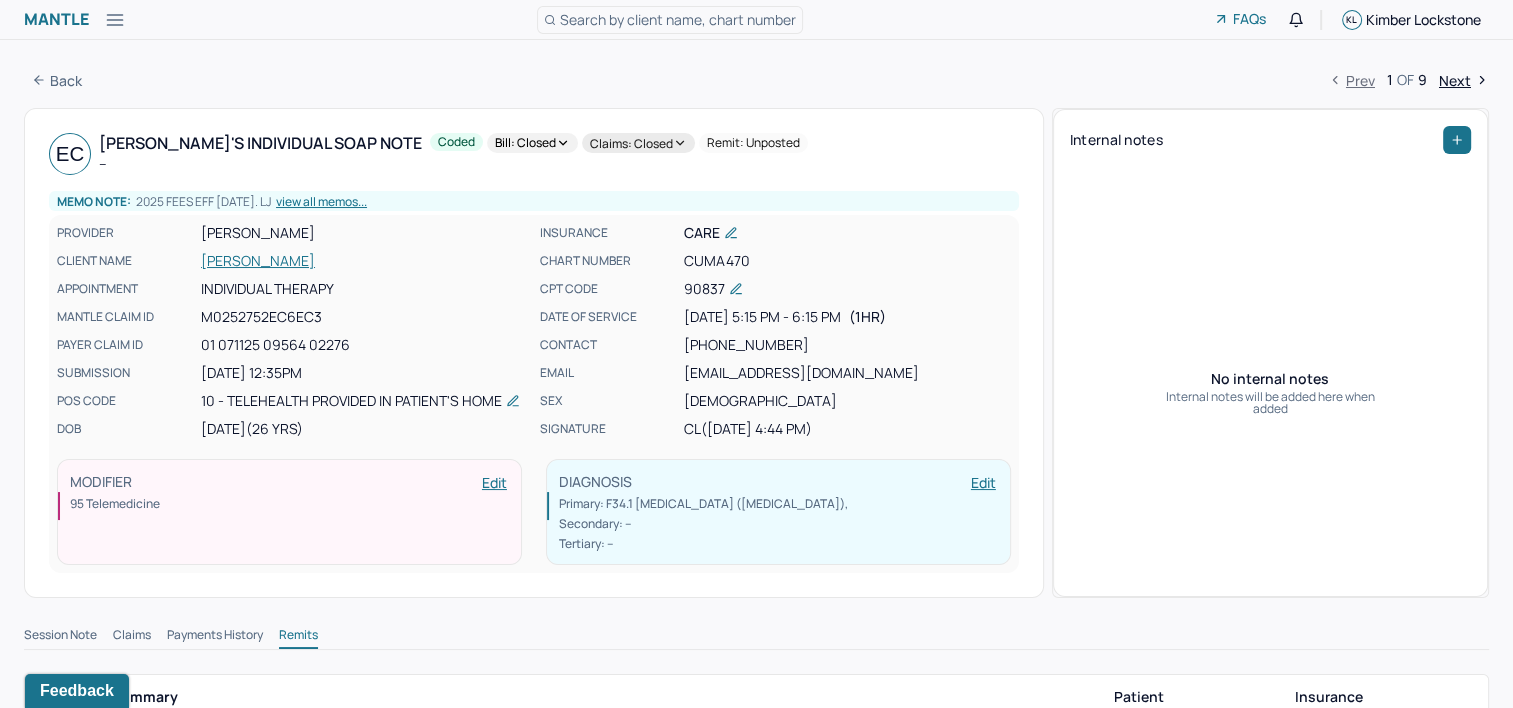 click on "Next" at bounding box center [1464, 80] 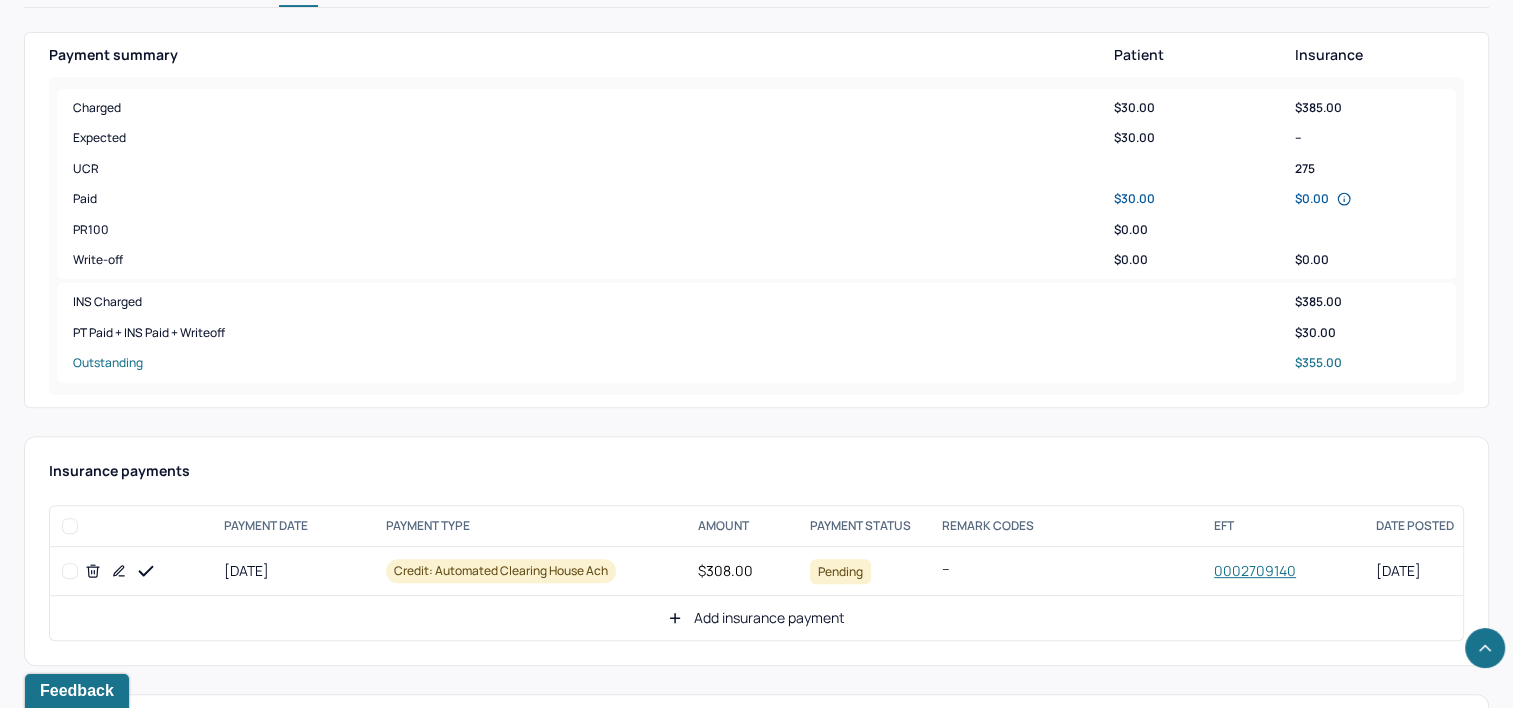 scroll, scrollTop: 800, scrollLeft: 0, axis: vertical 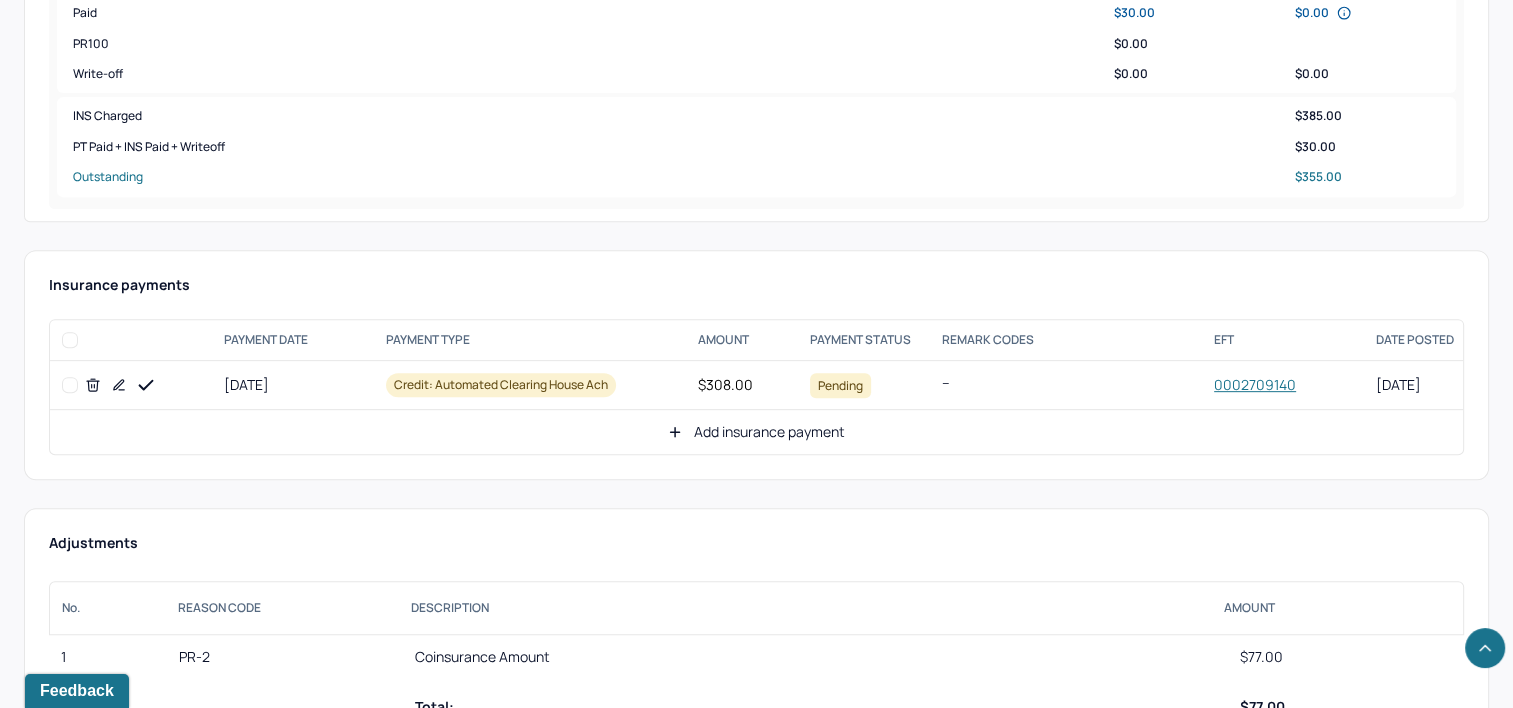 click 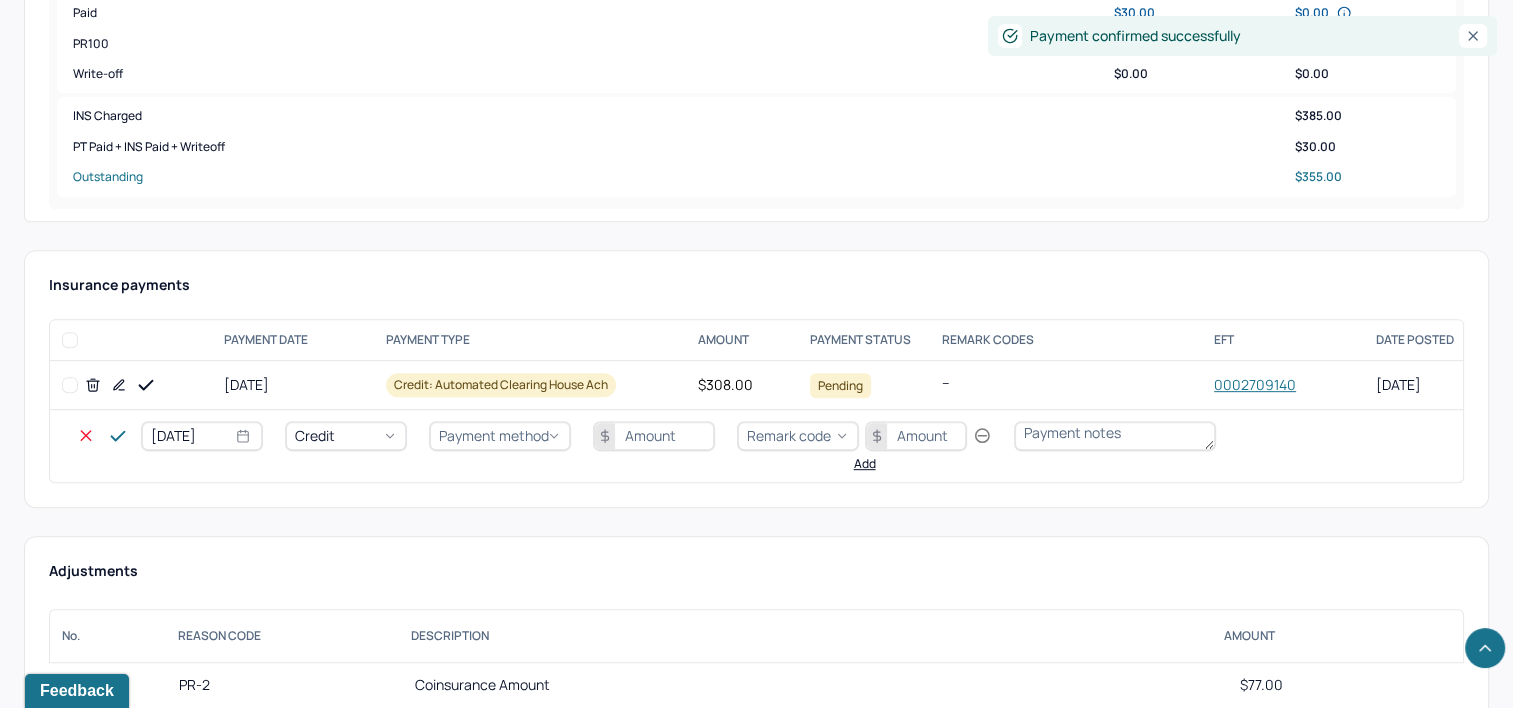 click on "[DATE]" at bounding box center (202, 436) 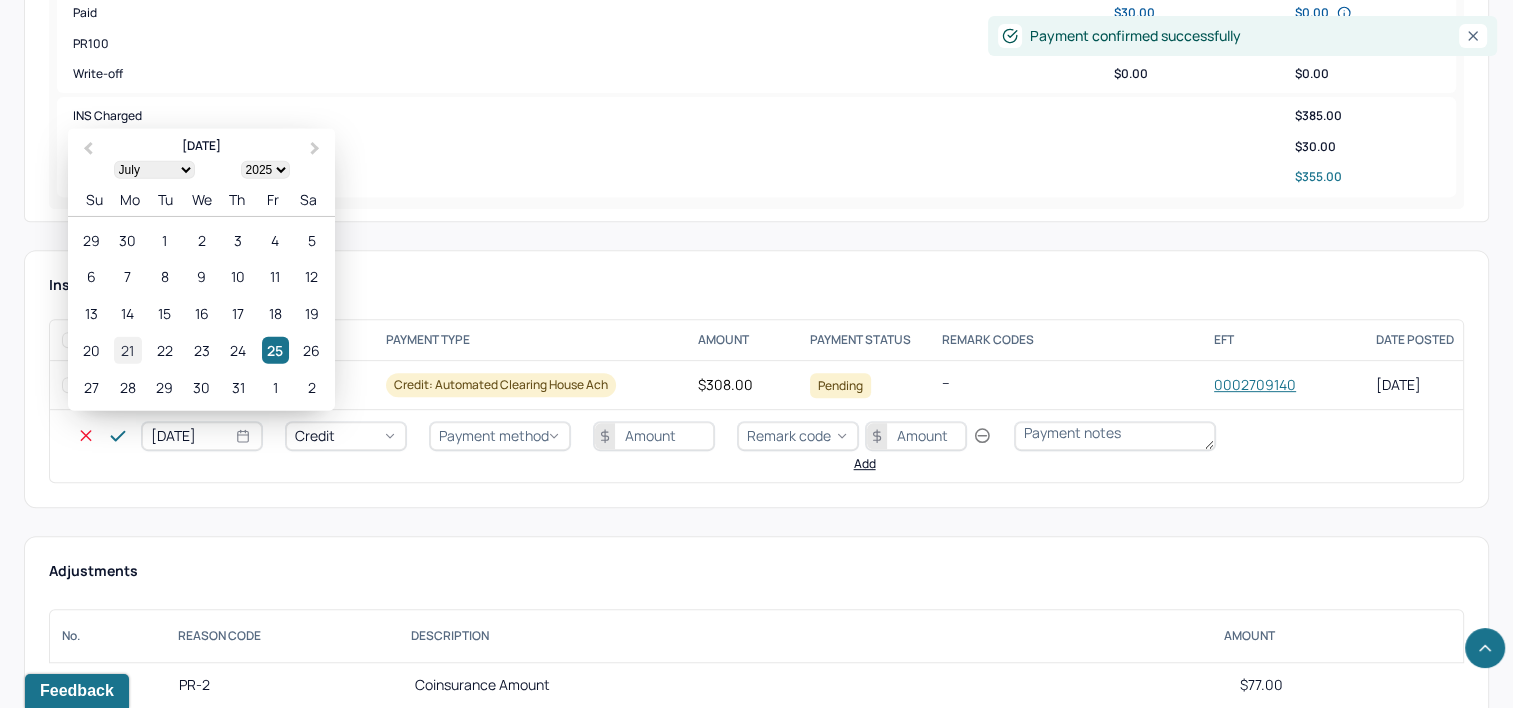 type on "[DATE]" 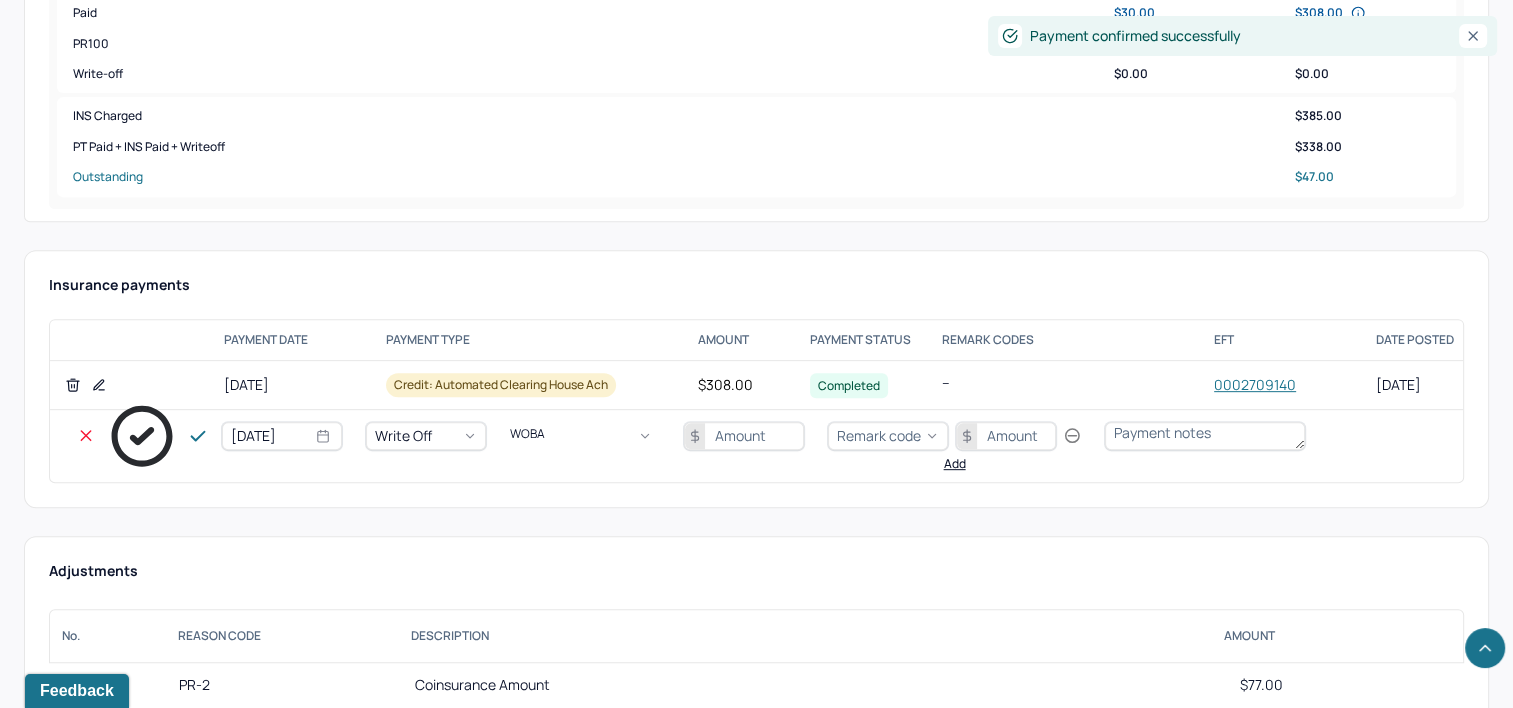 type on "WOBAL" 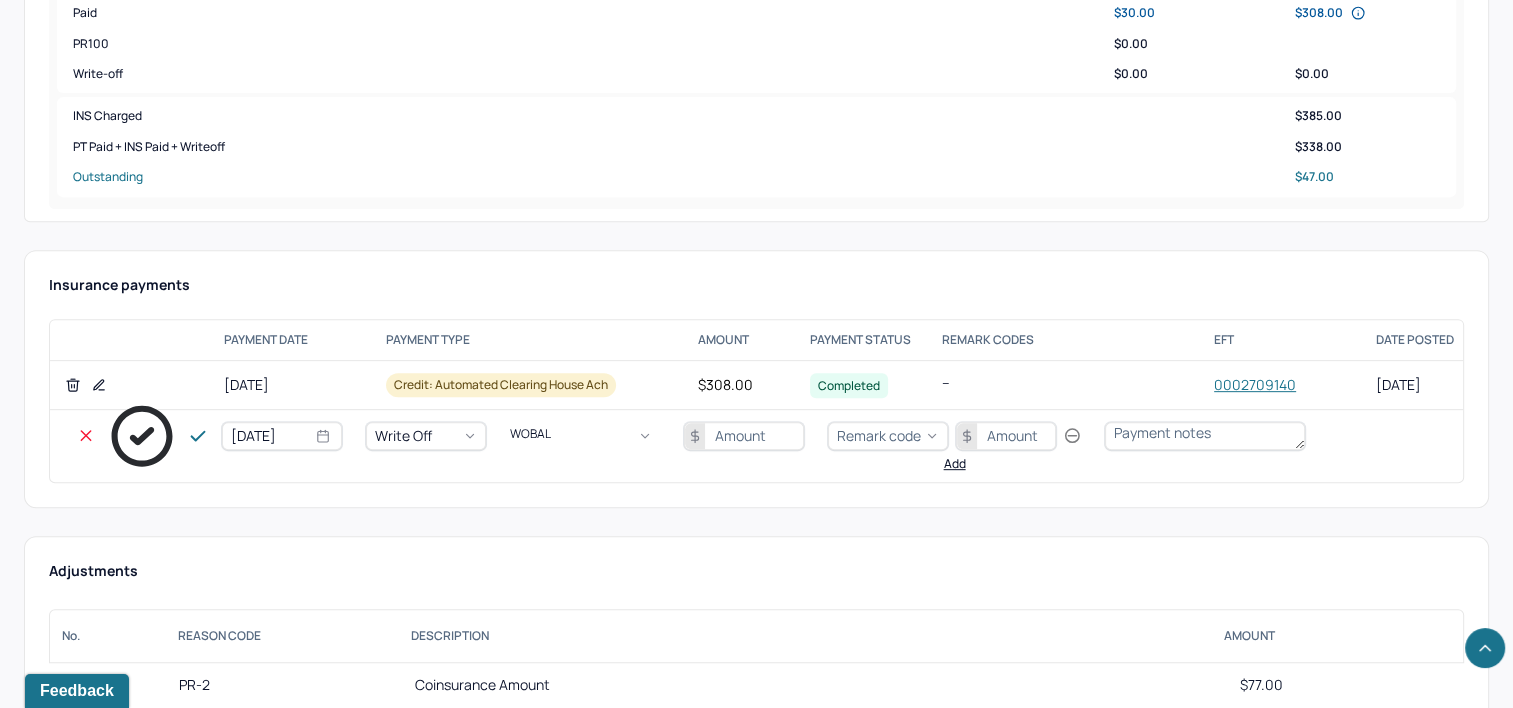 type 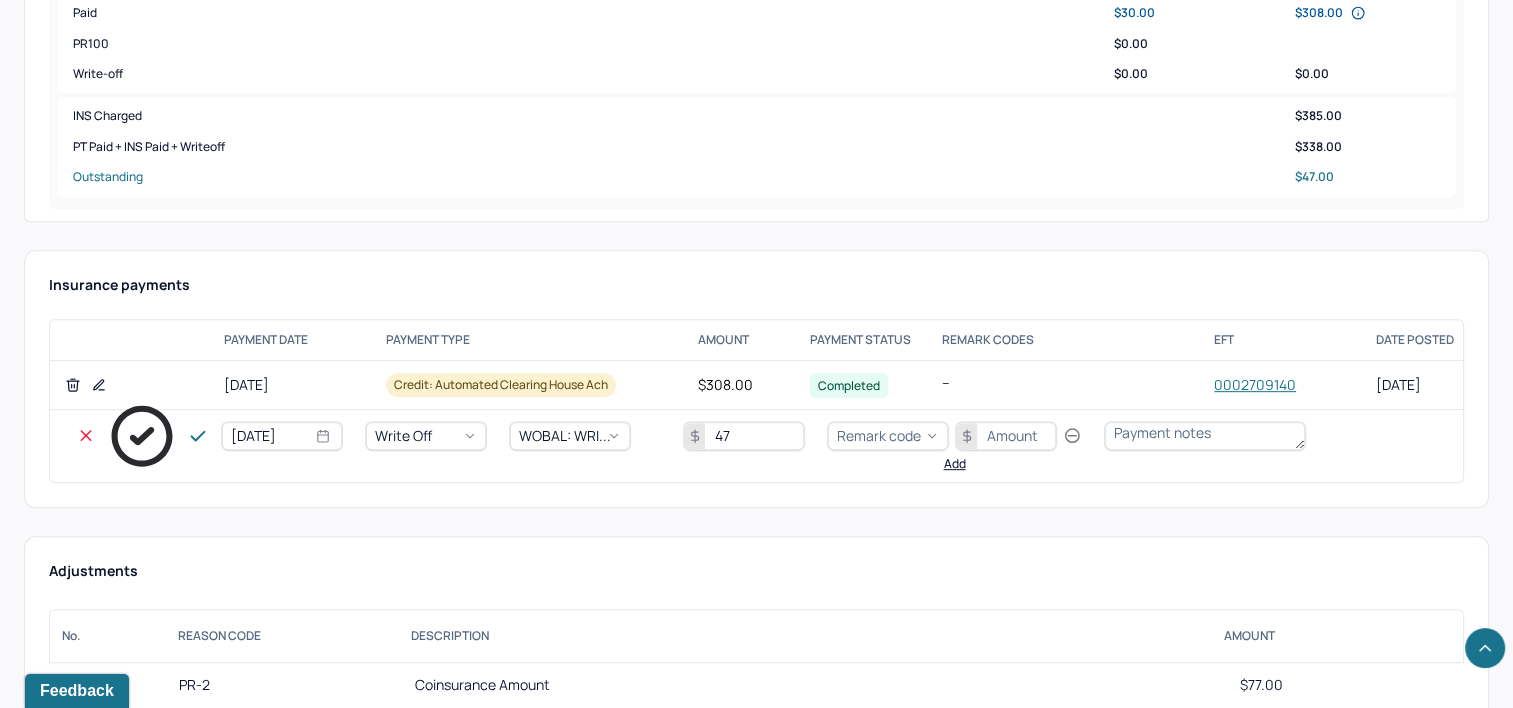 type on "47" 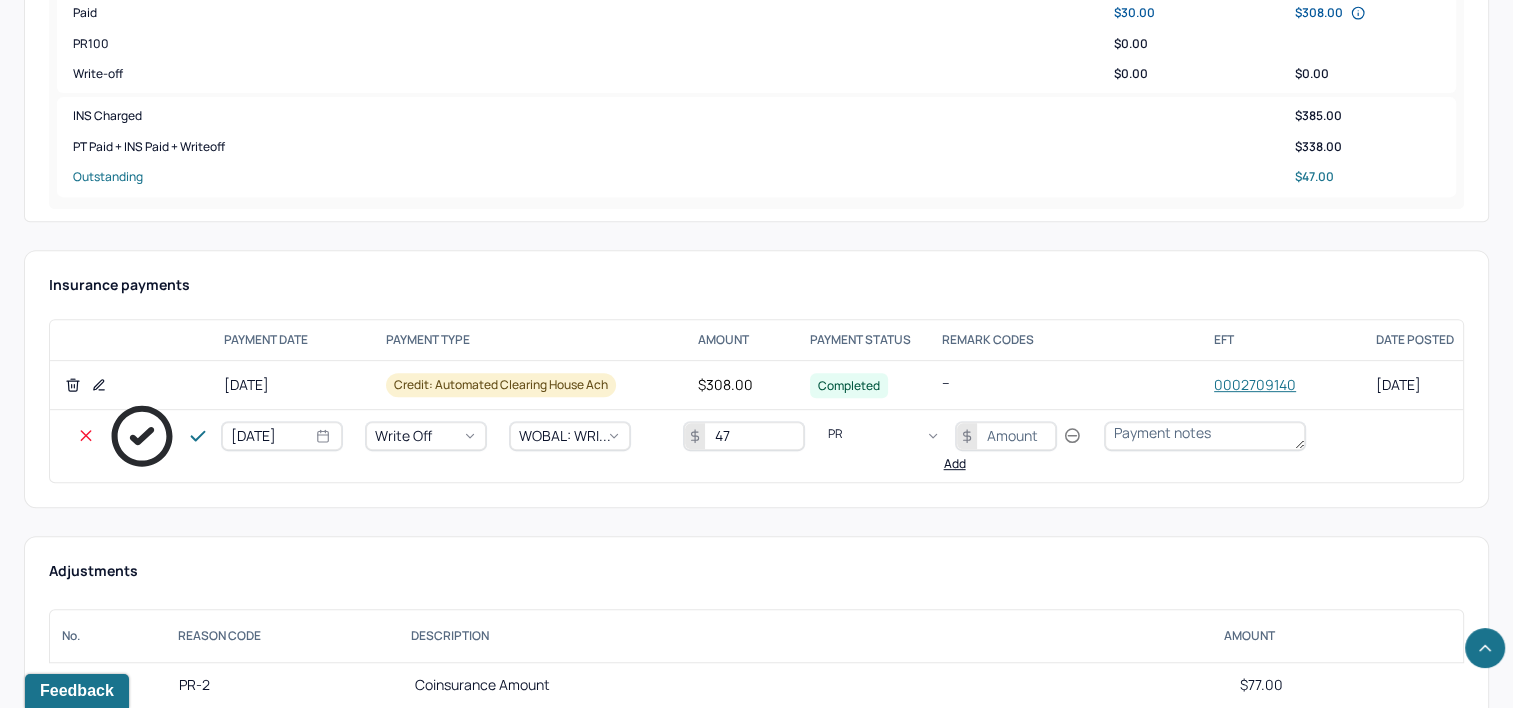 type on "PR2" 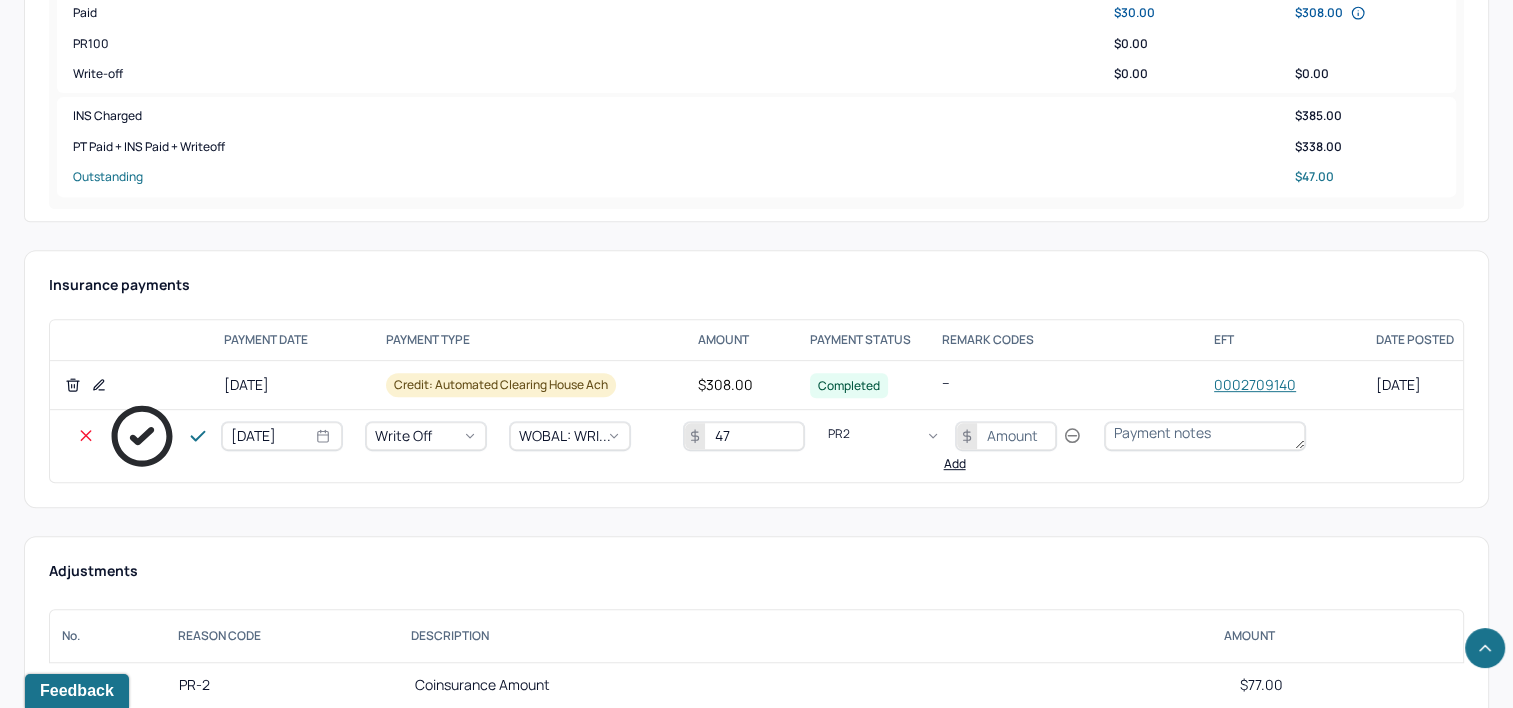 type 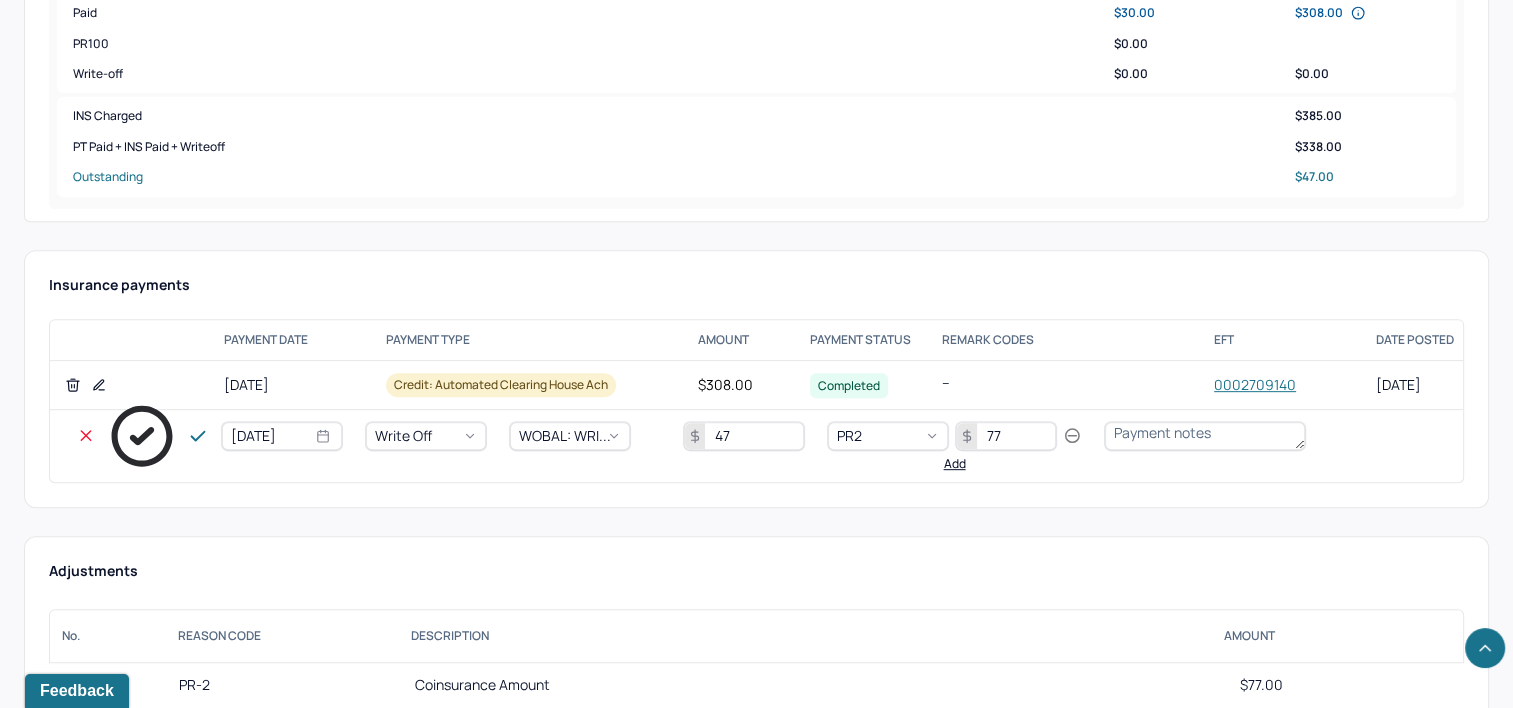type on "77" 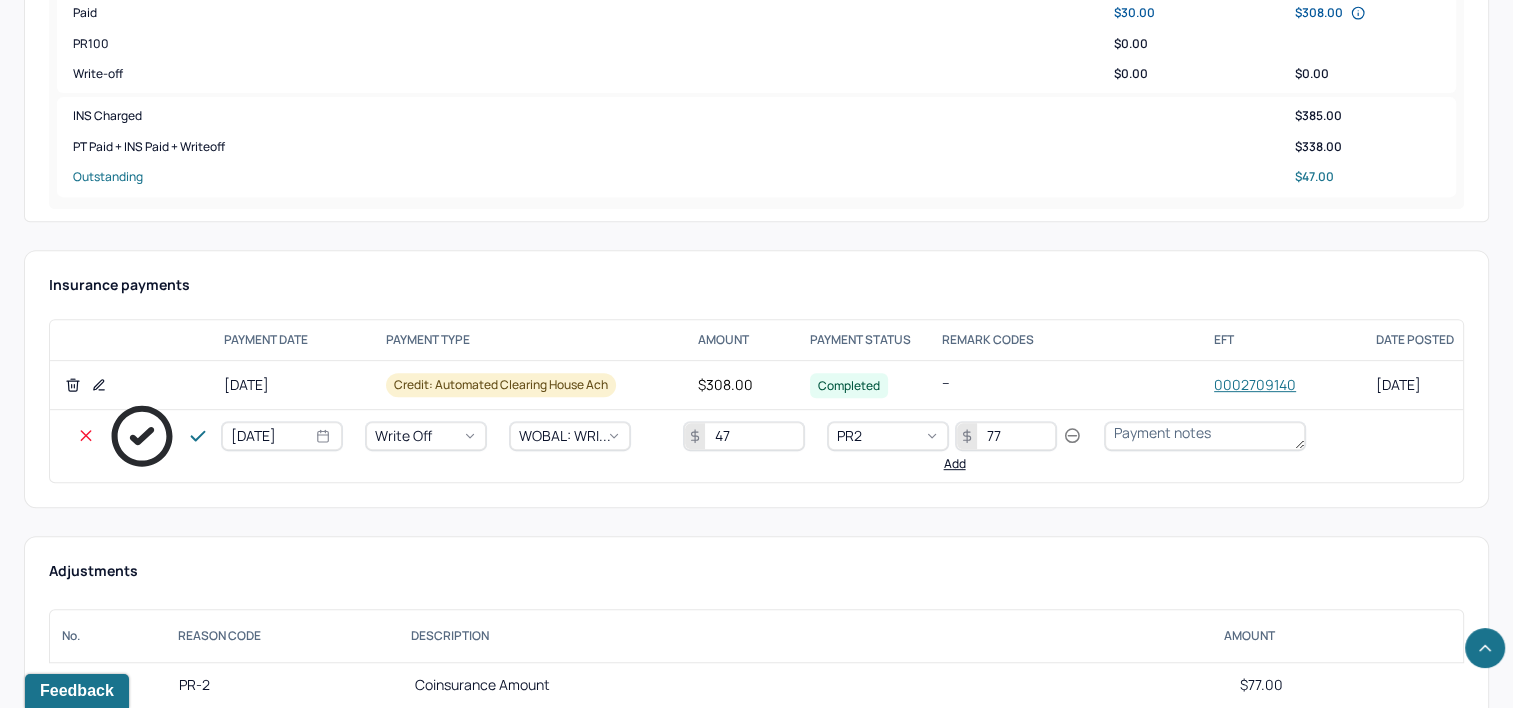 click 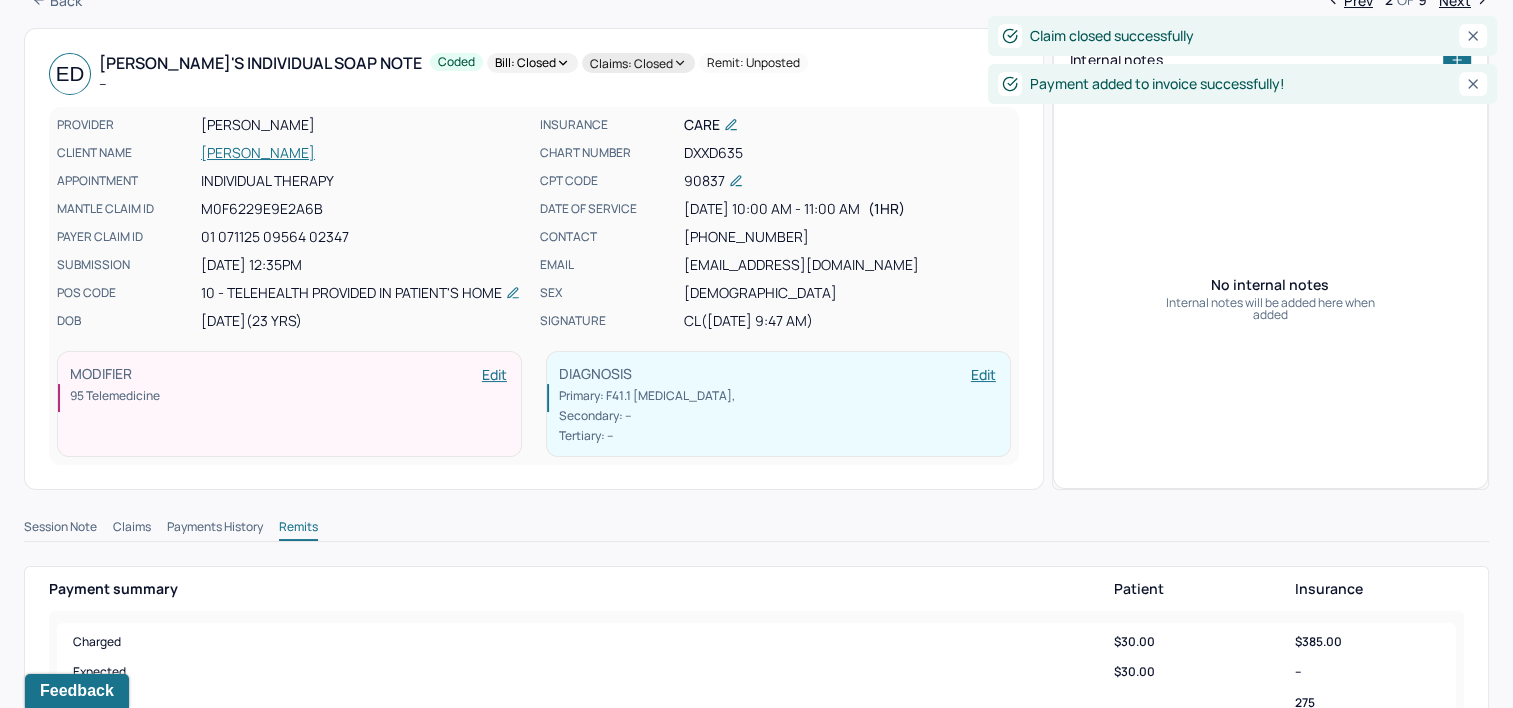 scroll, scrollTop: 0, scrollLeft: 0, axis: both 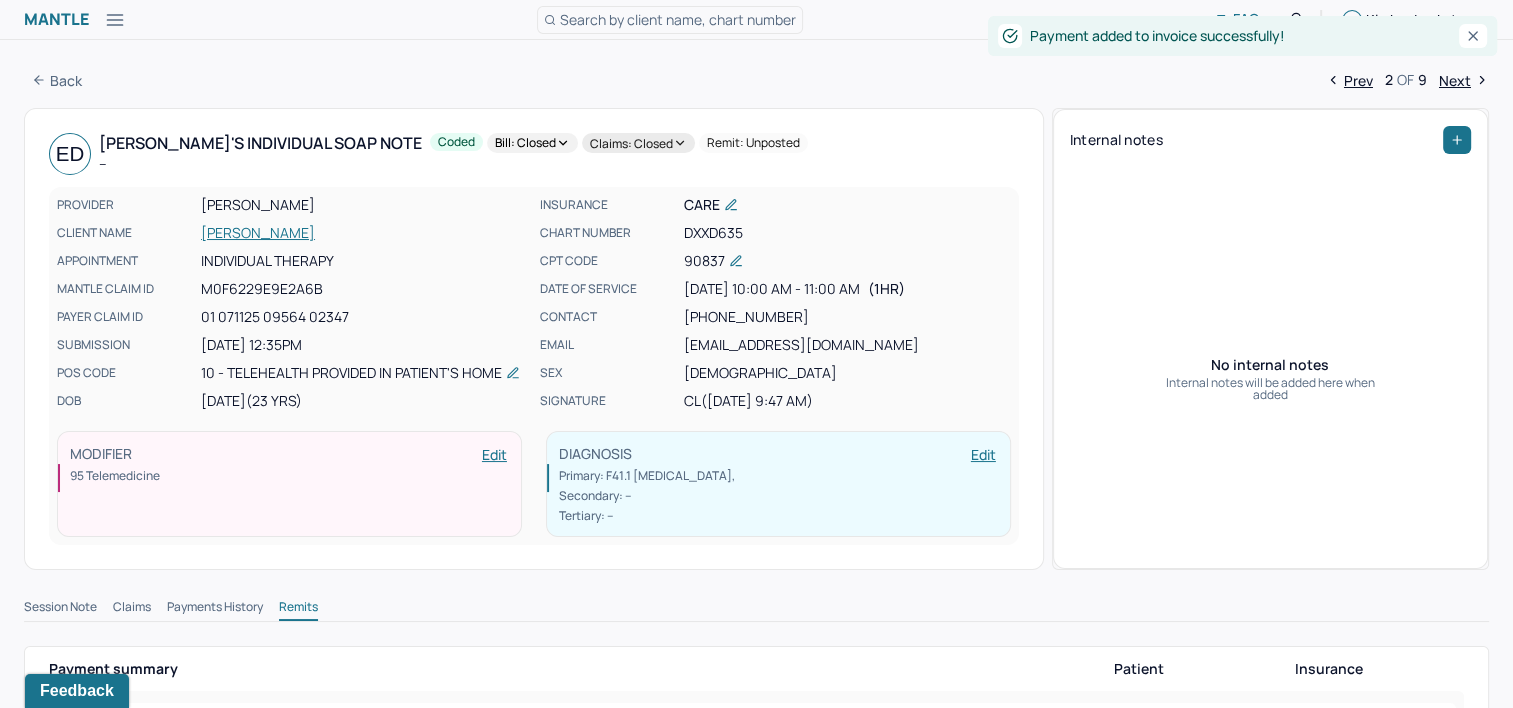 click on "Next" at bounding box center [1464, 80] 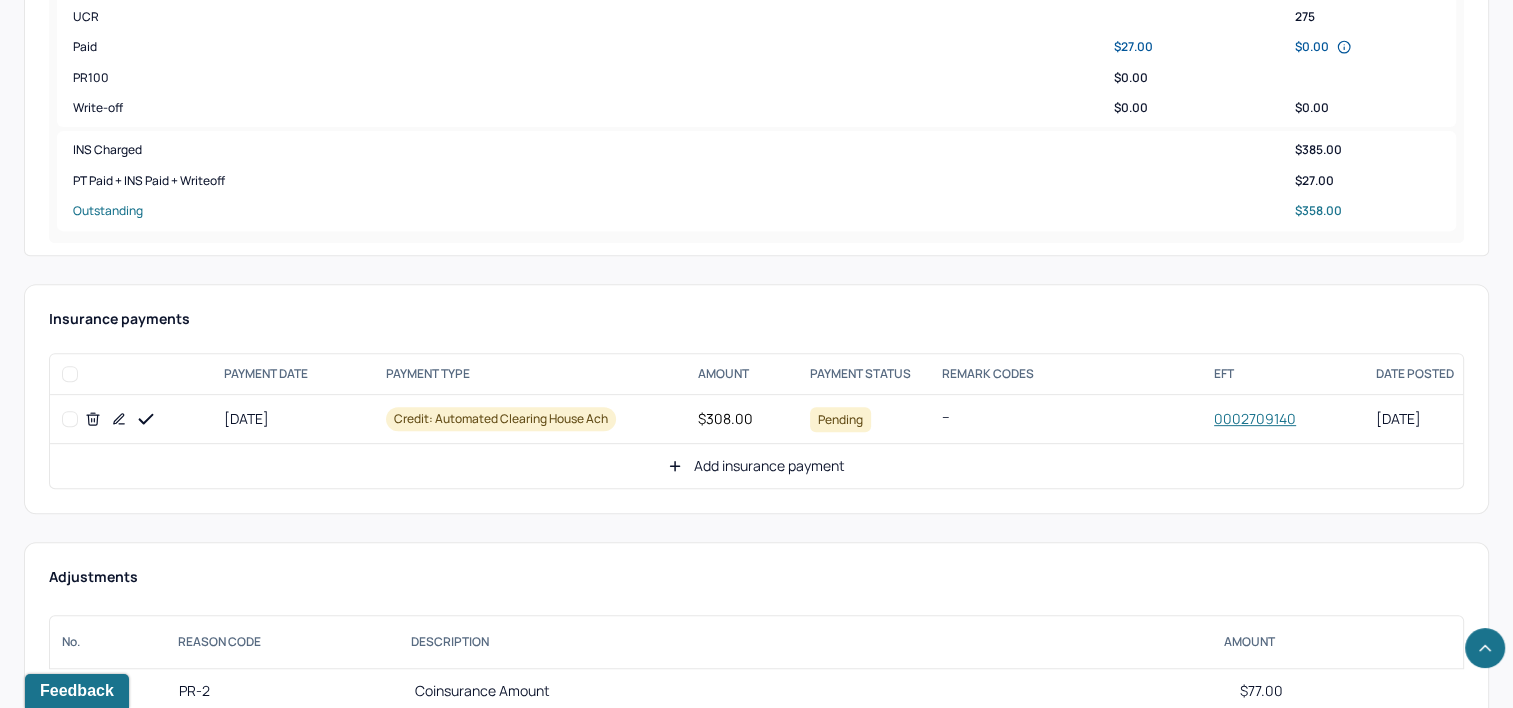 scroll, scrollTop: 860, scrollLeft: 0, axis: vertical 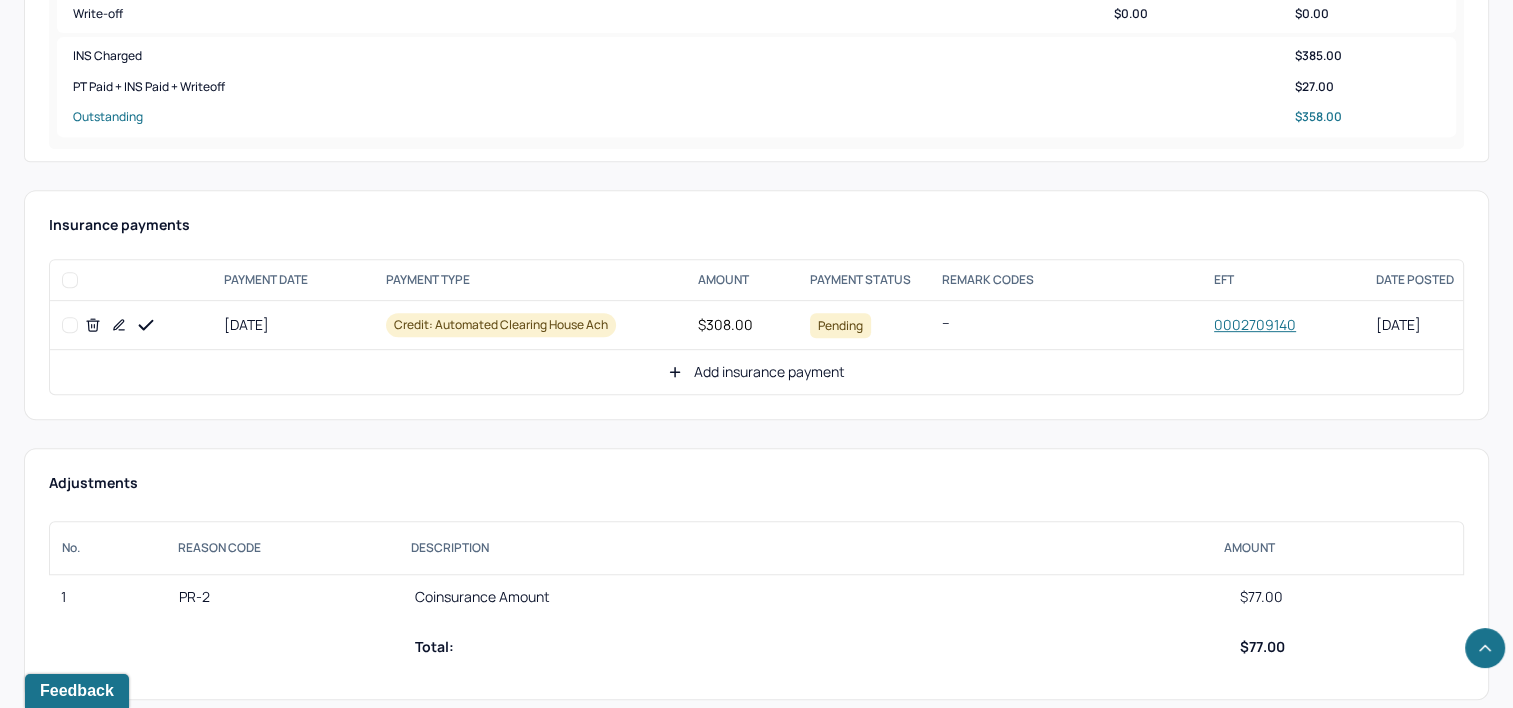 click 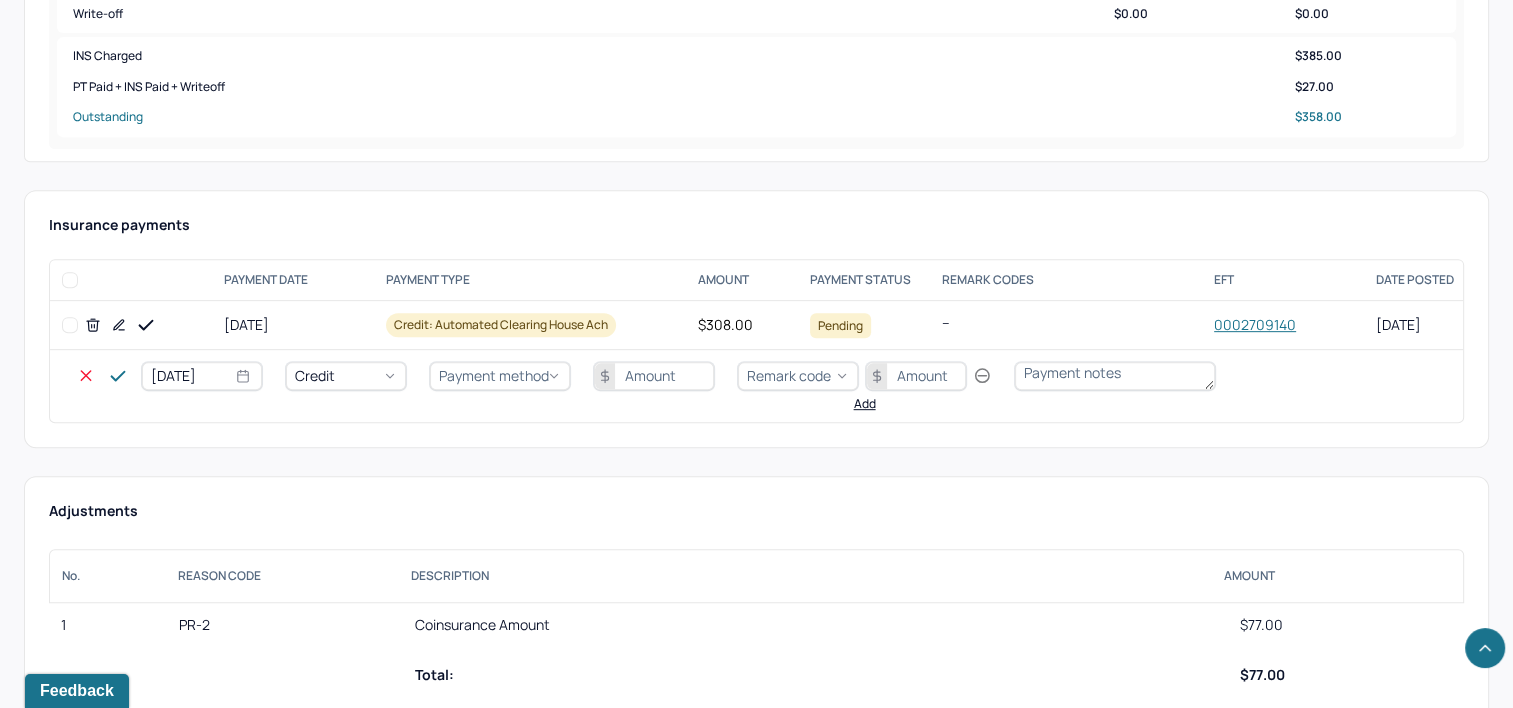 select on "6" 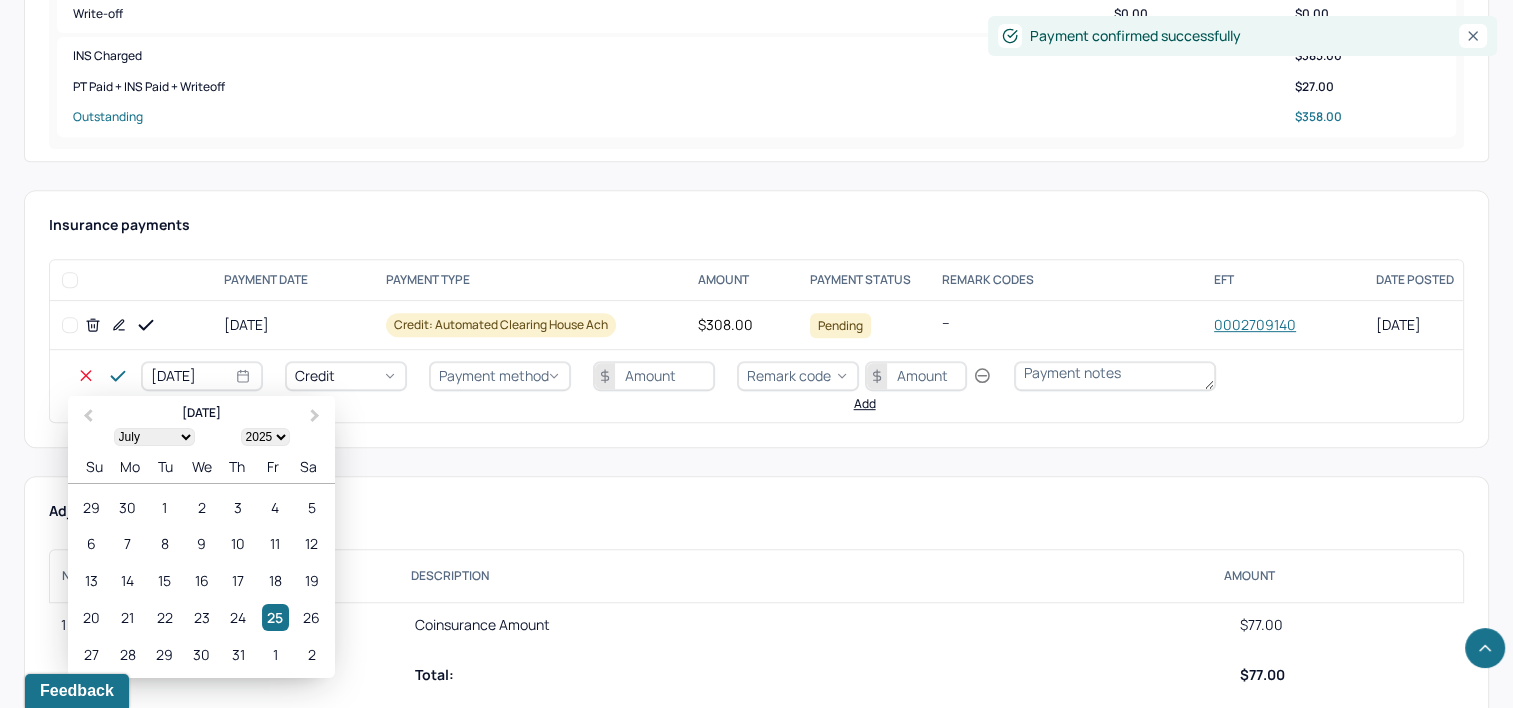 click on "[DATE]" at bounding box center (202, 376) 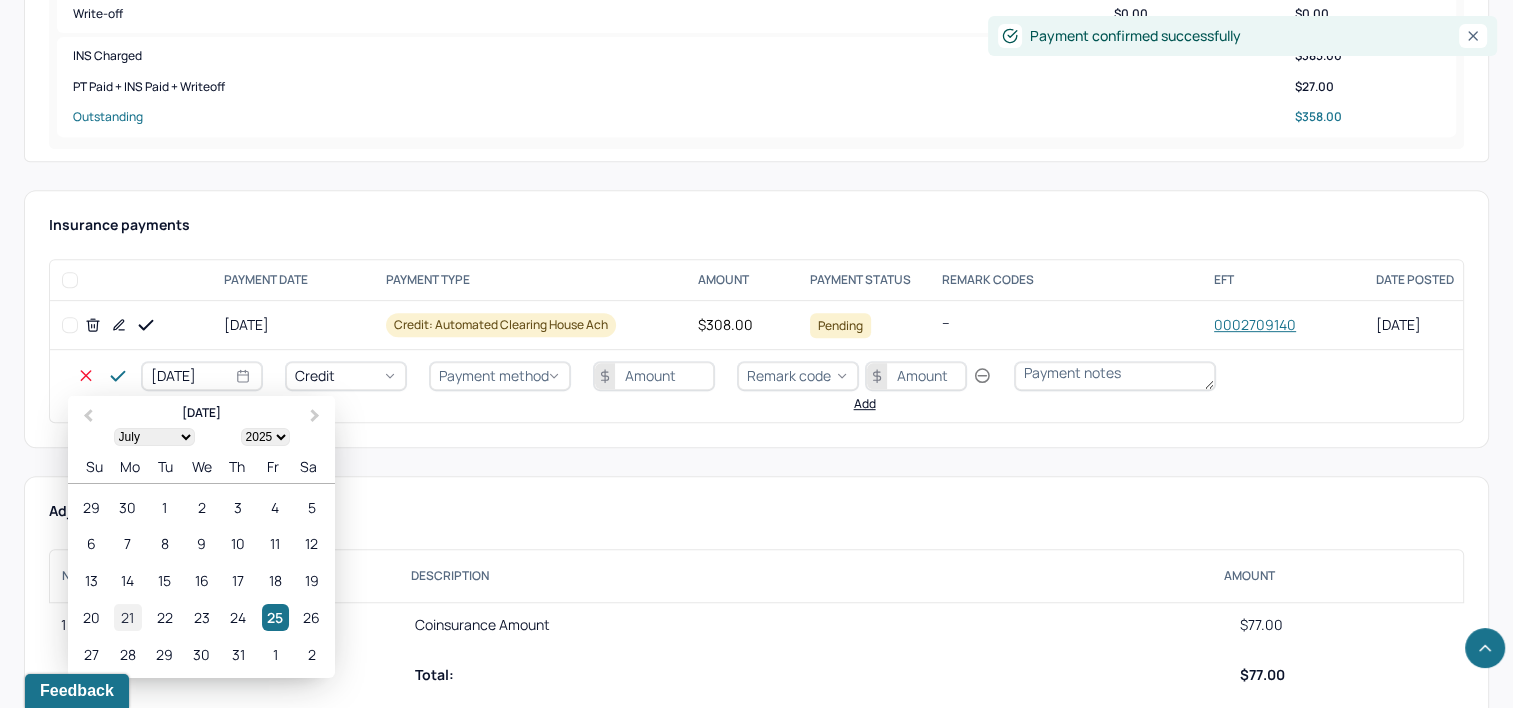 select on "6" 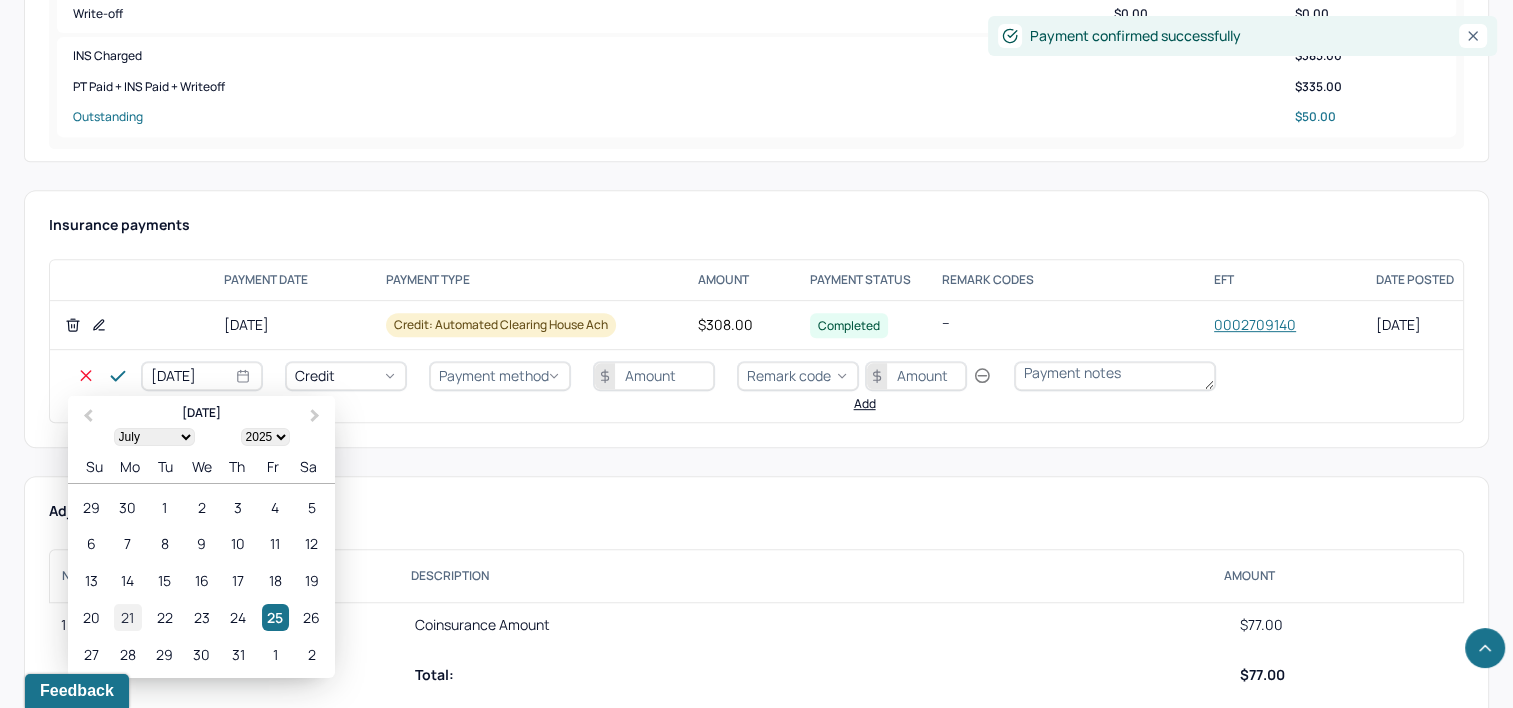 click on "21" at bounding box center [127, 617] 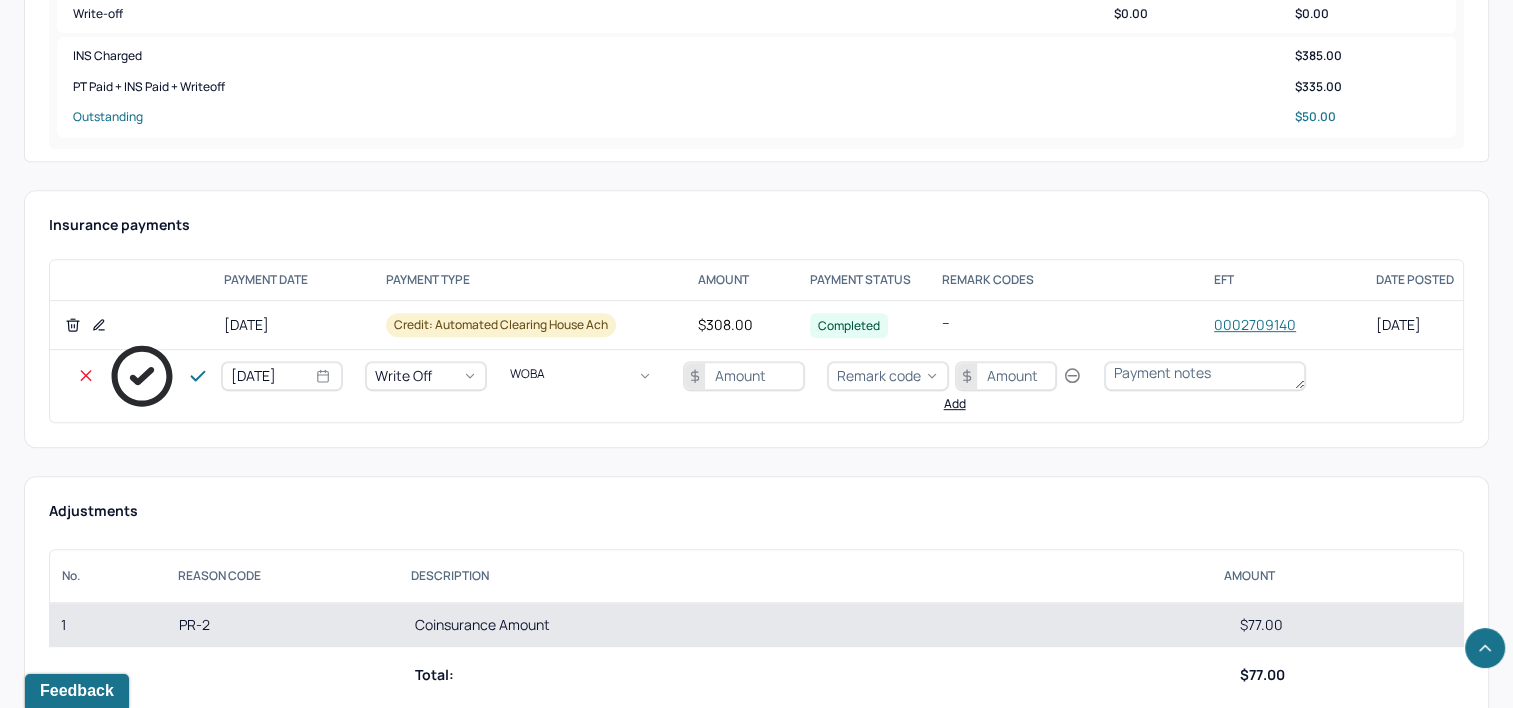type on "WOBAL" 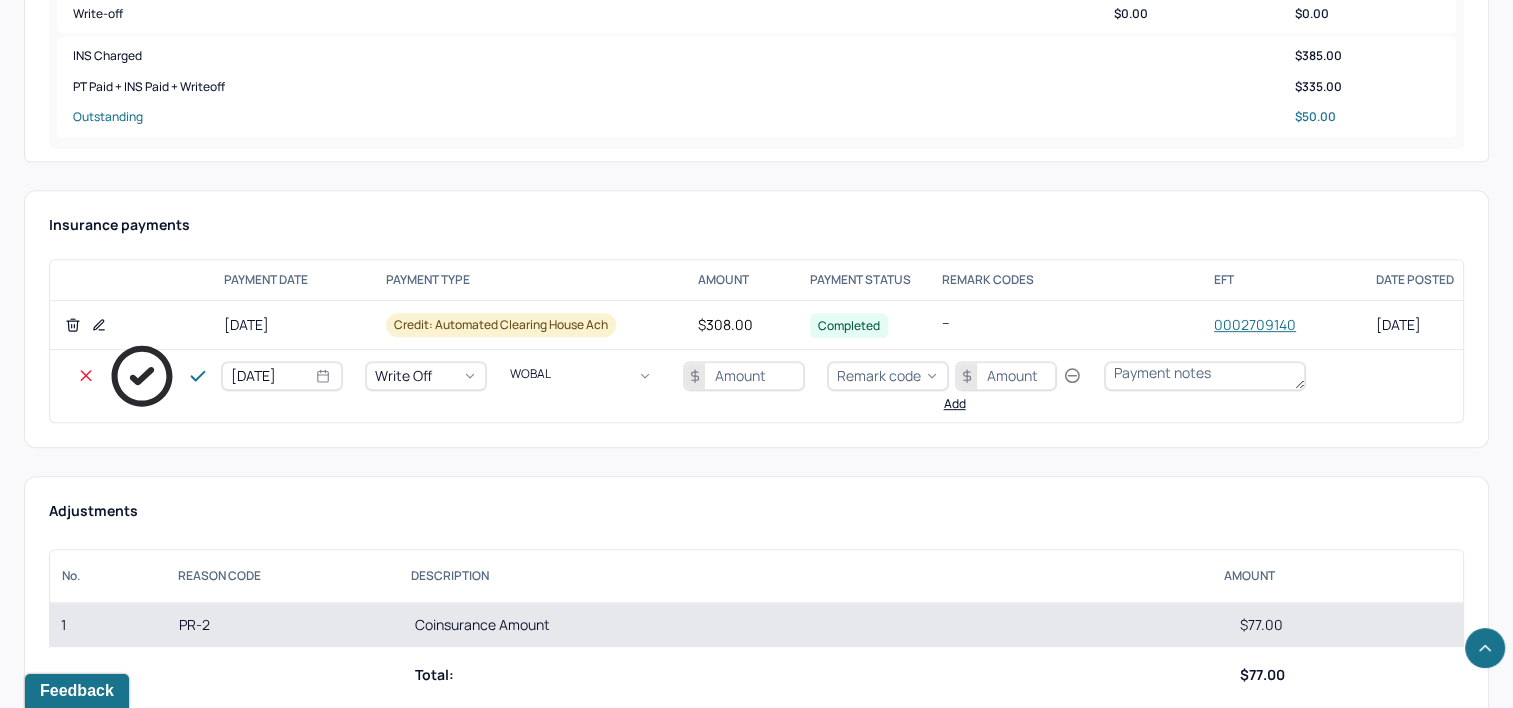 type 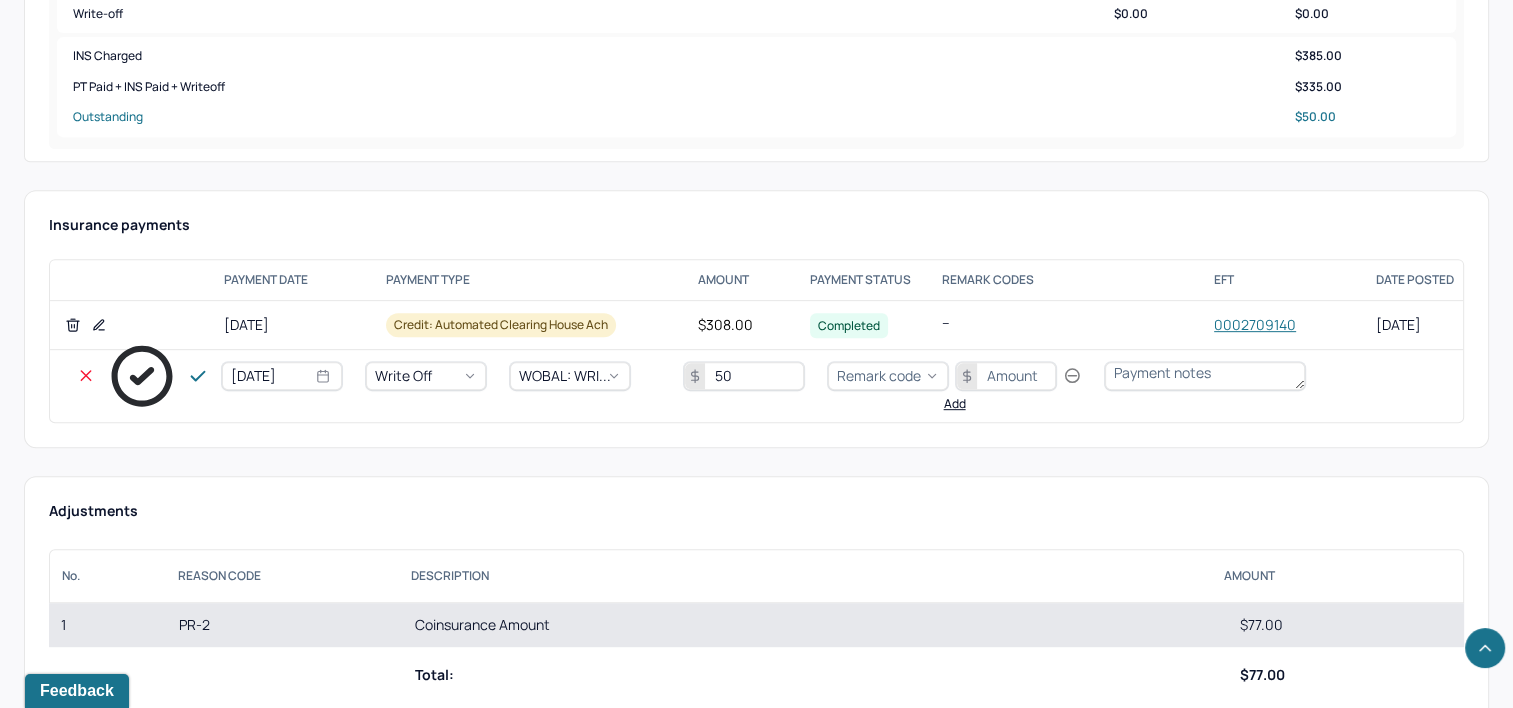 type on "50" 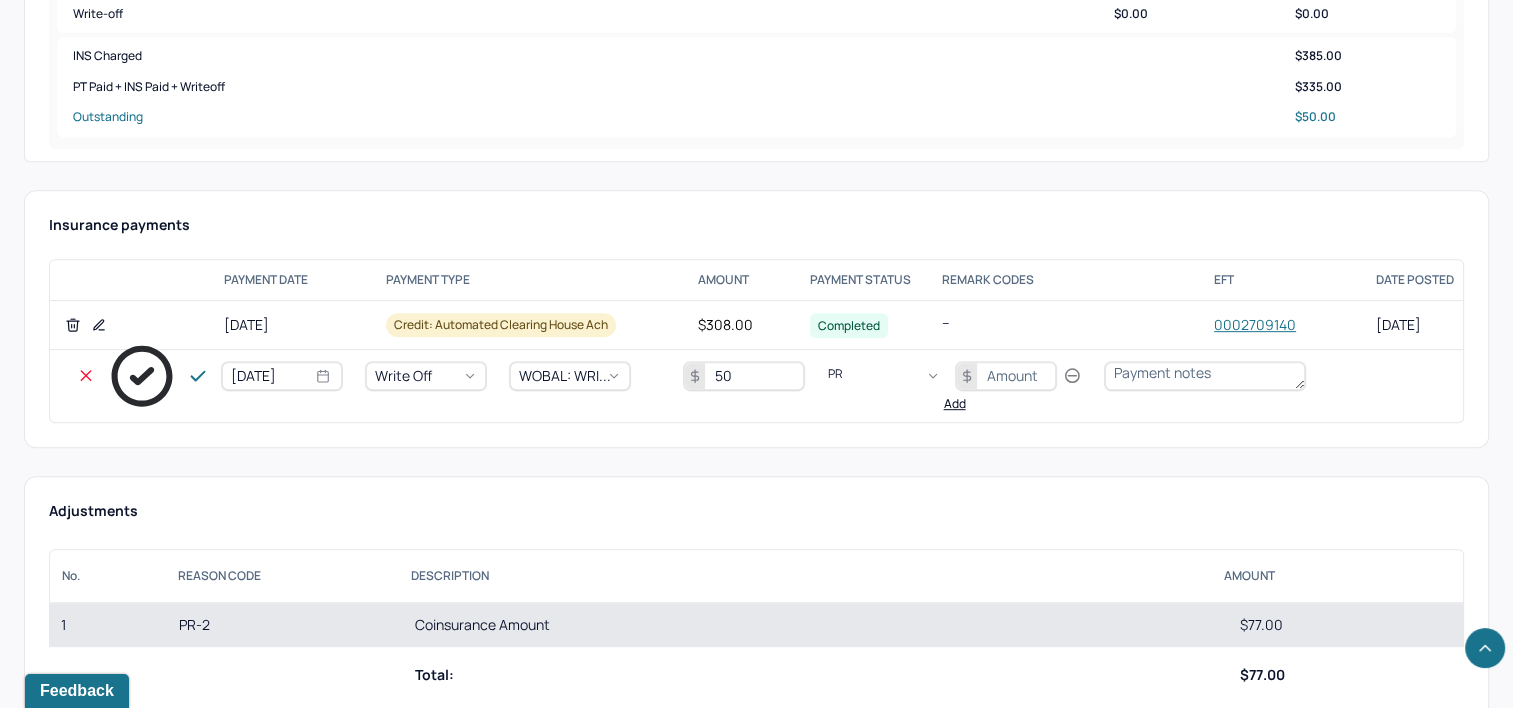 type on "PR2" 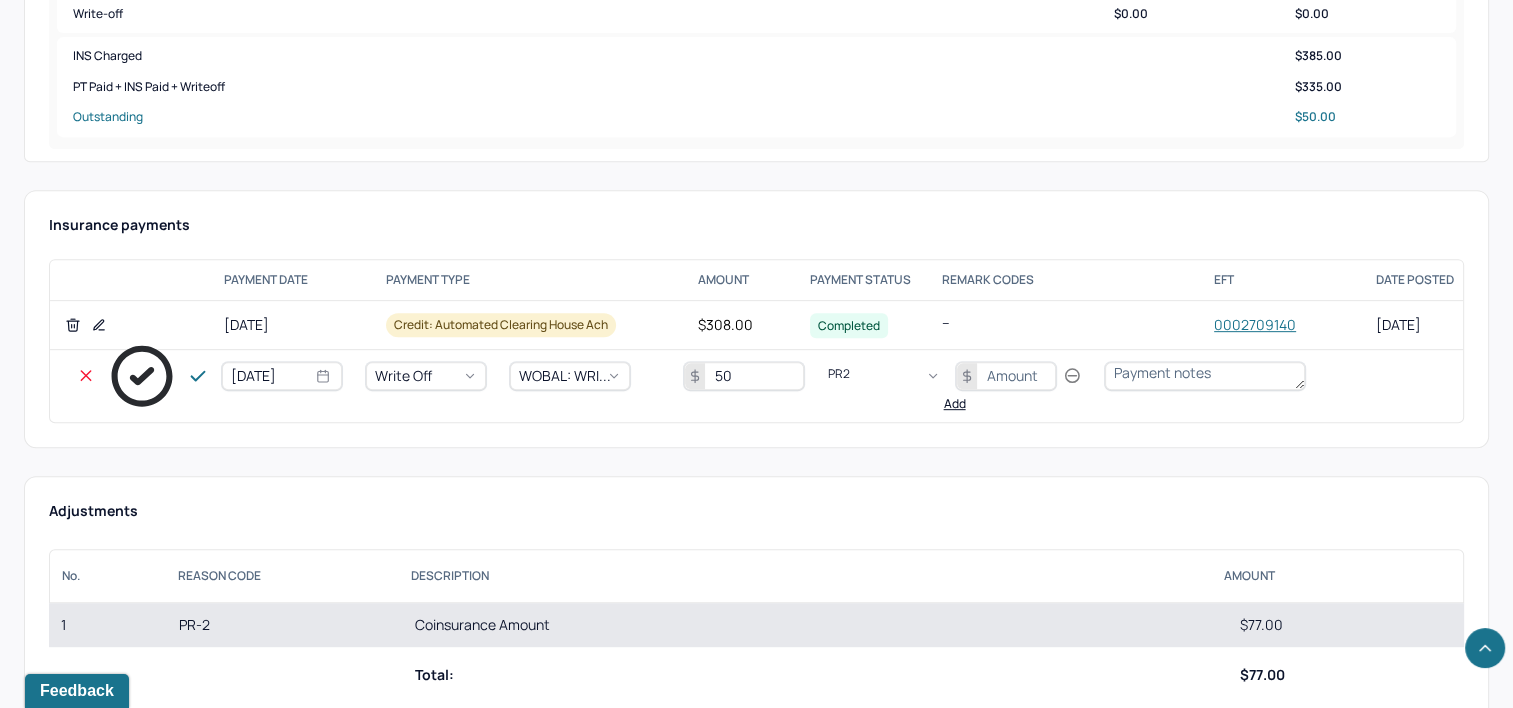 type 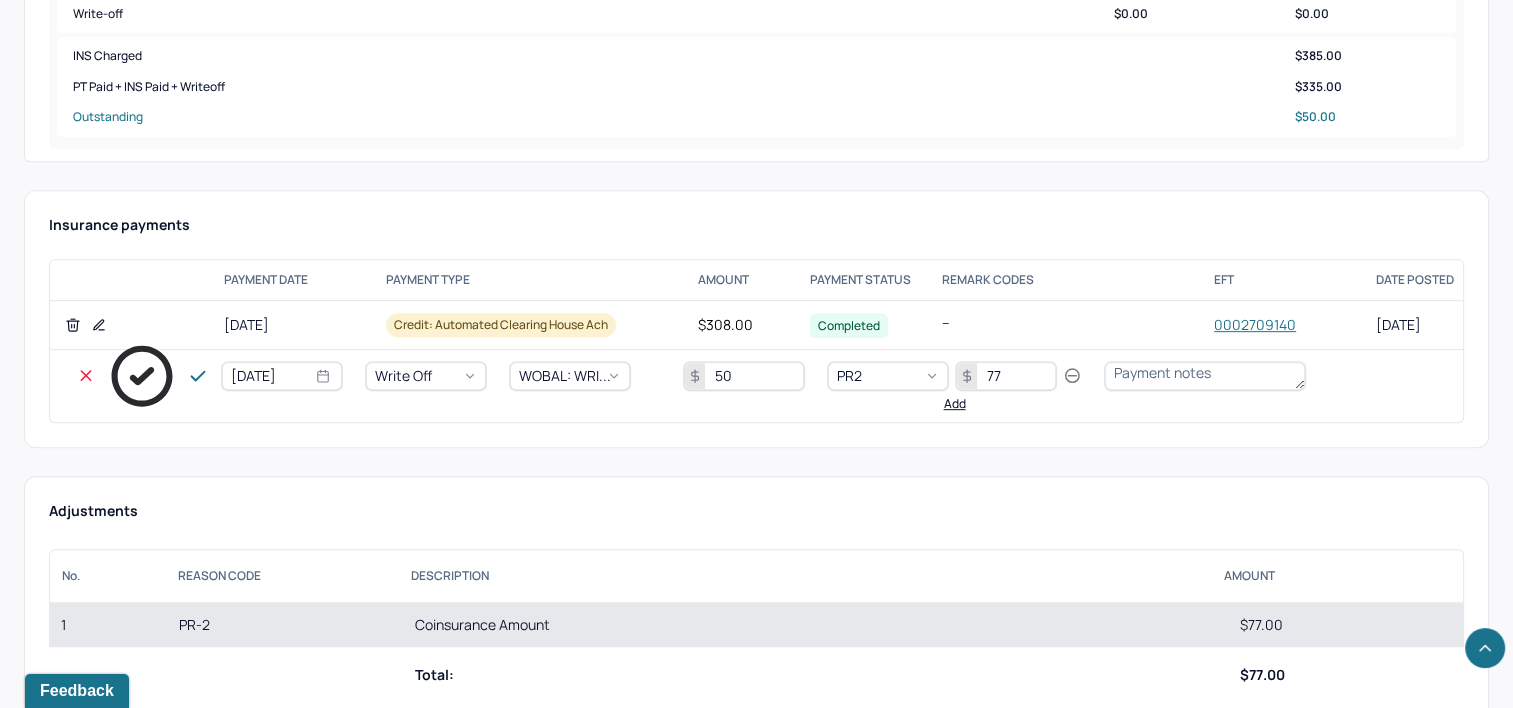 type on "77" 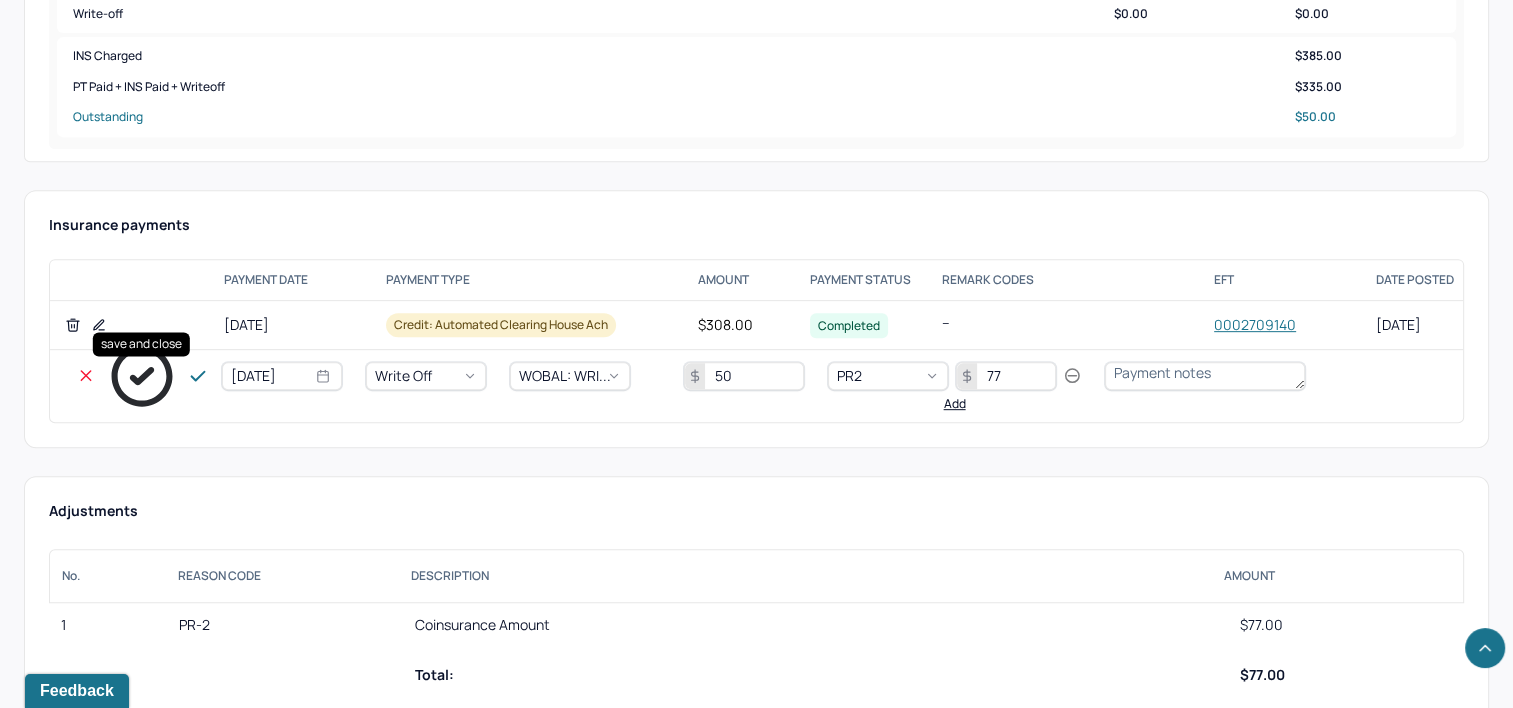 click 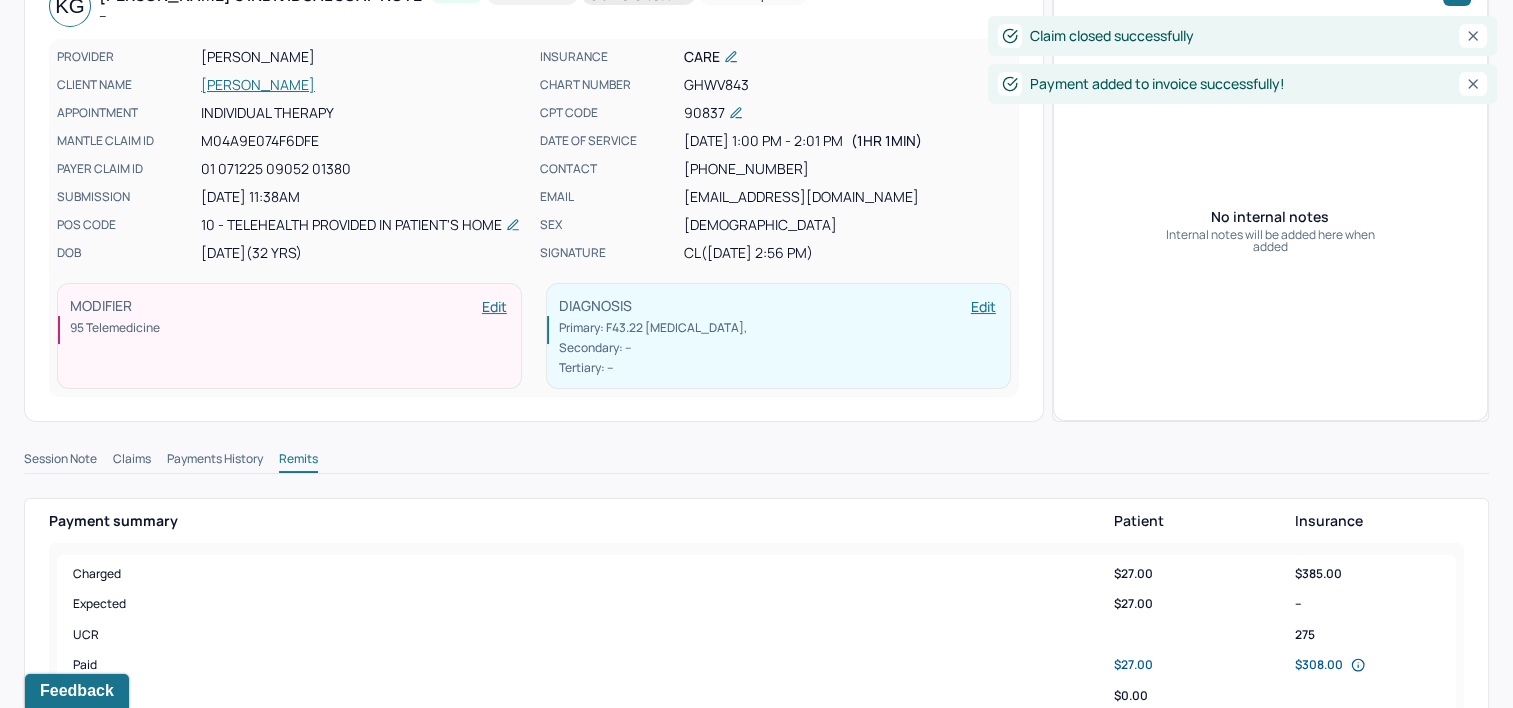 scroll, scrollTop: 0, scrollLeft: 0, axis: both 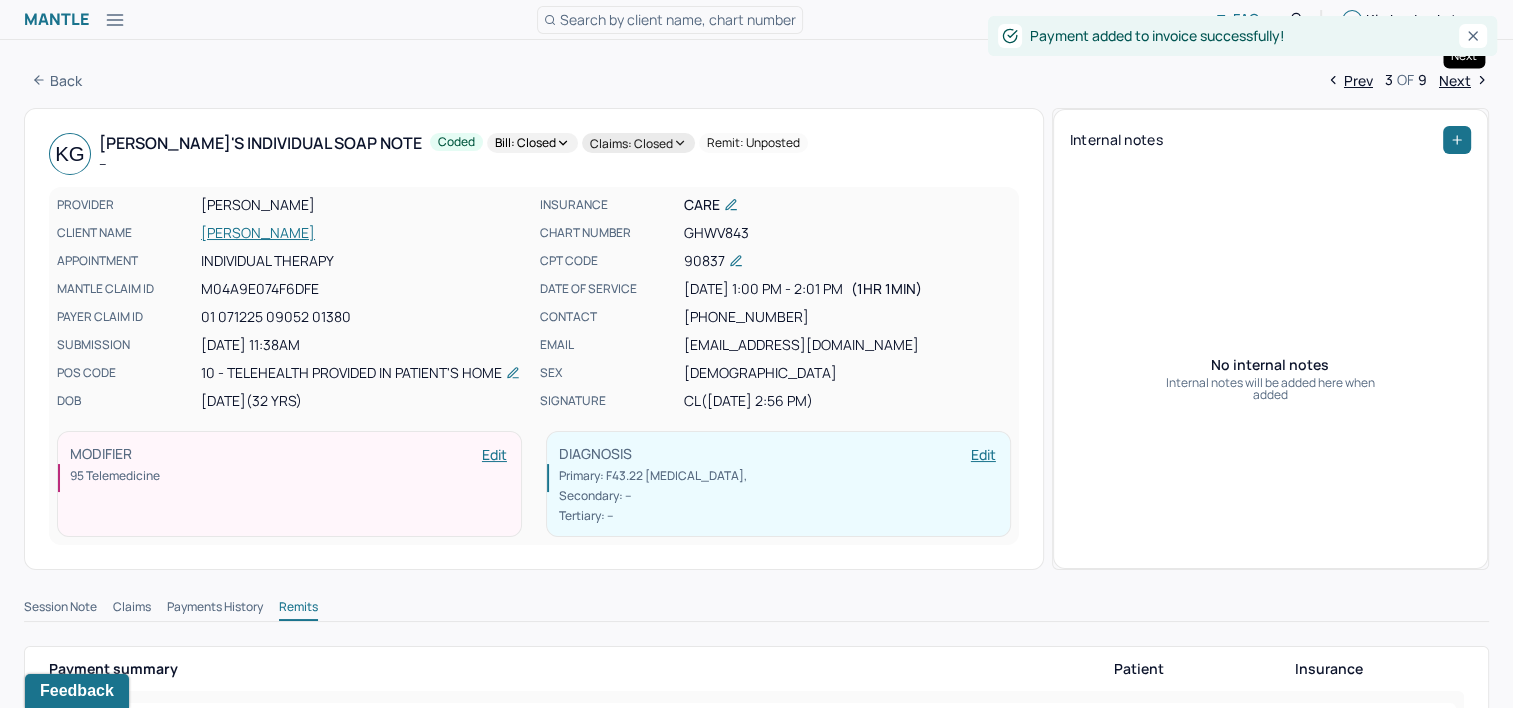 click on "Next" at bounding box center [1464, 80] 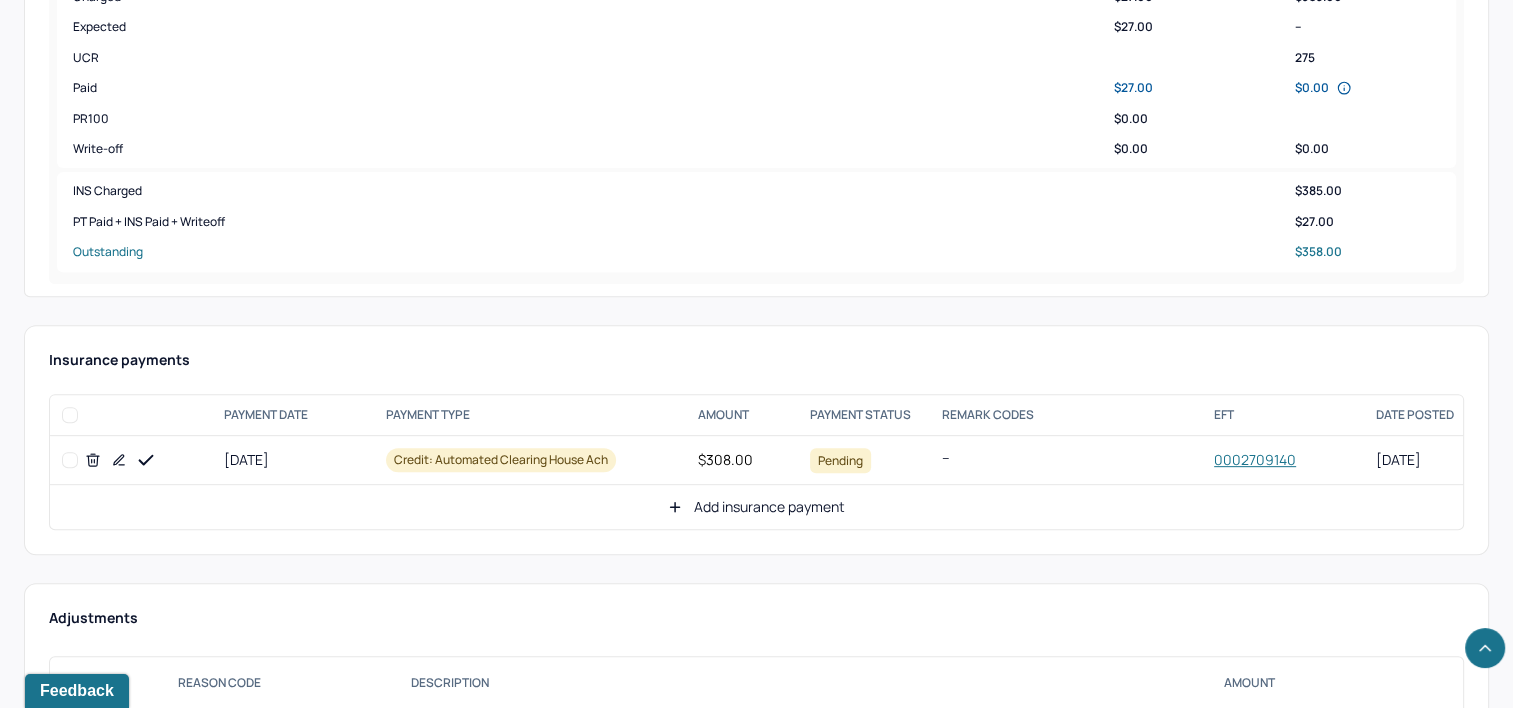 scroll, scrollTop: 900, scrollLeft: 0, axis: vertical 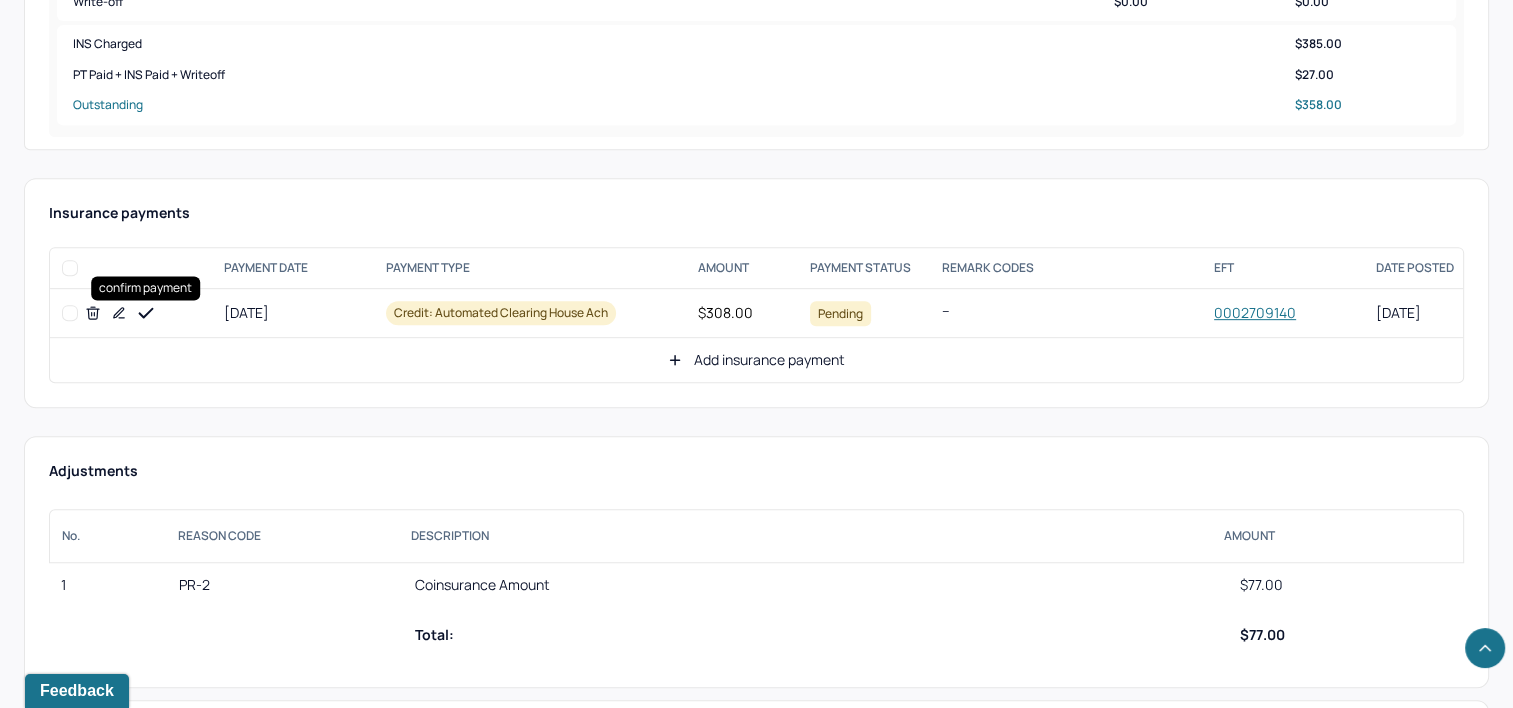 click at bounding box center (146, 313) 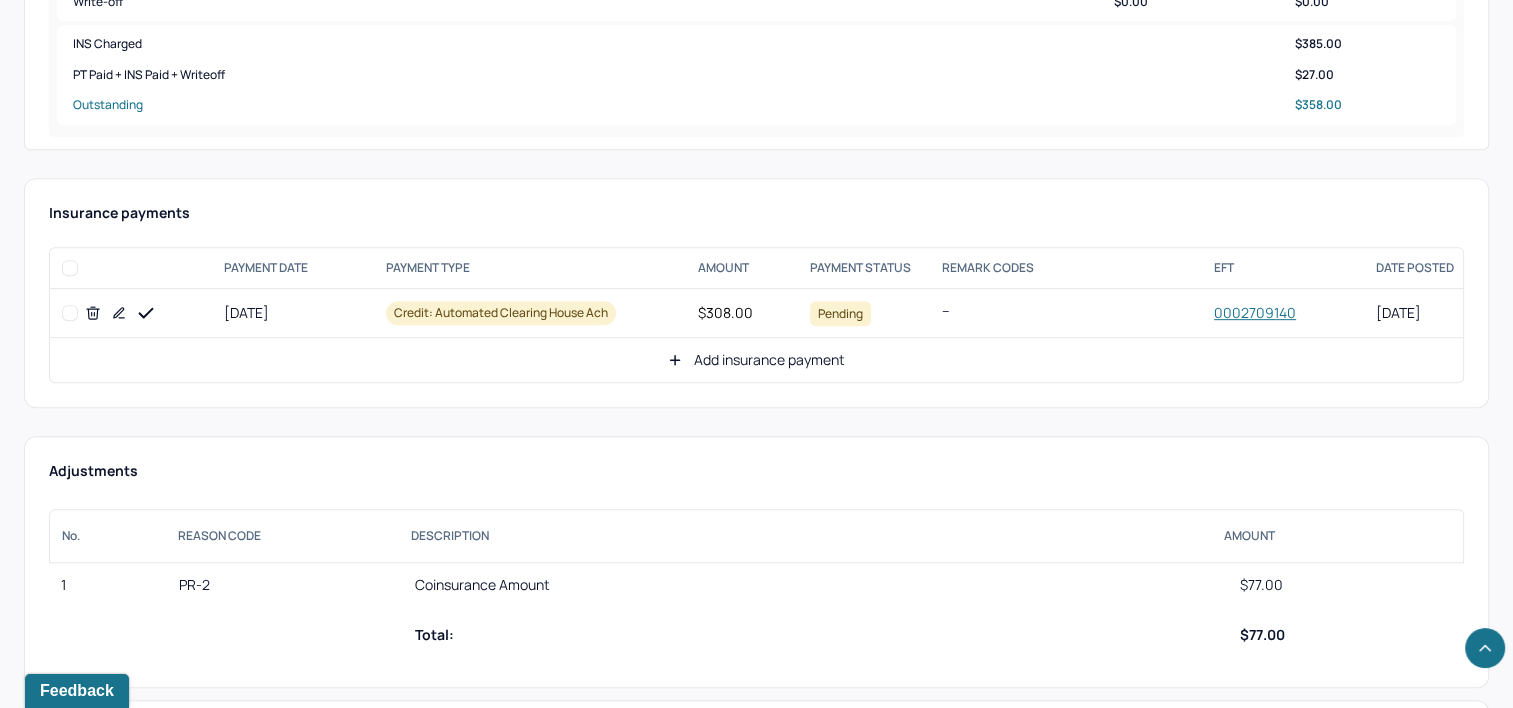 click on "Add insurance payment" at bounding box center (756, 360) 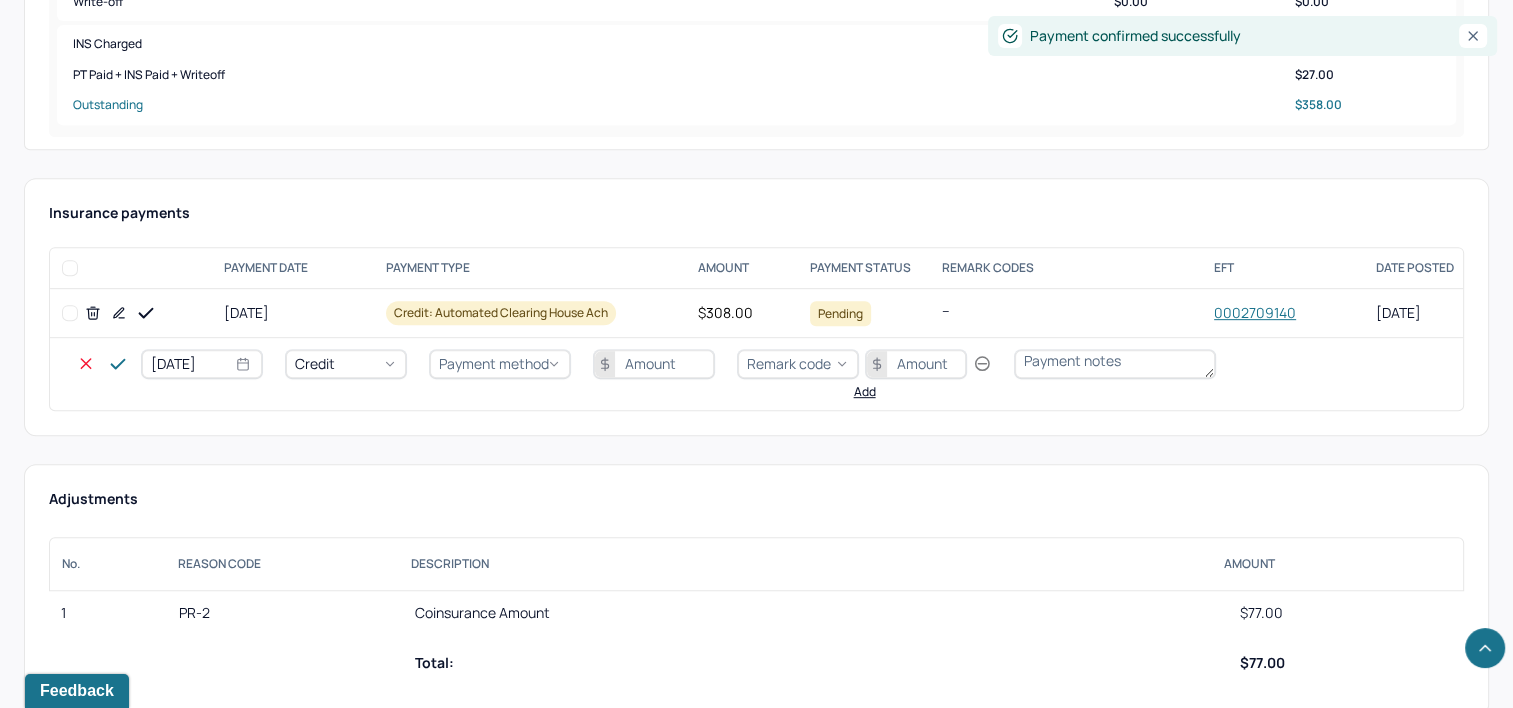 select on "6" 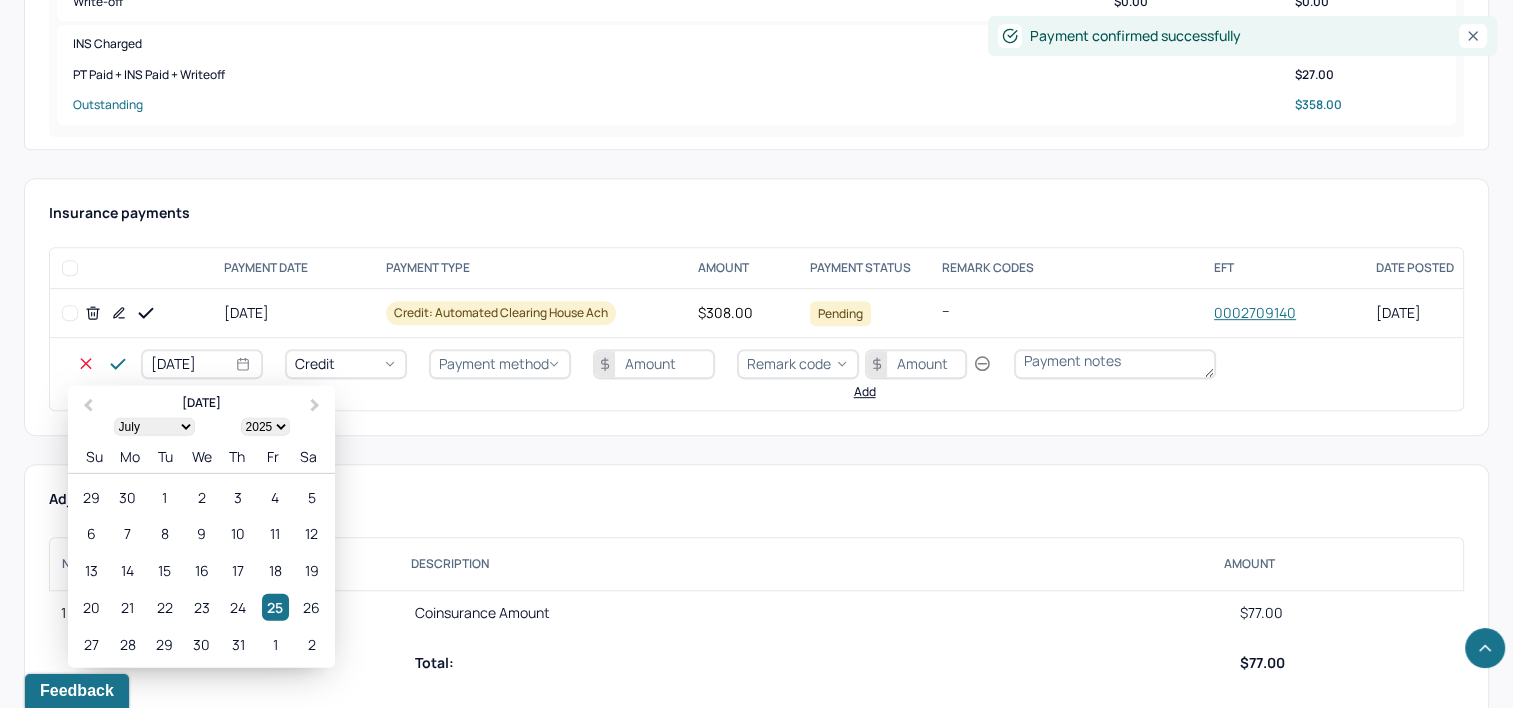 click on "[DATE]" at bounding box center [202, 364] 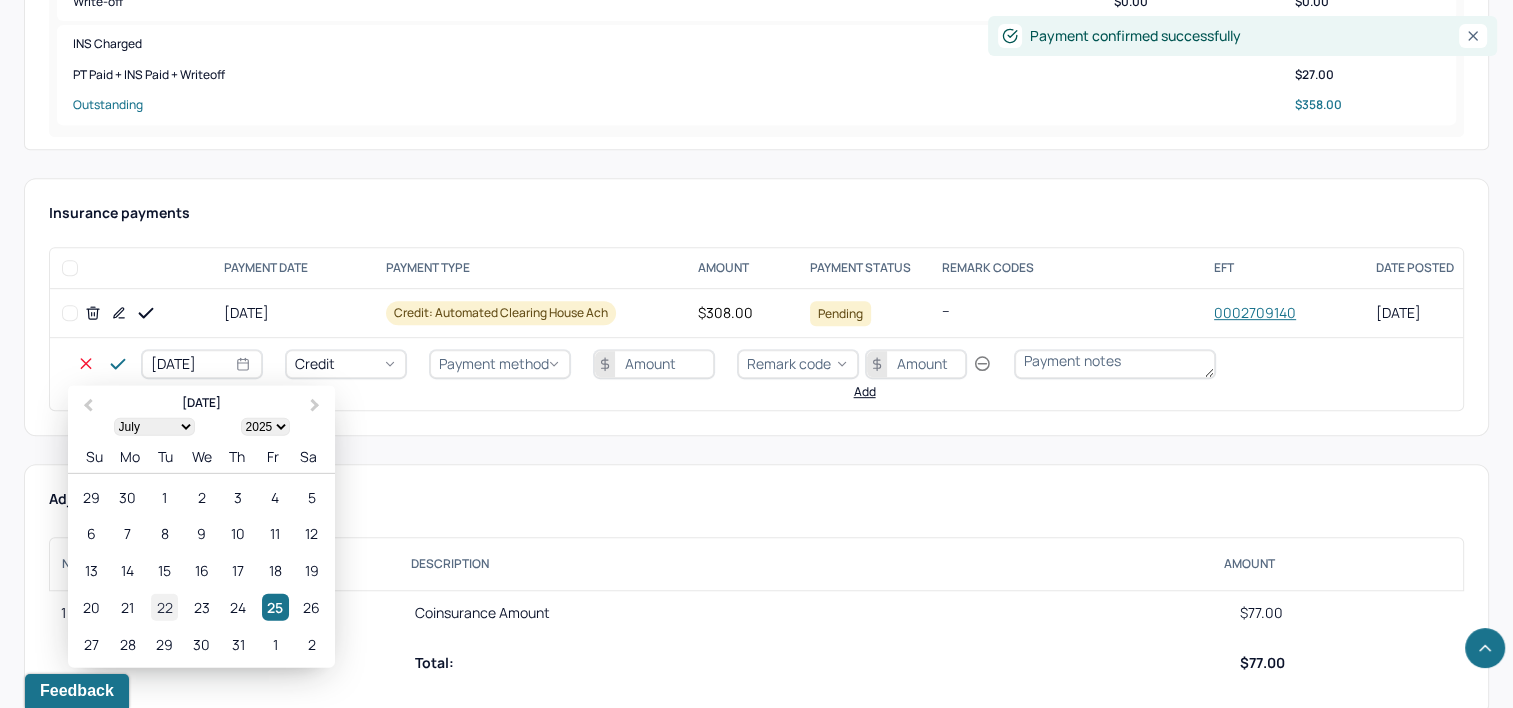 select on "6" 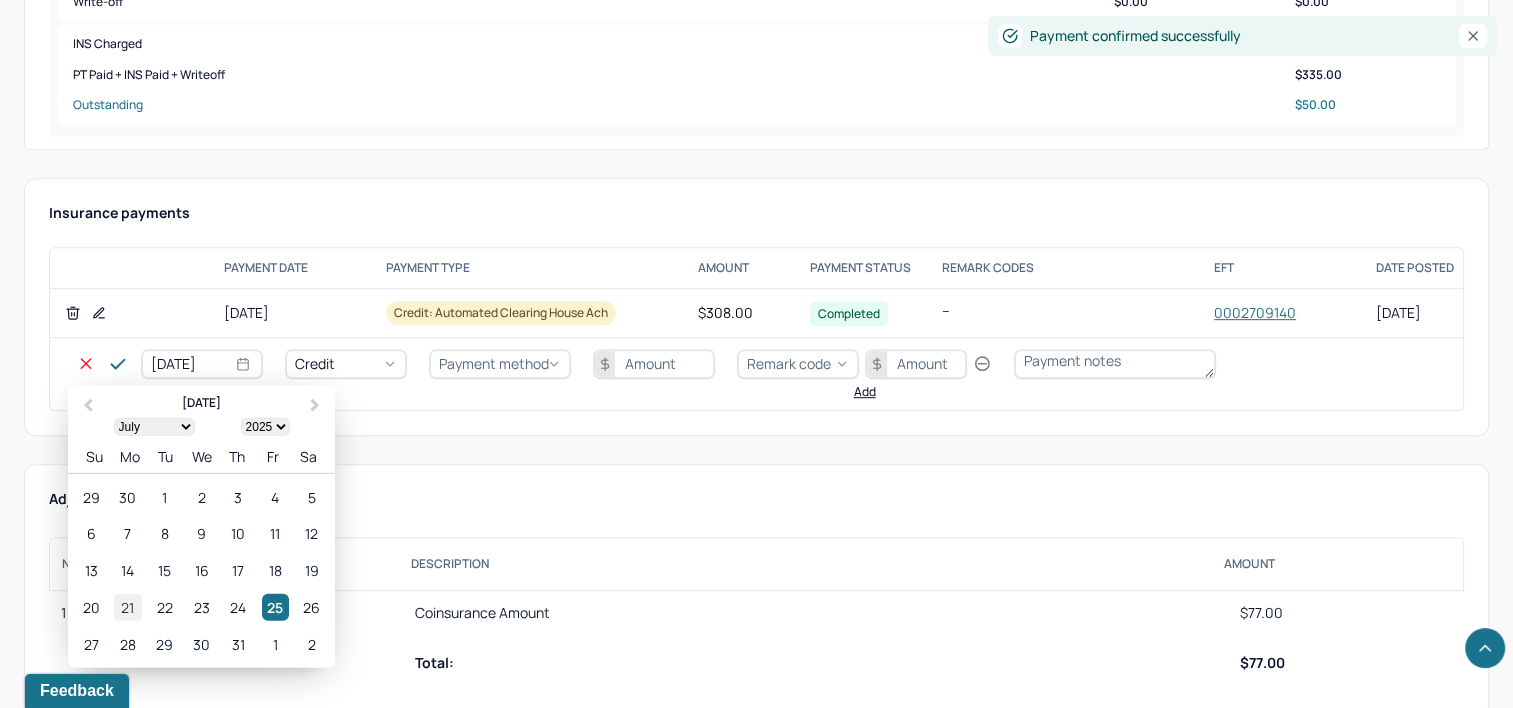 click on "21" at bounding box center (127, 607) 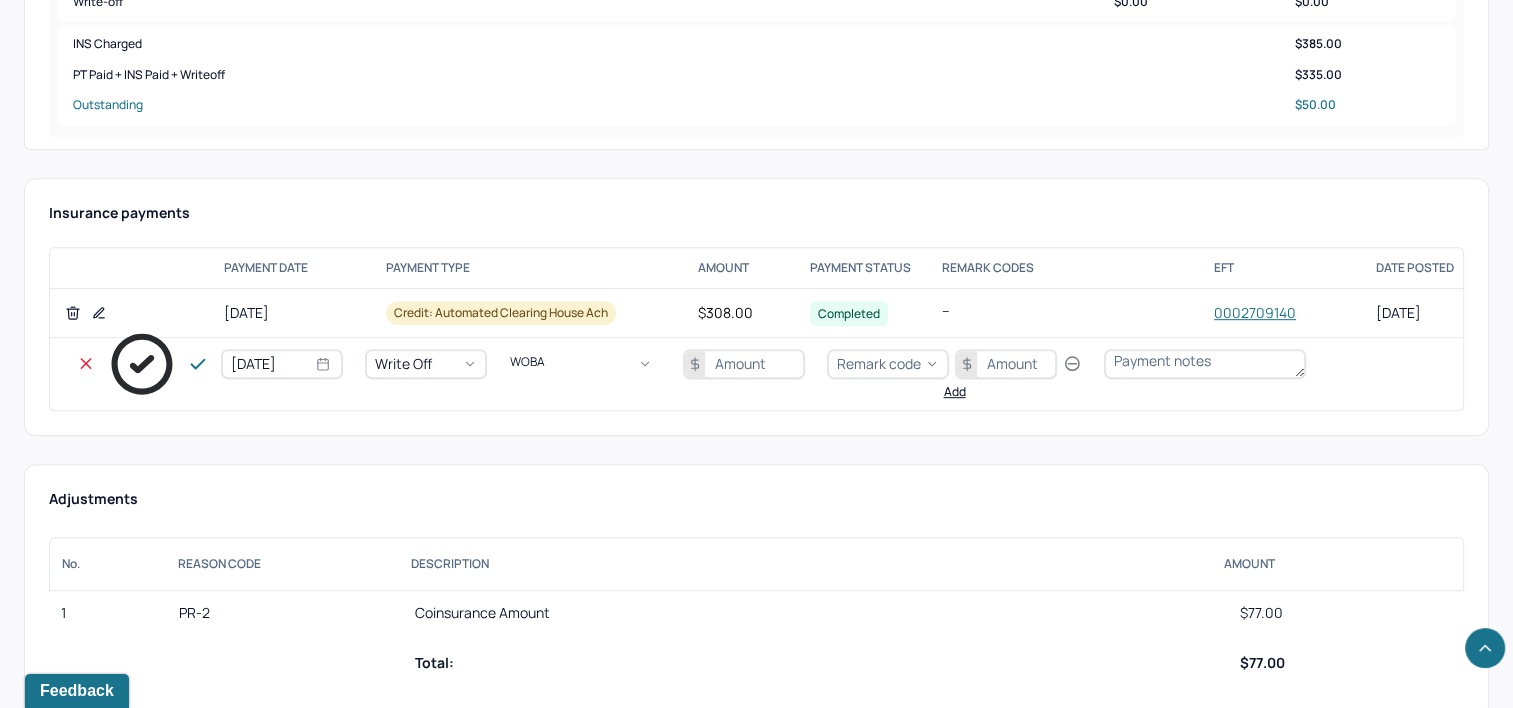 type on "WOBAL" 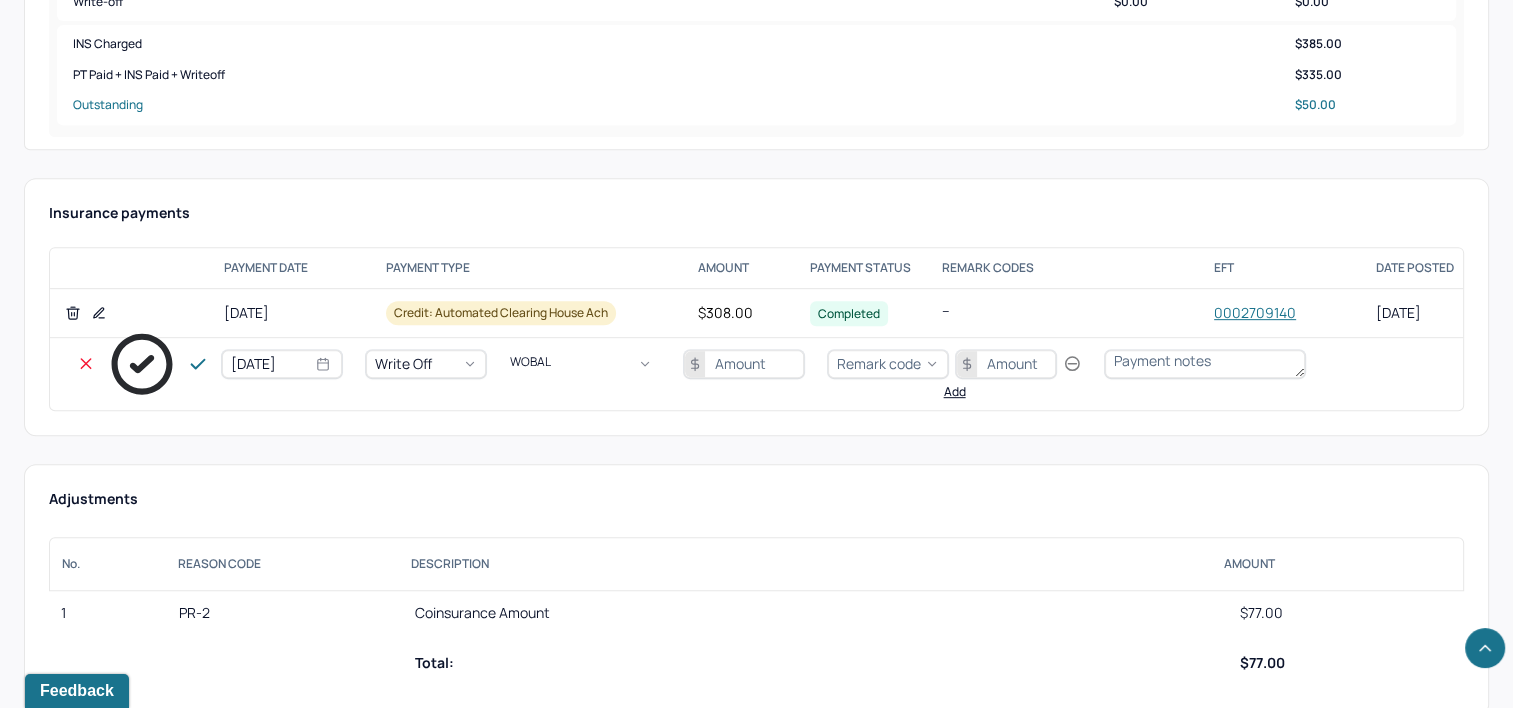type 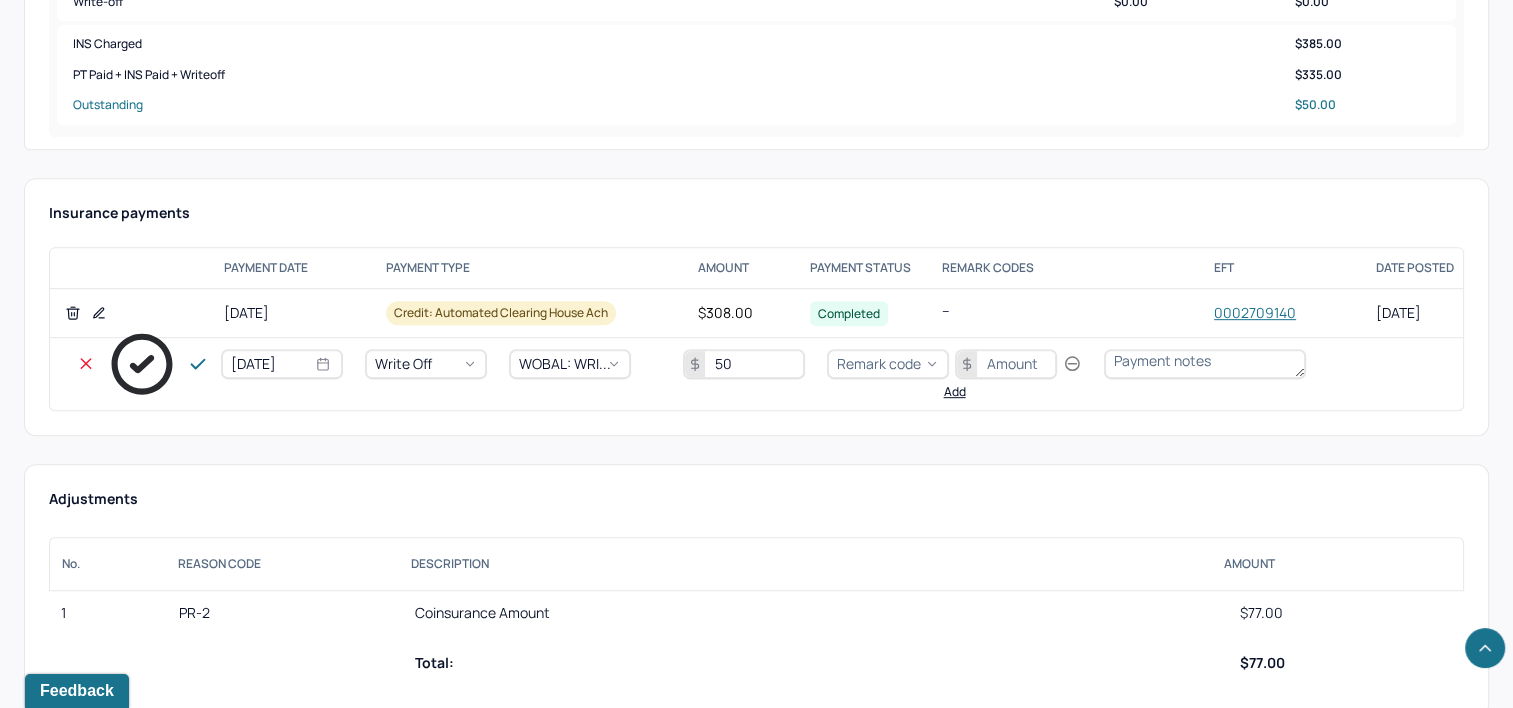 type on "50" 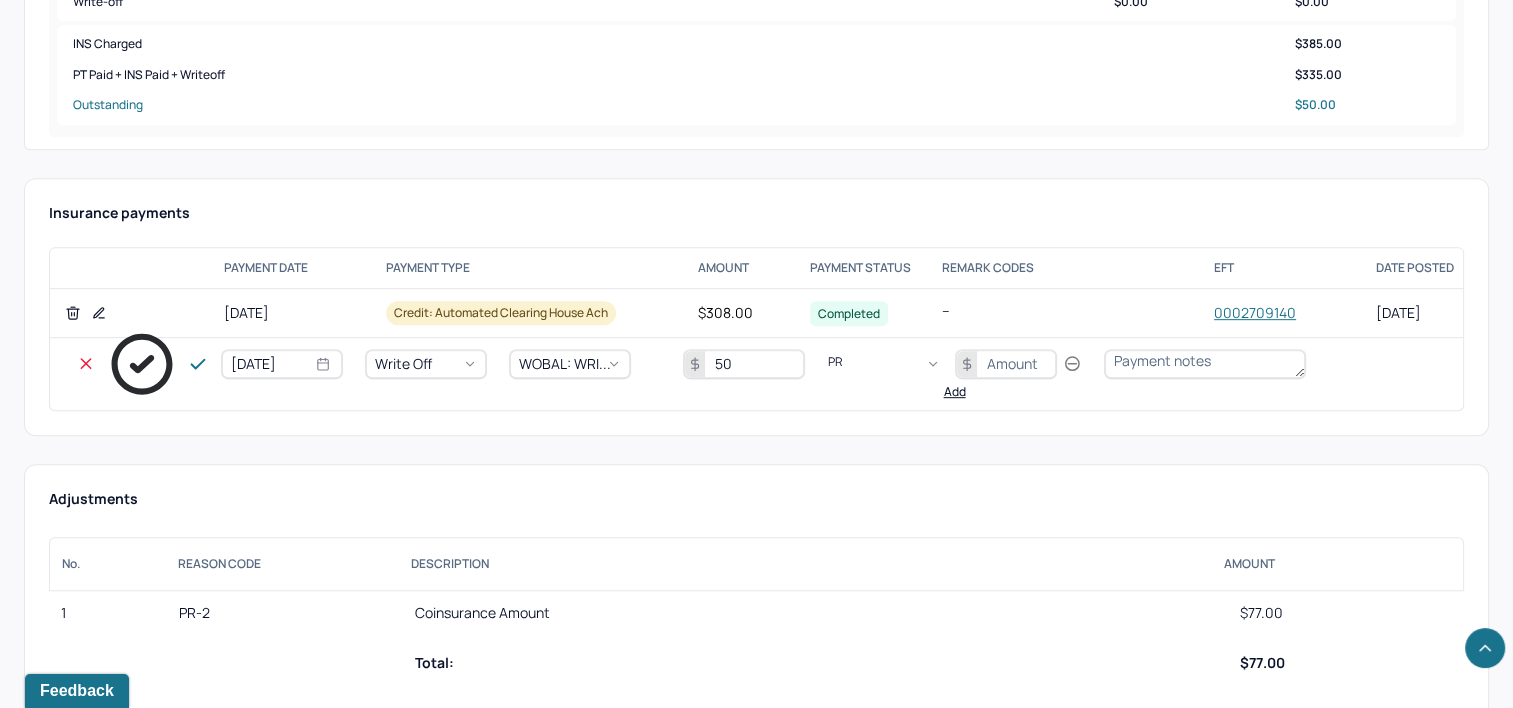 type on "PR2" 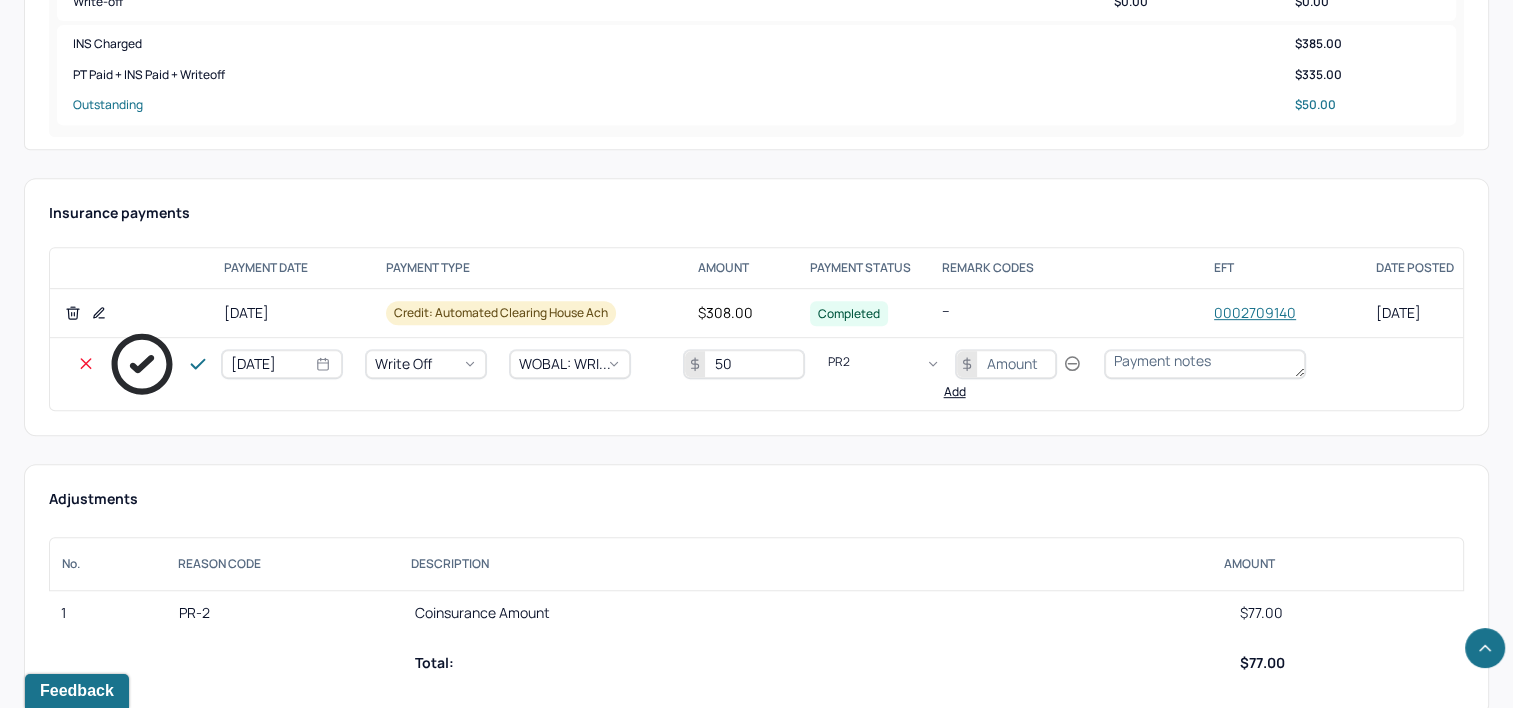 type 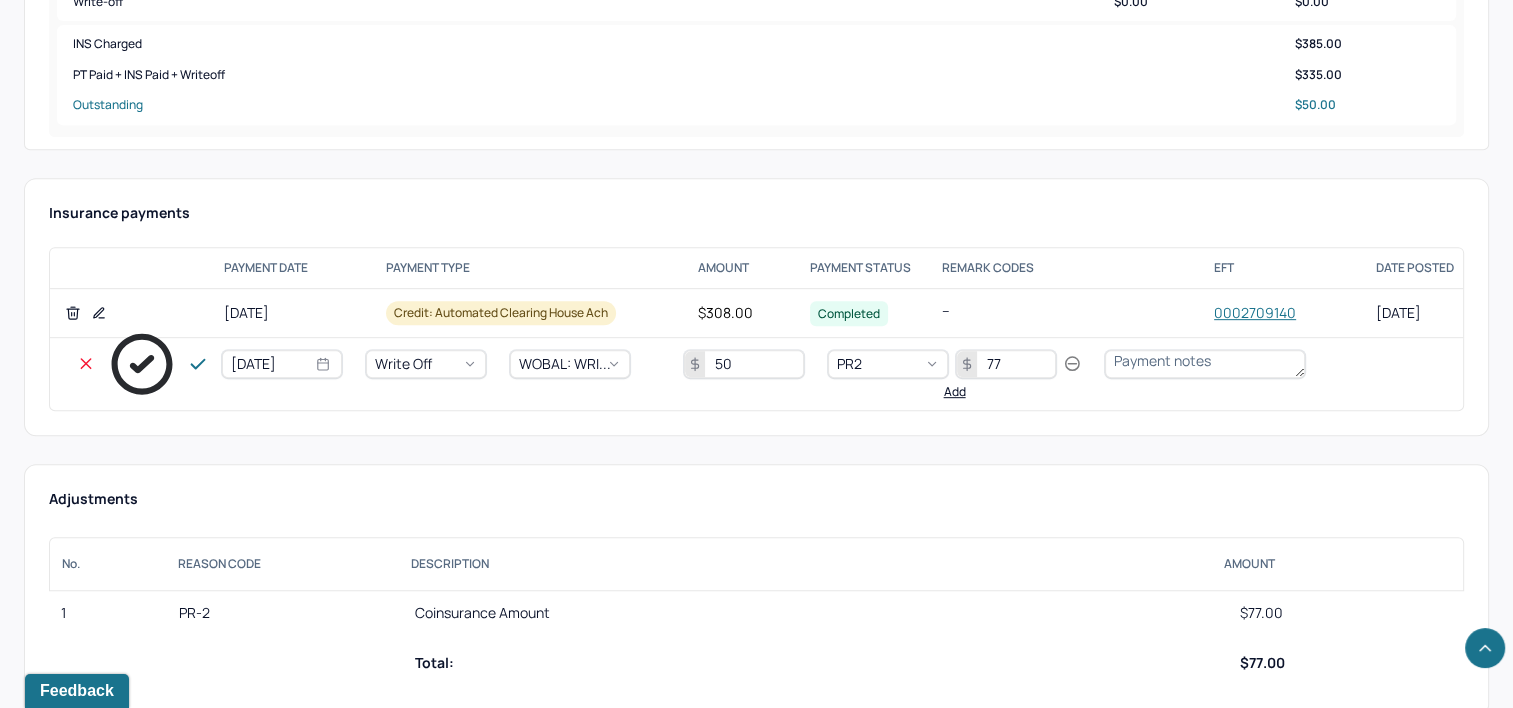 type 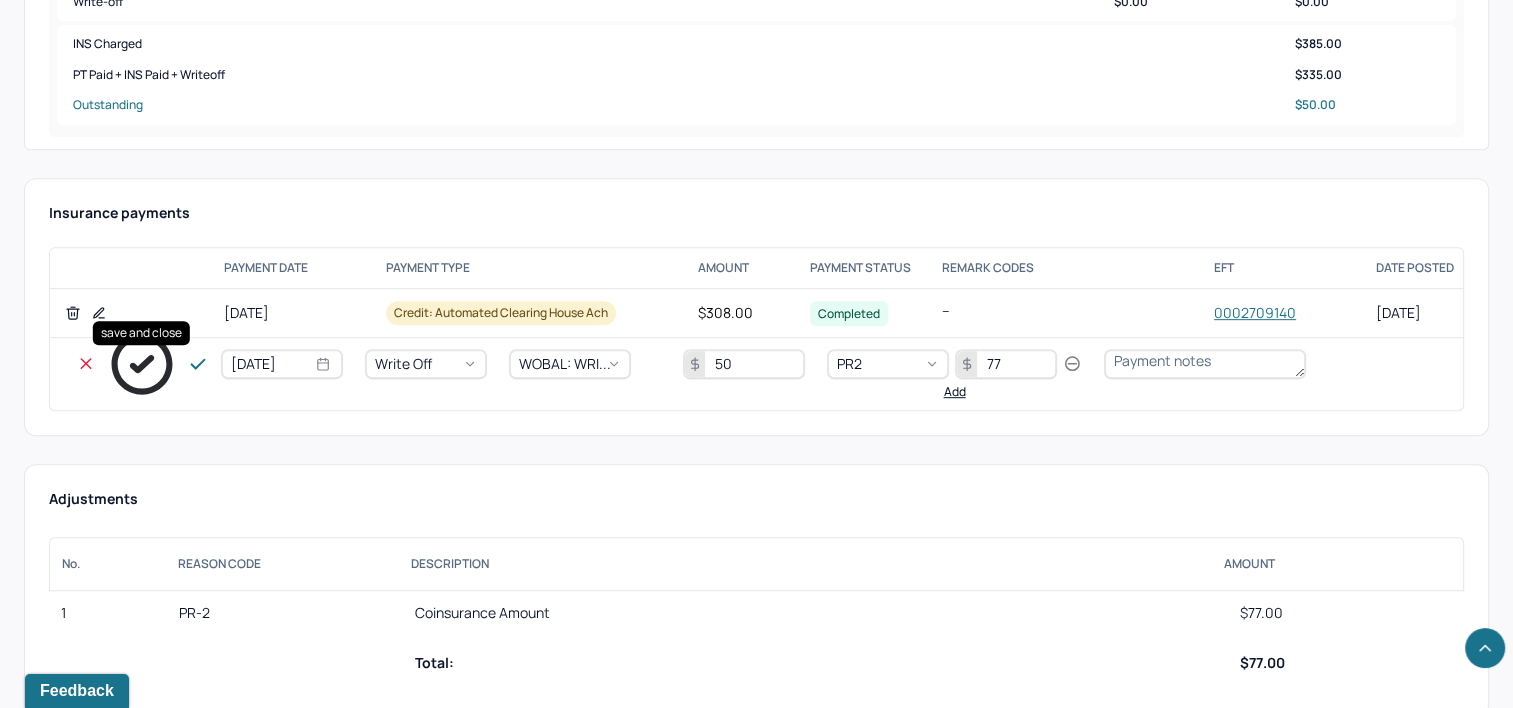 click 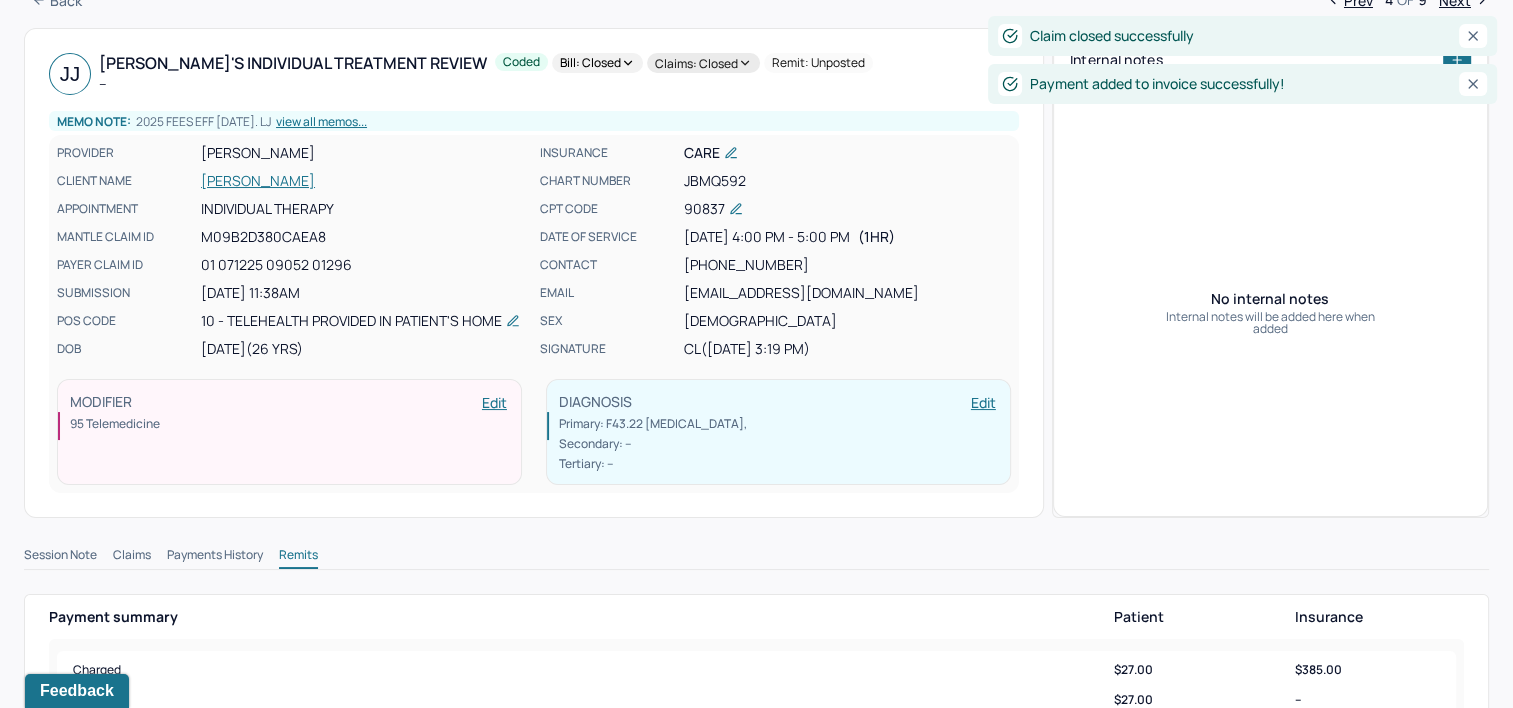 scroll, scrollTop: 0, scrollLeft: 0, axis: both 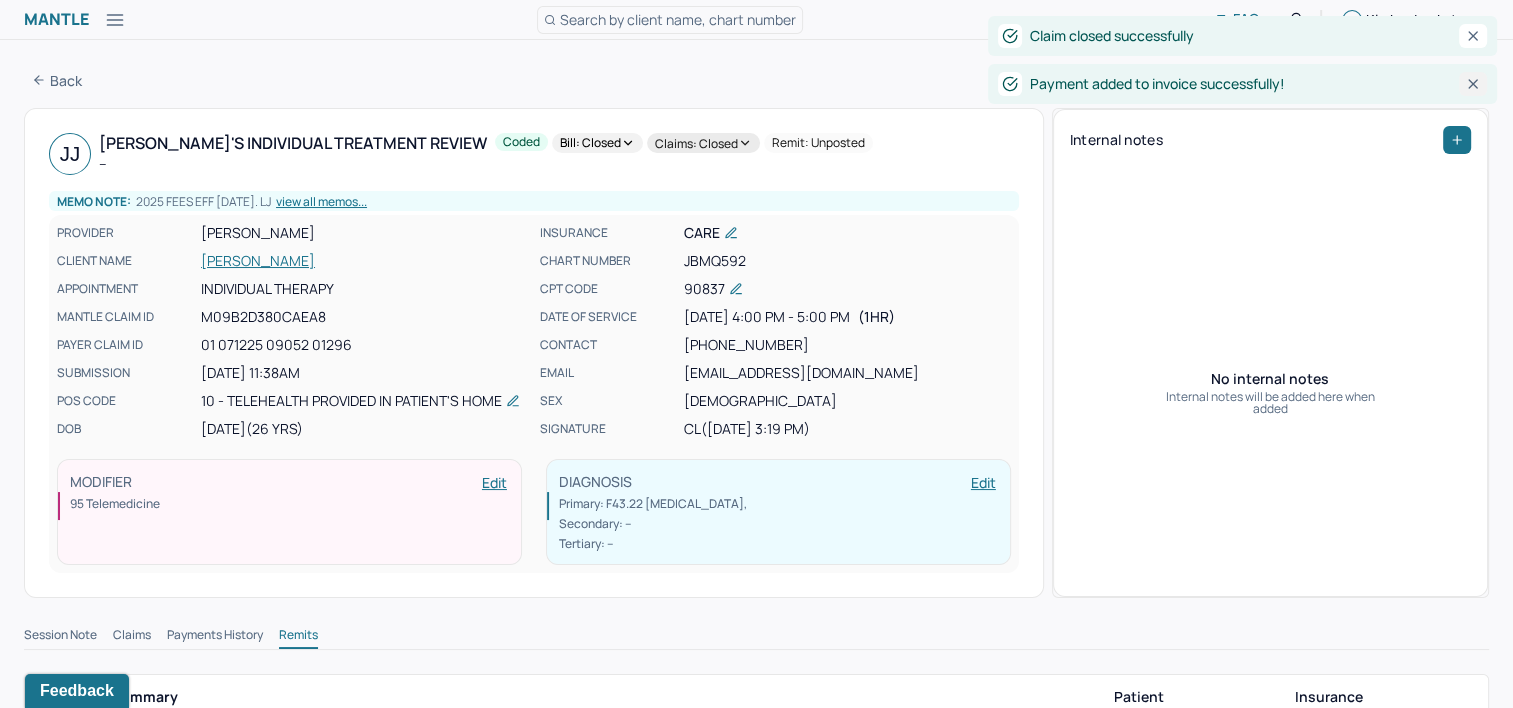 click 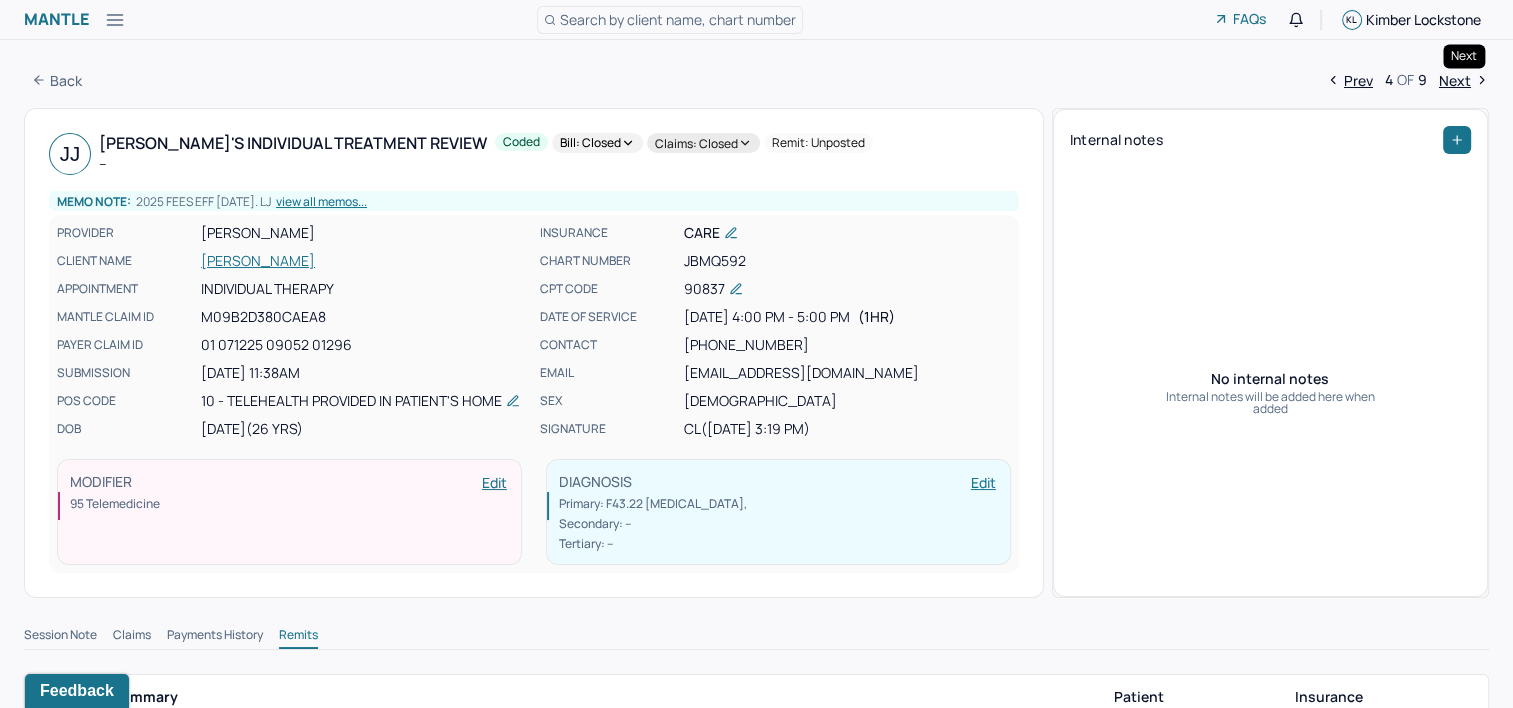 drag, startPoint x: 1467, startPoint y: 82, endPoint x: 1369, endPoint y: 83, distance: 98.005104 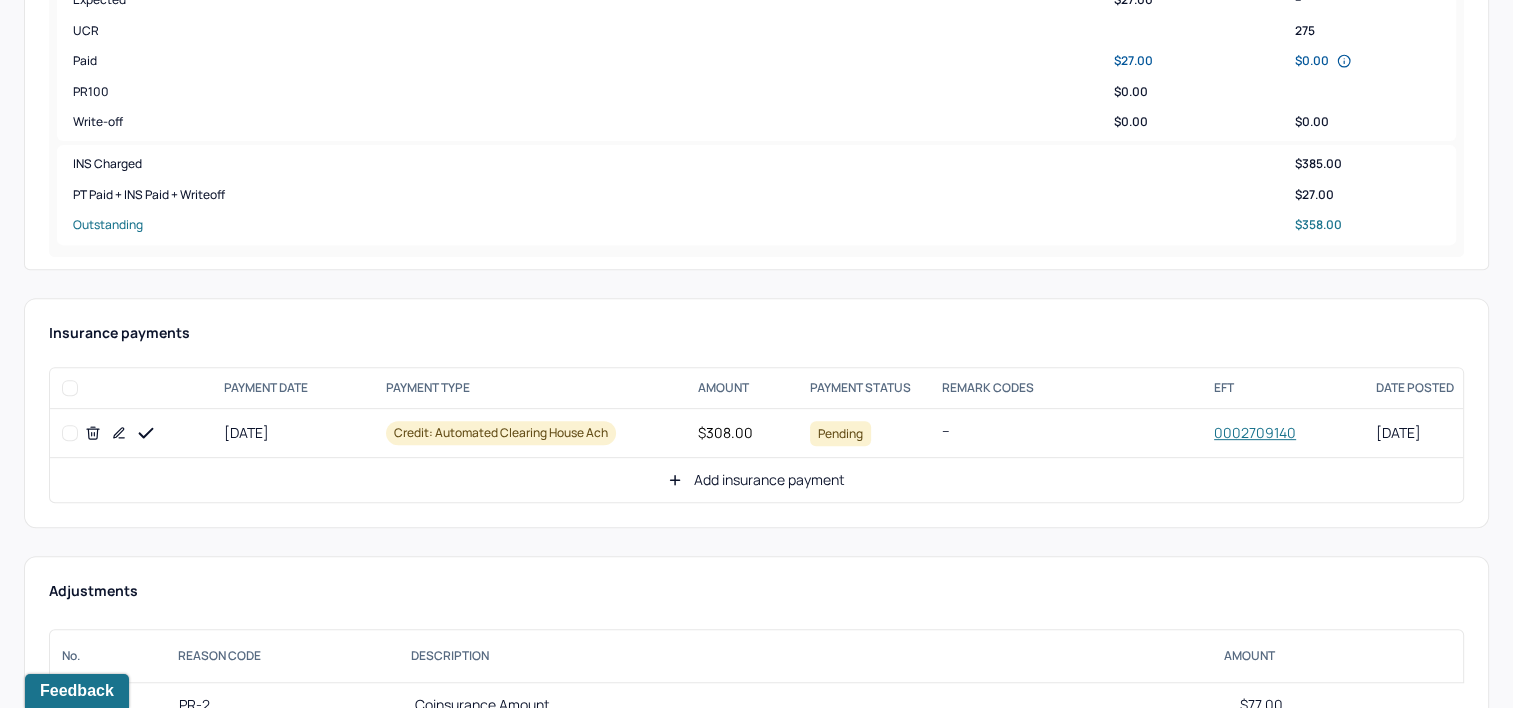 scroll, scrollTop: 800, scrollLeft: 0, axis: vertical 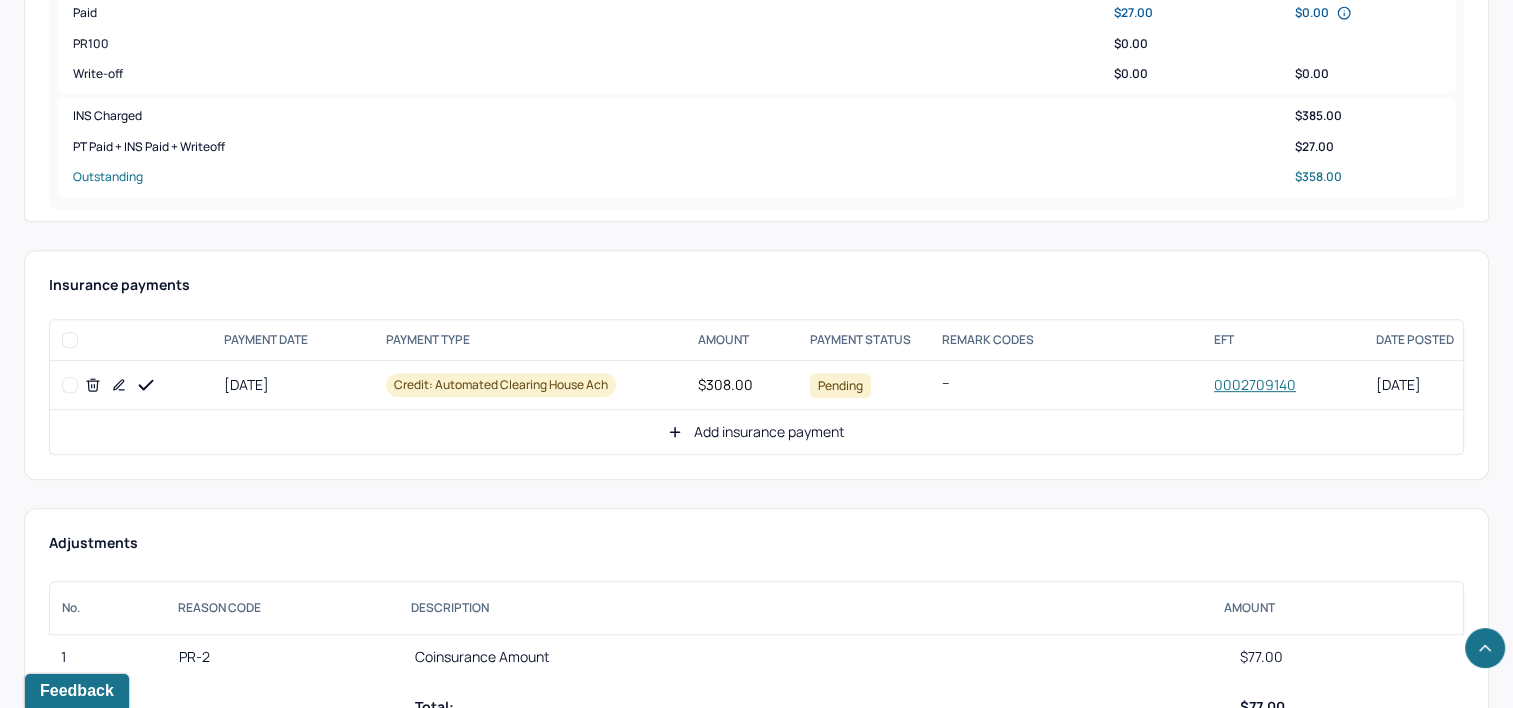 drag, startPoint x: 143, startPoint y: 382, endPoint x: 606, endPoint y: 453, distance: 468.4122 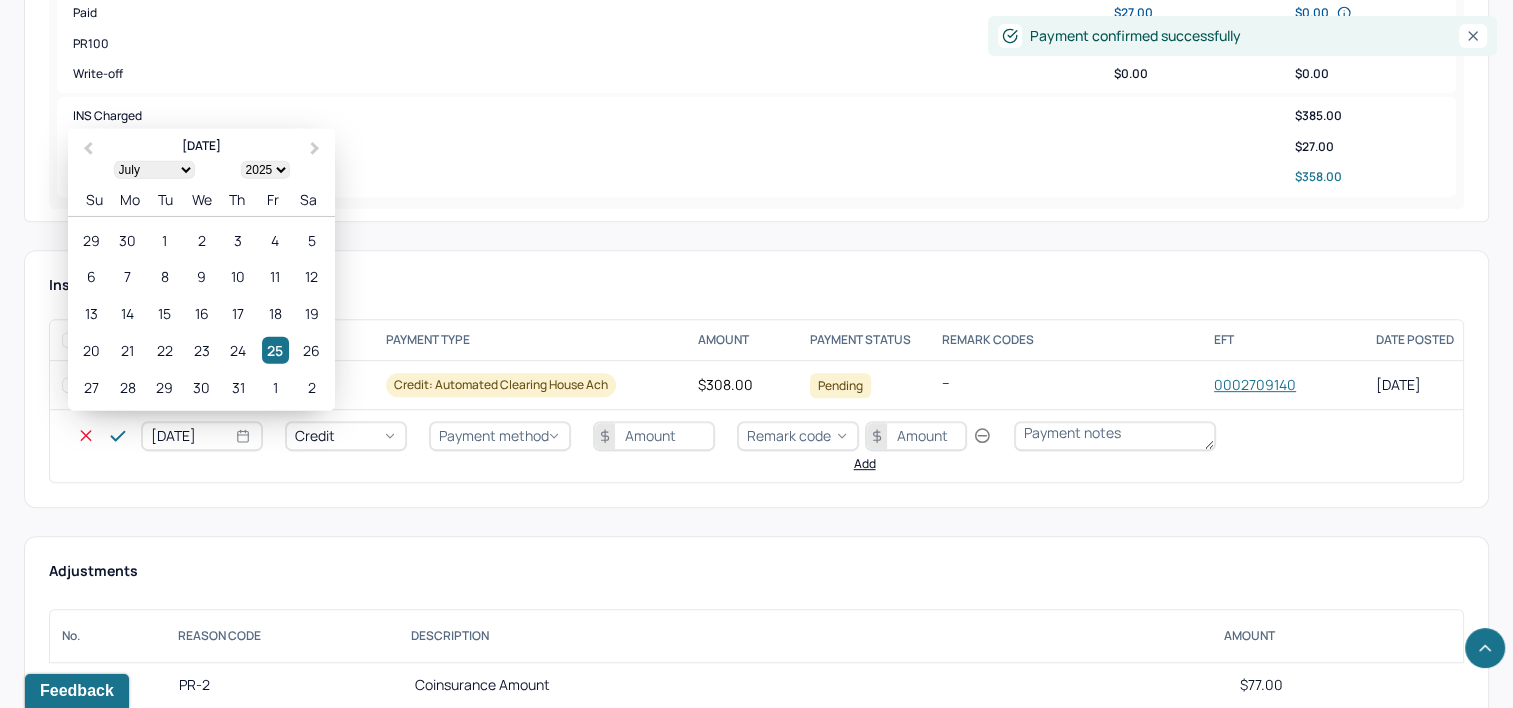 click on "[DATE]" at bounding box center [202, 436] 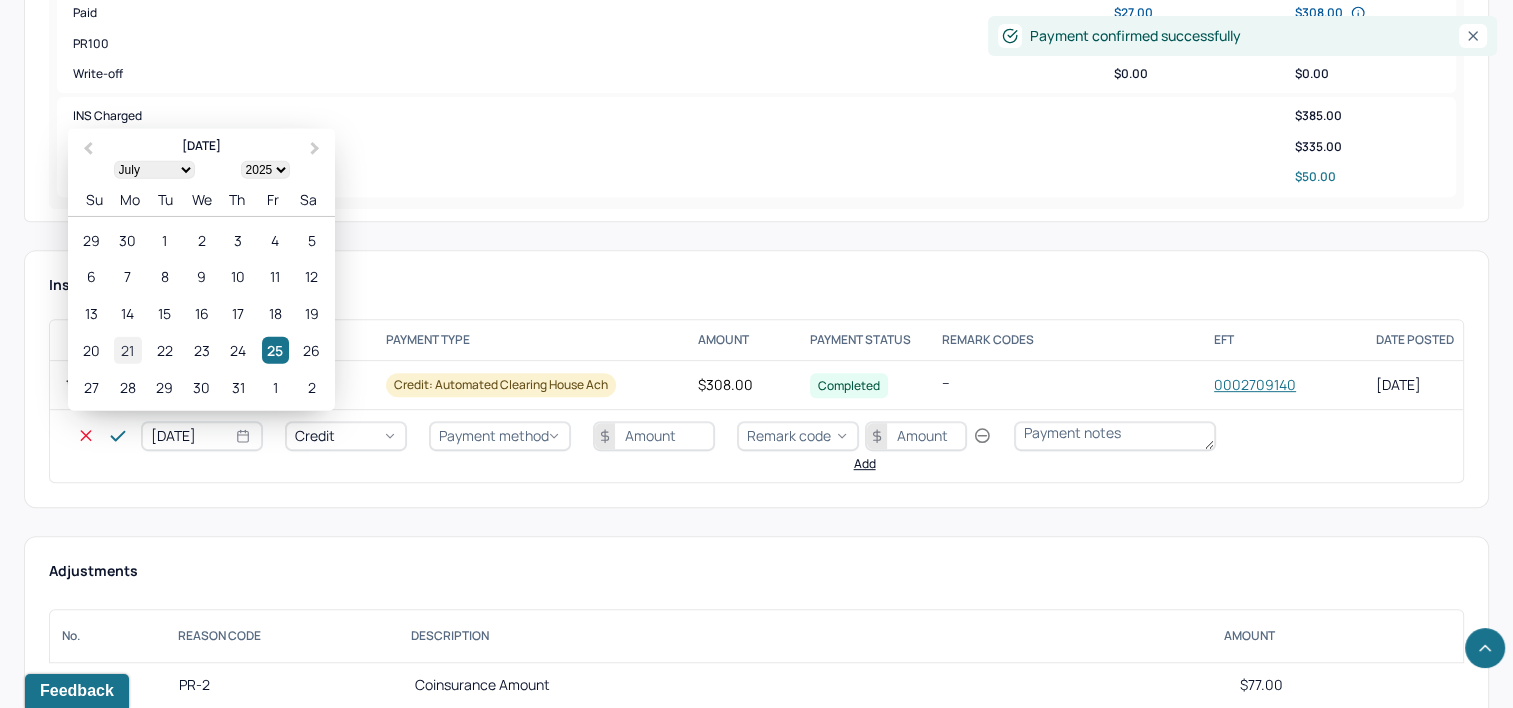 click on "21" at bounding box center (127, 350) 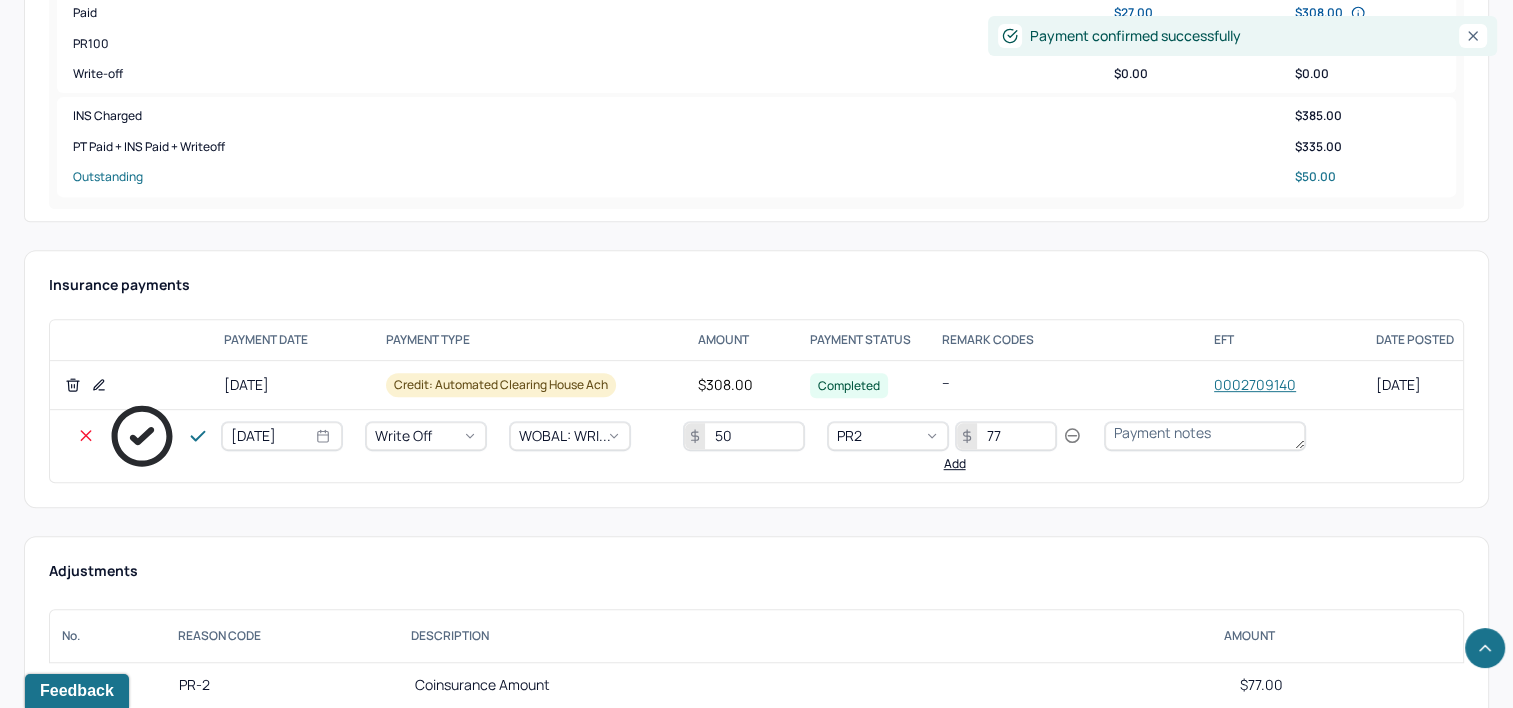 click 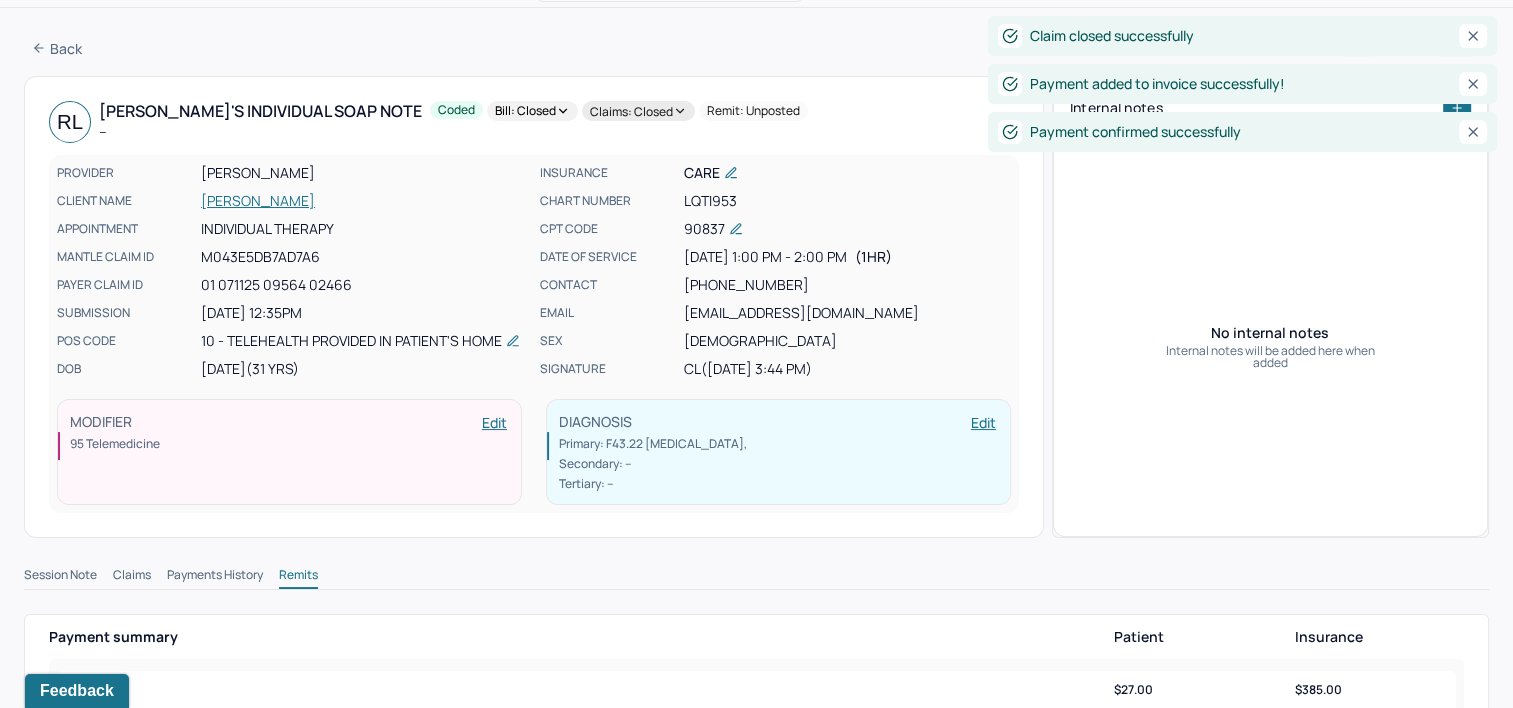 scroll, scrollTop: 0, scrollLeft: 0, axis: both 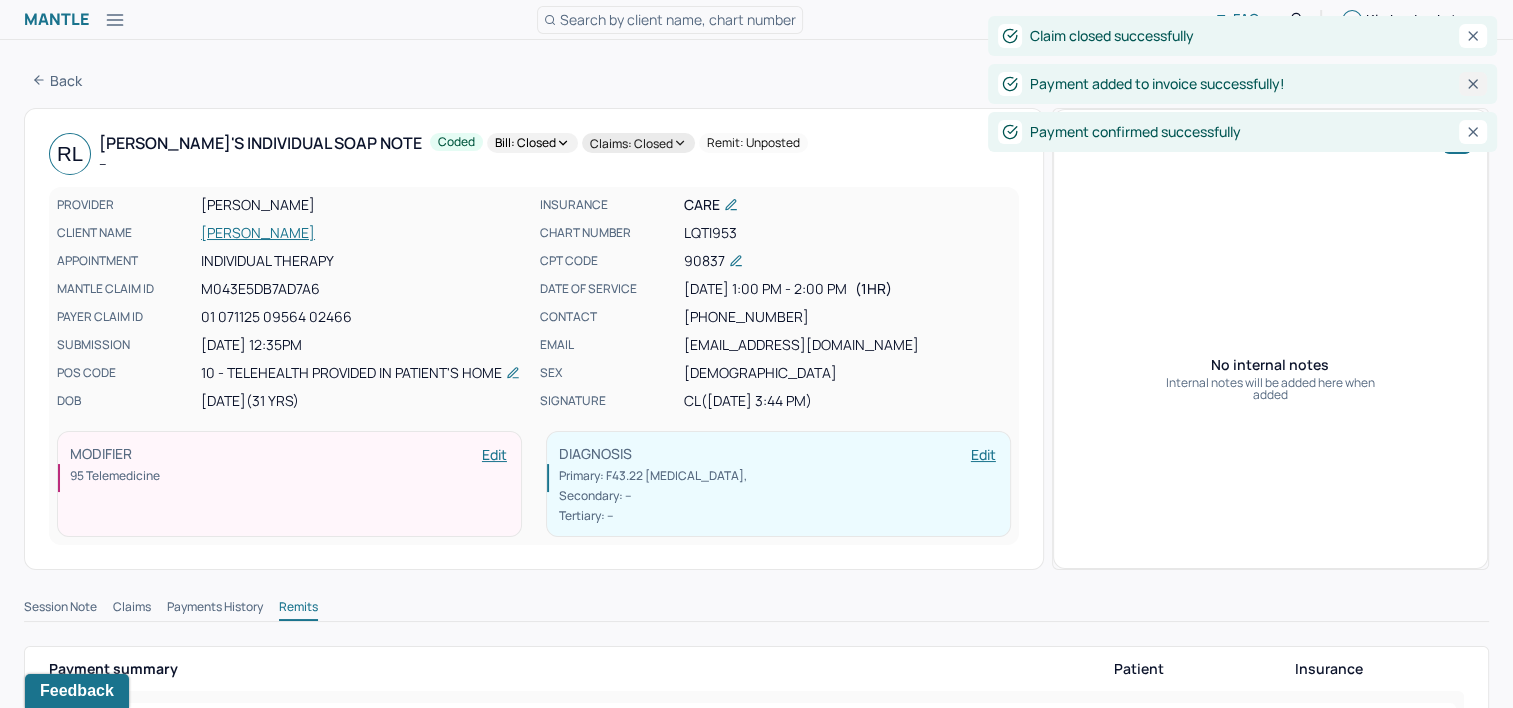 click 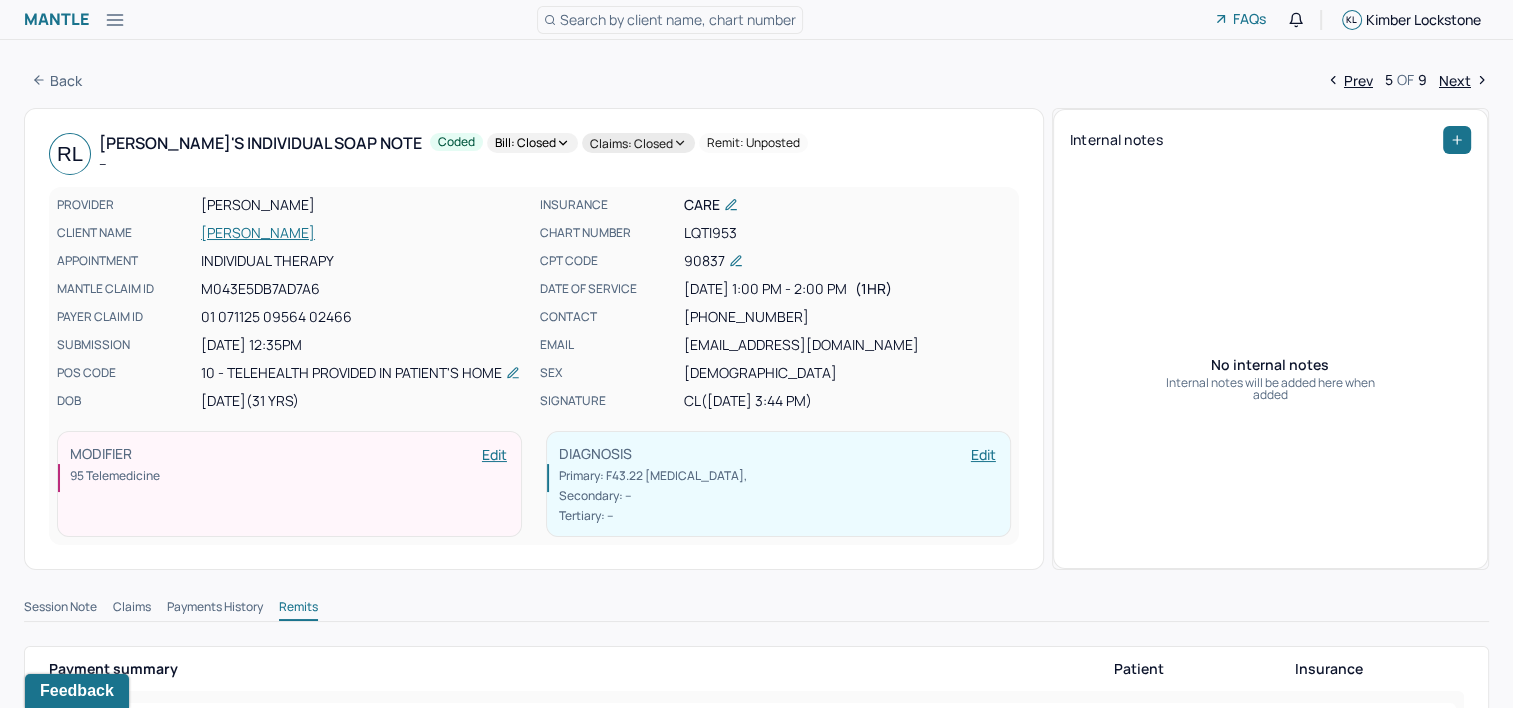 click on "Next" at bounding box center [1464, 80] 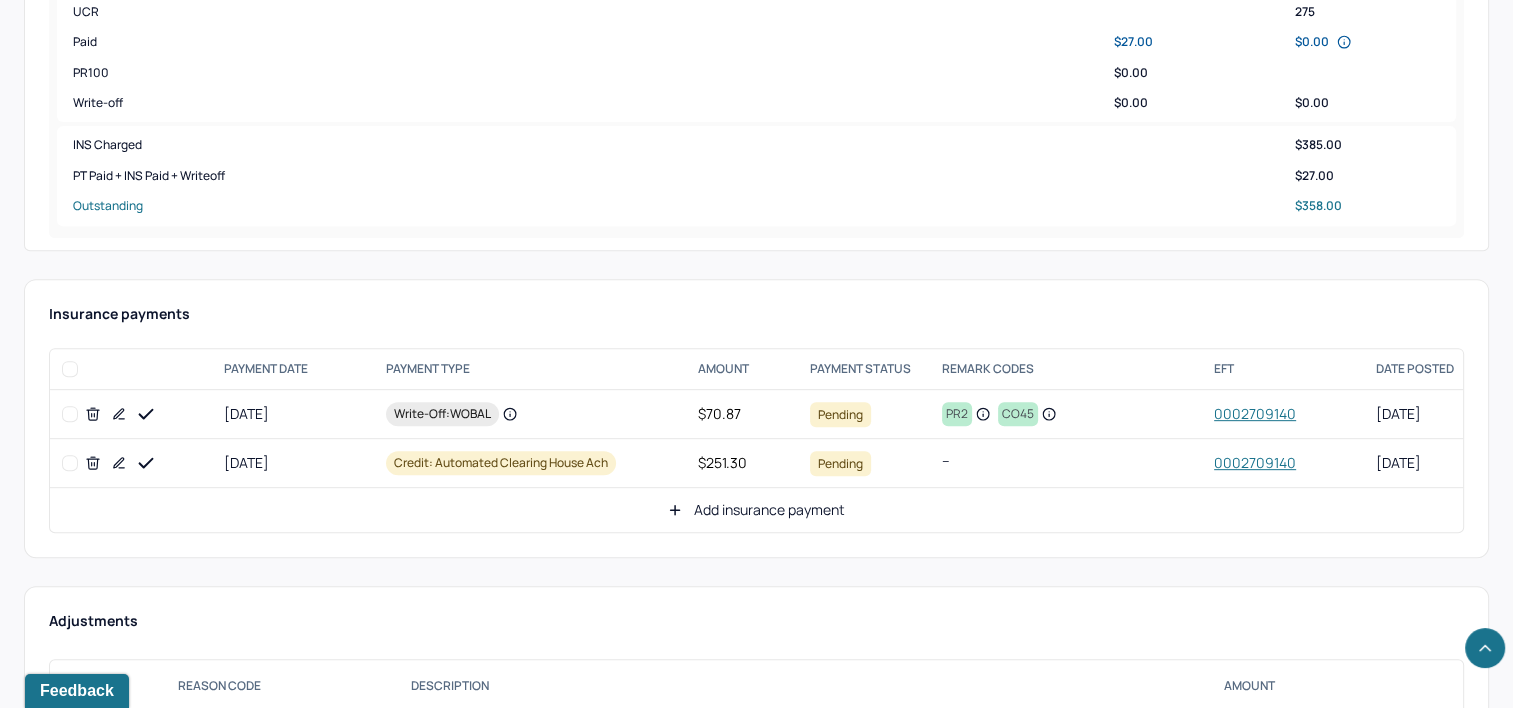 scroll, scrollTop: 900, scrollLeft: 0, axis: vertical 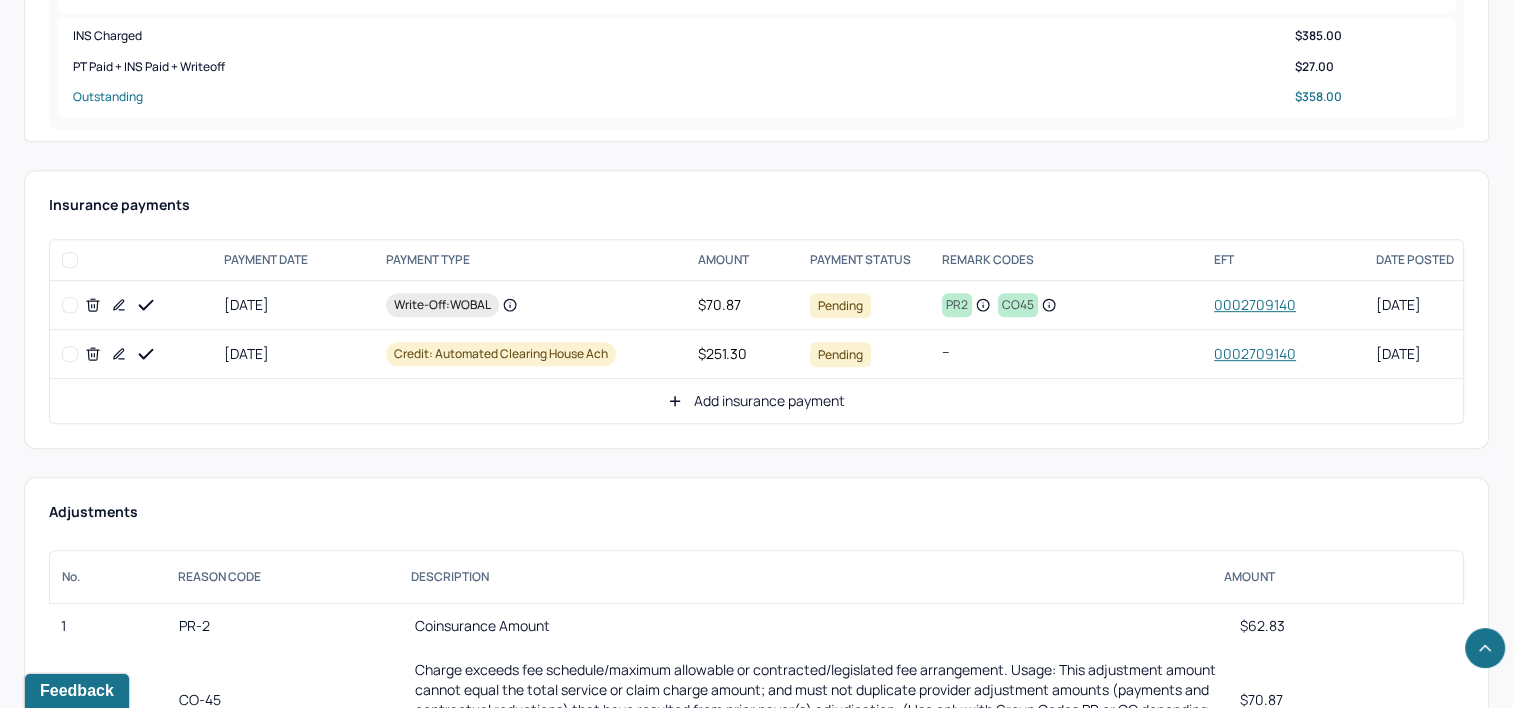 click 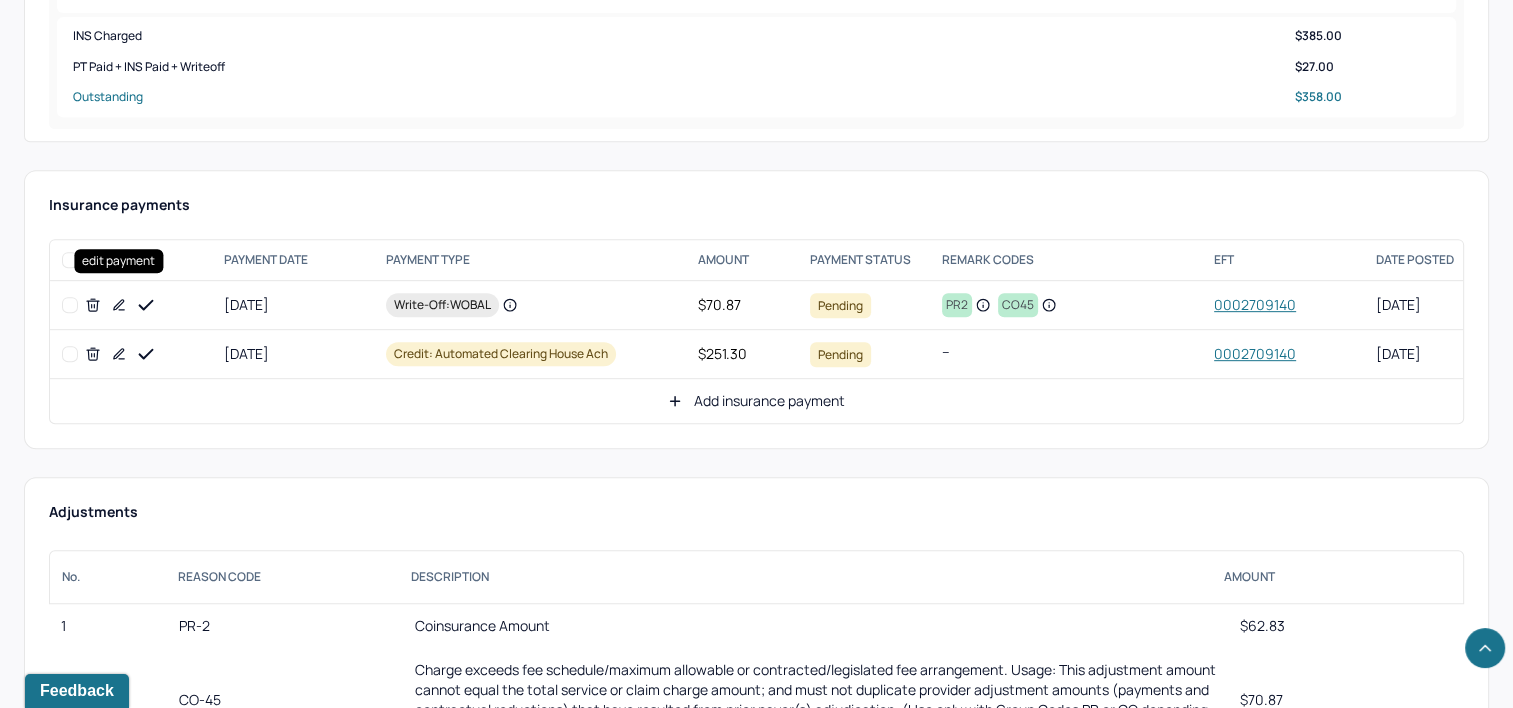 click 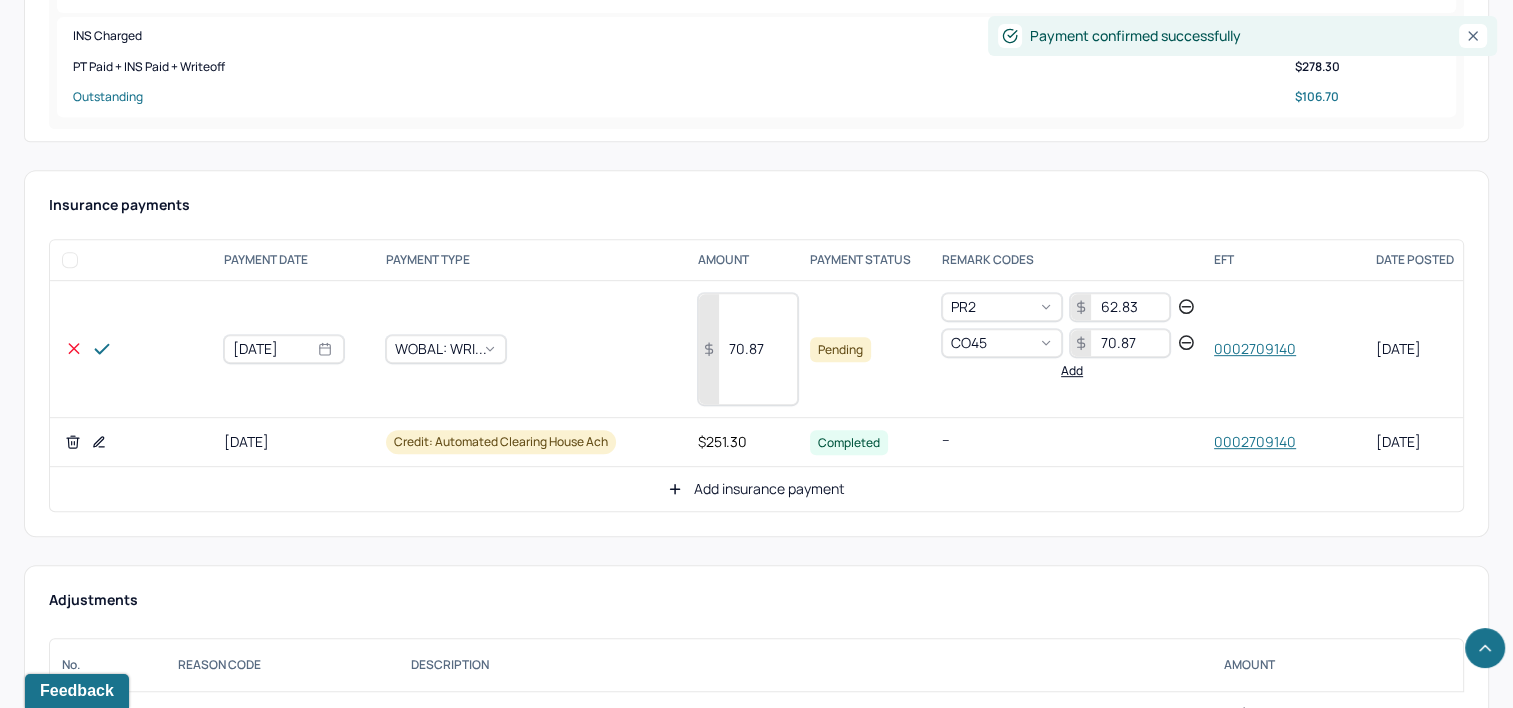 click on "70.87" at bounding box center [748, 349] 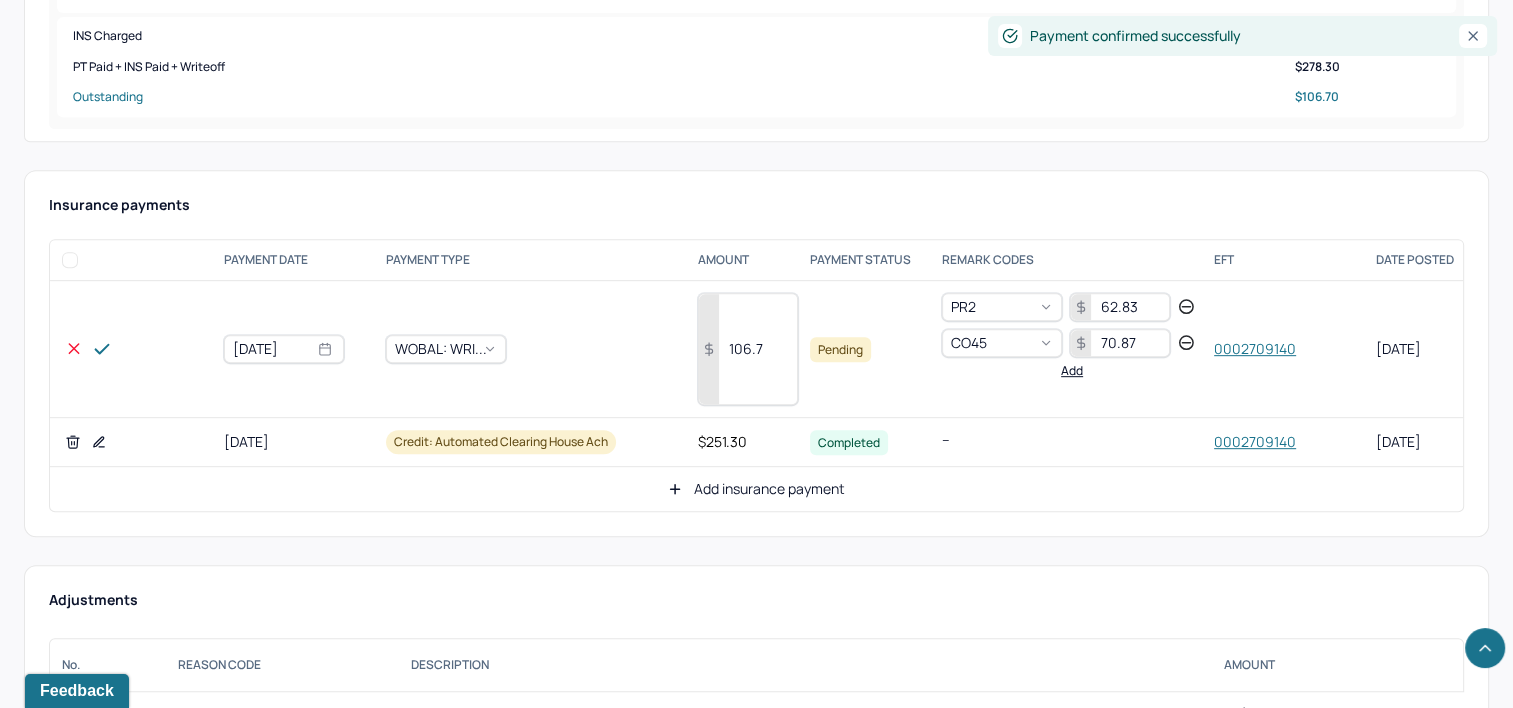 click 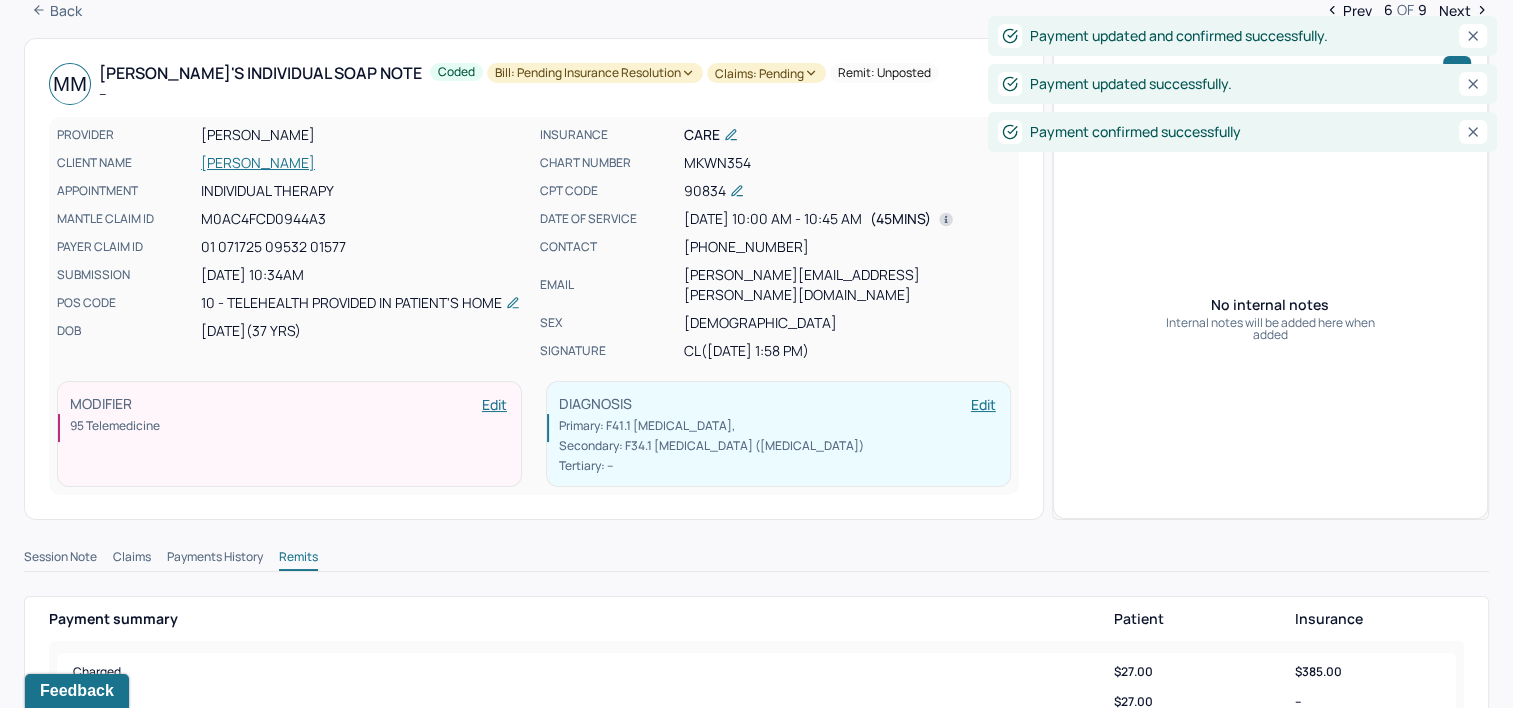 scroll, scrollTop: 0, scrollLeft: 0, axis: both 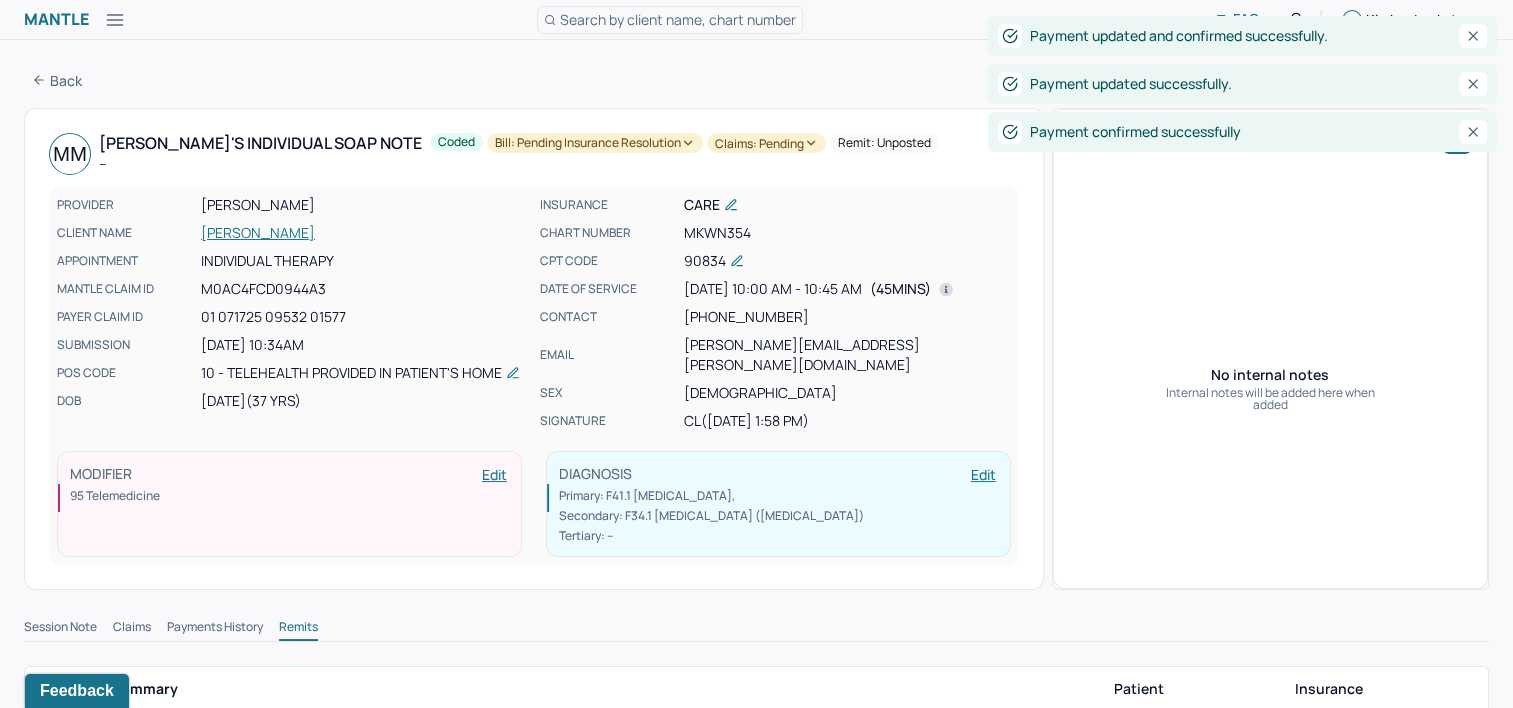 click on "Bill: Pending Insurance Resolution" at bounding box center (595, 143) 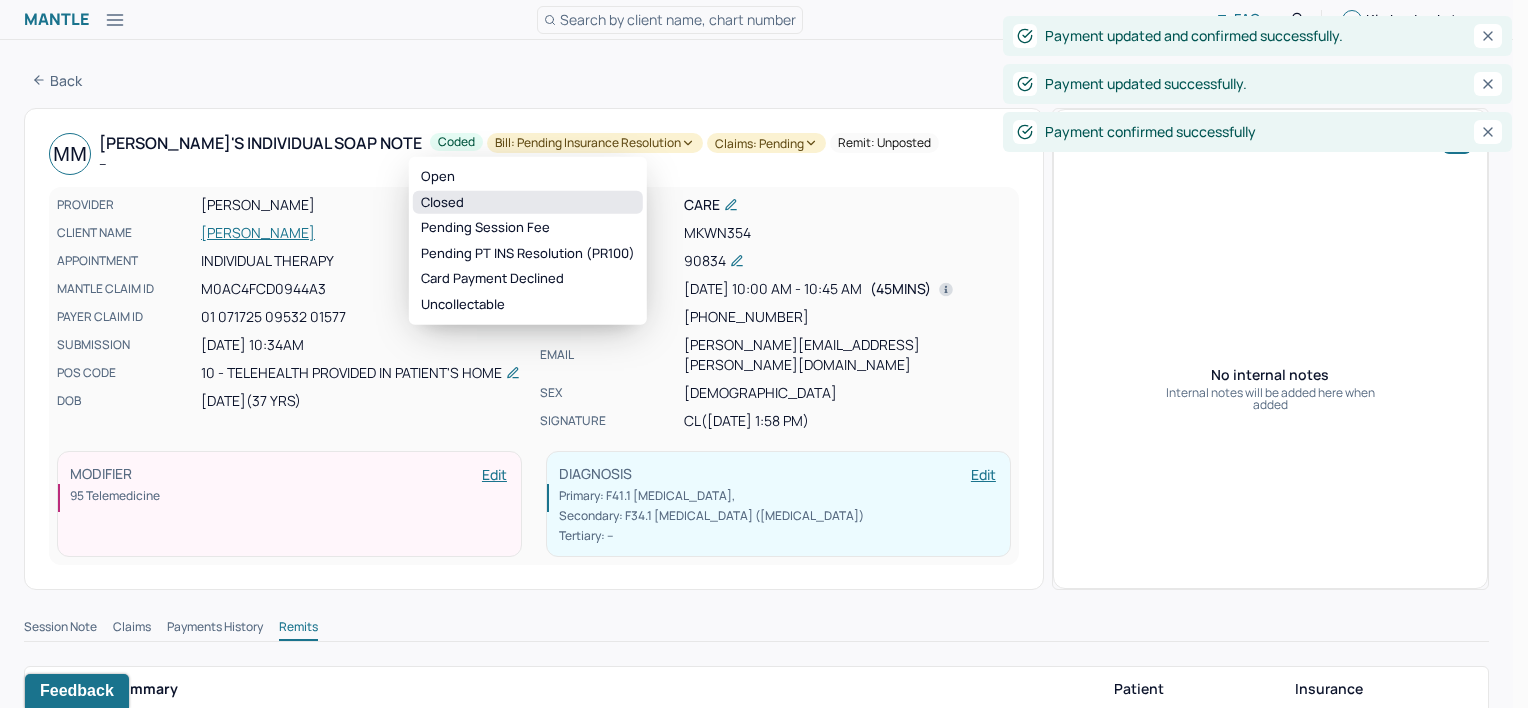 click on "Closed" at bounding box center [528, 202] 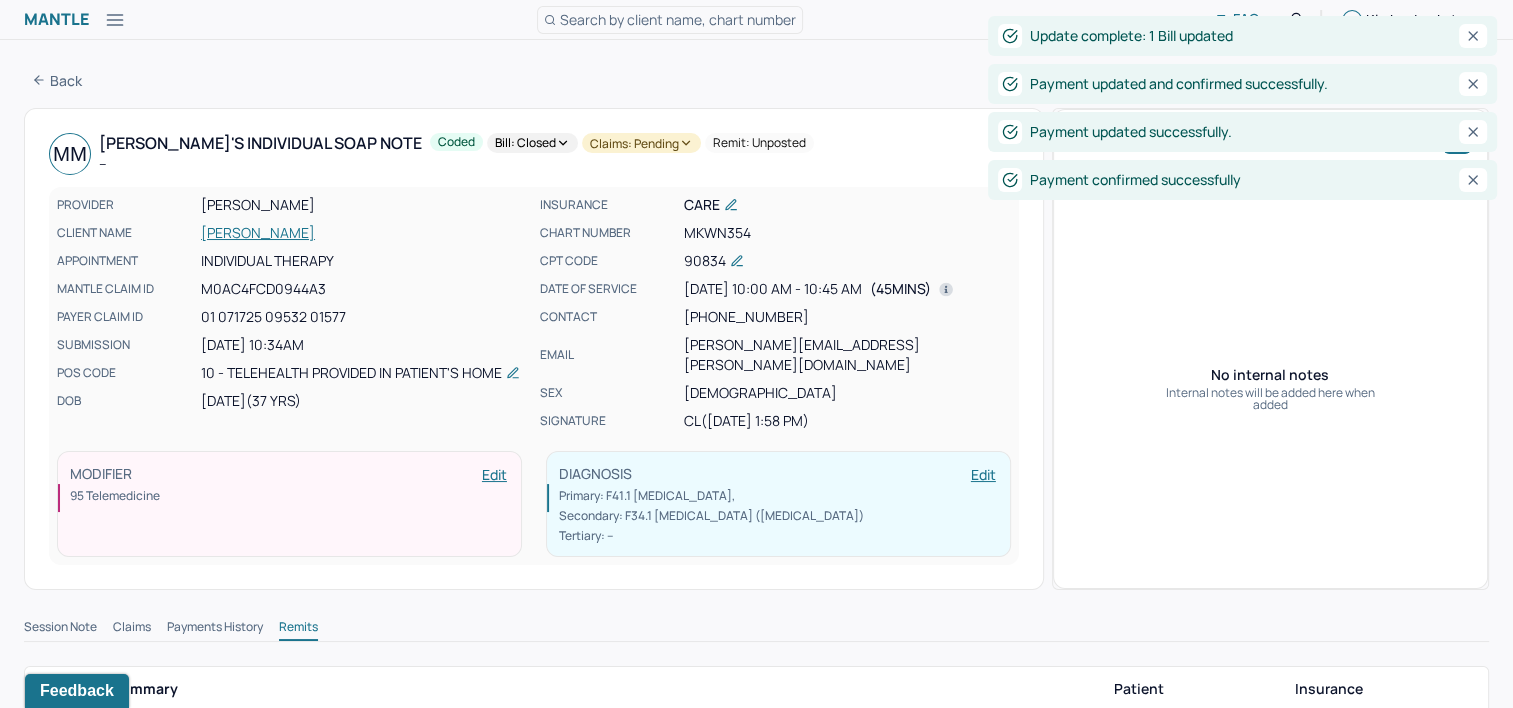 click on "Claims: pending" at bounding box center (641, 143) 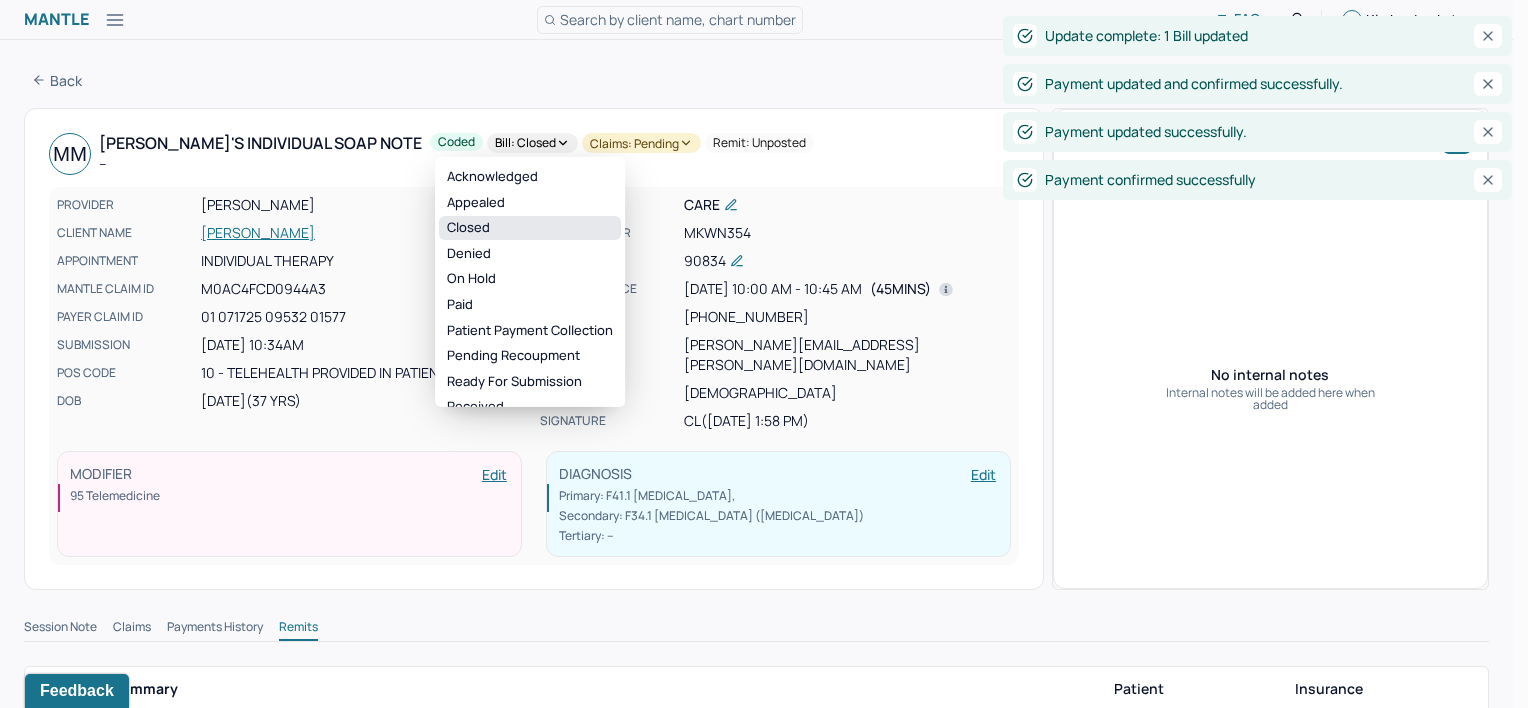 click on "Closed" at bounding box center [530, 228] 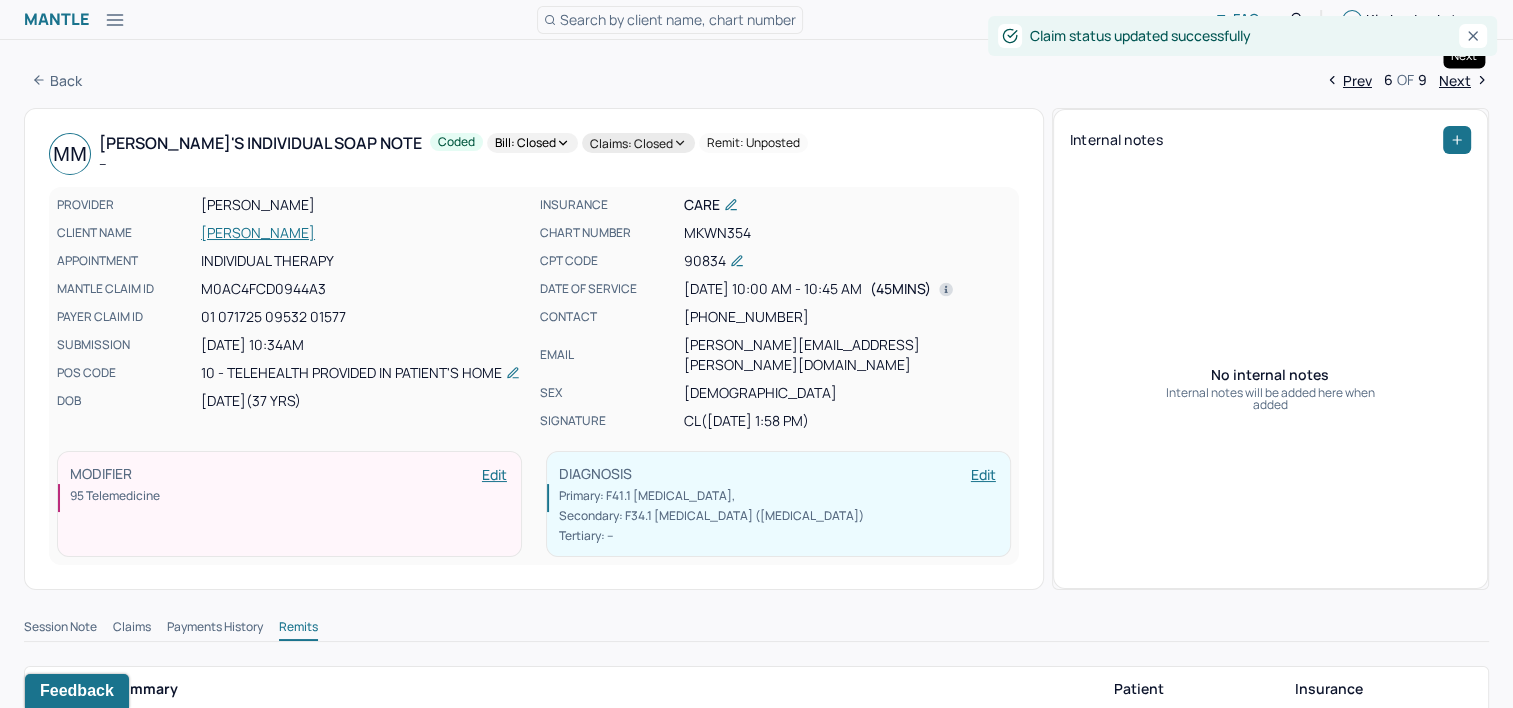 click on "Next" at bounding box center [1464, 80] 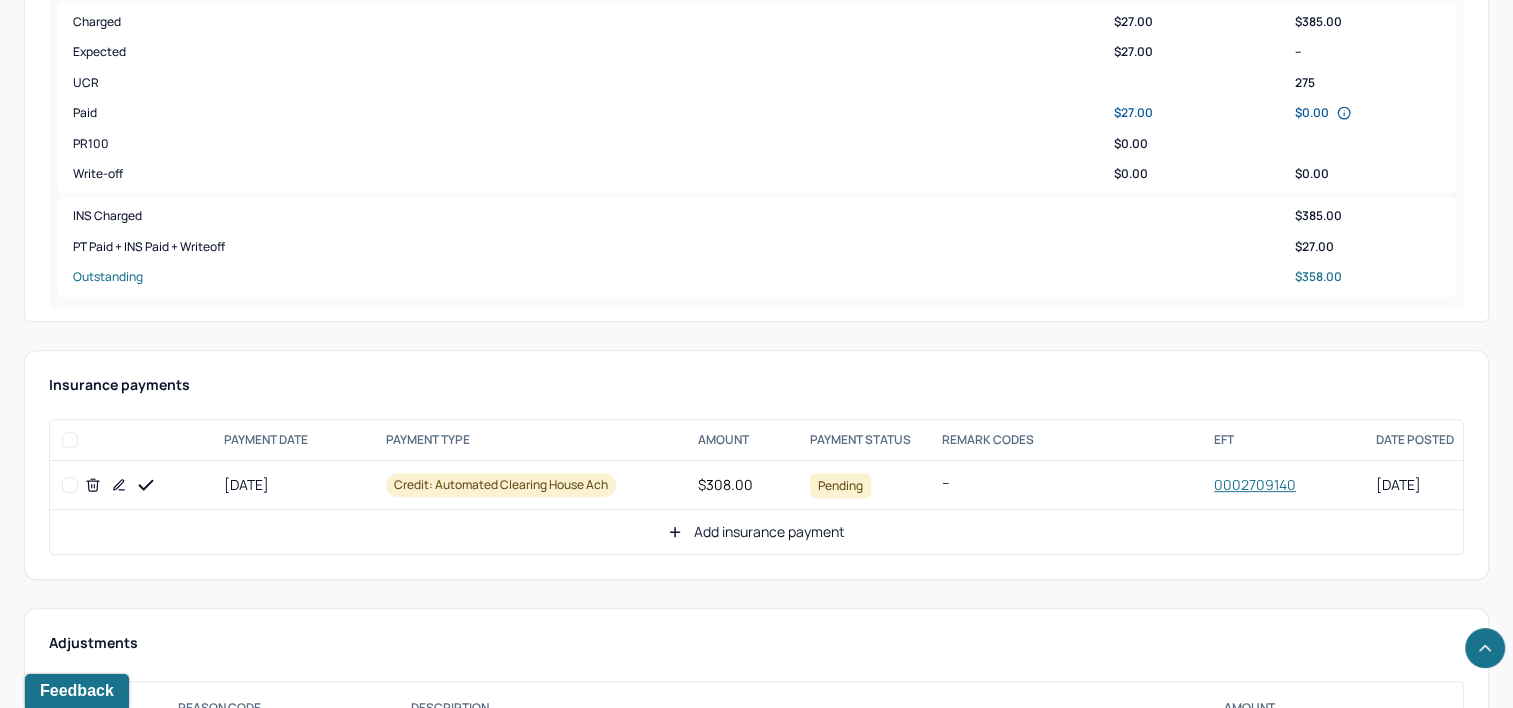scroll, scrollTop: 900, scrollLeft: 0, axis: vertical 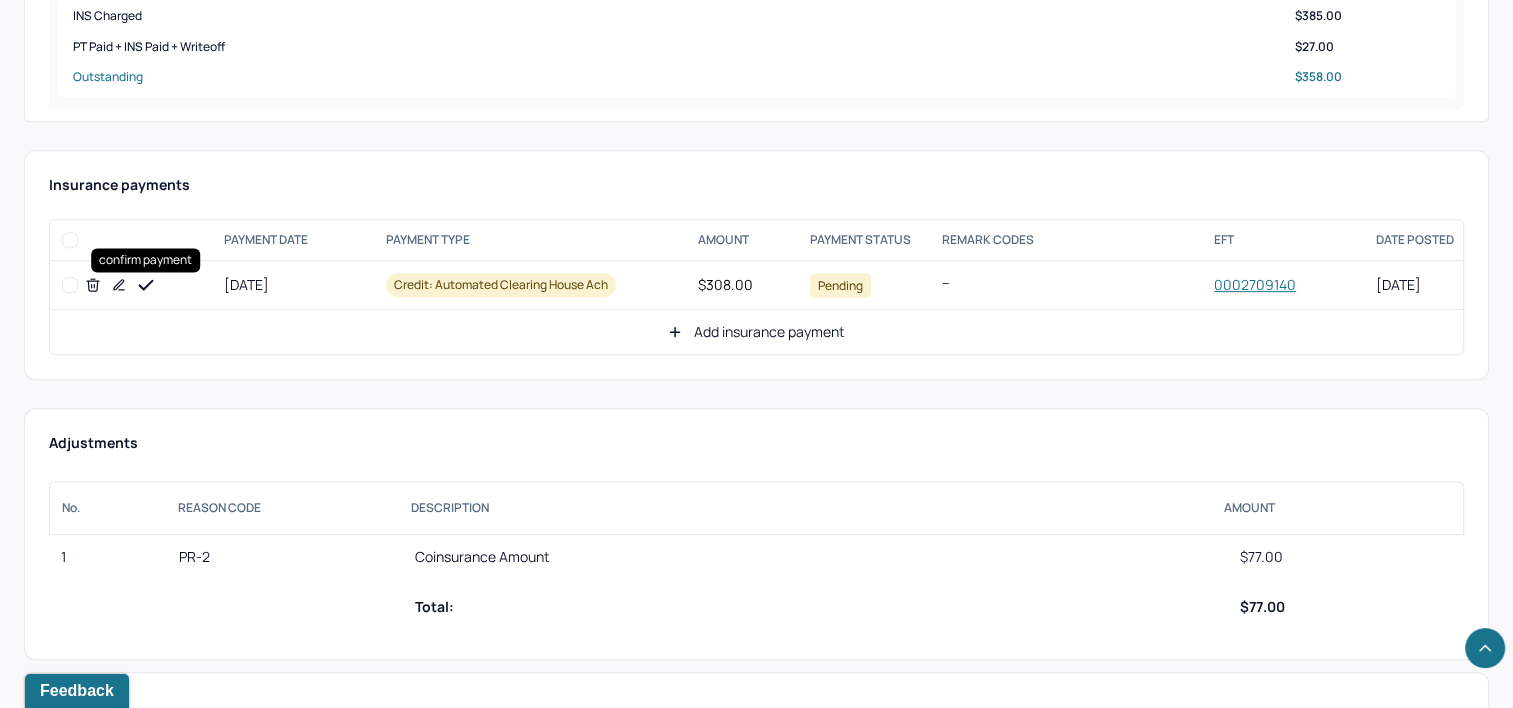 drag, startPoint x: 143, startPoint y: 282, endPoint x: 868, endPoint y: 360, distance: 729.1838 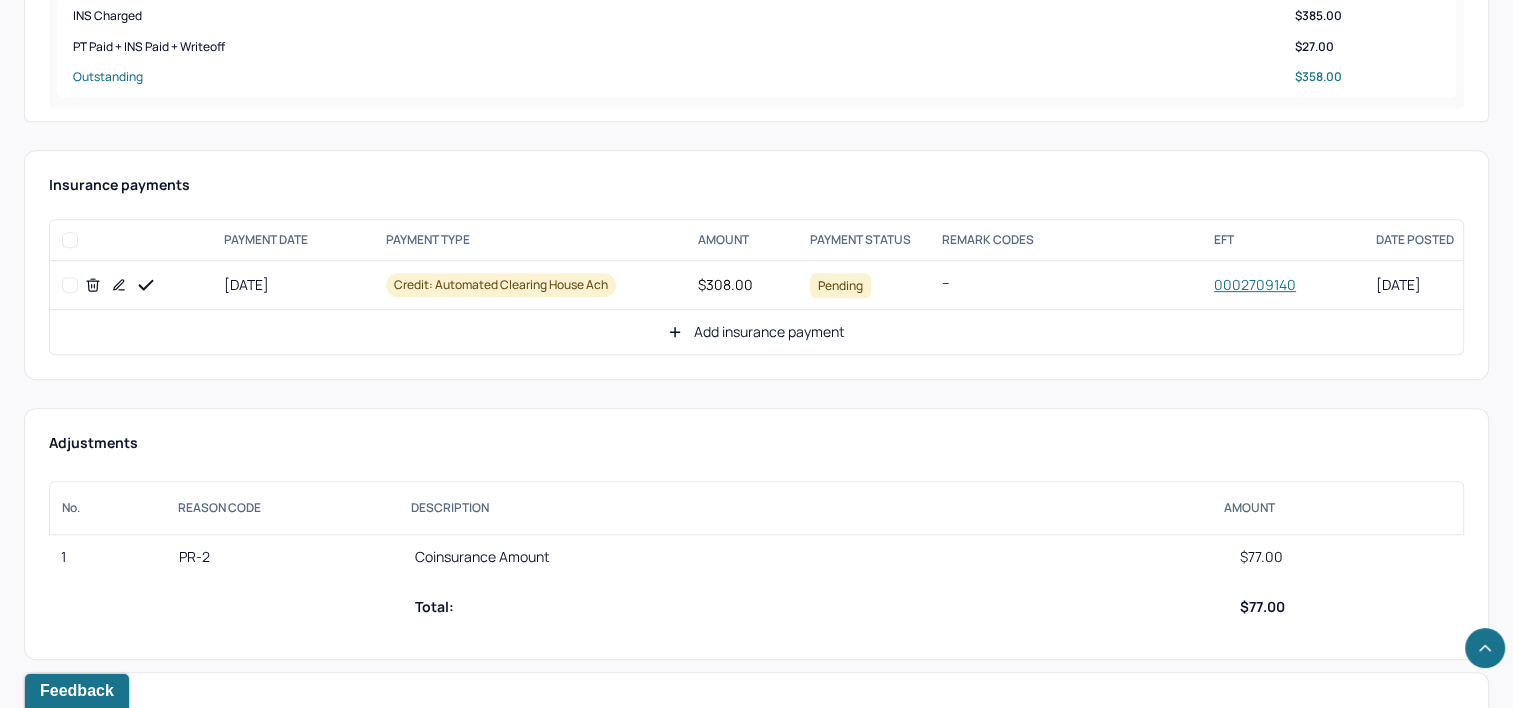 drag, startPoint x: 778, startPoint y: 328, endPoint x: 764, endPoint y: 332, distance: 14.56022 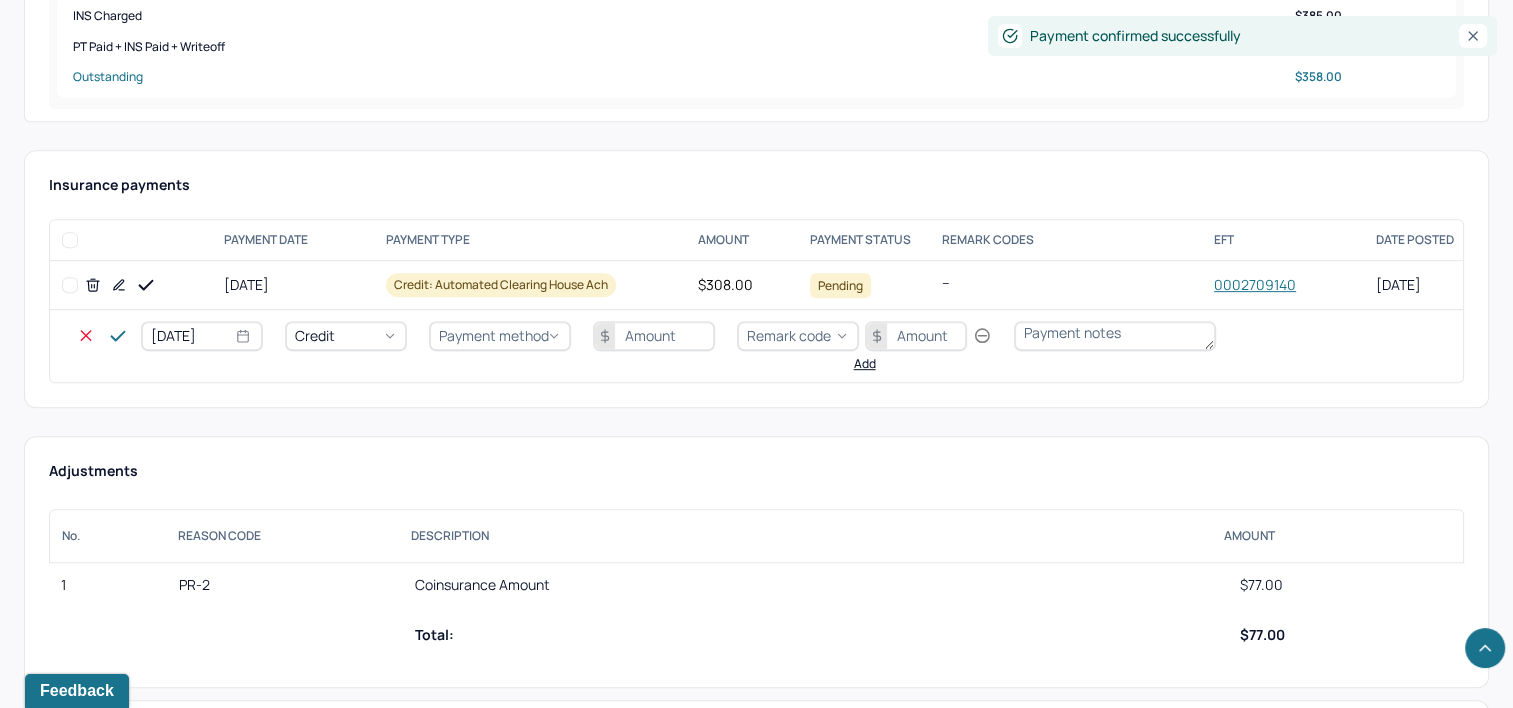click on "[DATE]" at bounding box center (202, 336) 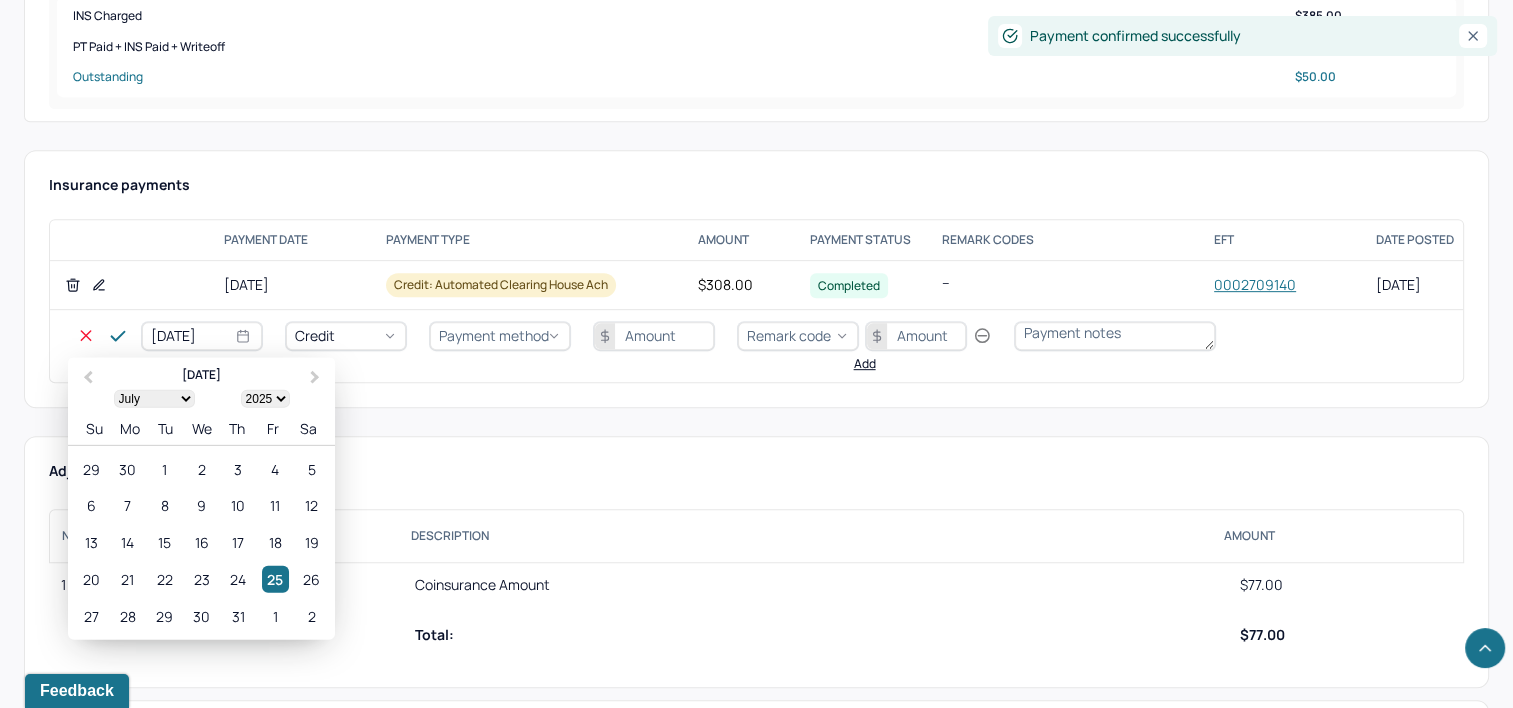 click on "21" at bounding box center [127, 579] 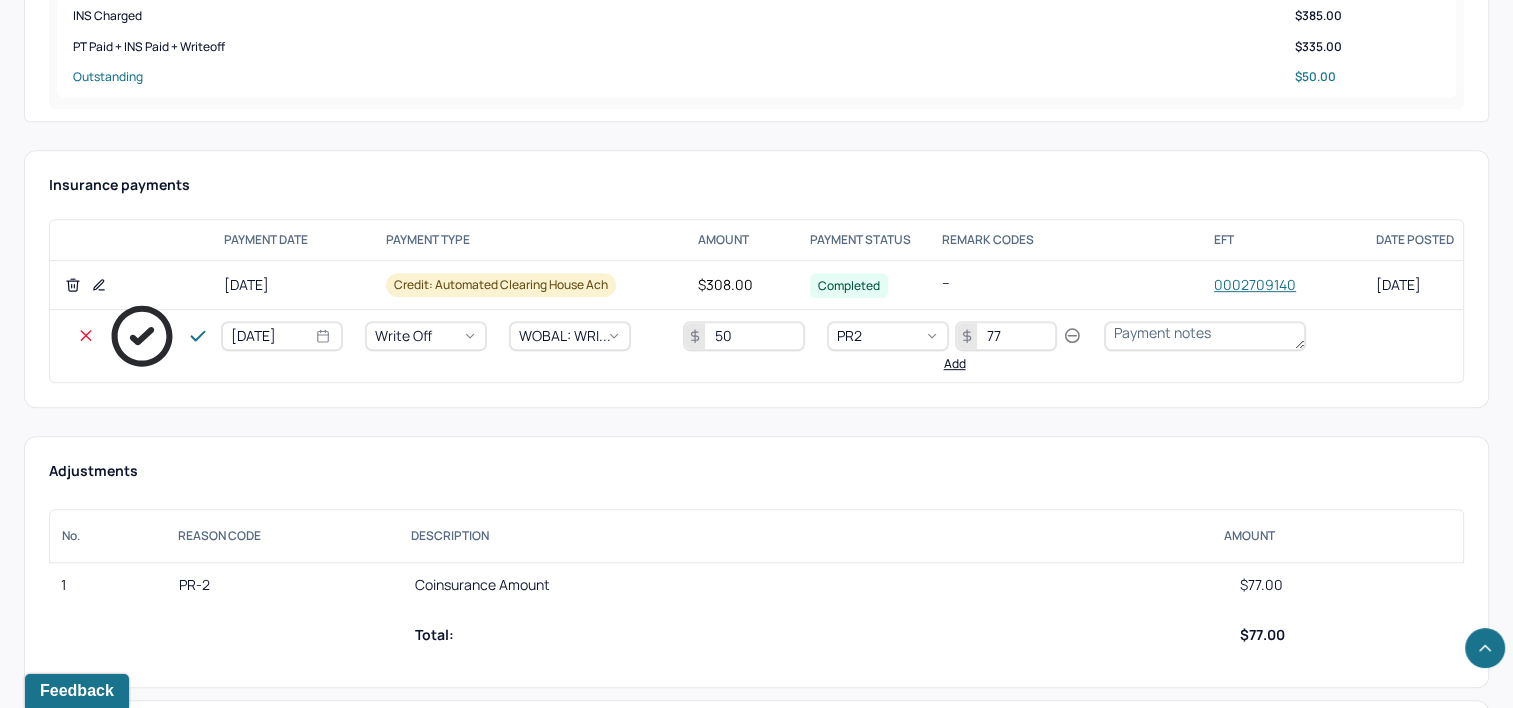 click 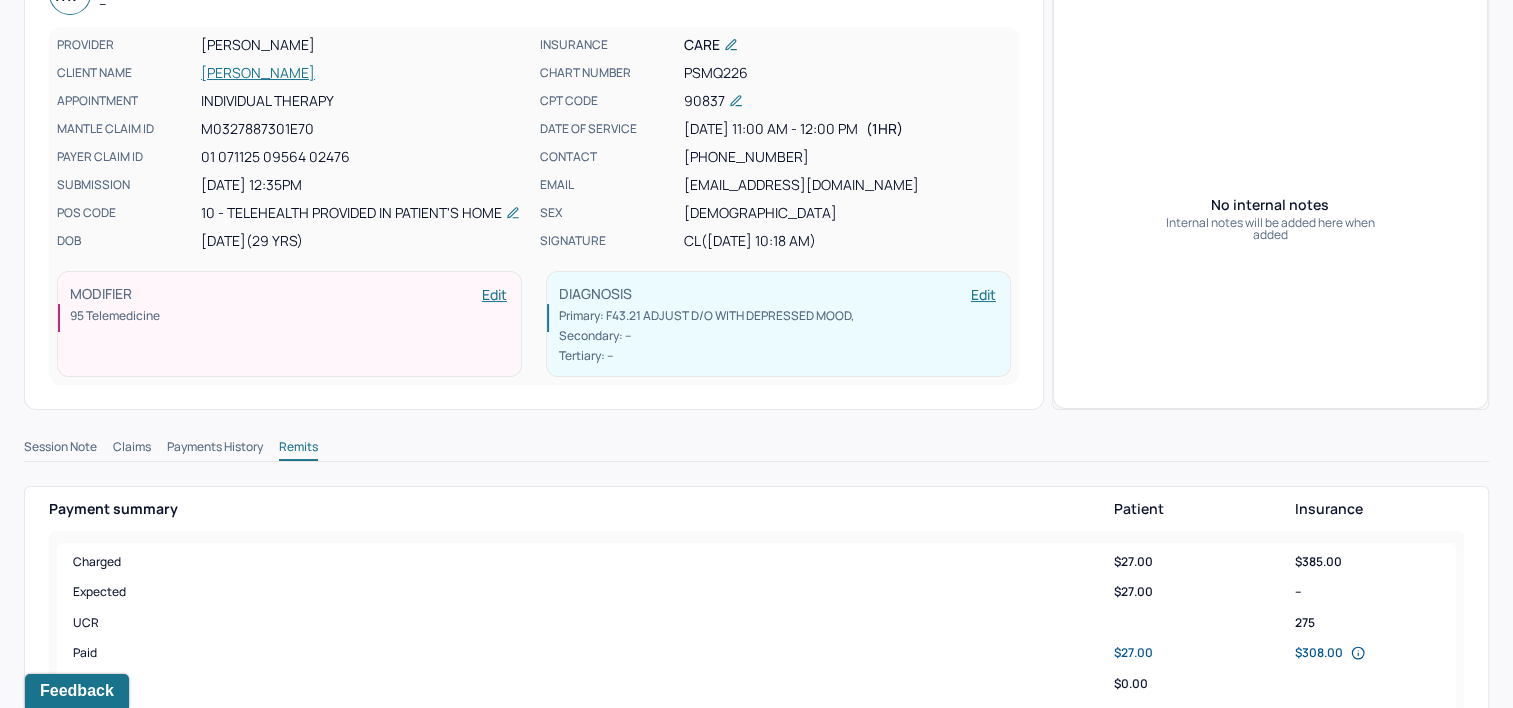 scroll, scrollTop: 0, scrollLeft: 0, axis: both 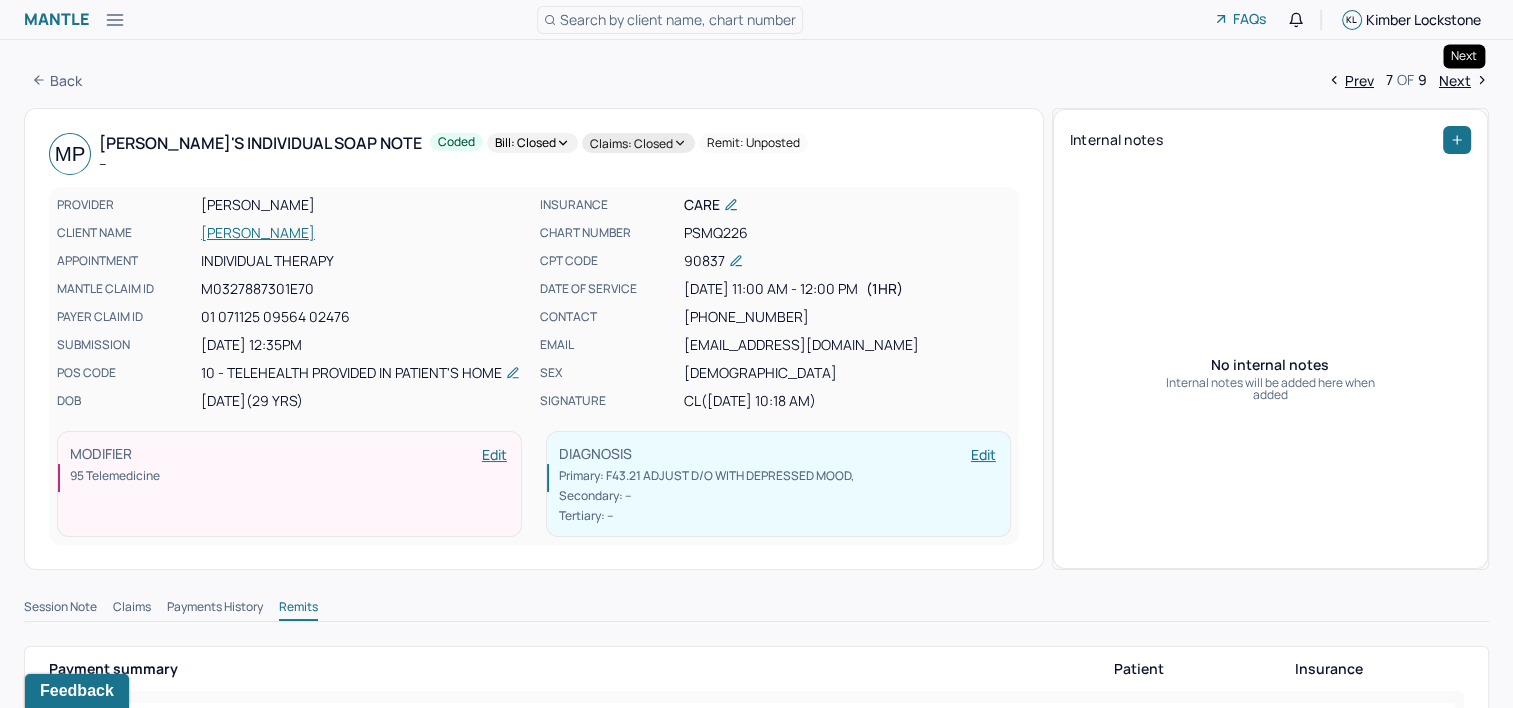 click on "Next" at bounding box center (1464, 80) 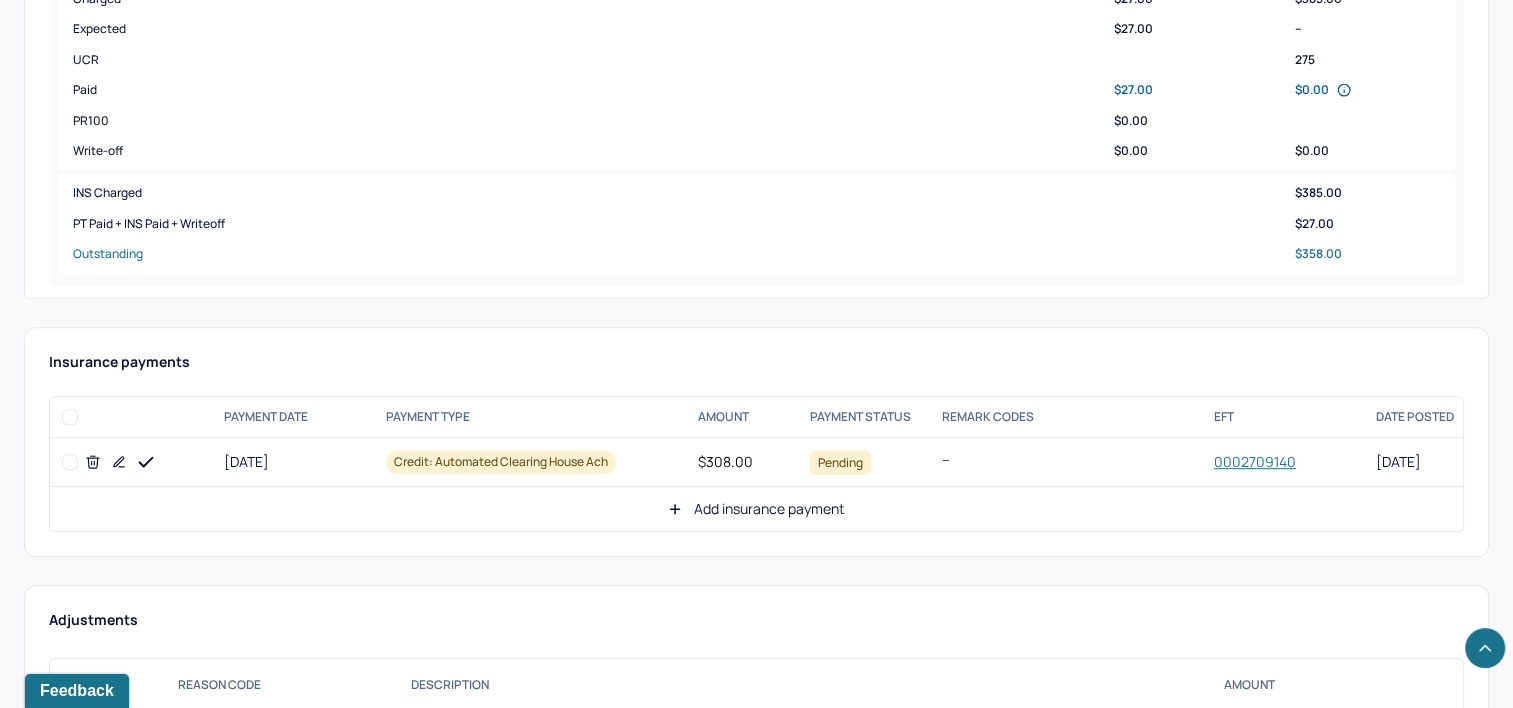 scroll, scrollTop: 800, scrollLeft: 0, axis: vertical 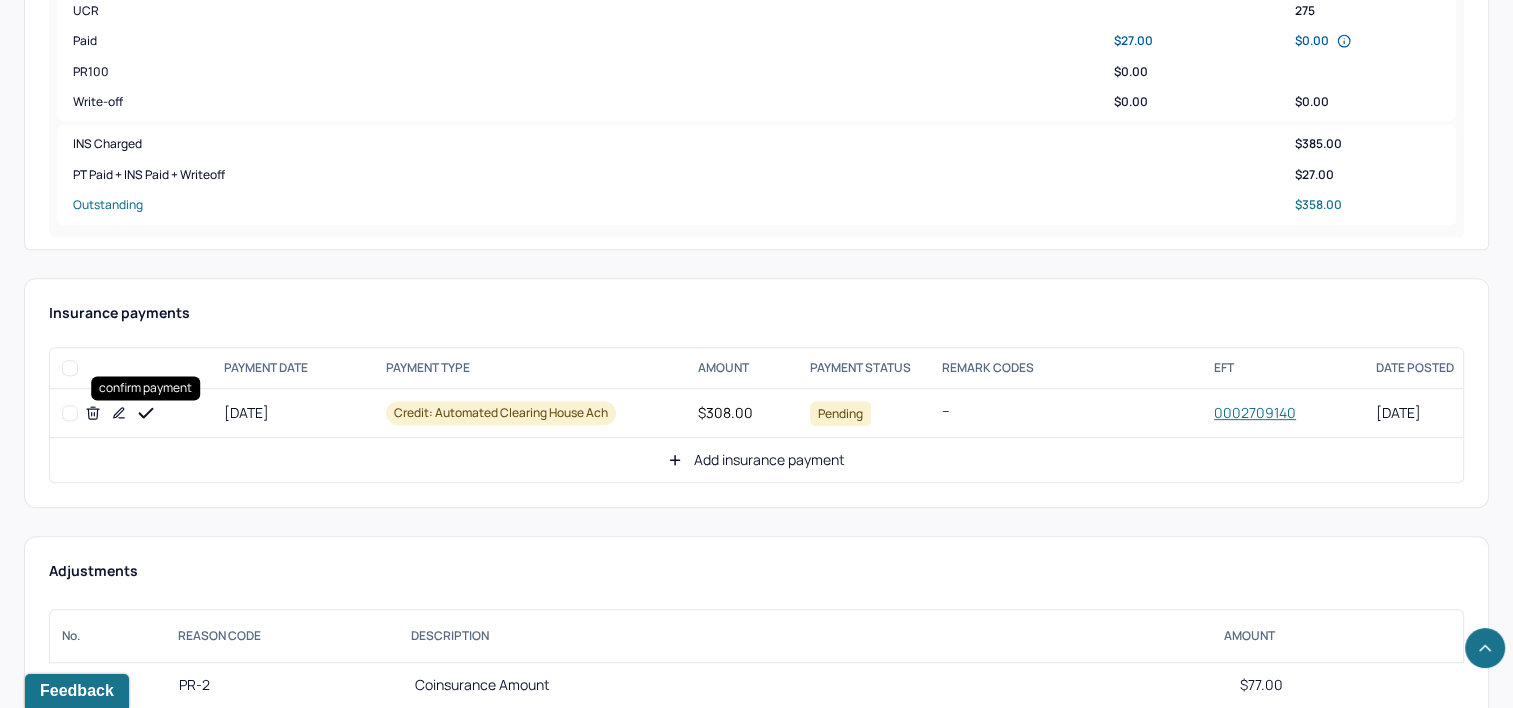 click 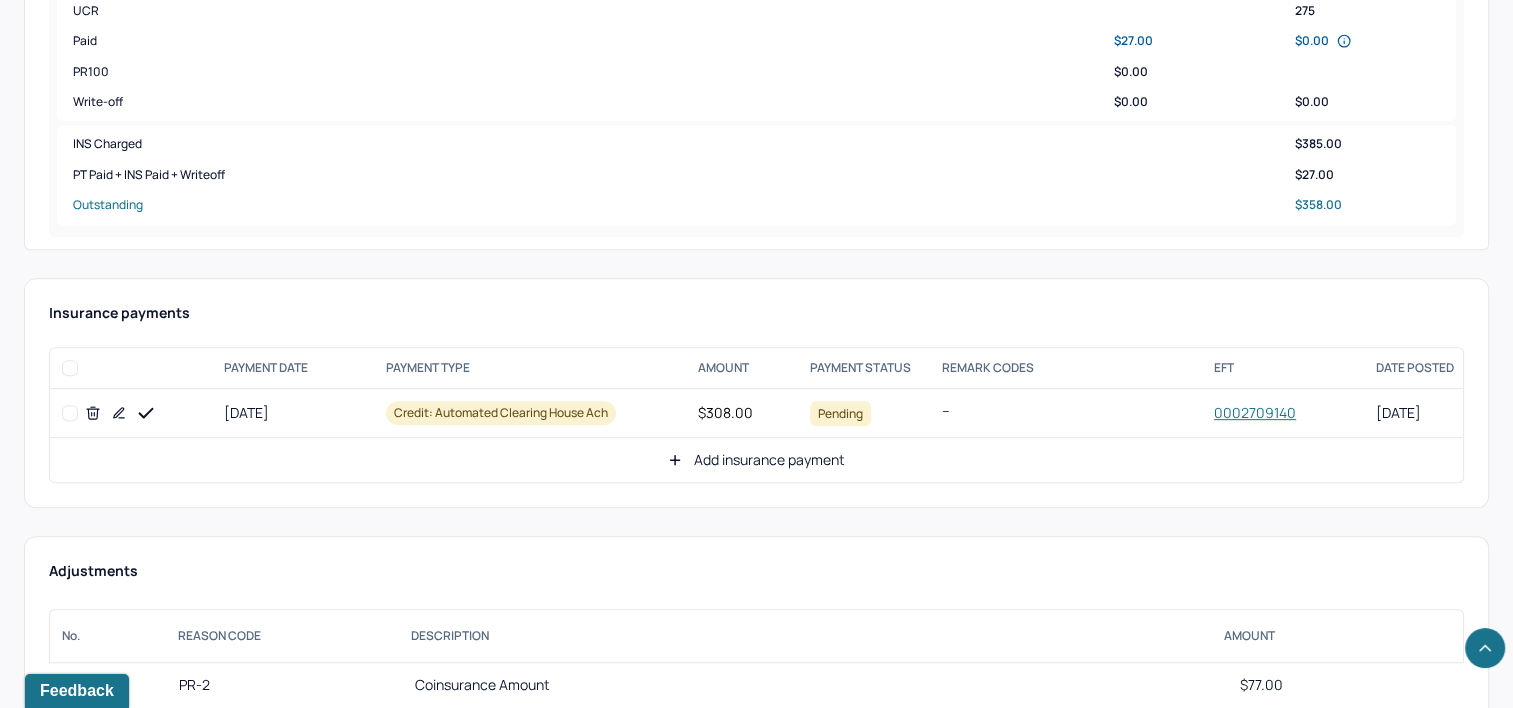 click on "Add insurance payment" at bounding box center (756, 460) 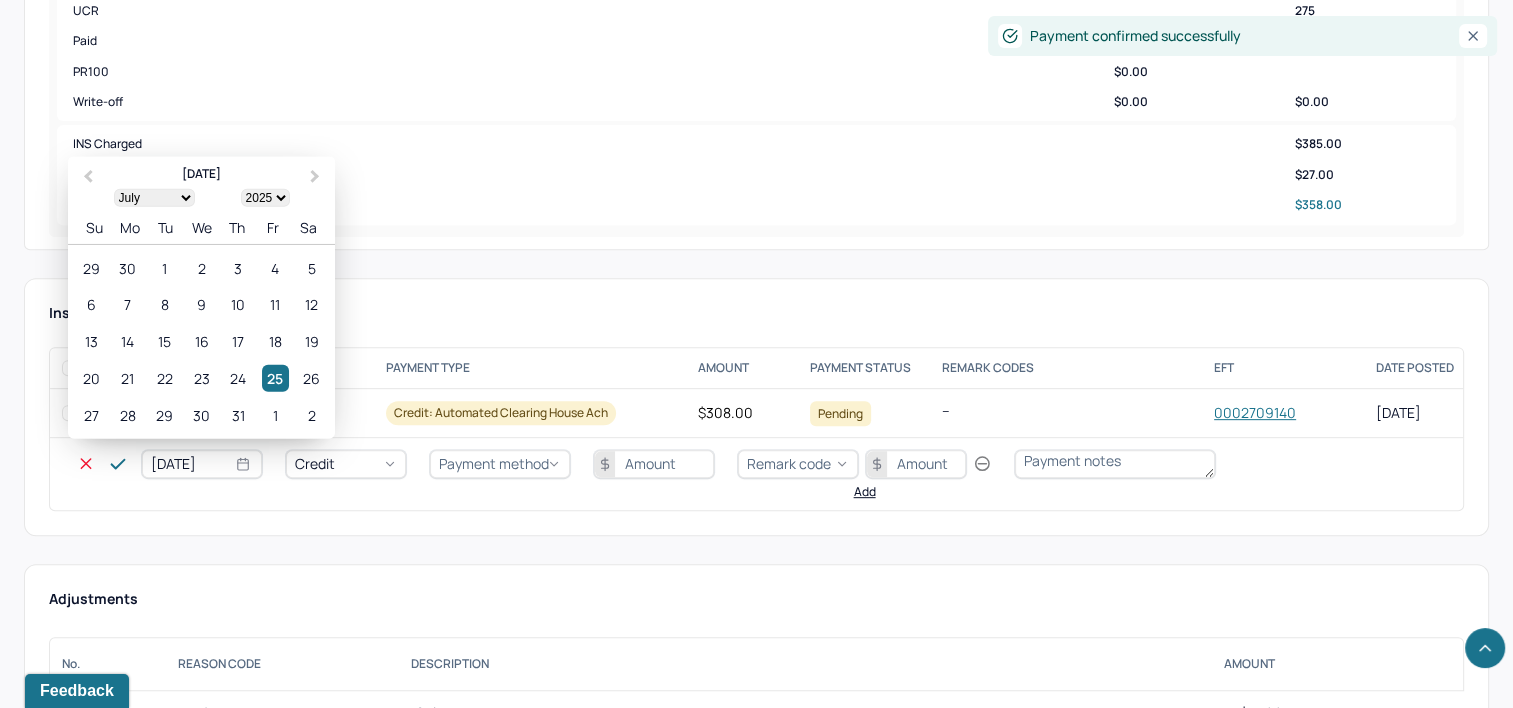 click on "[DATE]" at bounding box center [202, 464] 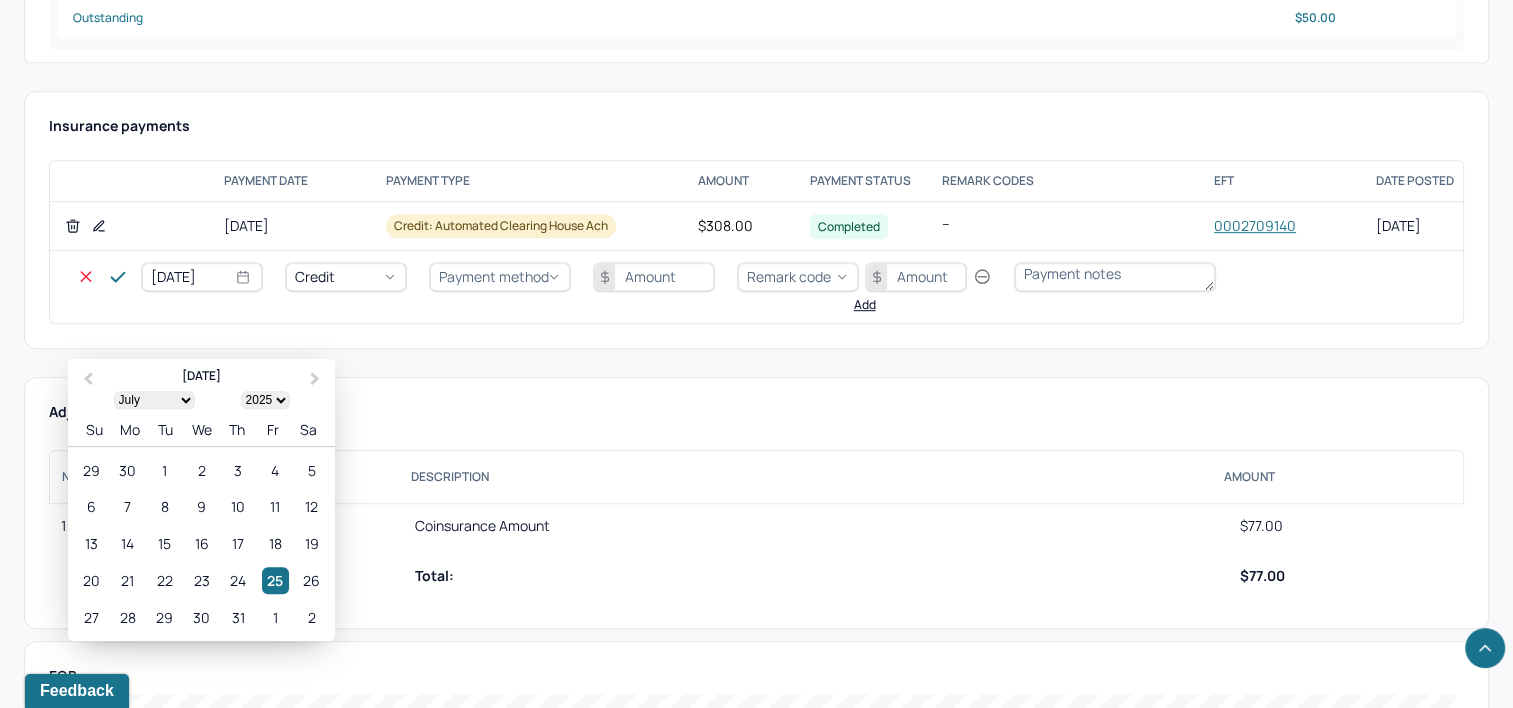 scroll, scrollTop: 1013, scrollLeft: 0, axis: vertical 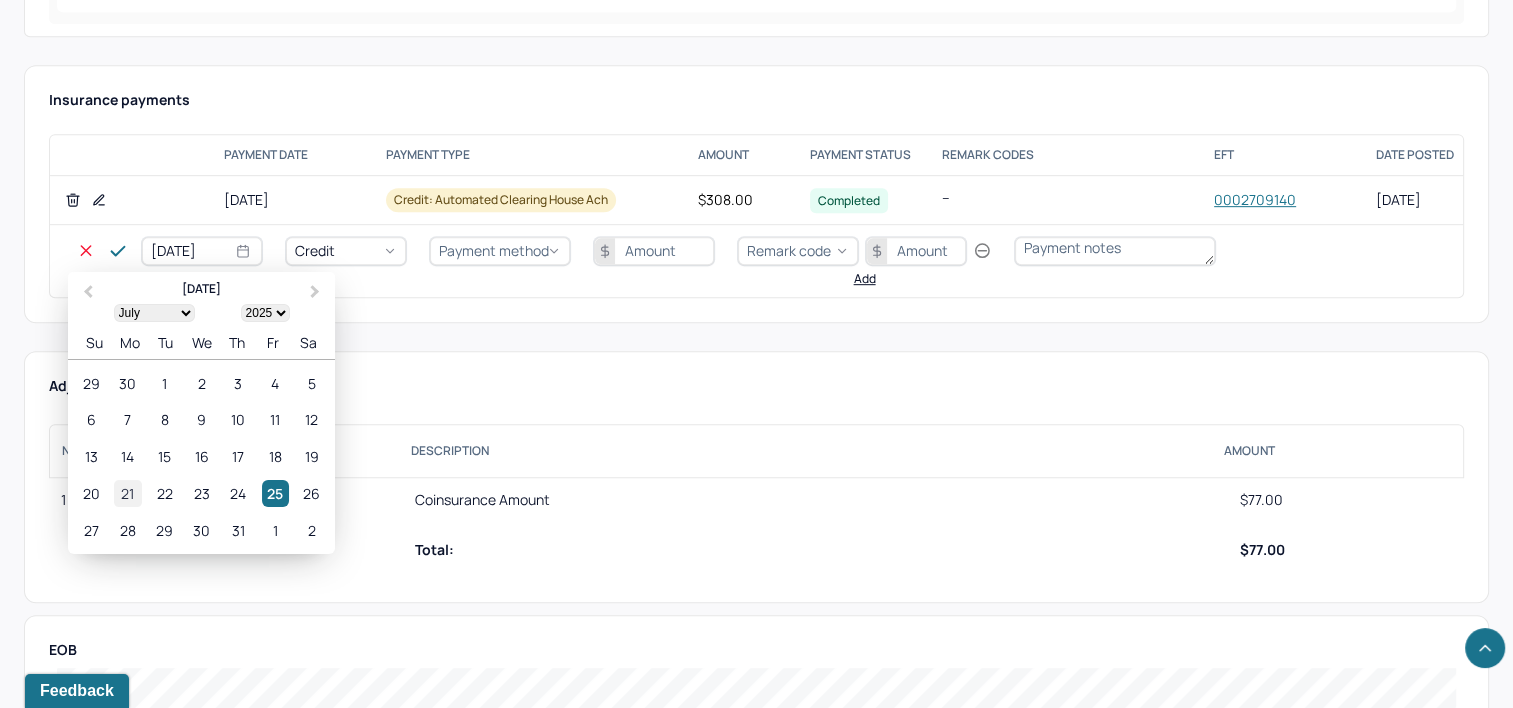 click on "21" at bounding box center [127, 493] 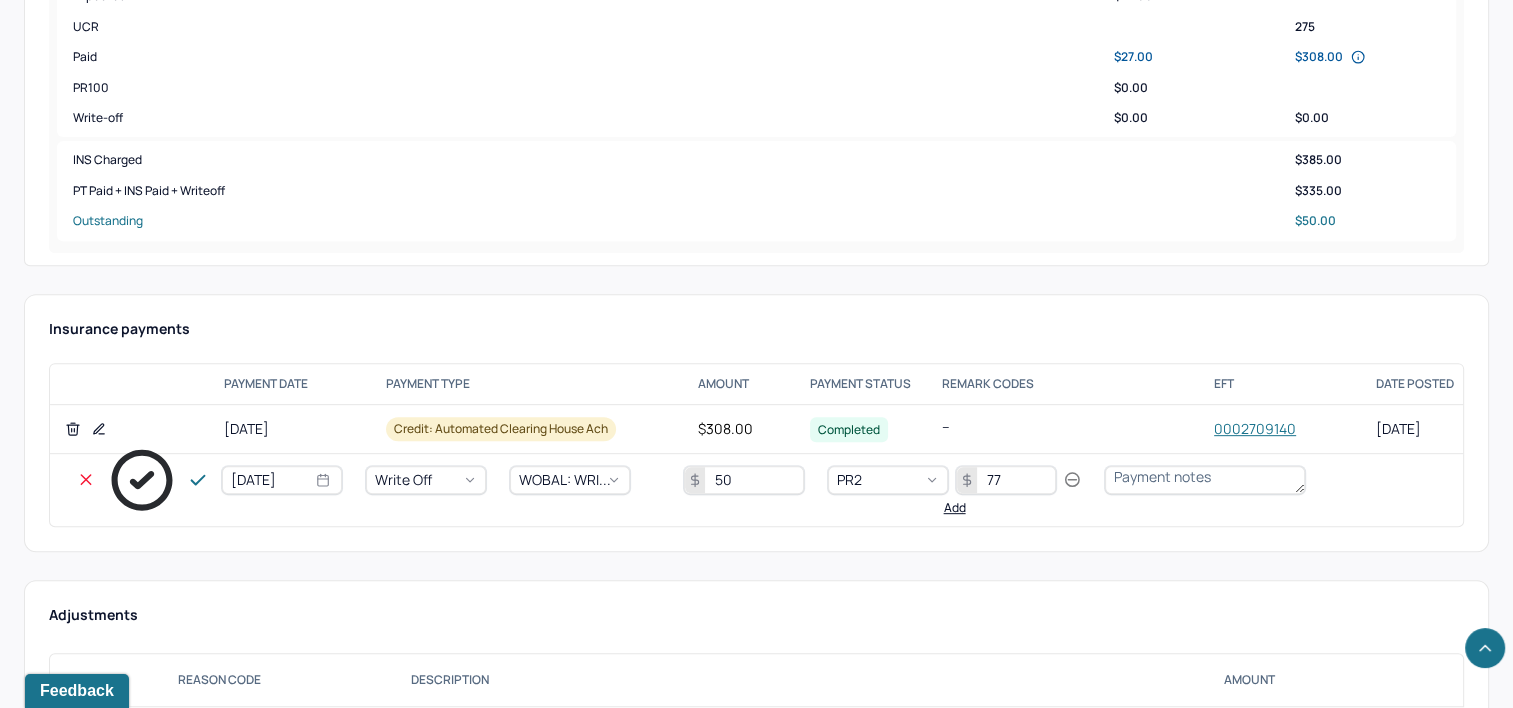 scroll, scrollTop: 713, scrollLeft: 0, axis: vertical 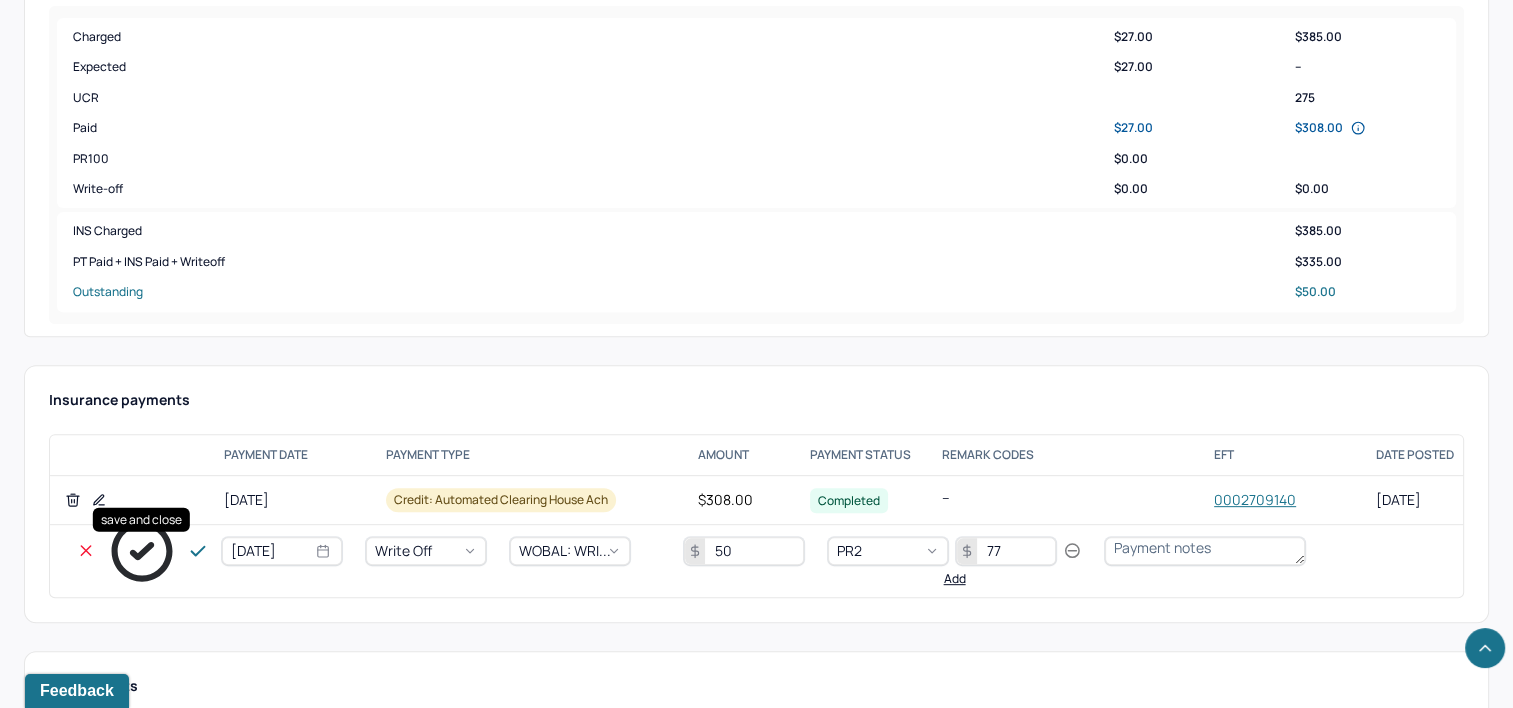 click 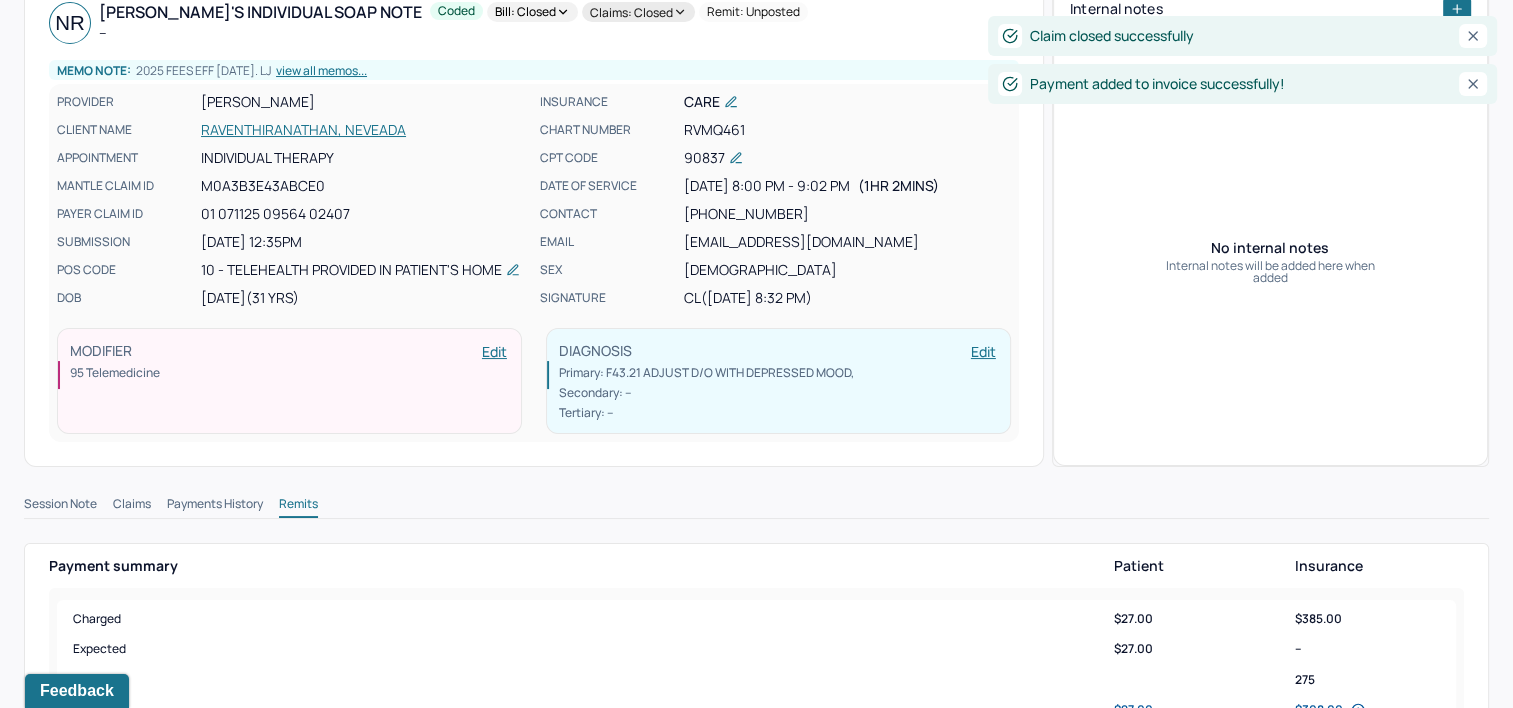 scroll, scrollTop: 0, scrollLeft: 0, axis: both 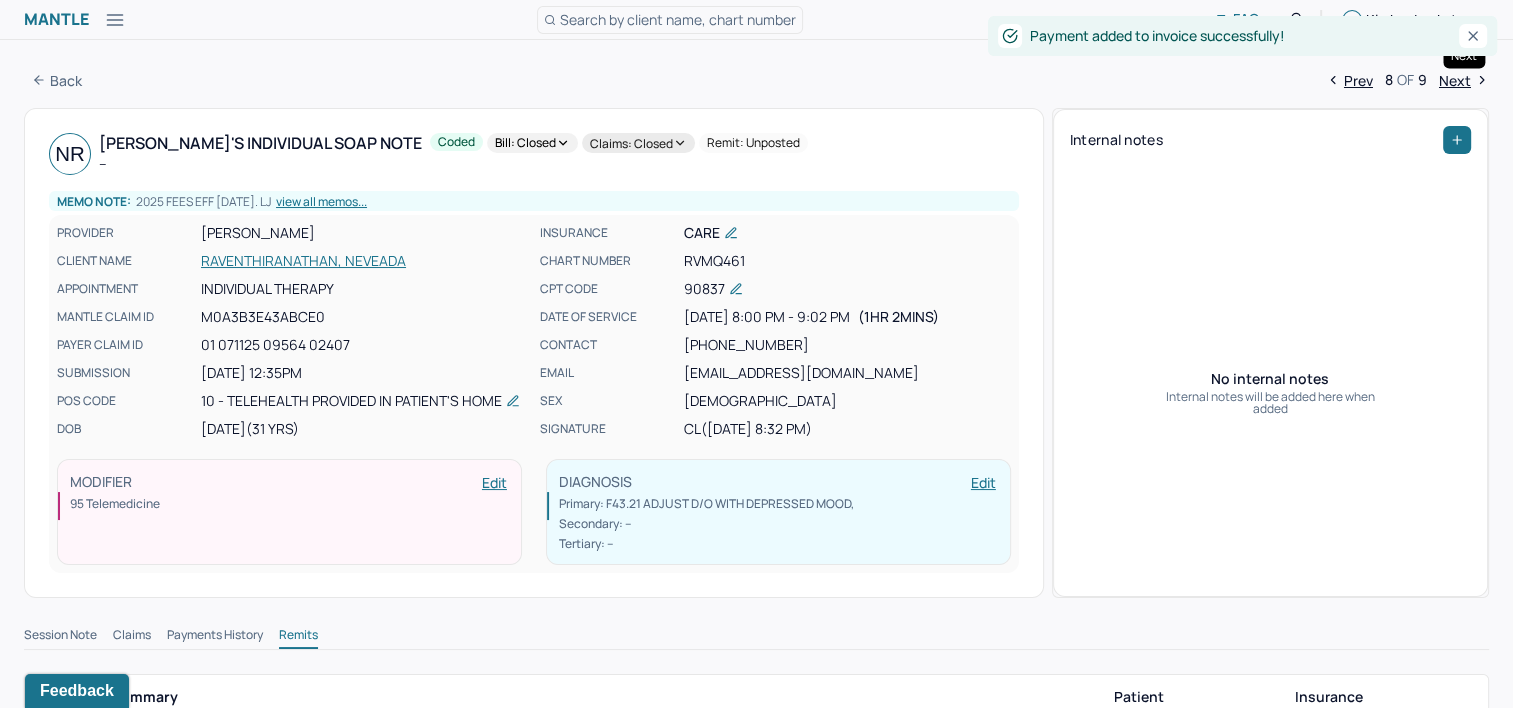 click on "Next" at bounding box center (1464, 80) 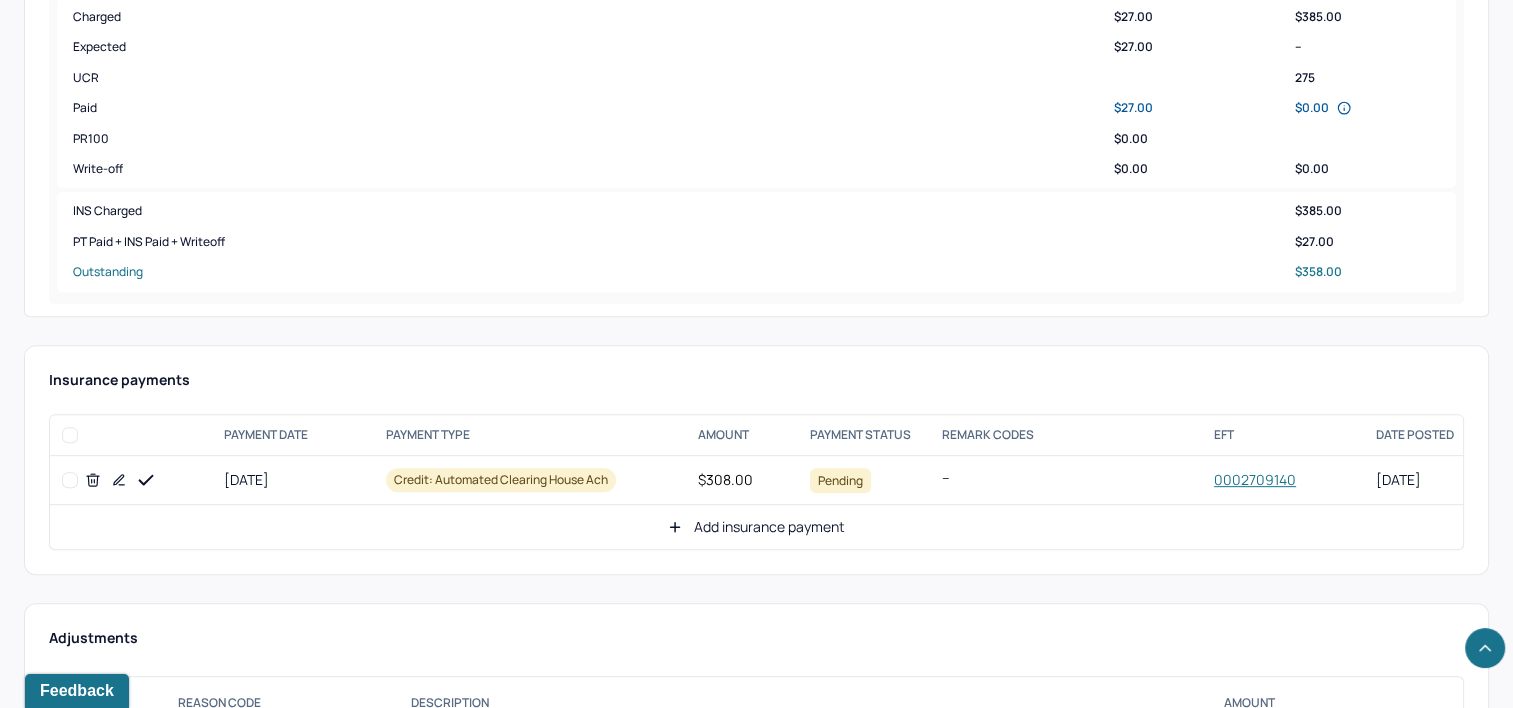 scroll, scrollTop: 800, scrollLeft: 0, axis: vertical 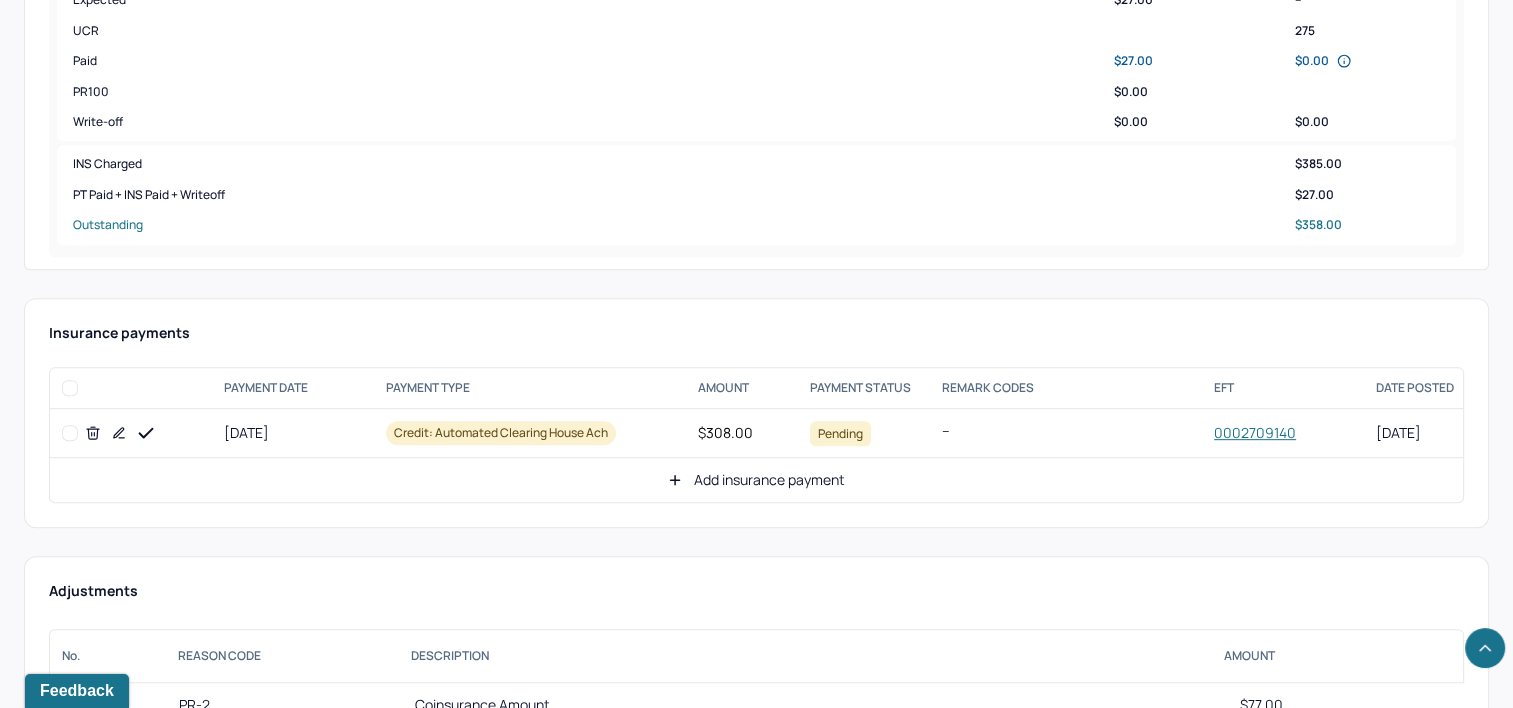 click 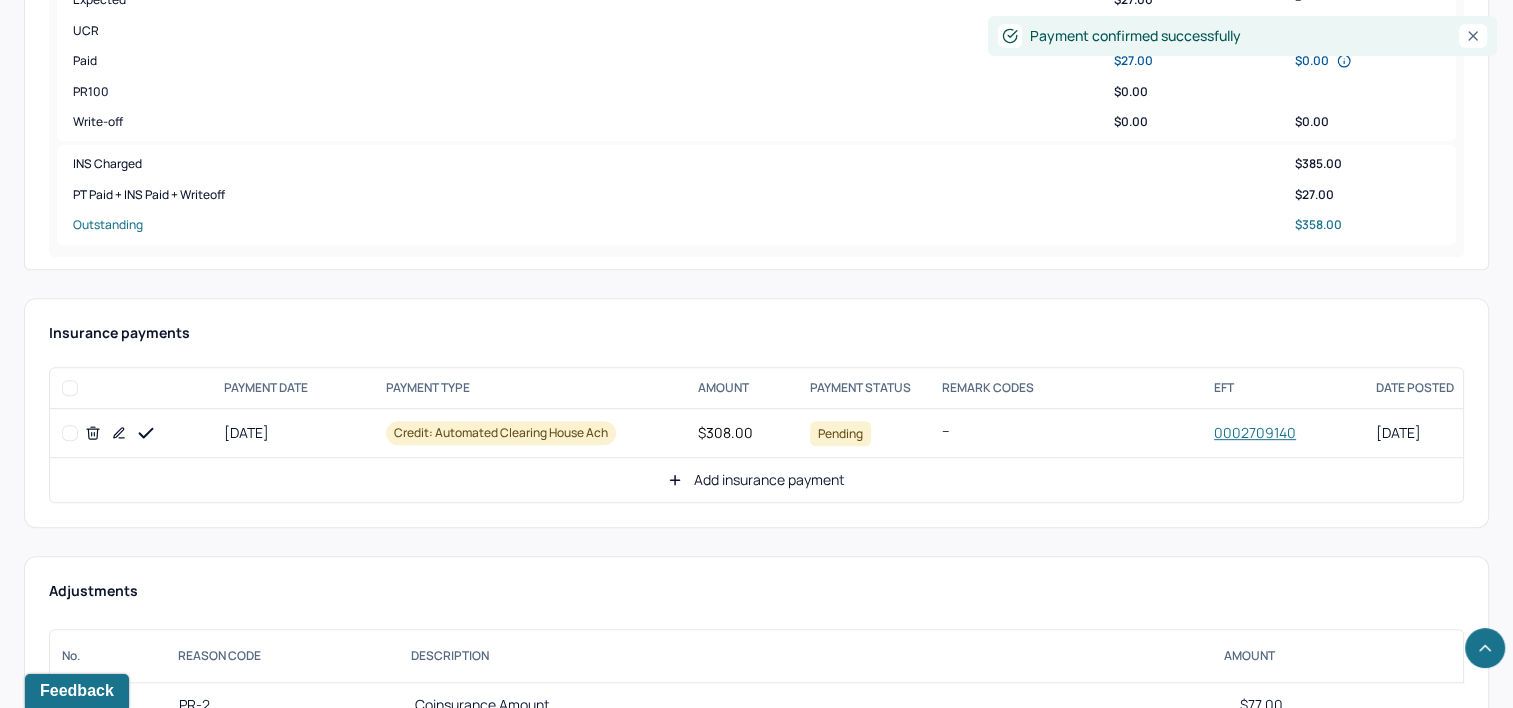 click on "Add insurance payment" at bounding box center [756, 480] 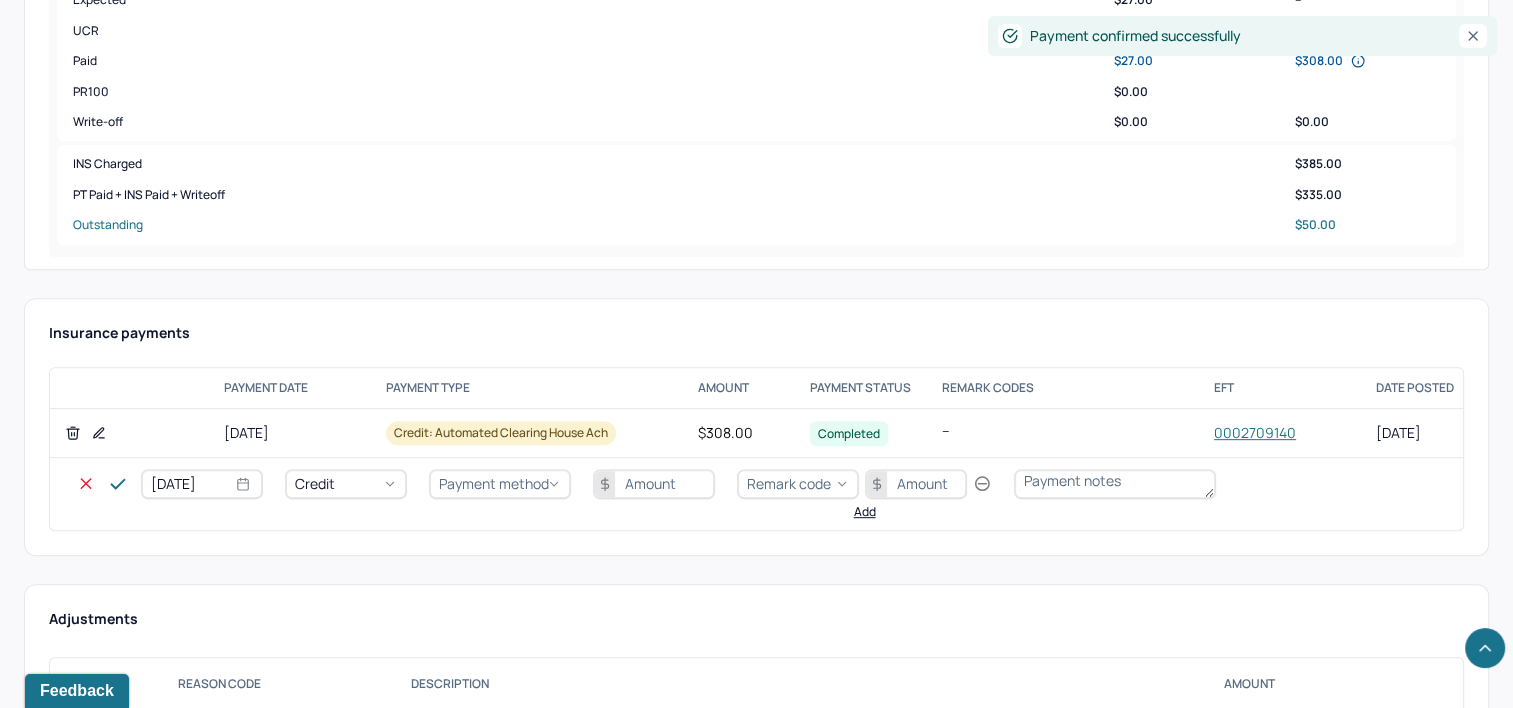 click on "[DATE]" at bounding box center [202, 484] 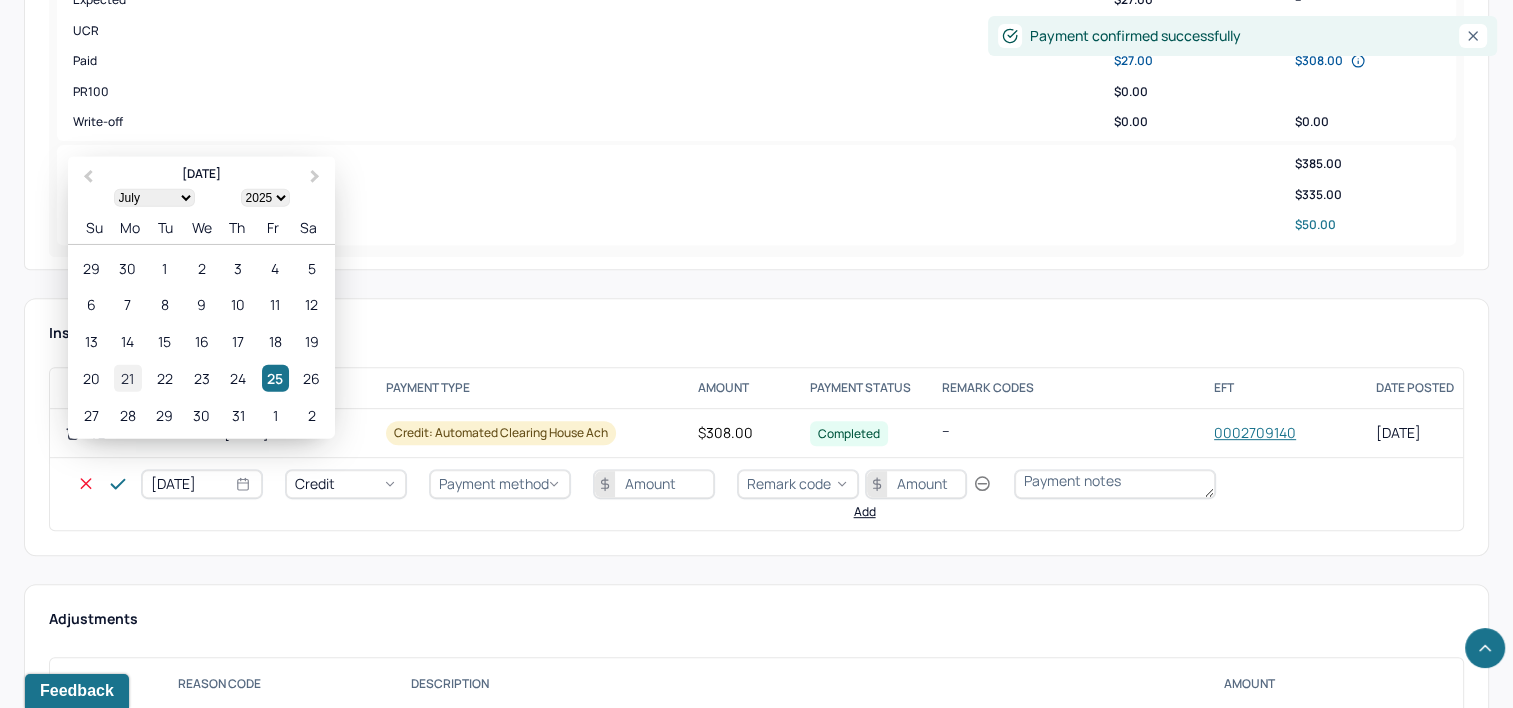 click on "21" at bounding box center [127, 378] 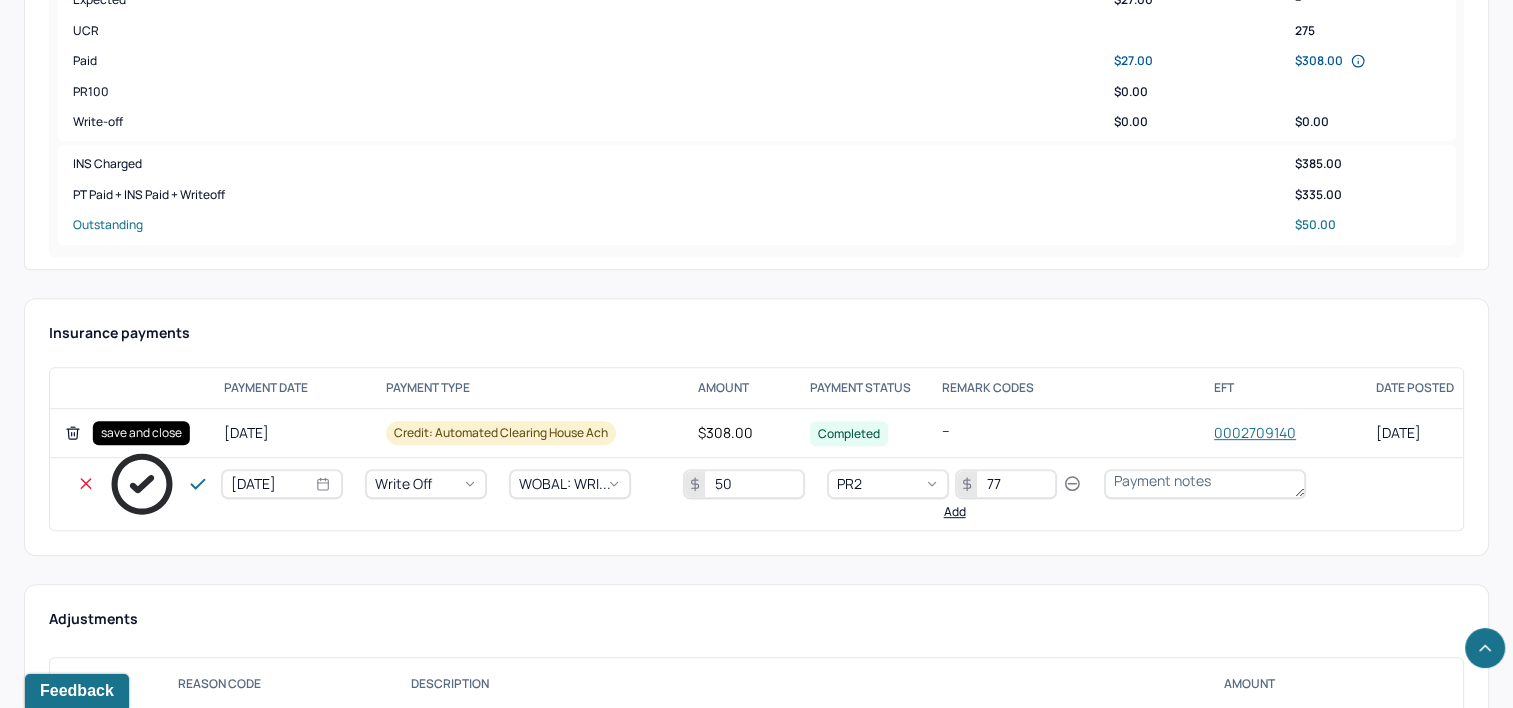 click 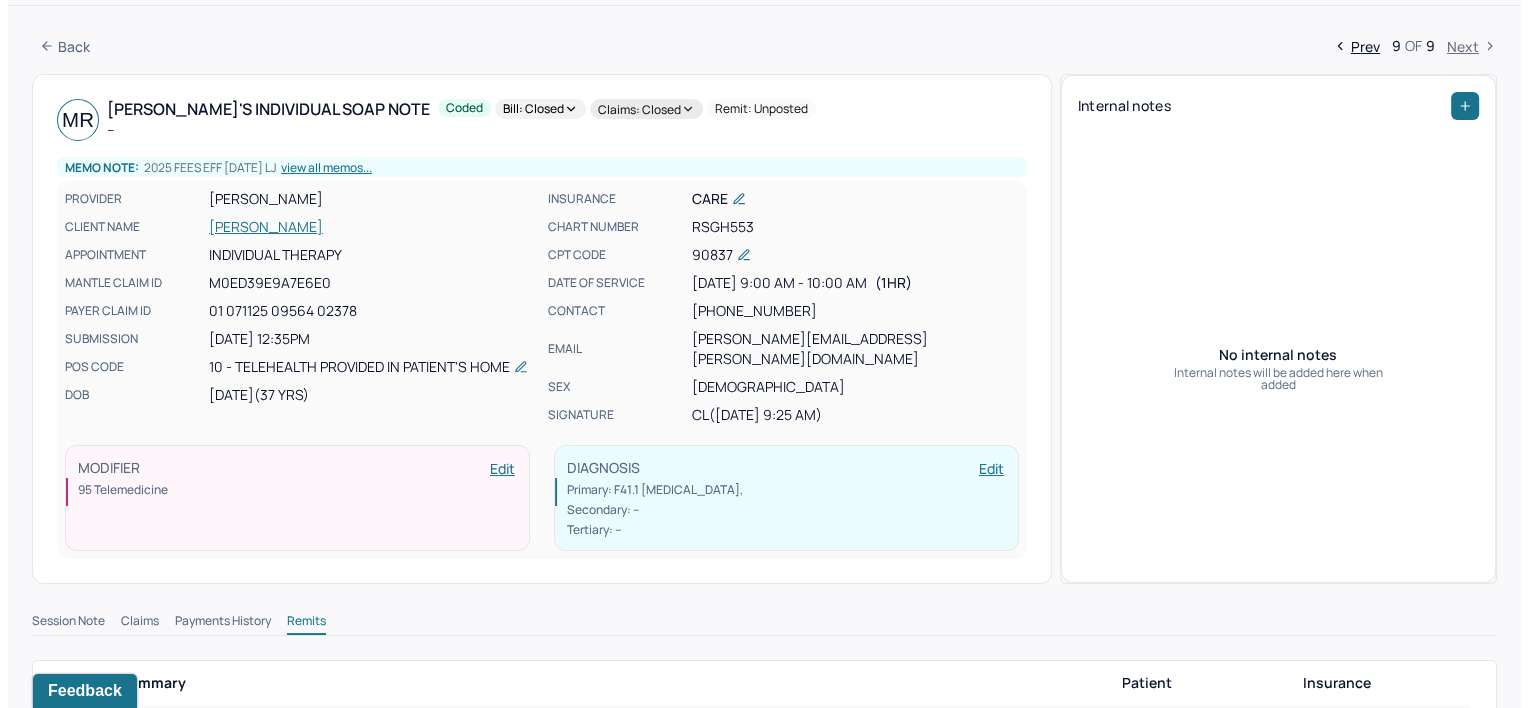 scroll, scrollTop: 0, scrollLeft: 0, axis: both 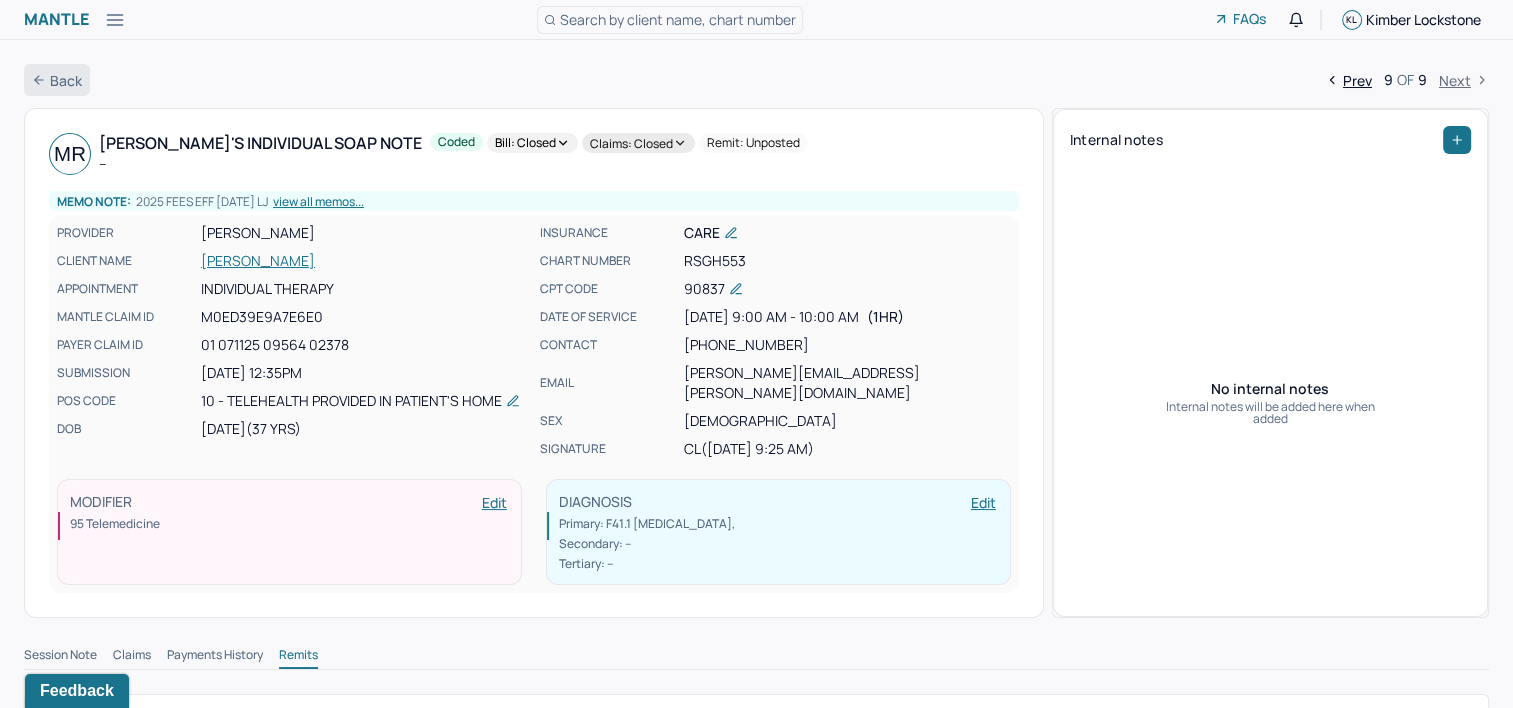 click on "Back" at bounding box center [57, 80] 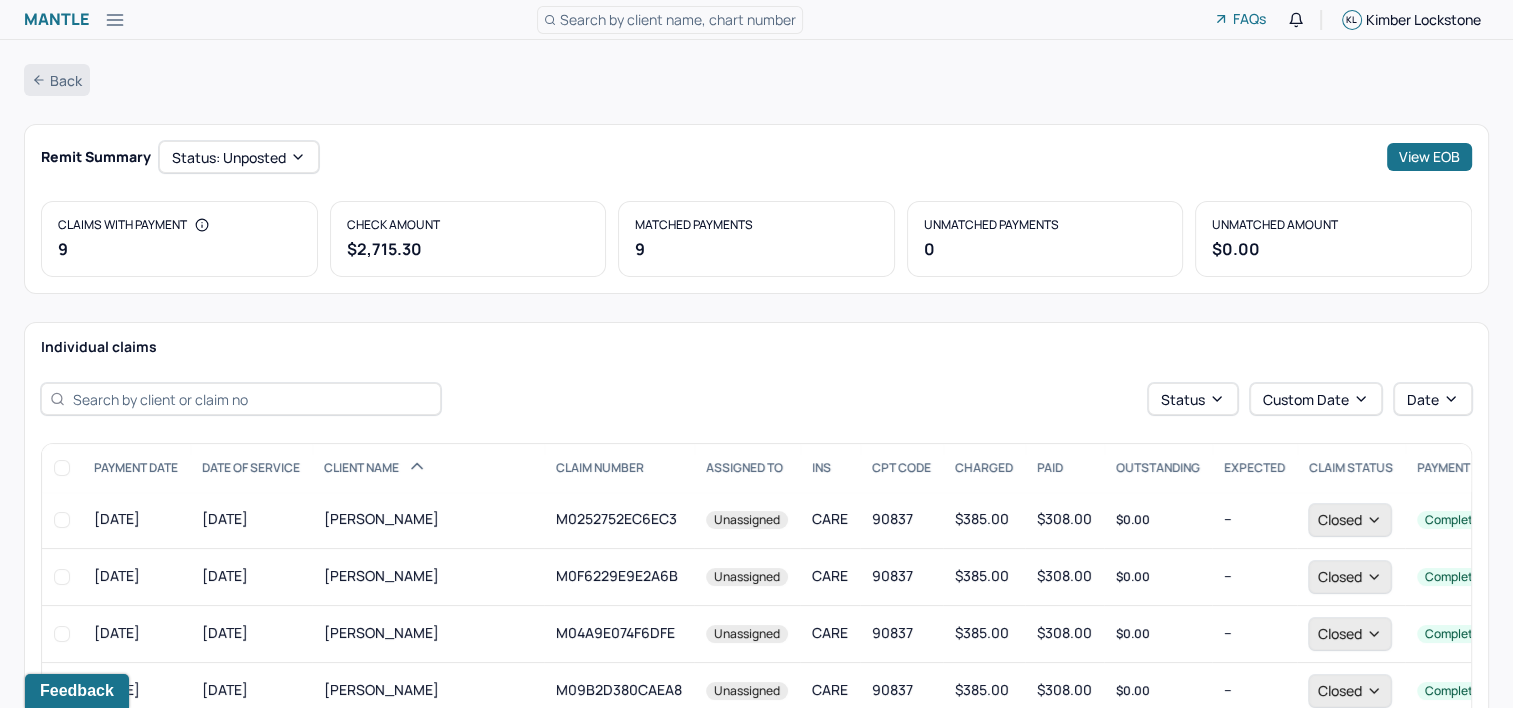 click on "Back" at bounding box center (57, 80) 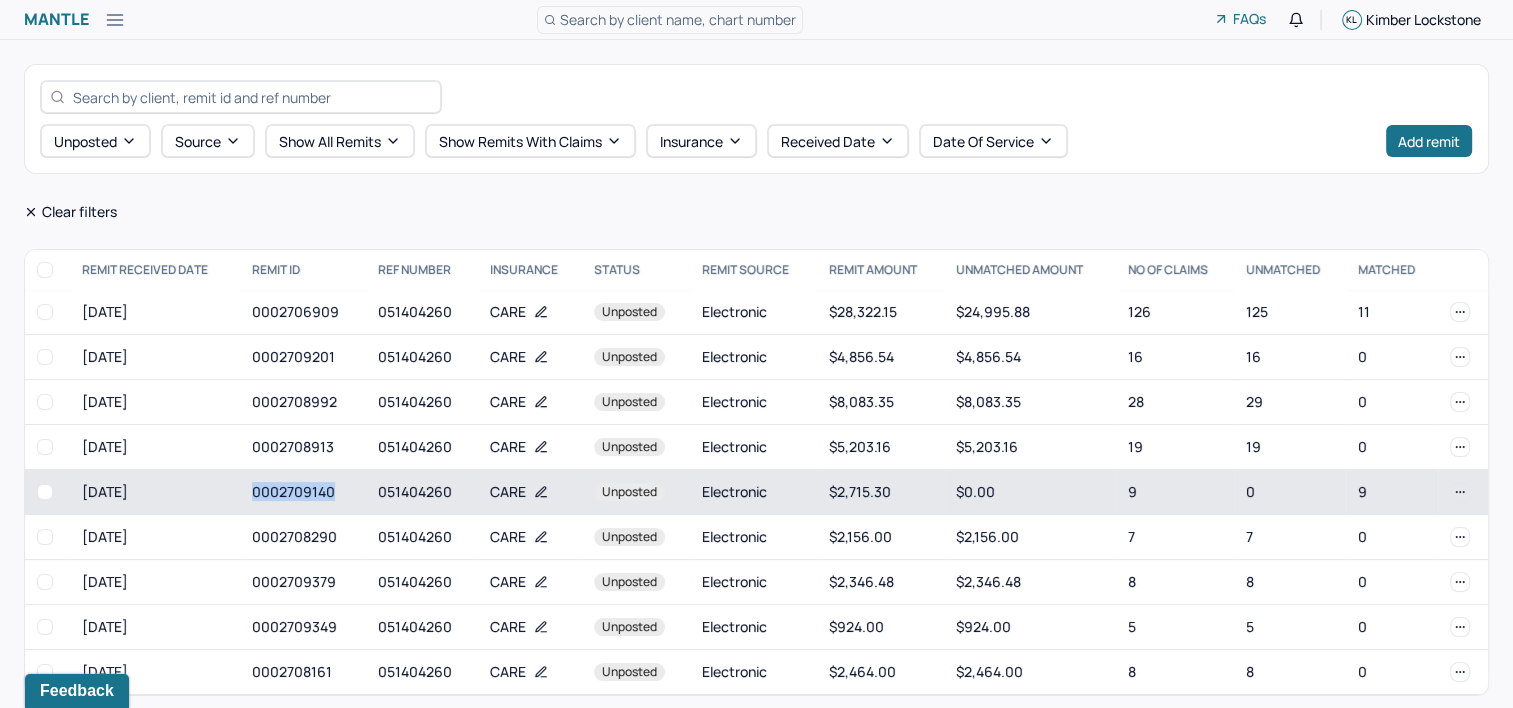 drag, startPoint x: 249, startPoint y: 488, endPoint x: 337, endPoint y: 491, distance: 88.051125 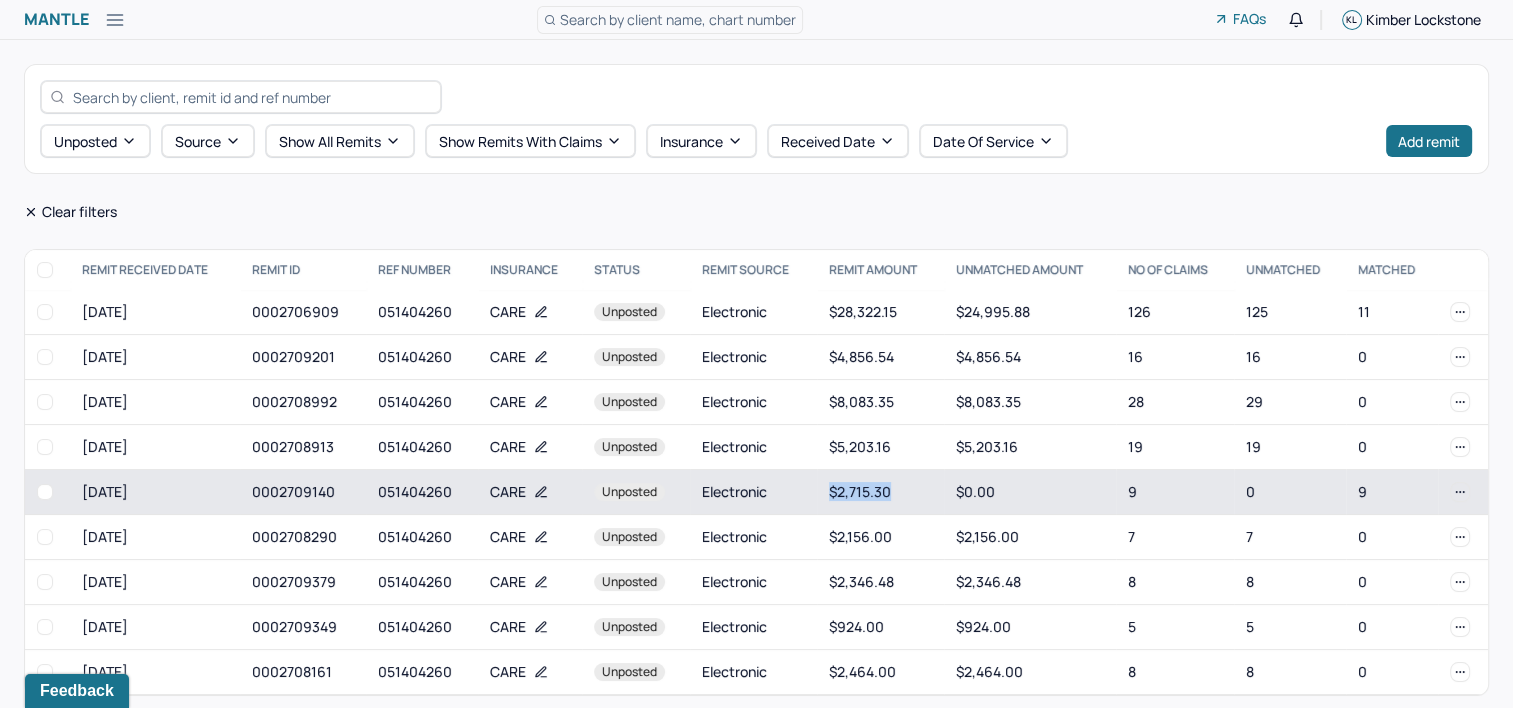 drag, startPoint x: 825, startPoint y: 490, endPoint x: 893, endPoint y: 492, distance: 68.0294 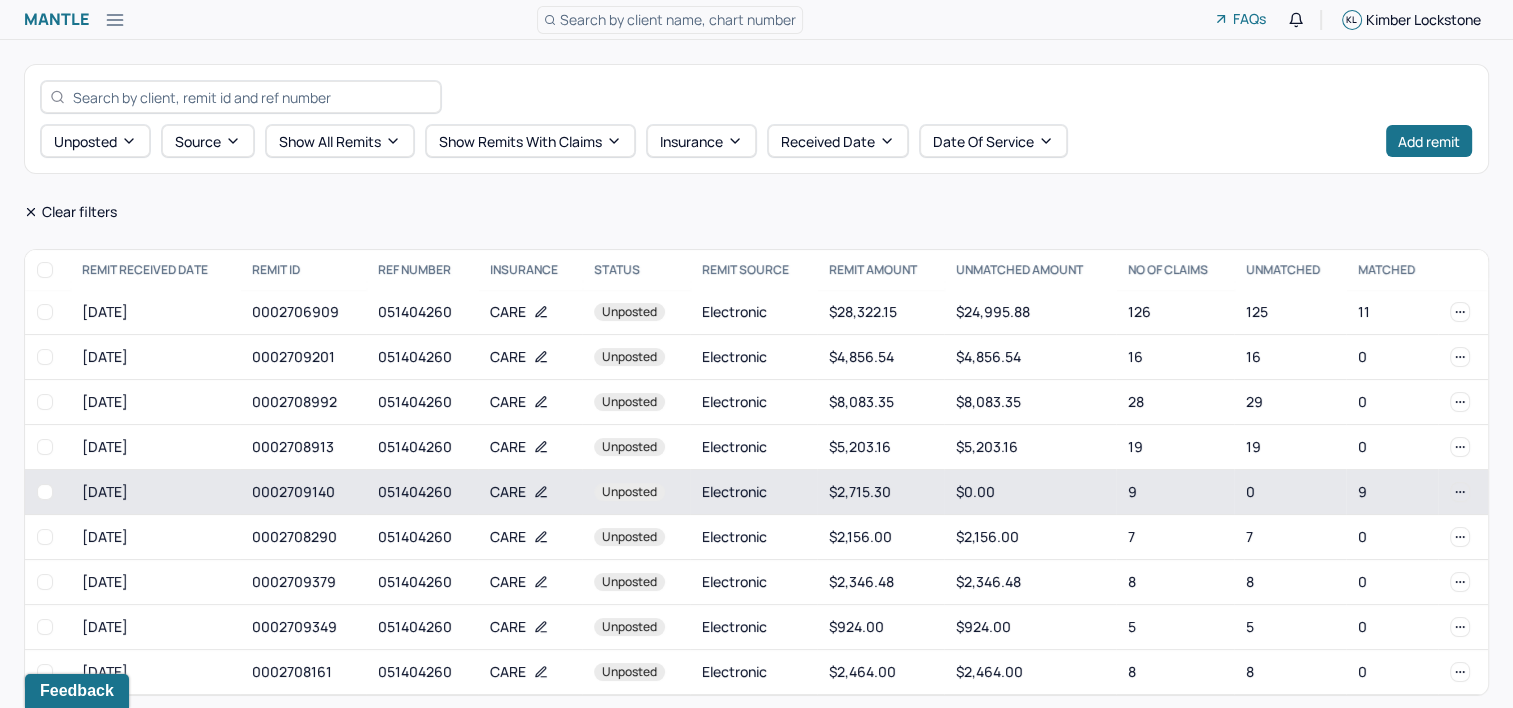 click at bounding box center (45, 492) 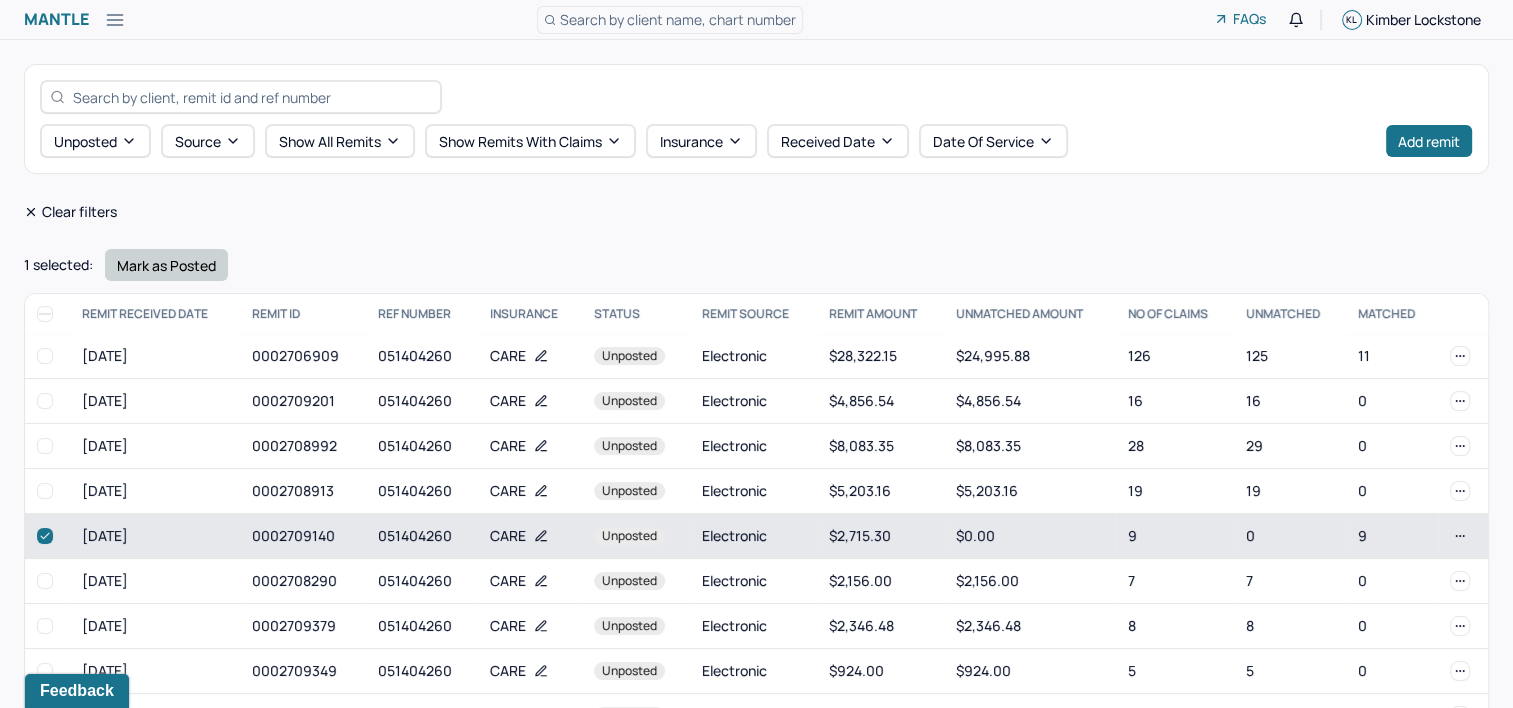click on "Mark as Posted" at bounding box center (166, 265) 